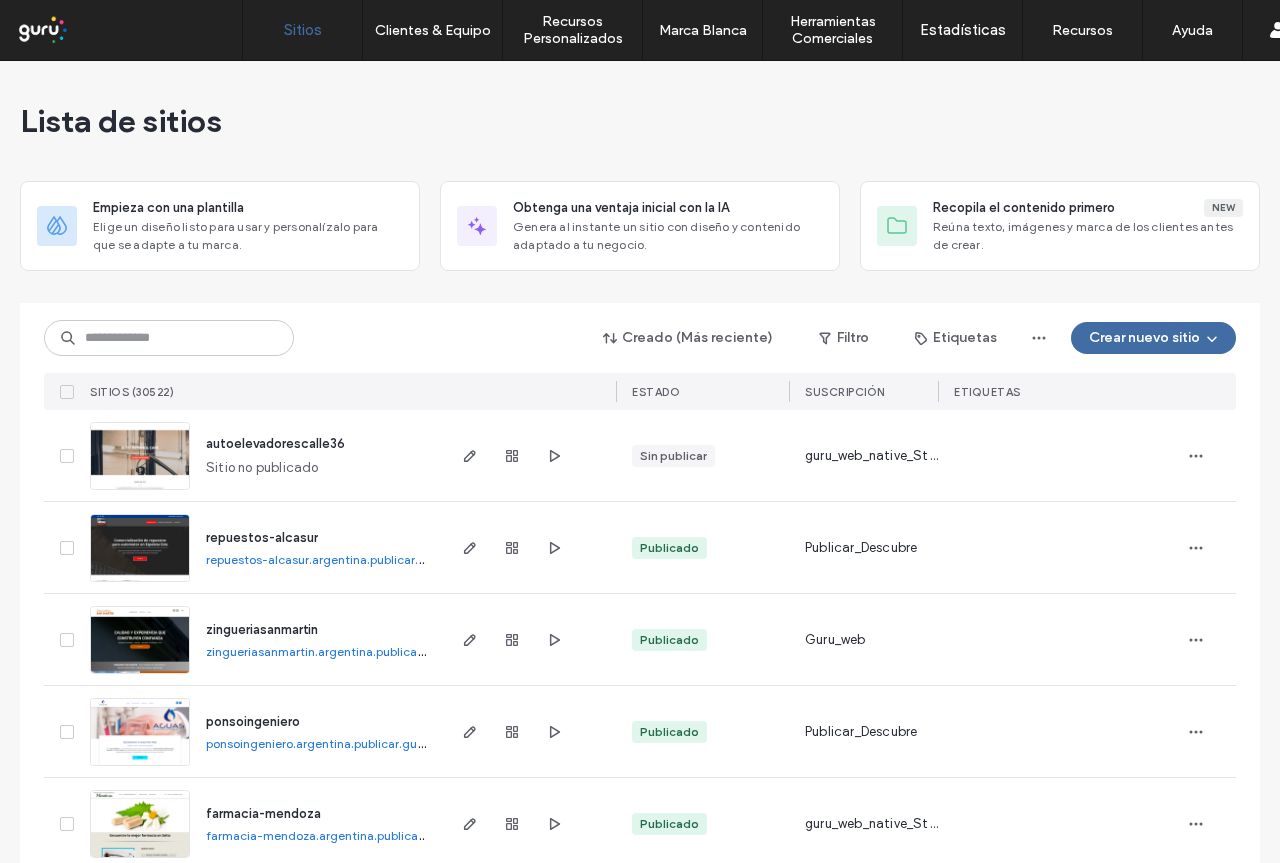 scroll, scrollTop: 0, scrollLeft: 0, axis: both 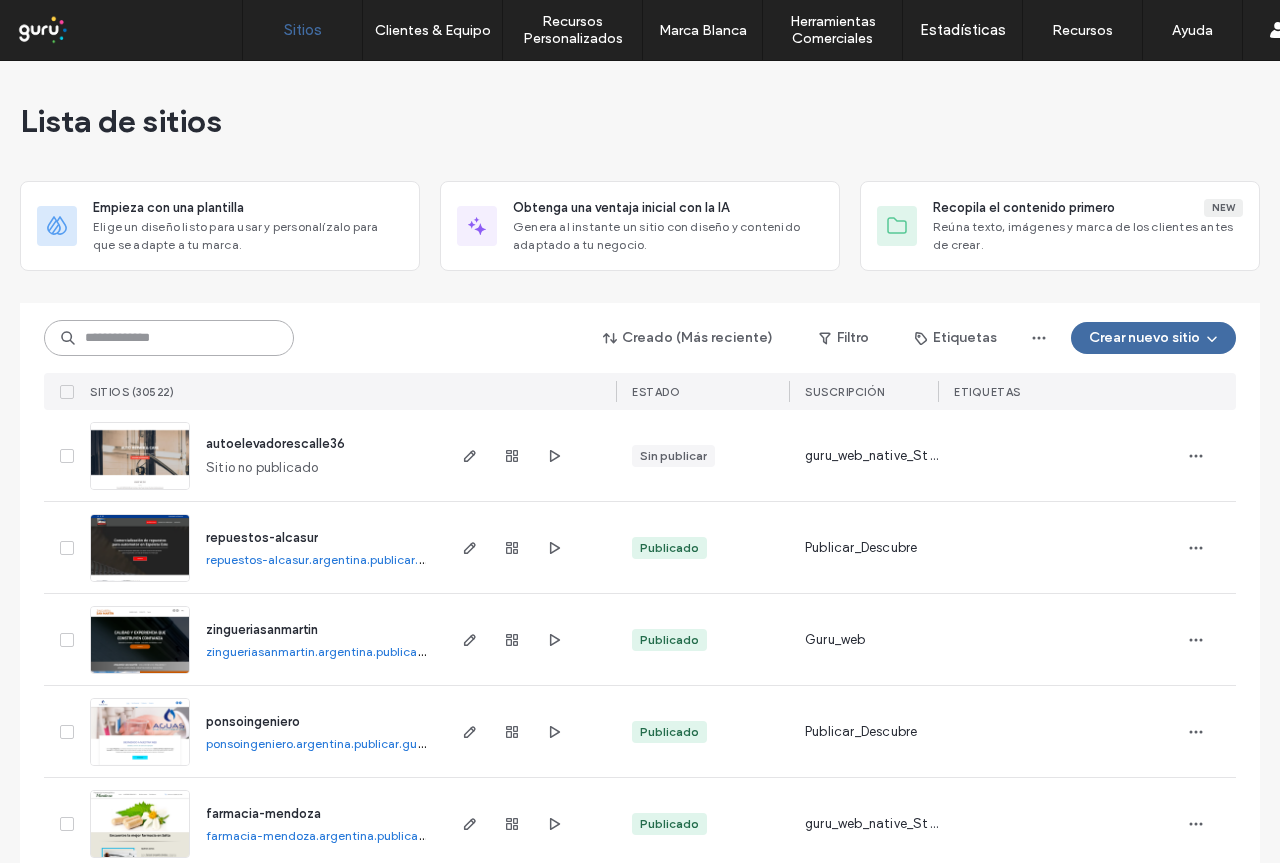 click at bounding box center (169, 338) 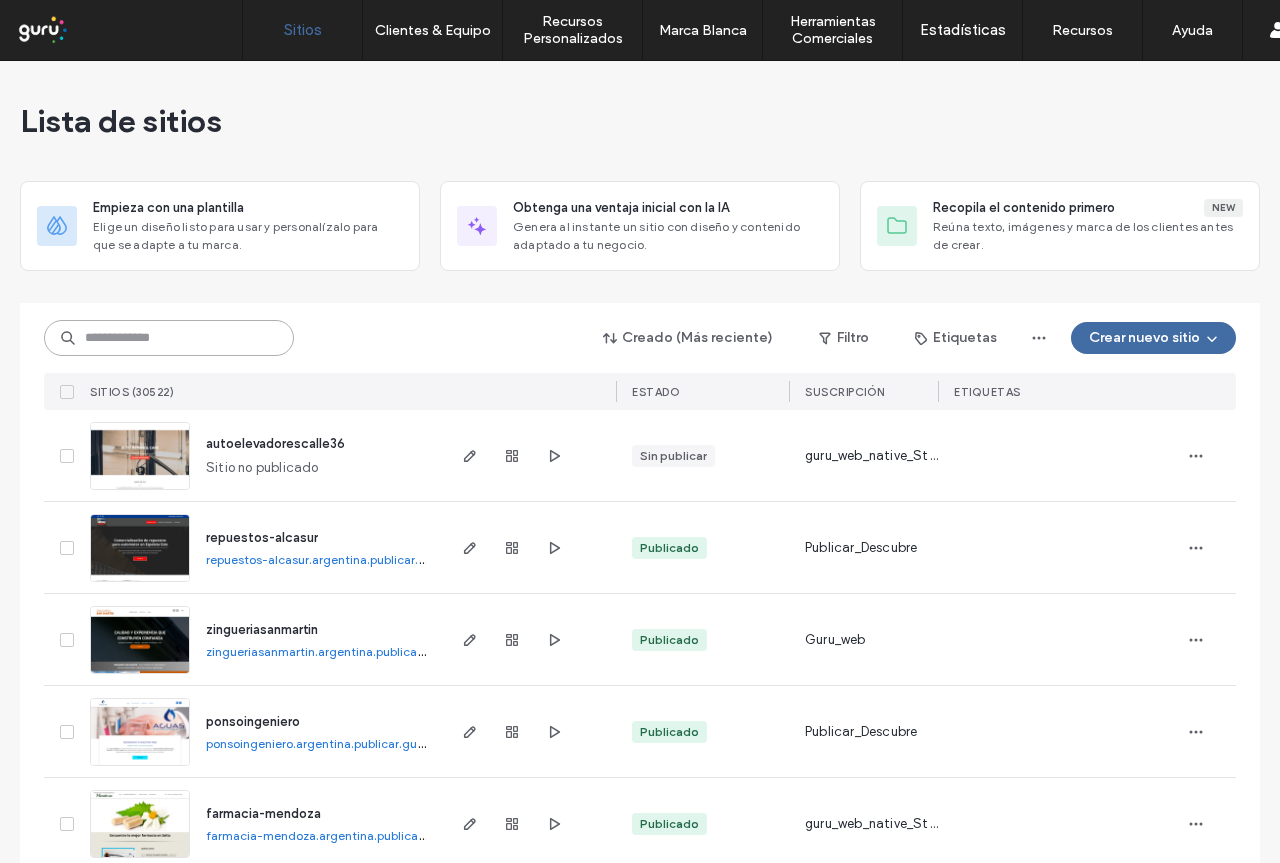 click at bounding box center (169, 338) 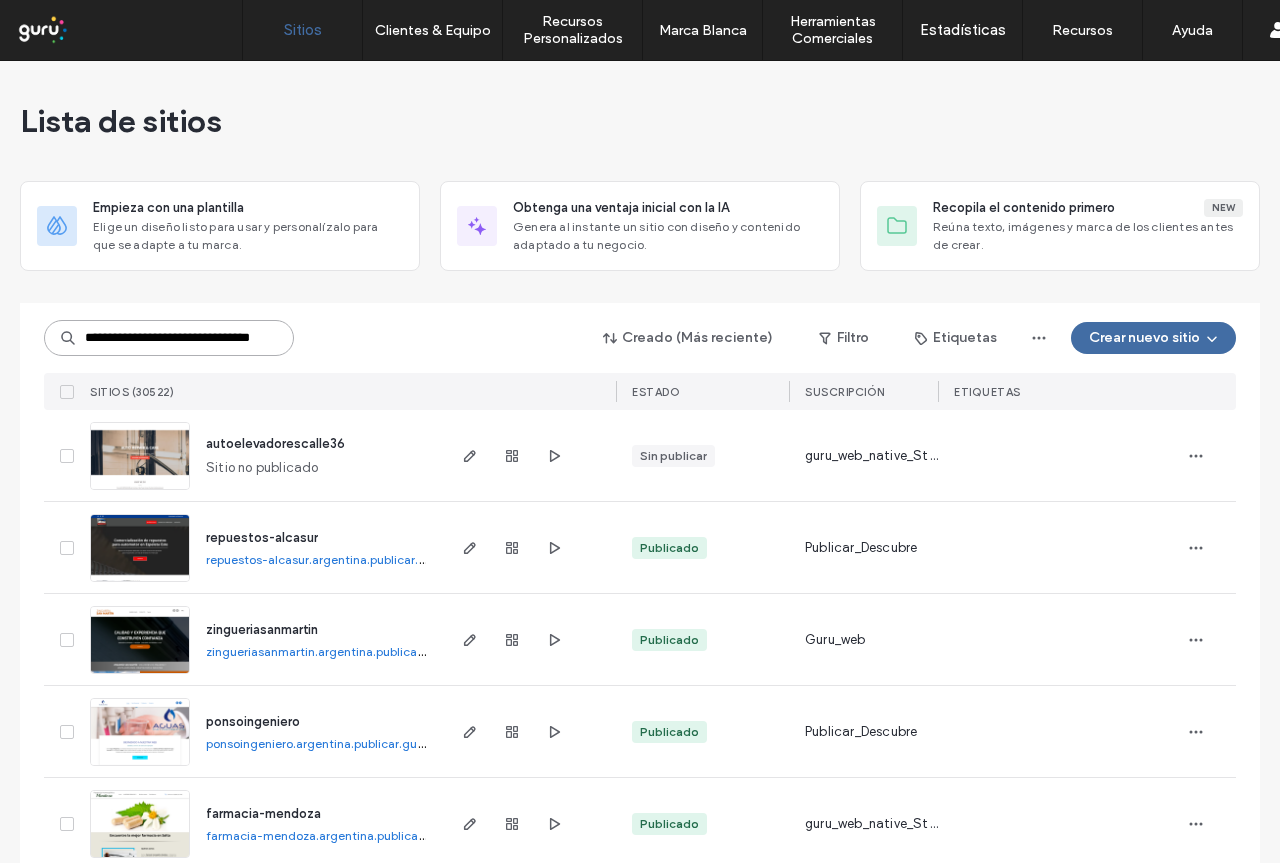 scroll, scrollTop: 0, scrollLeft: 58, axis: horizontal 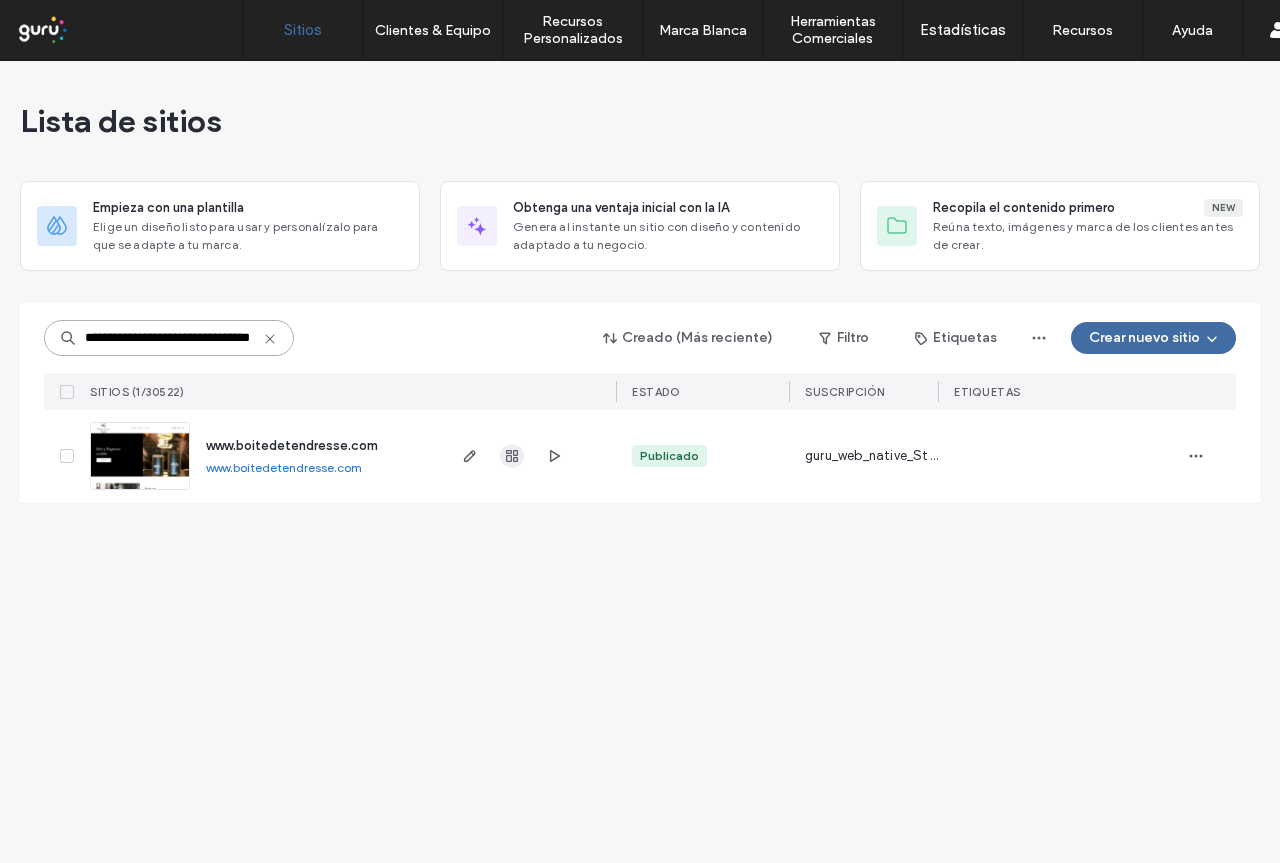 type on "**********" 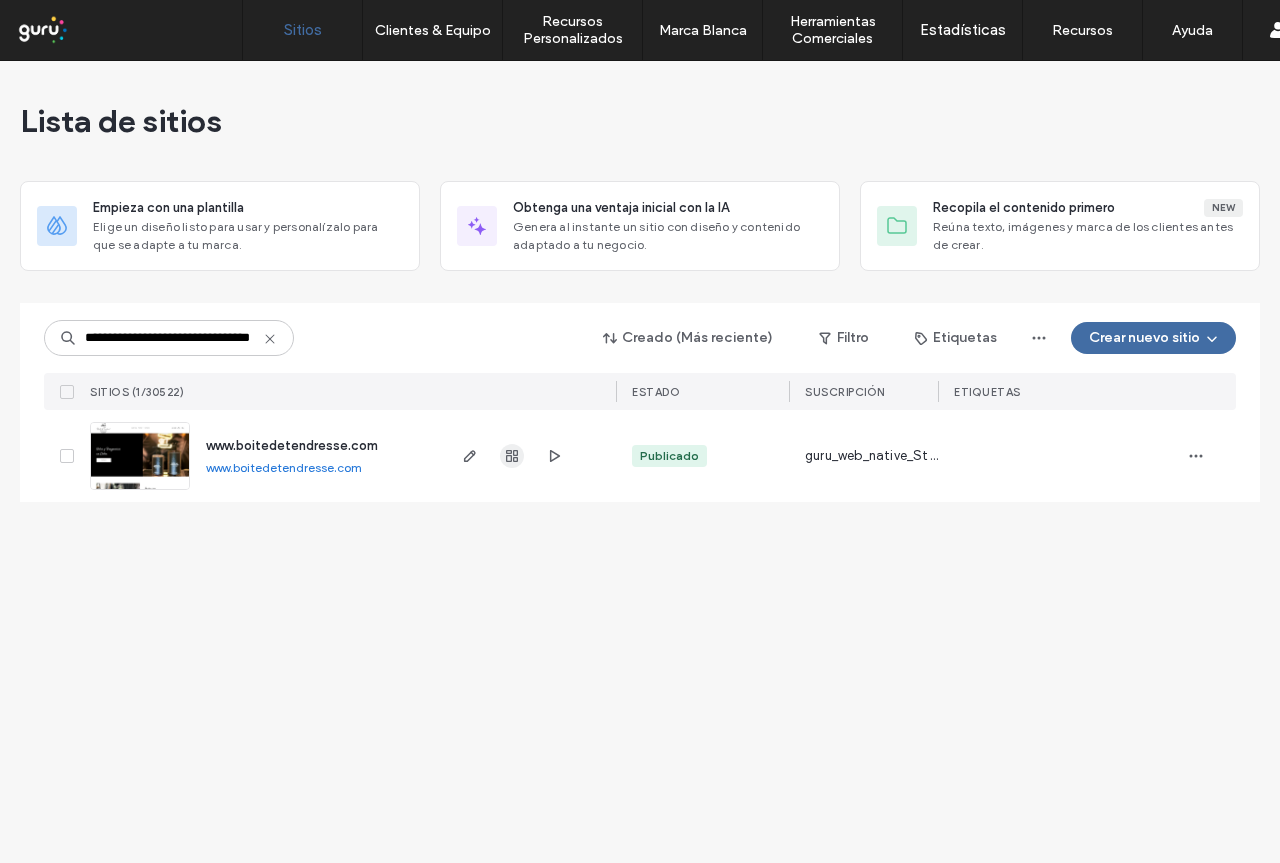 scroll, scrollTop: 0, scrollLeft: 0, axis: both 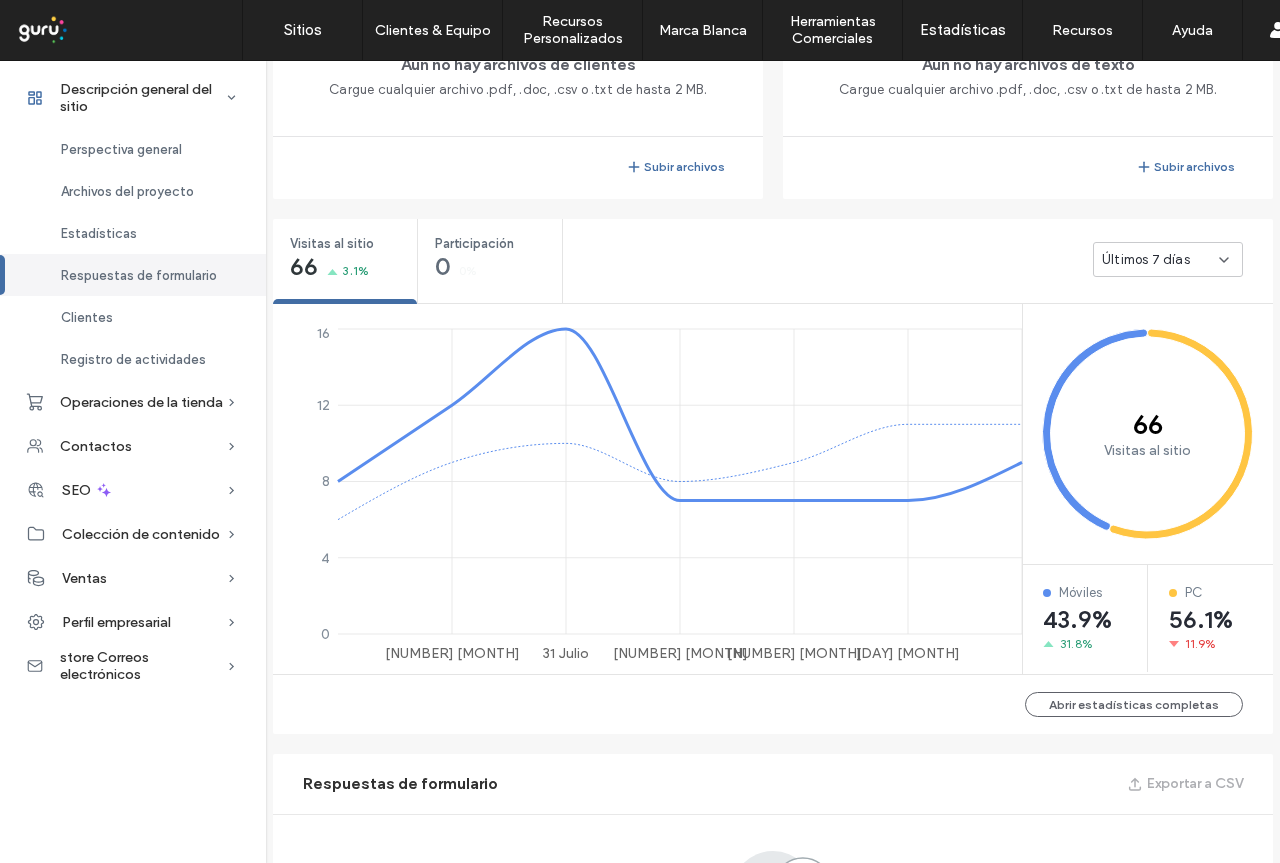 click on "Últimos 7 días" at bounding box center (1146, 260) 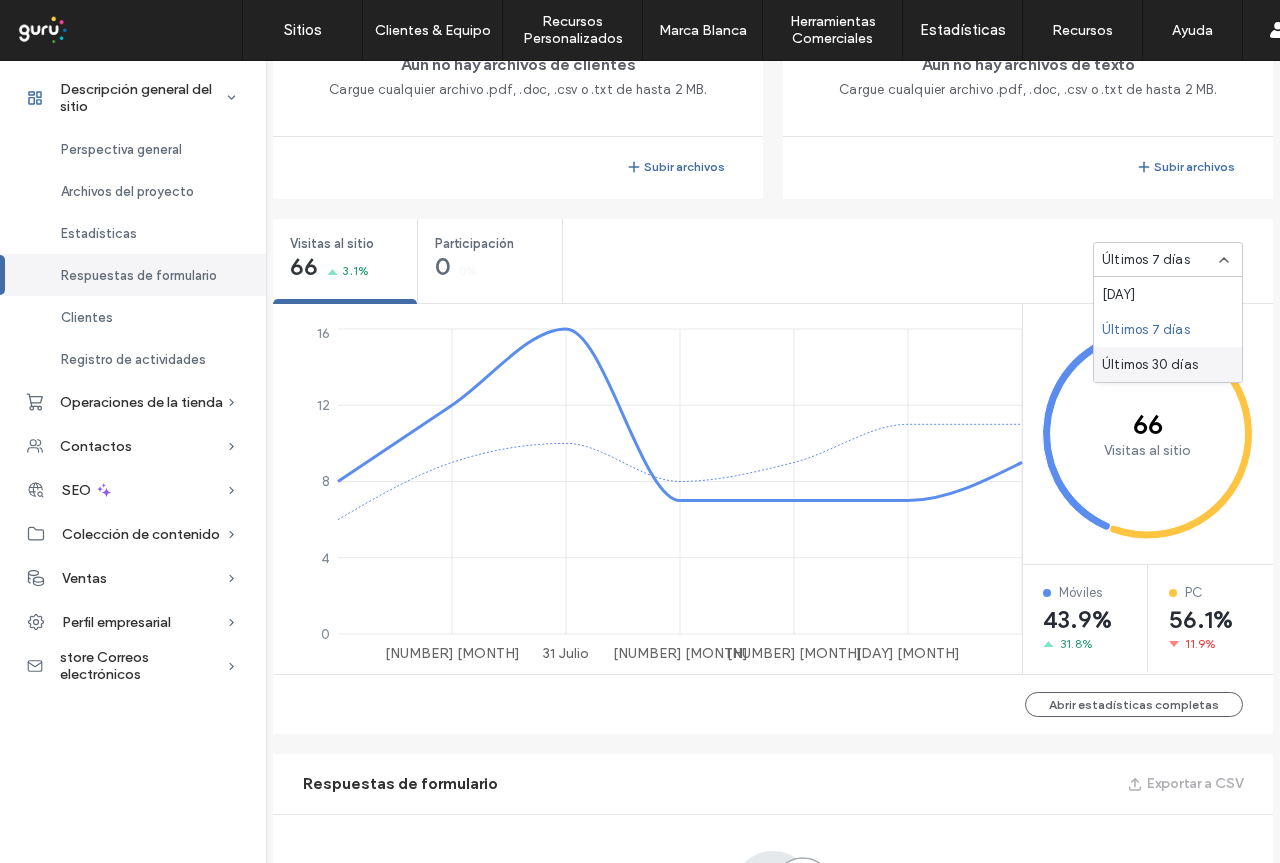 click on "Últimos 30 días" at bounding box center (1150, 365) 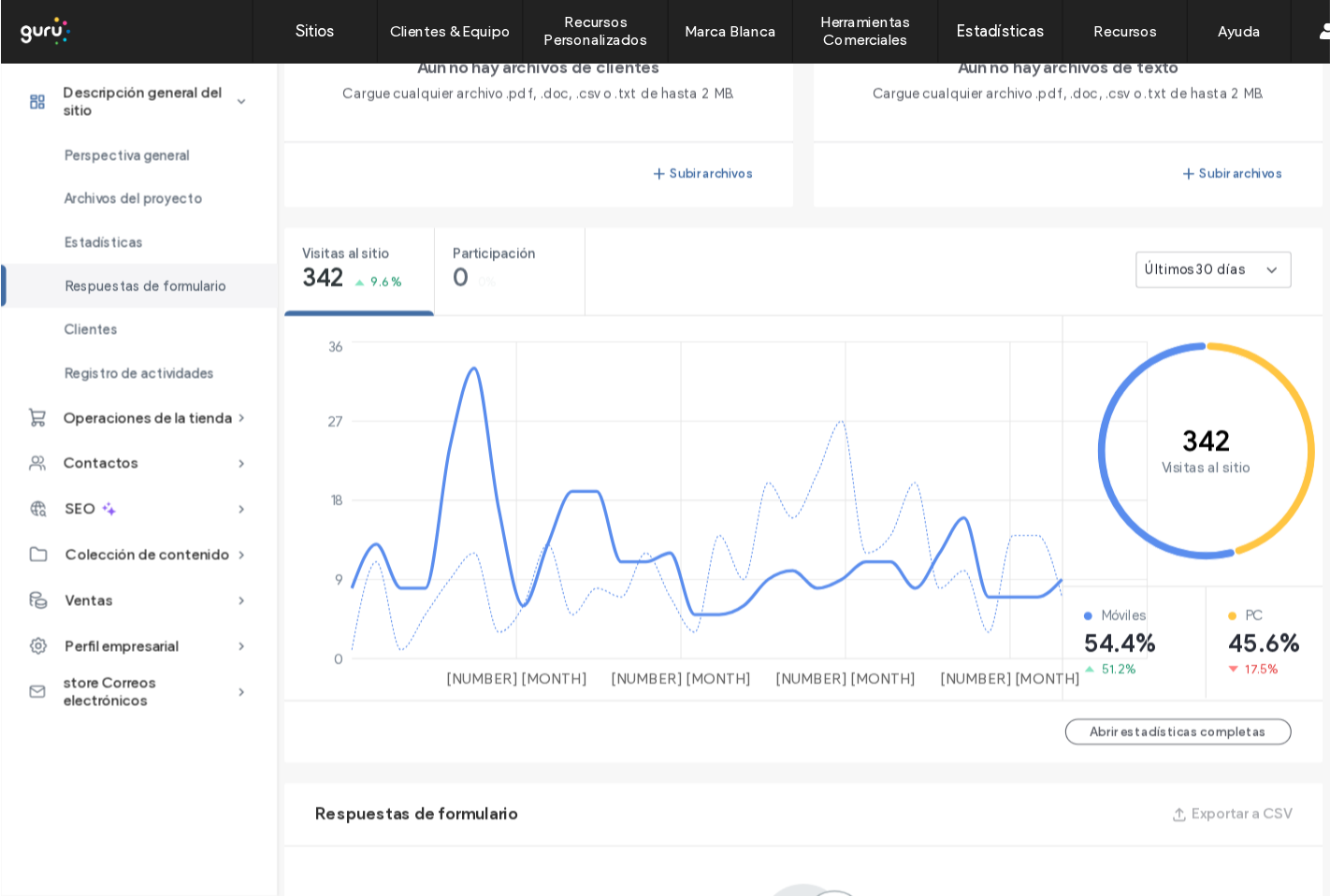 scroll, scrollTop: 561, scrollLeft: 0, axis: vertical 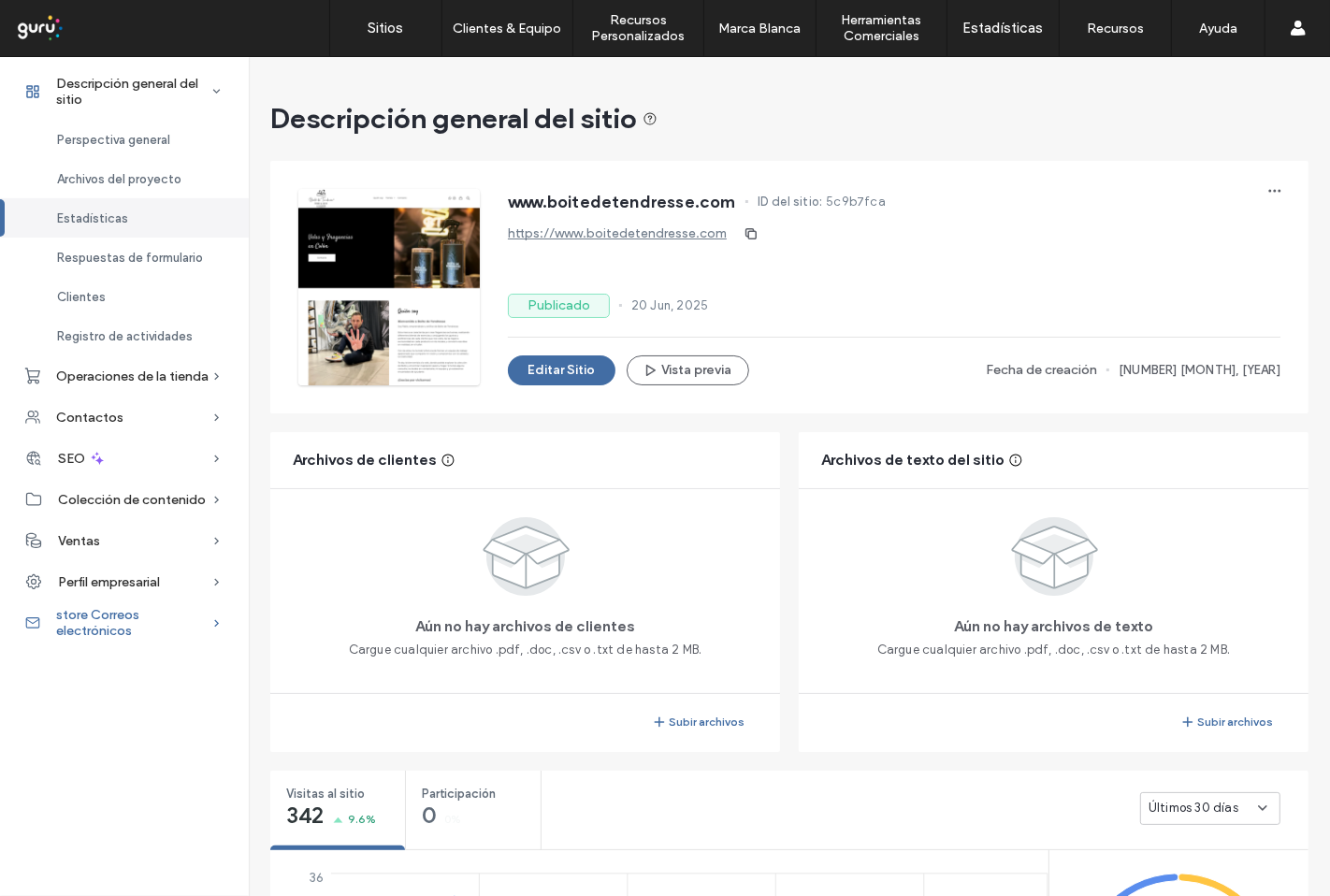 click on "store Correos electrónicos" at bounding box center (134, 623) 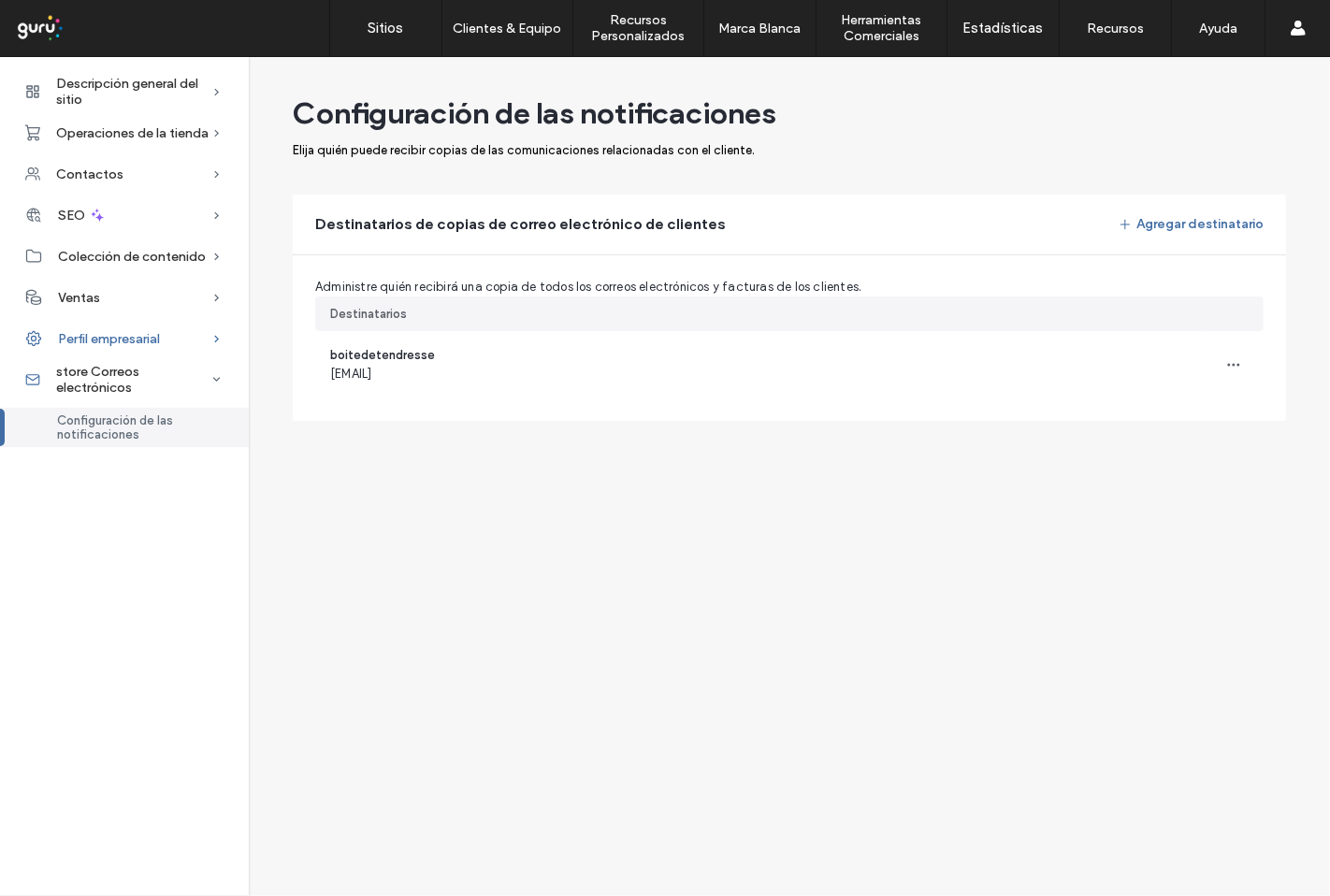 click on "Perfil empresarial" at bounding box center [124, 339] 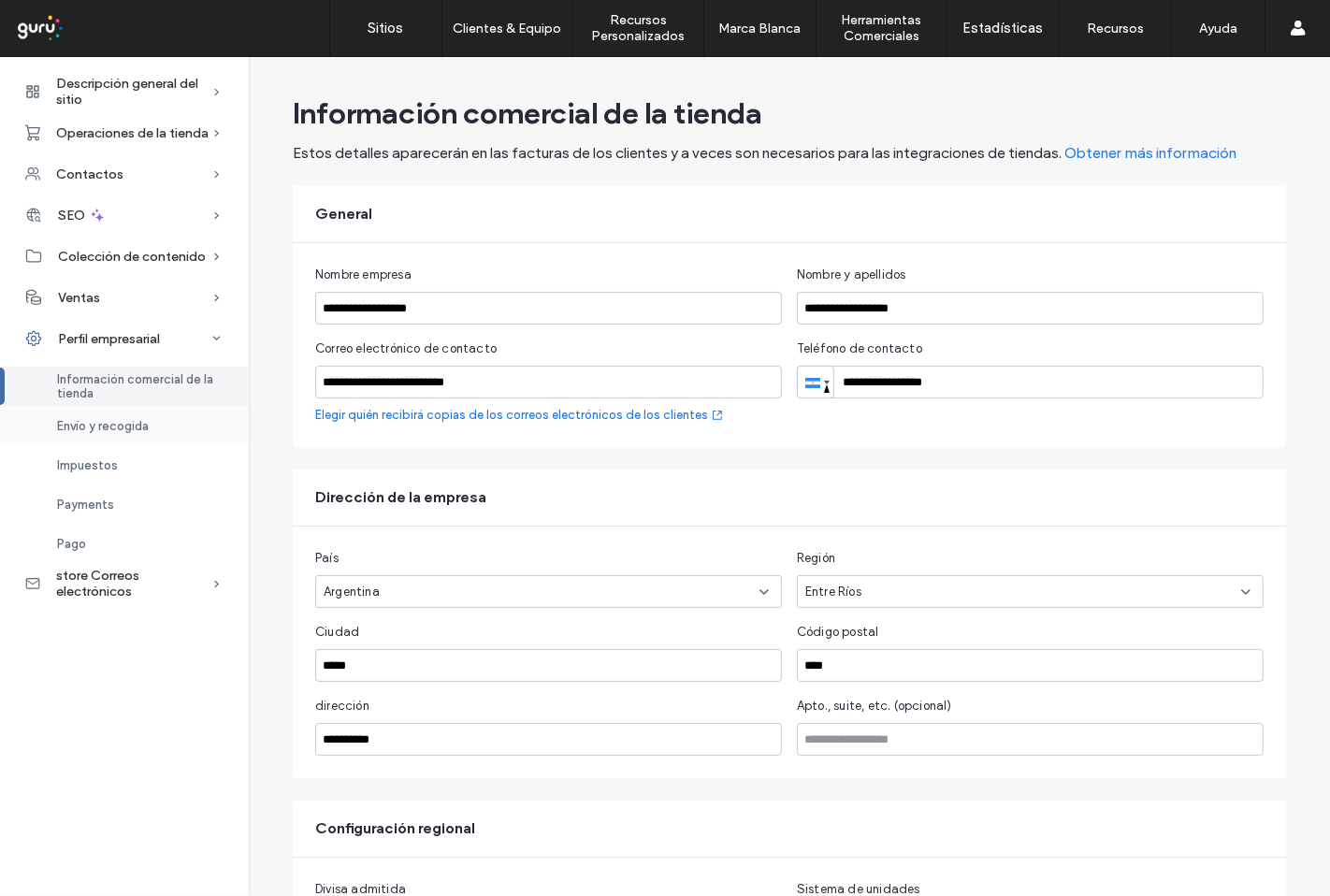 click on "Envío y recogida" at bounding box center [124, 426] 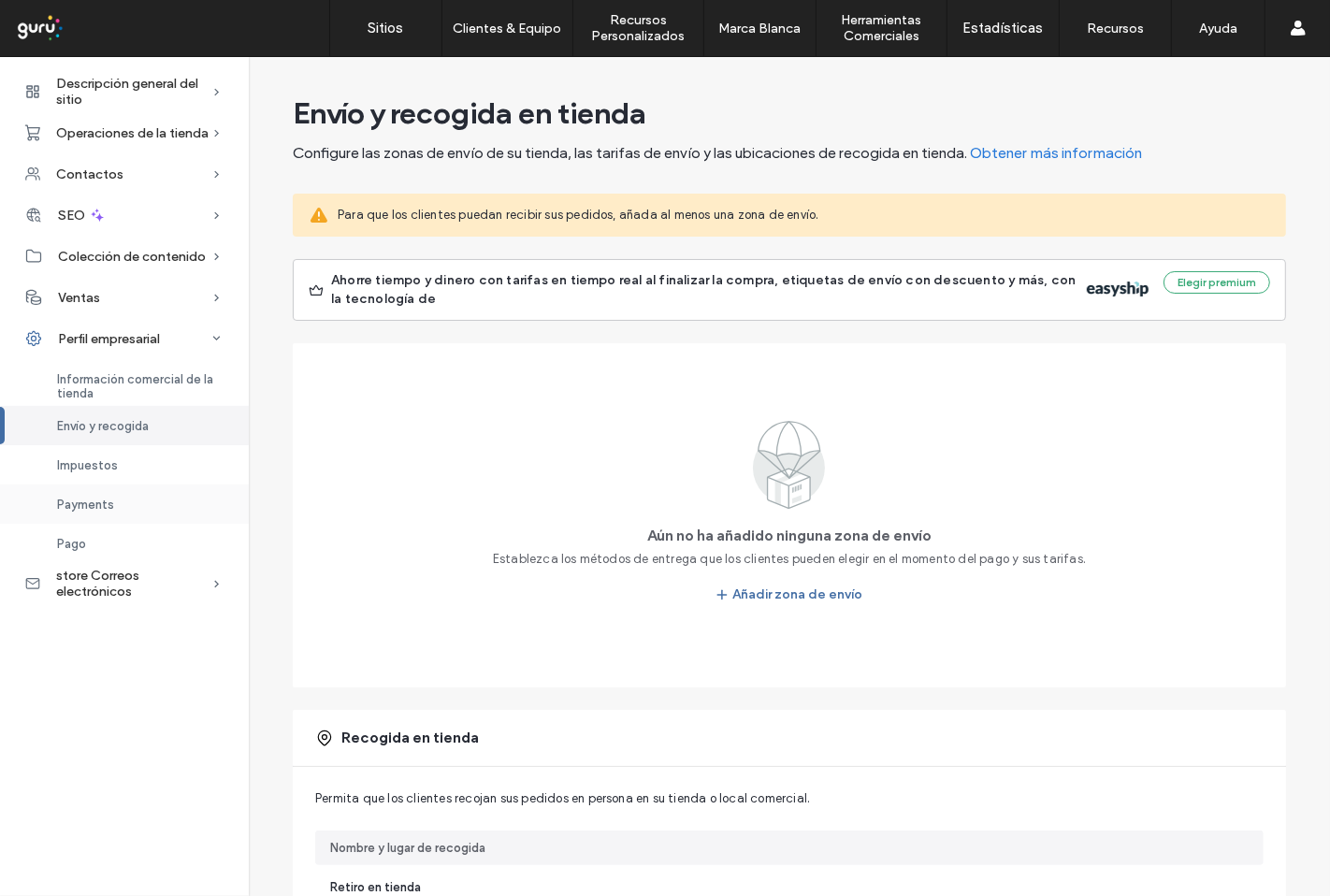 click on "Payments" at bounding box center (85, 504) 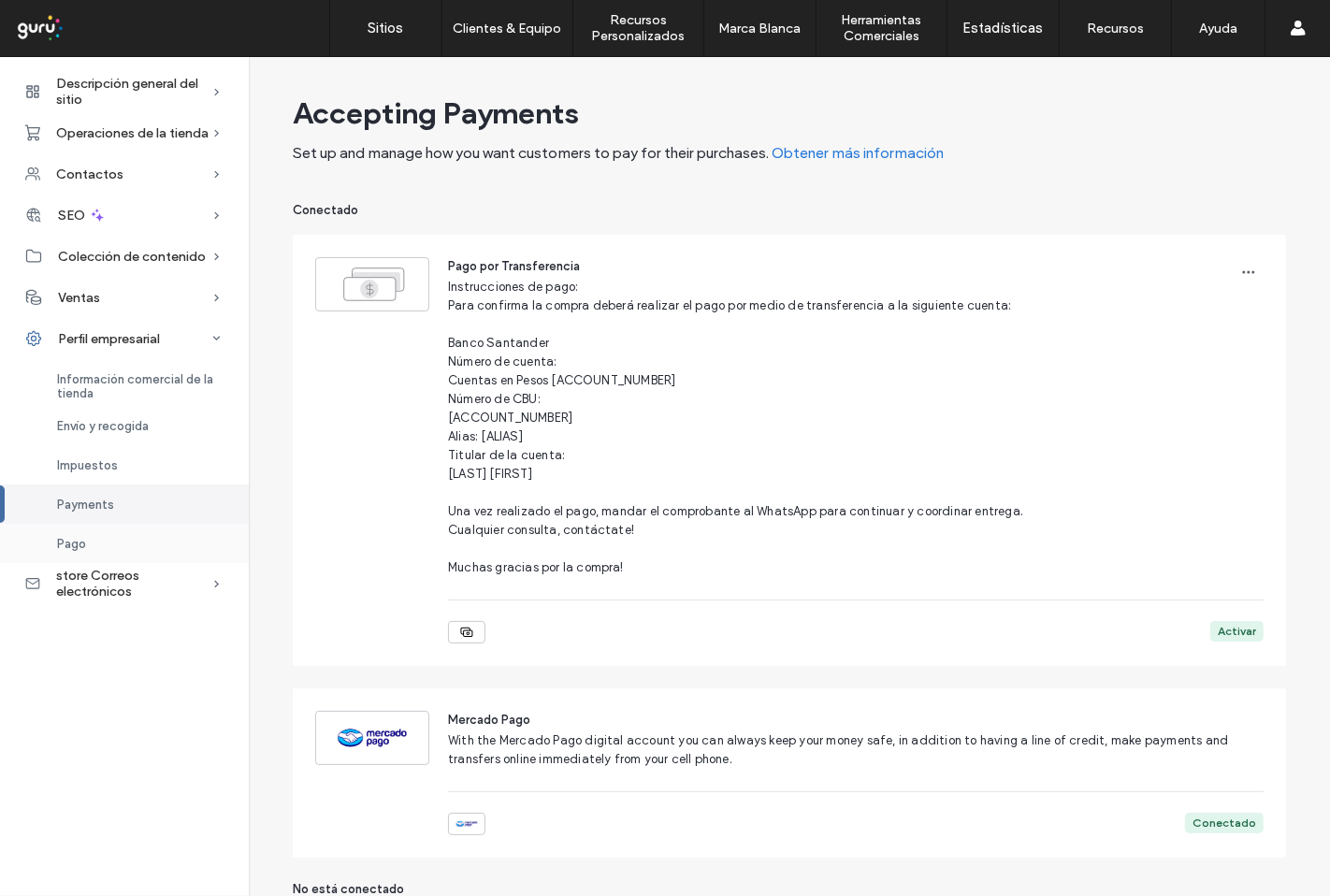click on "Pago" at bounding box center [124, 543] 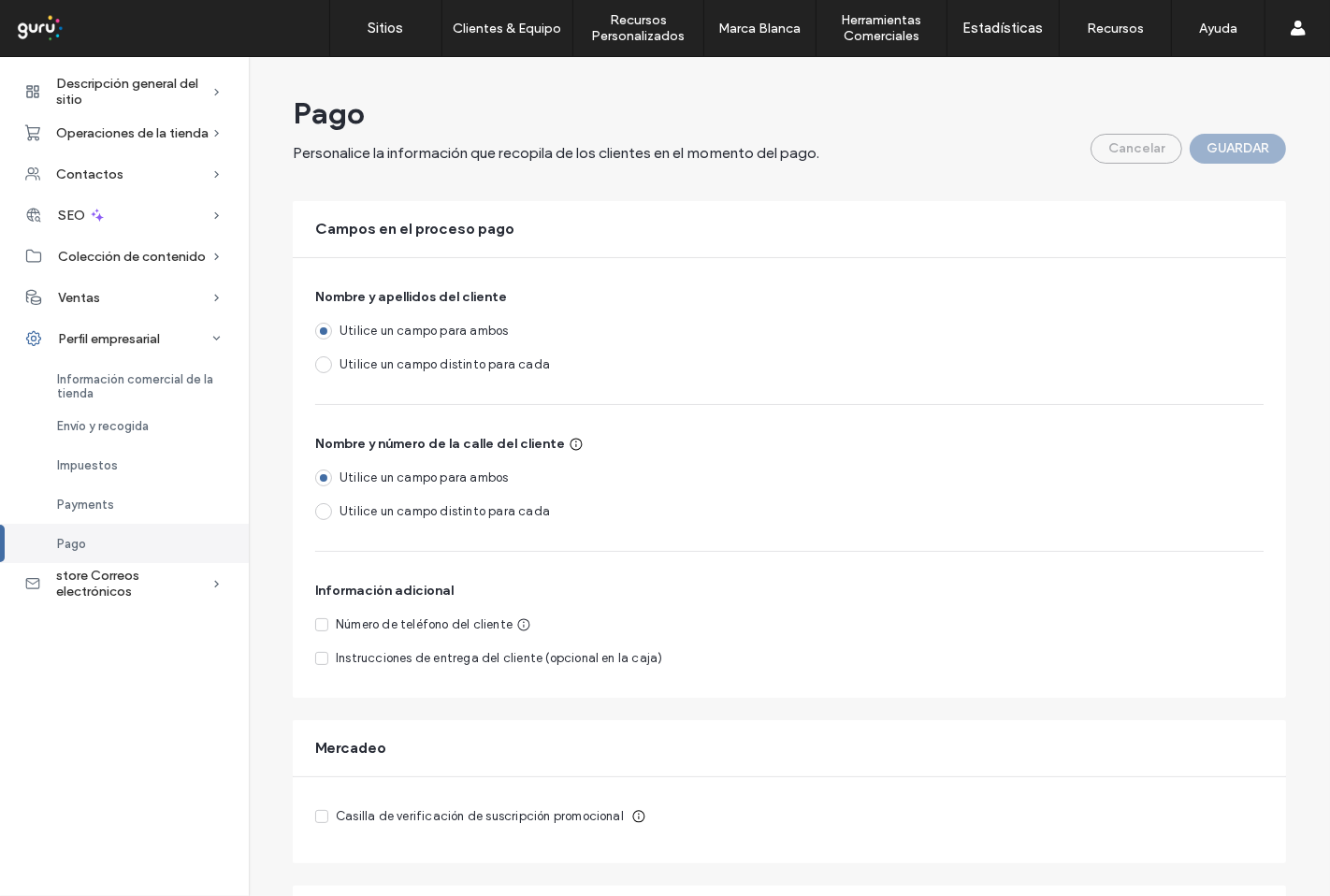 click 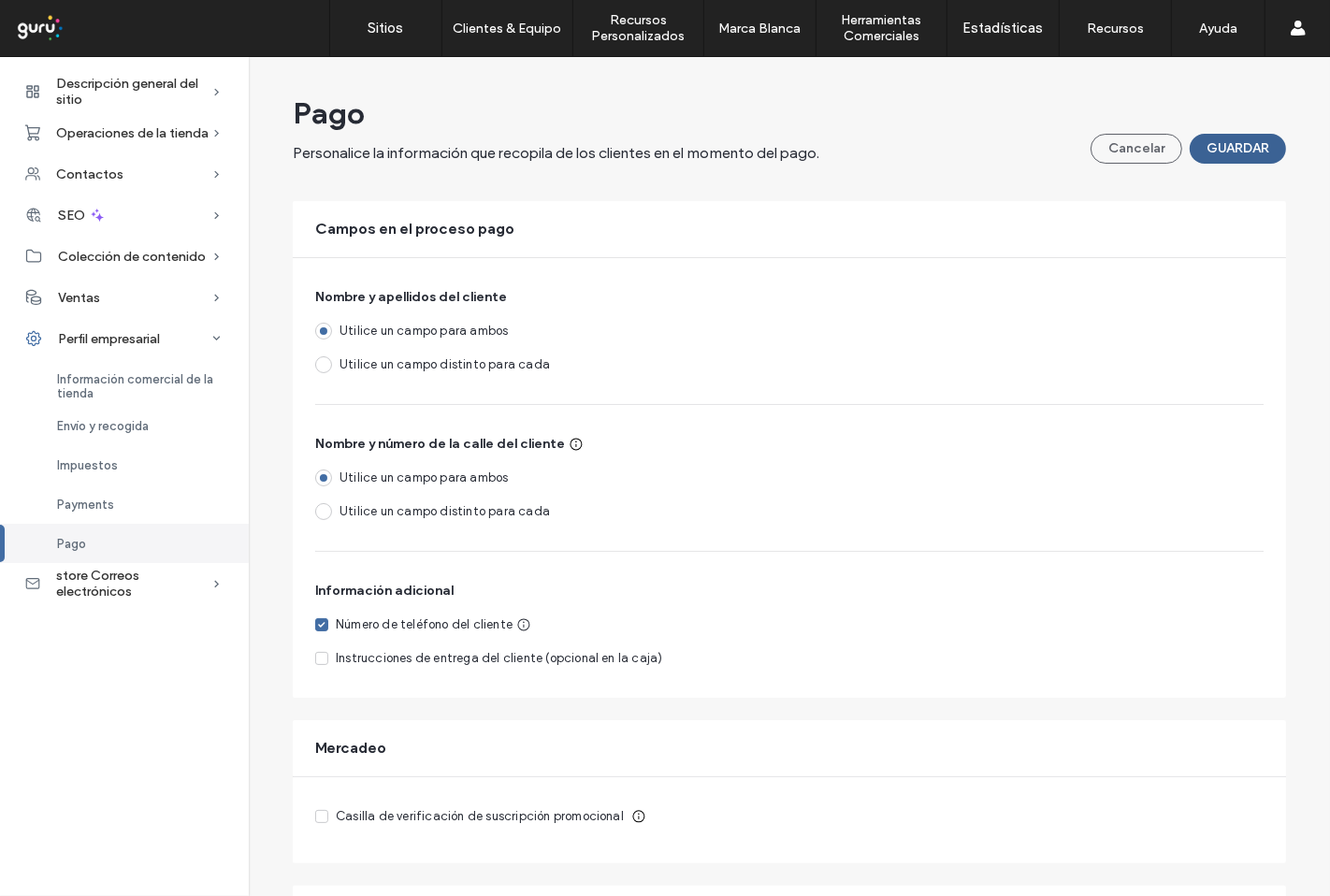 click on "GUARDAR" at bounding box center [1237, 149] 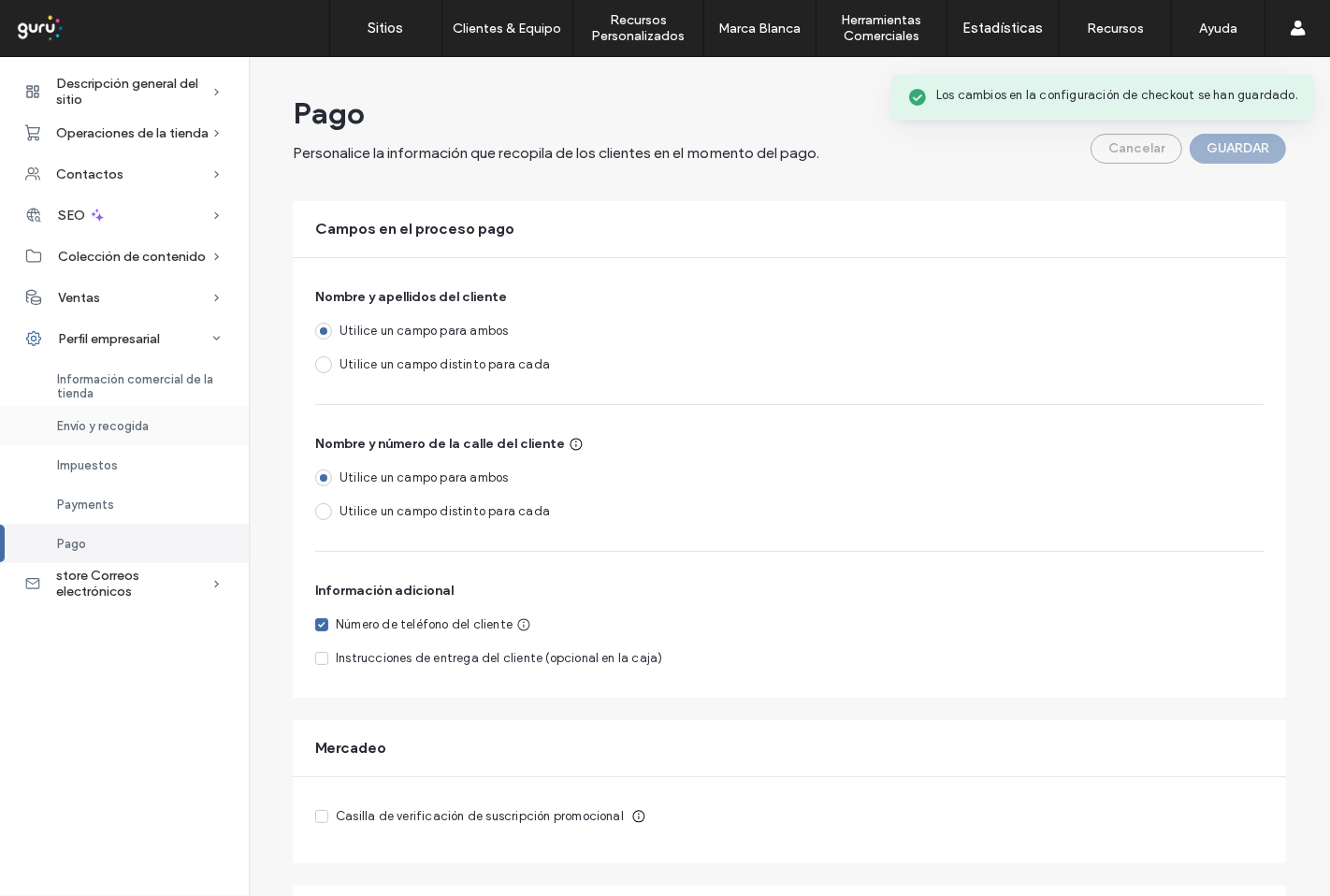 click on "Envío y recogida" at bounding box center [103, 426] 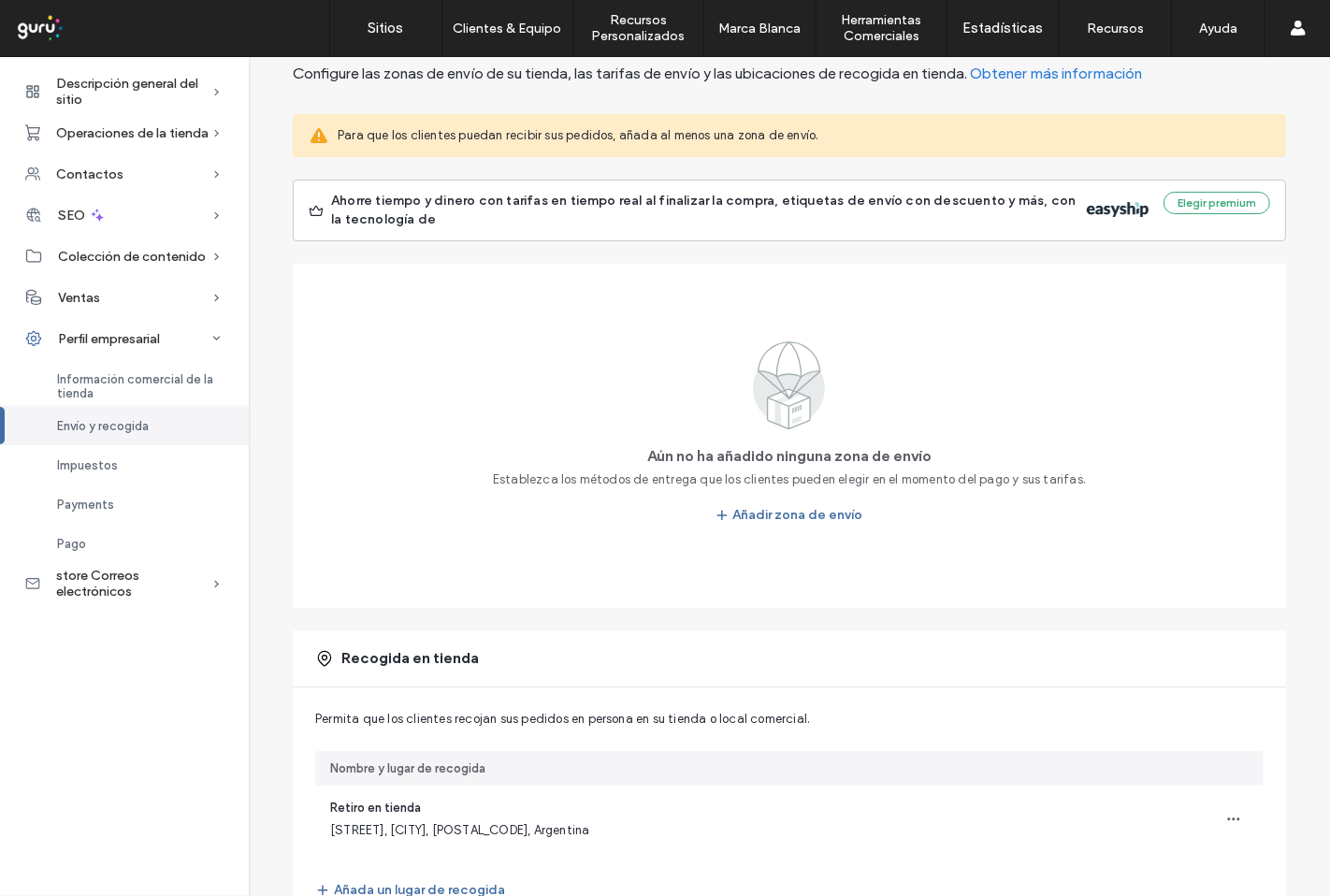 scroll, scrollTop: 0, scrollLeft: 0, axis: both 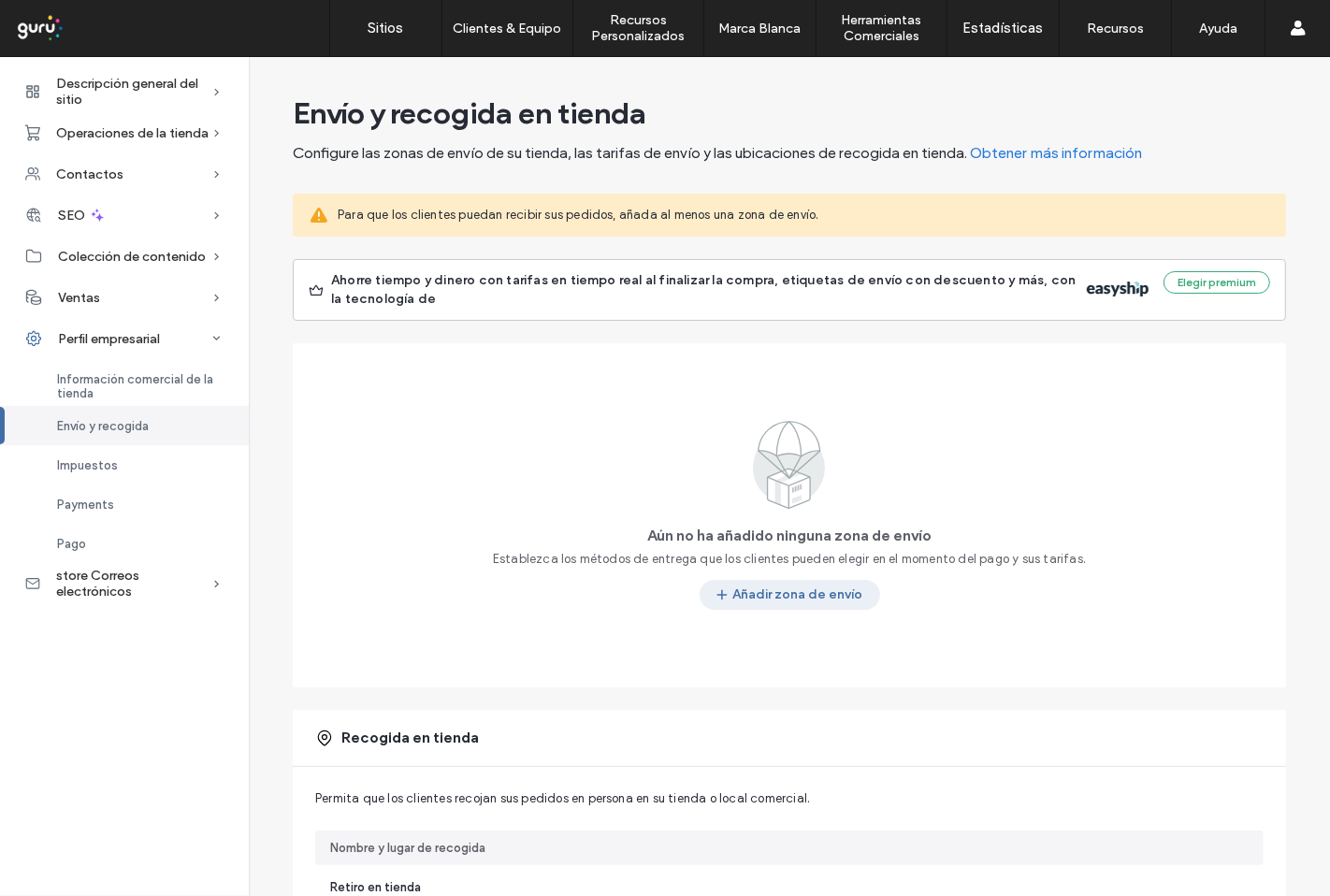 click on "Añadir zona de envío" at bounding box center [789, 595] 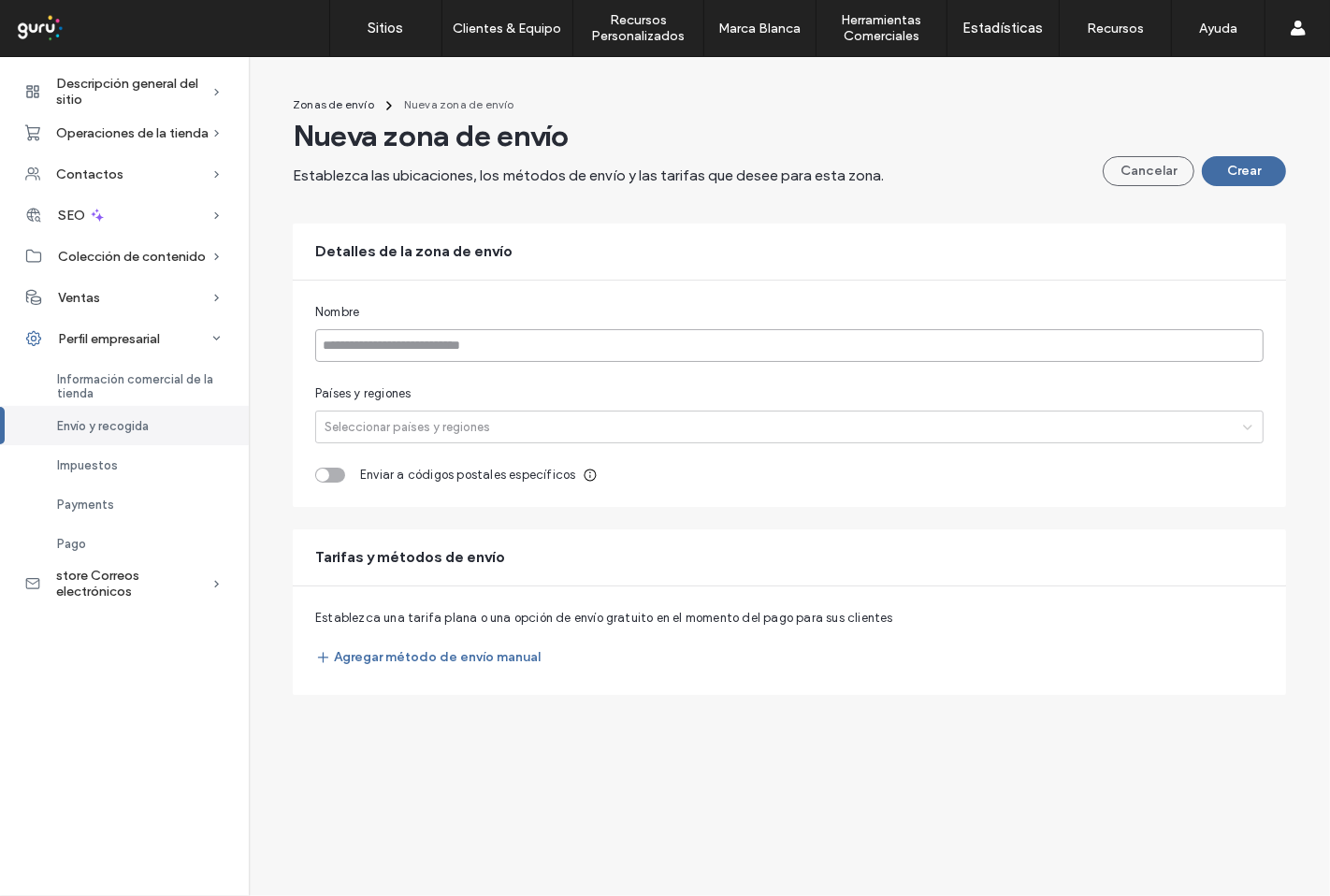 click at bounding box center [789, 345] 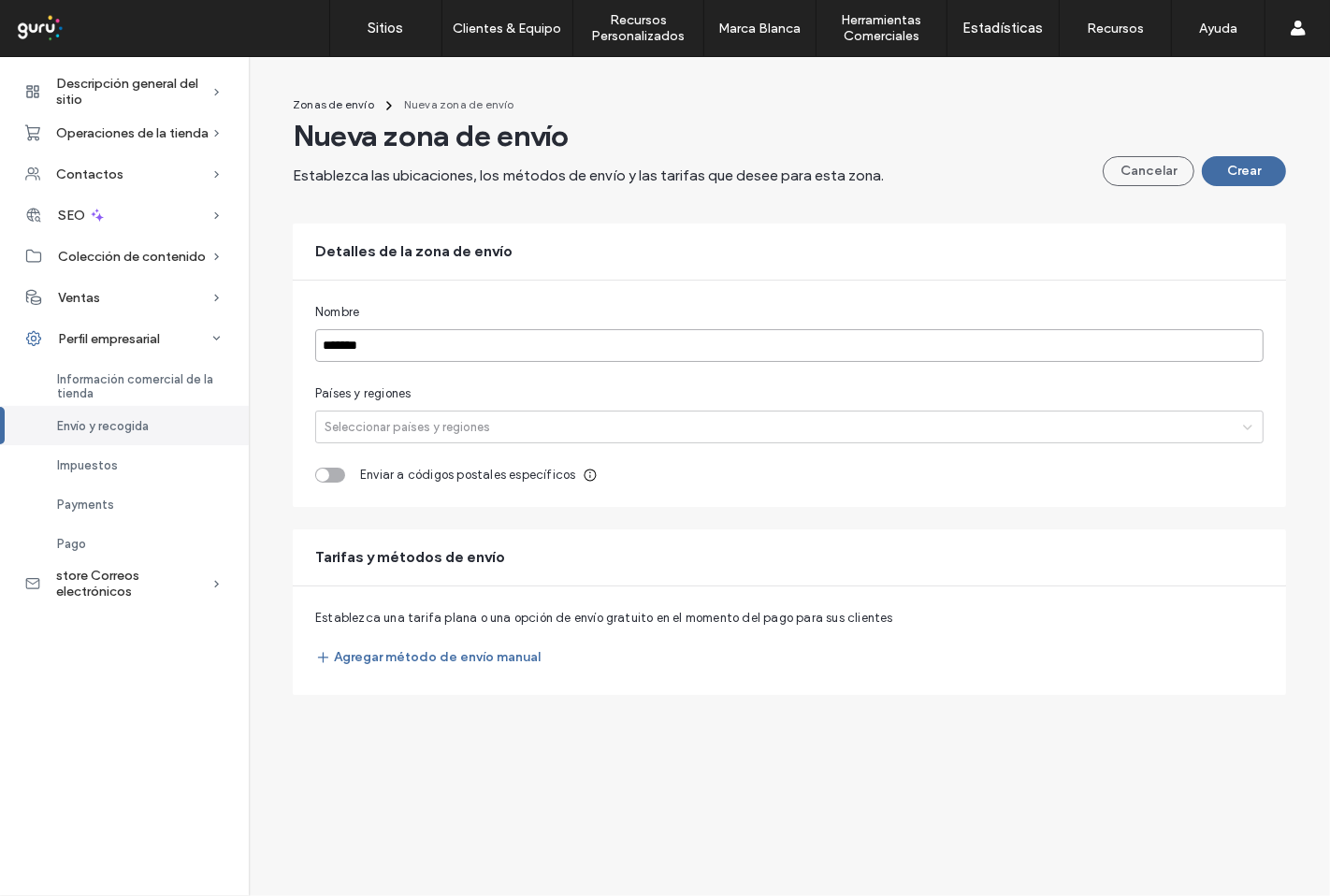 type on "**********" 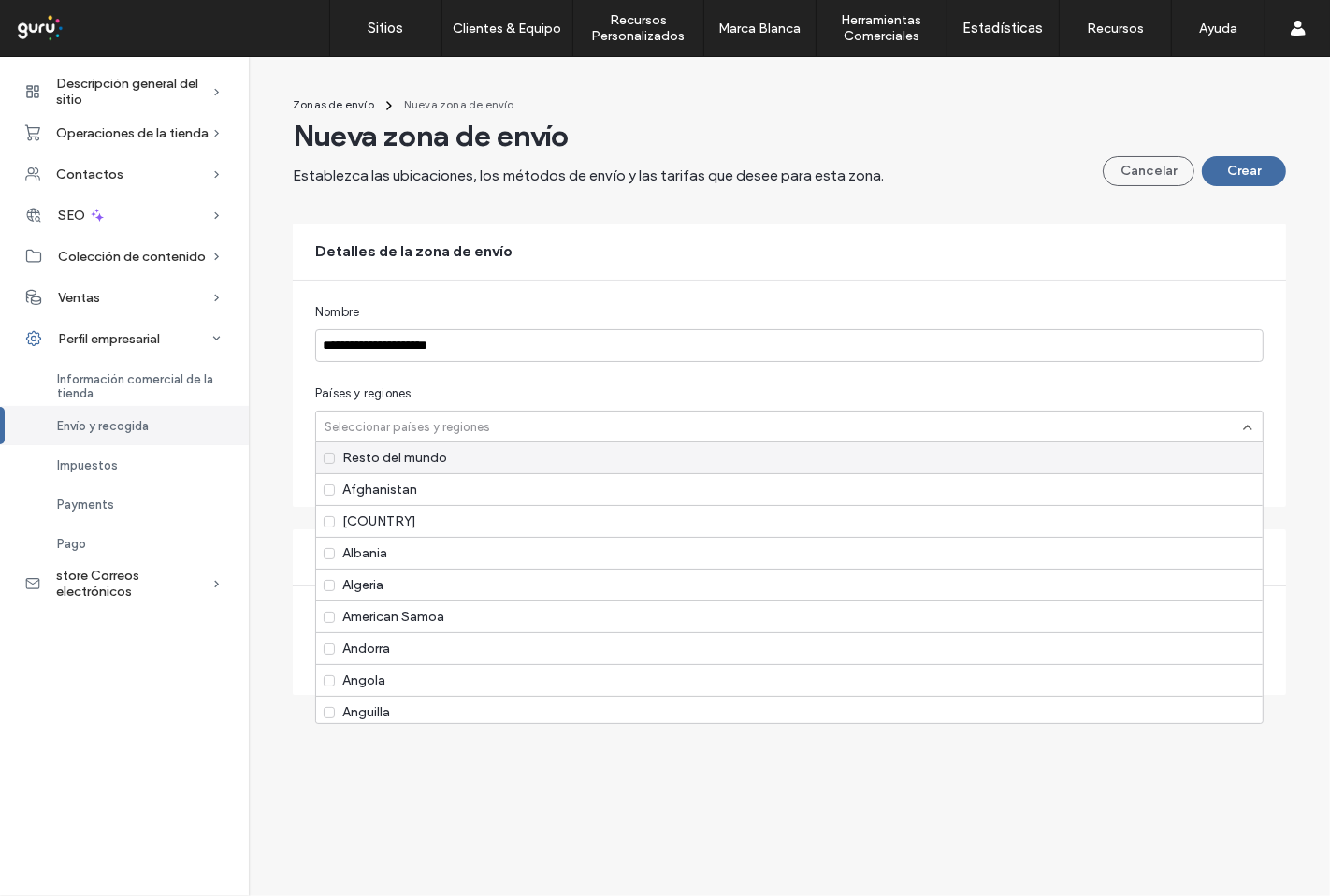 click at bounding box center [774, 426] 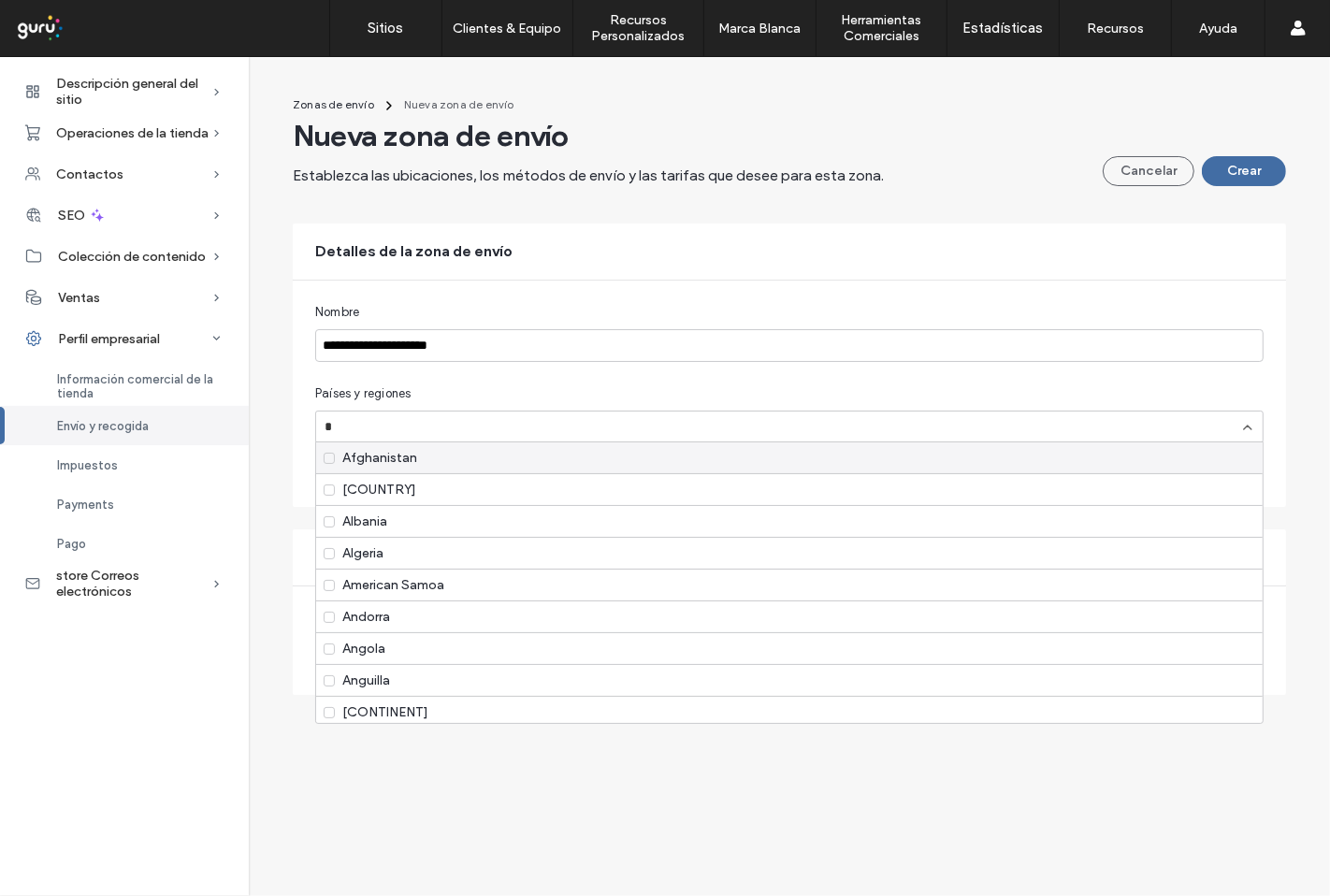 type on "**" 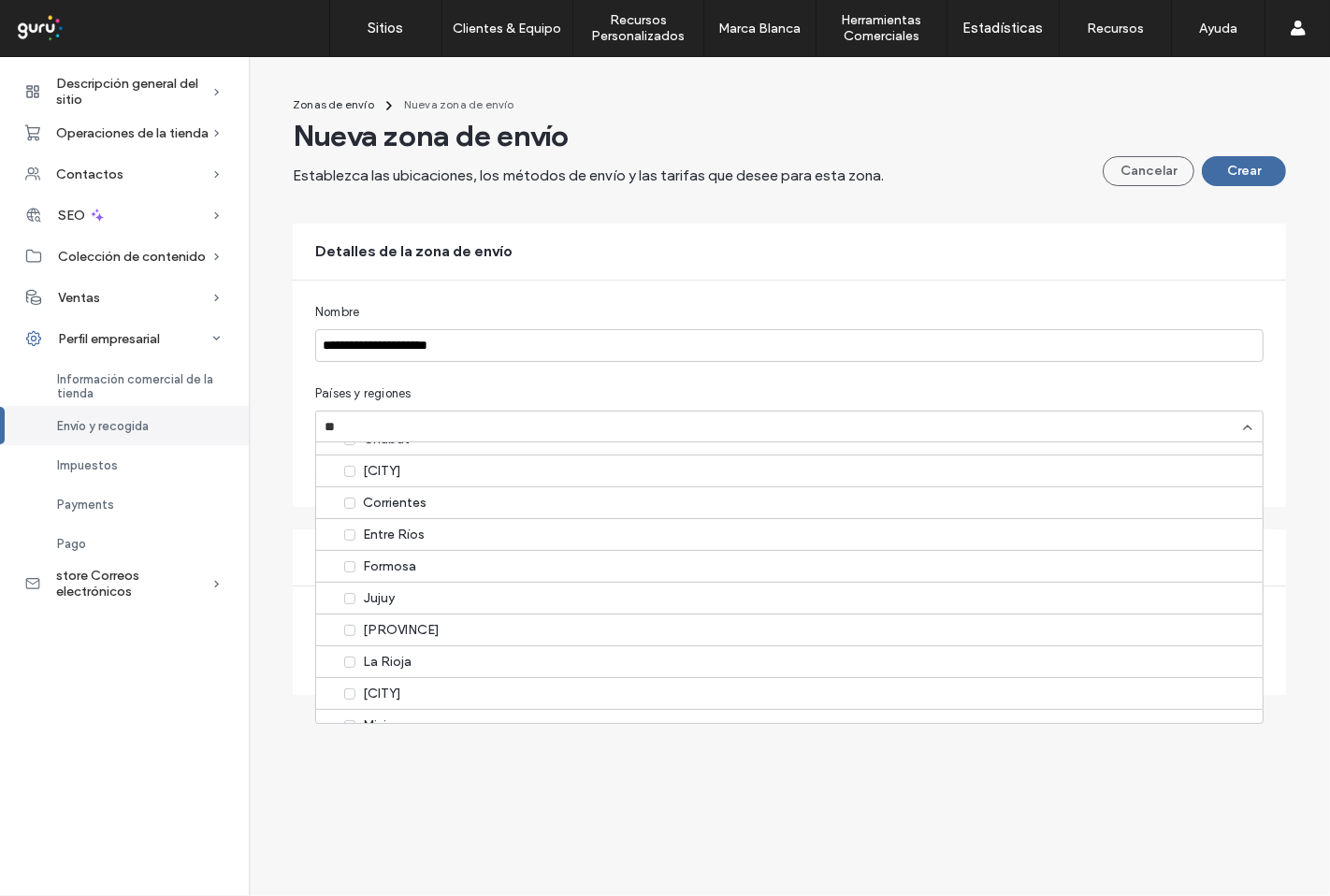 scroll, scrollTop: 208, scrollLeft: 0, axis: vertical 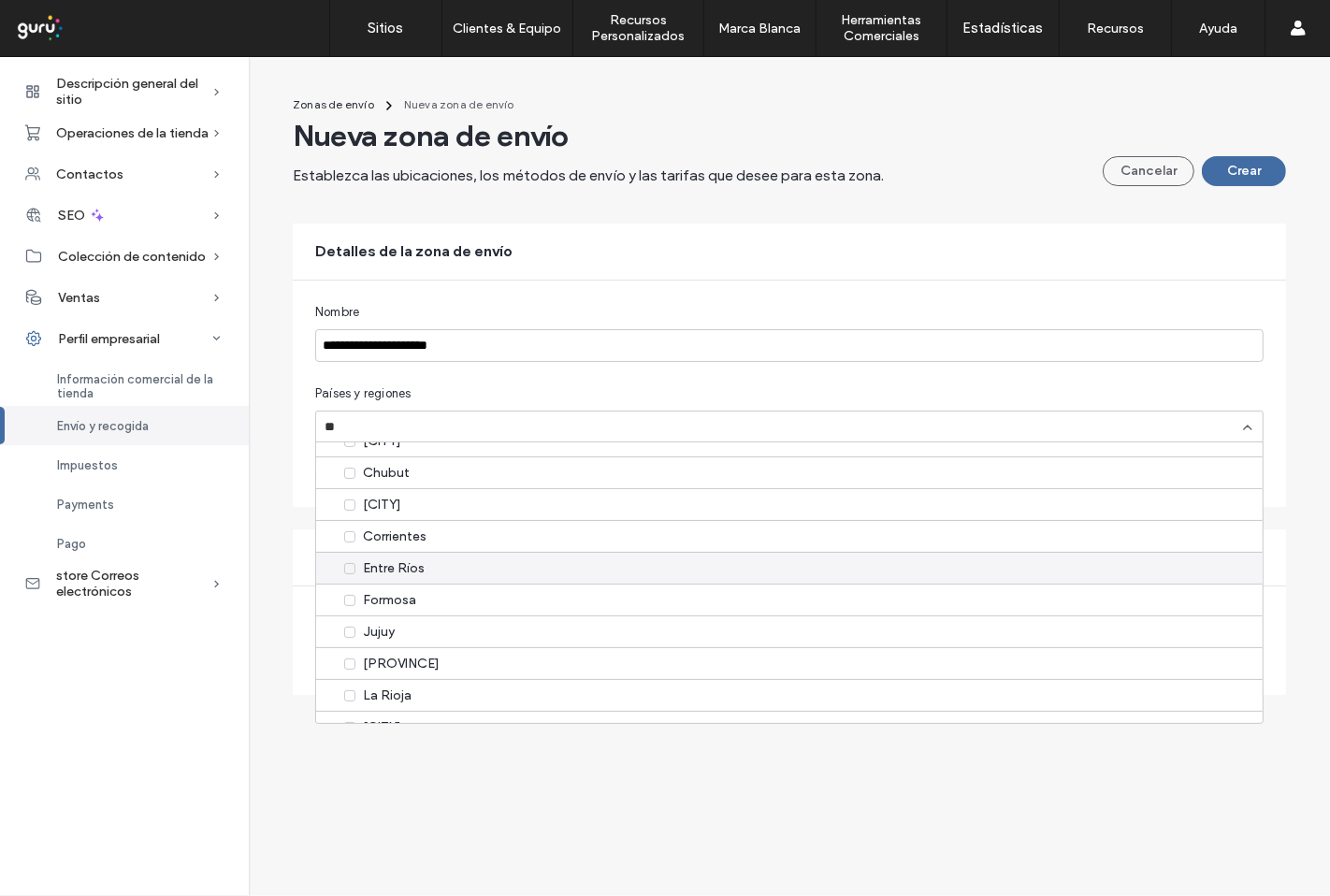click on "Entre Ríos" at bounding box center (789, 568) 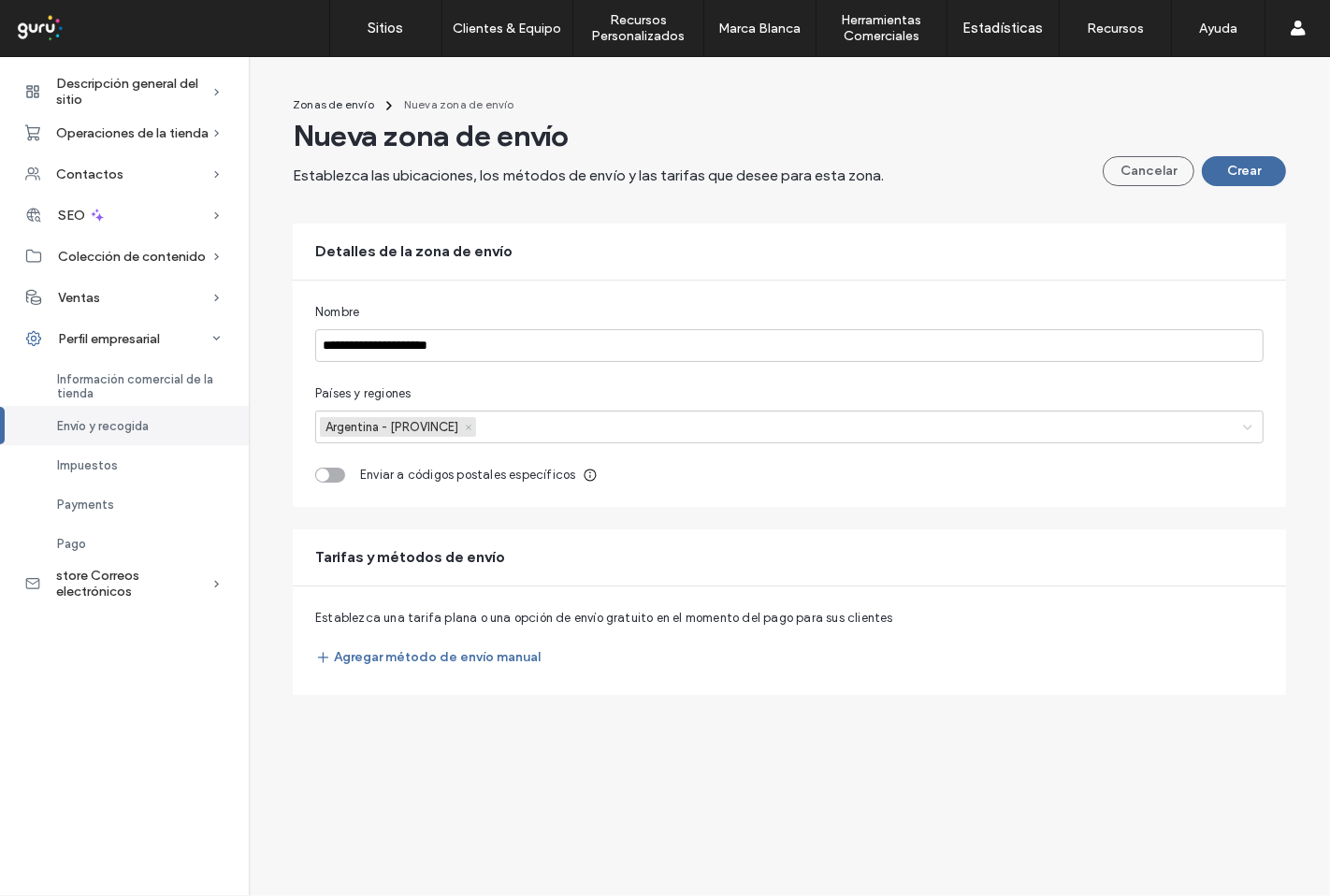 click on "**********" at bounding box center [789, 394] 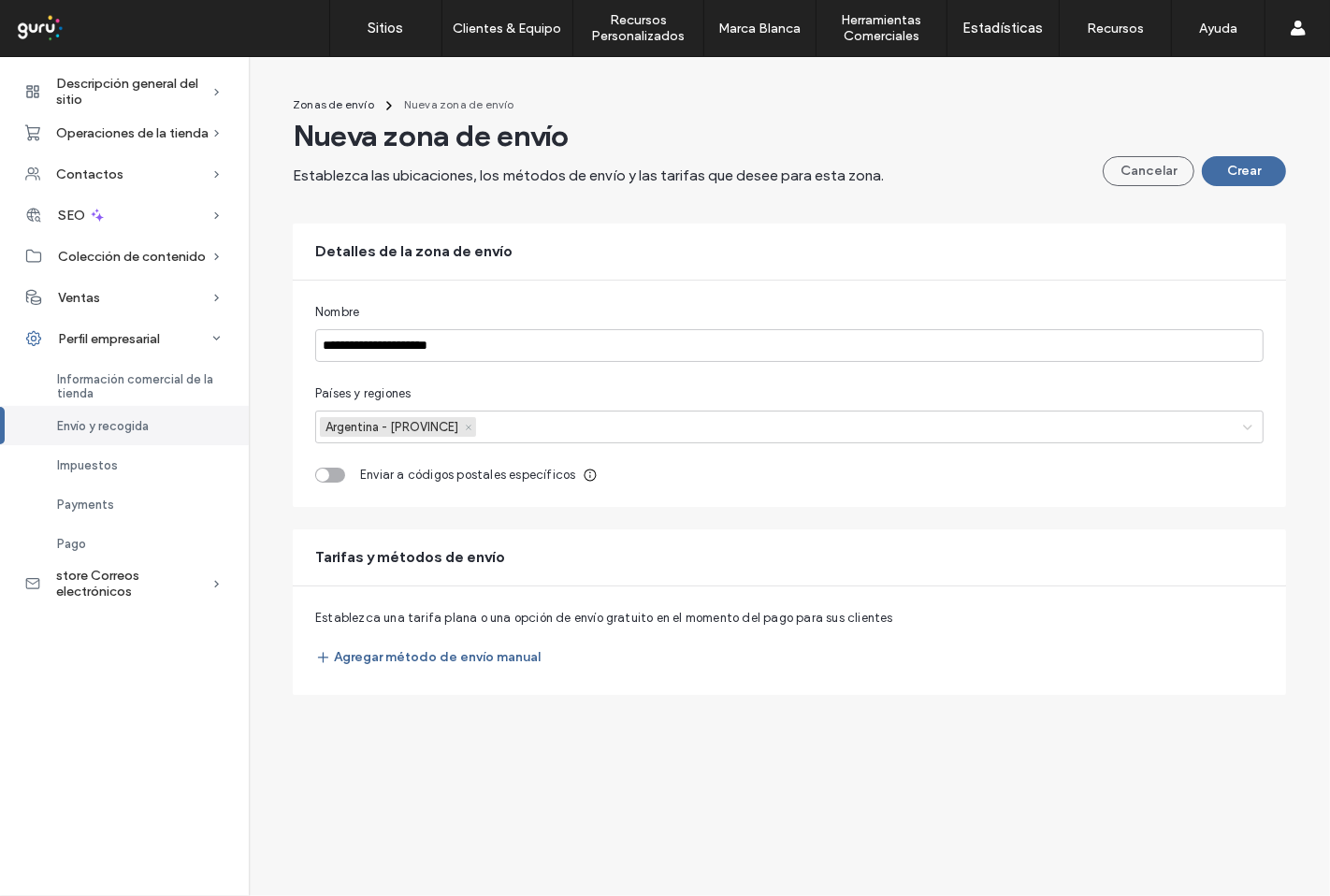 click on "Agregar método de envío manual" at bounding box center (427, 658) 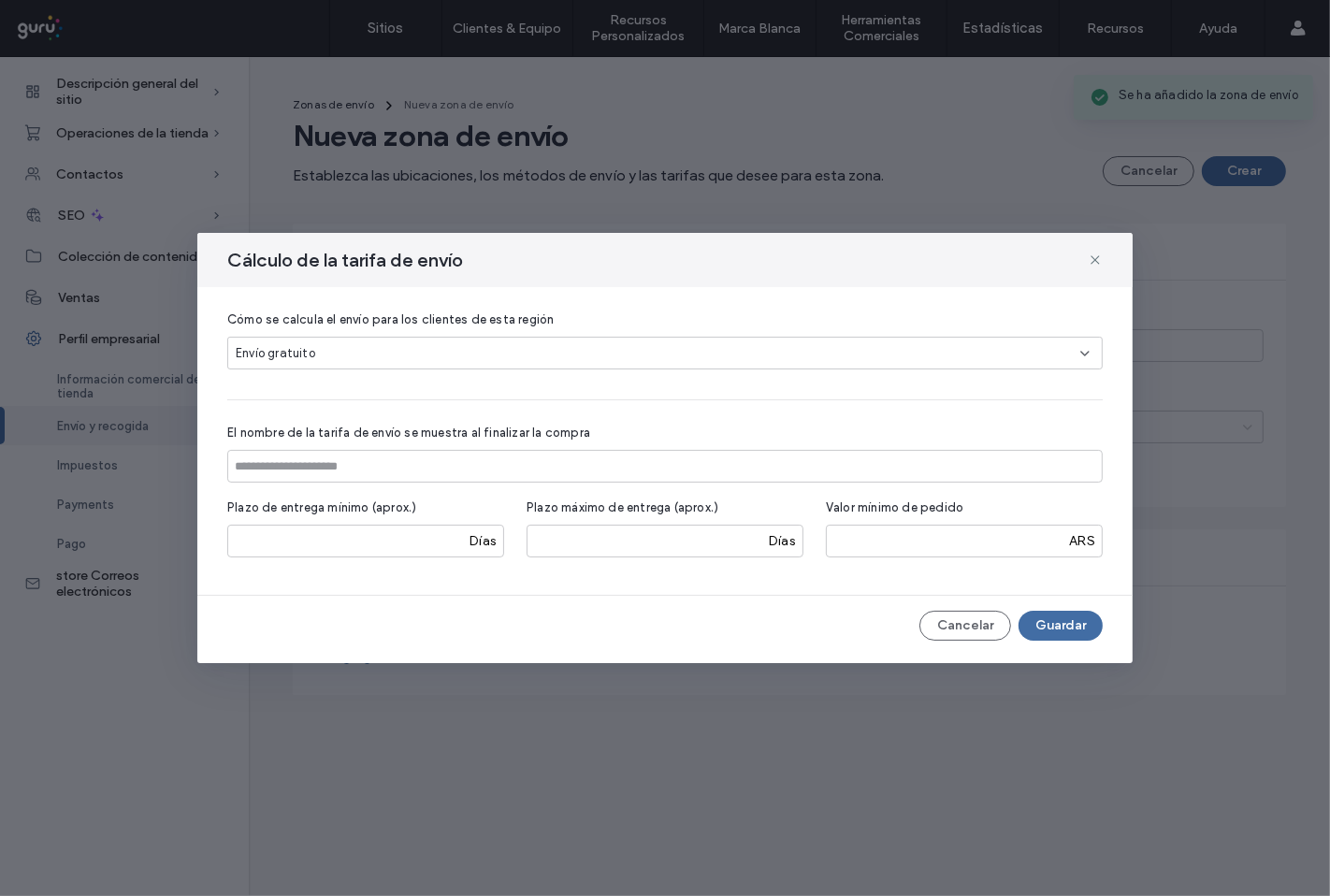 click on "Envío gratuito" at bounding box center (658, 354) 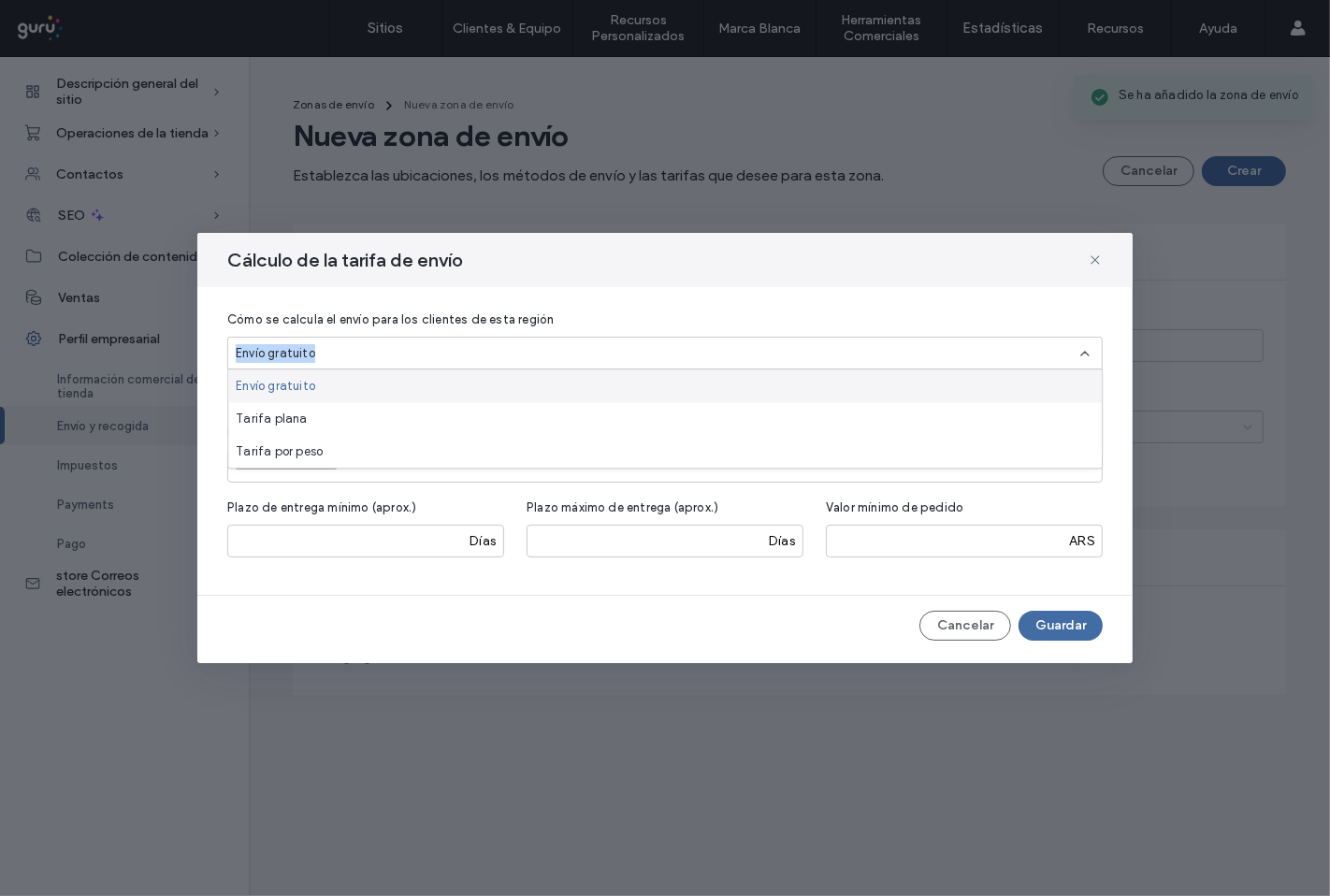 drag, startPoint x: 341, startPoint y: 353, endPoint x: 203, endPoint y: 355, distance: 138.0145 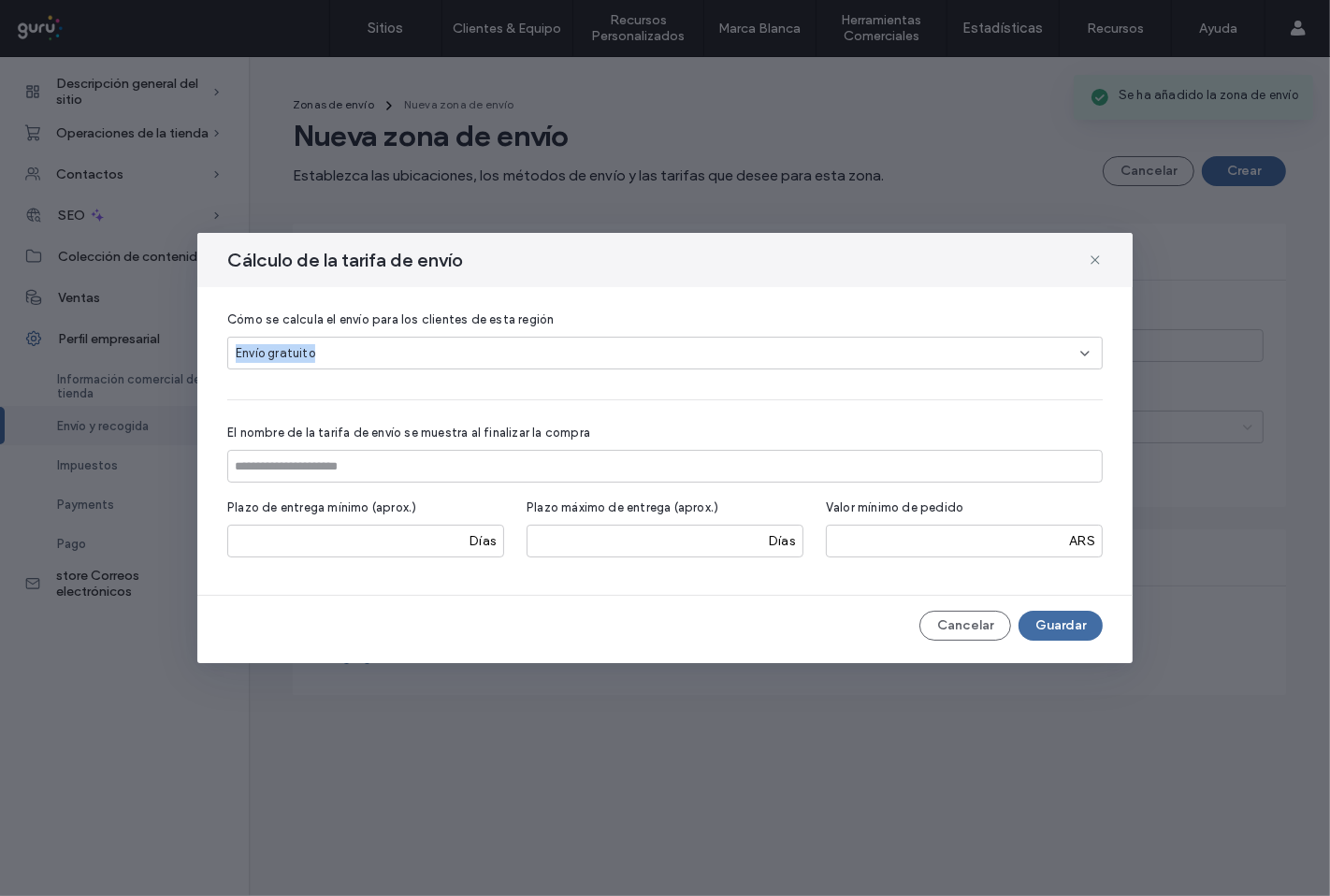 click on "Envío gratuito" at bounding box center (665, 353) 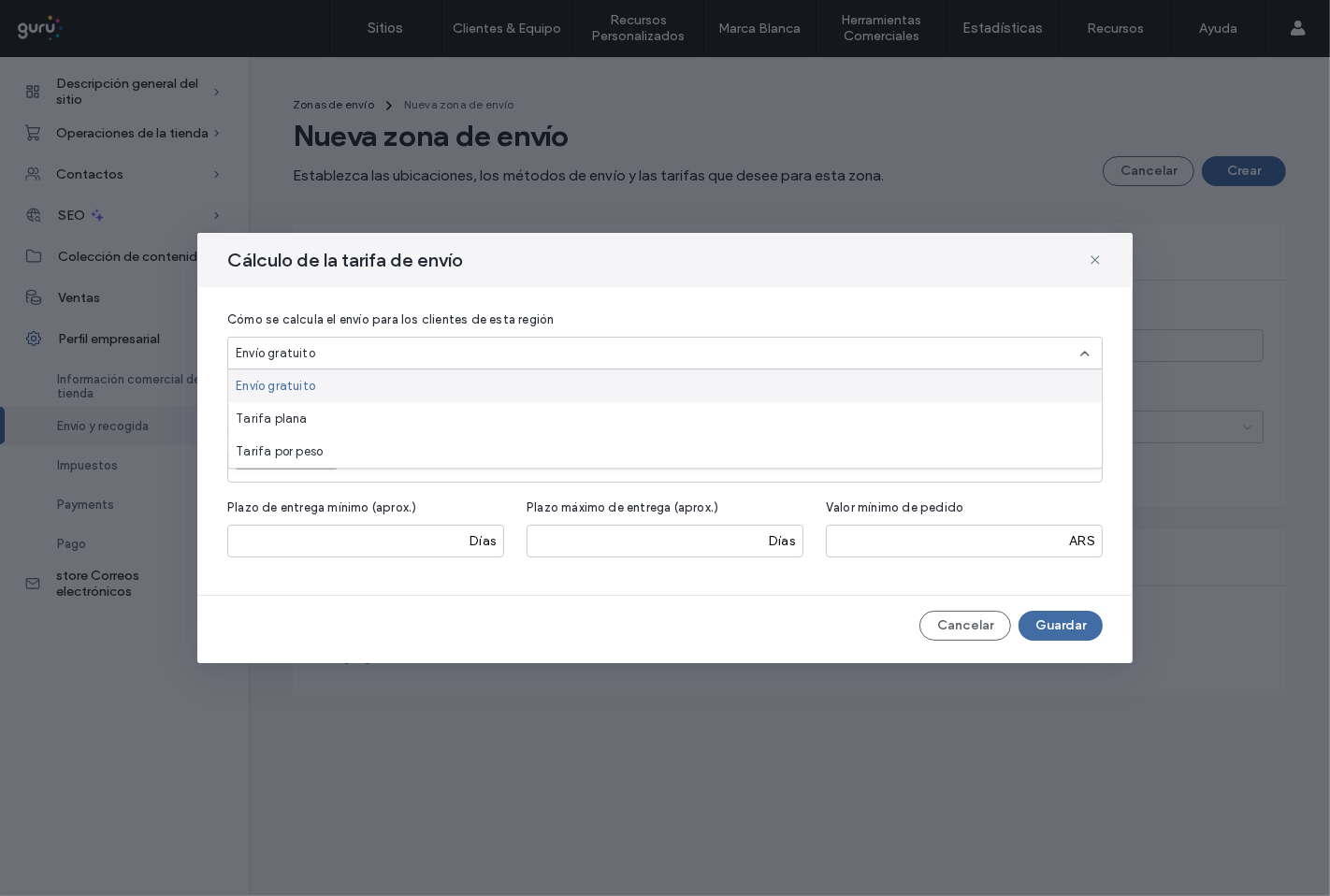 click on "Cómo se calcula el envío para los clientes de esta región Envío gratuito El nombre de la tarifa de envío se muestra al finalizar la compra Plazo de entrega mínimo (aprox.)  Días Plazo máximo de entrega (aprox.) Días Valor mínimo de pedido ARS" at bounding box center (665, 441) 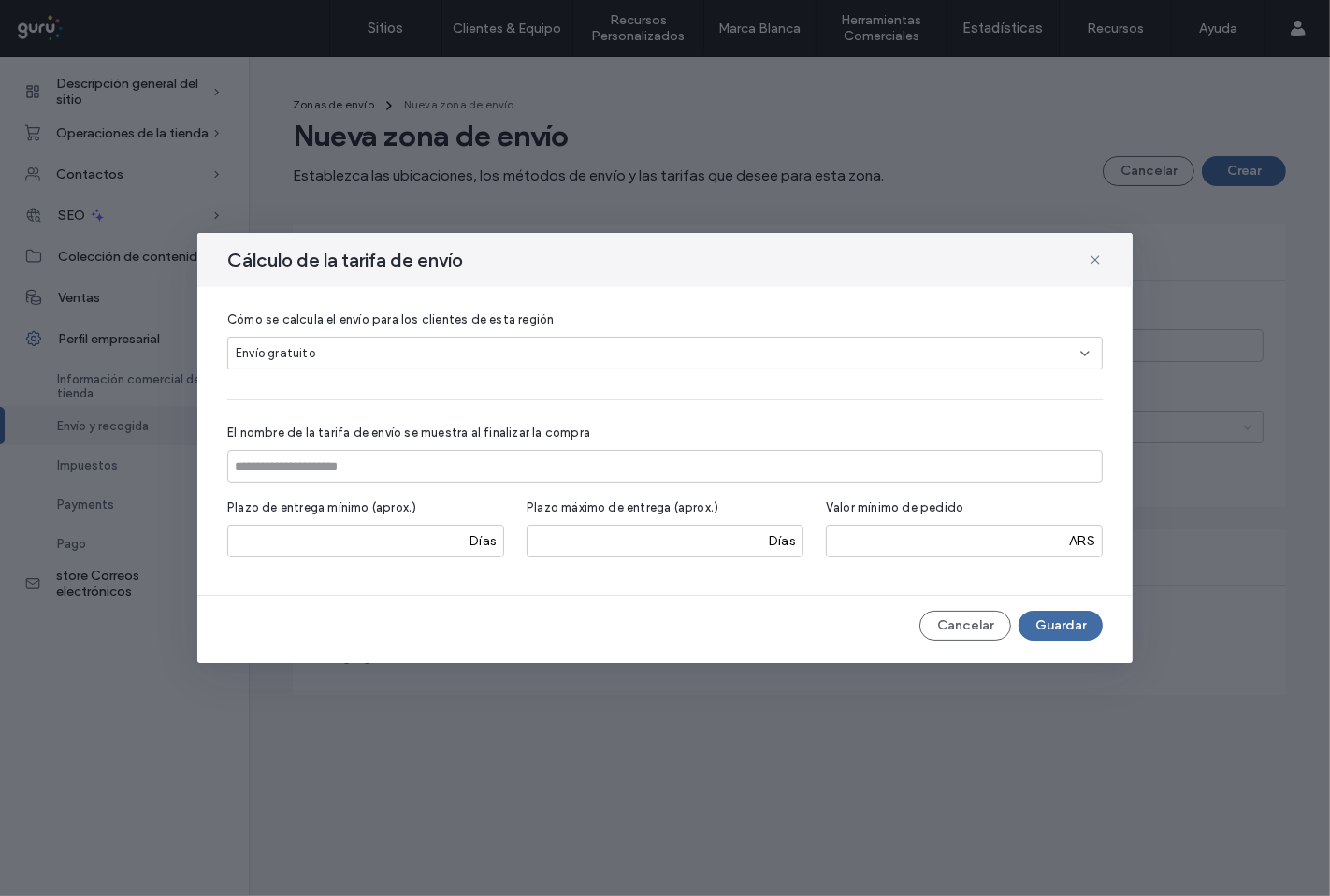click on "Envío gratuito" at bounding box center [658, 354] 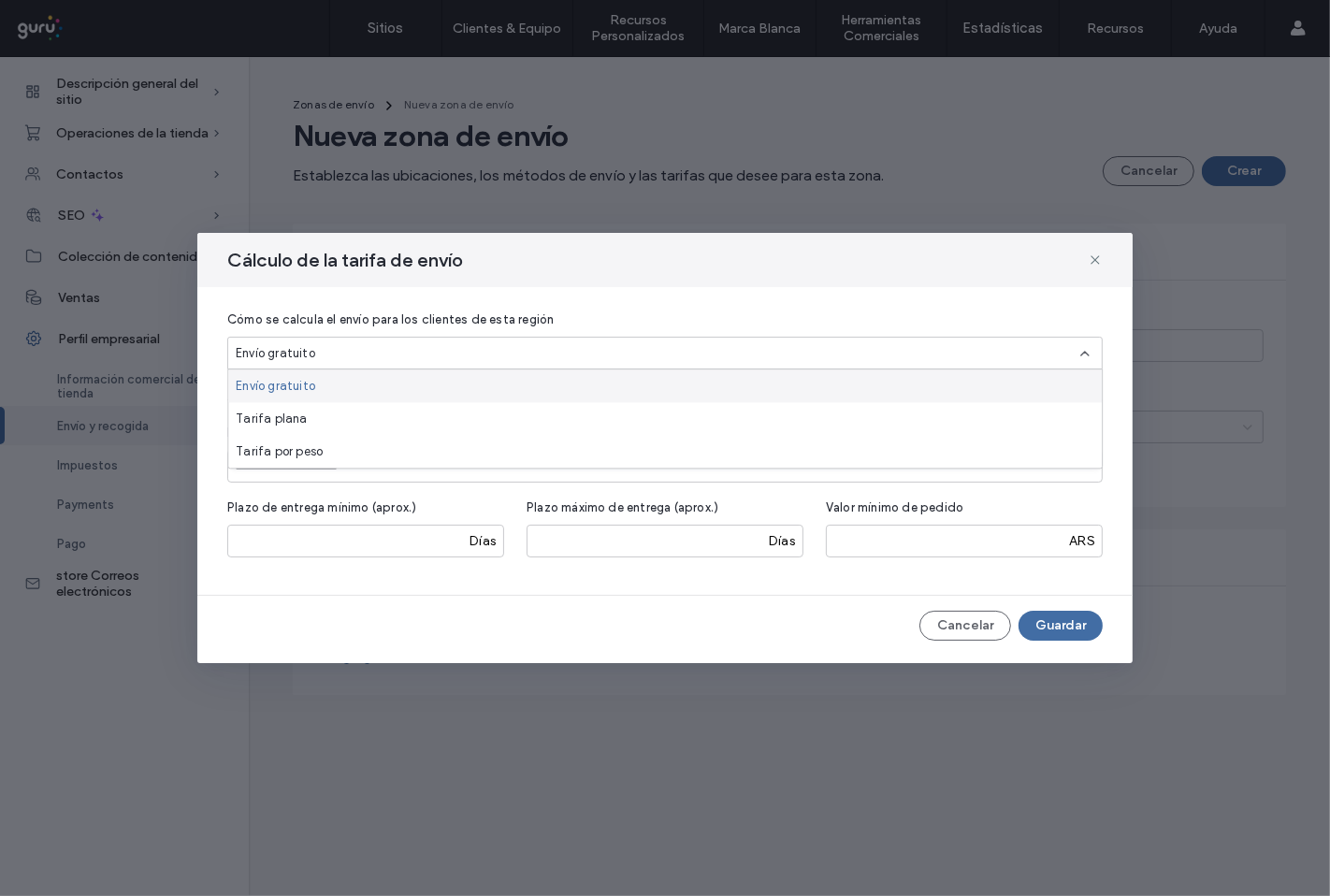 click on "Envío gratuito" at bounding box center (658, 354) 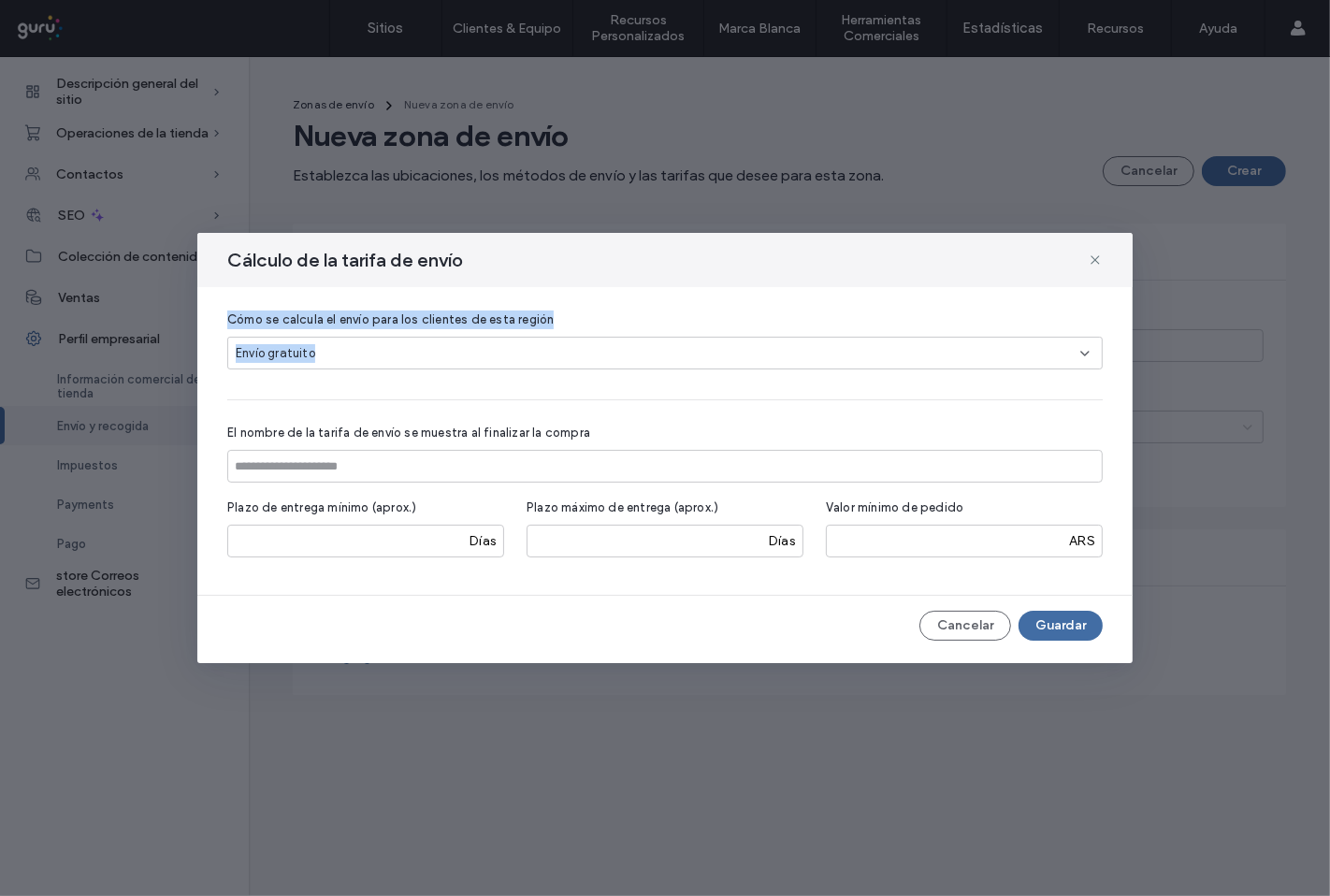 click on "Envío gratuito" at bounding box center (658, 354) 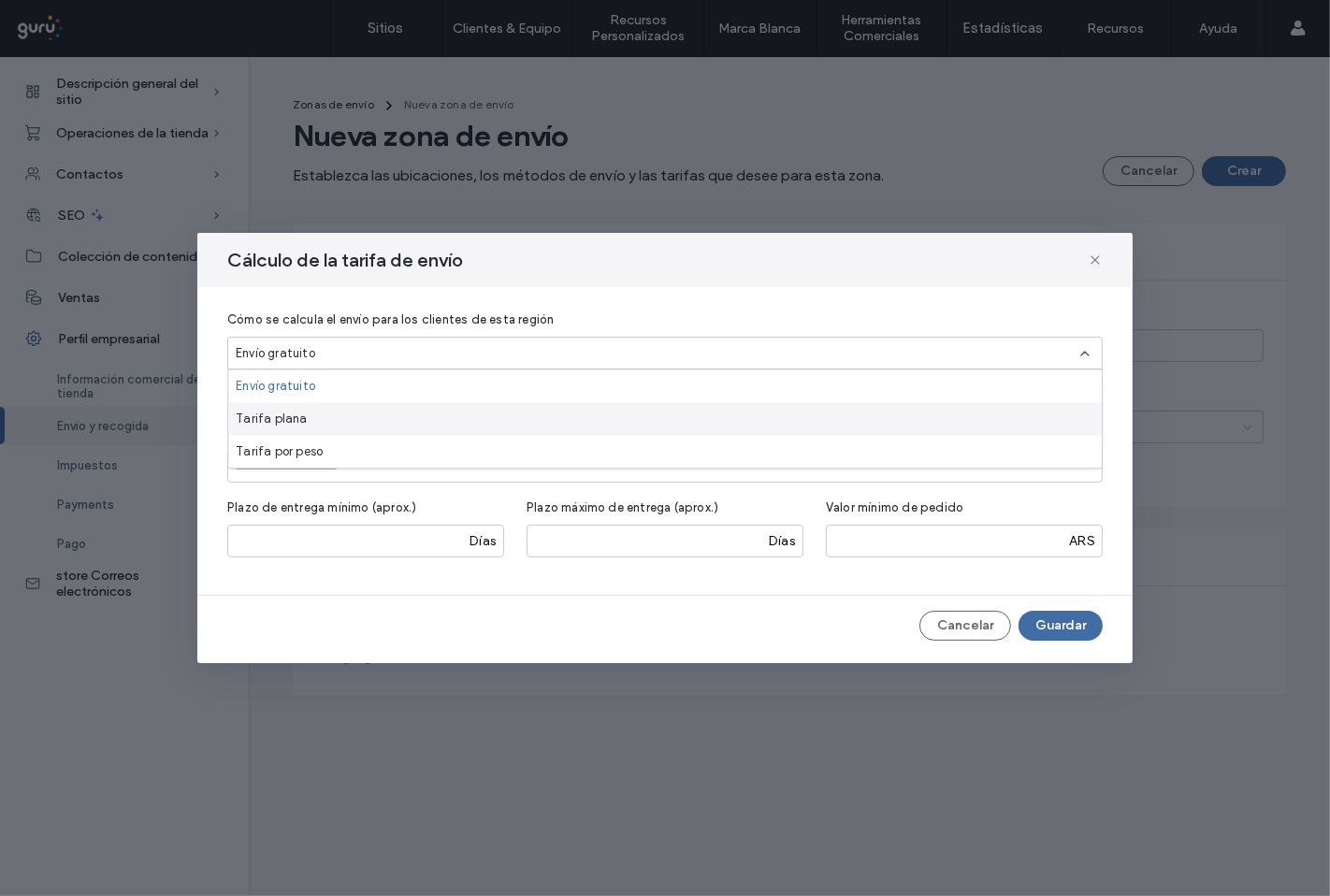 click on "Tarifa plana" at bounding box center (665, 418) 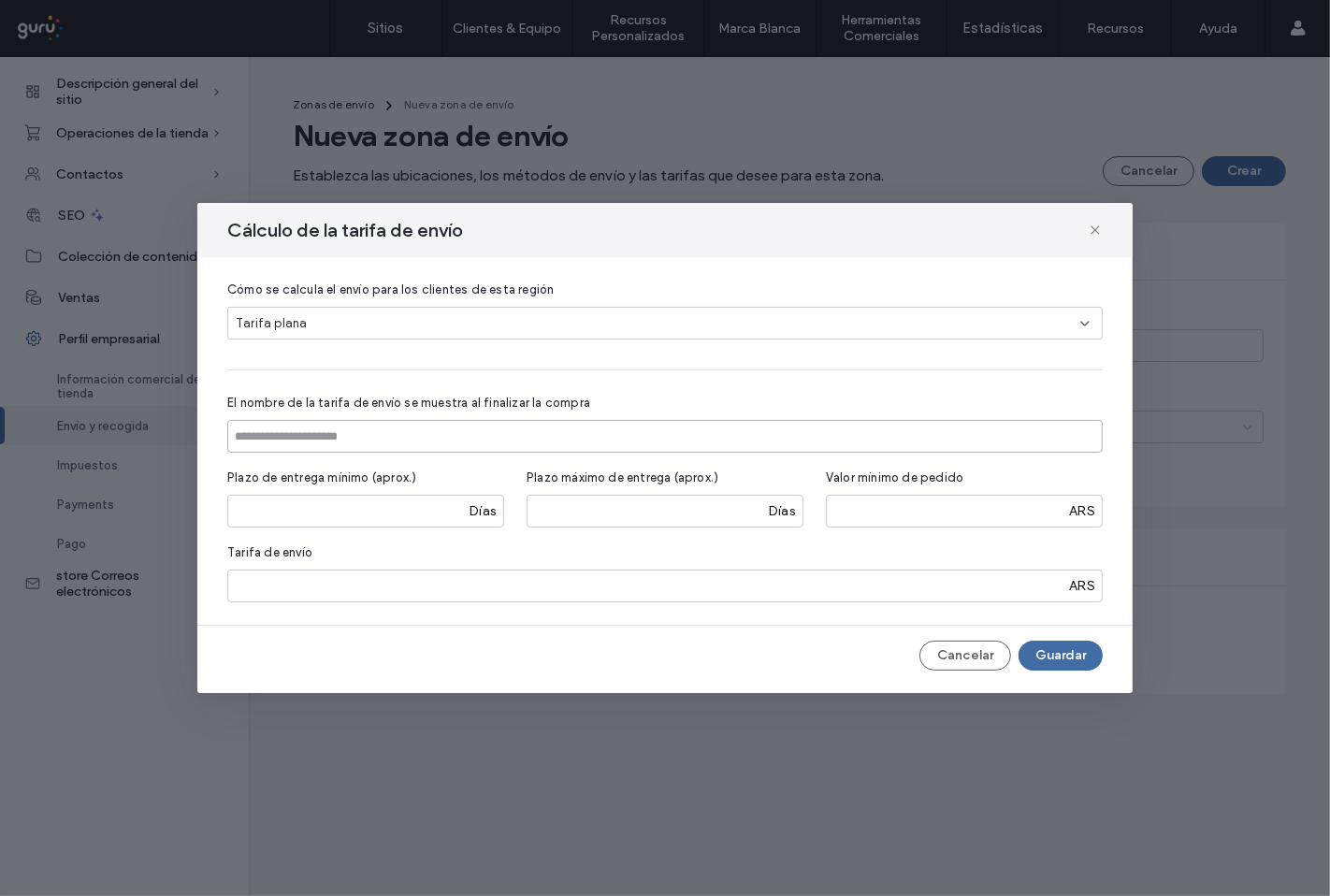 click at bounding box center (665, 436) 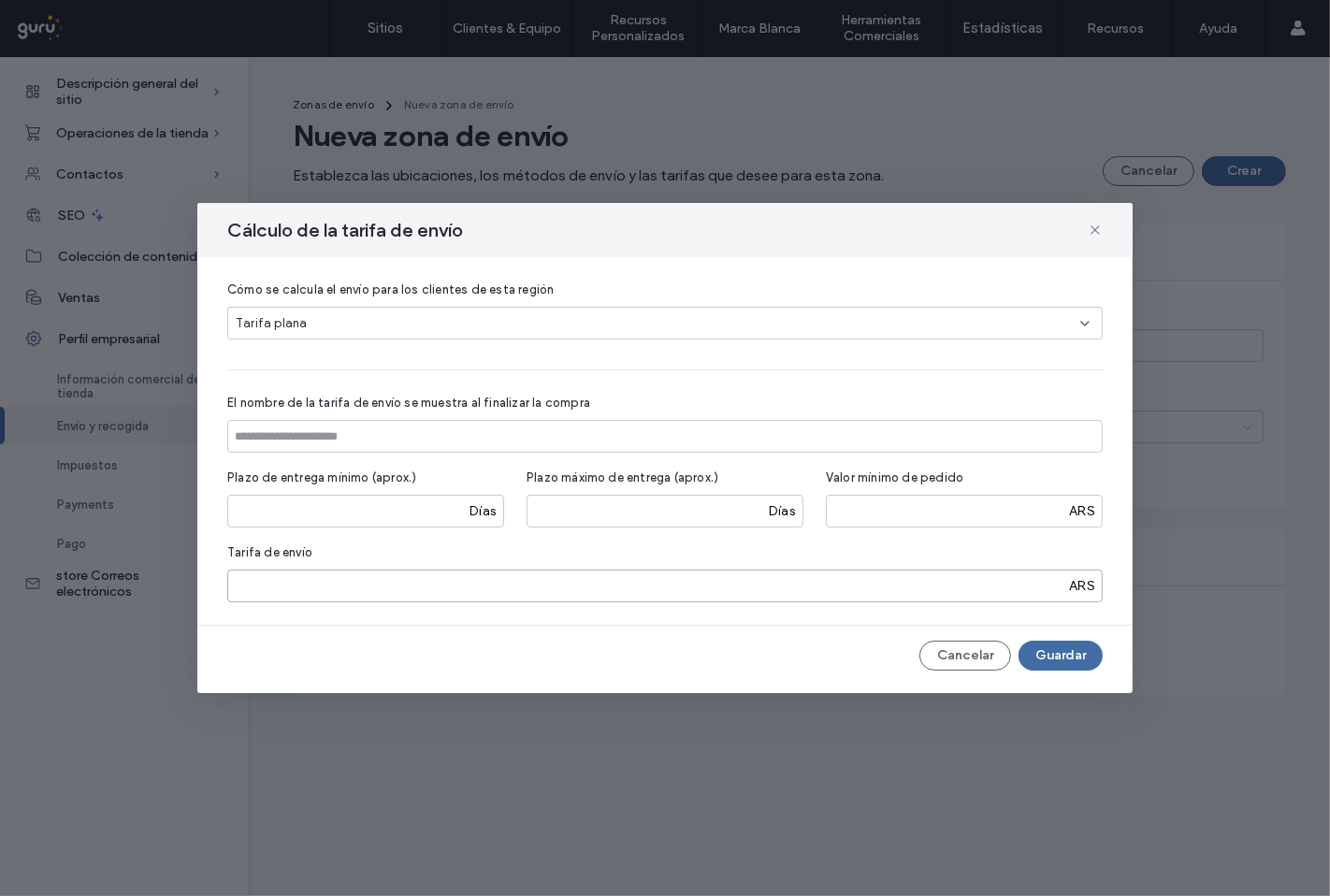 click on "*" at bounding box center [665, 585] 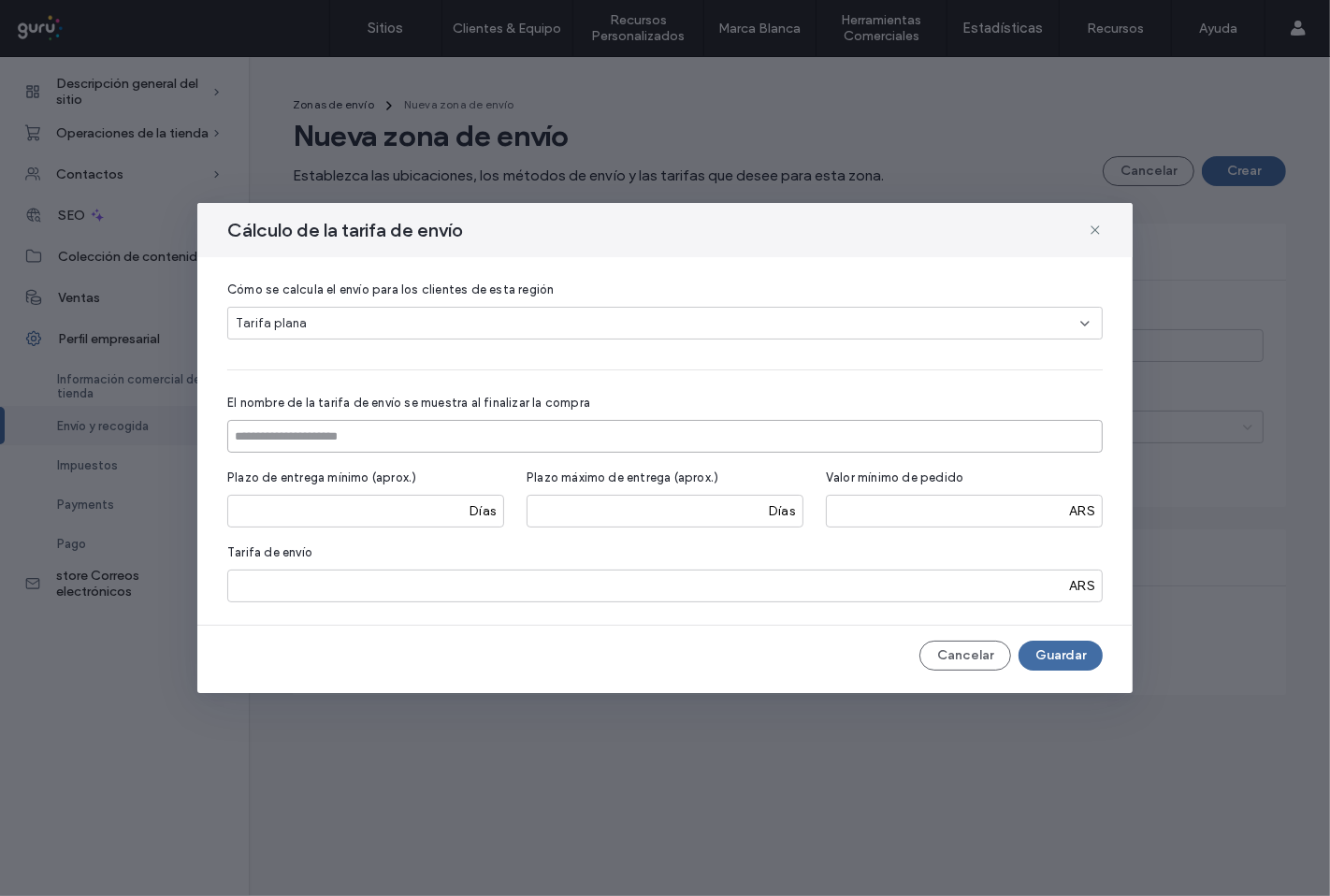 click at bounding box center [665, 436] 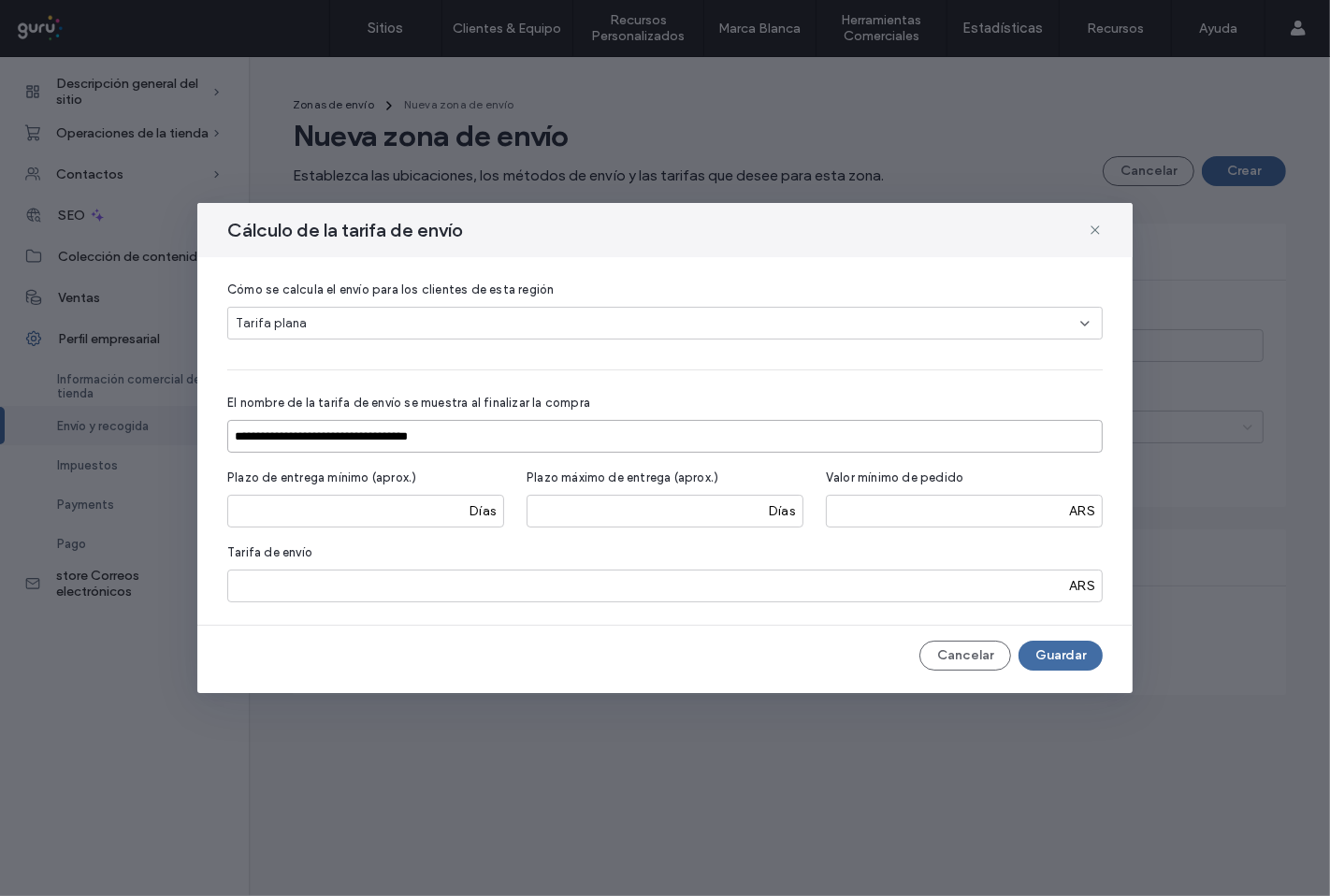 paste on "**********" 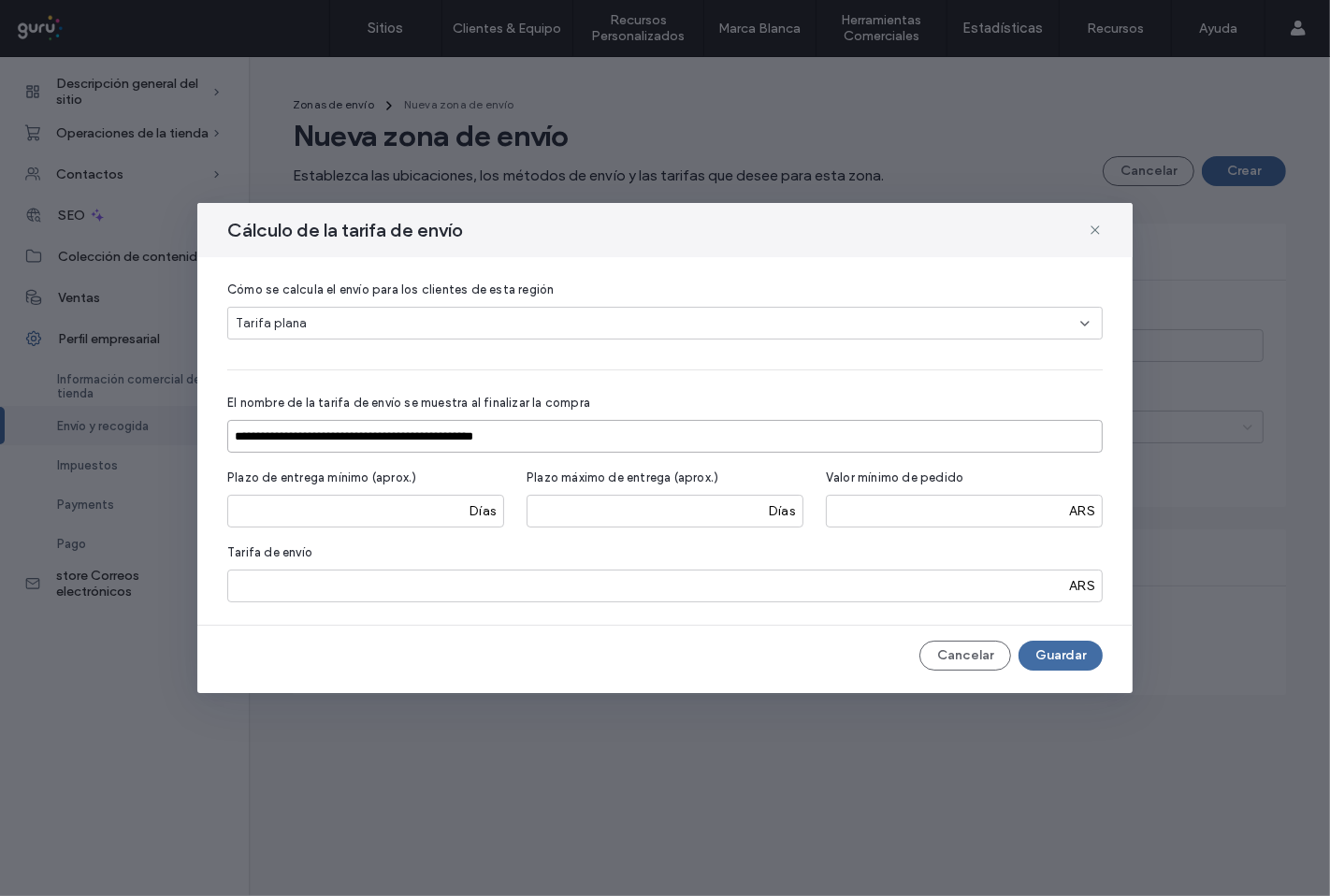 click on "**********" at bounding box center [665, 436] 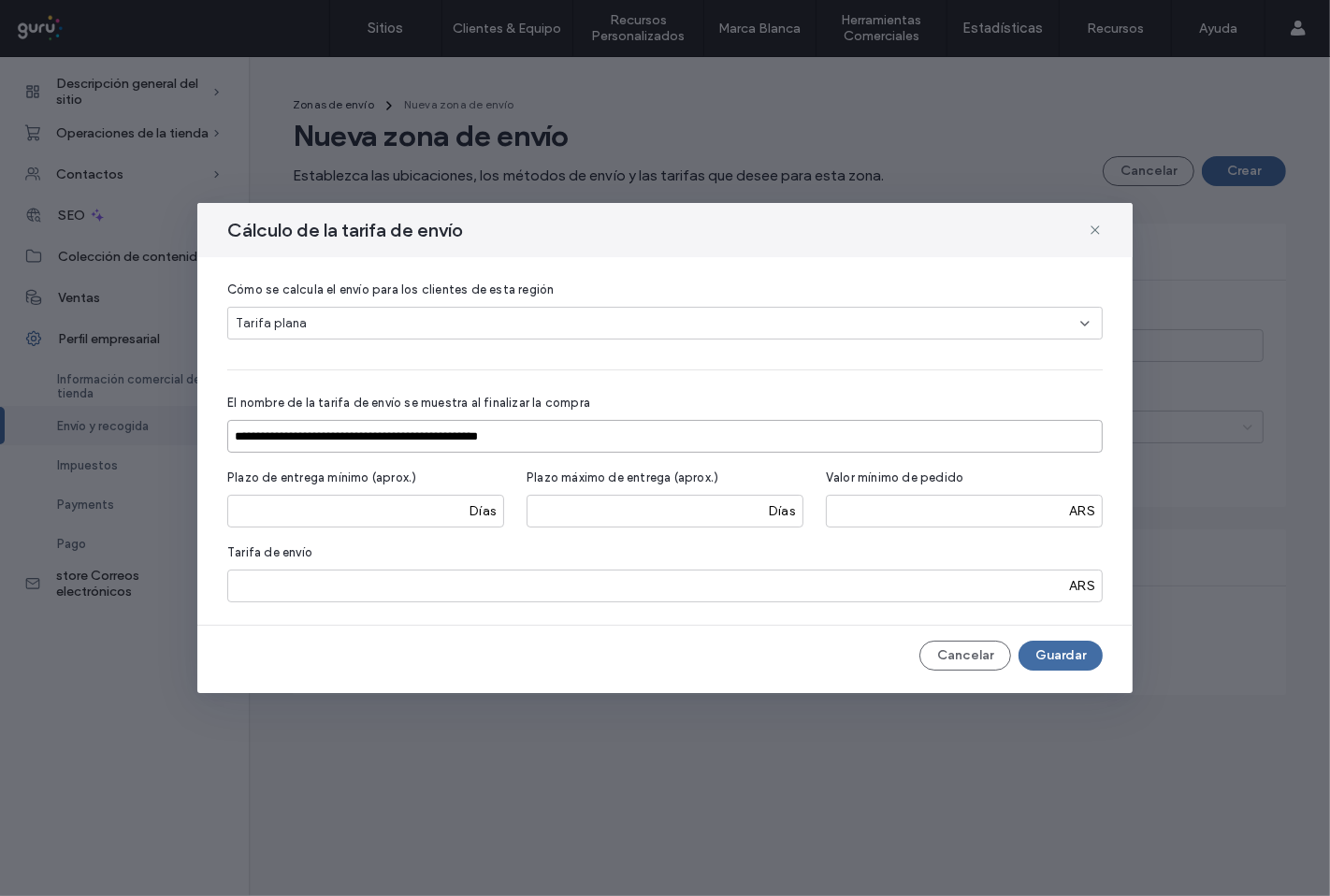 click on "**********" at bounding box center [665, 436] 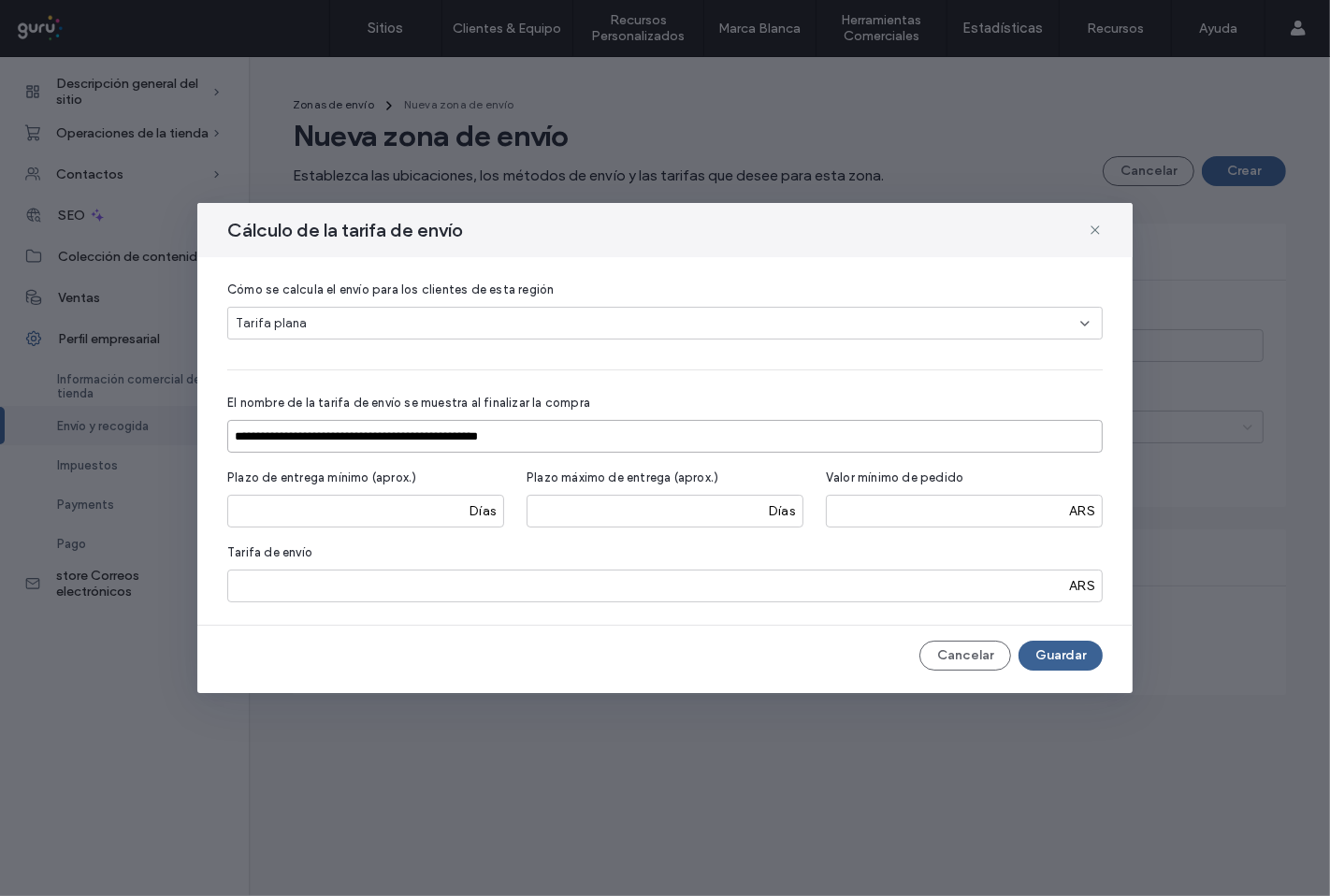 type on "**********" 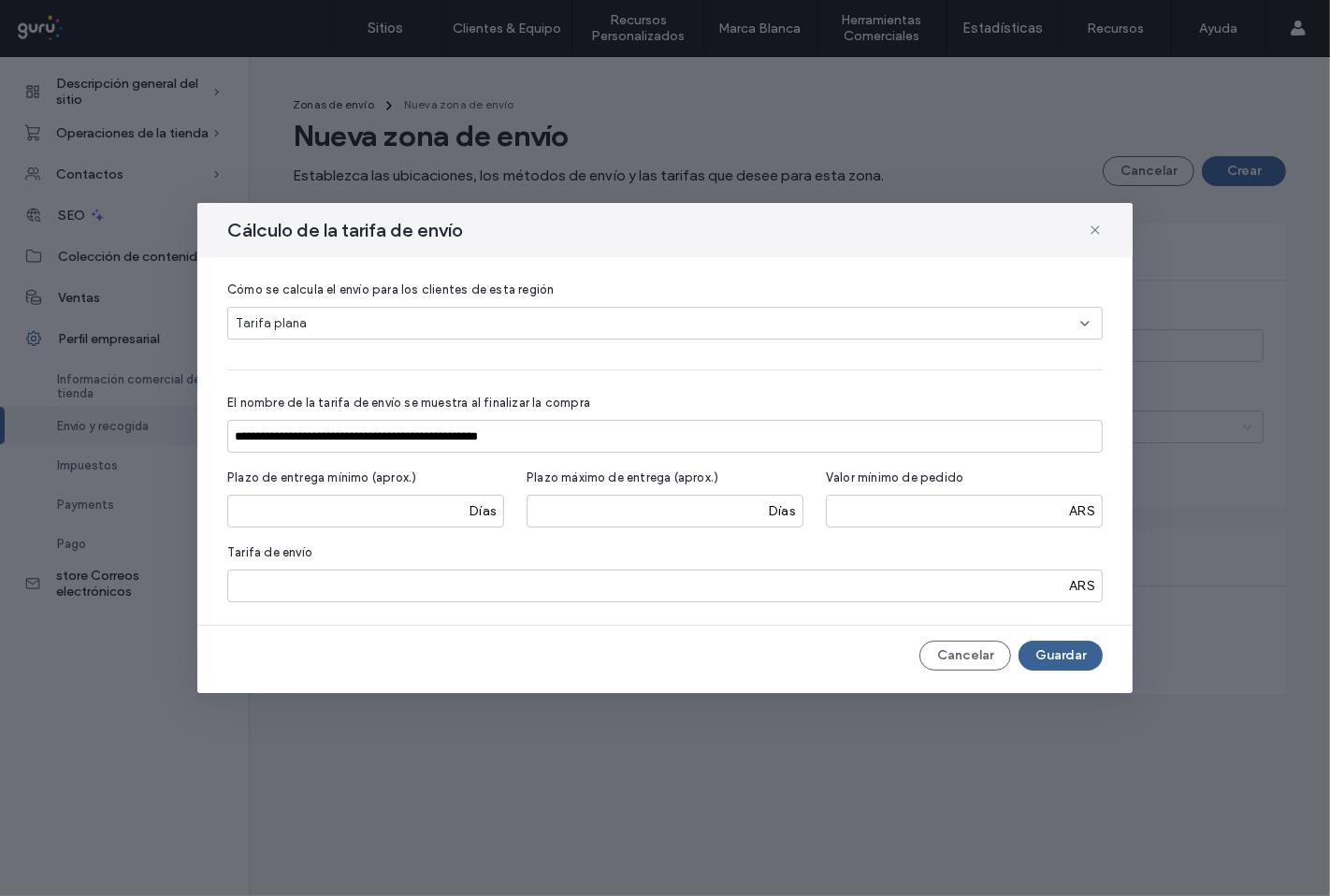 click on "Guardar" at bounding box center [1061, 656] 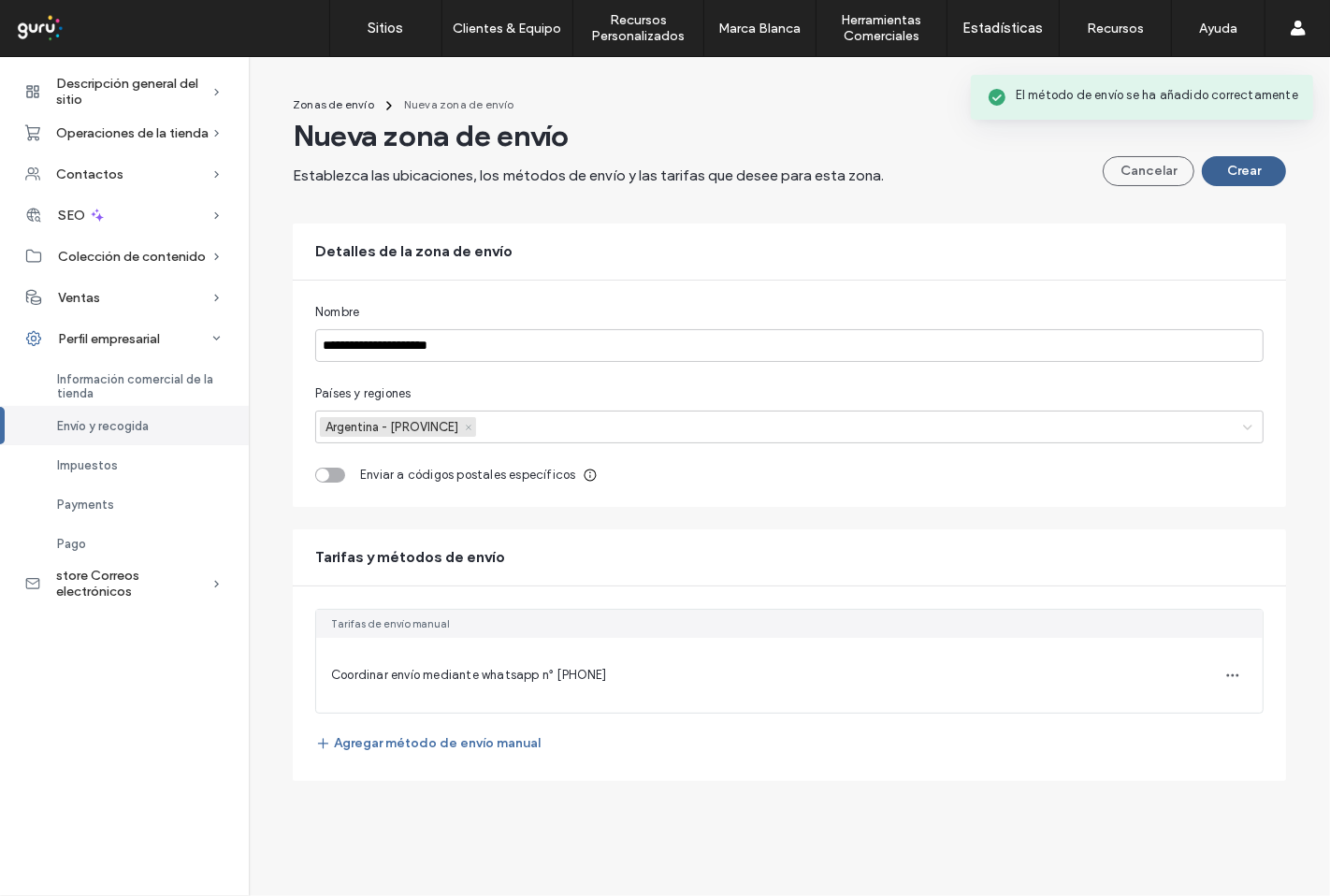 click on "Crear" at bounding box center [1244, 171] 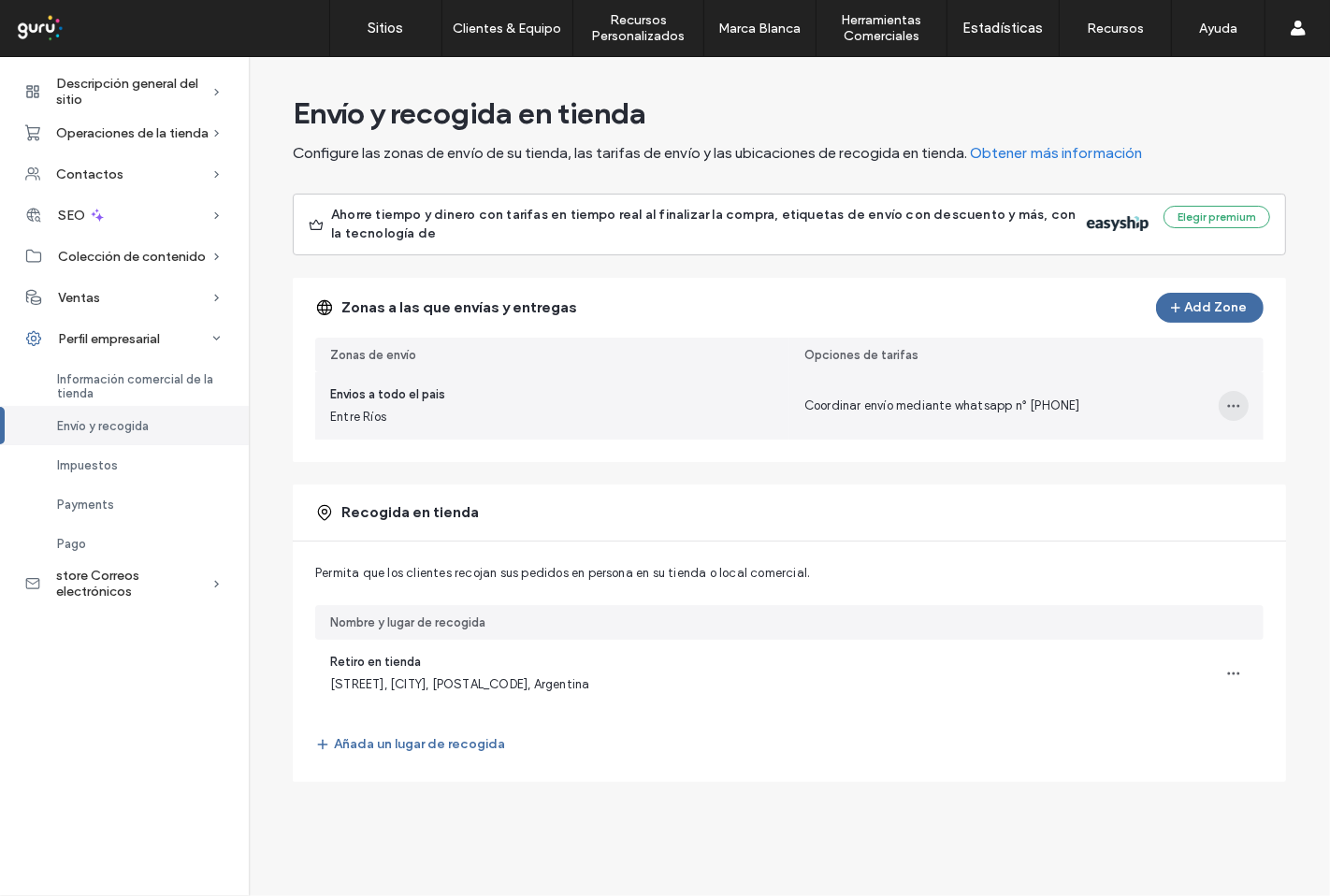 click at bounding box center (1234, 406) 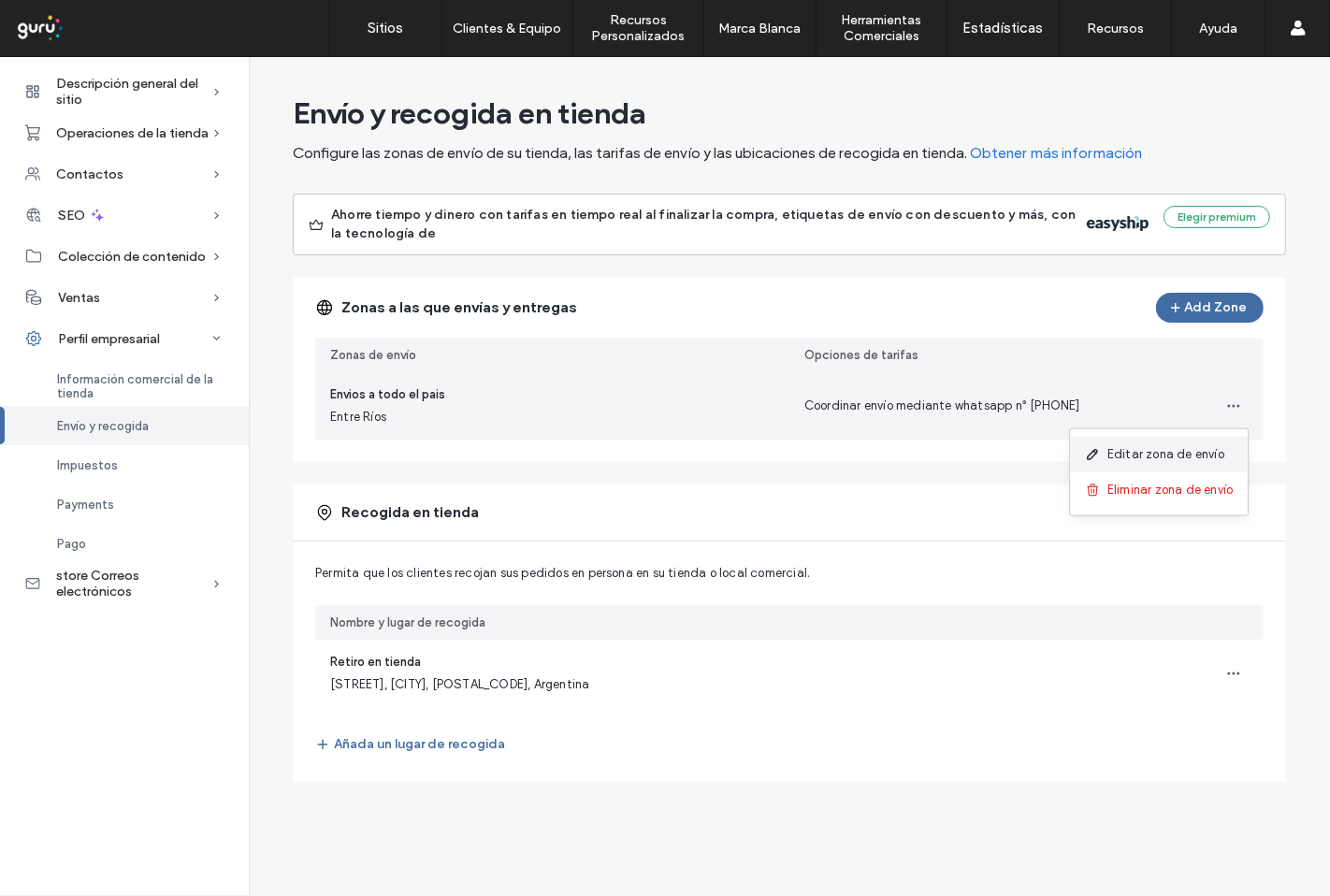 click on "Editar zona de envío" at bounding box center (1165, 455) 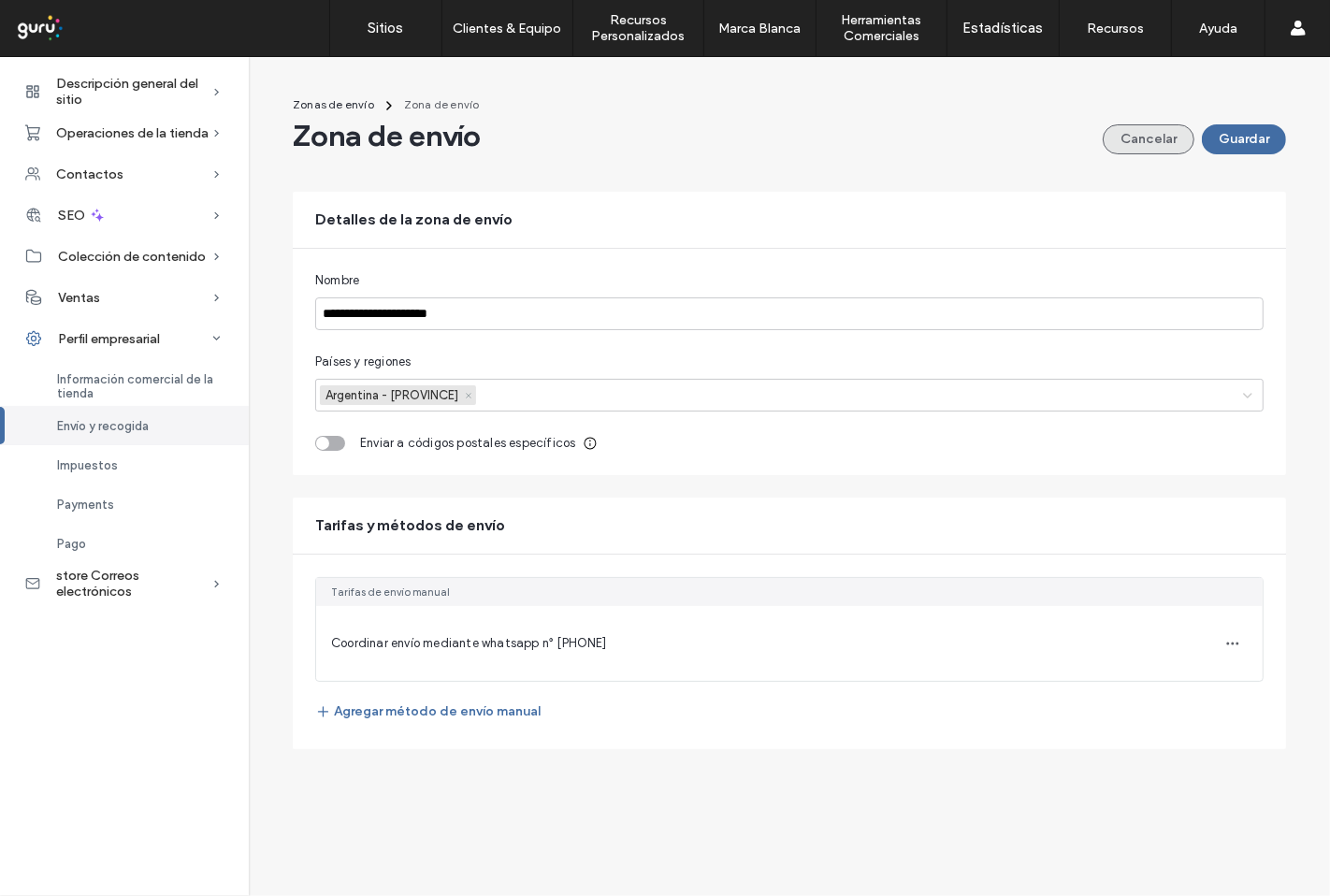 click on "Cancelar" at bounding box center [1149, 139] 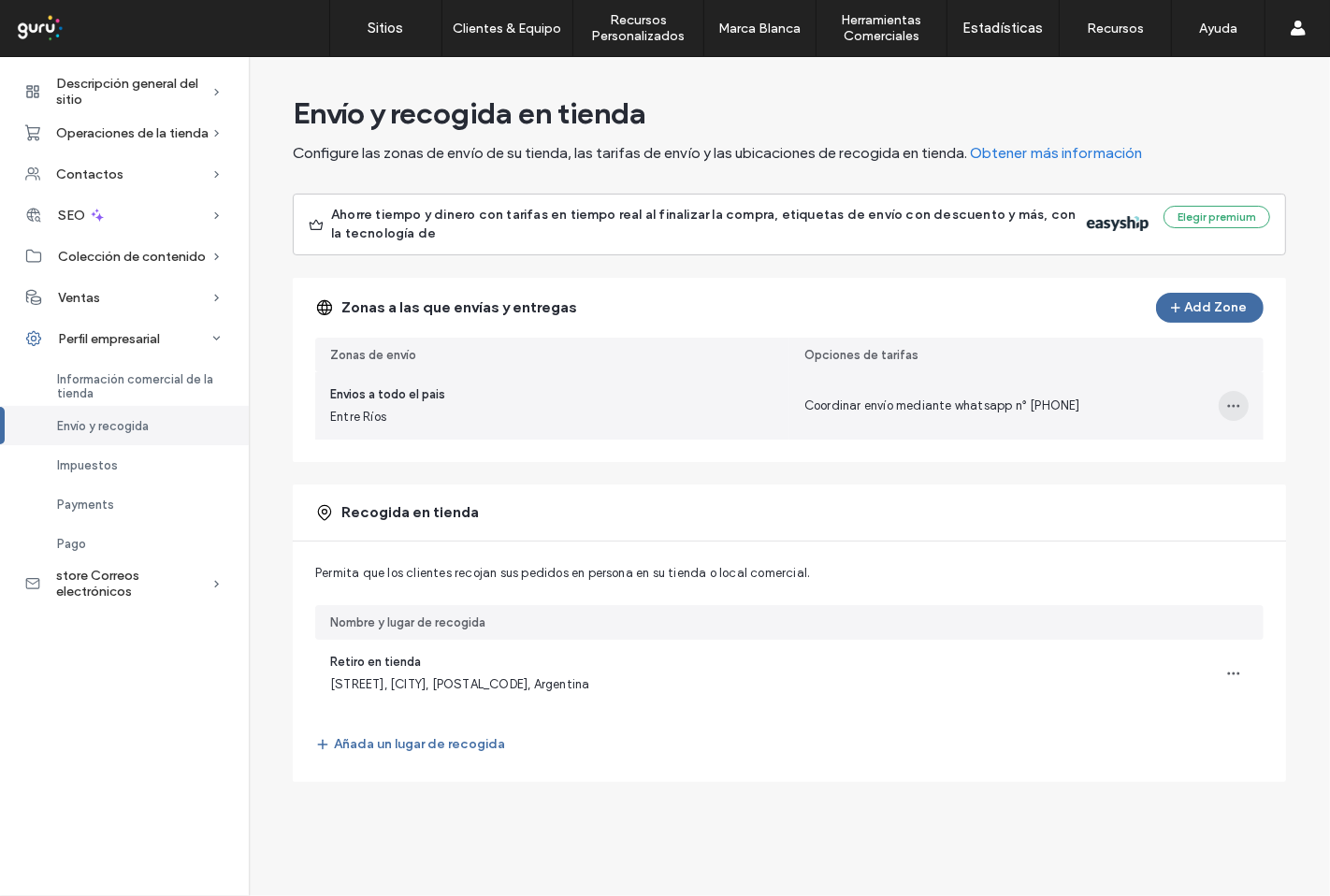 click at bounding box center [1234, 406] 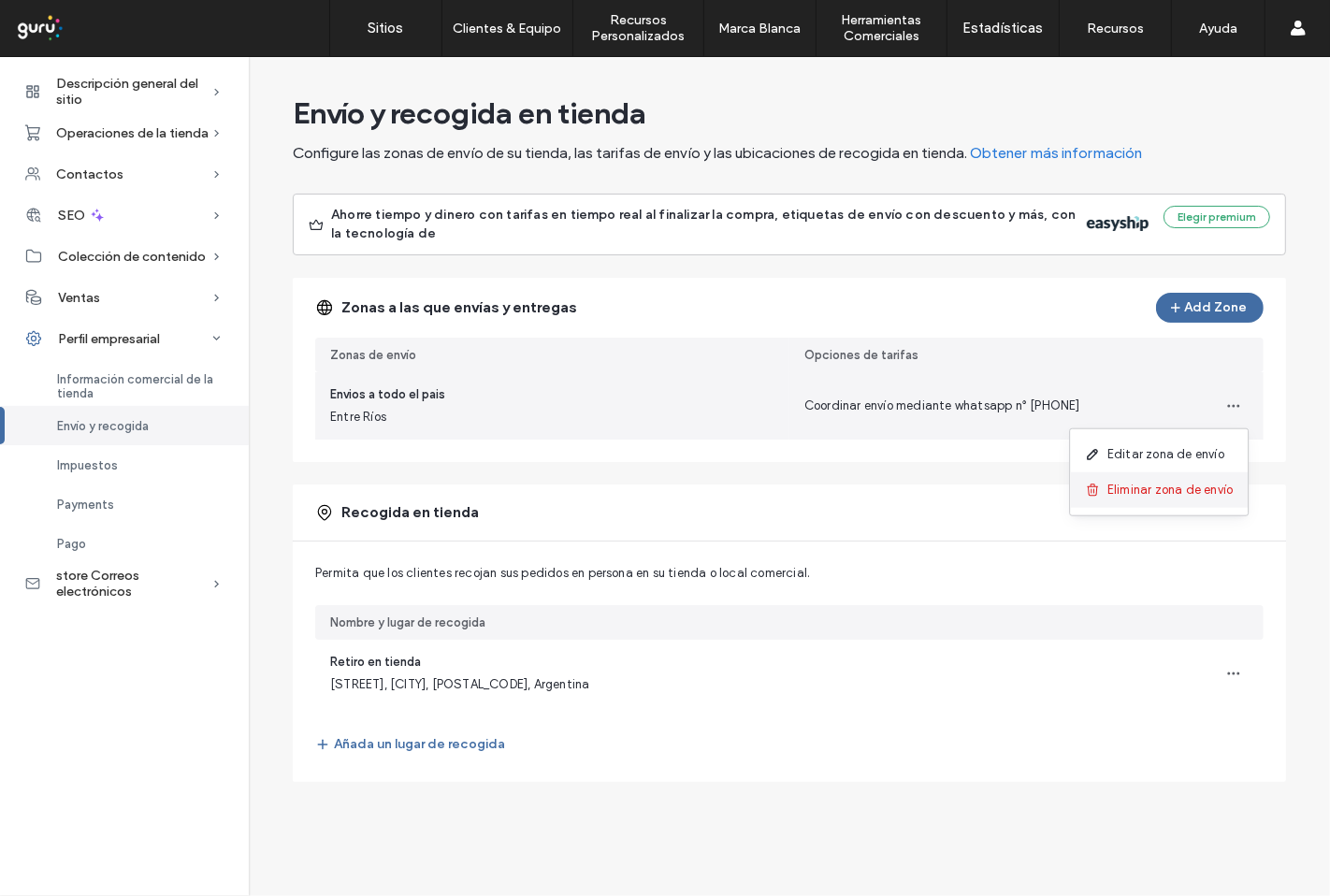 click on "Eliminar zona de envío" at bounding box center (1170, 490) 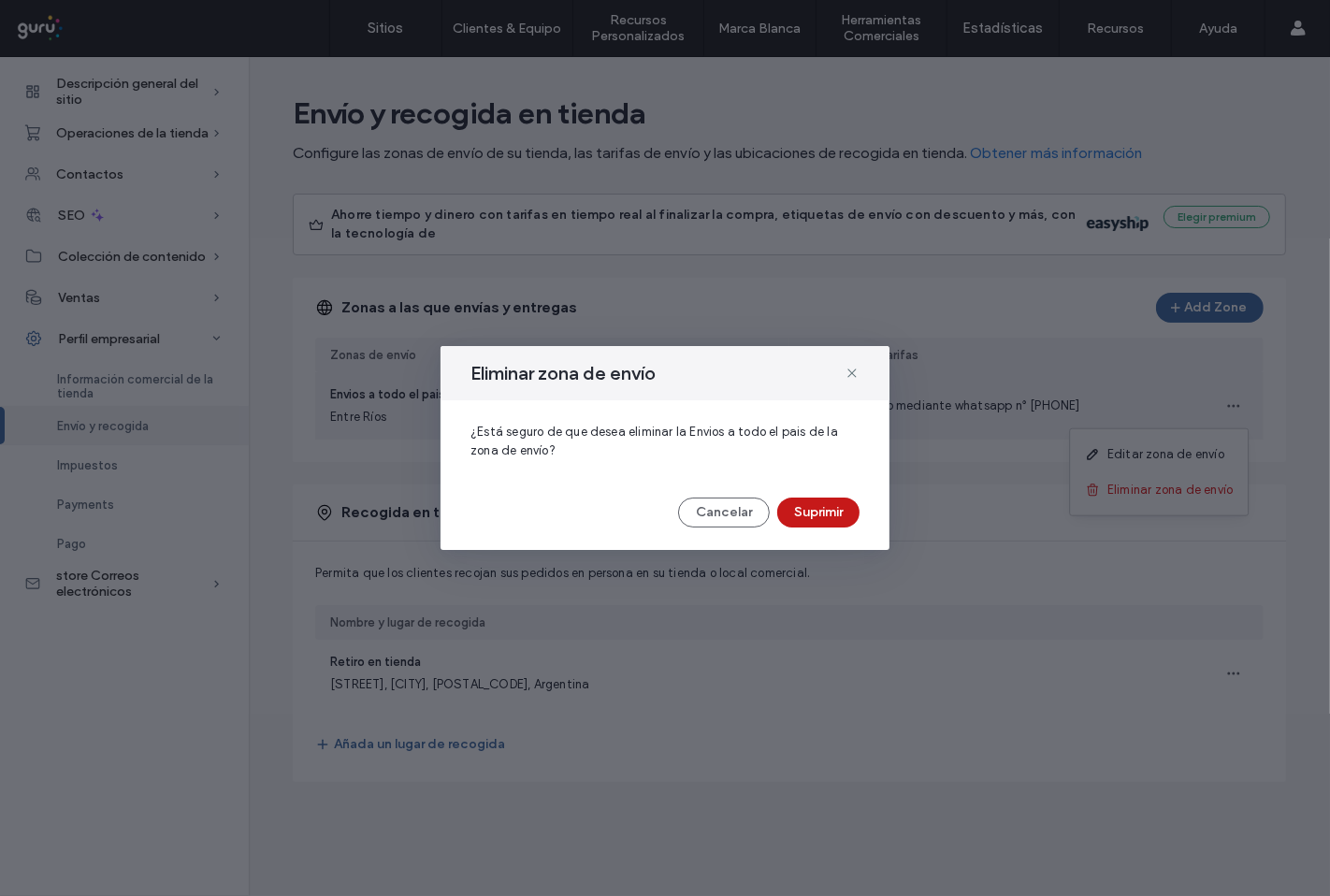 click on "Suprimir" at bounding box center (818, 513) 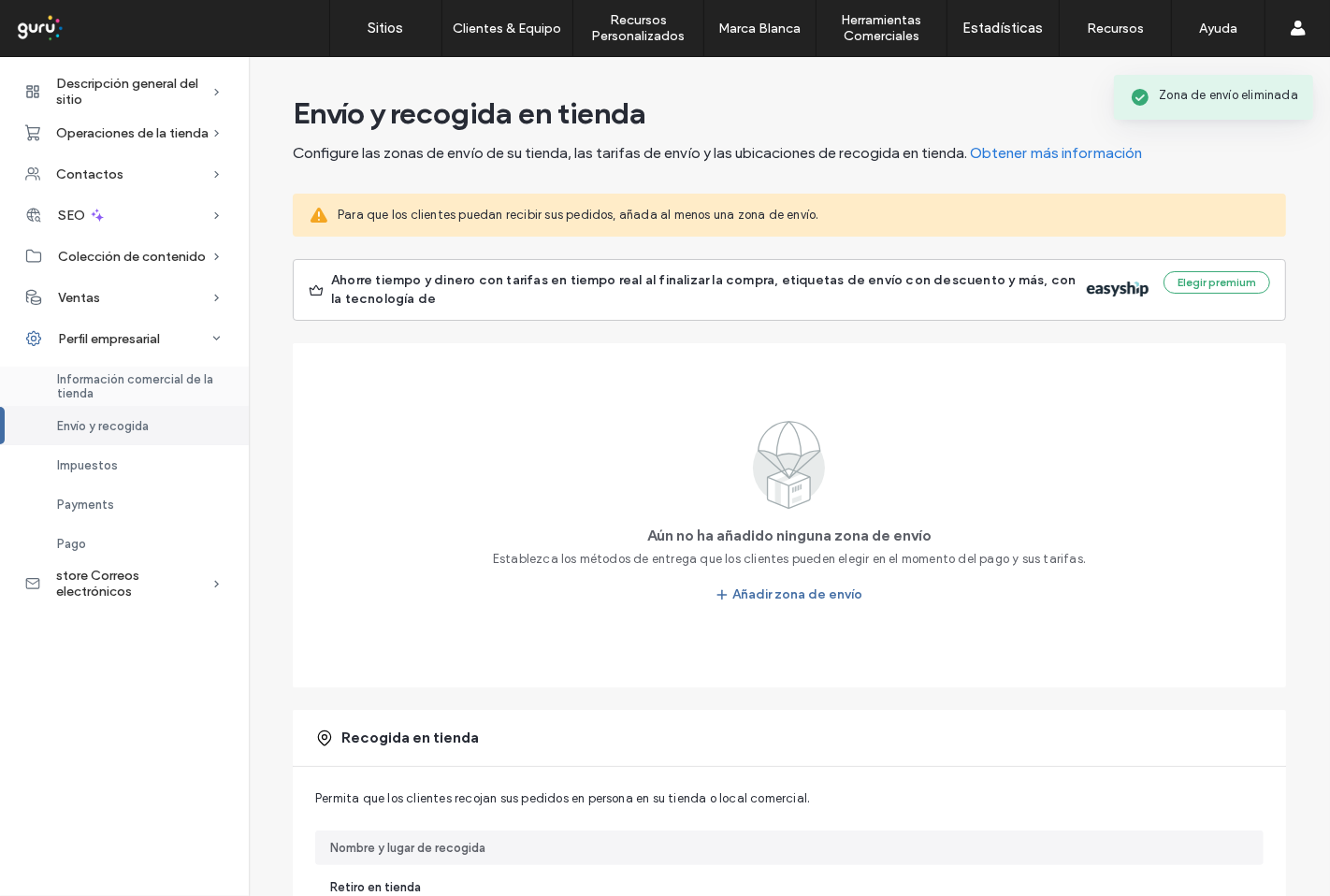 click on "Información comercial de la tienda" at bounding box center (141, 386) 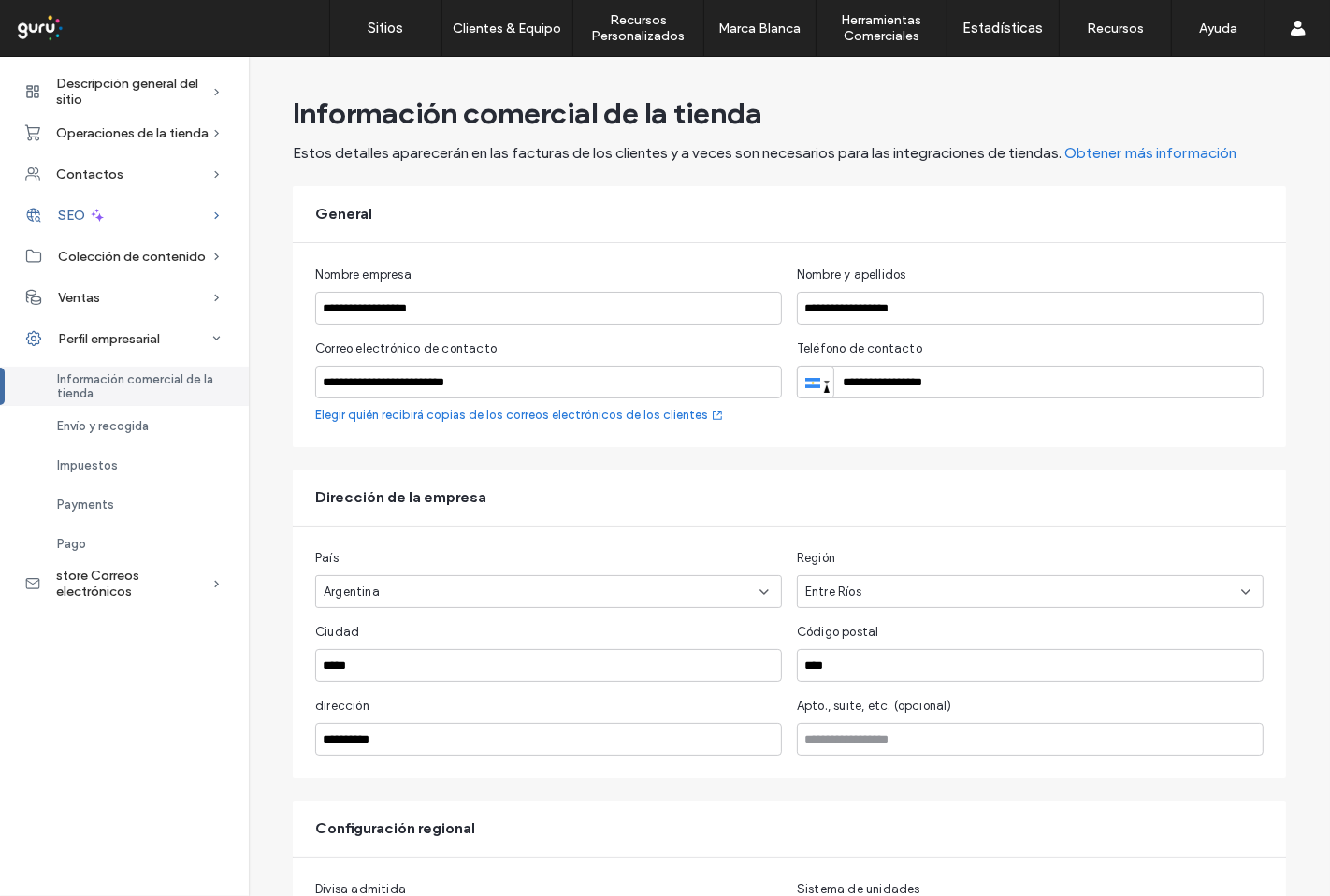 click on "SEO" at bounding box center (124, 215) 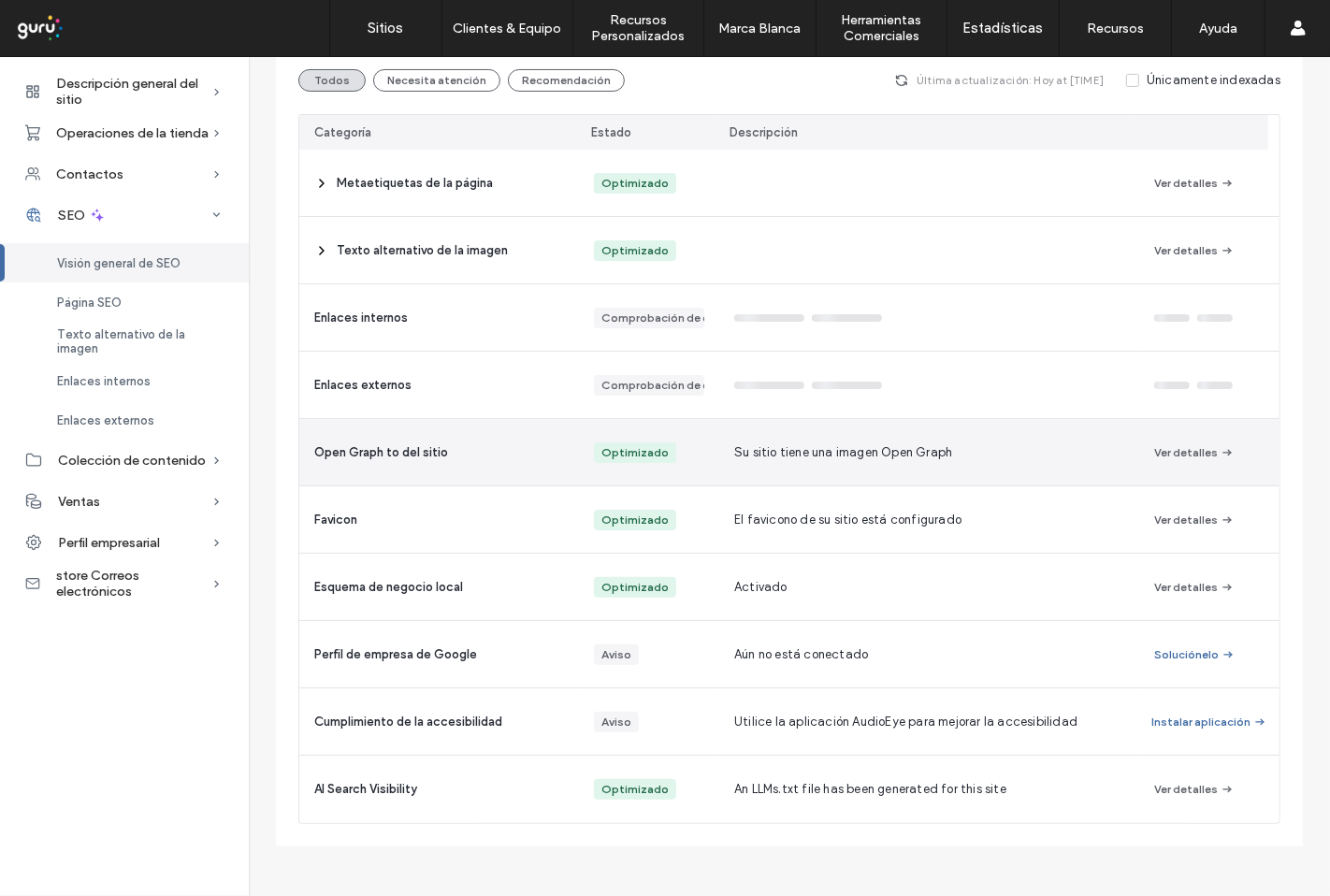 scroll, scrollTop: 0, scrollLeft: 0, axis: both 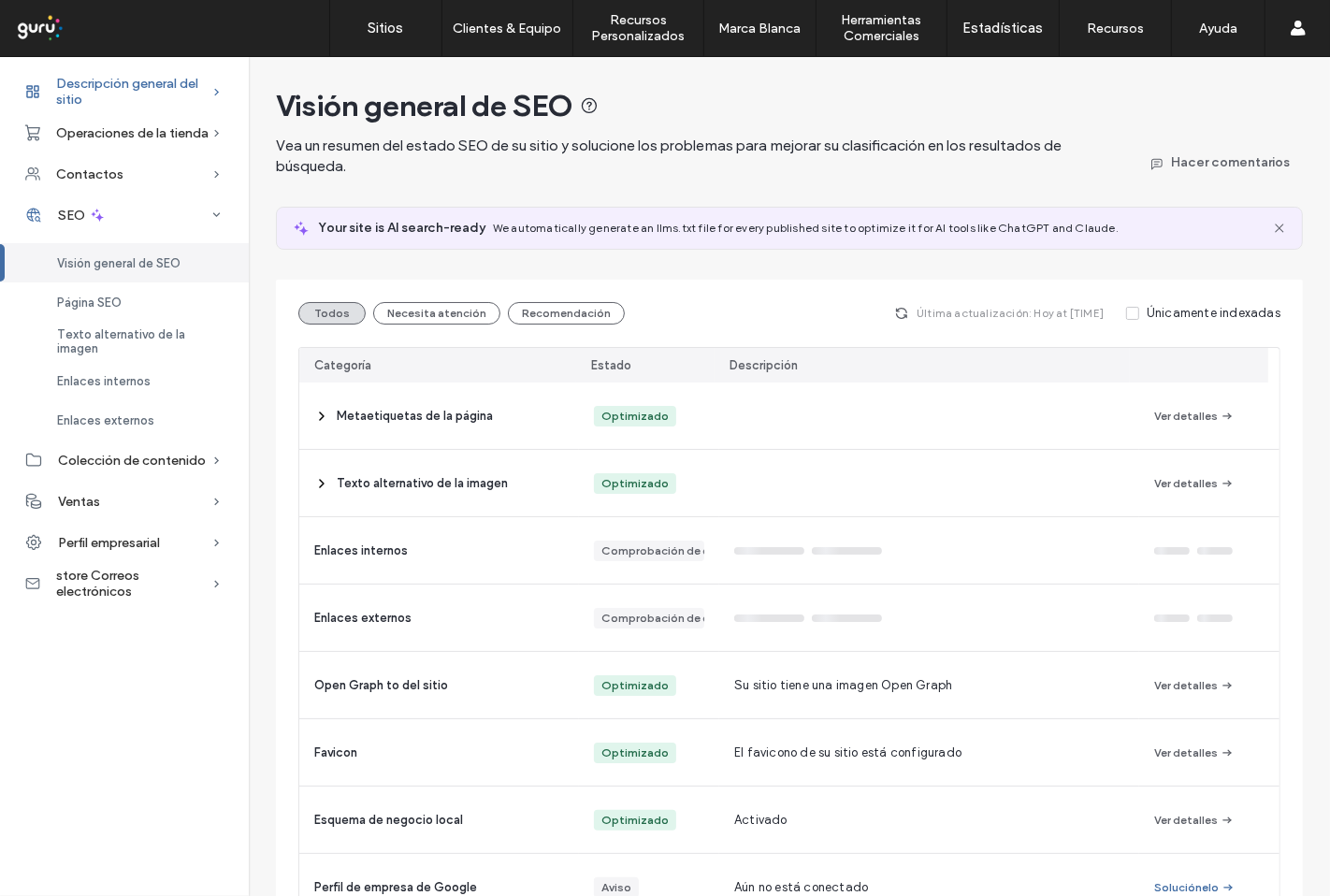 click on "Descripción general del sitio" at bounding box center [134, 92] 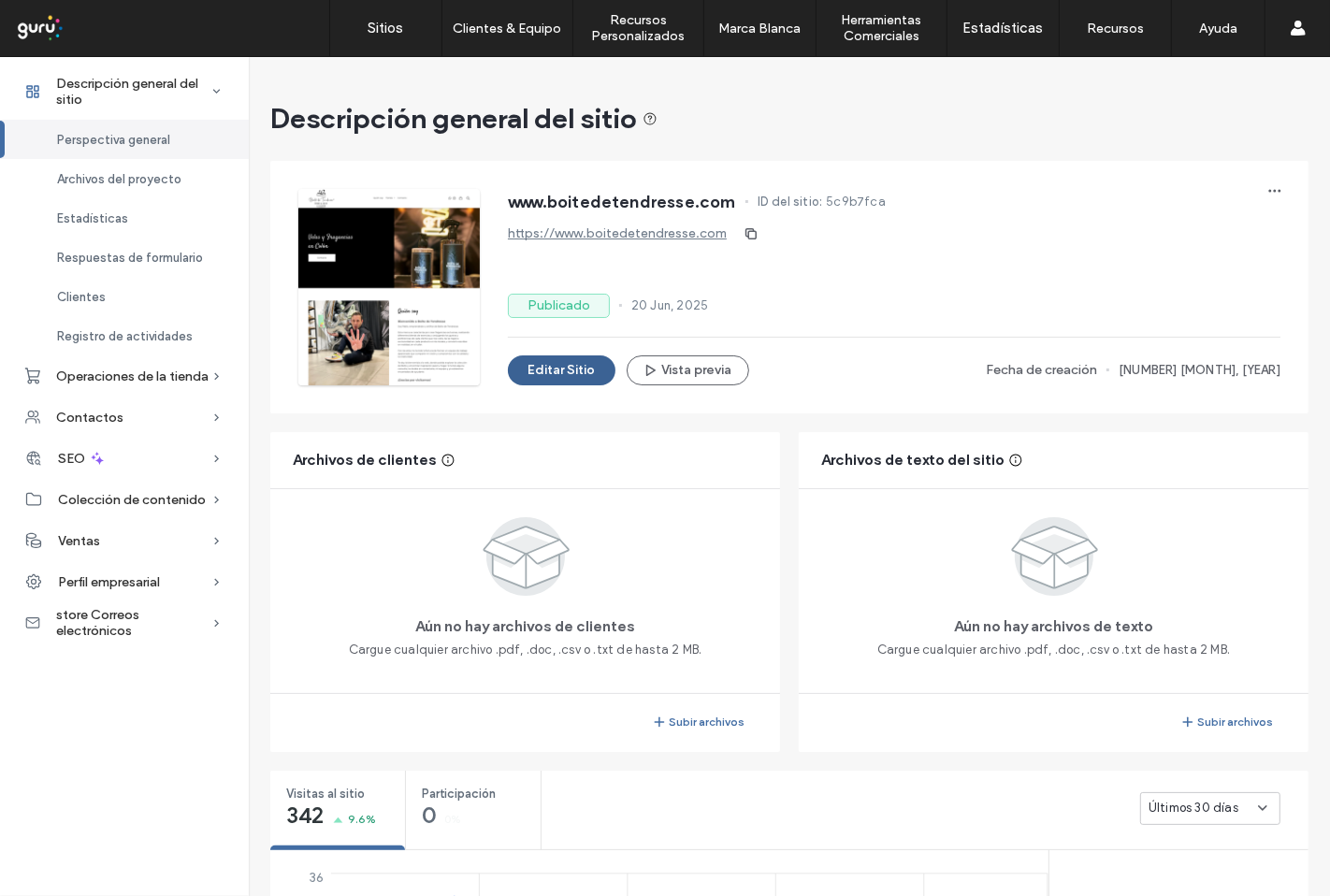 click on "Editar Sitio" at bounding box center (561, 370) 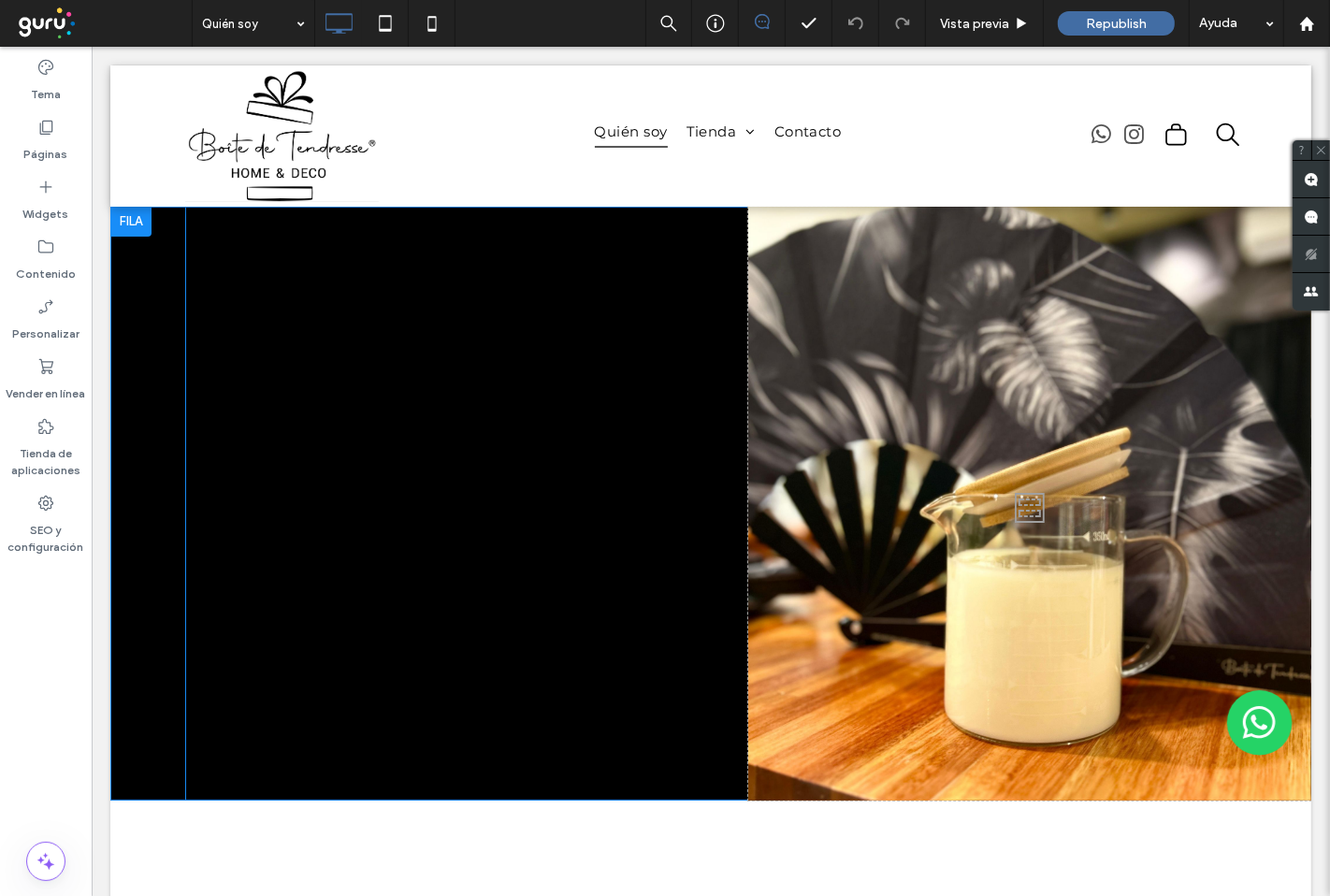 scroll, scrollTop: 0, scrollLeft: 0, axis: both 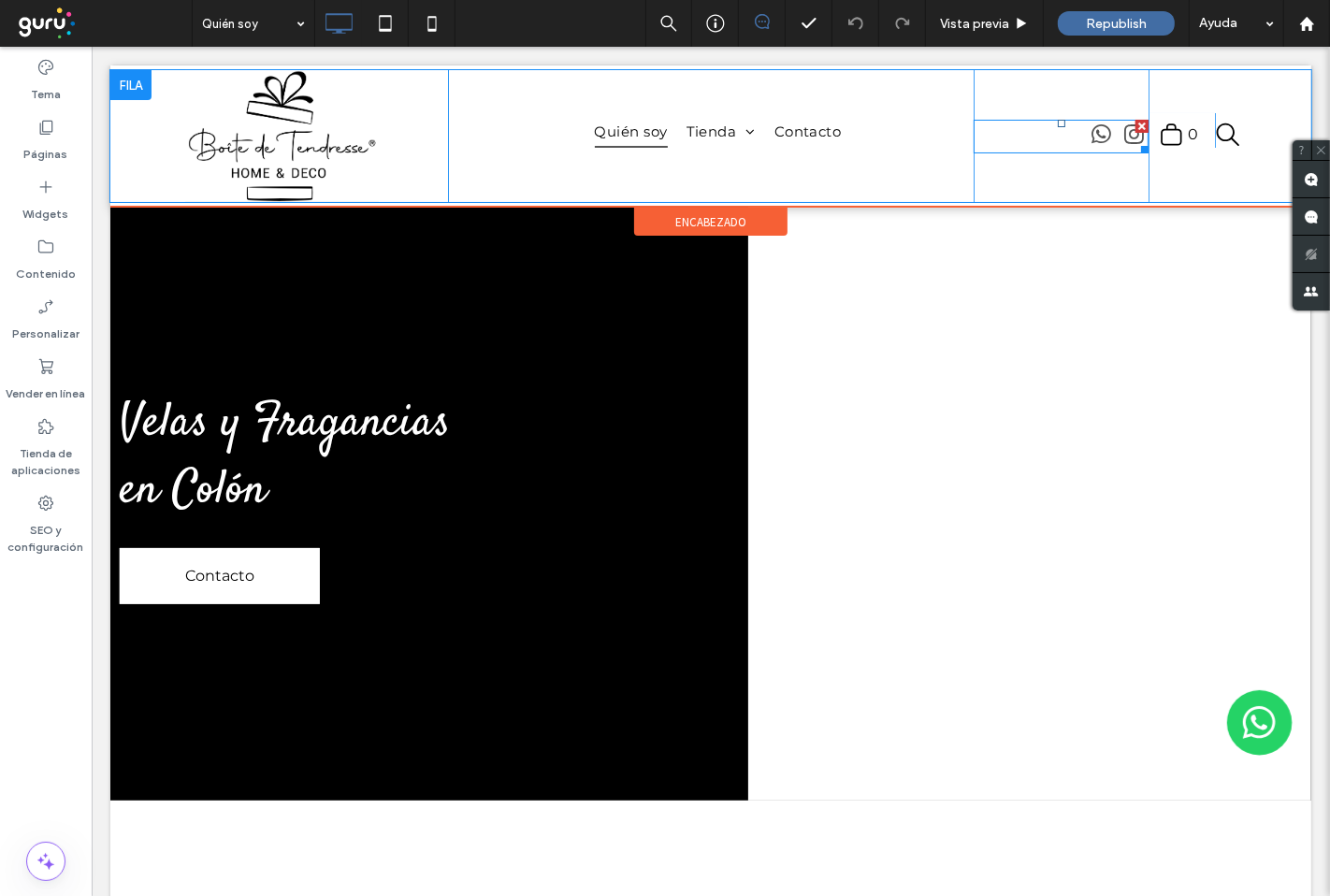click at bounding box center [1060, 137] 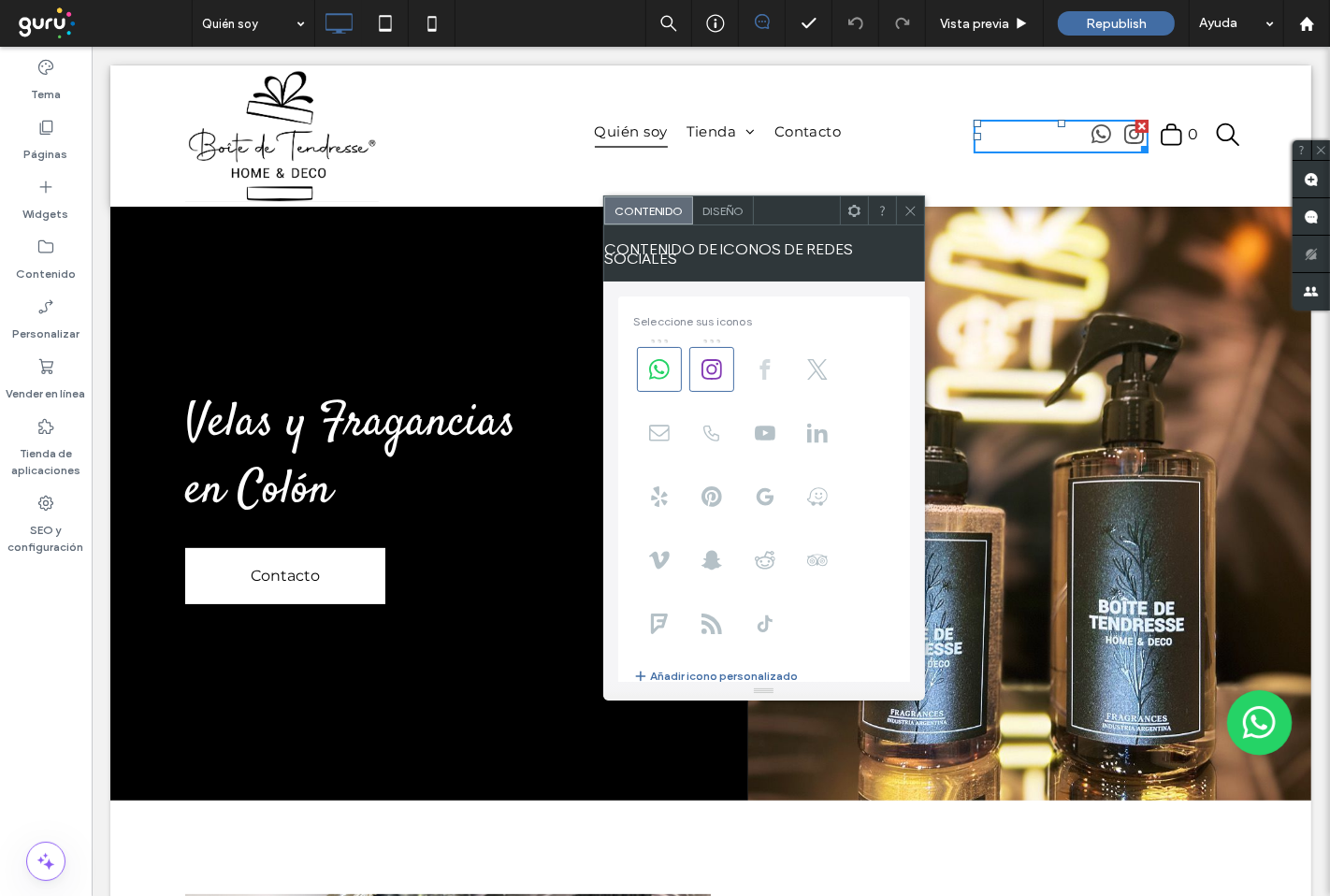 click 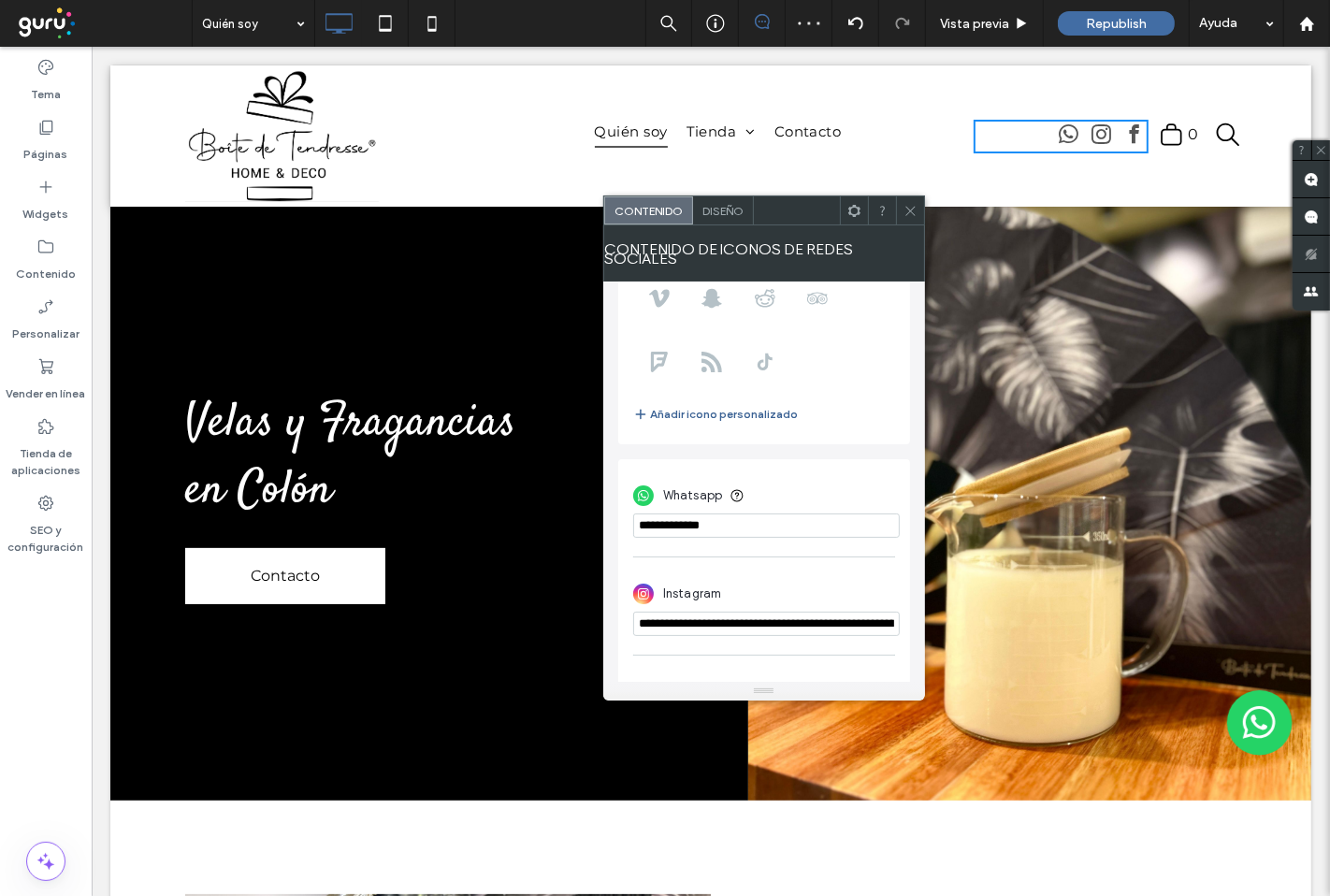 scroll, scrollTop: 328, scrollLeft: 0, axis: vertical 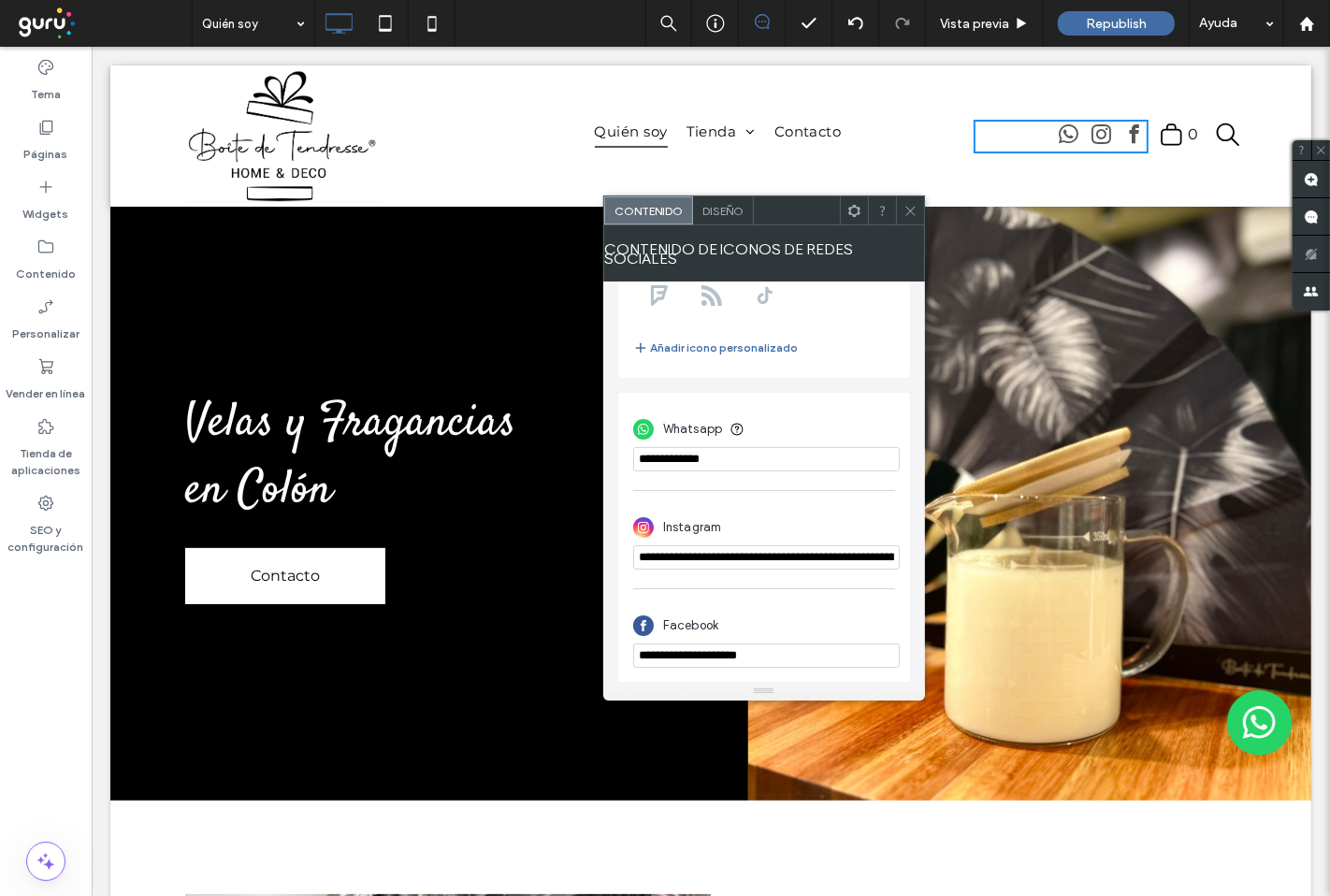 drag, startPoint x: 805, startPoint y: 646, endPoint x: 634, endPoint y: 641, distance: 171.07308 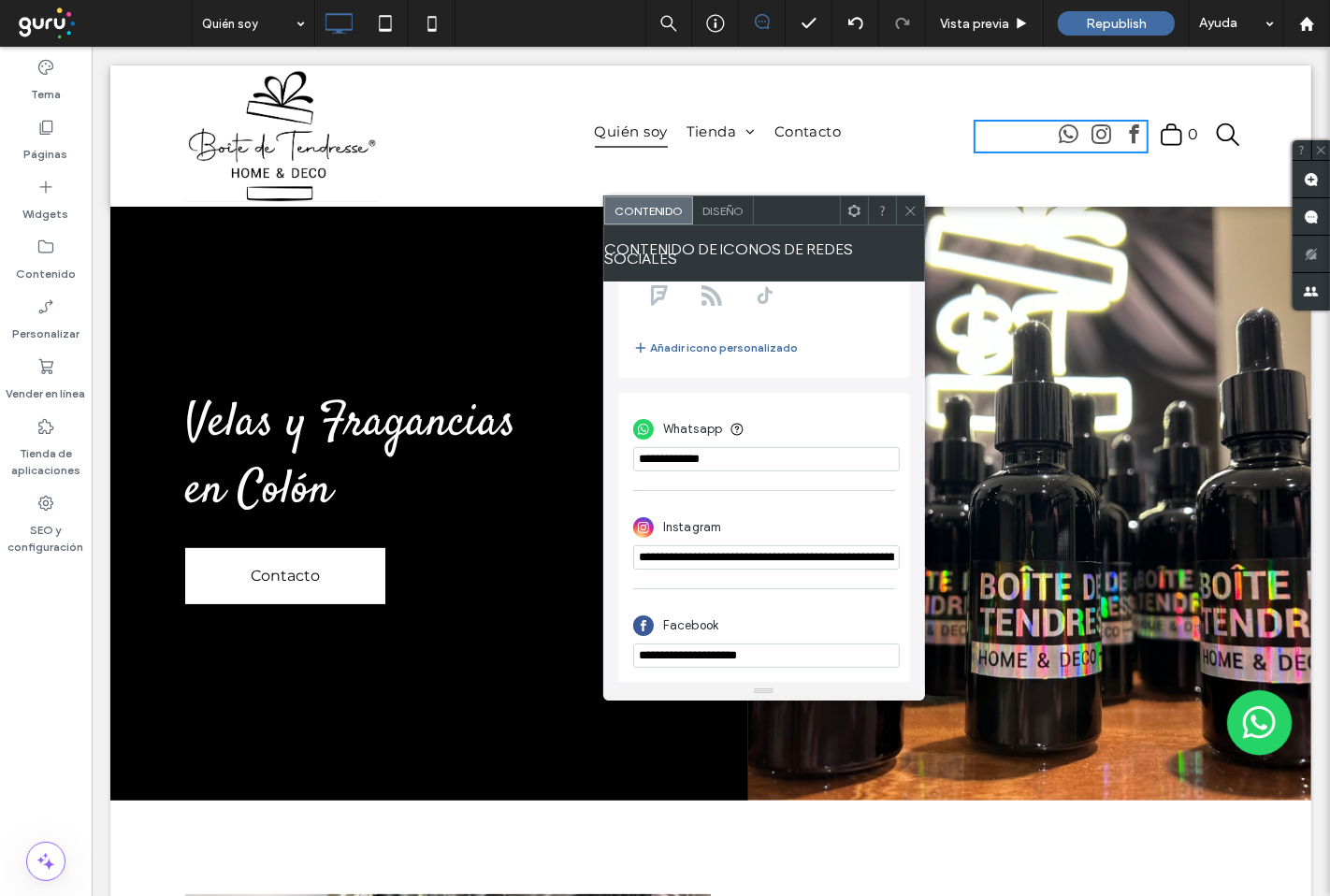 paste on "**********" 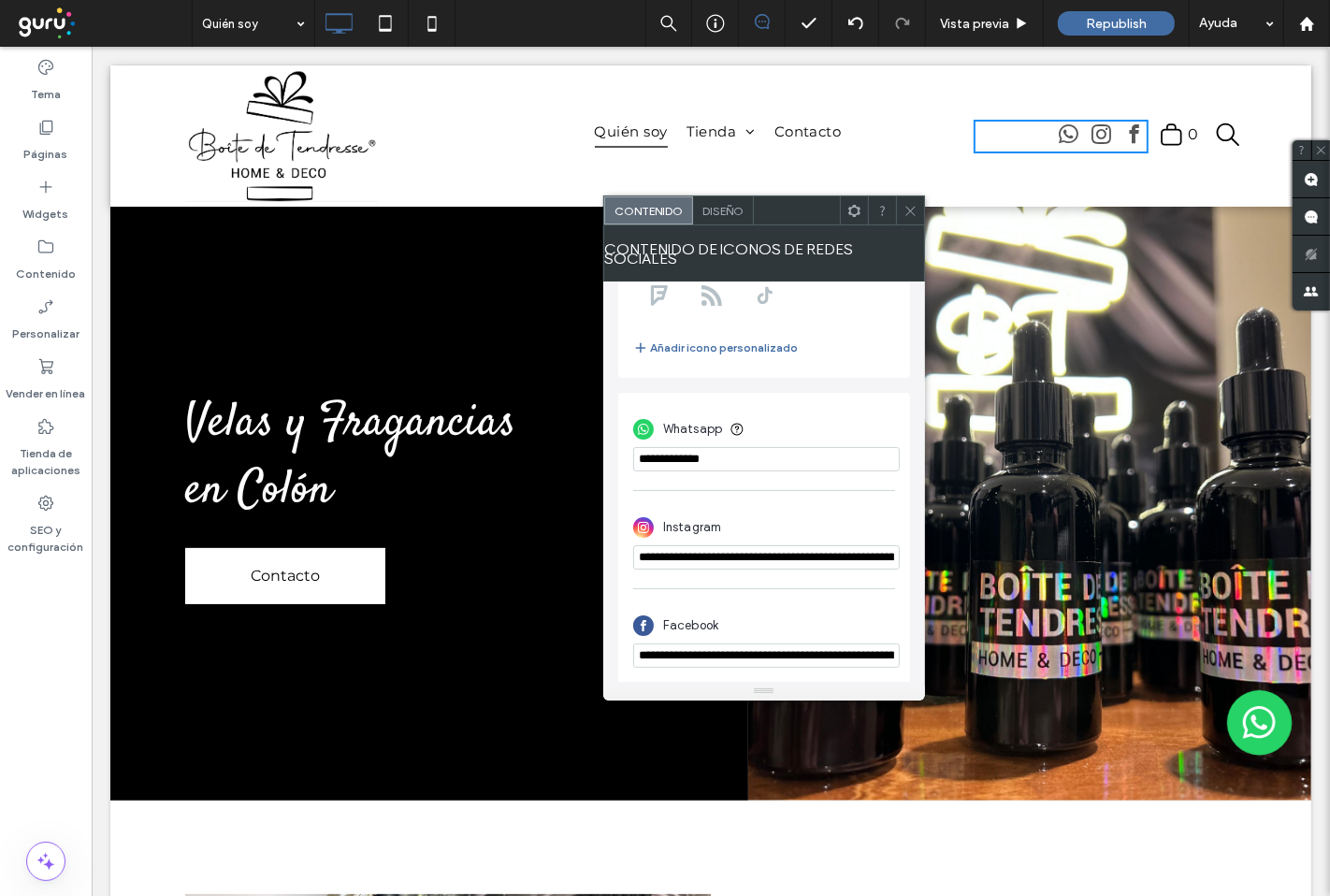 scroll, scrollTop: 0, scrollLeft: 234, axis: horizontal 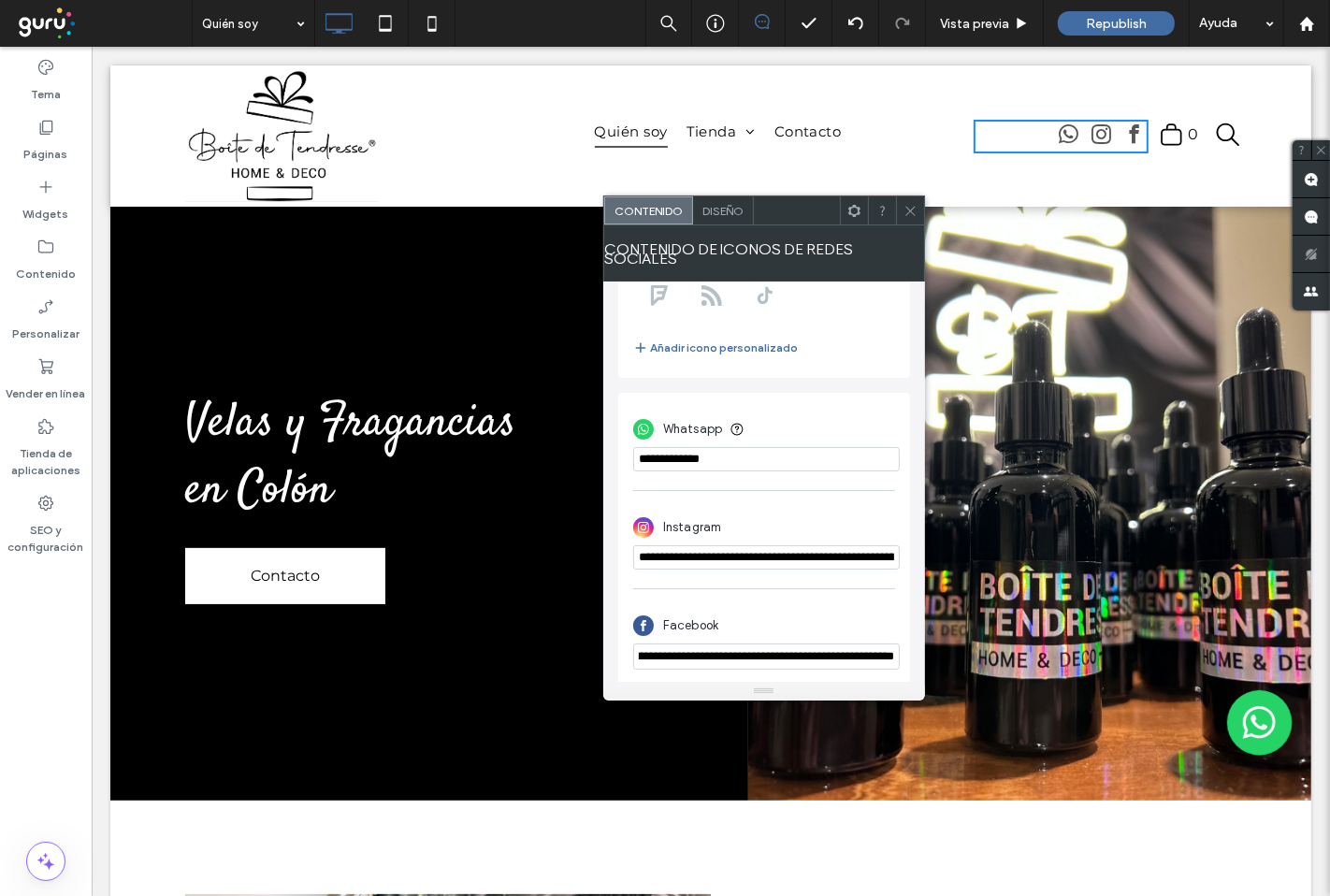 type on "**********" 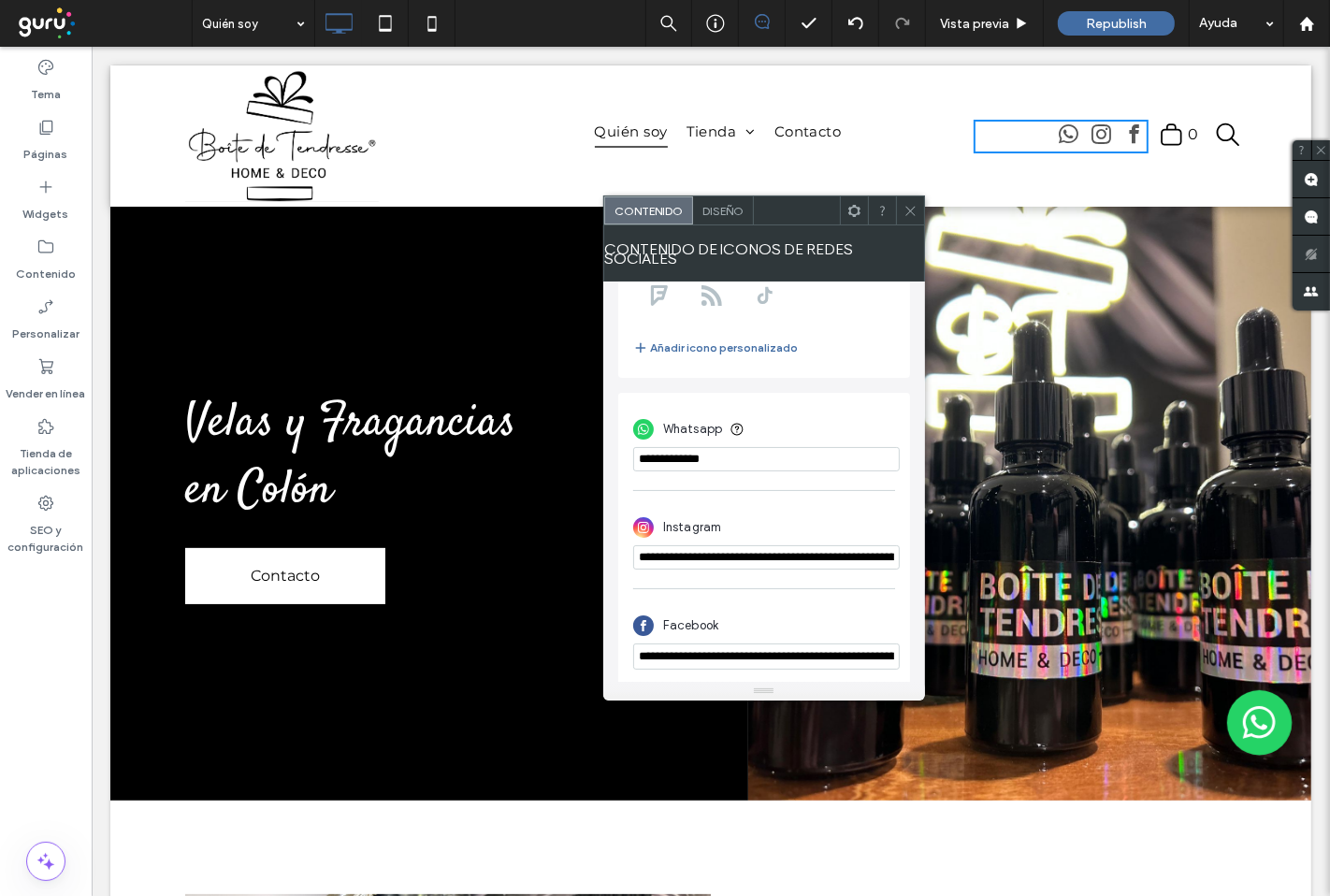 click 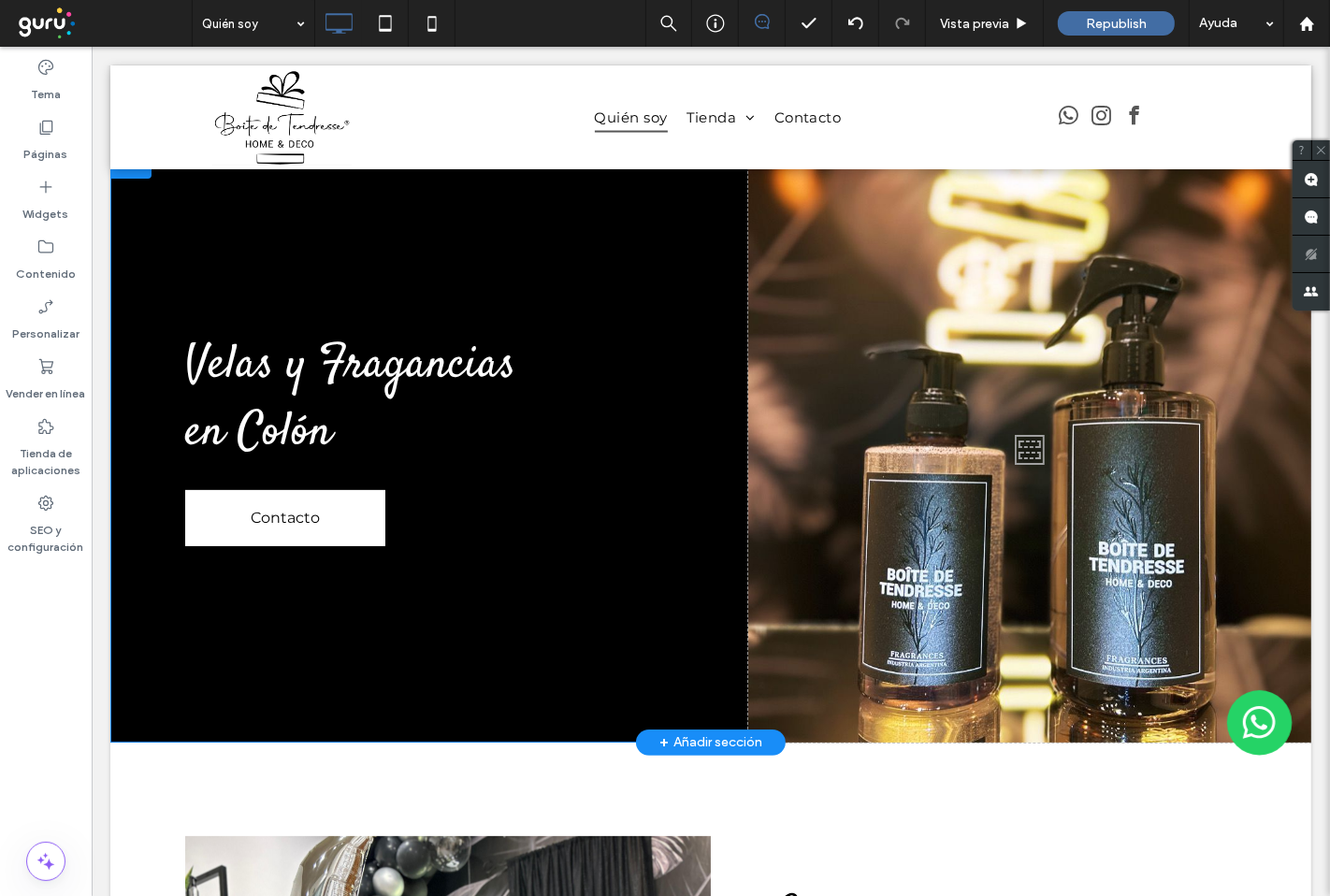 scroll, scrollTop: 0, scrollLeft: 0, axis: both 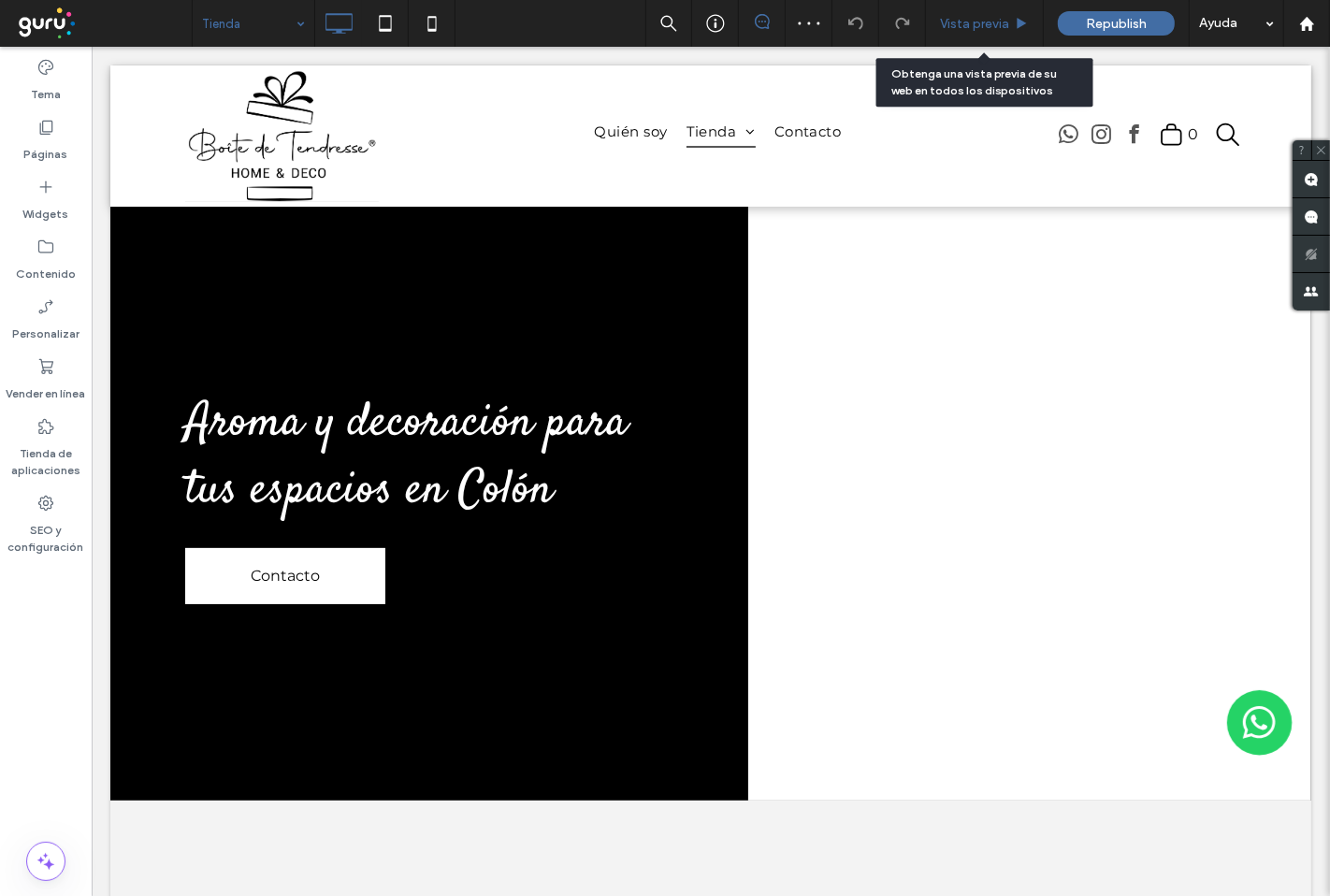 drag, startPoint x: 976, startPoint y: 22, endPoint x: 904, endPoint y: 2, distance: 74.72617 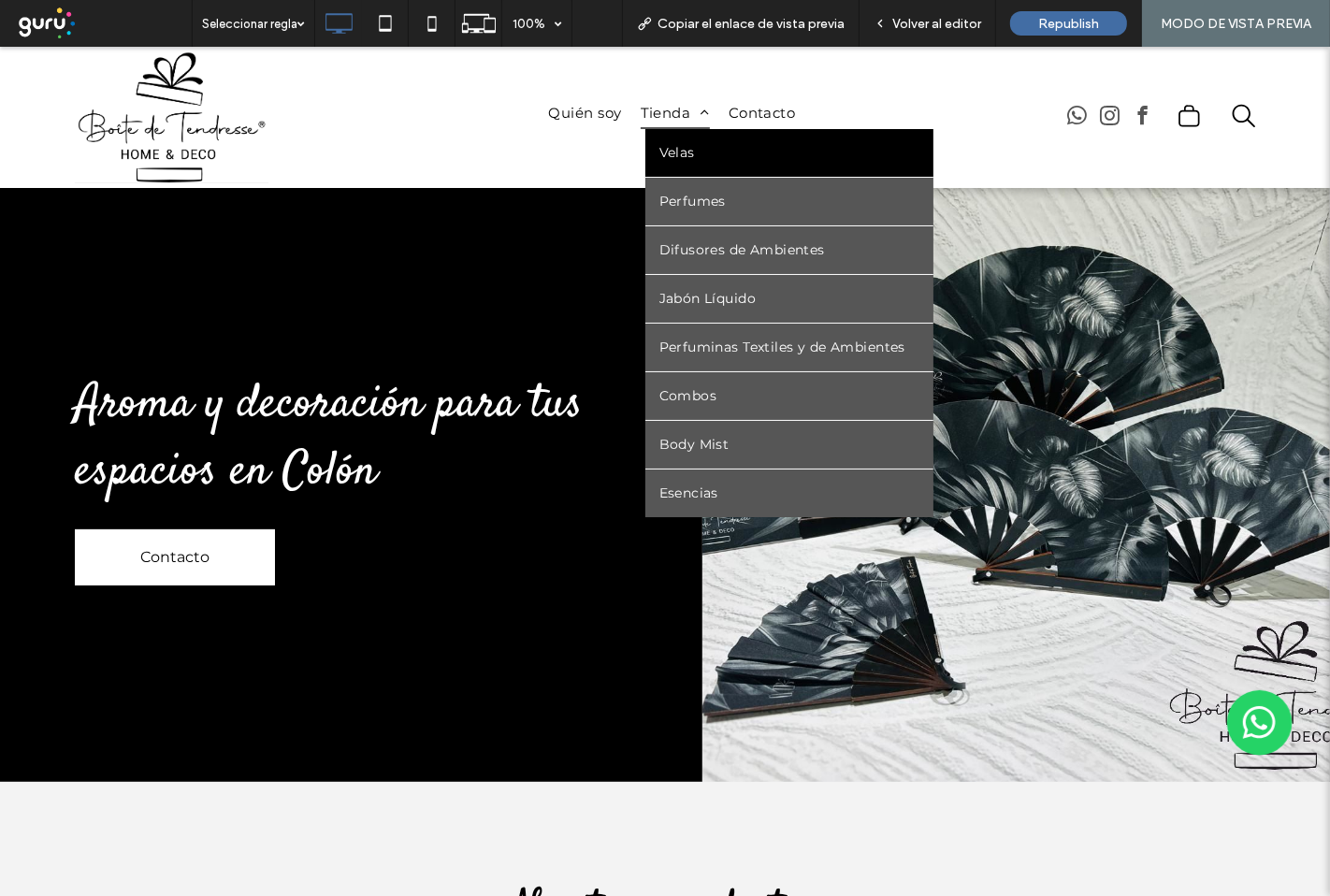 click on "Velas" at bounding box center (789, 152) 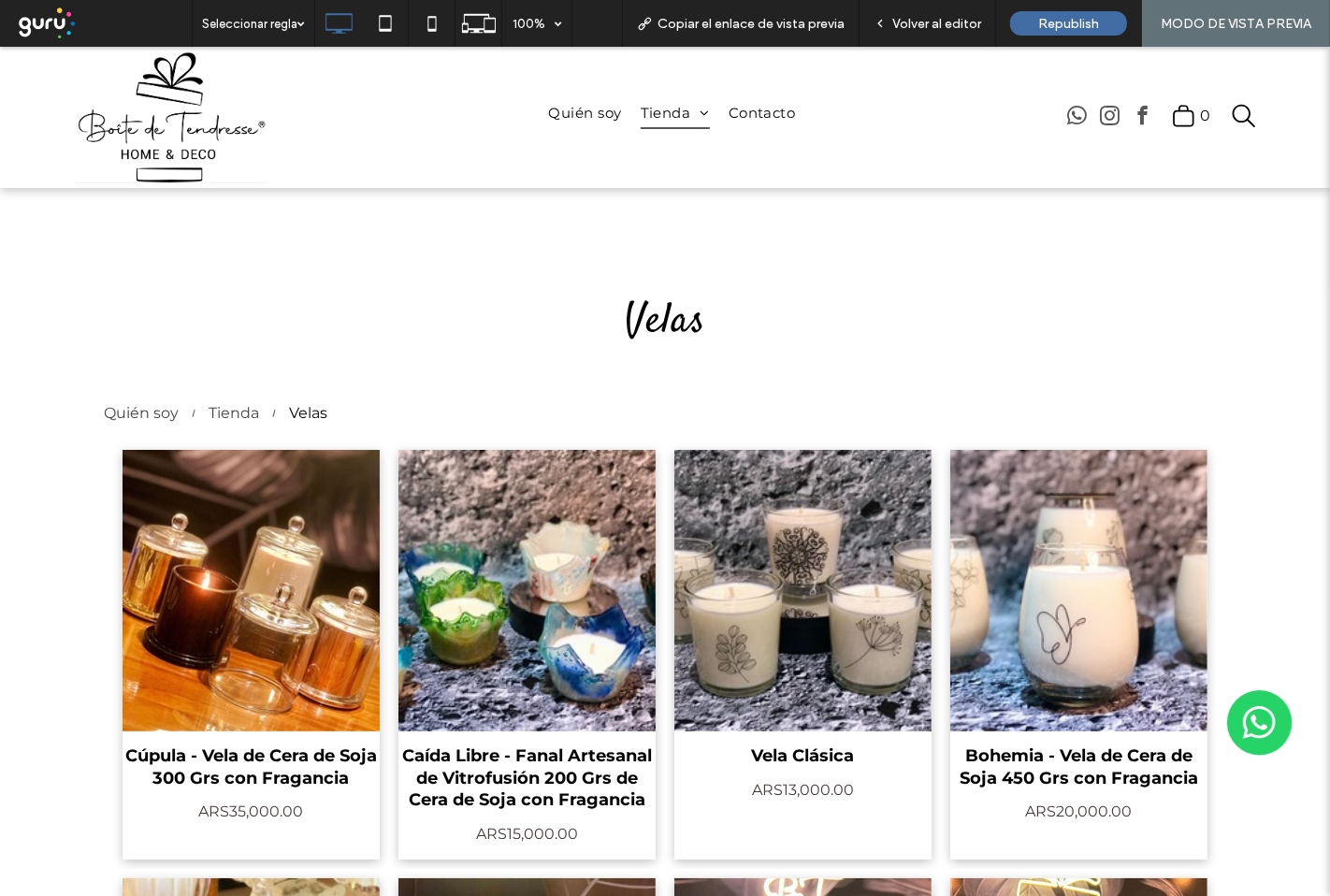 scroll, scrollTop: 104, scrollLeft: 0, axis: vertical 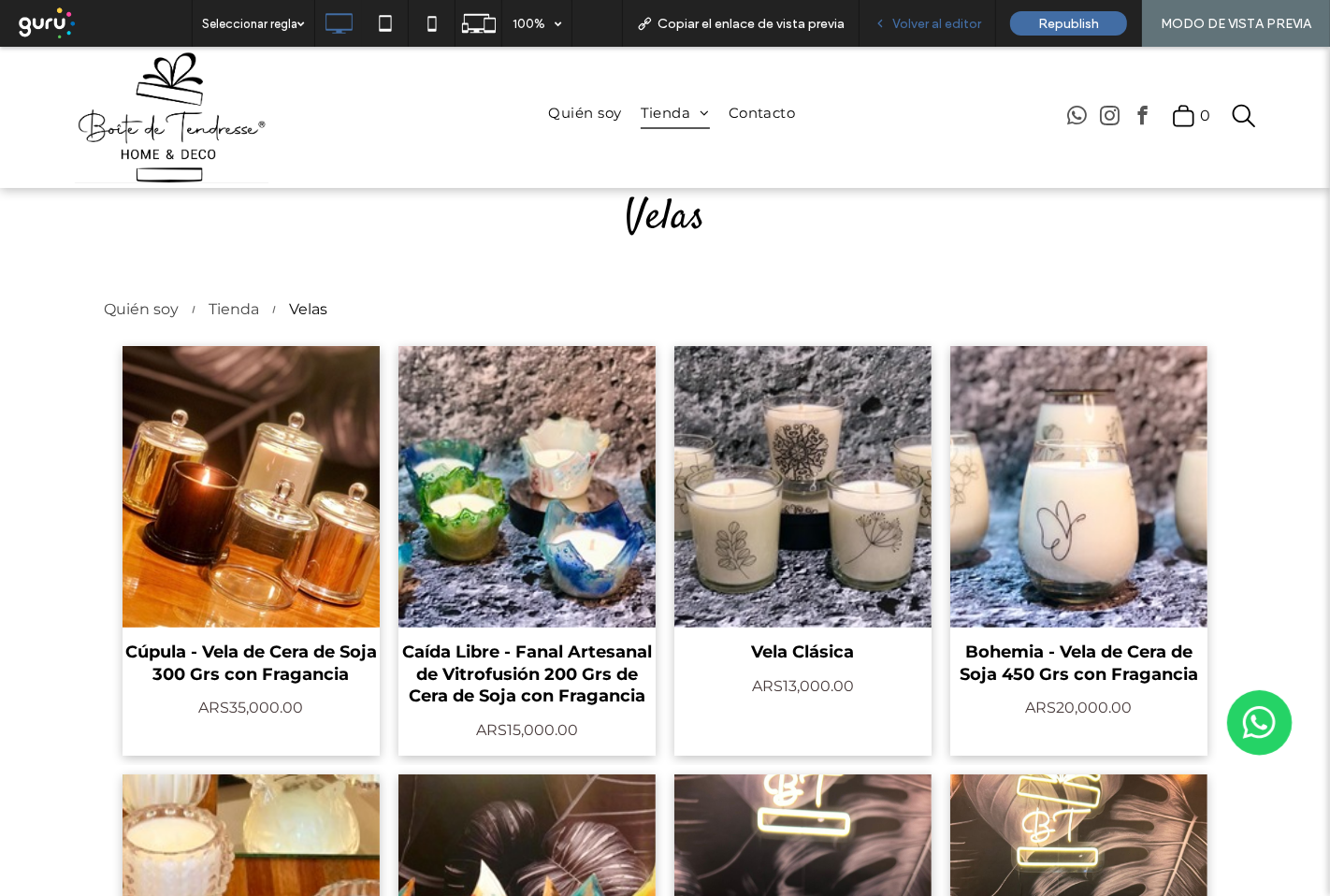 click on "Volver al editor" at bounding box center [936, 23] 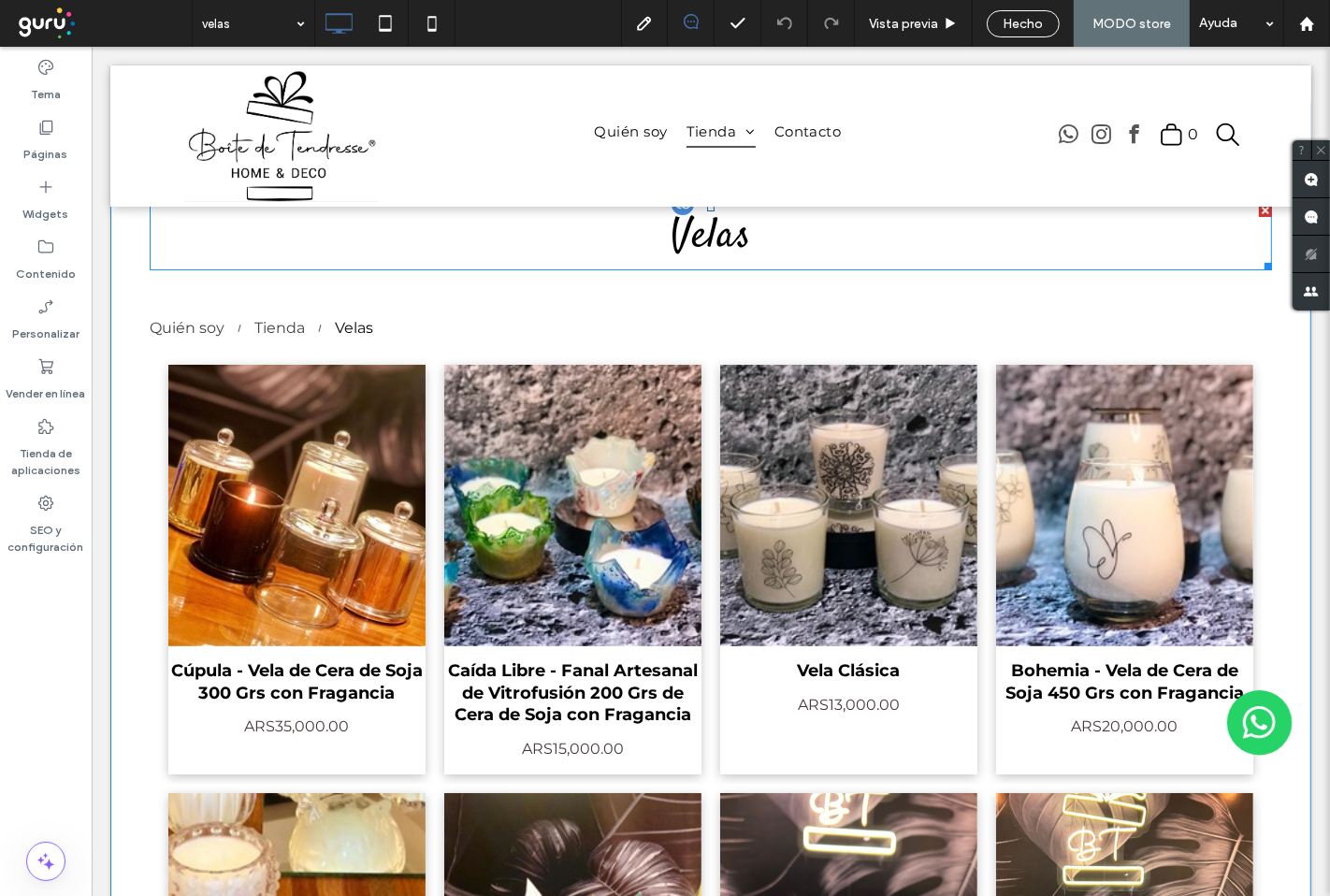 click on "Velas" at bounding box center (710, 238) 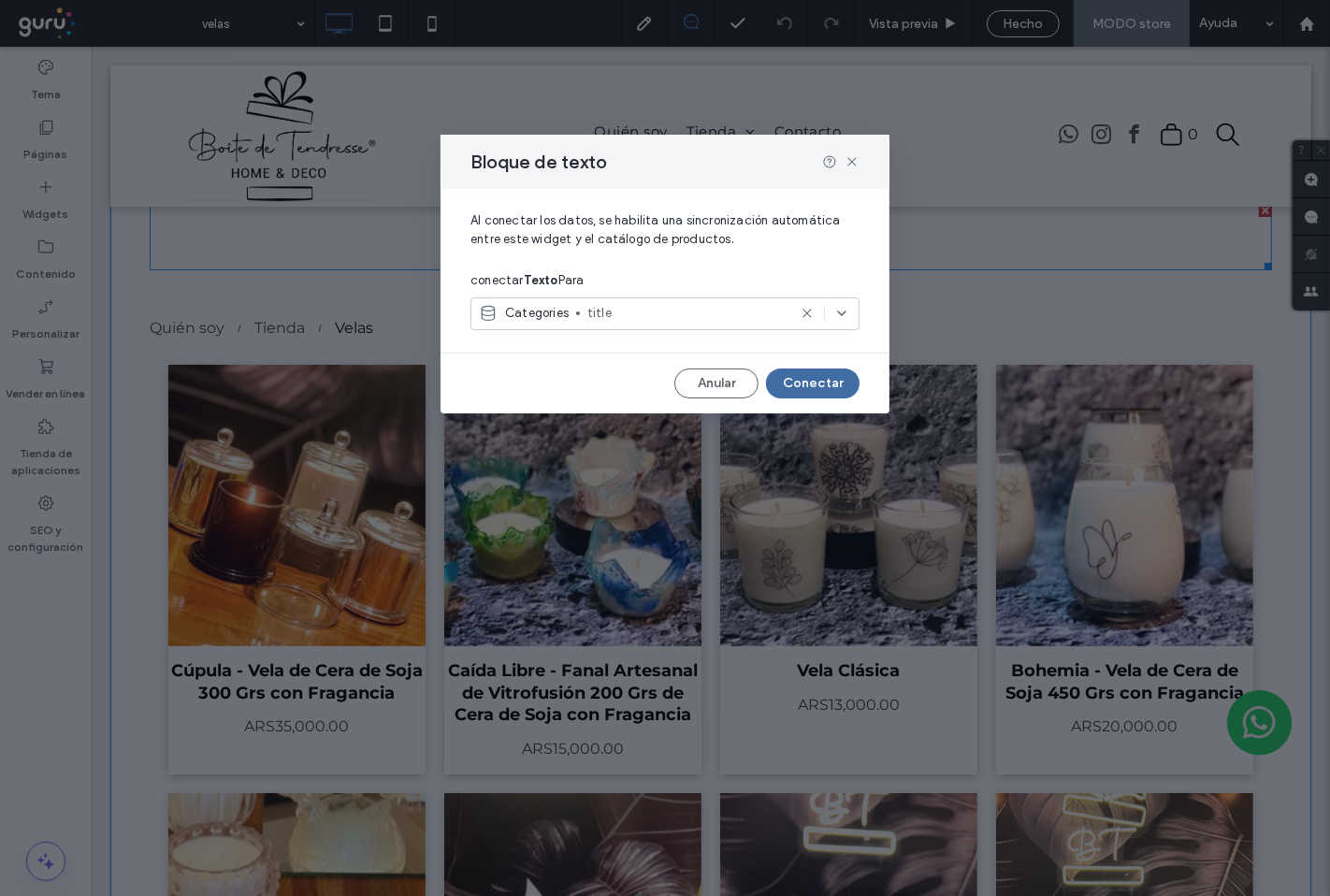 click on "Al conectar los datos, se habilita una sincronización automática entre este widget y el catálogo de productos." at bounding box center [665, 238] 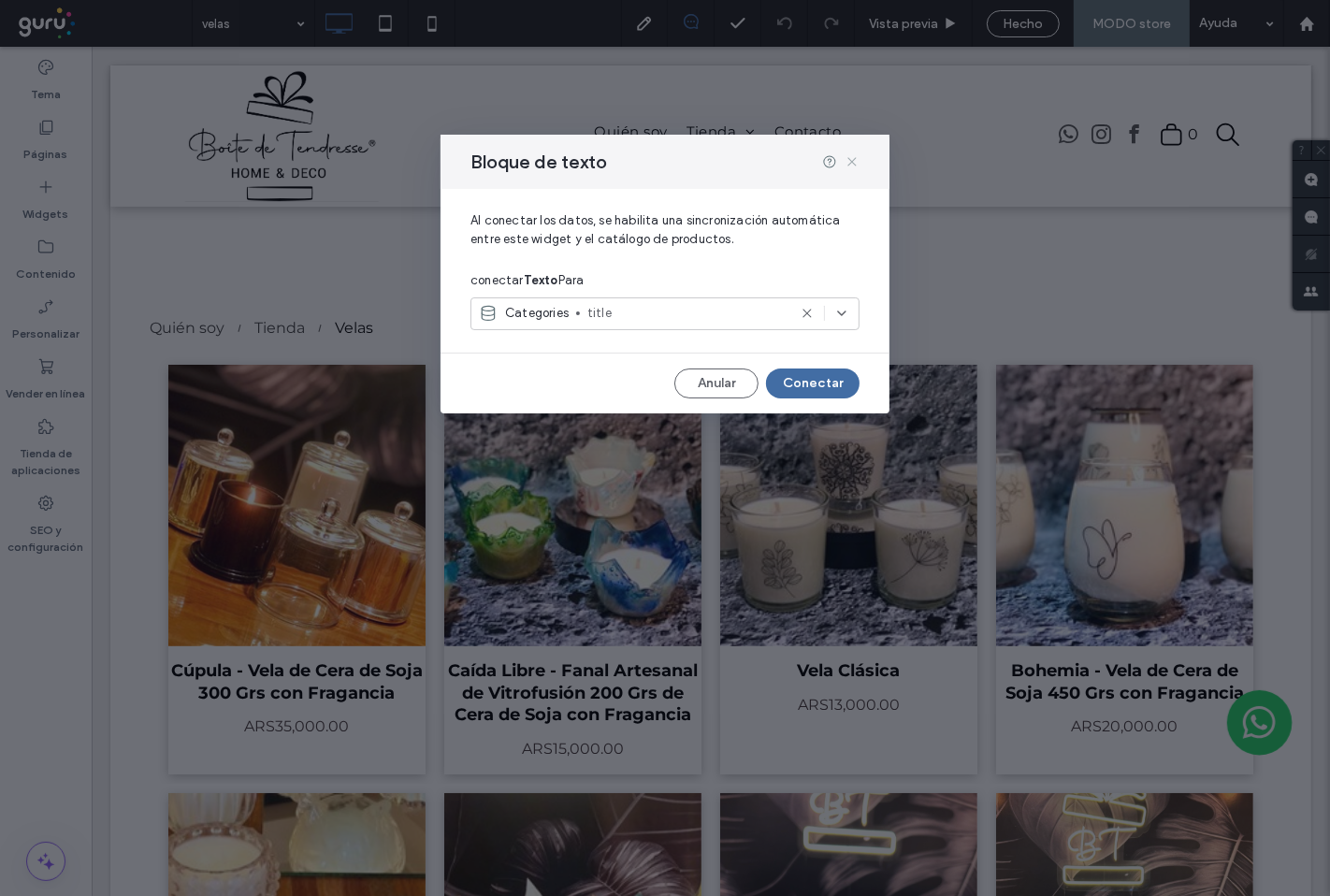 drag, startPoint x: 849, startPoint y: 156, endPoint x: 692, endPoint y: 475, distance: 355.54184 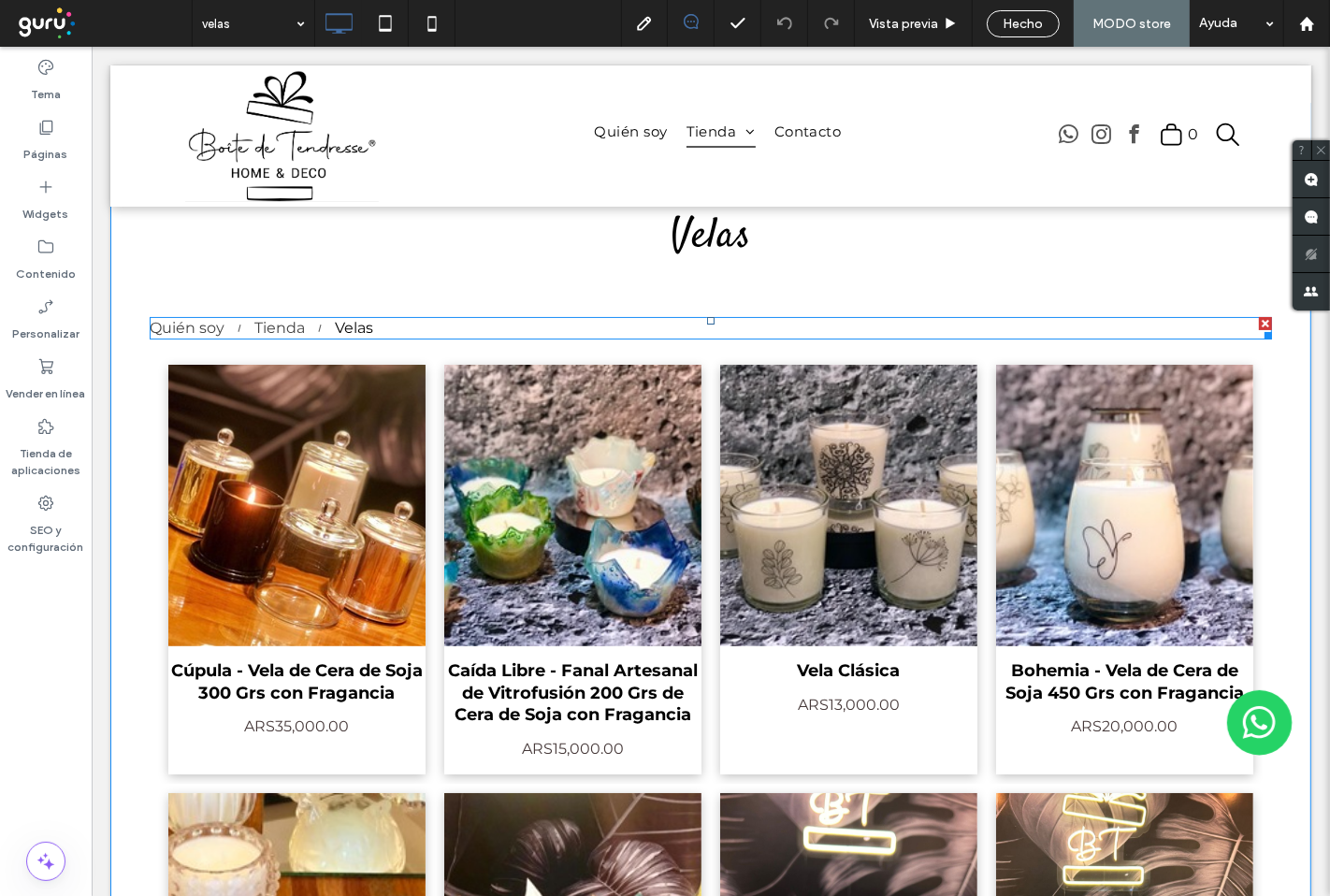 click on "Velas" at bounding box center (353, 328) 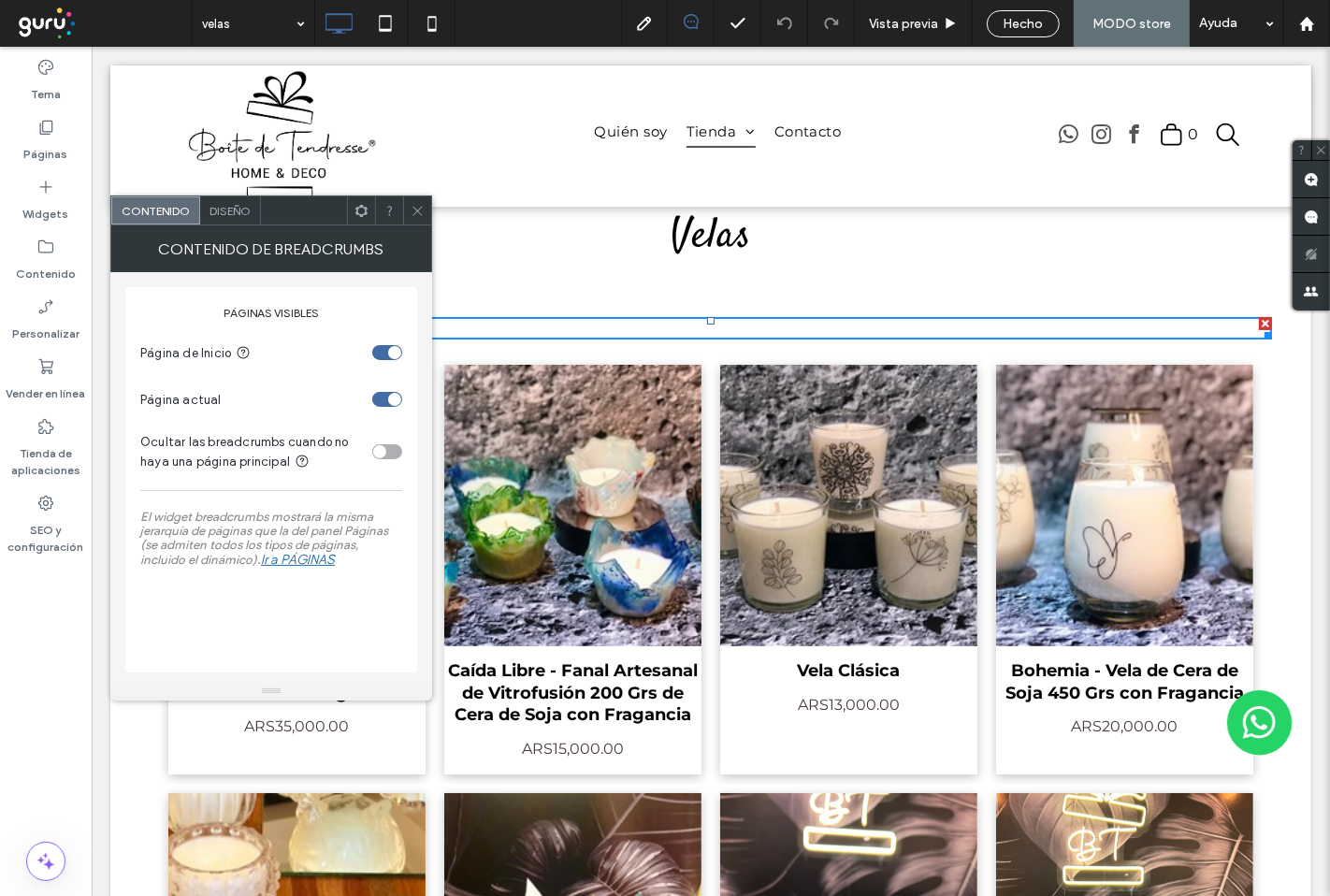 drag, startPoint x: 412, startPoint y: 208, endPoint x: 369, endPoint y: 273, distance: 77.935871 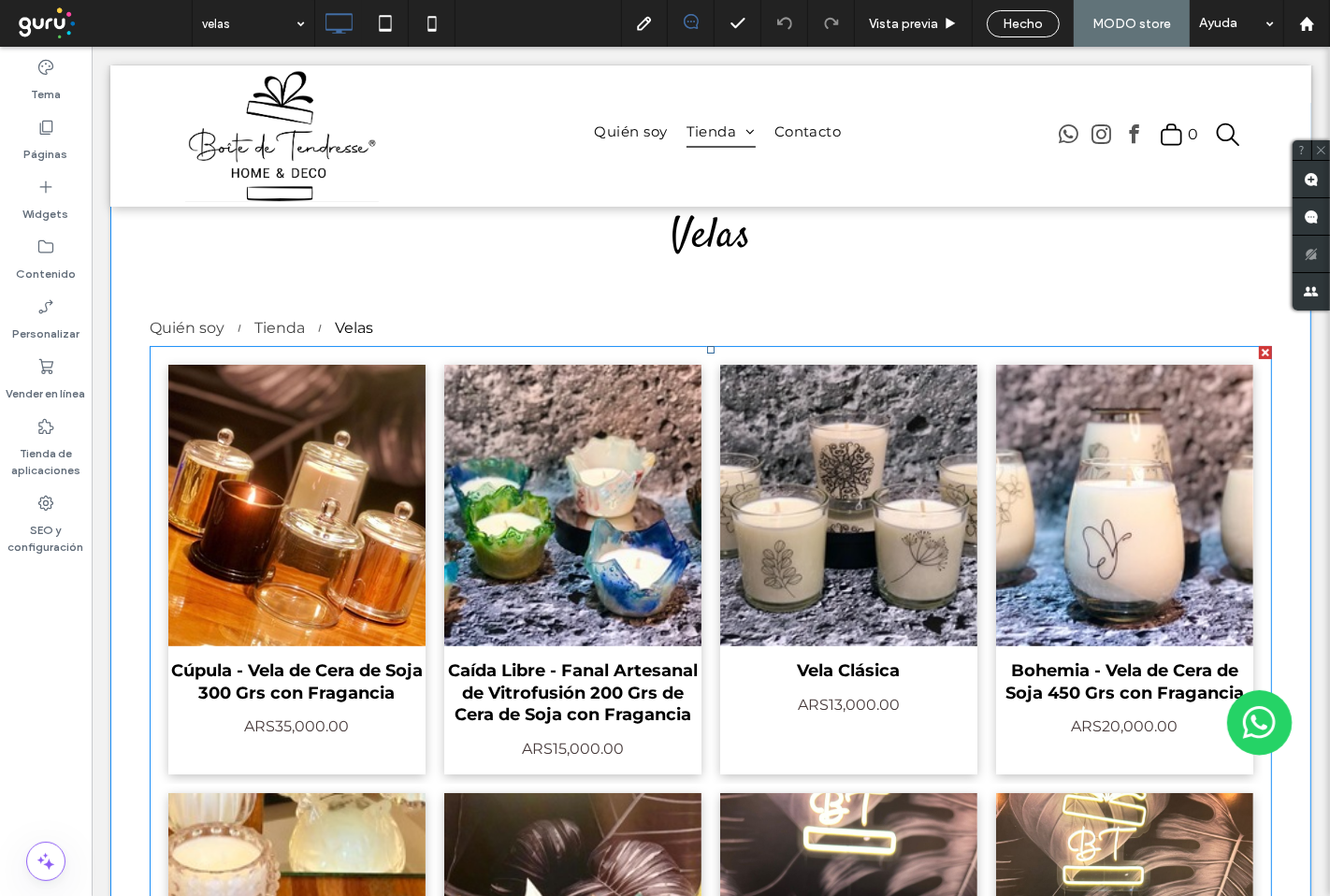 click at bounding box center [296, 505] 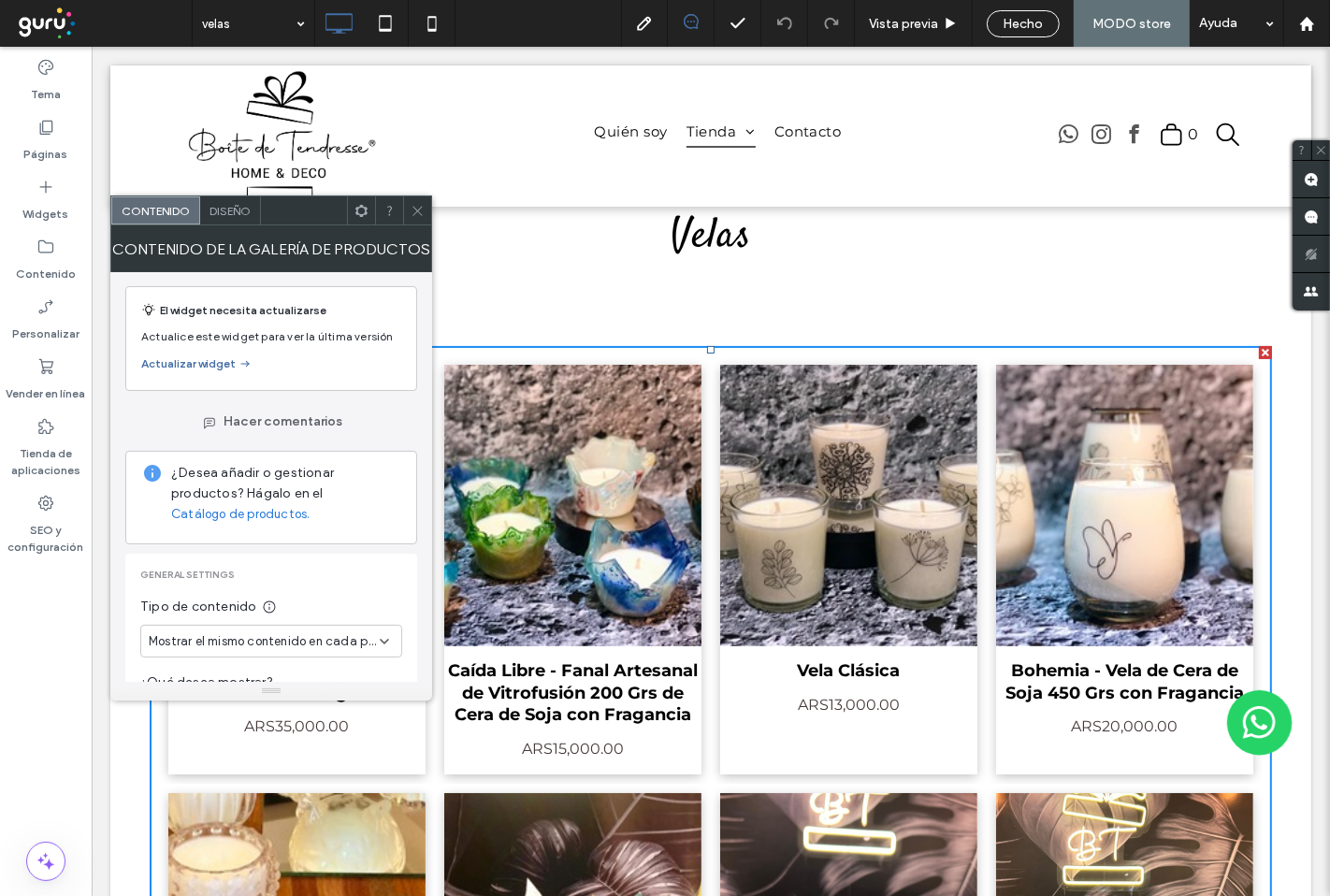scroll, scrollTop: 0, scrollLeft: 0, axis: both 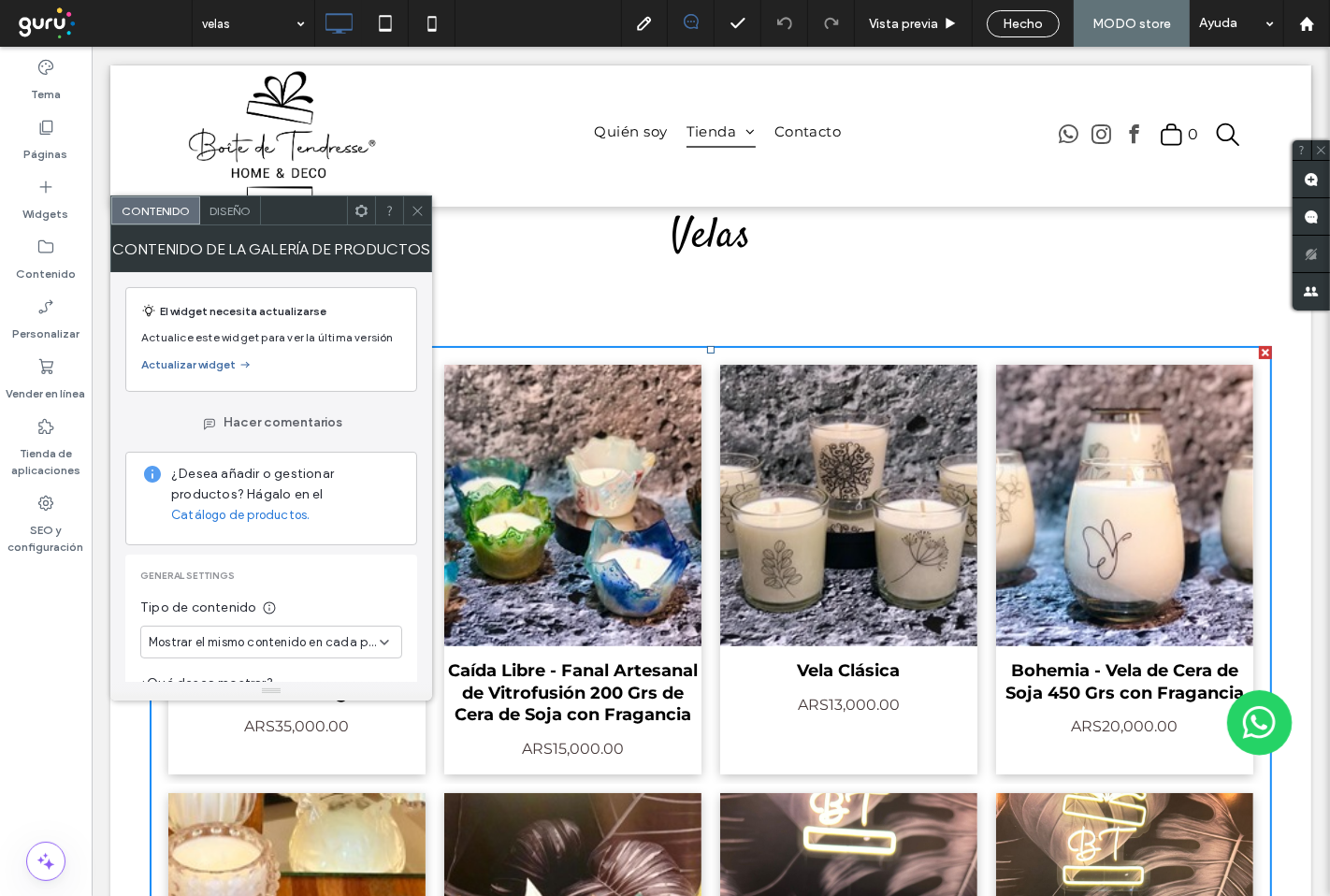 click on "Catálogo de productos." at bounding box center (240, 515) 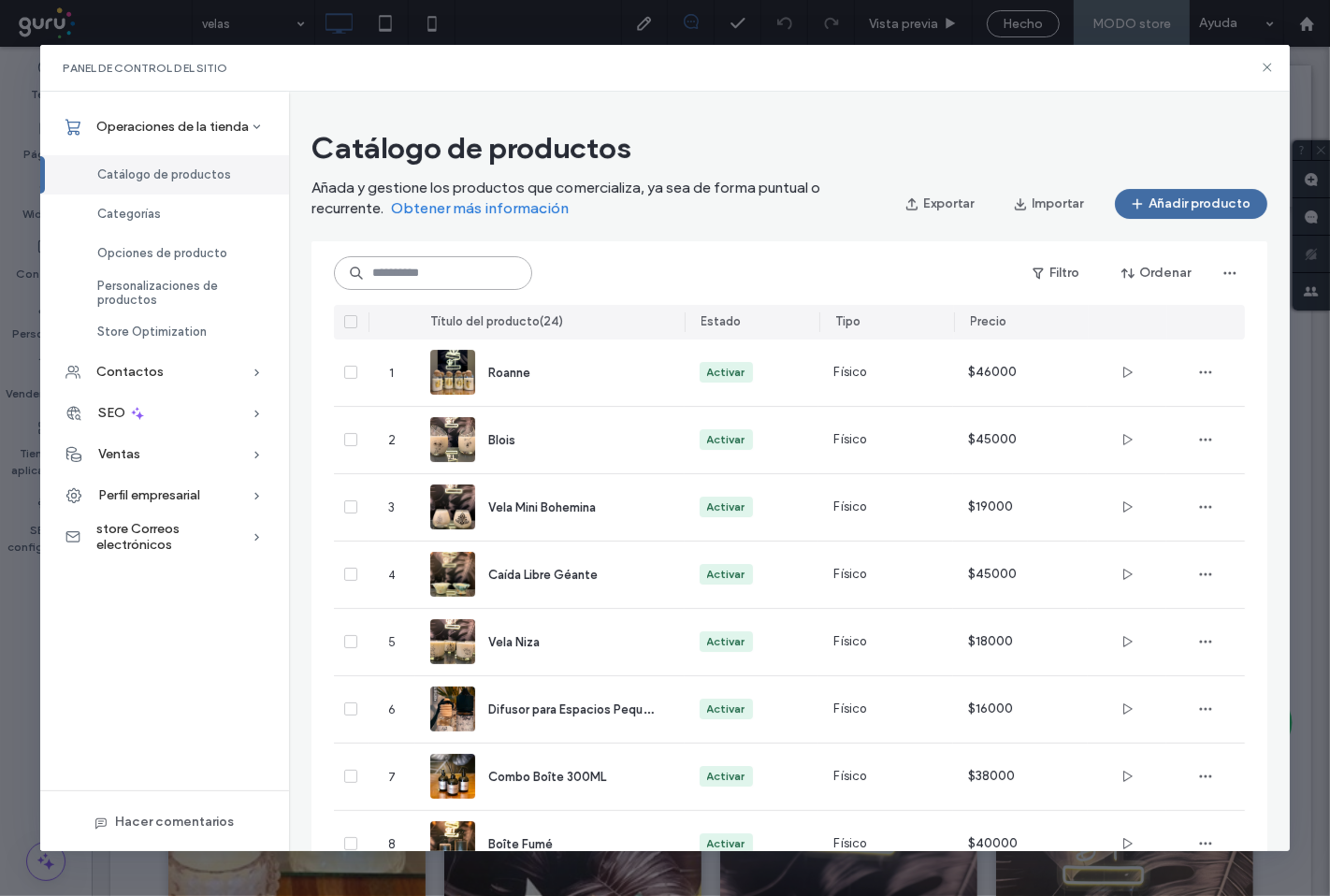 click at bounding box center (433, 273) 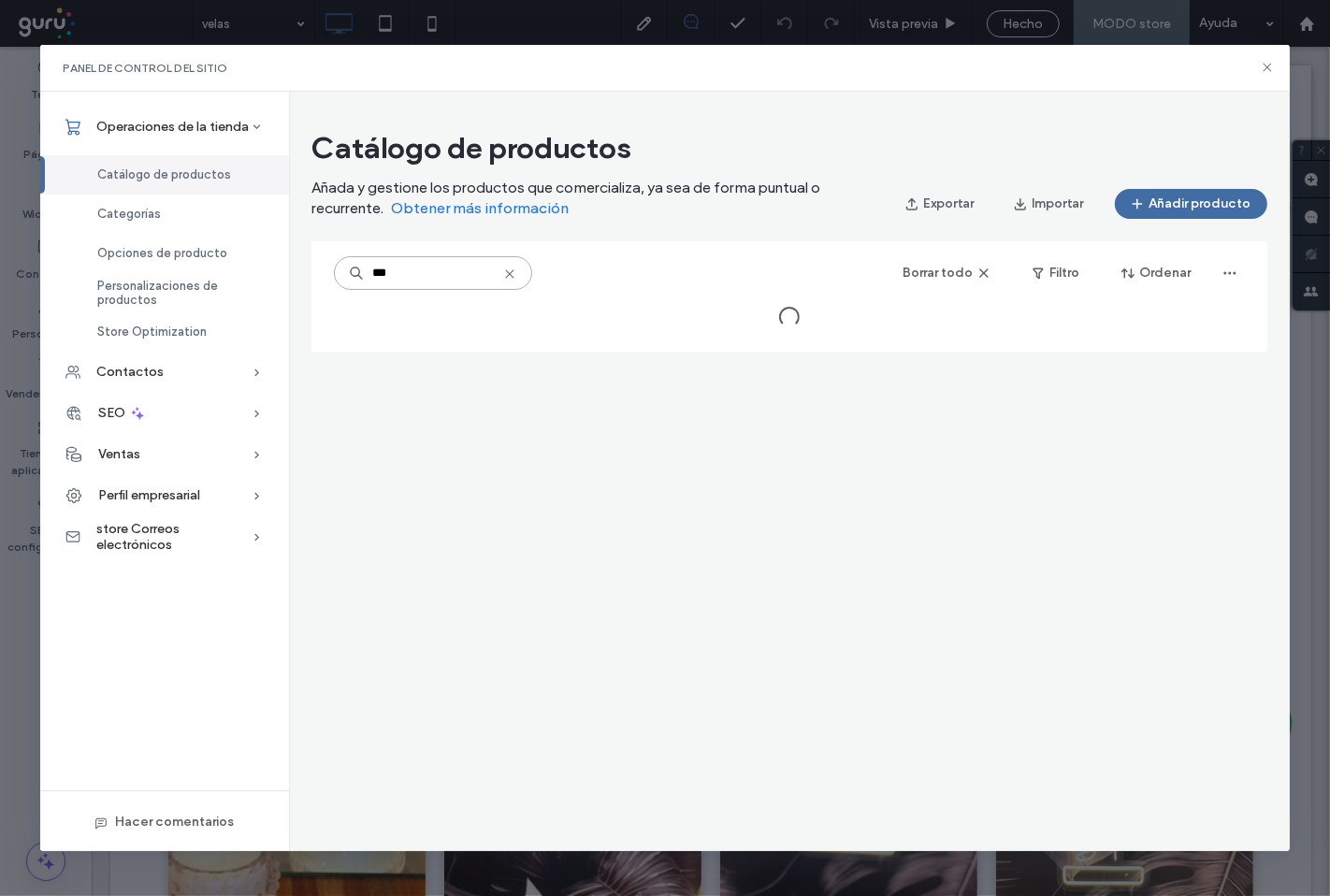 click on "***" at bounding box center [433, 273] 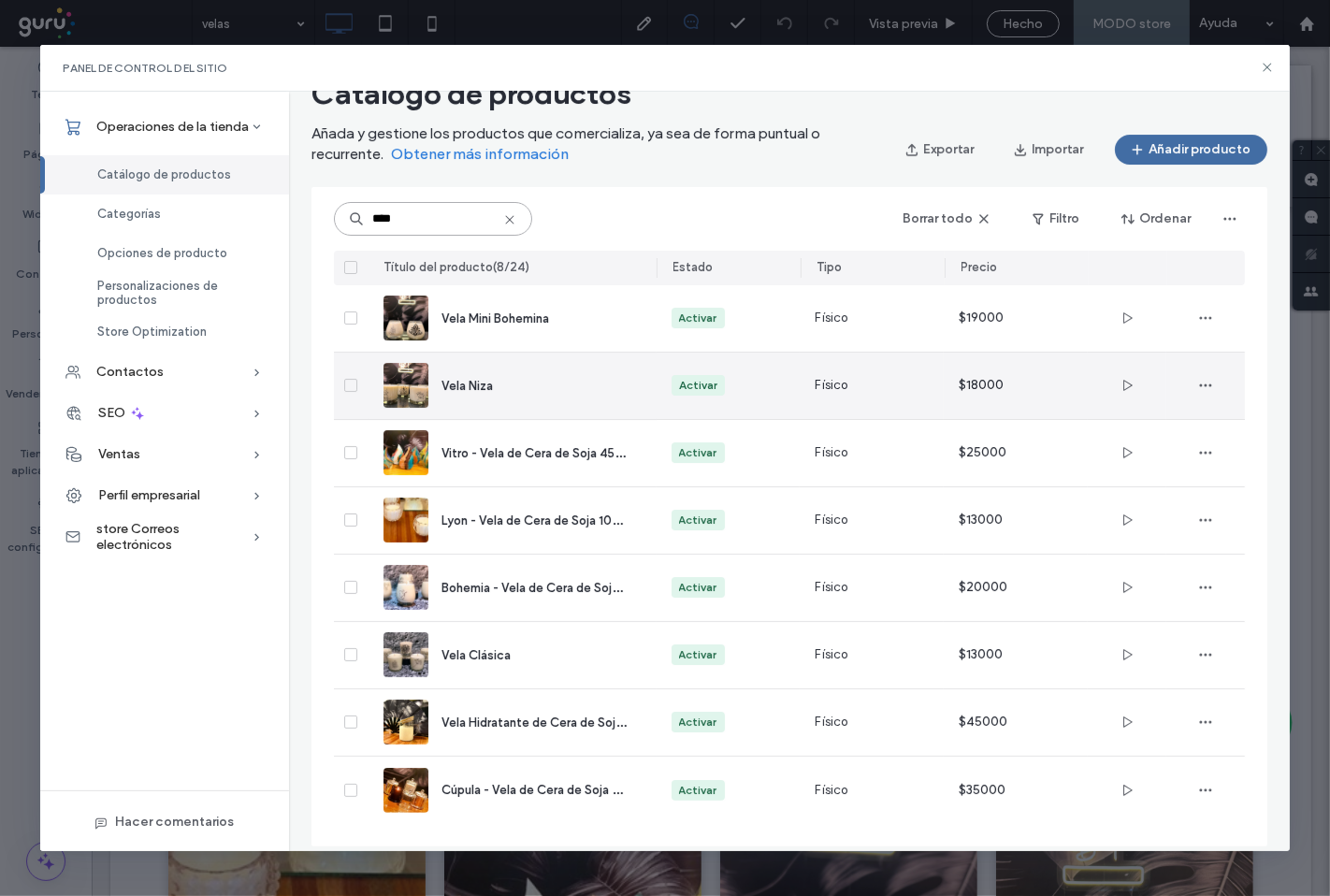 scroll, scrollTop: 70, scrollLeft: 0, axis: vertical 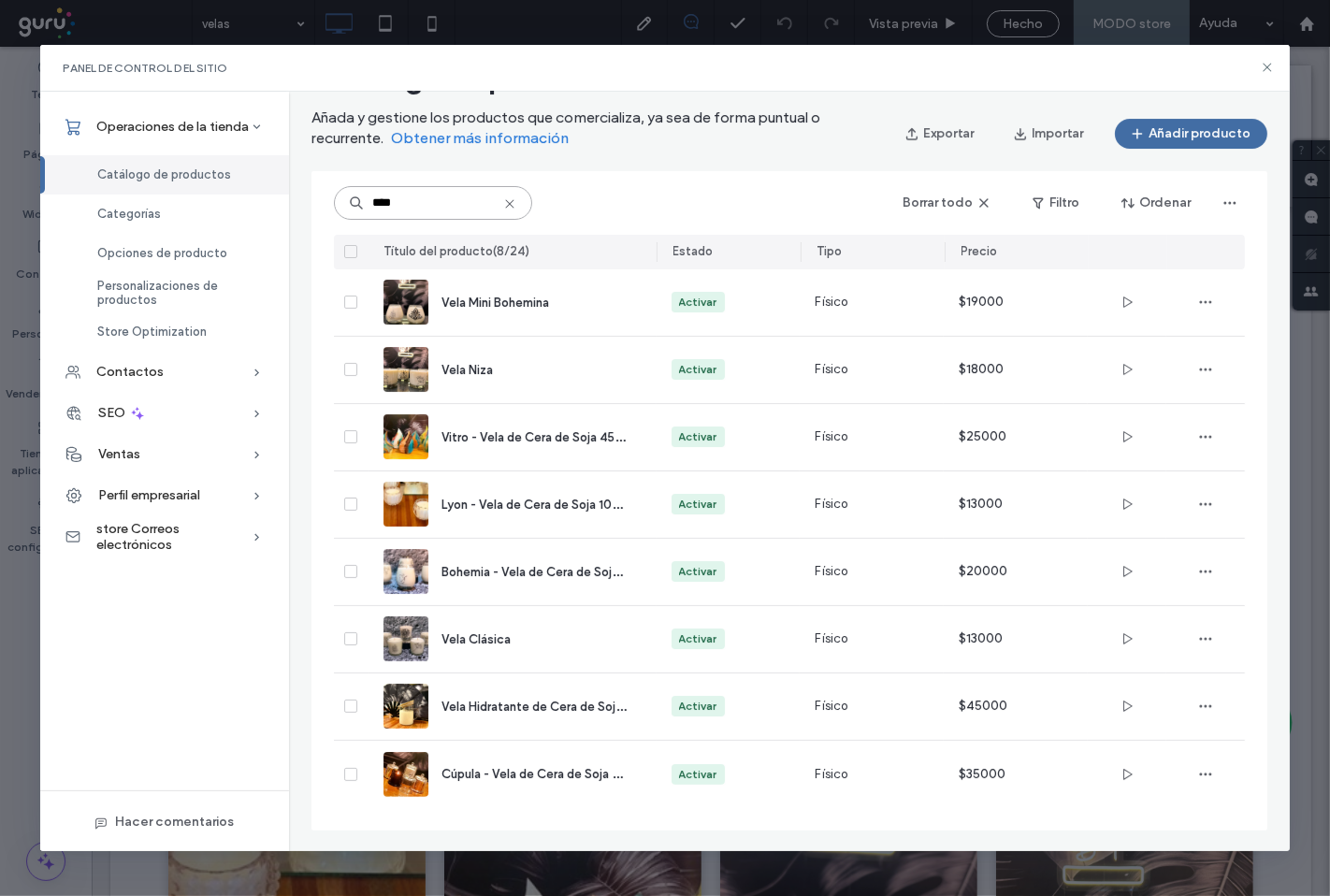 type on "****" 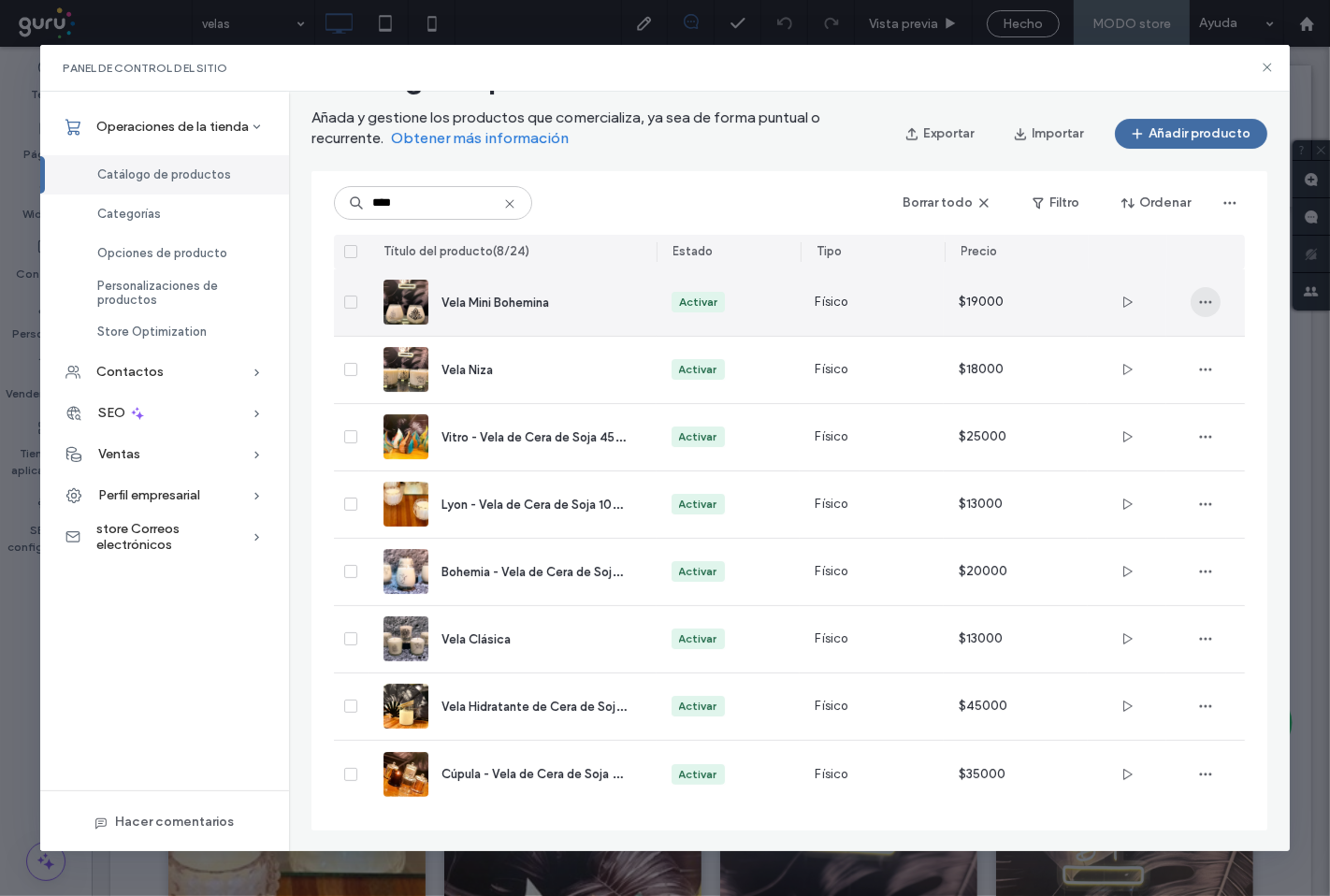 click 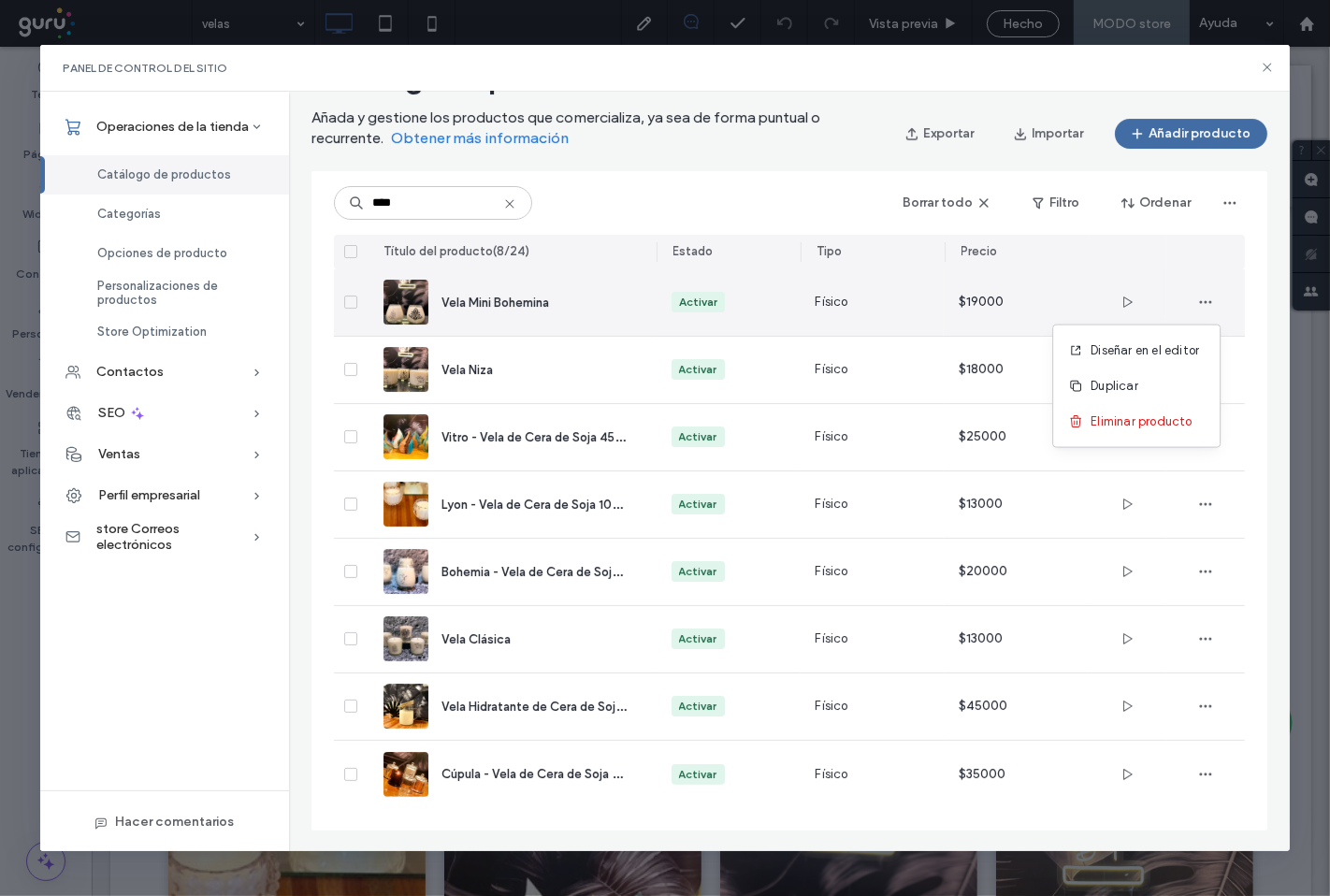 click on "Vela Mini Bohemina" at bounding box center [495, 302] 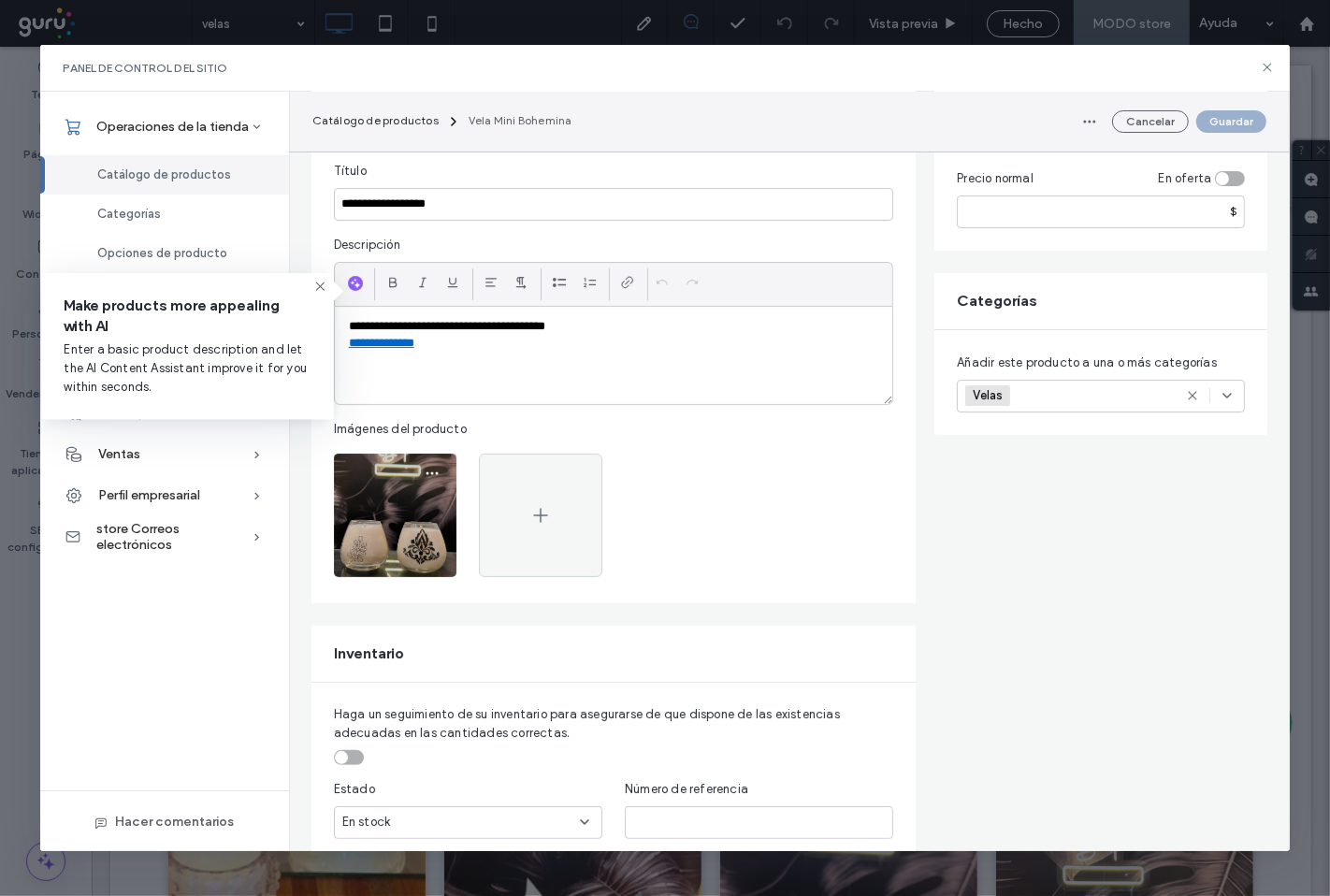 scroll, scrollTop: 208, scrollLeft: 0, axis: vertical 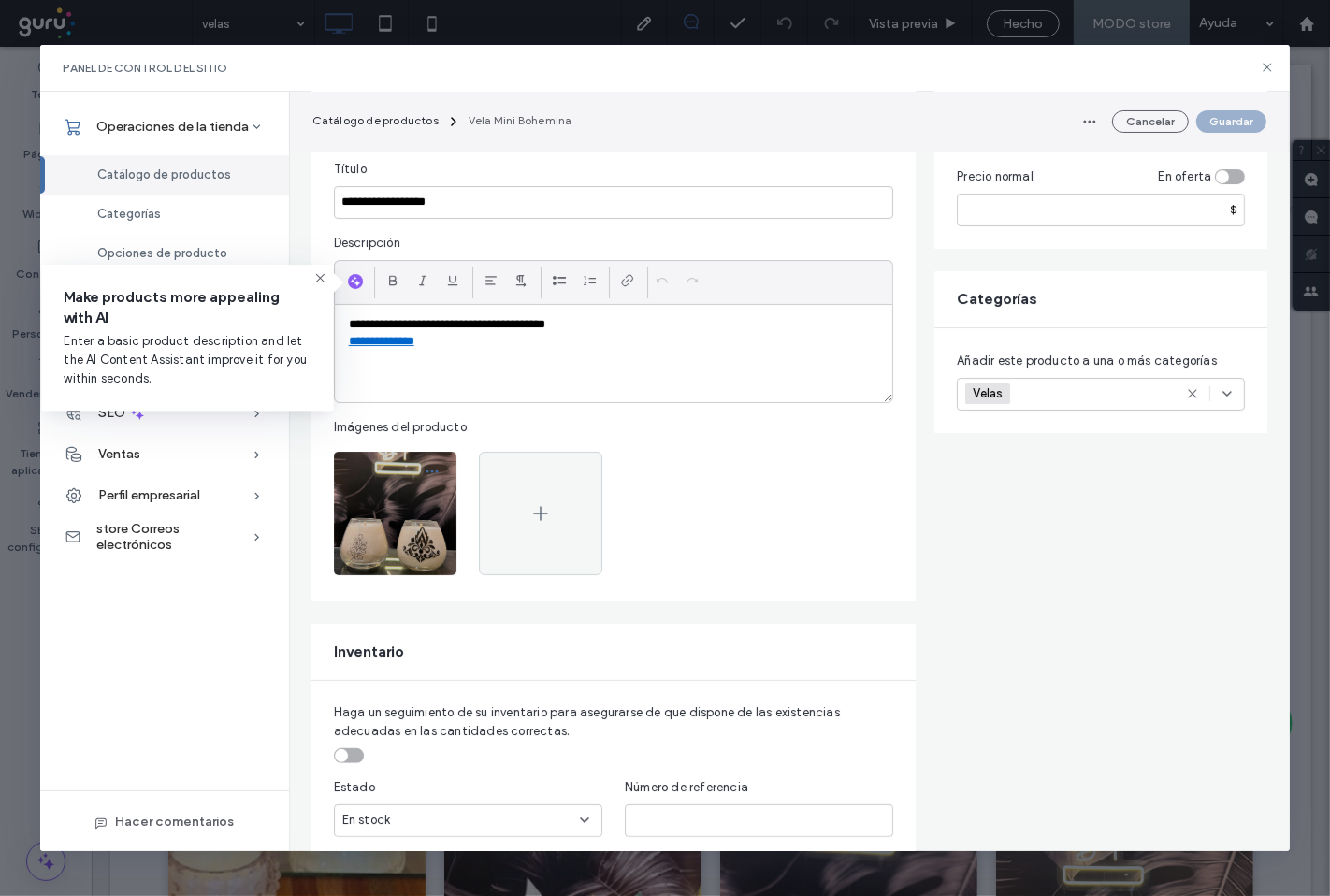 click 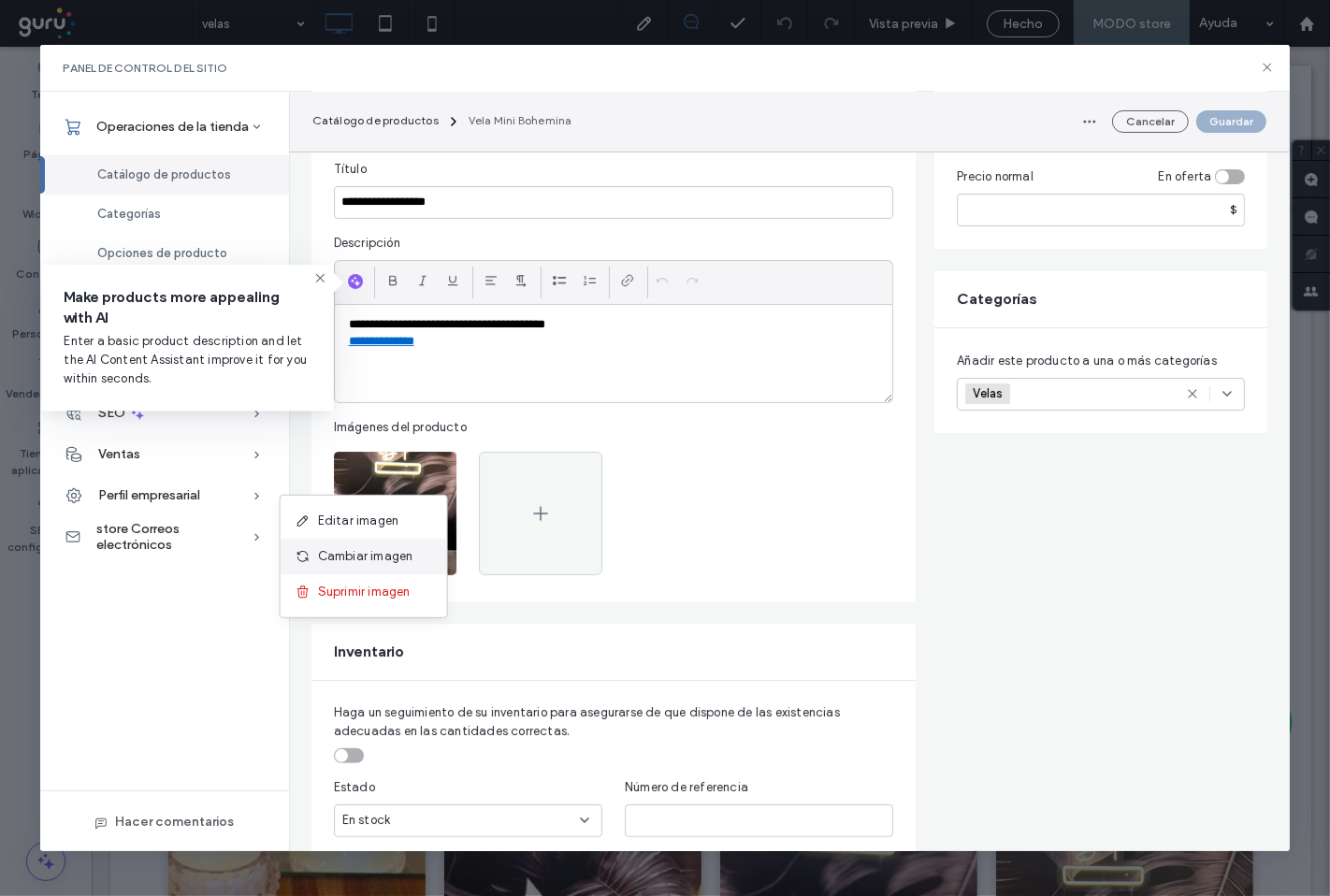 click on "Cambiar imagen" at bounding box center [366, 556] 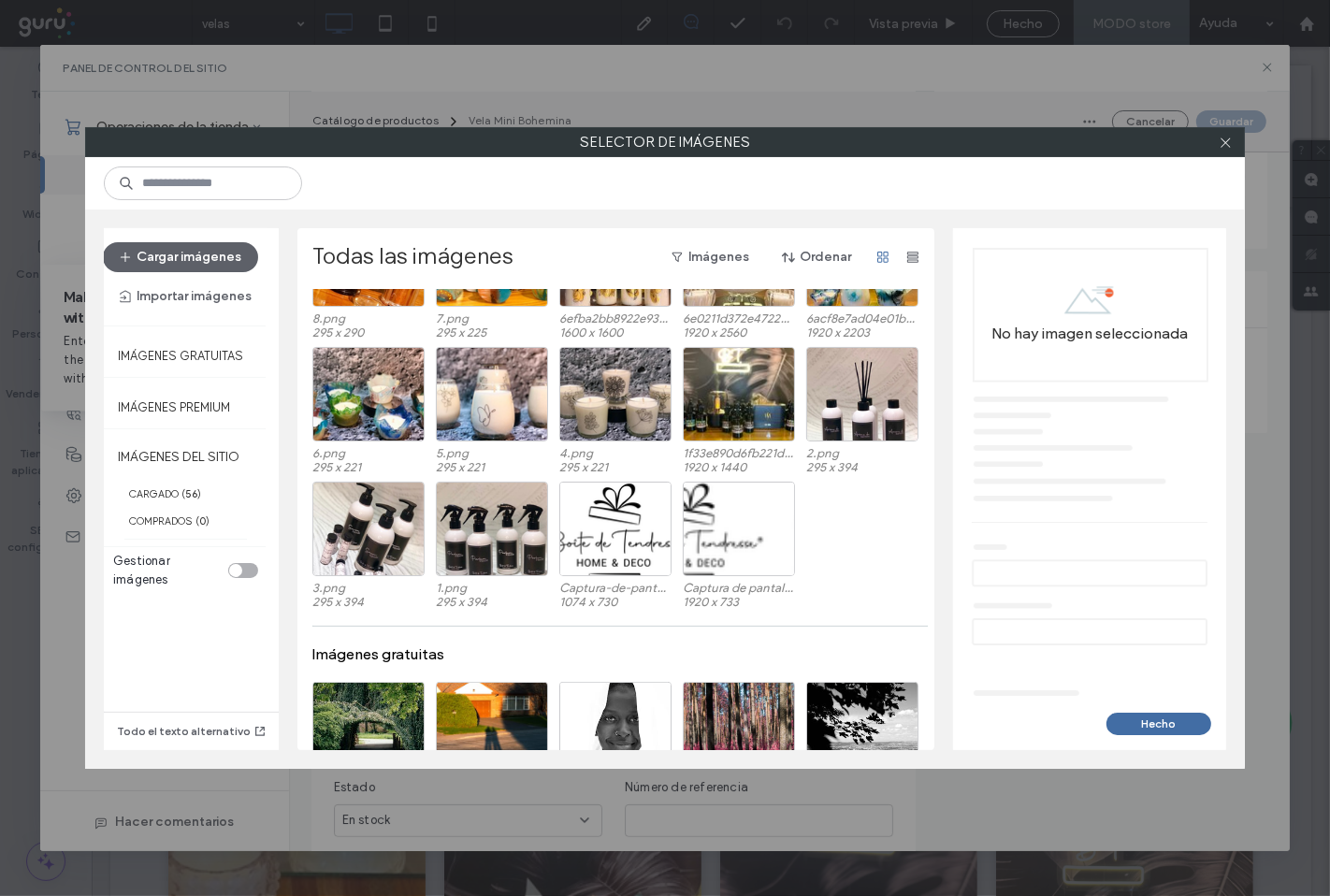 scroll, scrollTop: 1204, scrollLeft: 0, axis: vertical 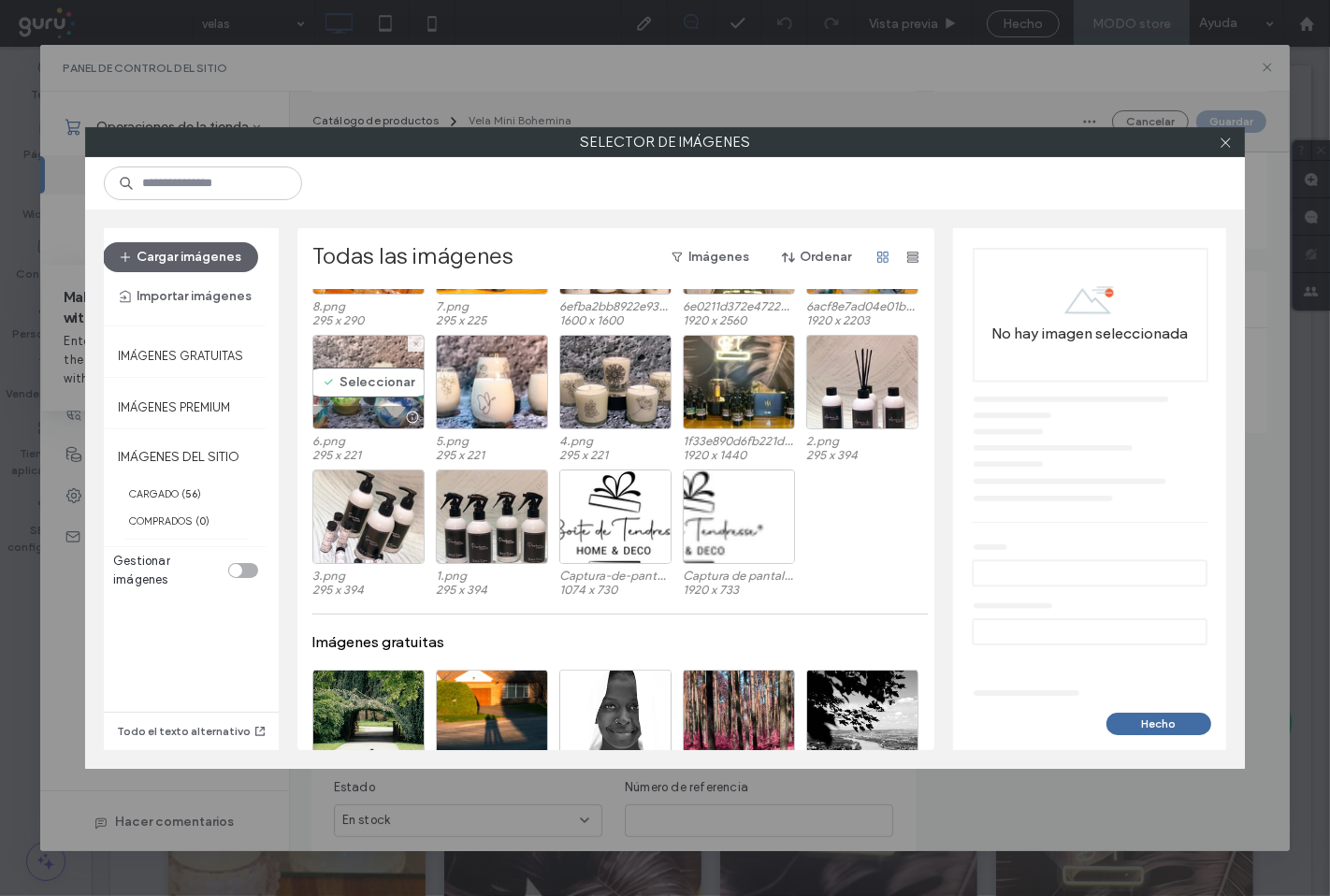 click on "Seleccionar" at bounding box center (369, 382) 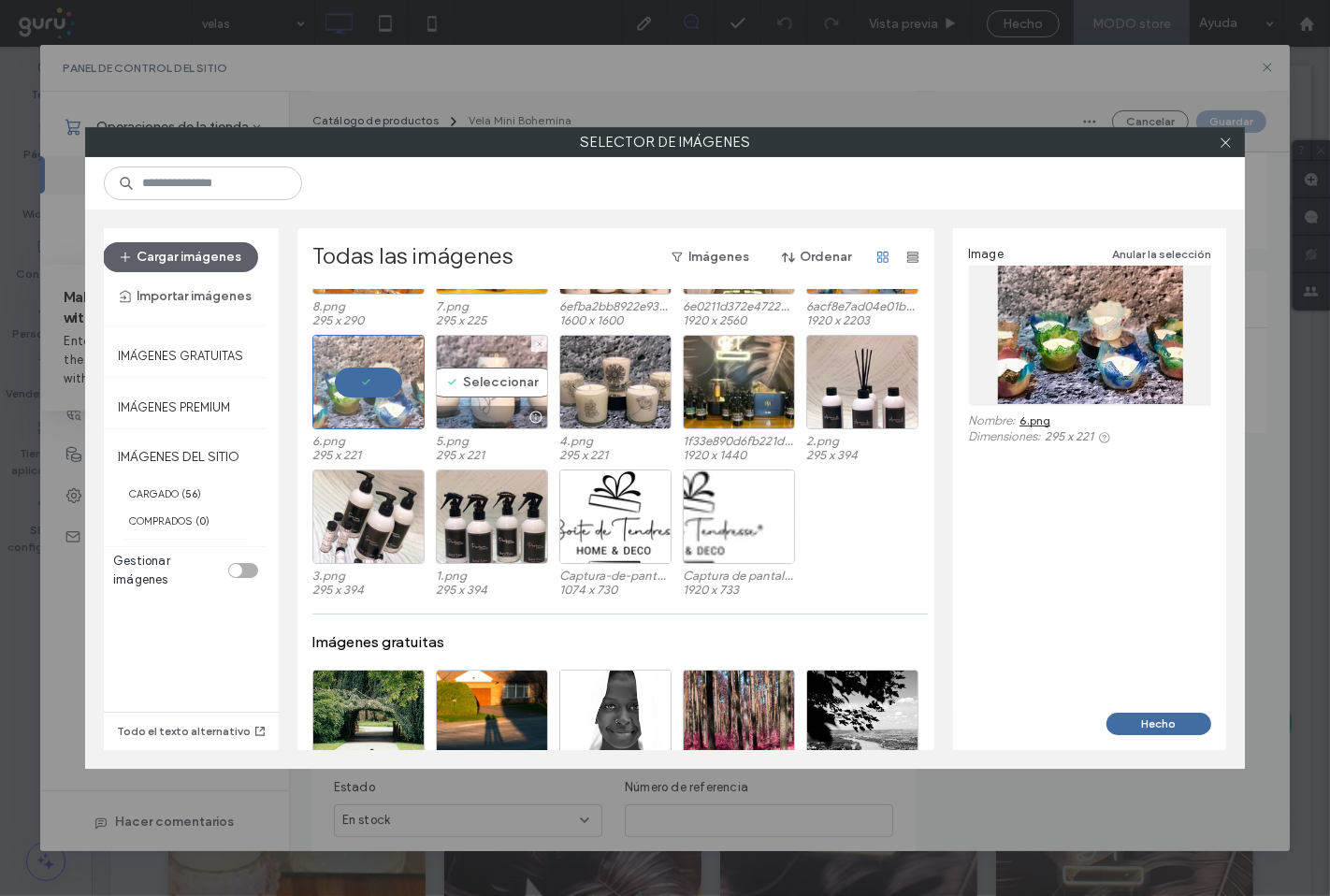 click on "Seleccionar" at bounding box center [492, 382] 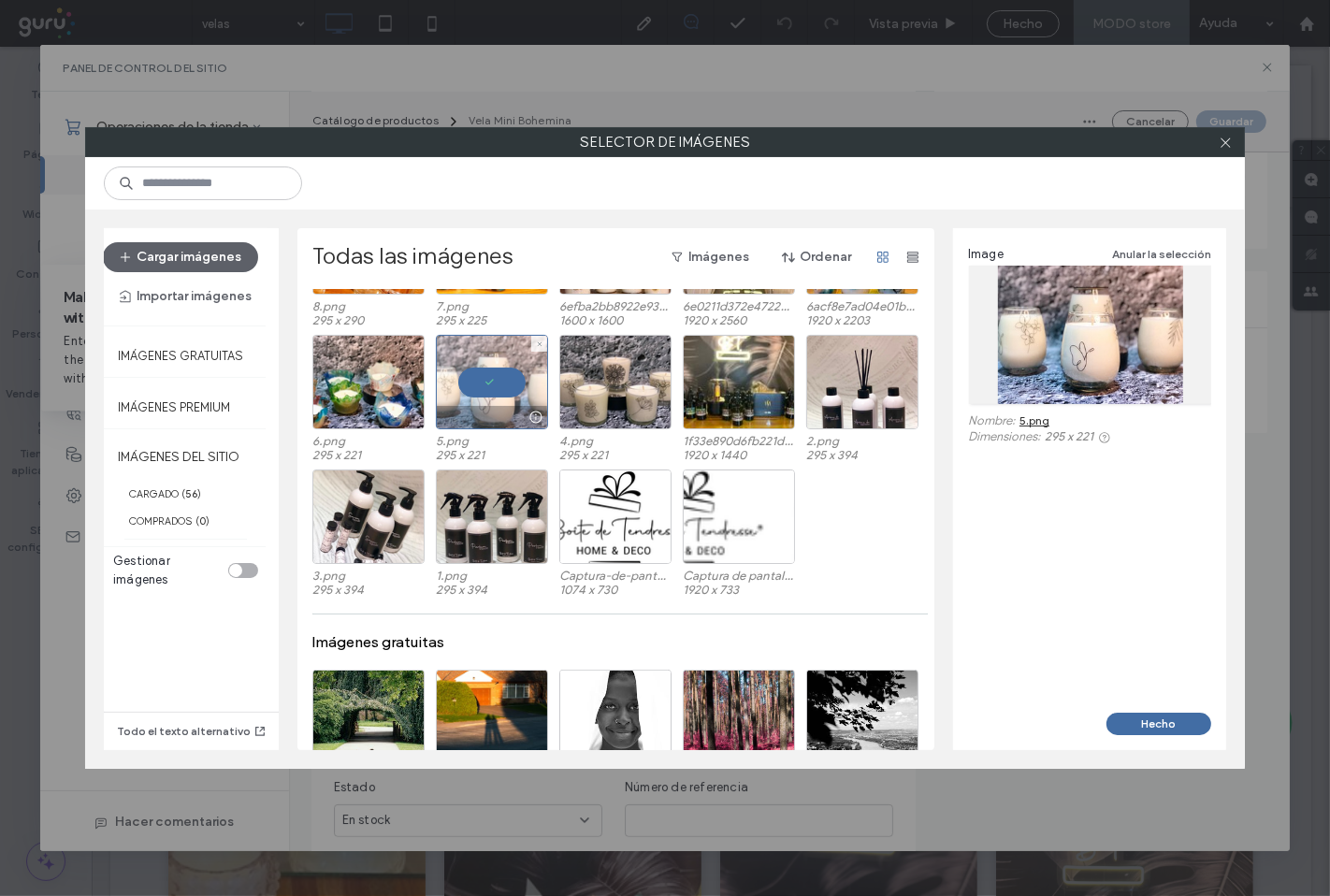 click at bounding box center [492, 382] 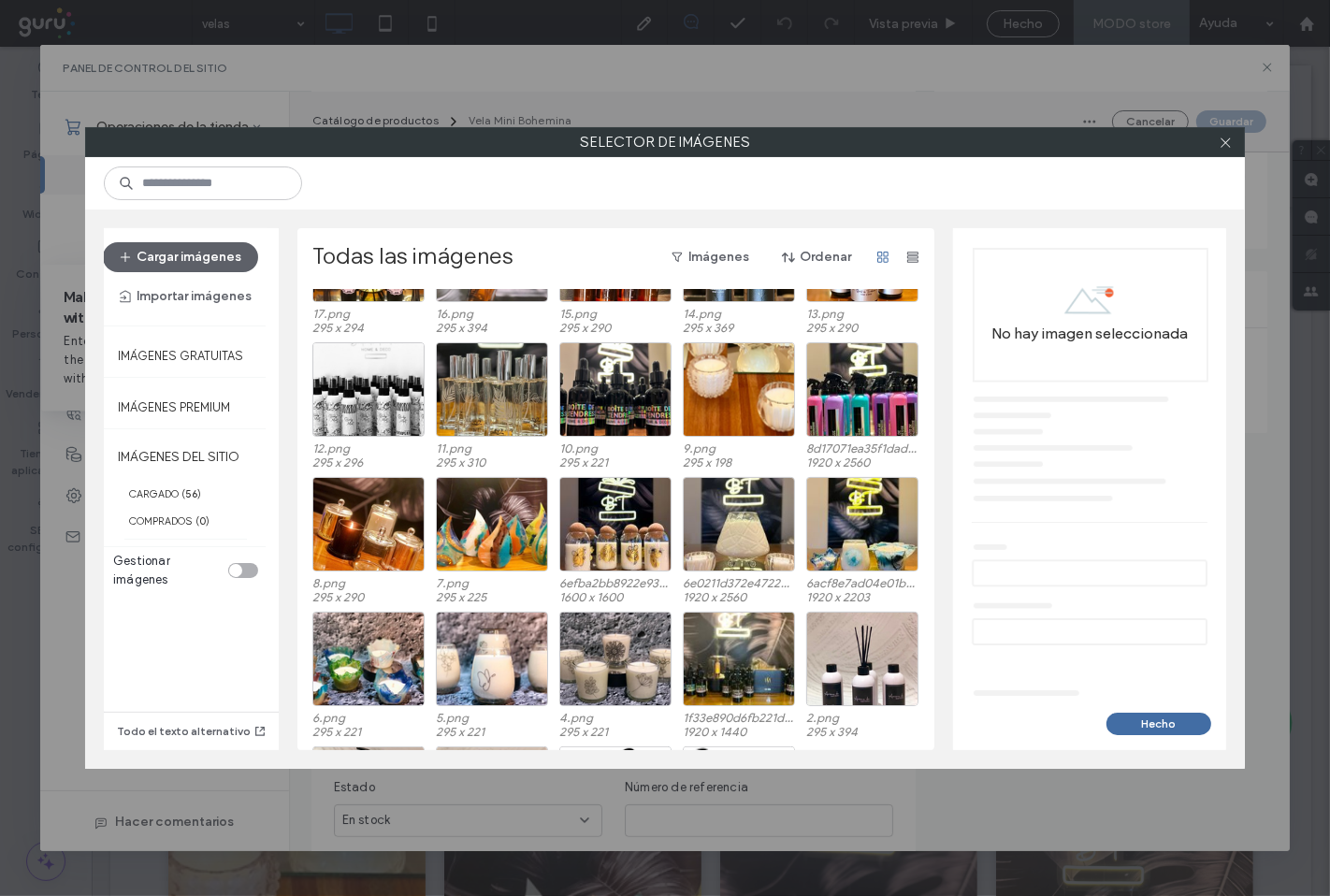 scroll, scrollTop: 892, scrollLeft: 0, axis: vertical 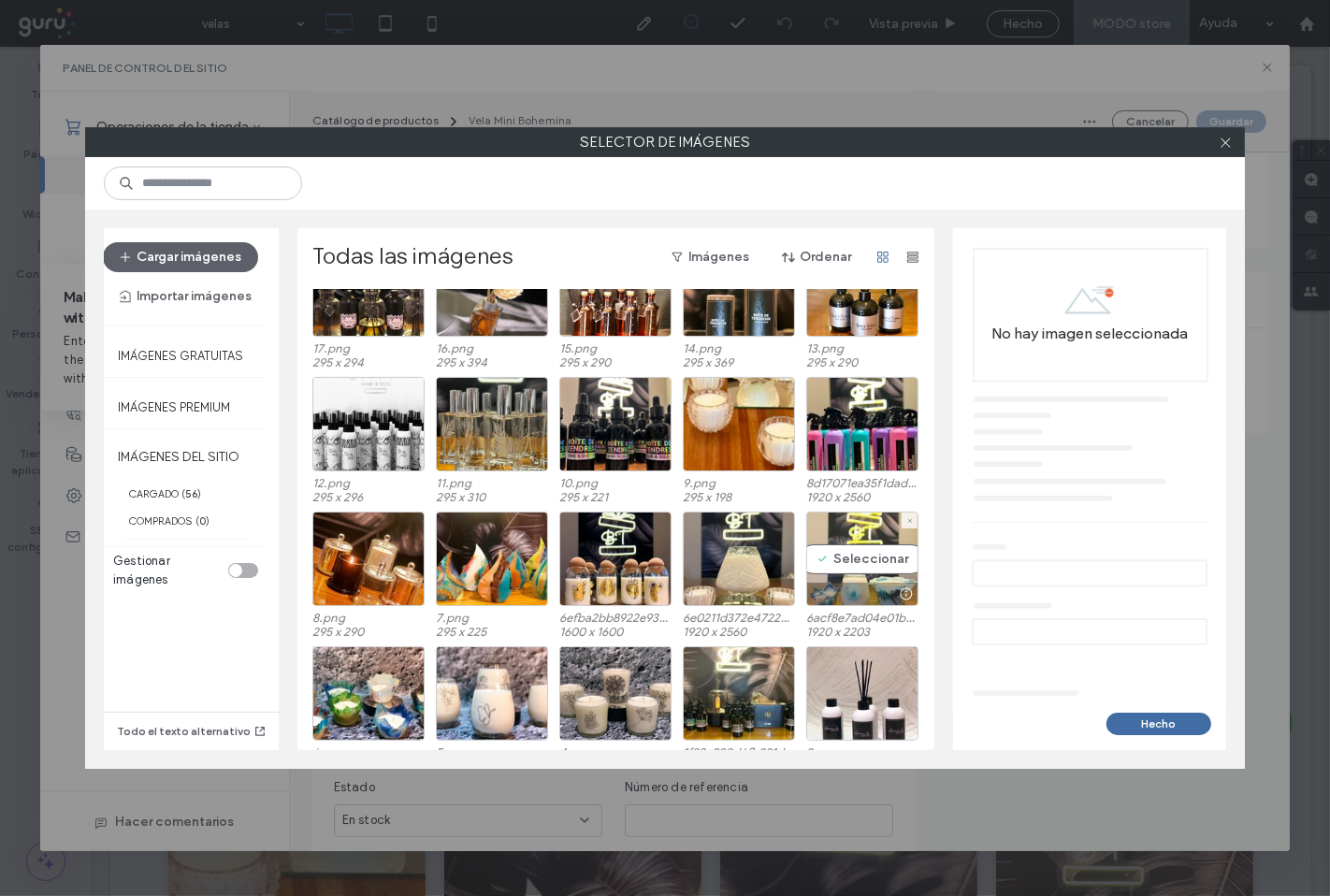 click on "Seleccionar" at bounding box center (862, 558) 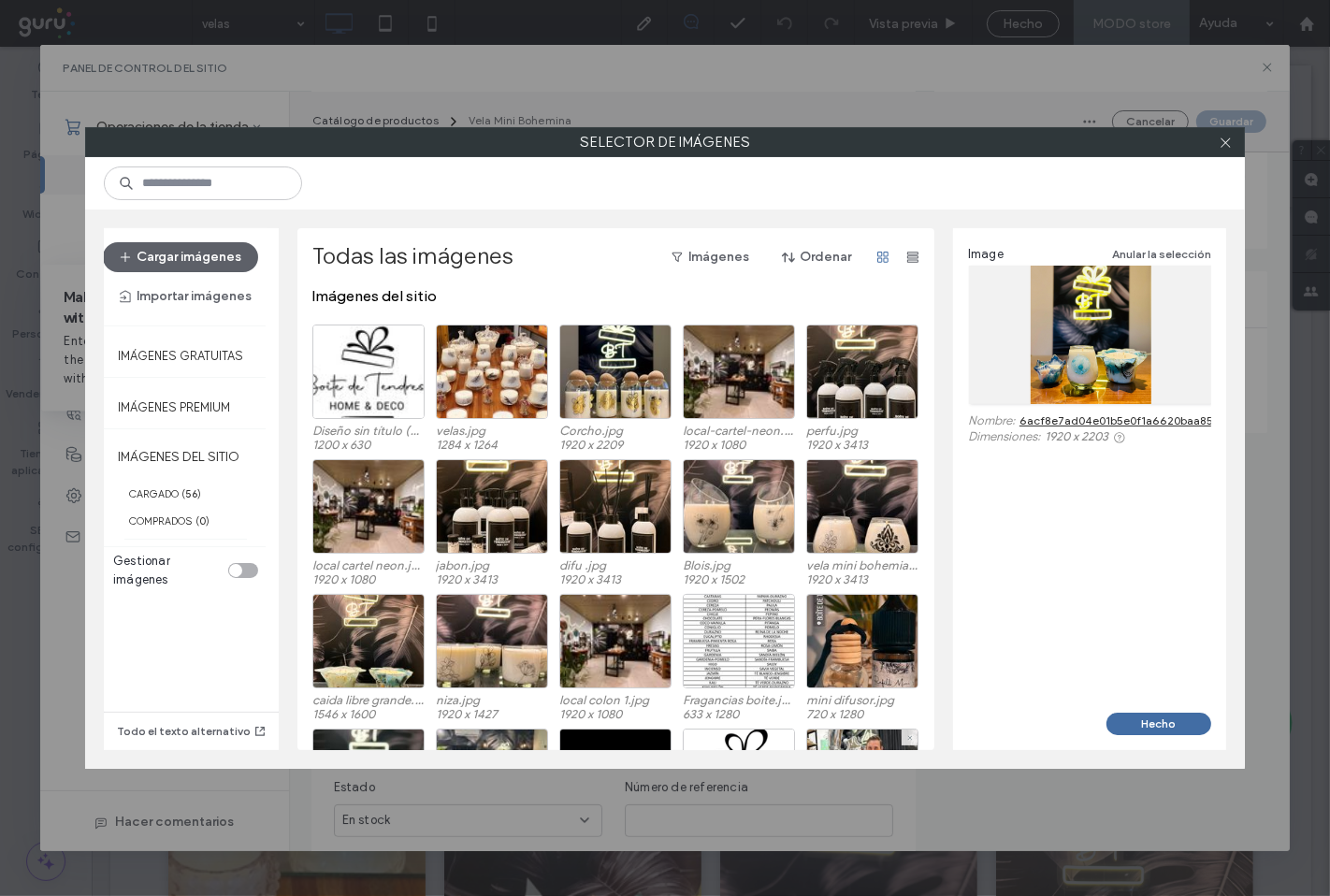 scroll, scrollTop: 0, scrollLeft: 0, axis: both 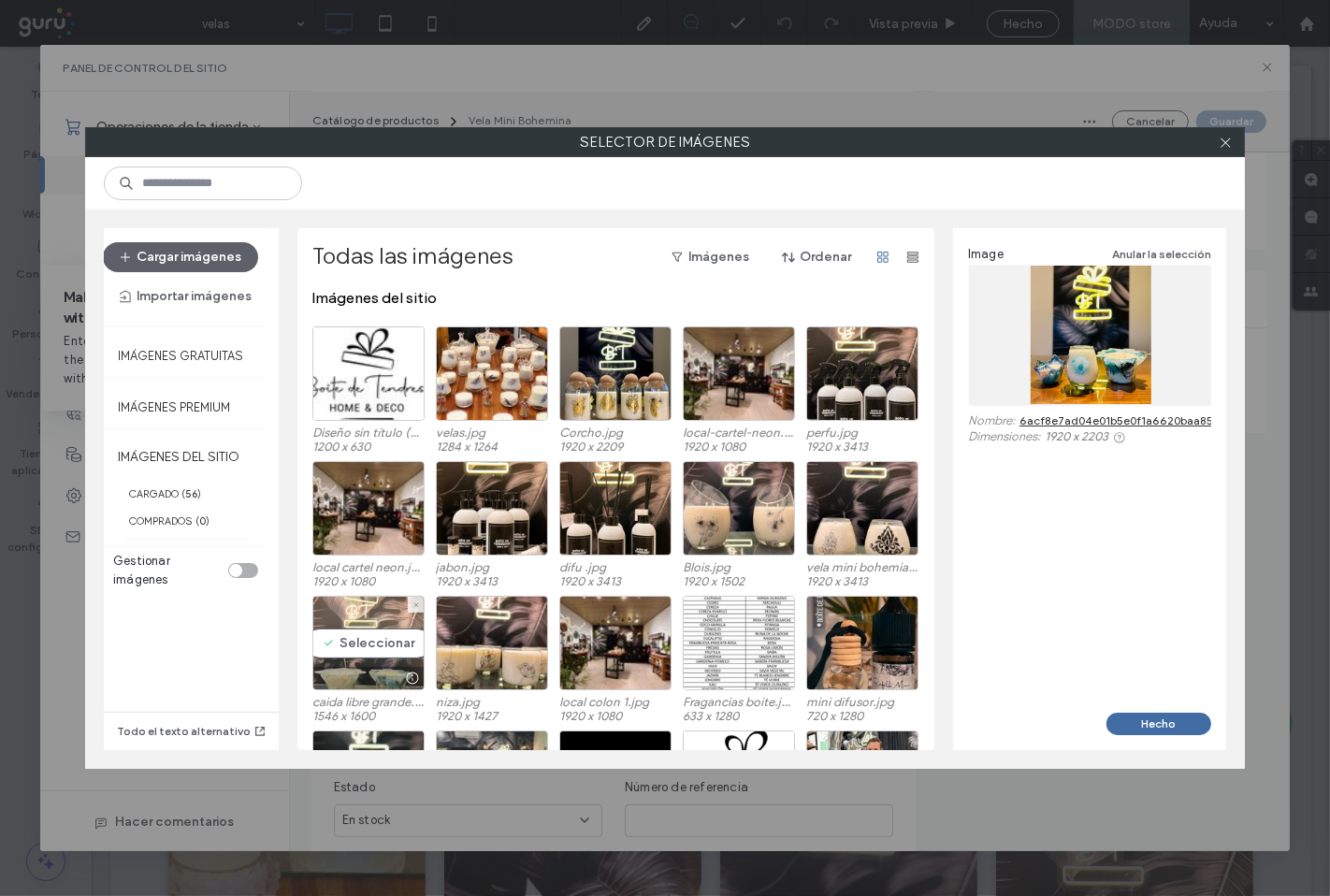 click on "Seleccionar" at bounding box center (369, 643) 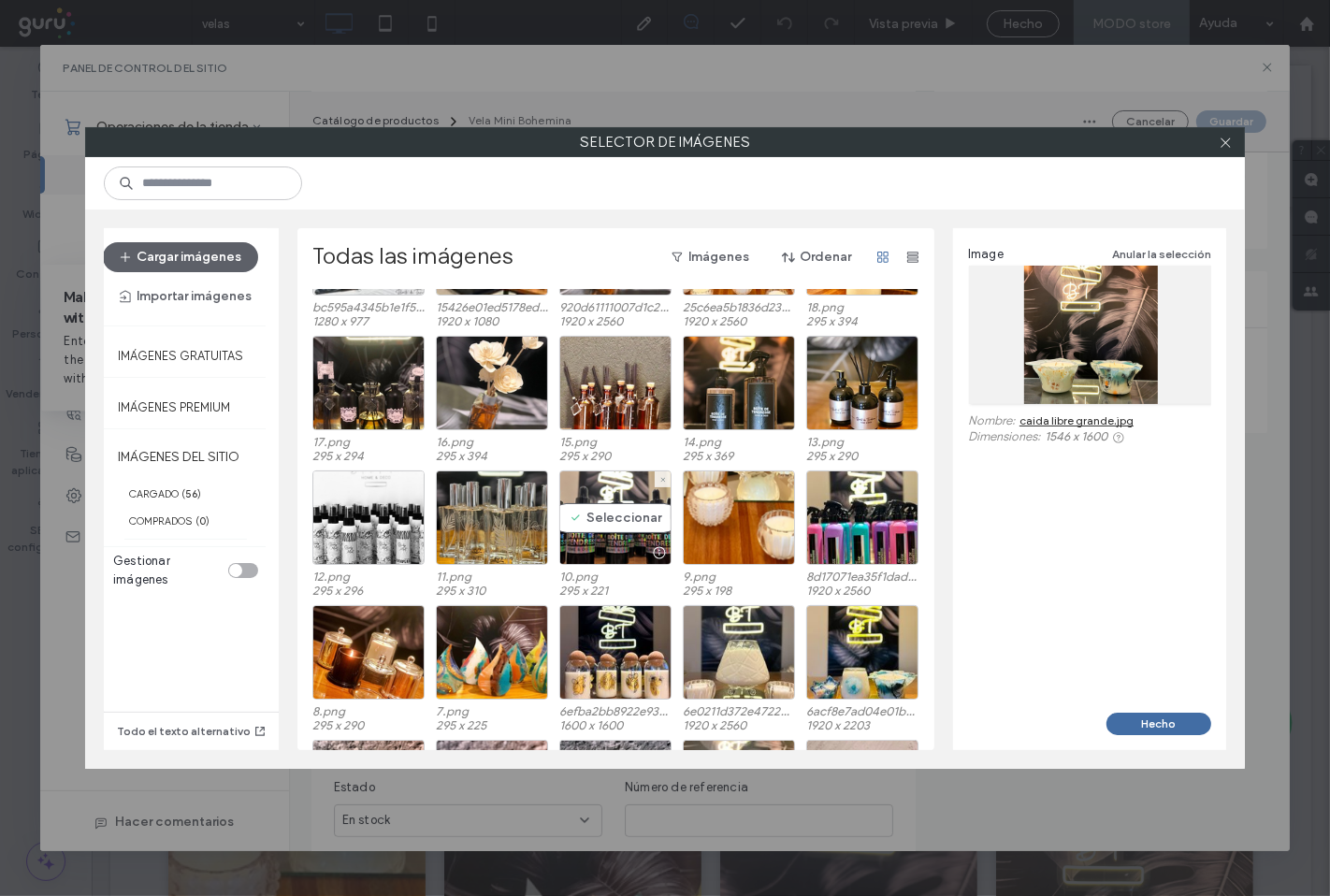 scroll, scrollTop: 831, scrollLeft: 0, axis: vertical 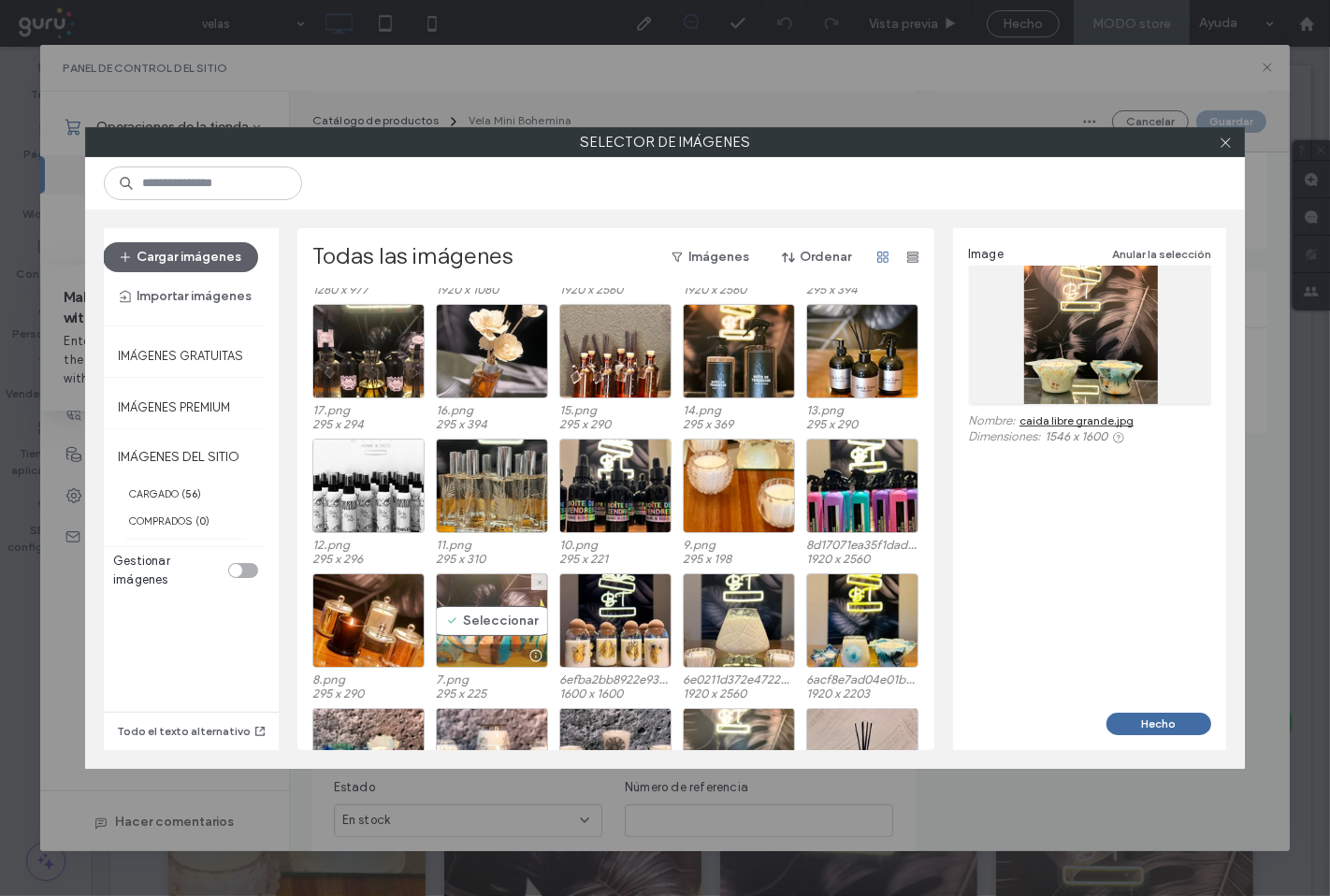click on "Seleccionar" at bounding box center [492, 620] 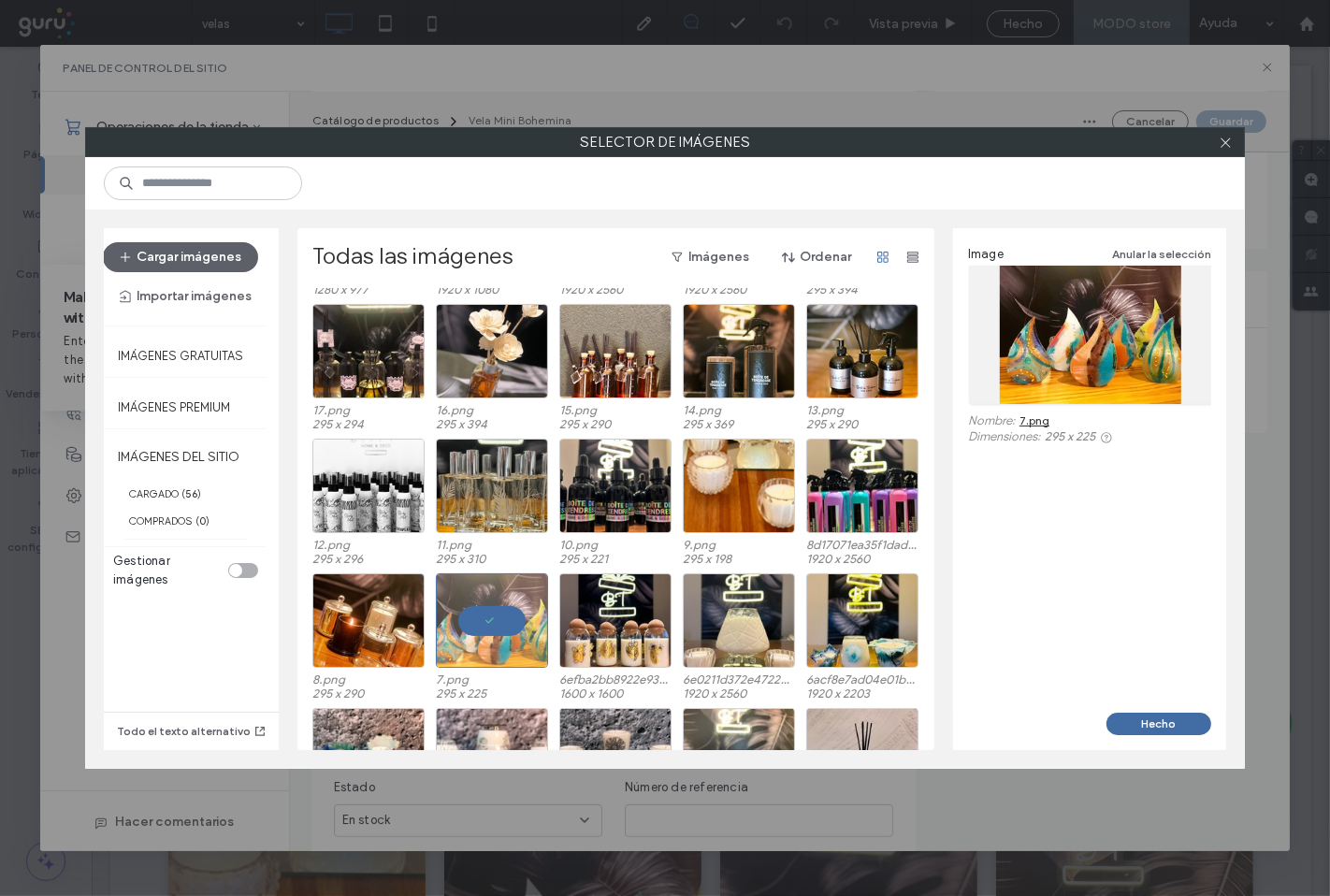 scroll, scrollTop: 1143, scrollLeft: 0, axis: vertical 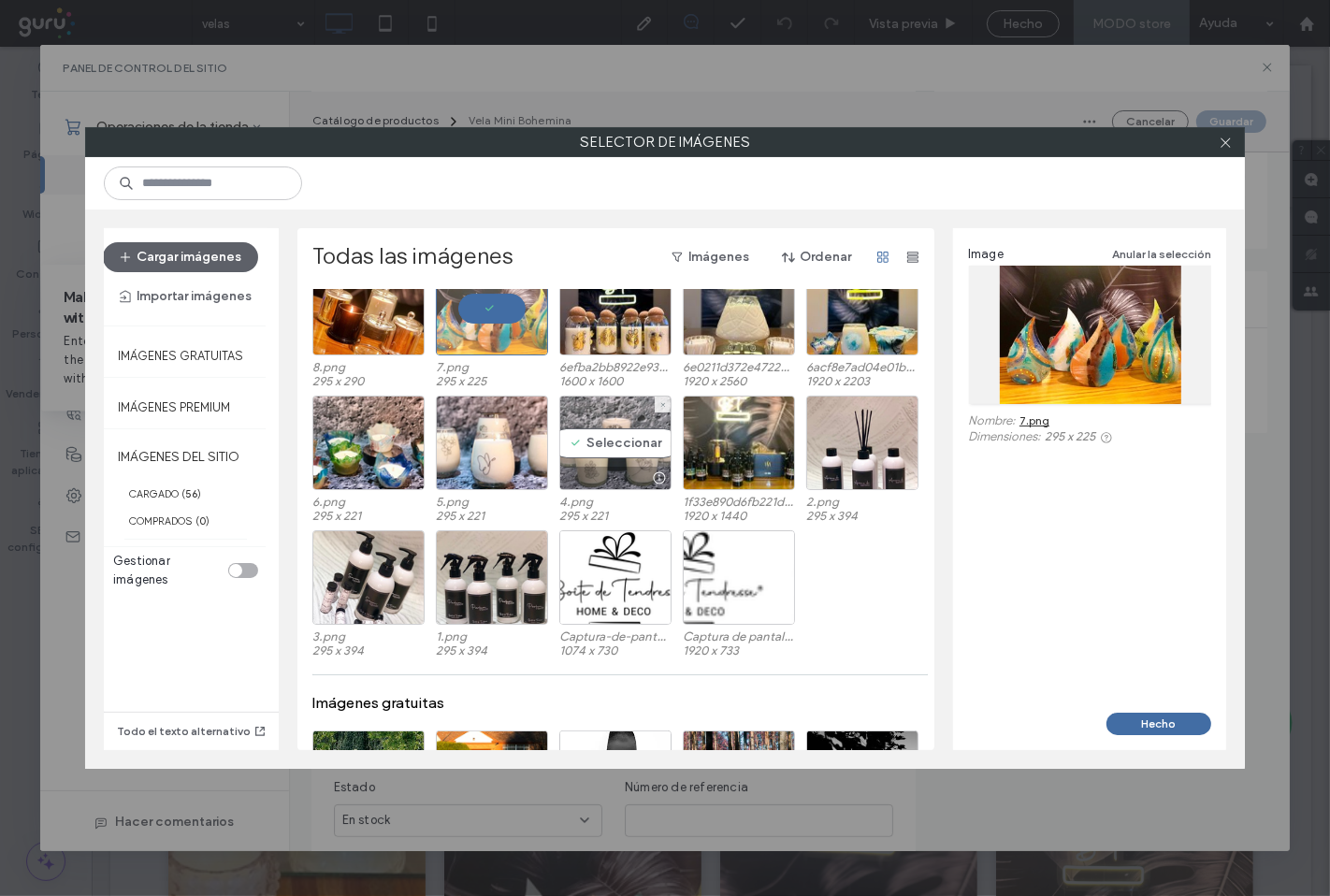 click on "Seleccionar" at bounding box center [615, 442] 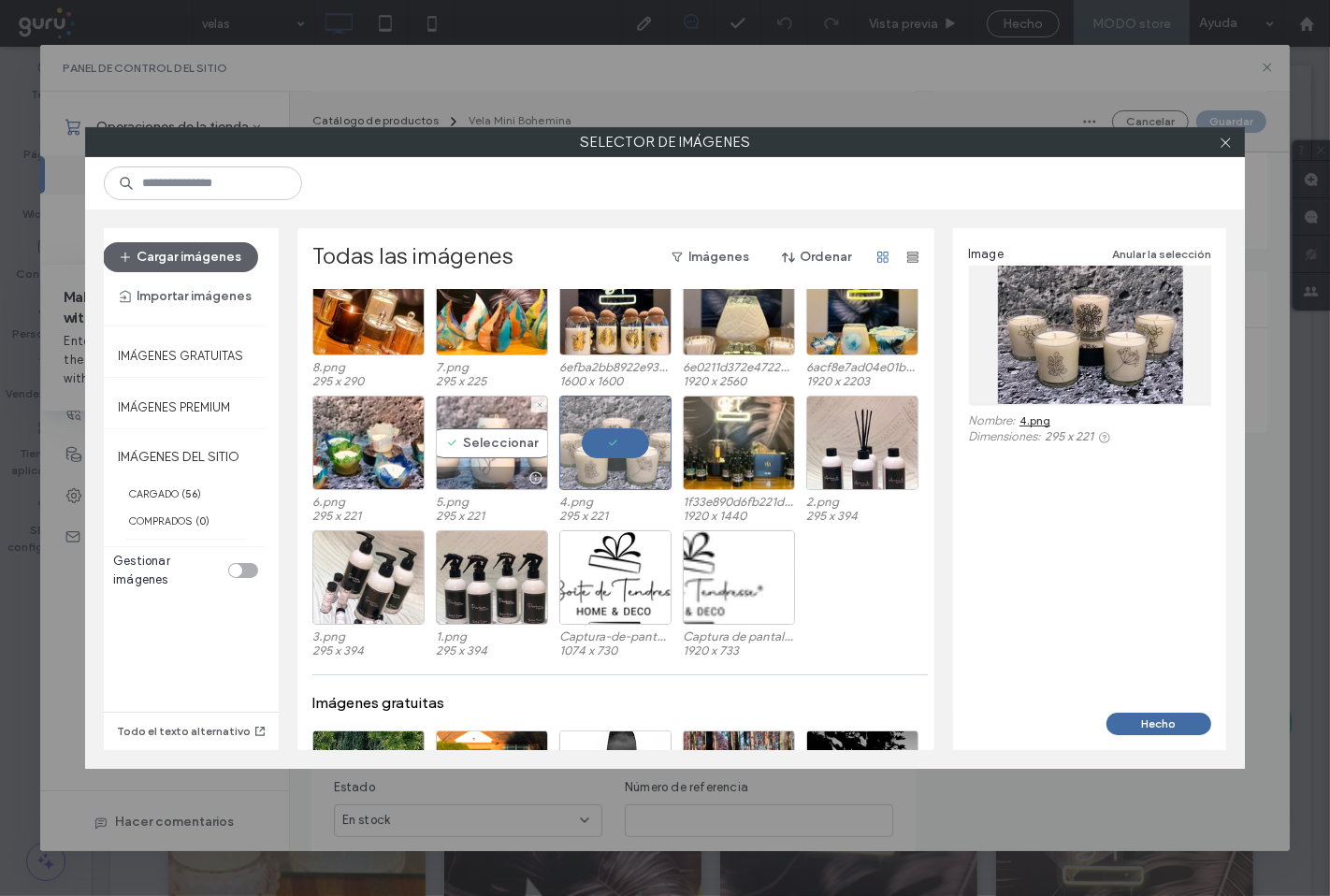 click on "Seleccionar" at bounding box center [492, 442] 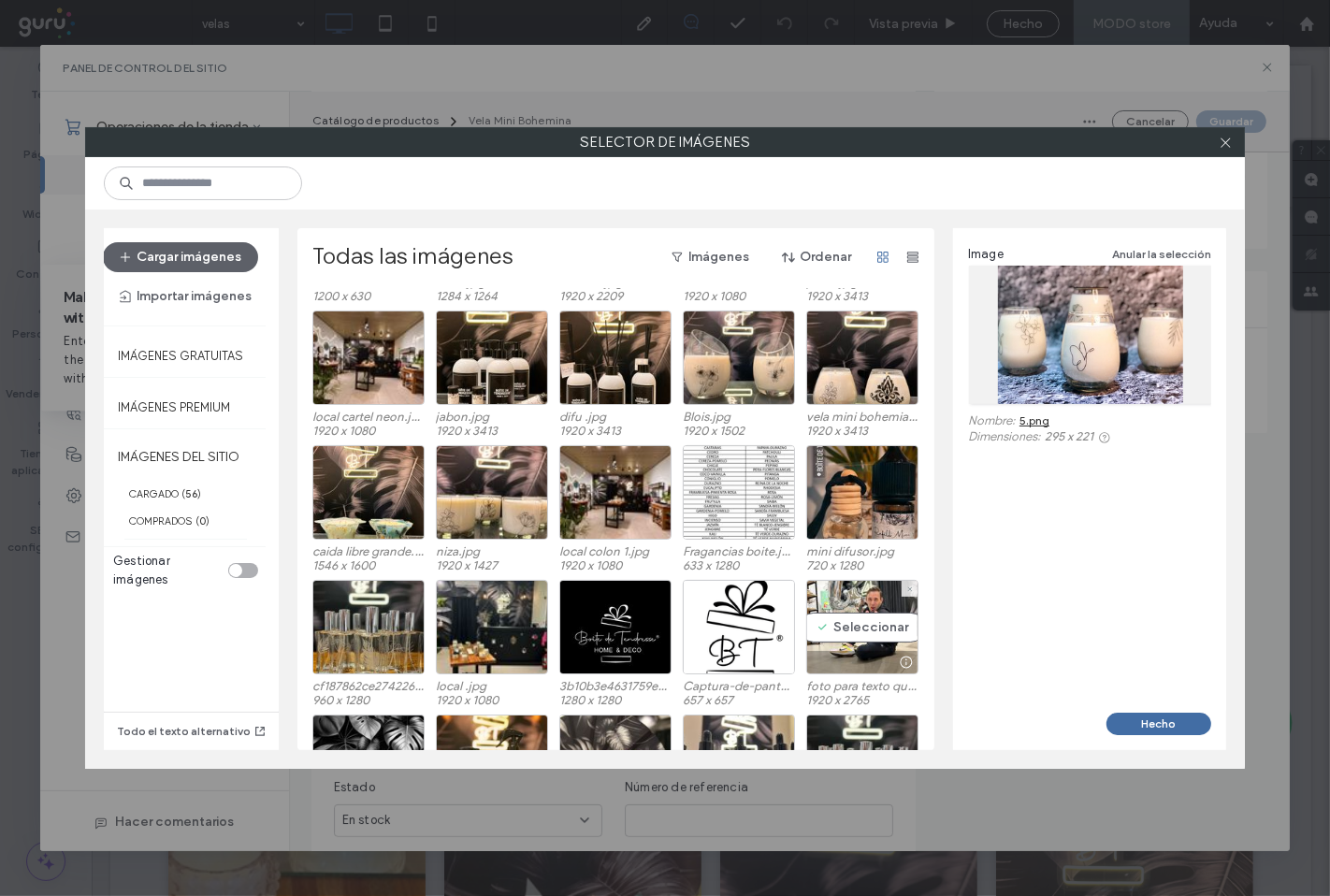 scroll, scrollTop: 104, scrollLeft: 0, axis: vertical 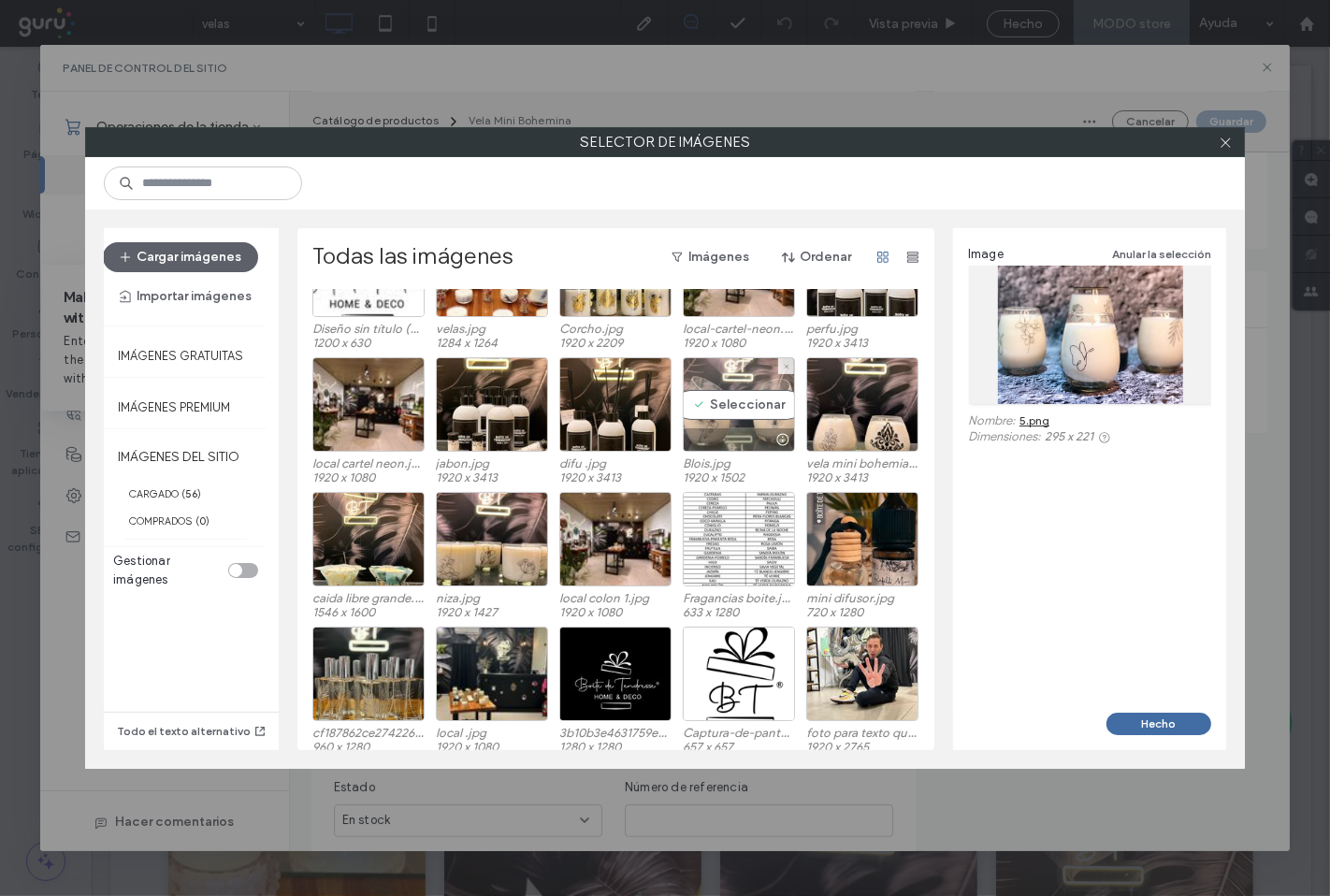 click on "Seleccionar" at bounding box center [739, 404] 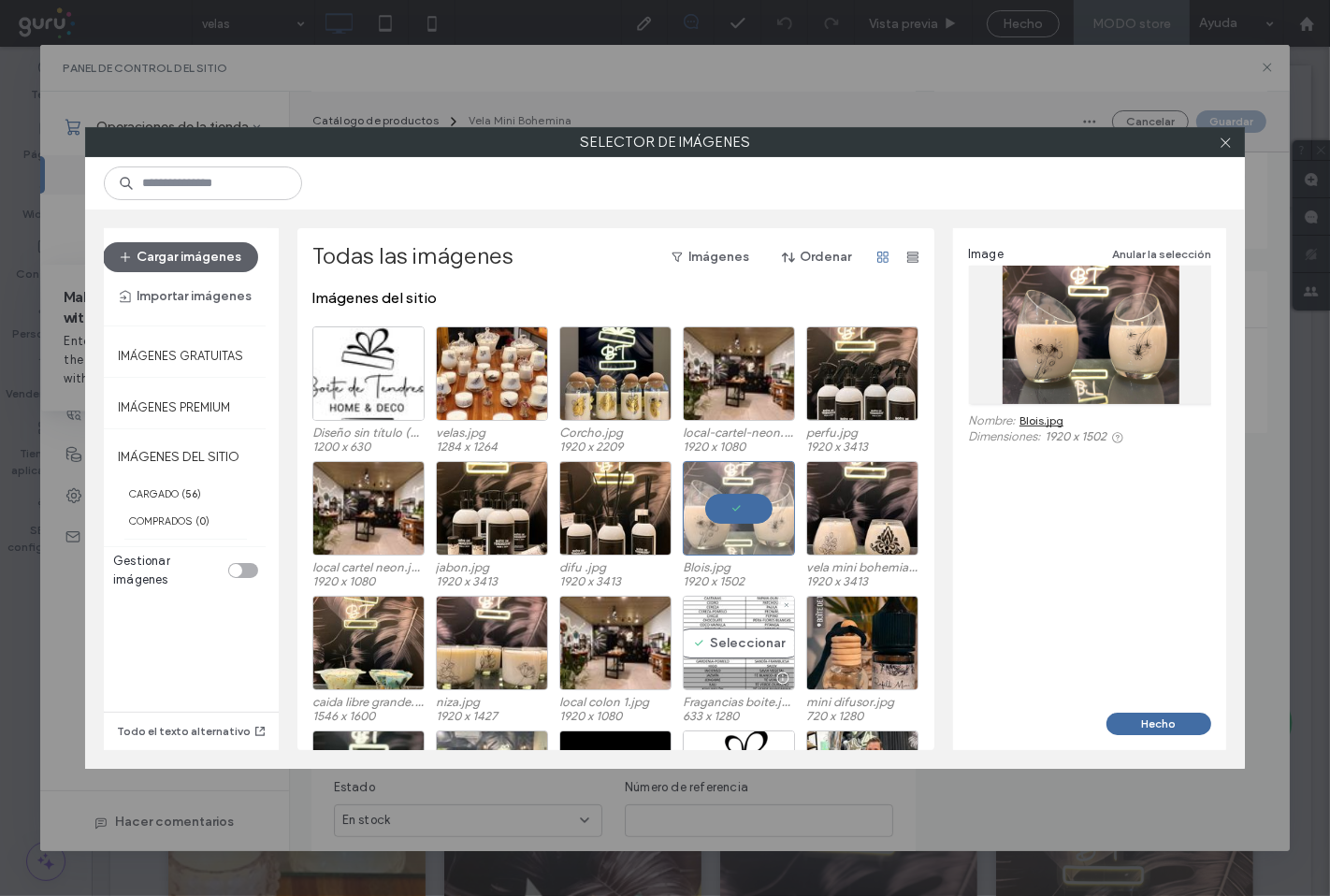 scroll, scrollTop: 208, scrollLeft: 0, axis: vertical 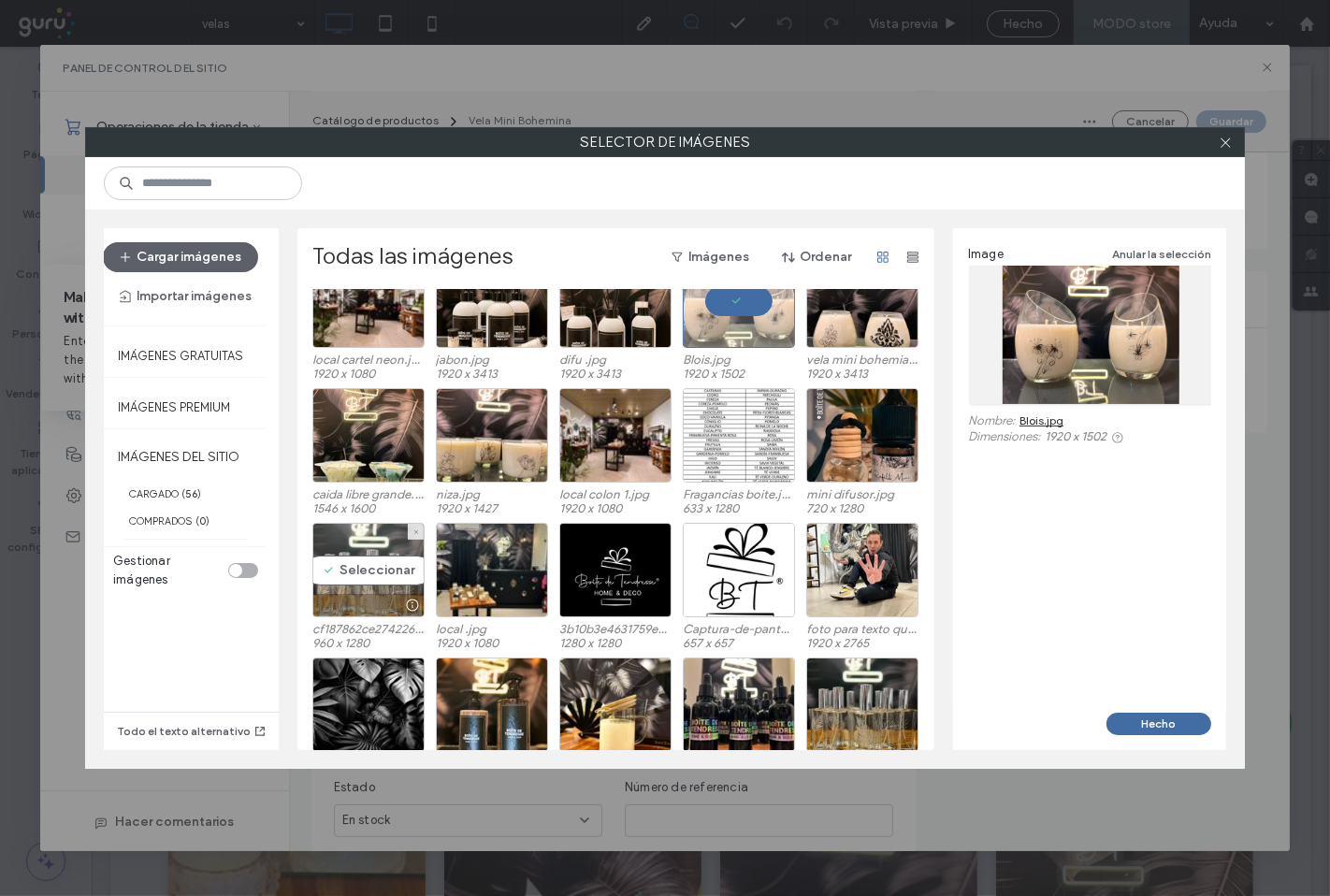 click on "Seleccionar" at bounding box center (369, 570) 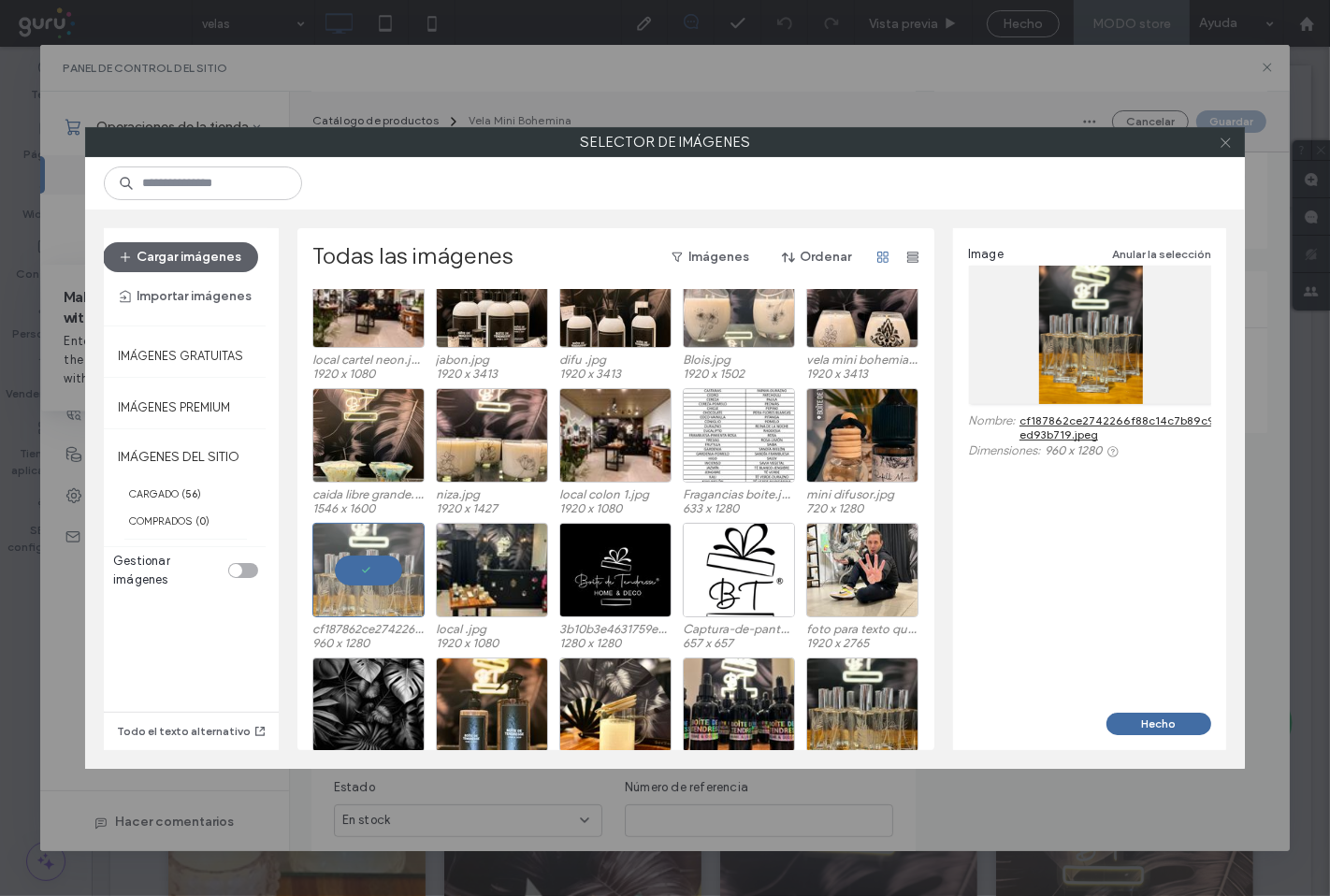 click 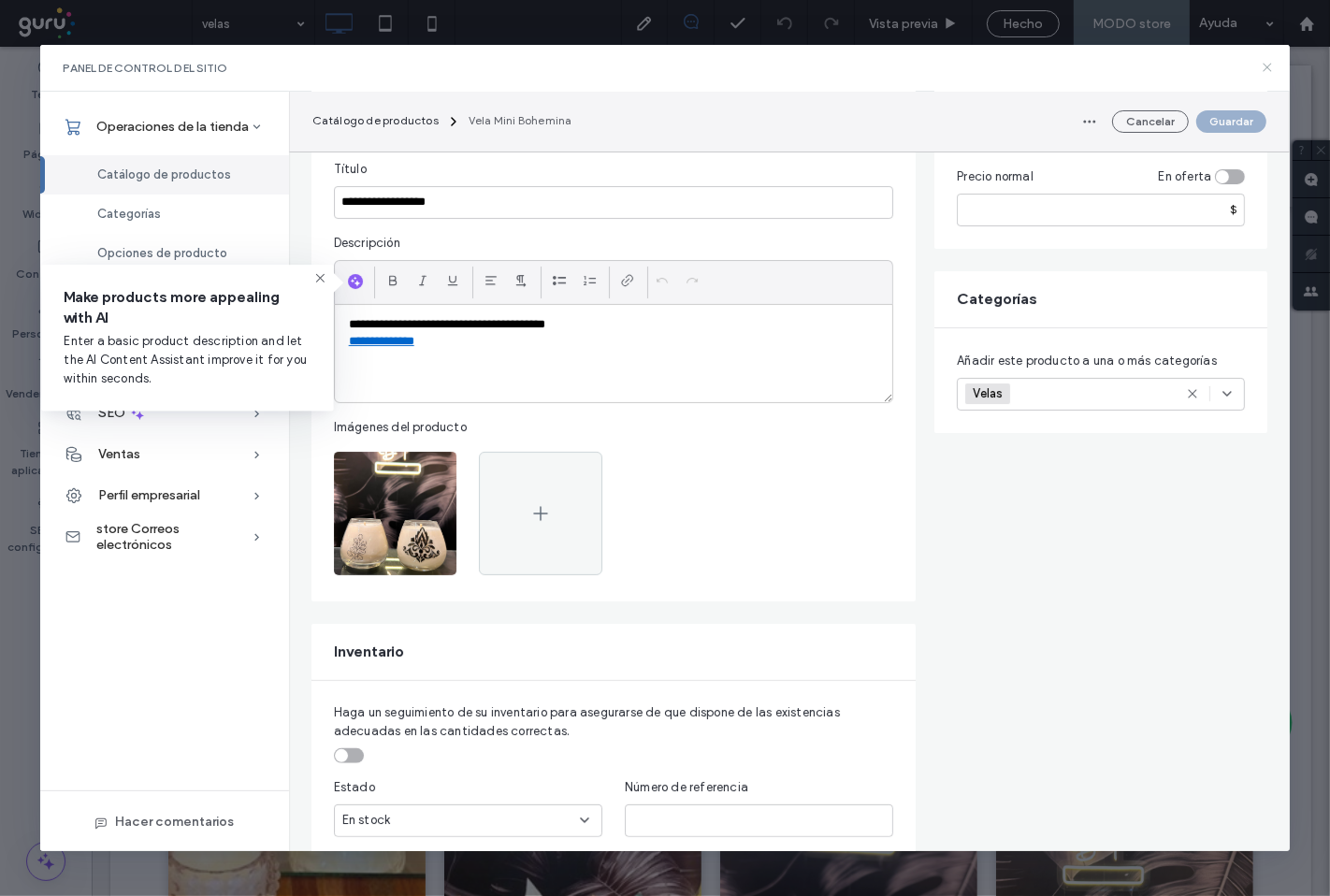 click 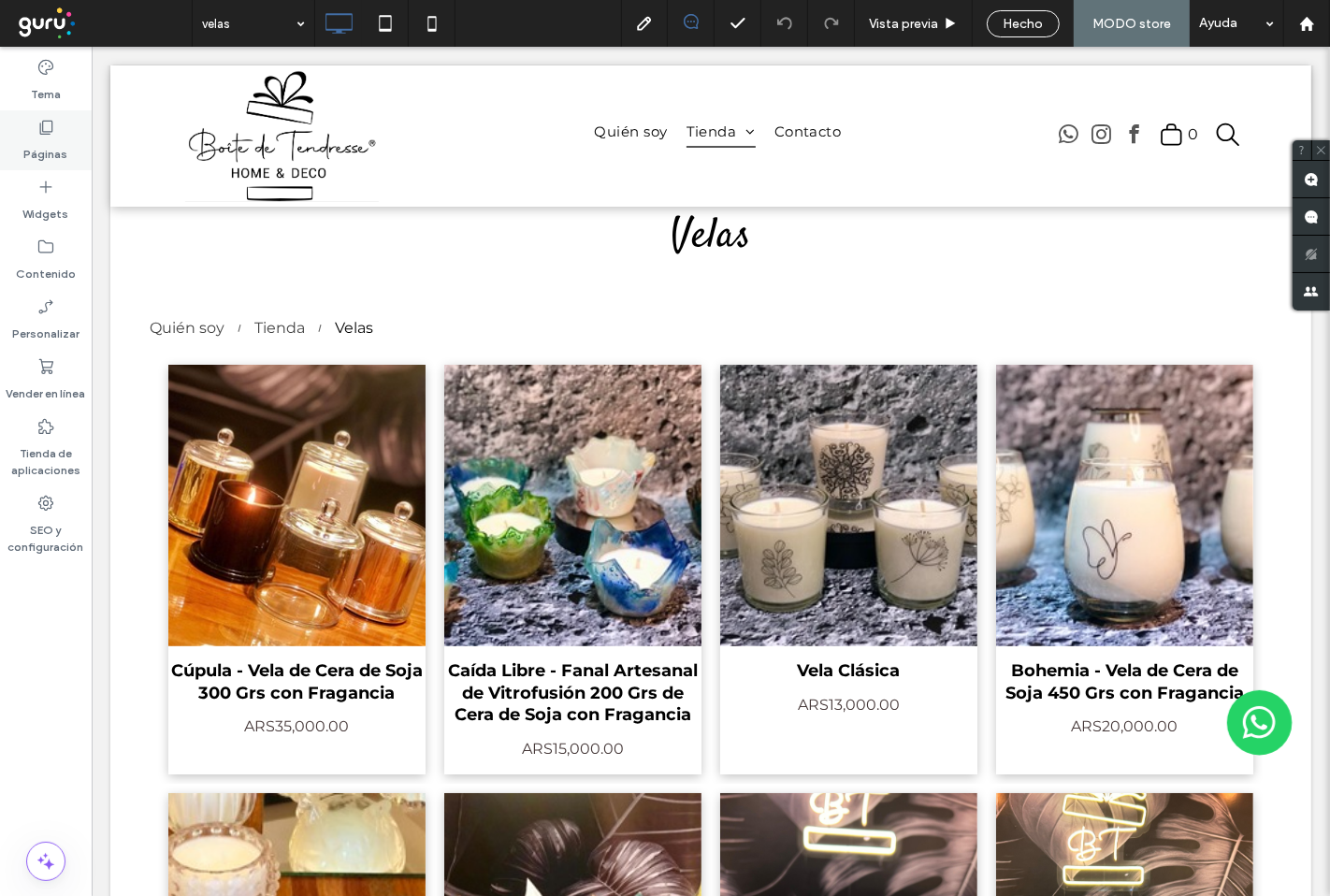 click on "Páginas" at bounding box center (46, 150) 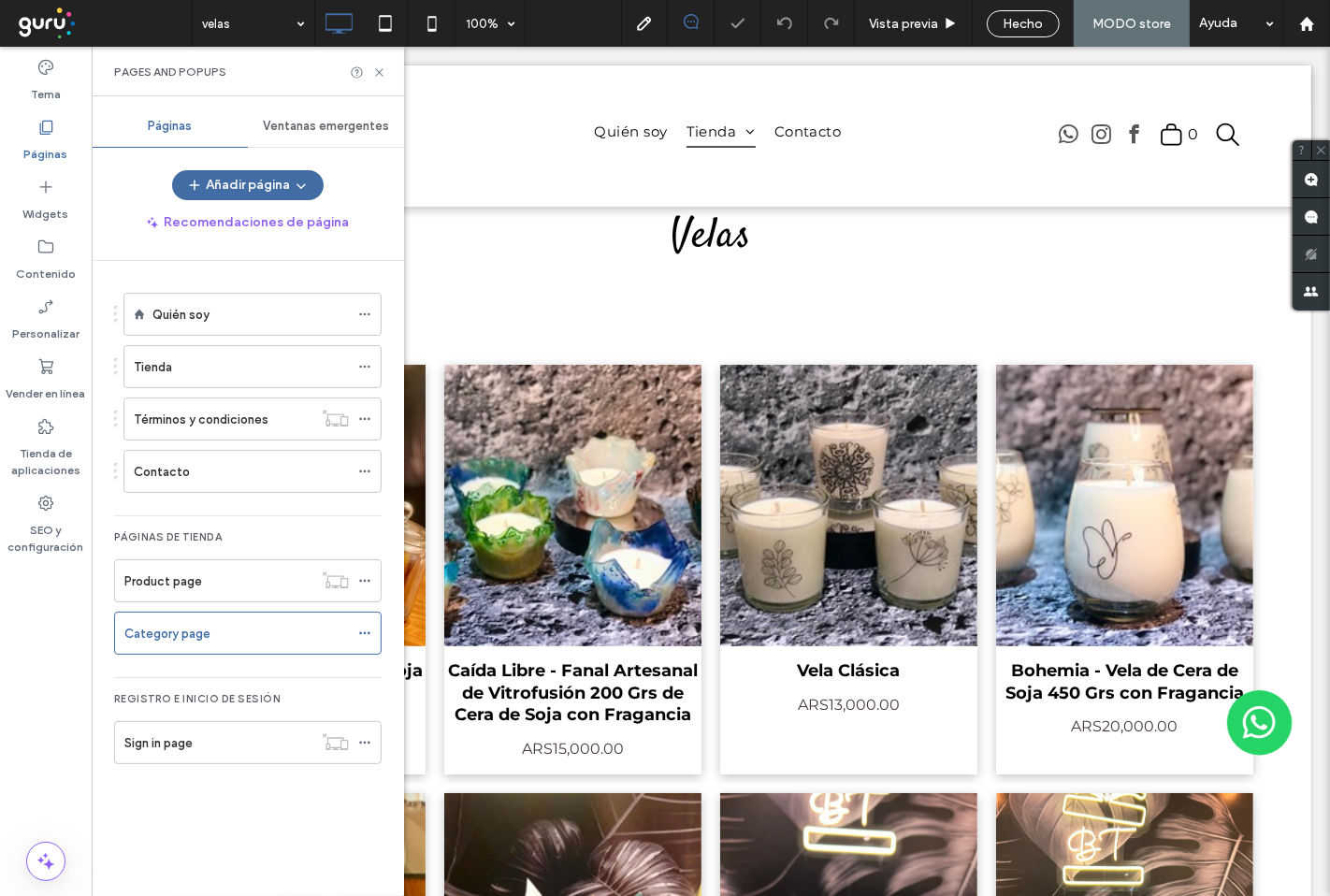 click on "Ventanas emergentes" at bounding box center (325, 126) 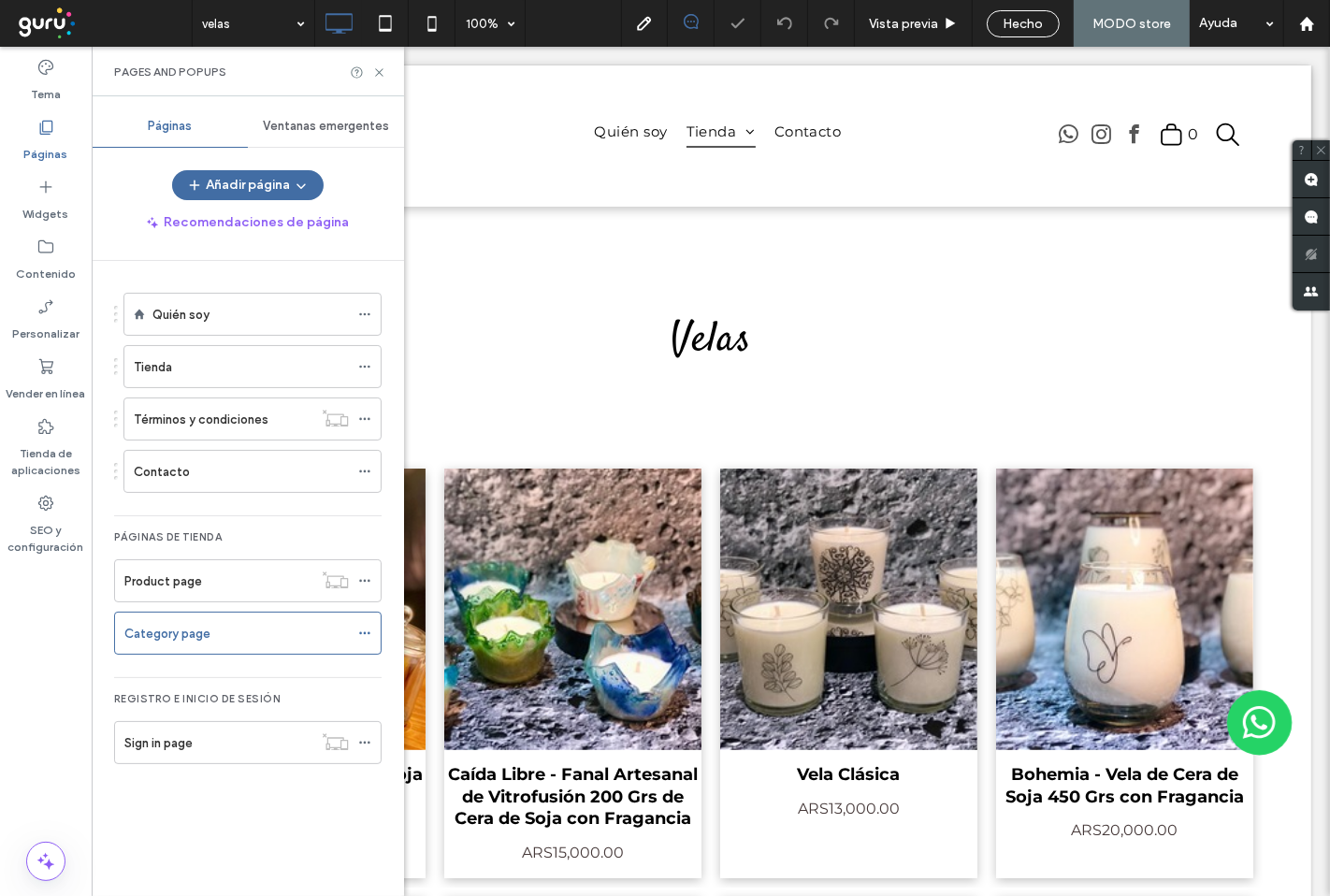 scroll, scrollTop: 0, scrollLeft: 0, axis: both 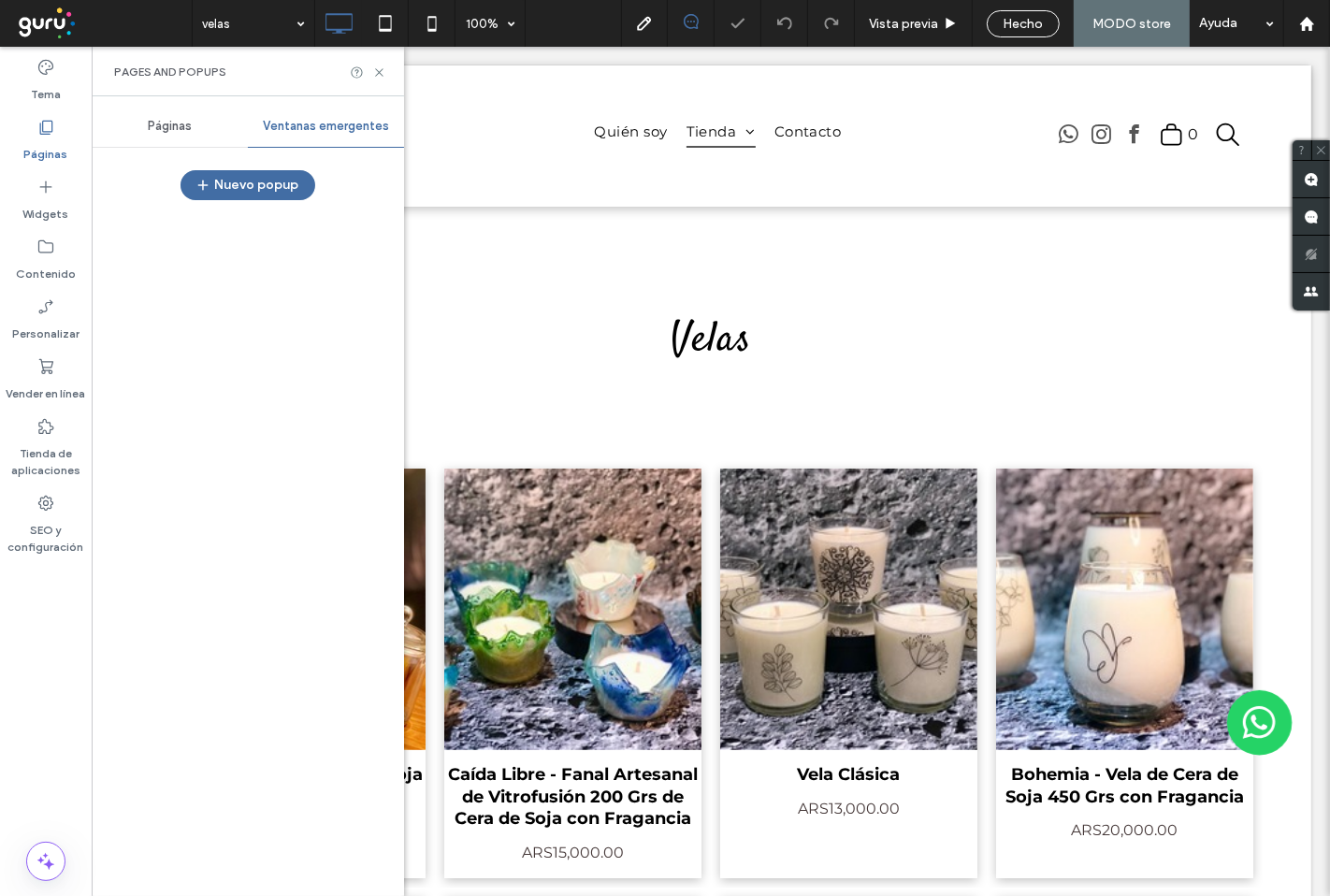 click on "Páginas" at bounding box center [169, 126] 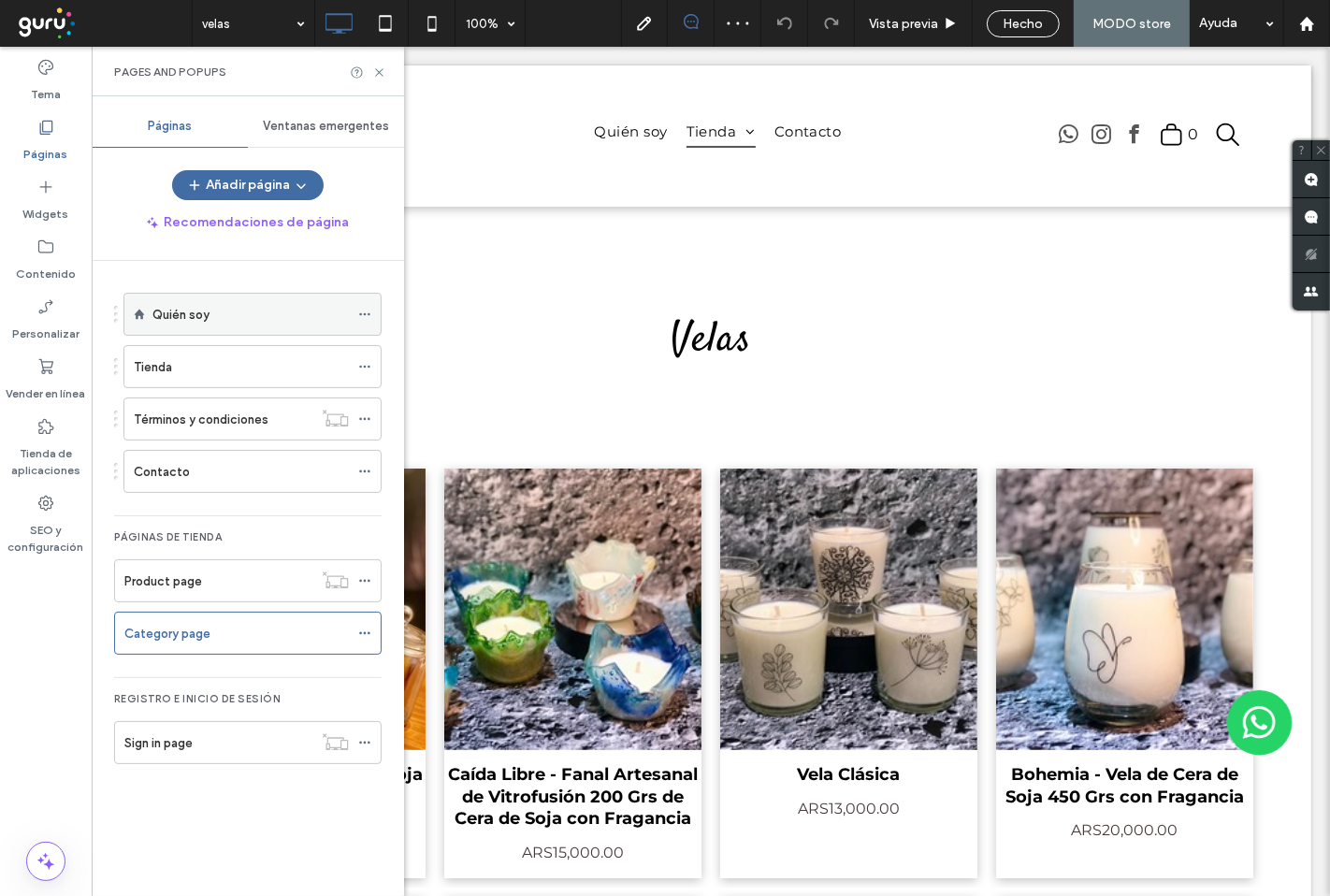 click on "Quién soy" at bounding box center (181, 314) 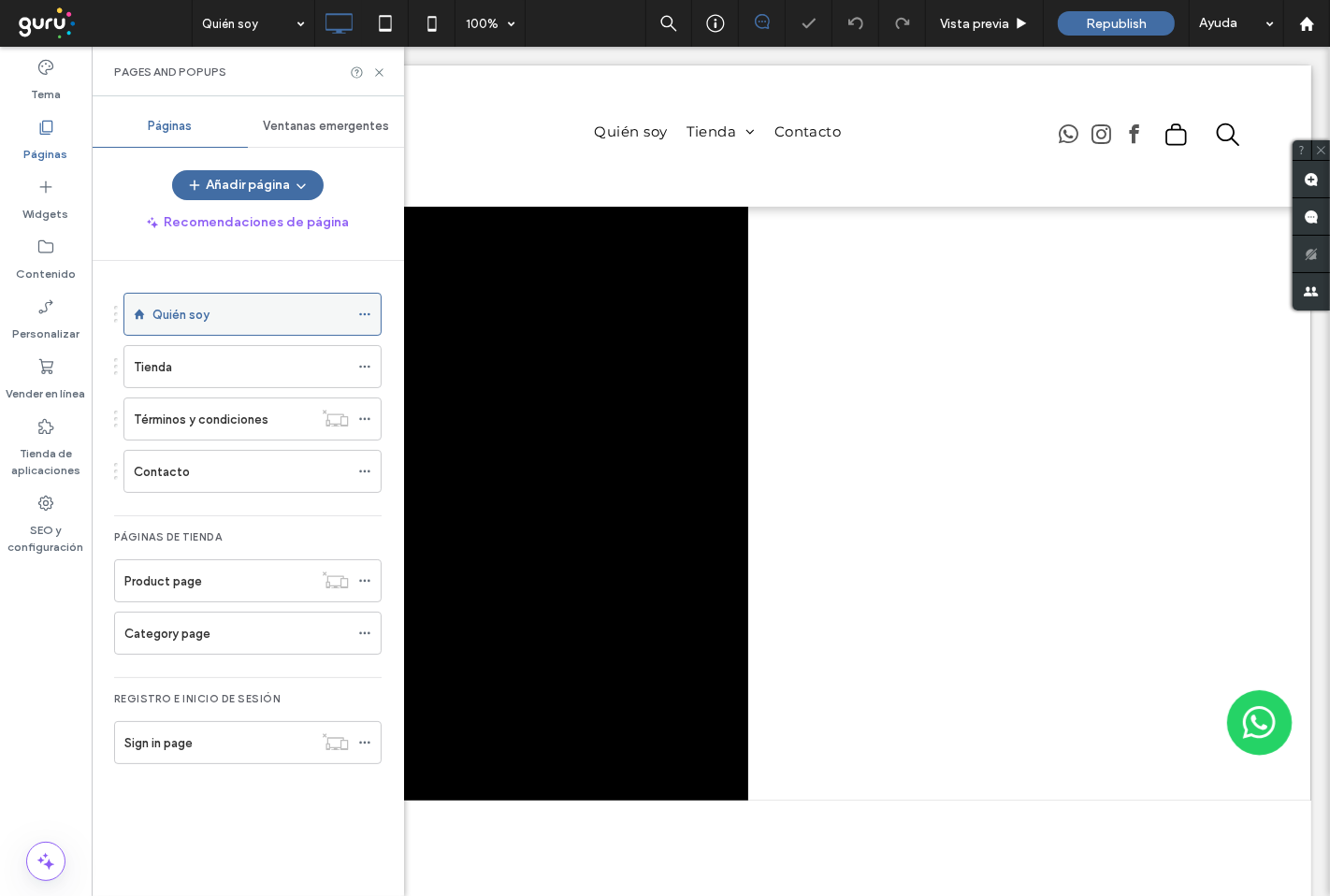 scroll, scrollTop: 0, scrollLeft: 0, axis: both 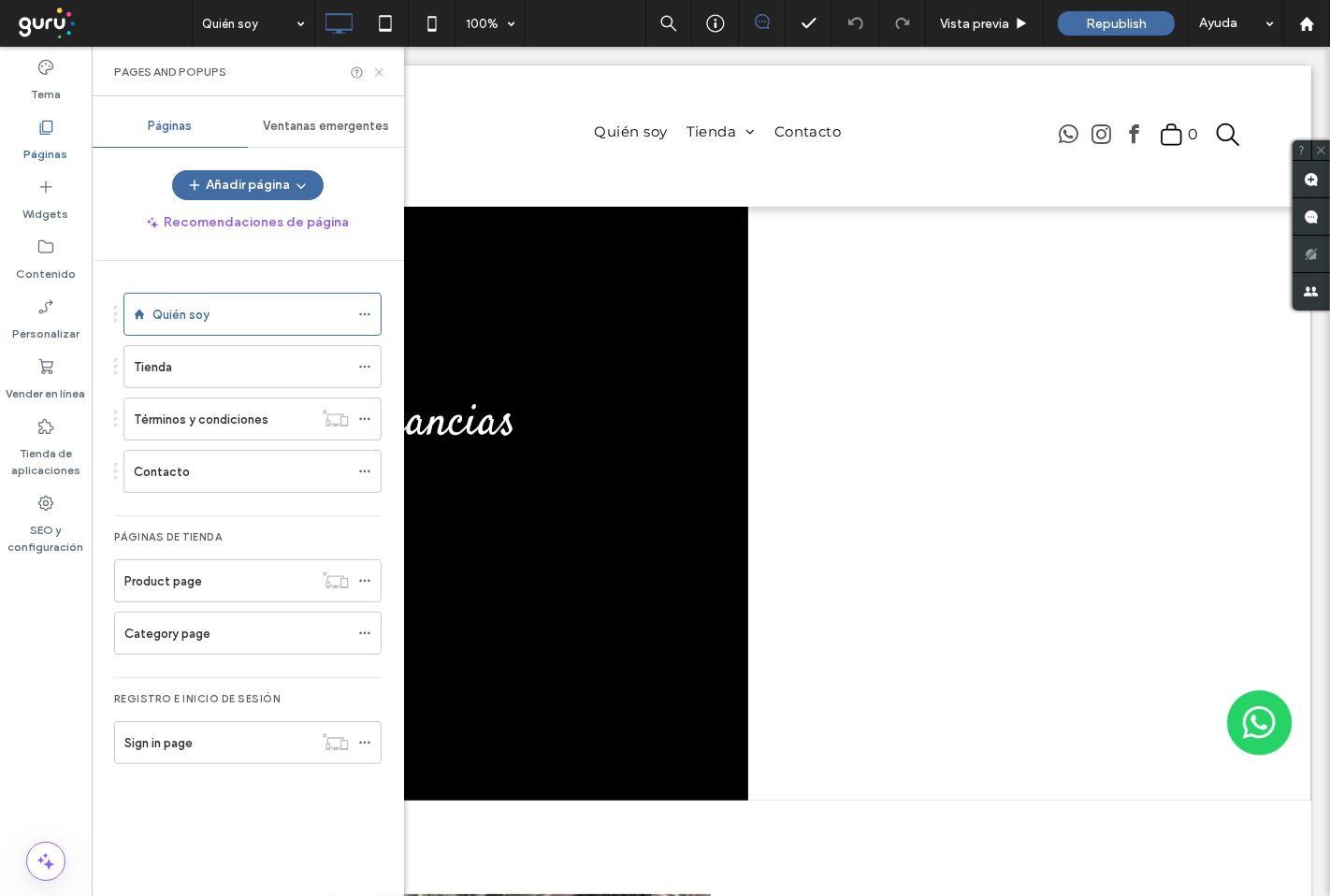 click 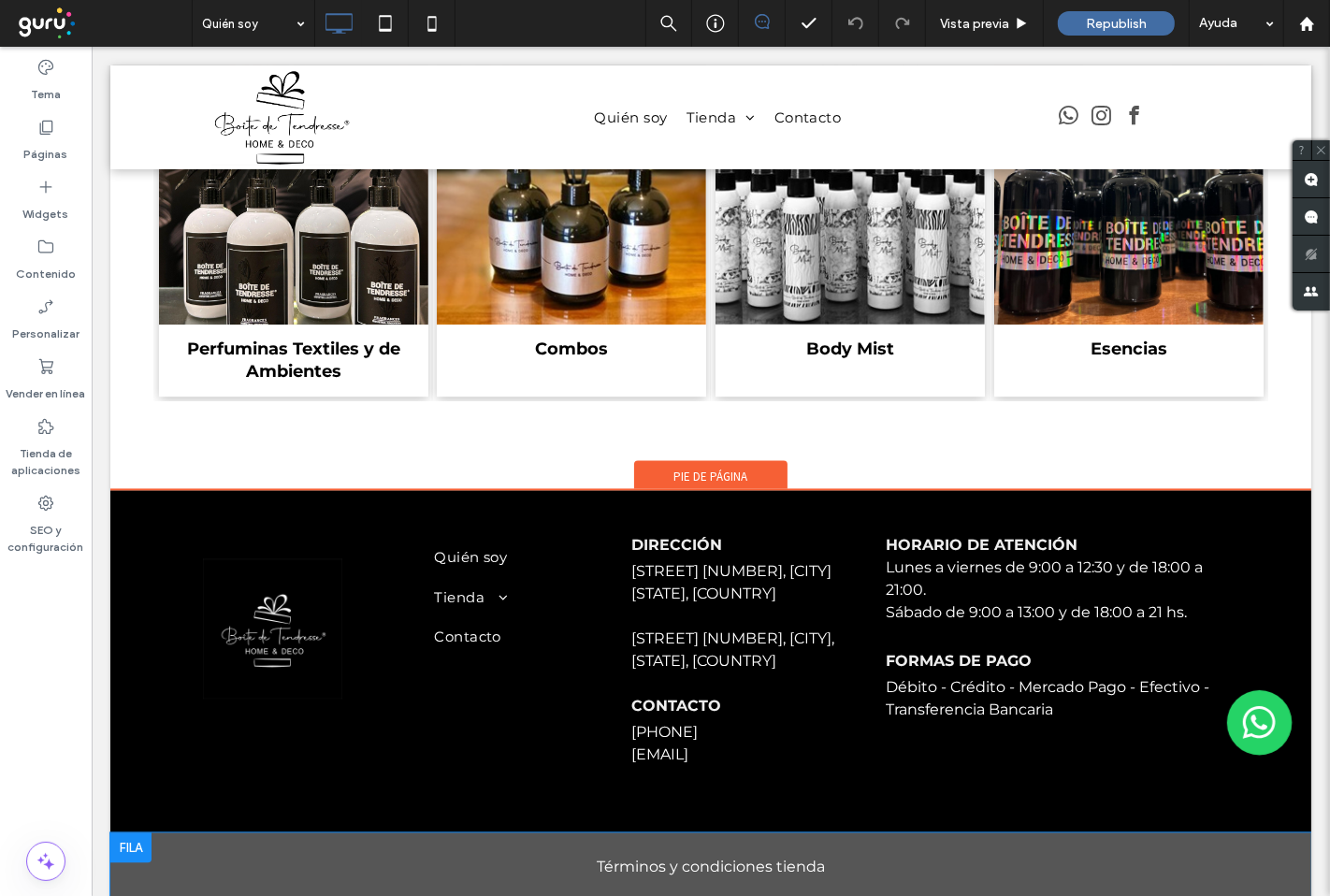 scroll, scrollTop: 3271, scrollLeft: 0, axis: vertical 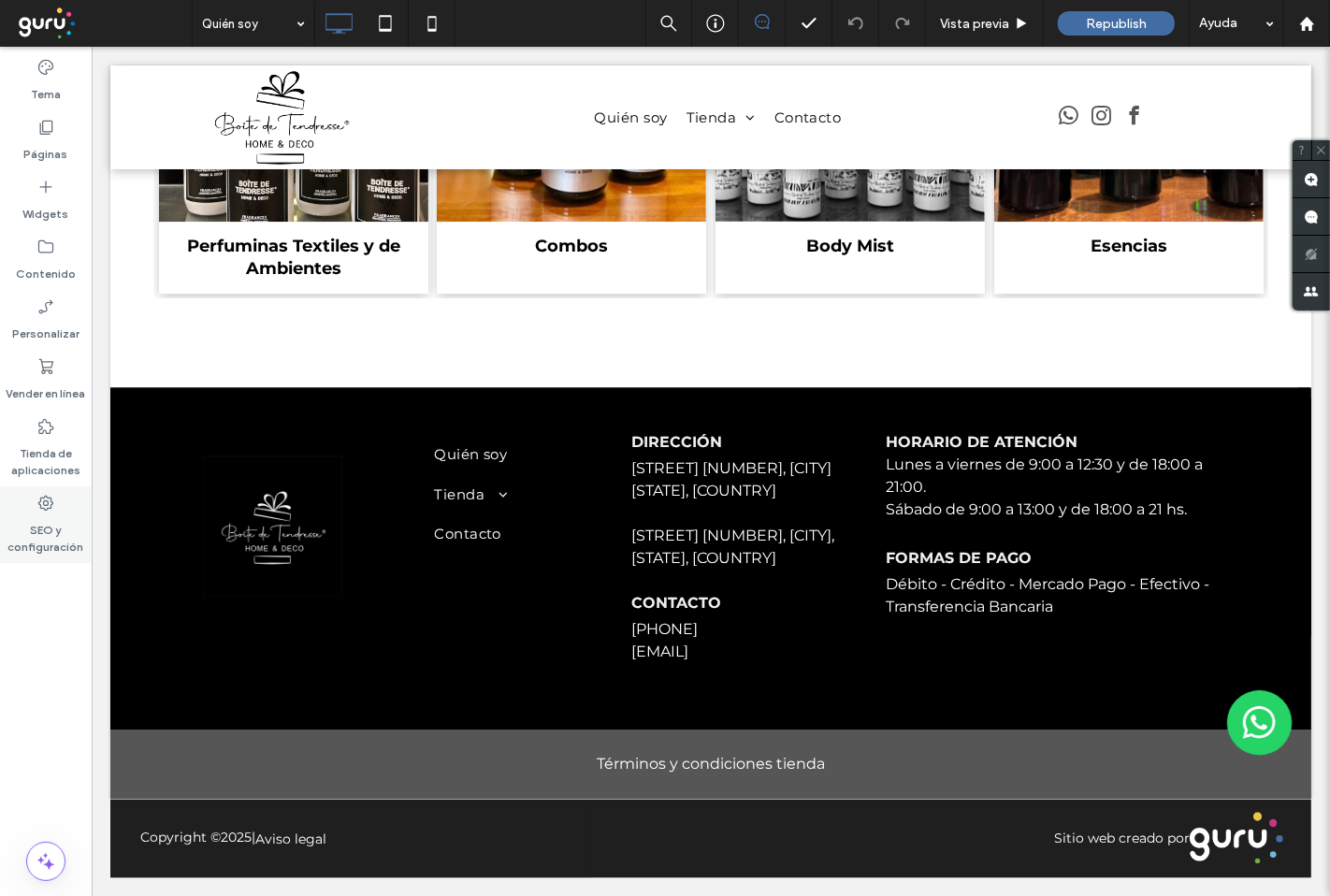 click on "SEO y configuración" at bounding box center (46, 534) 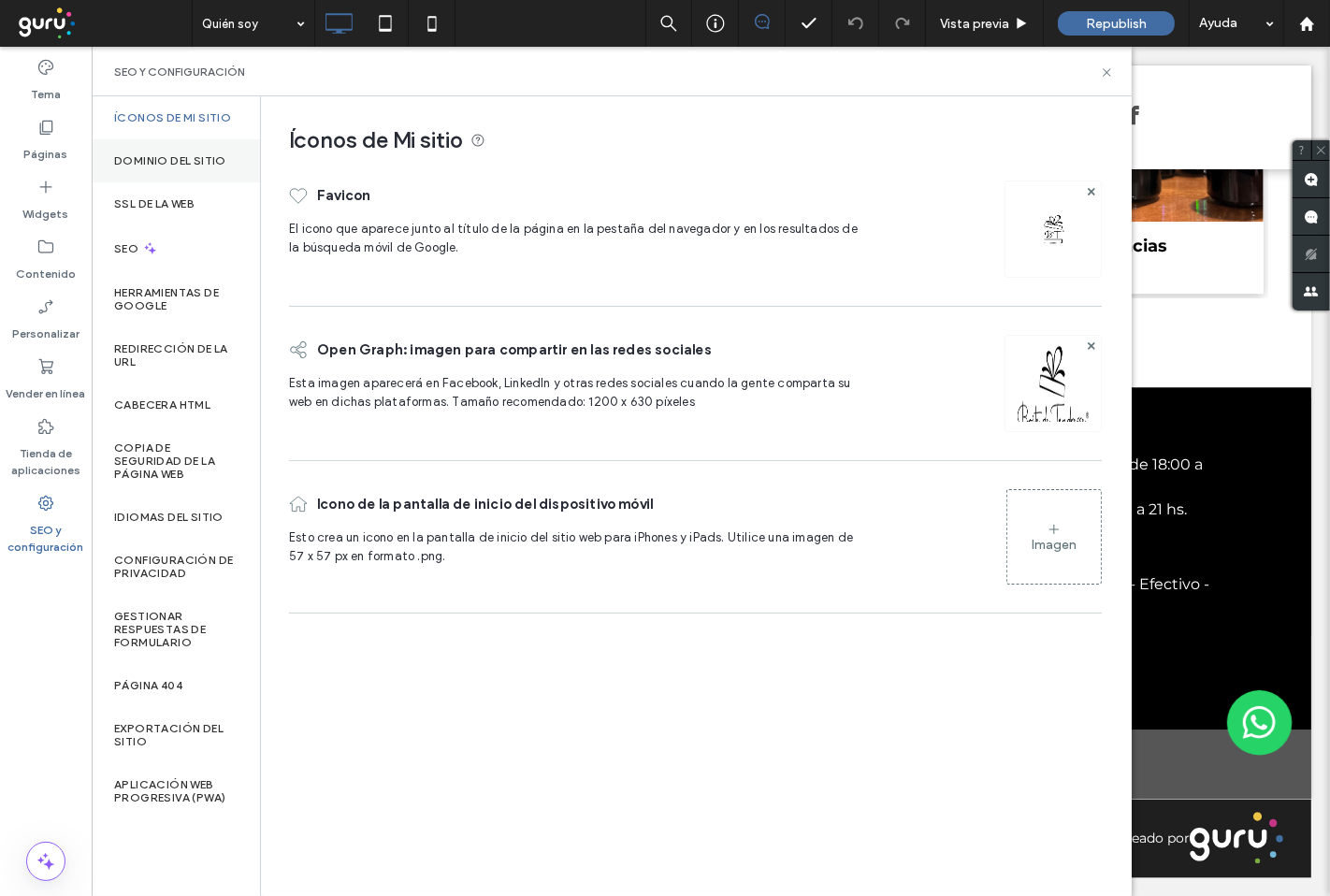 click on "Dominio del sitio" at bounding box center (170, 161) 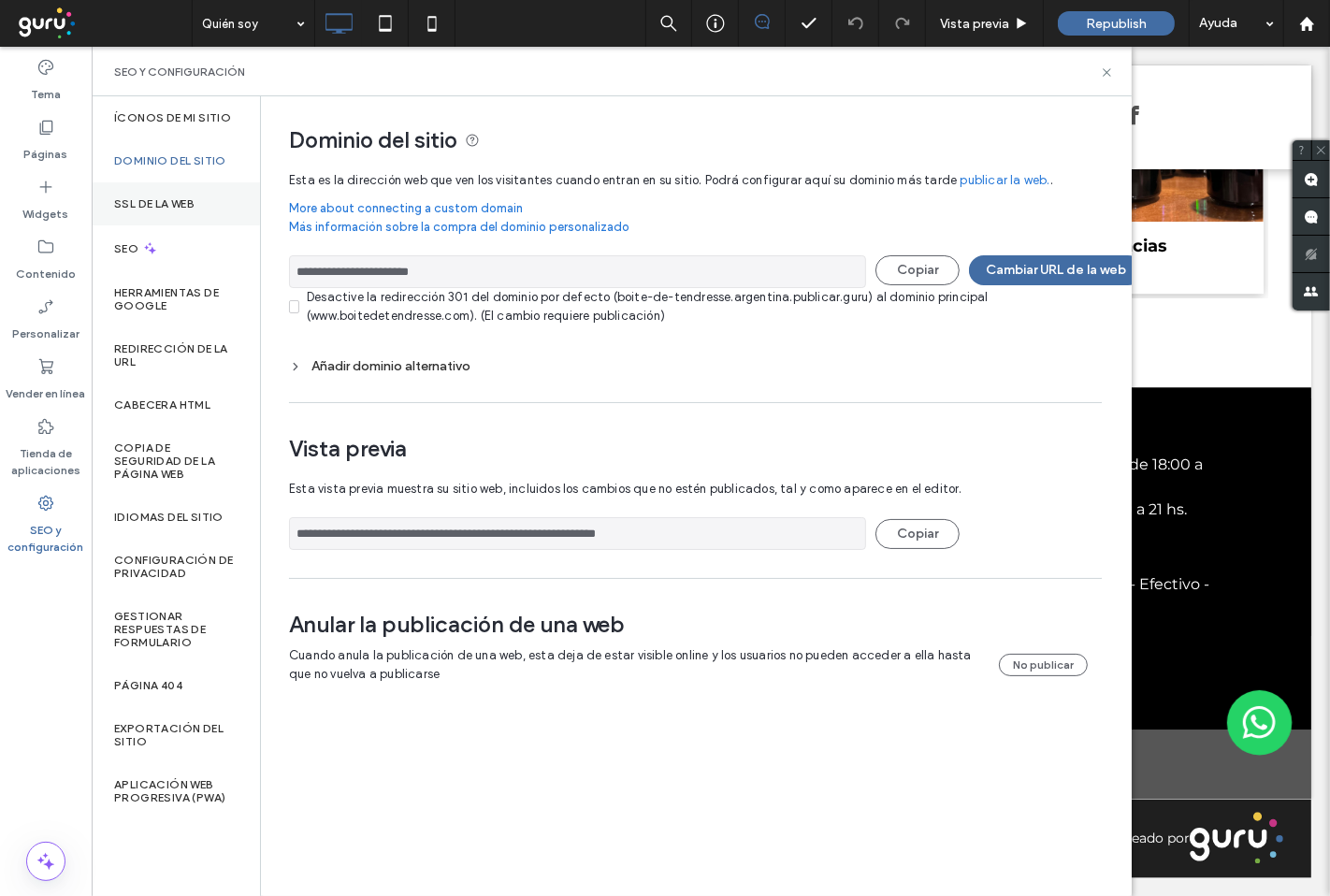 click on "SSL de la web" at bounding box center (176, 204) 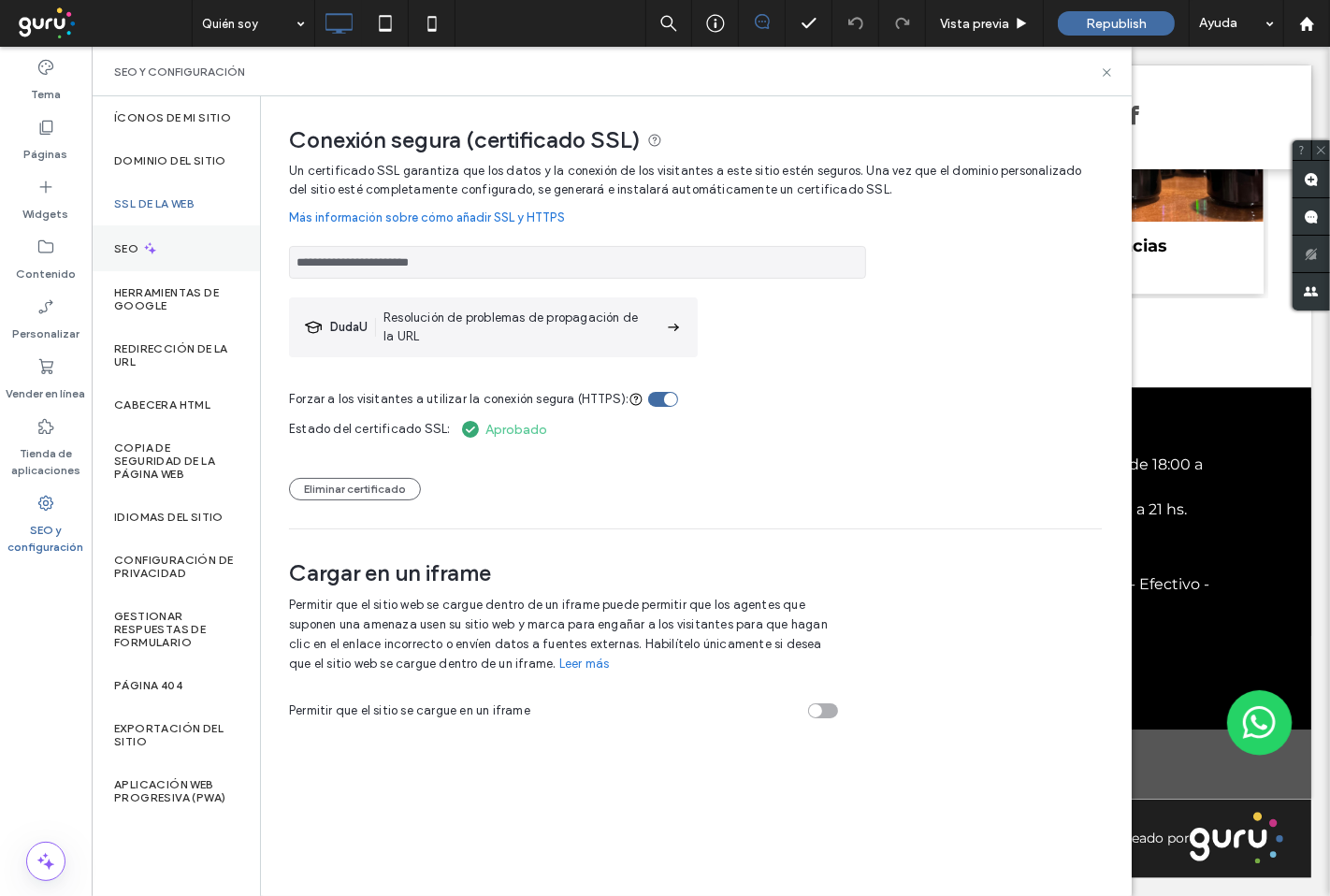 click on "SEO" at bounding box center [128, 249] 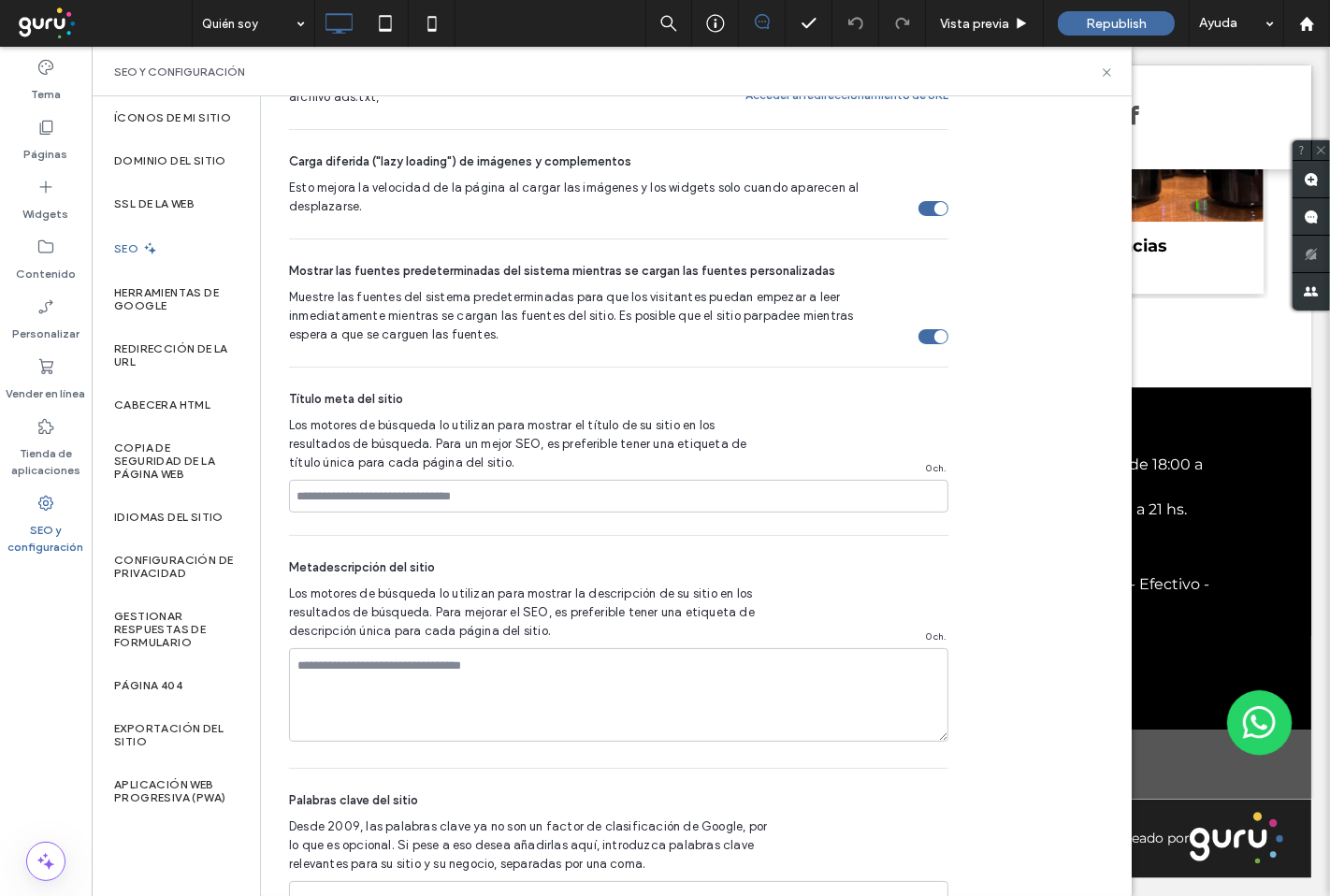 scroll, scrollTop: 1124, scrollLeft: 0, axis: vertical 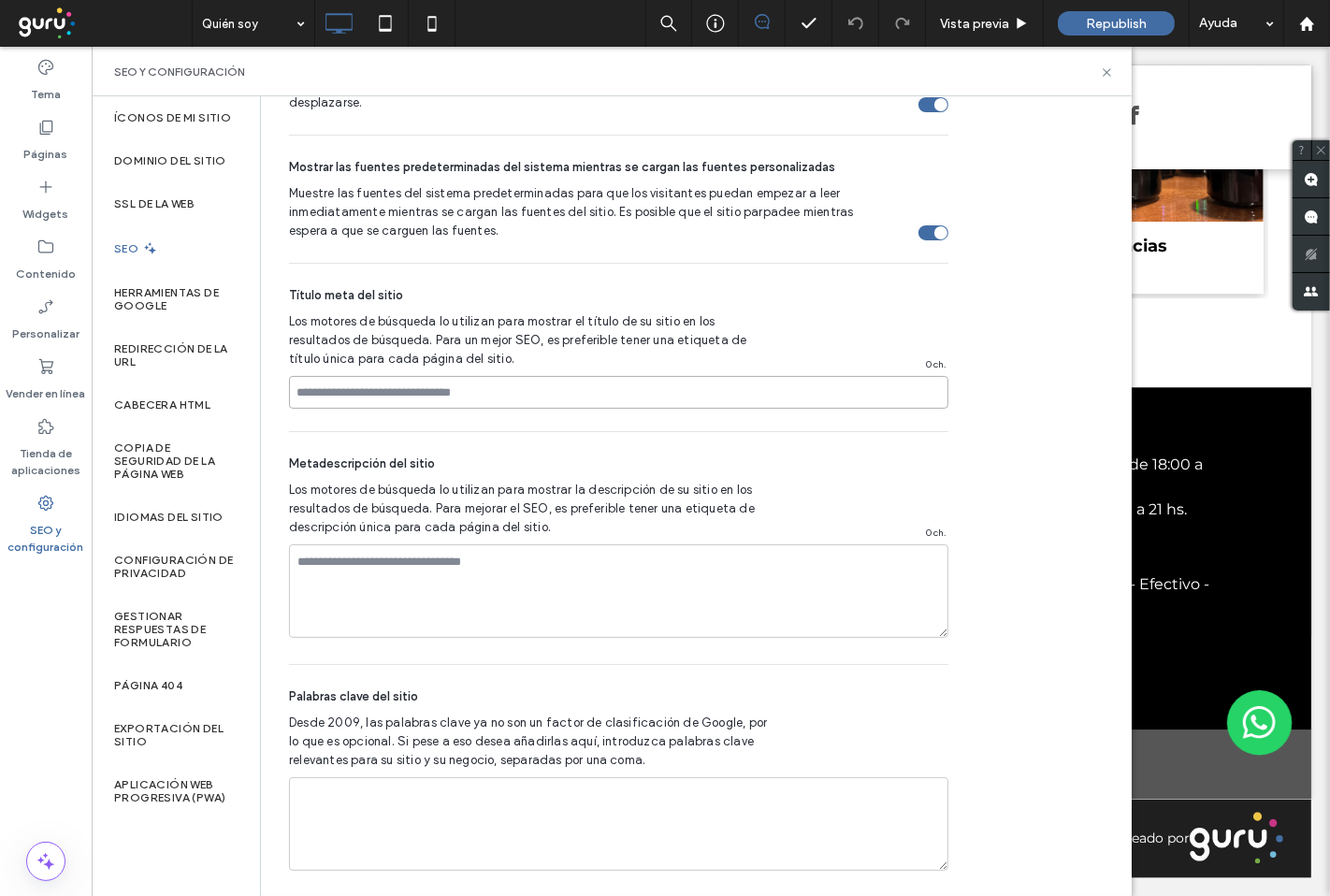 click at bounding box center [618, 392] 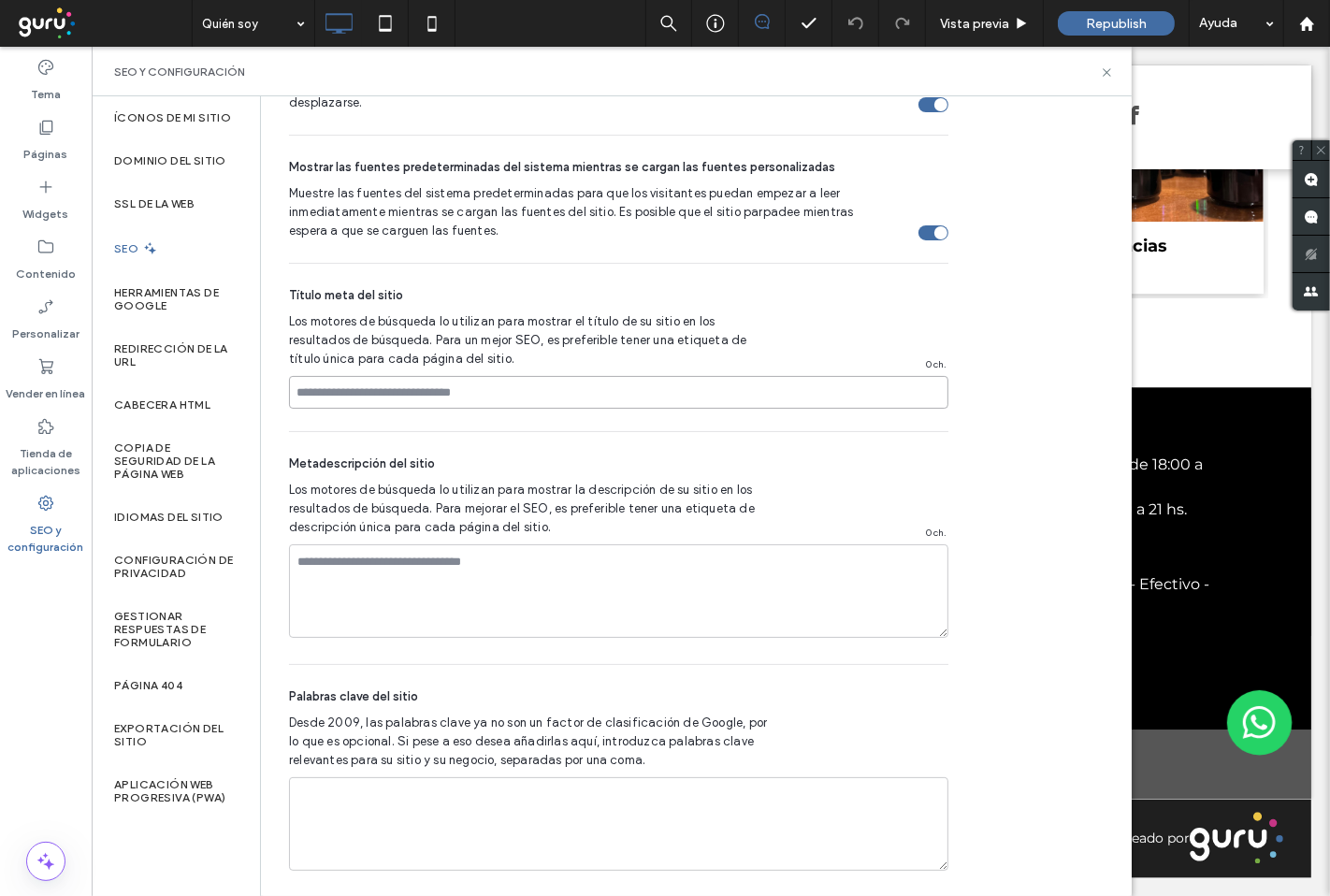 paste on "**********" 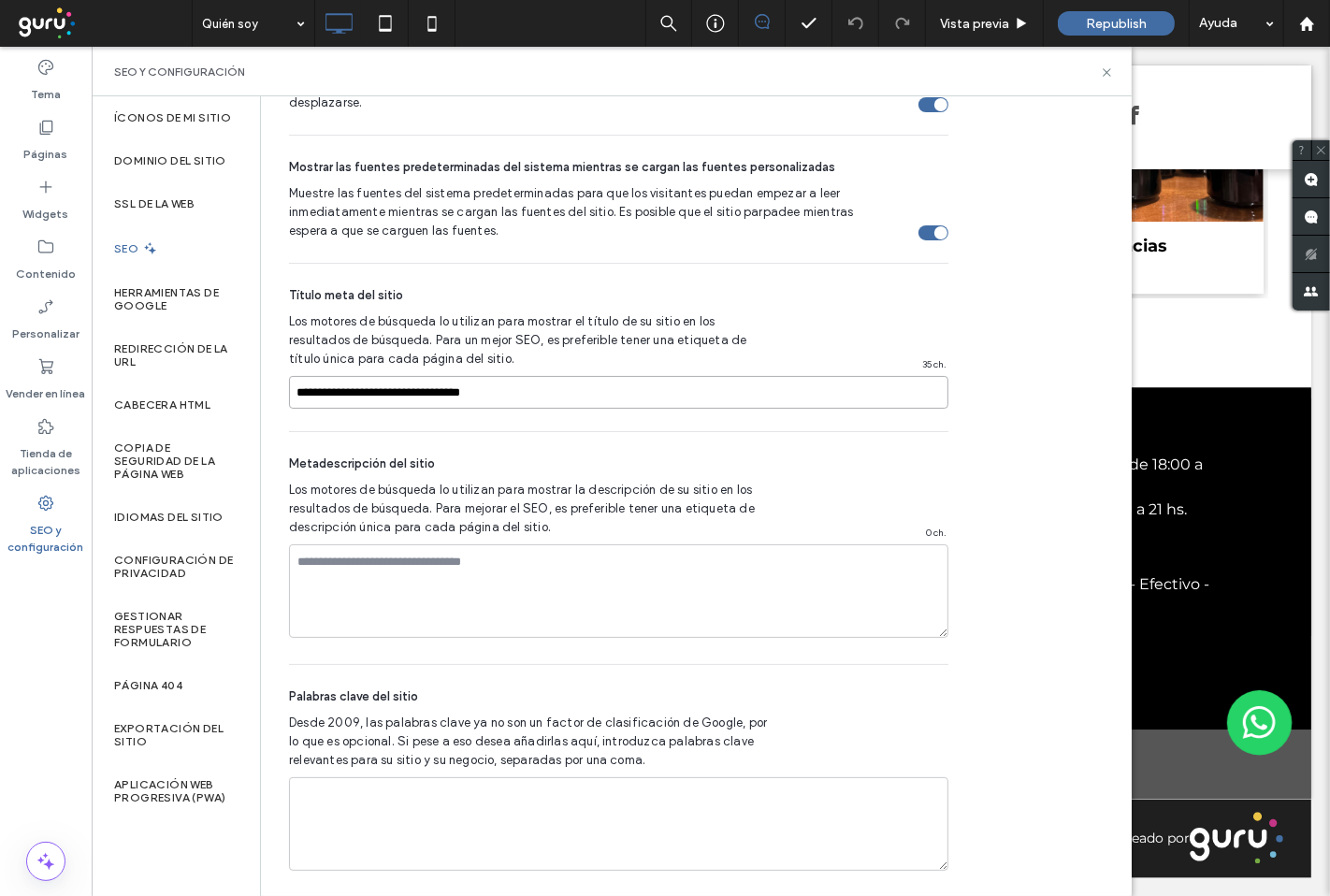 drag, startPoint x: 414, startPoint y: 383, endPoint x: 609, endPoint y: 395, distance: 195.36888 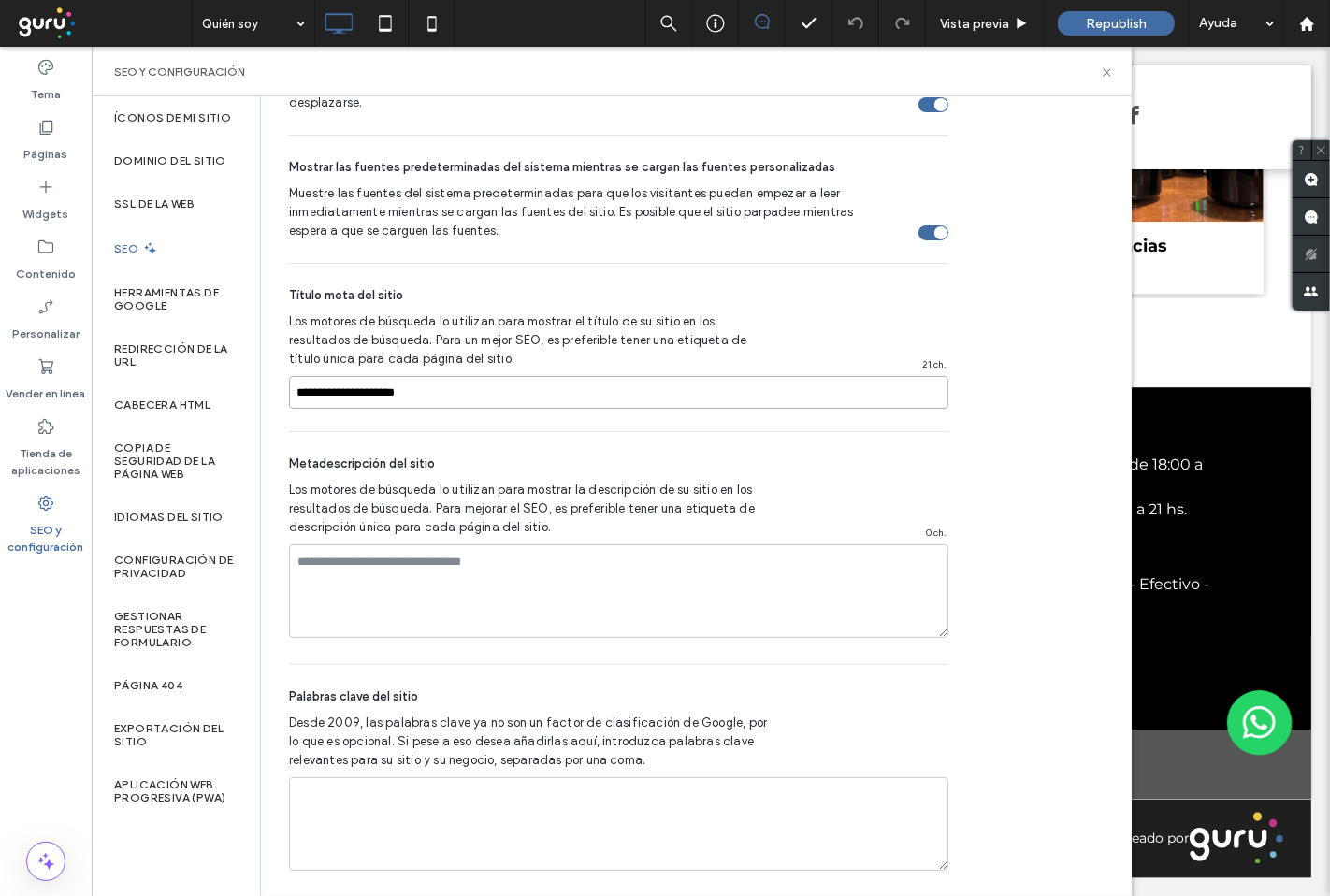 paste on "**********" 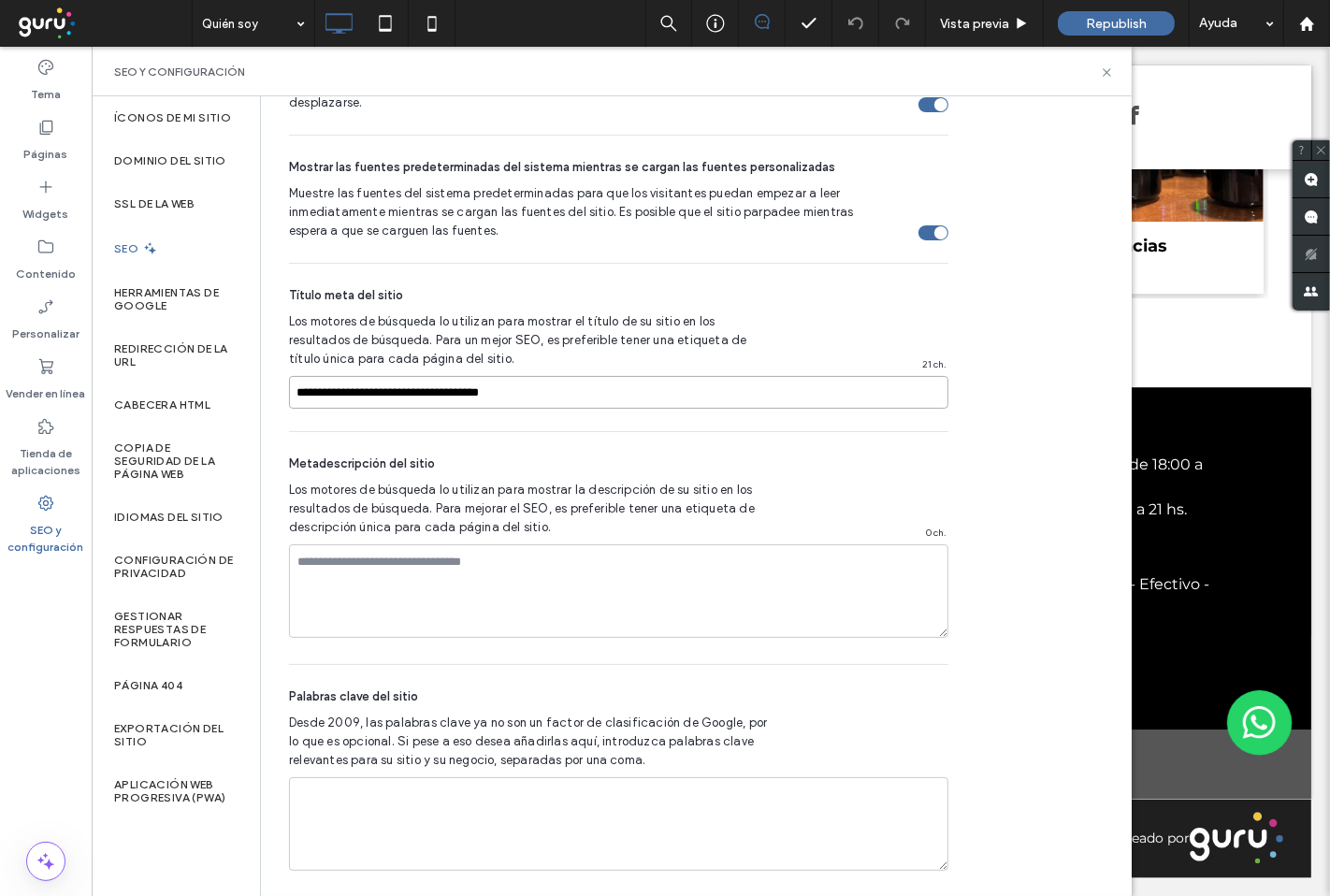 type on "**********" 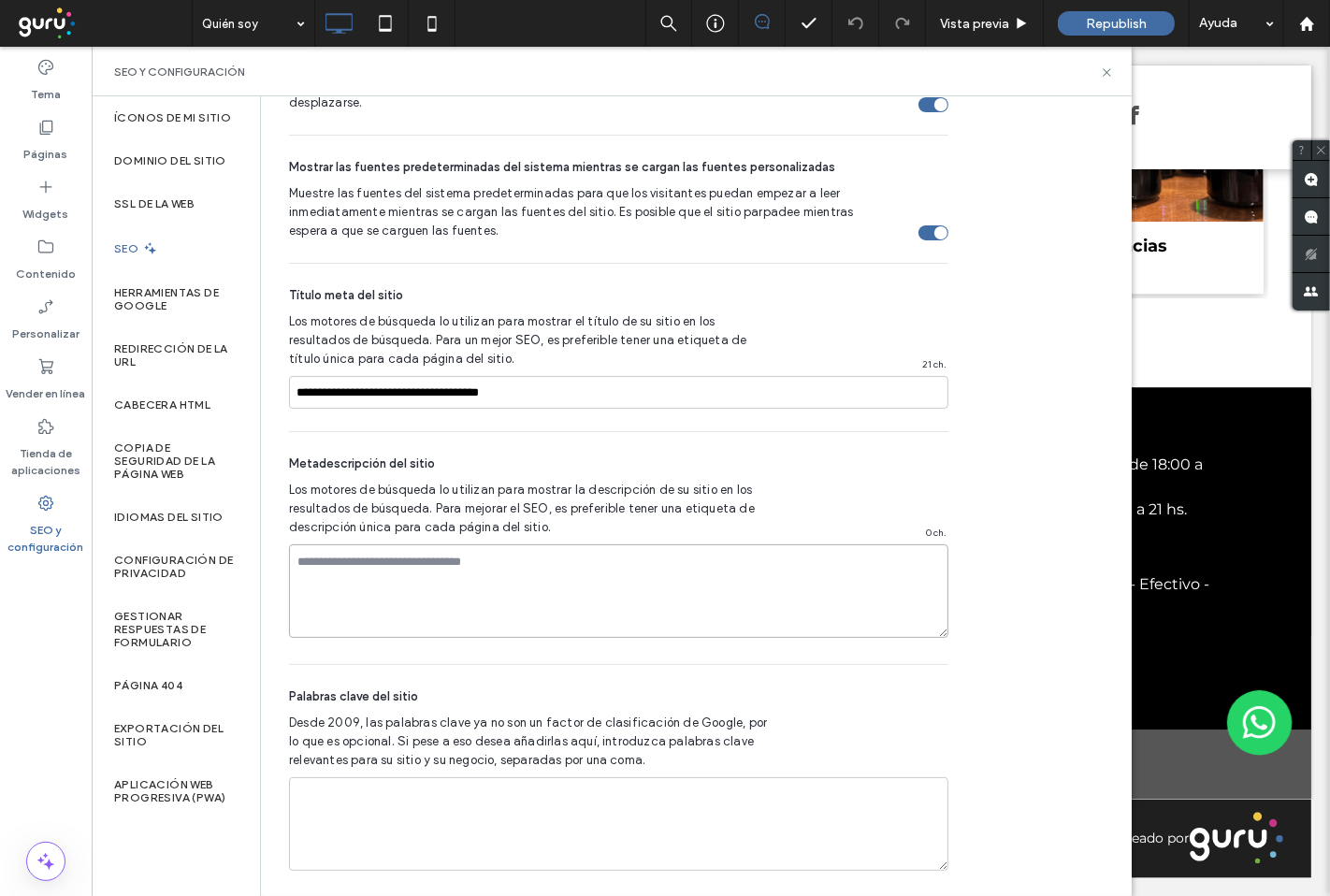 click at bounding box center [618, 591] 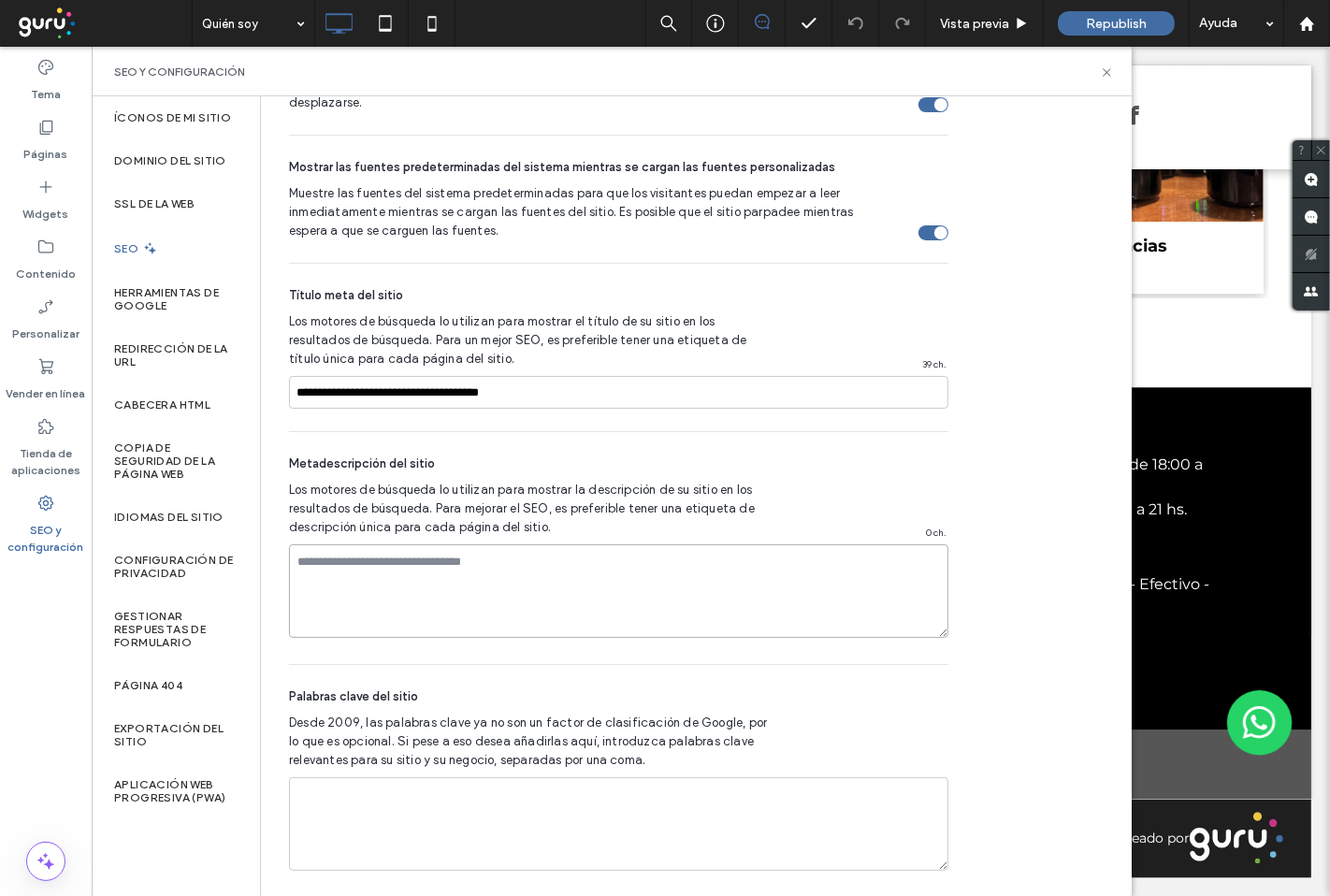 click at bounding box center [618, 591] 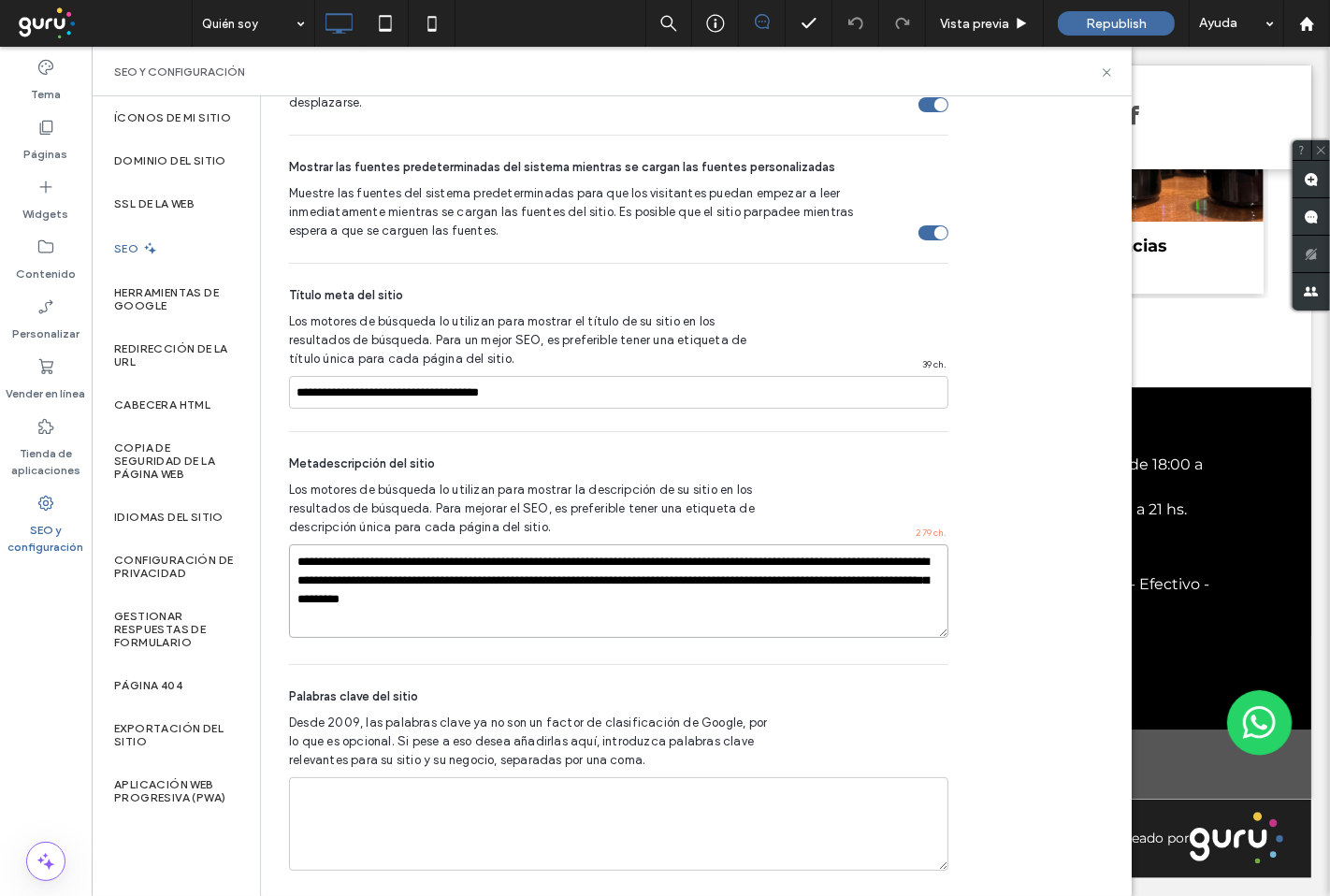 type on "**********" 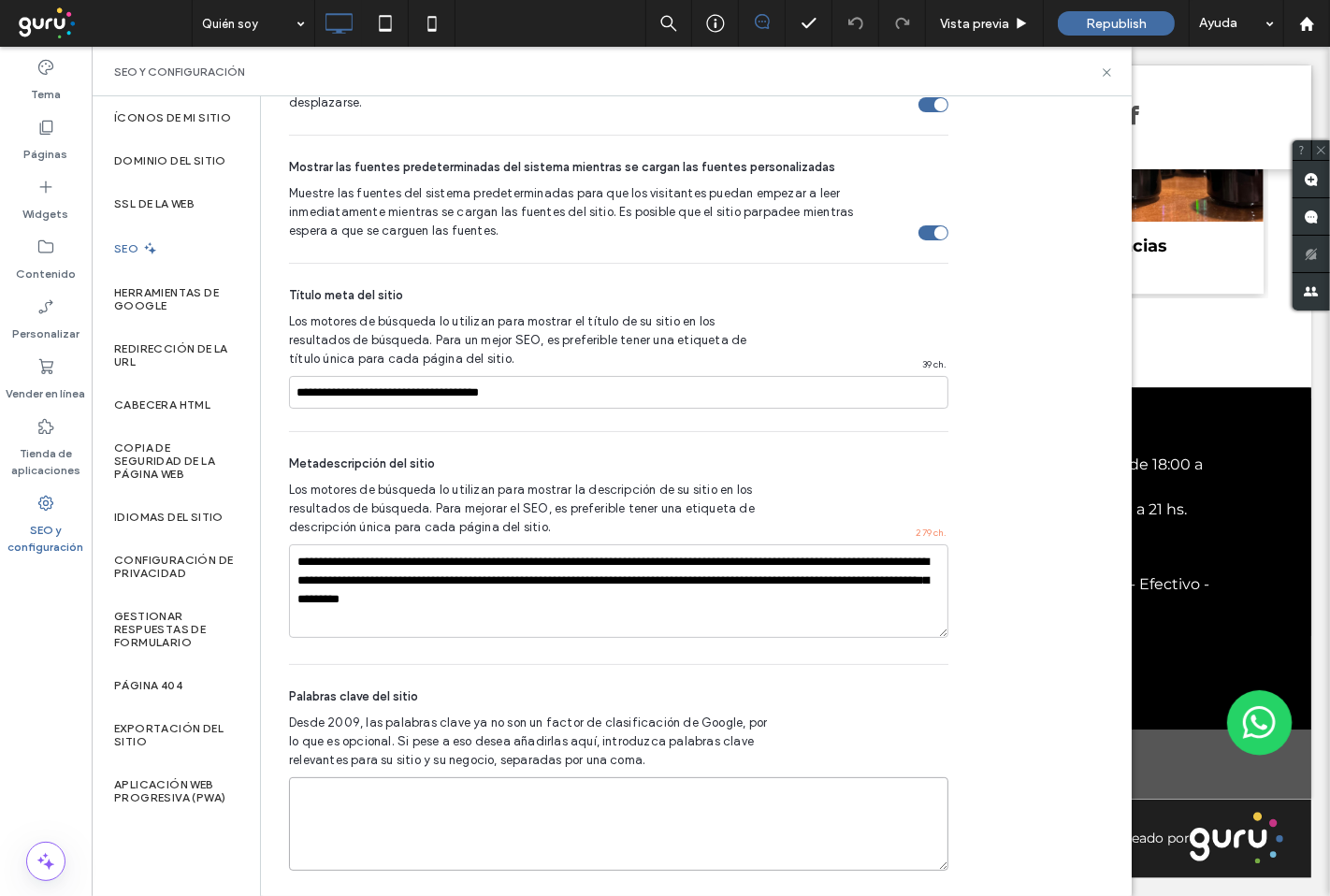 click at bounding box center [618, 824] 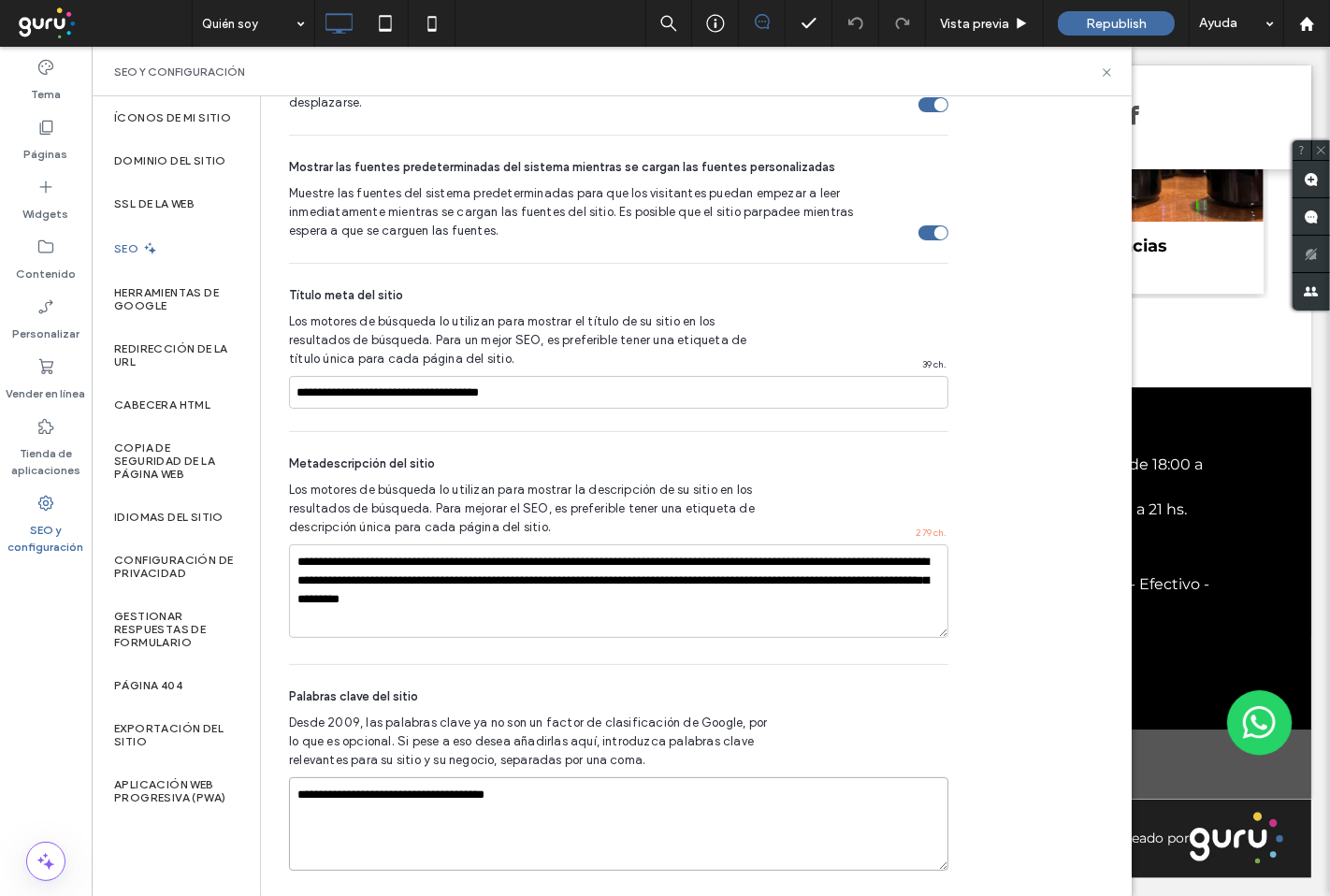 paste on "**********" 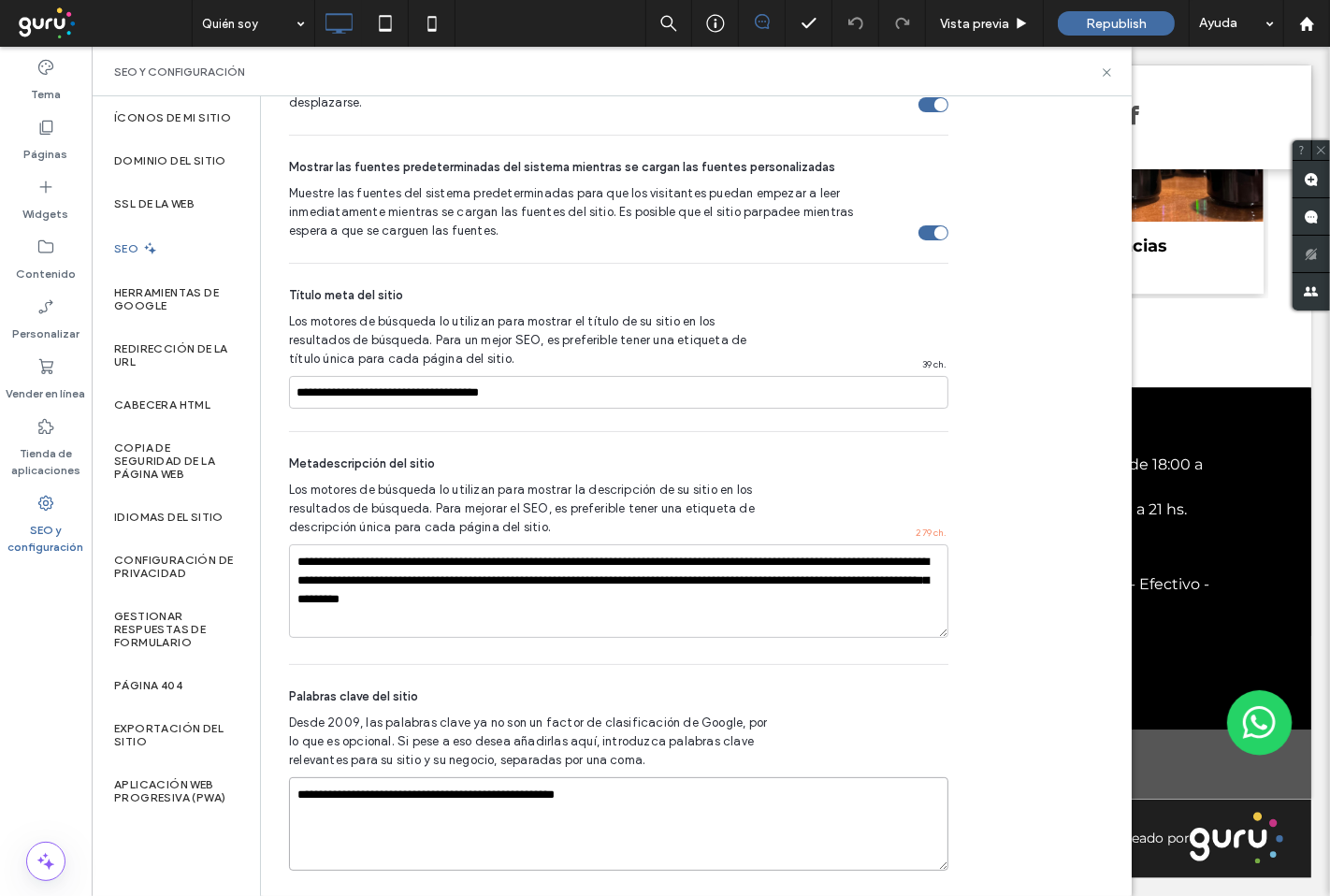 paste on "**********" 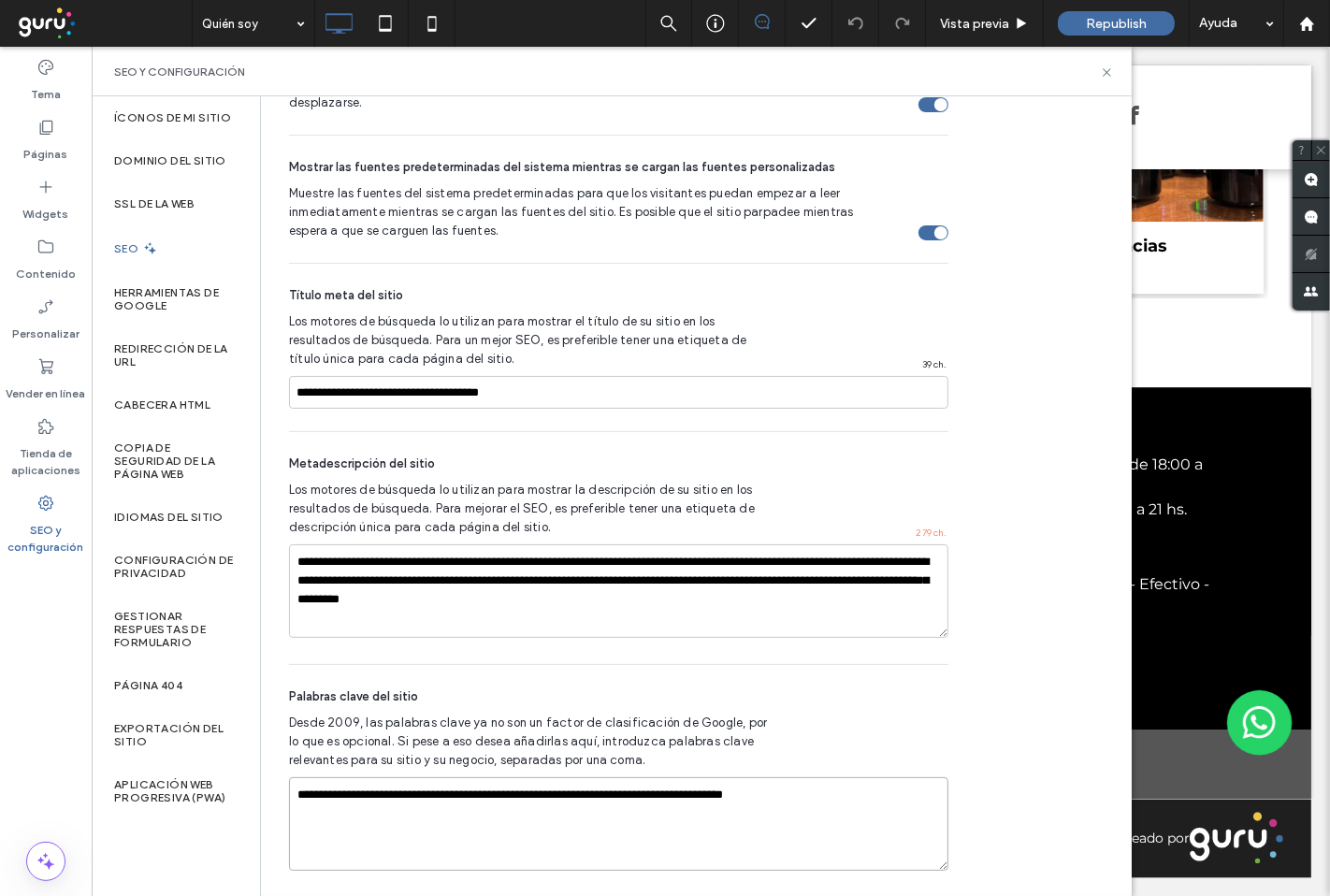 paste on "**********" 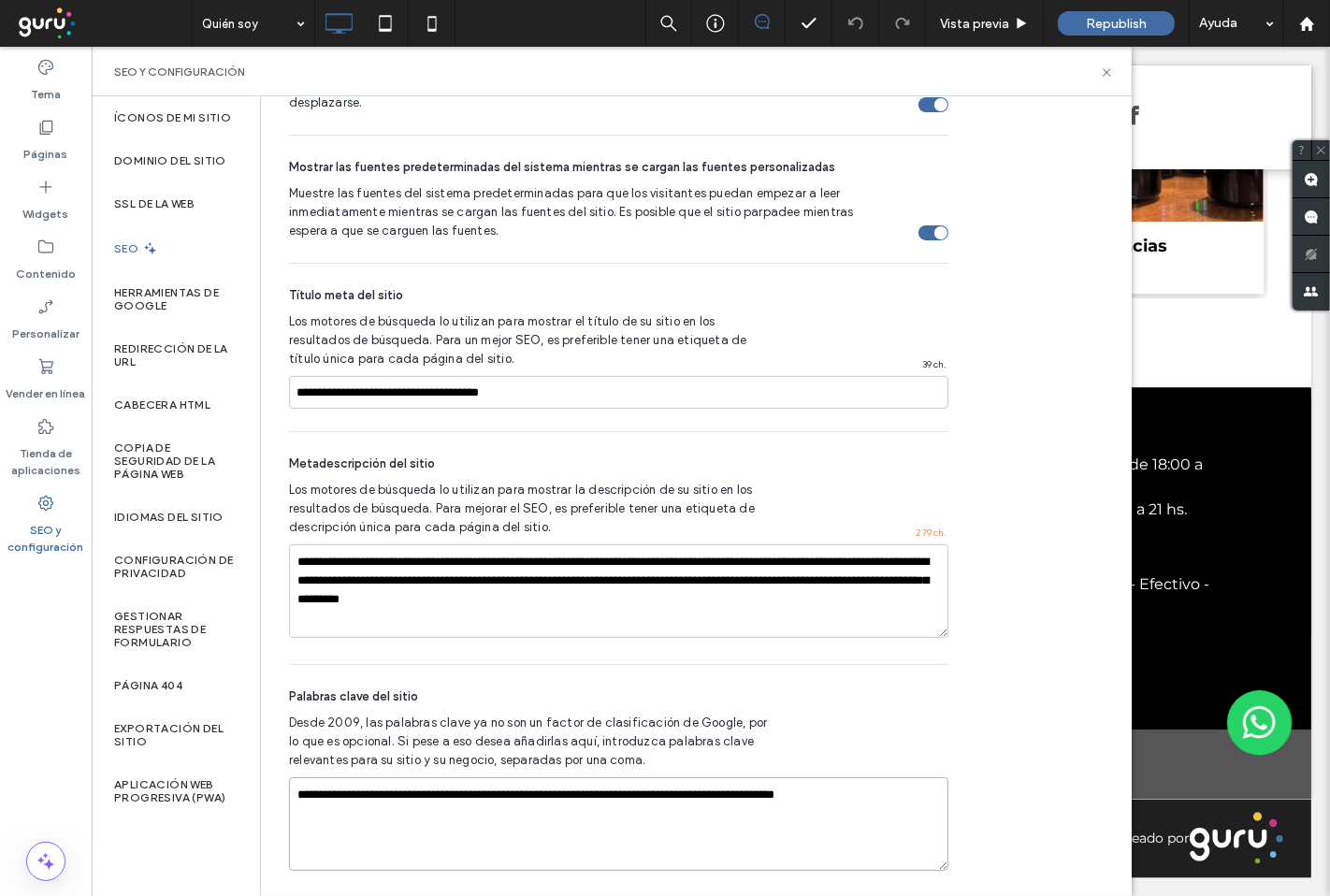 paste on "*********" 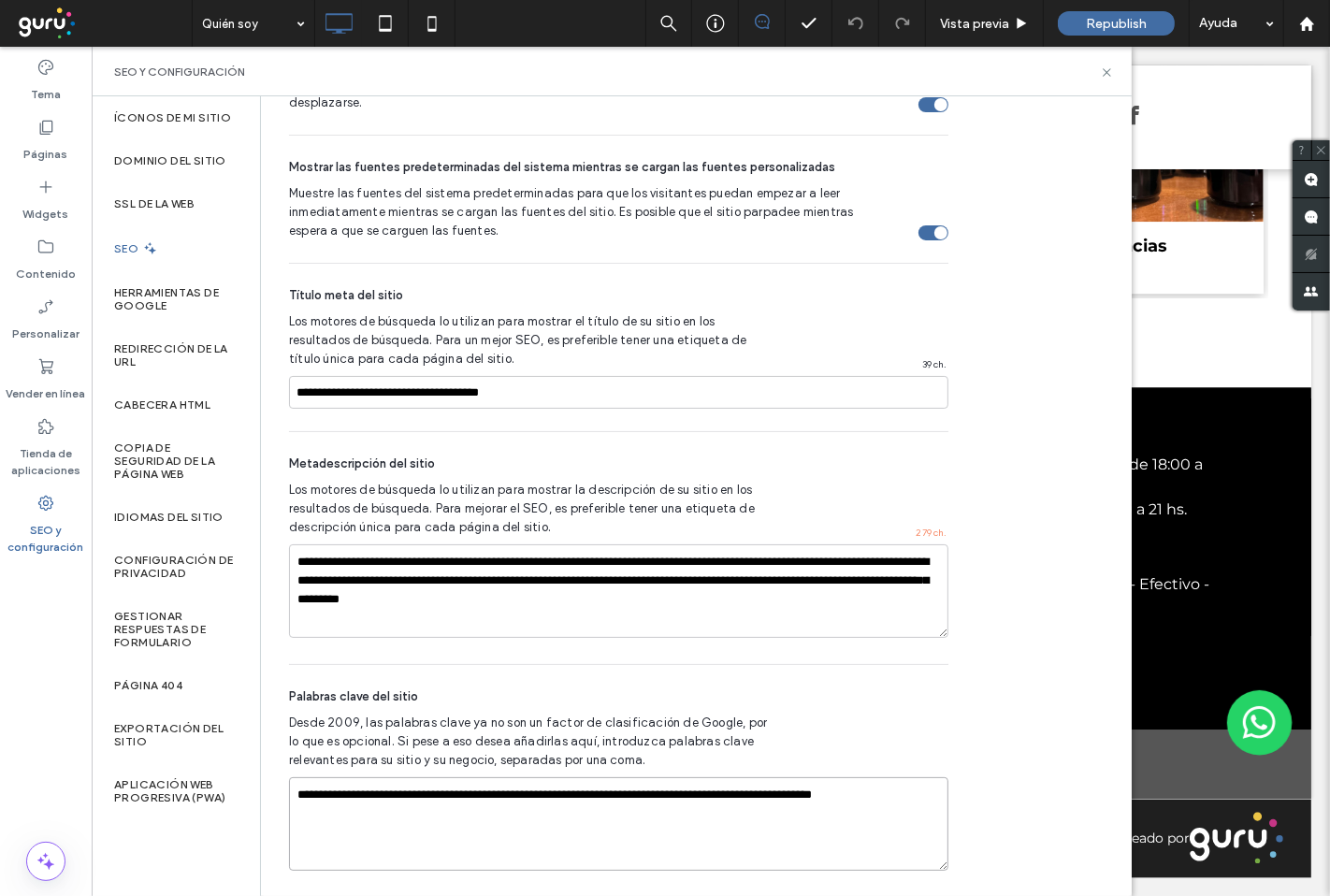 type on "**********" 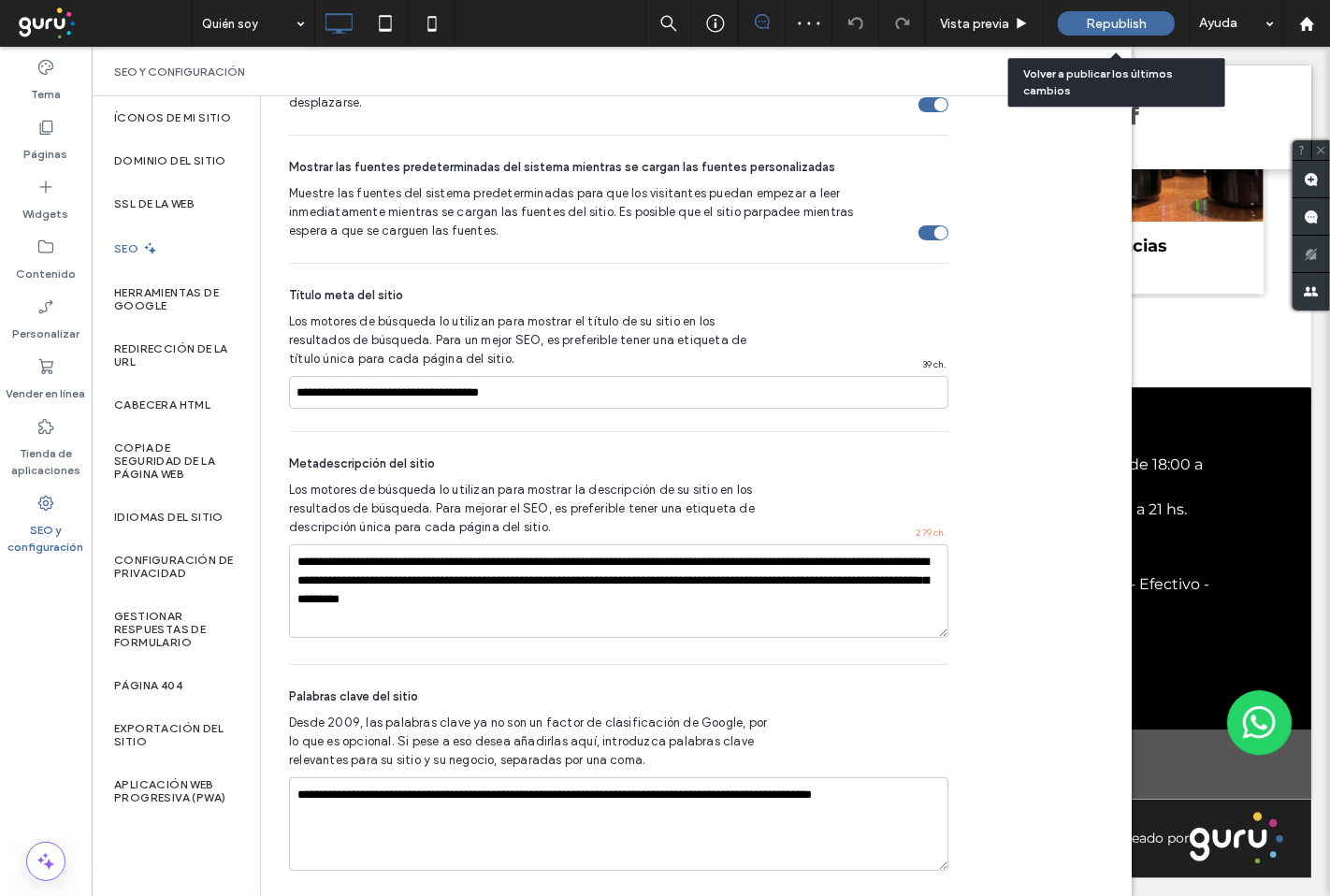 drag, startPoint x: 1125, startPoint y: 23, endPoint x: 1077, endPoint y: 4, distance: 51.623638 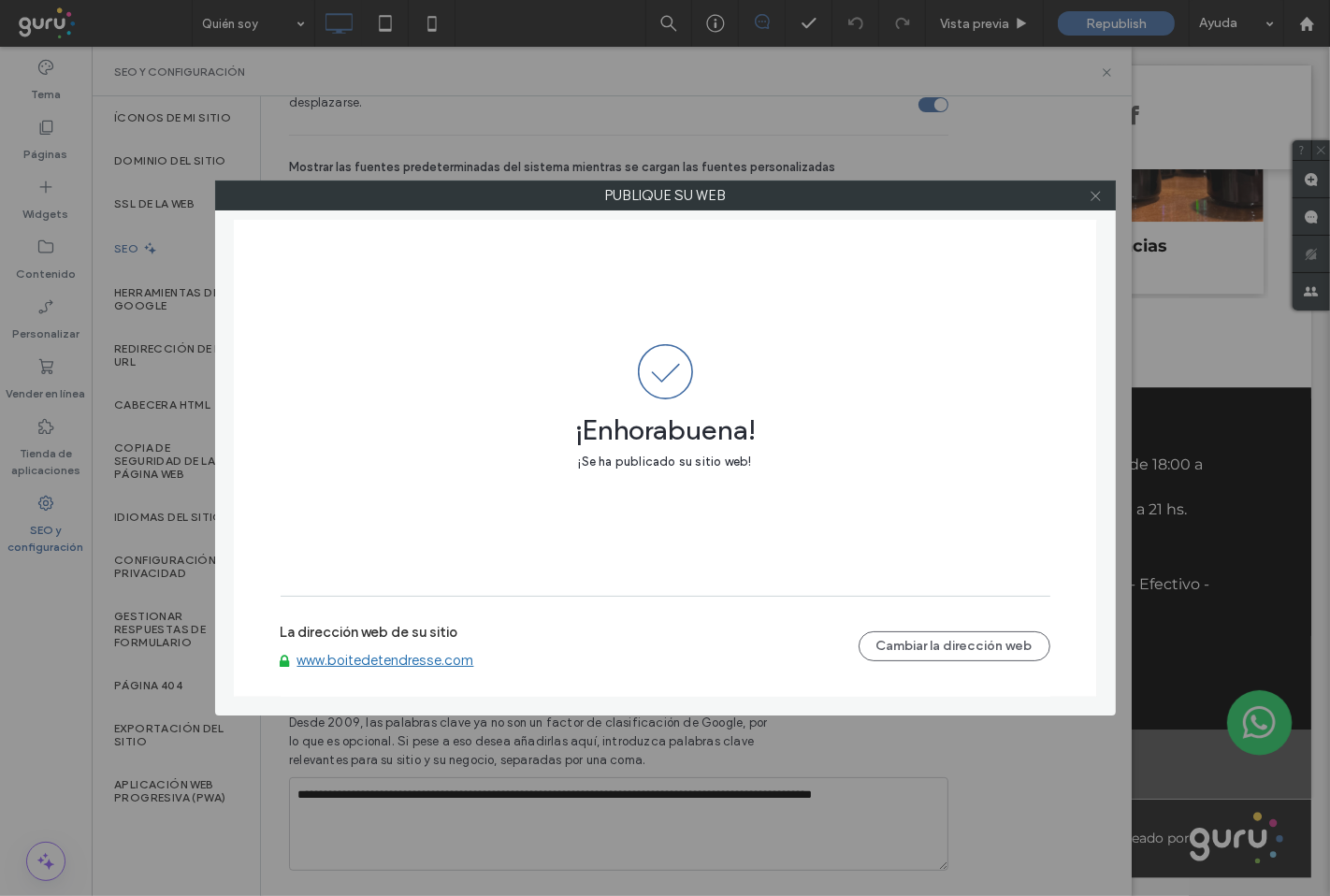 click 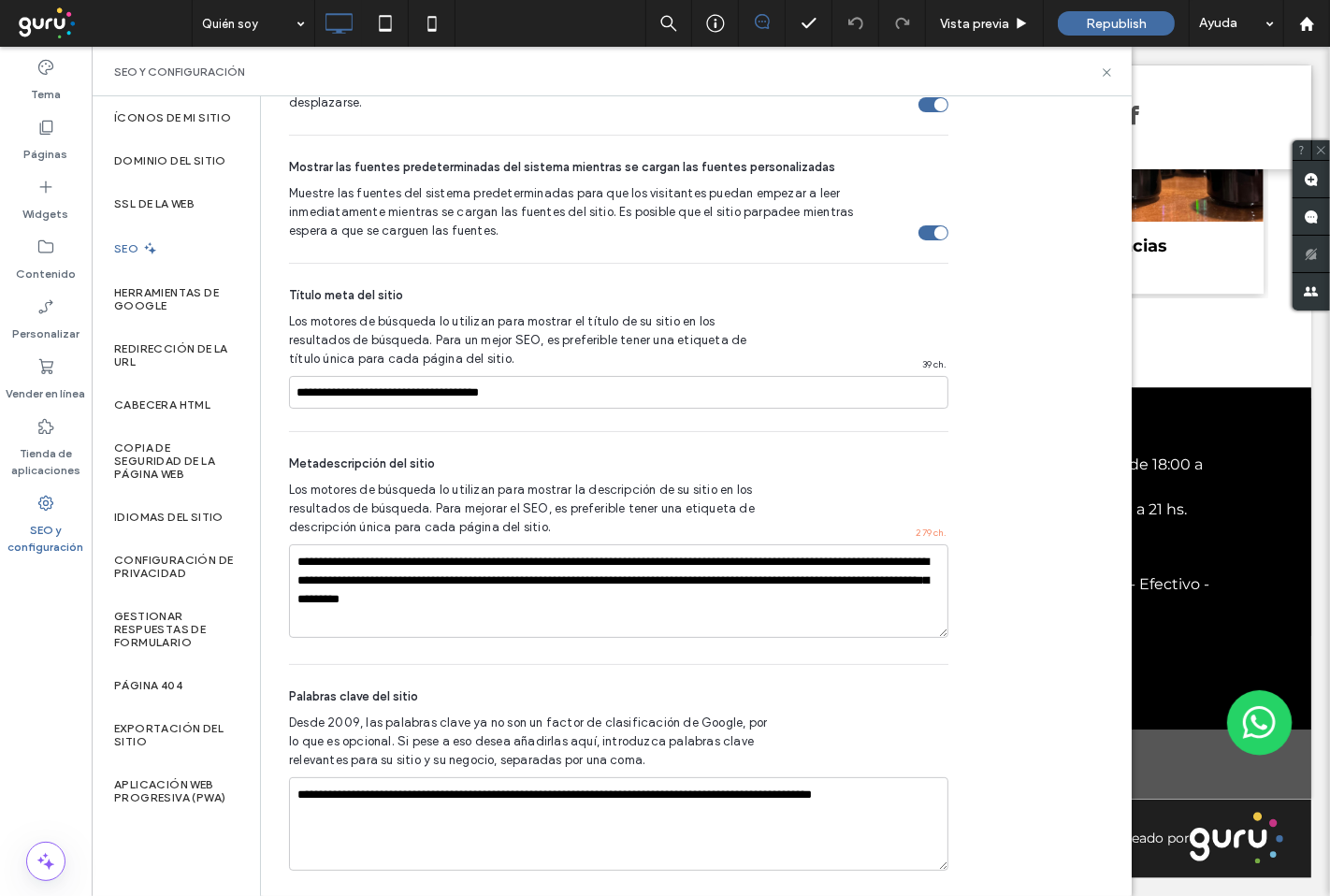 click 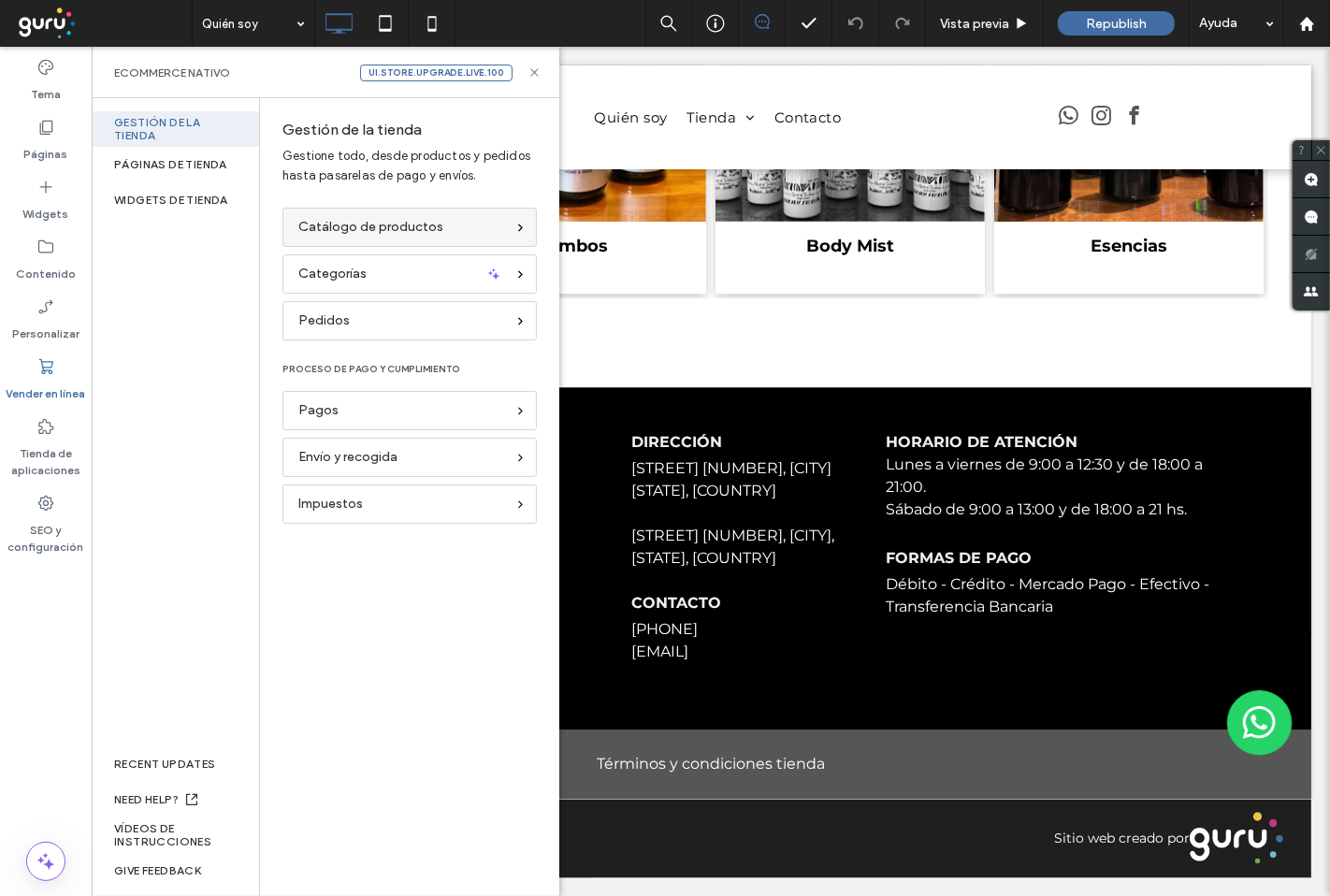 click on "Catálogo de productos" at bounding box center (370, 227) 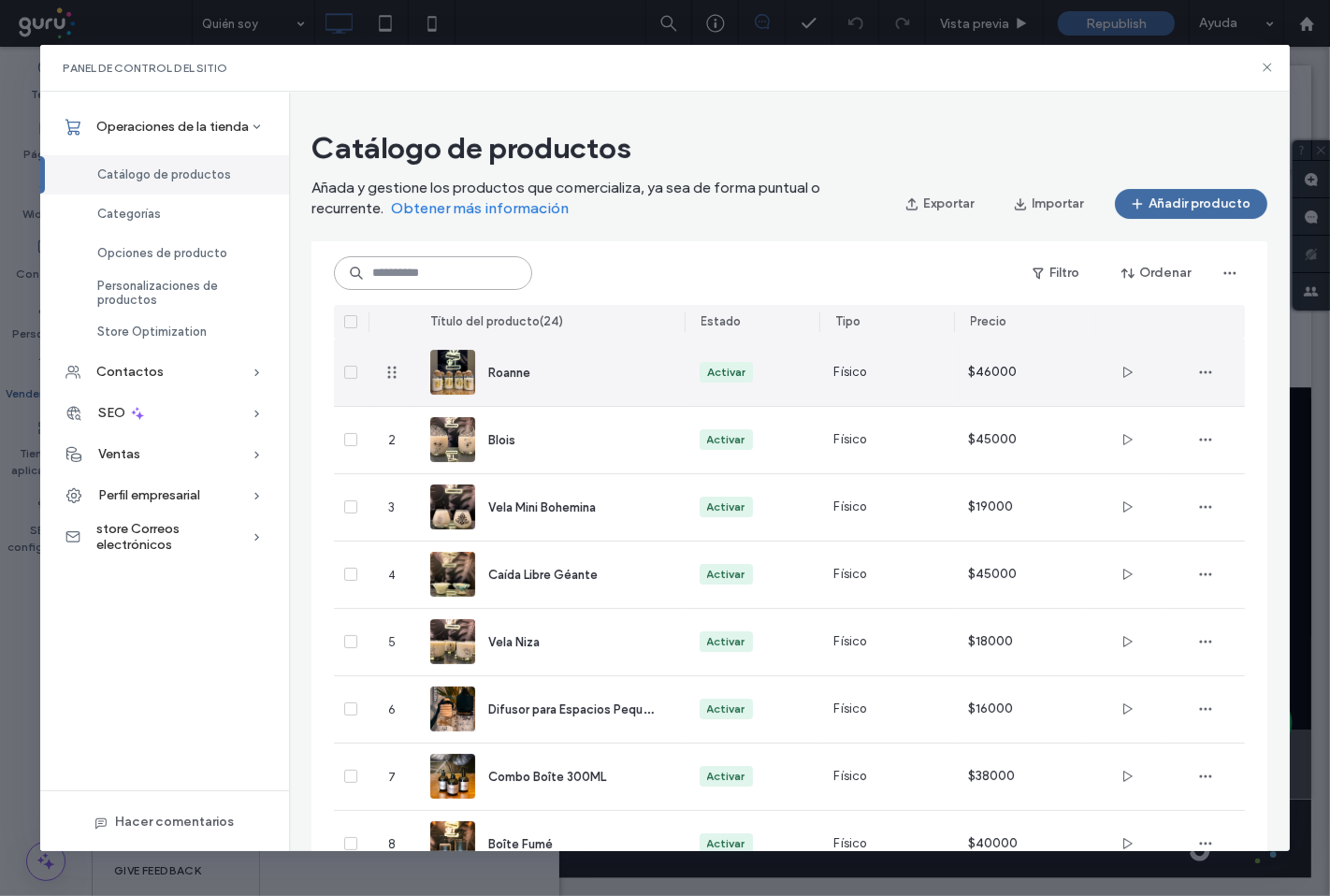 click at bounding box center [433, 273] 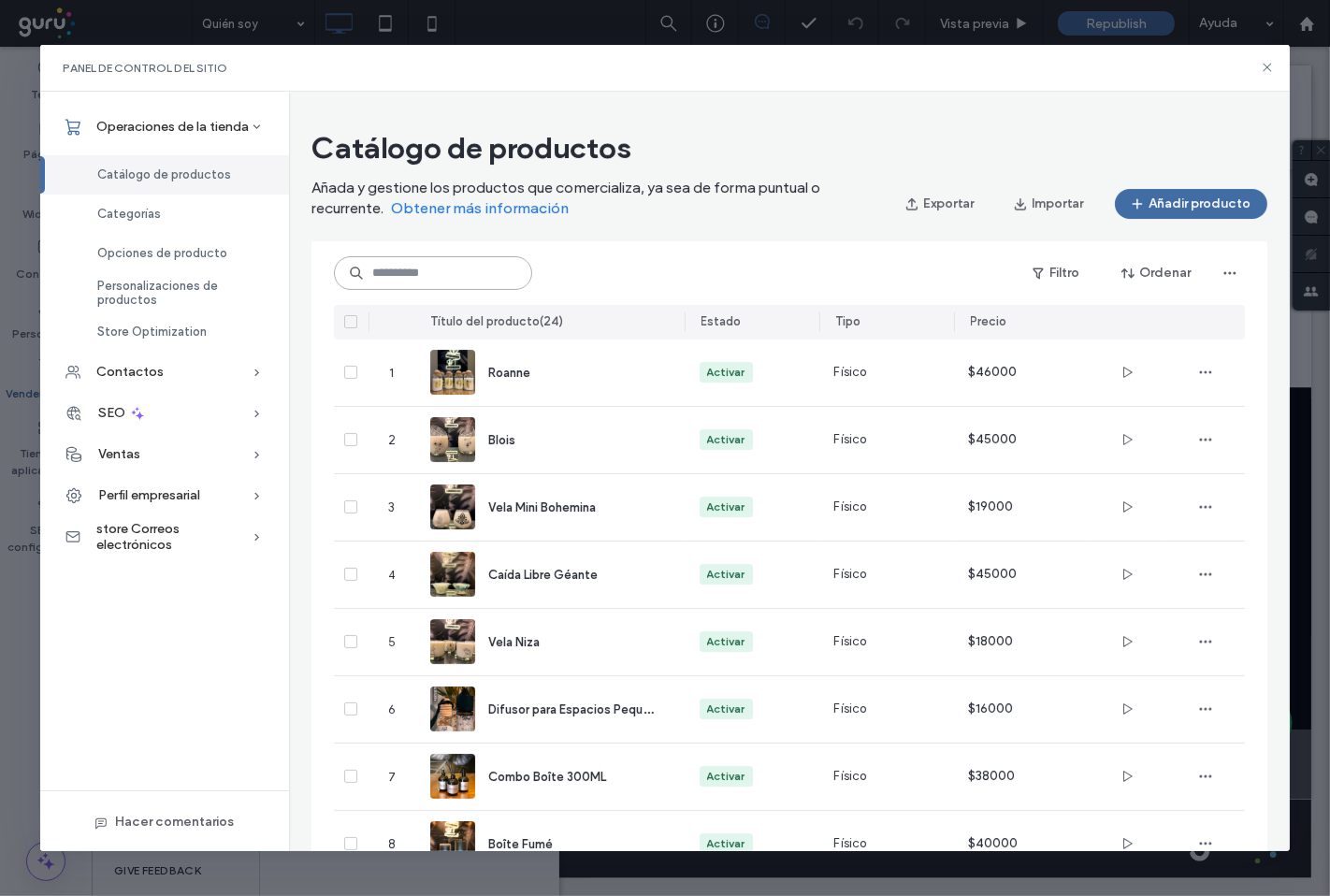paste on "**********" 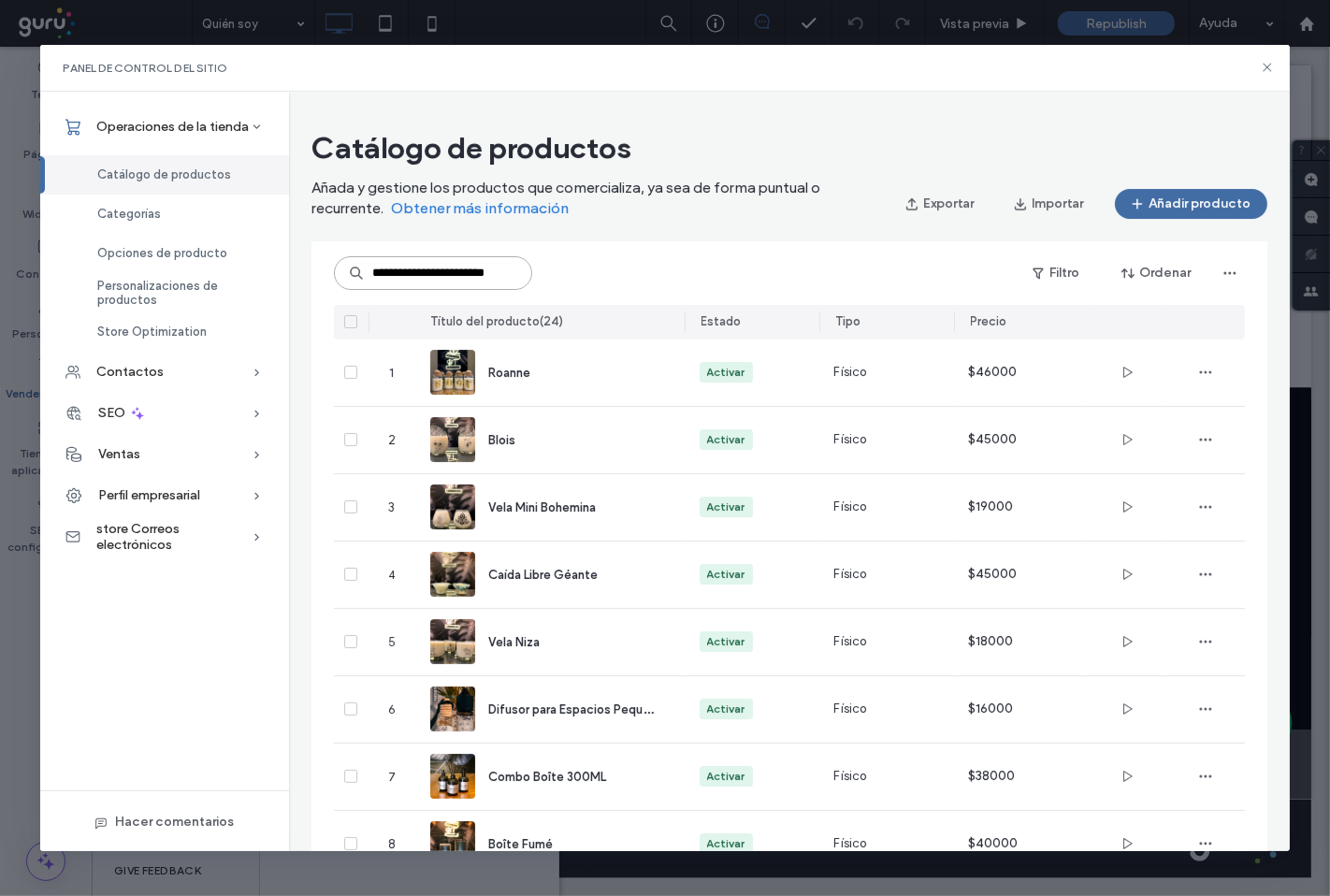 scroll, scrollTop: 0, scrollLeft: 15, axis: horizontal 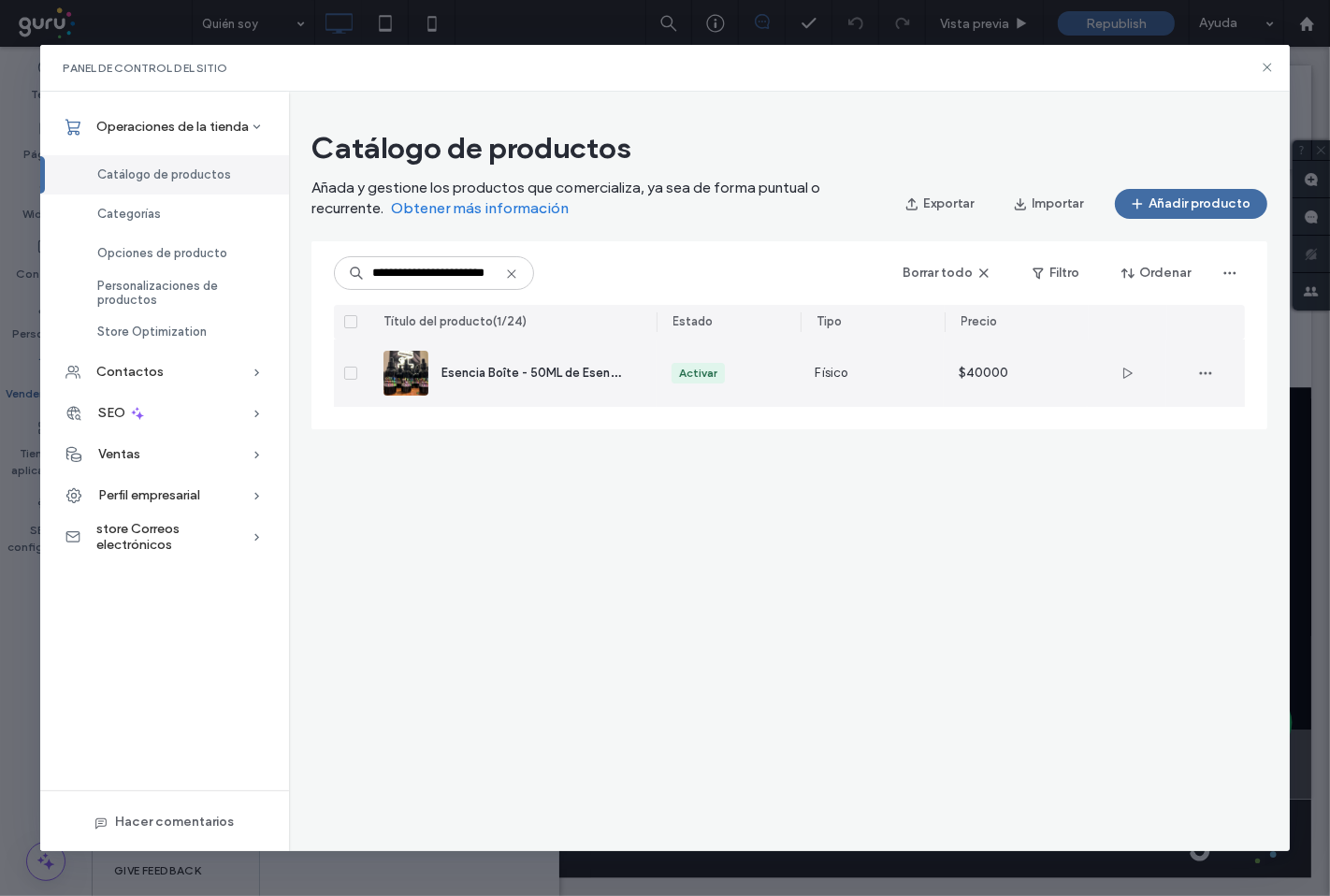 click at bounding box center [406, 373] 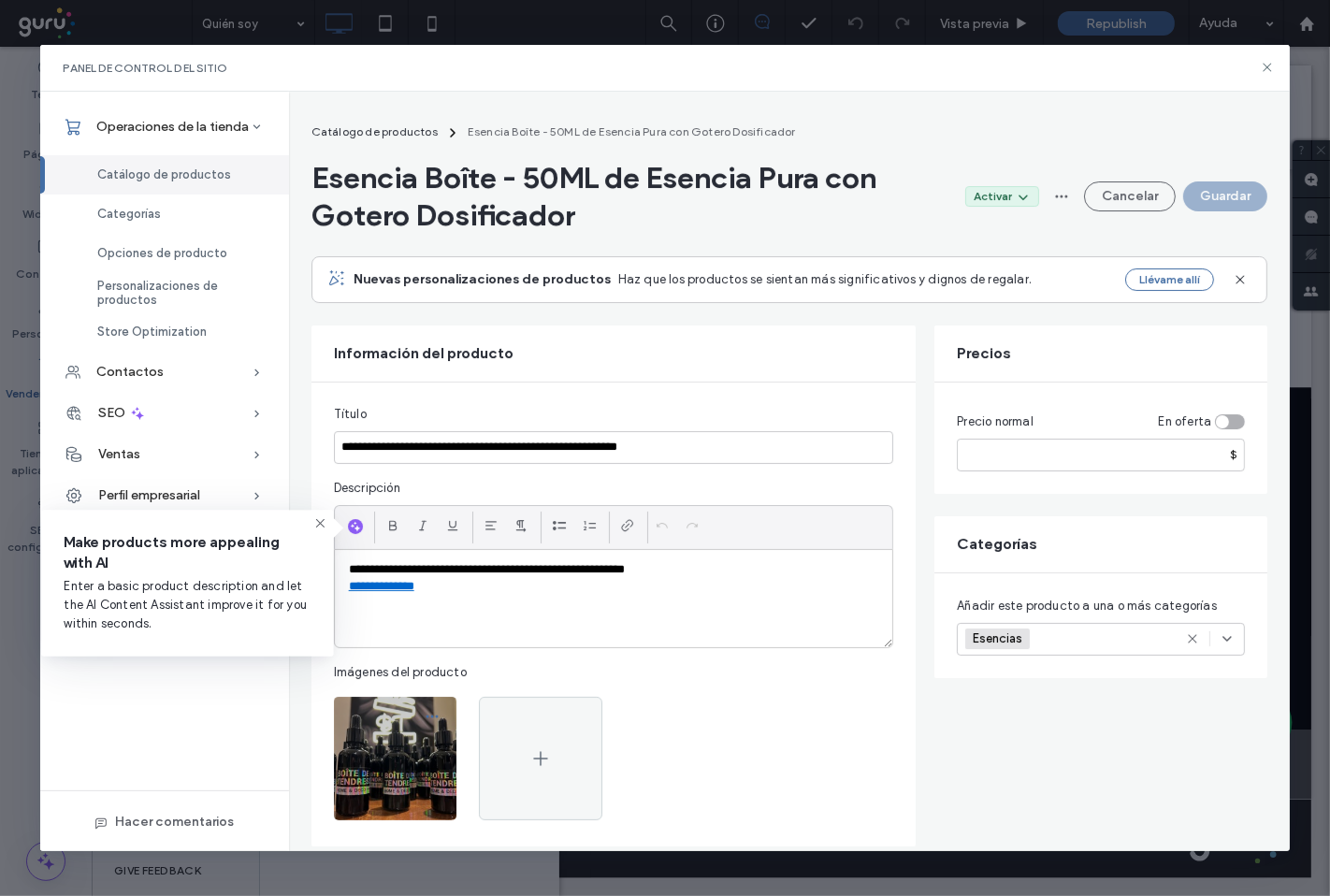 click 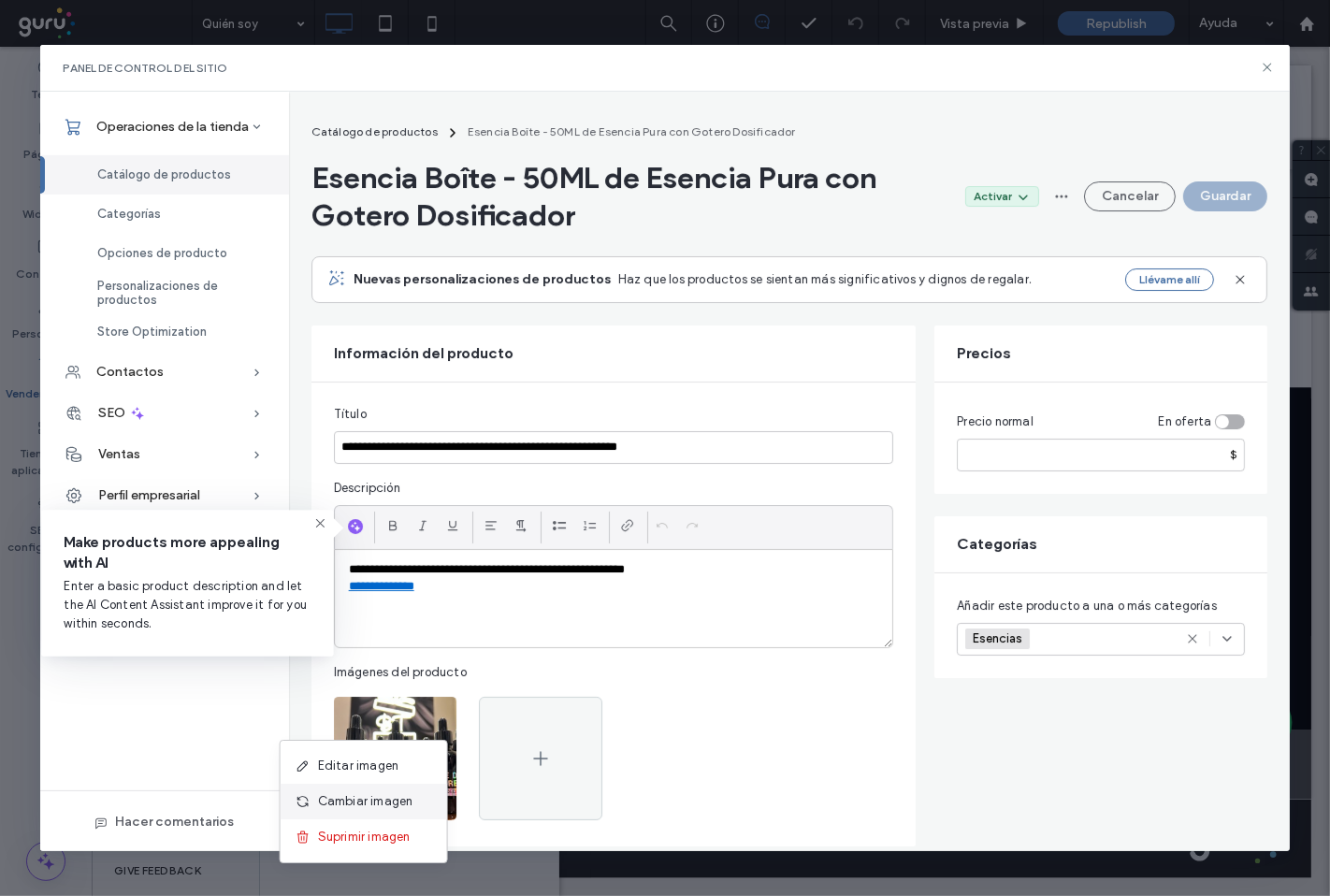 click on "Cambiar imagen" at bounding box center (366, 802) 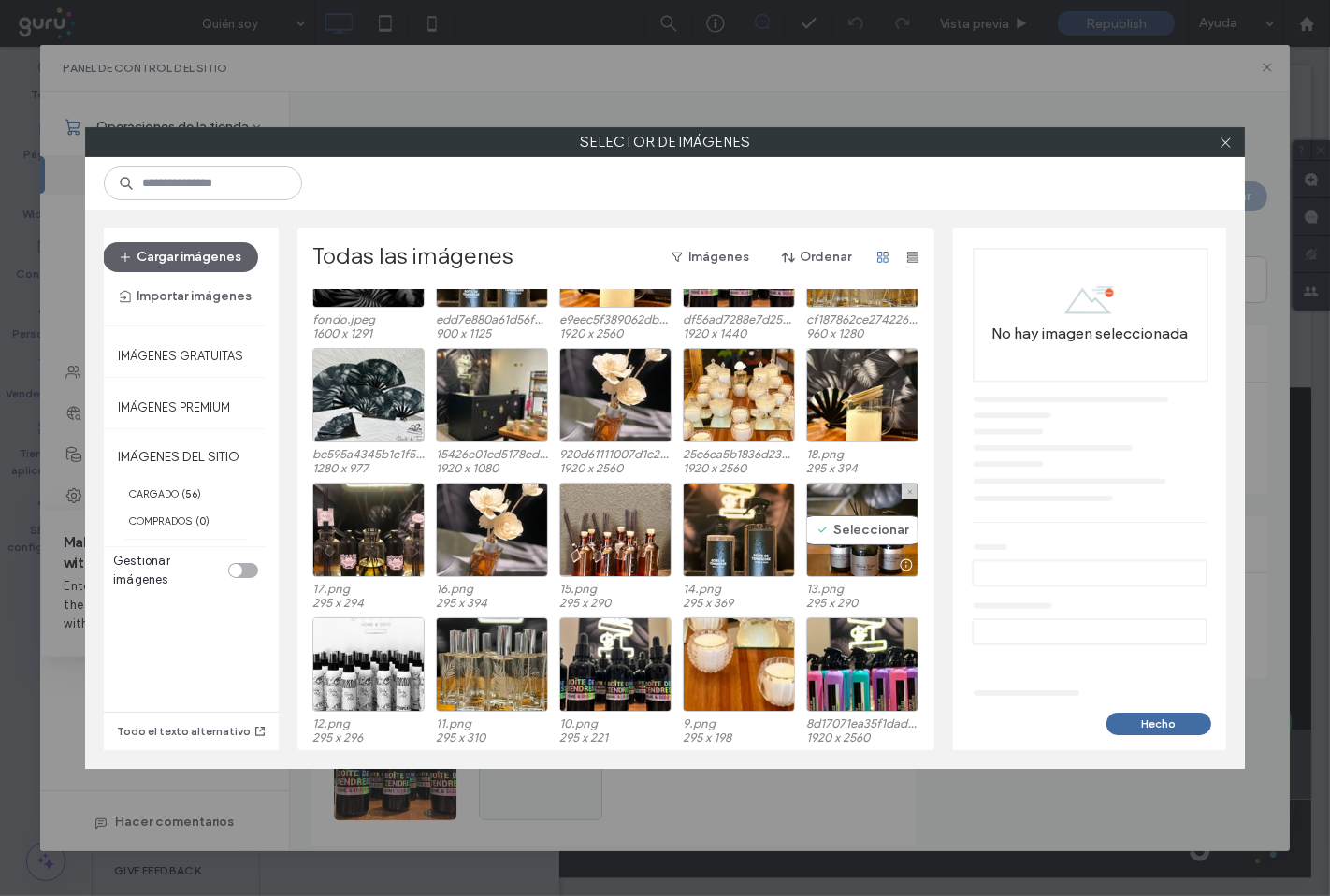 scroll, scrollTop: 788, scrollLeft: 0, axis: vertical 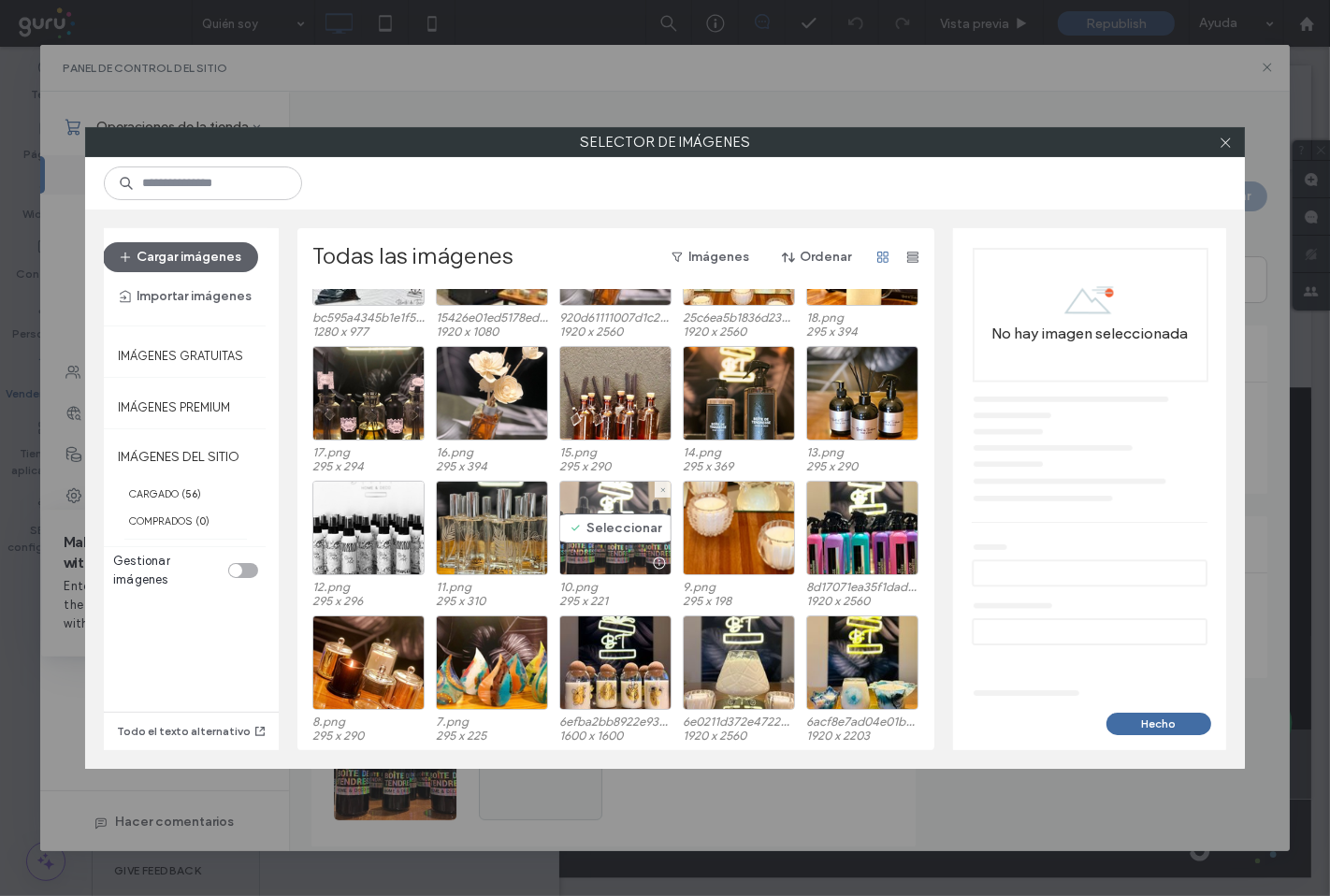 click on "Seleccionar" at bounding box center (615, 527) 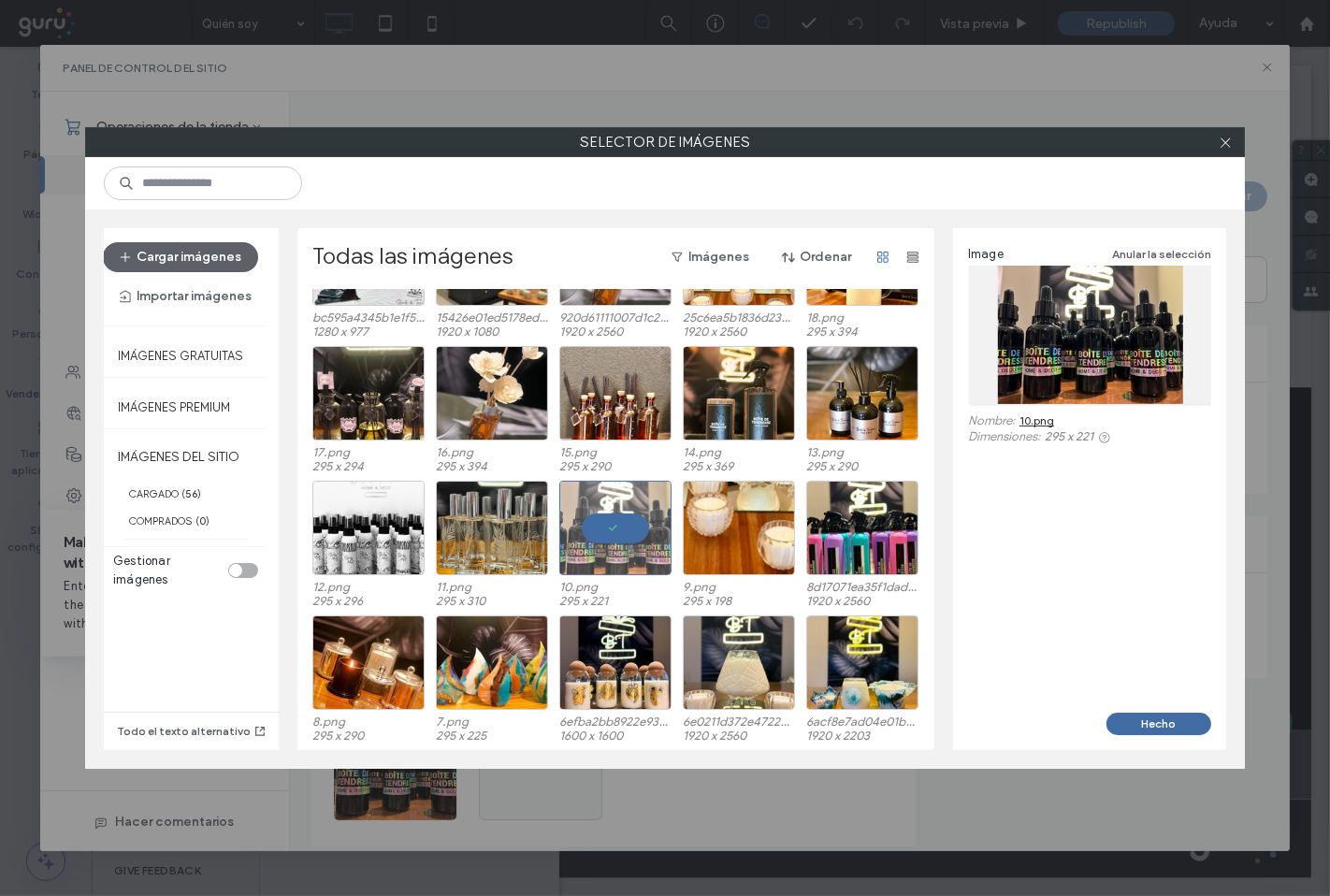 drag, startPoint x: 1036, startPoint y: 369, endPoint x: 1117, endPoint y: 361, distance: 81.3941 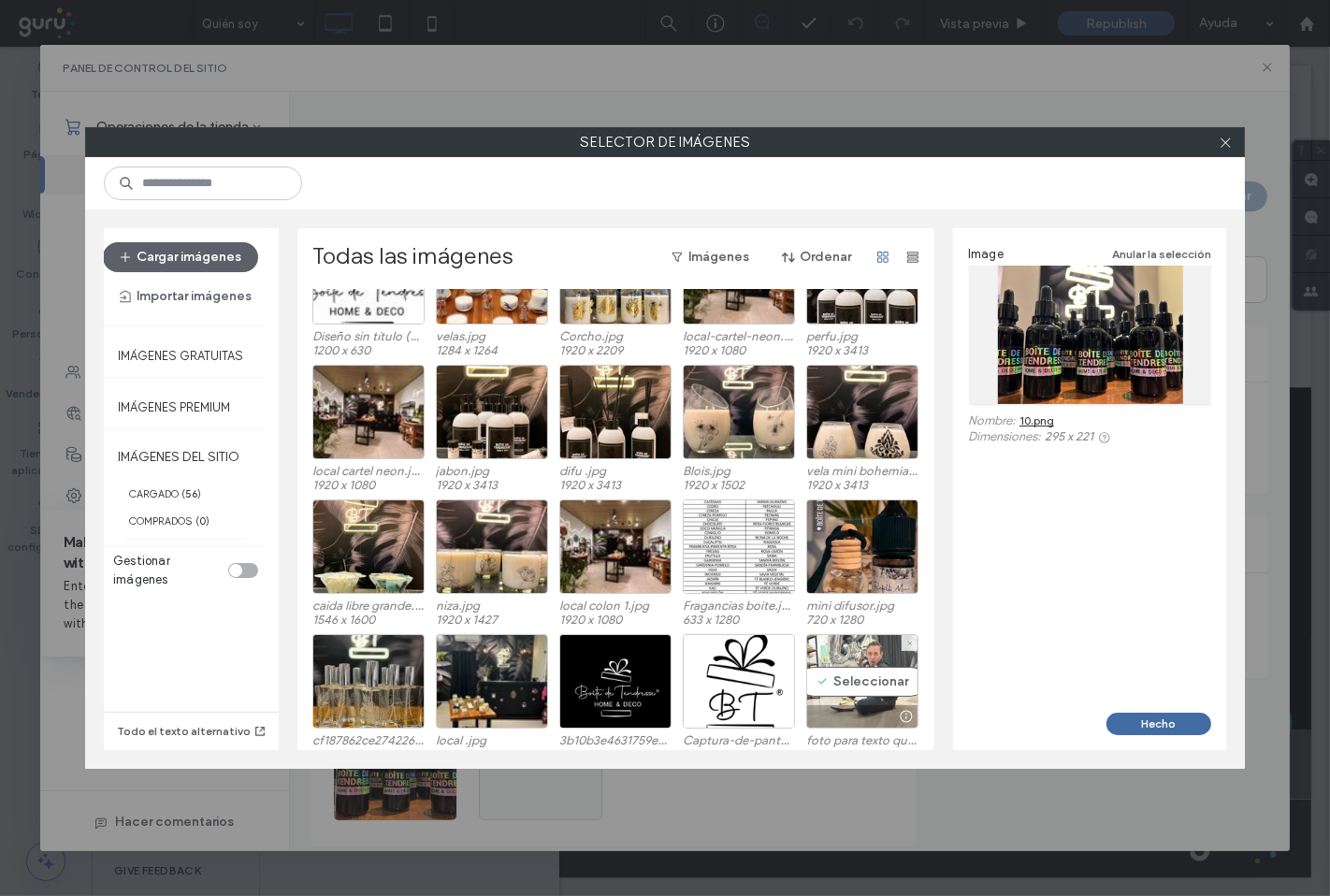 scroll, scrollTop: 0, scrollLeft: 0, axis: both 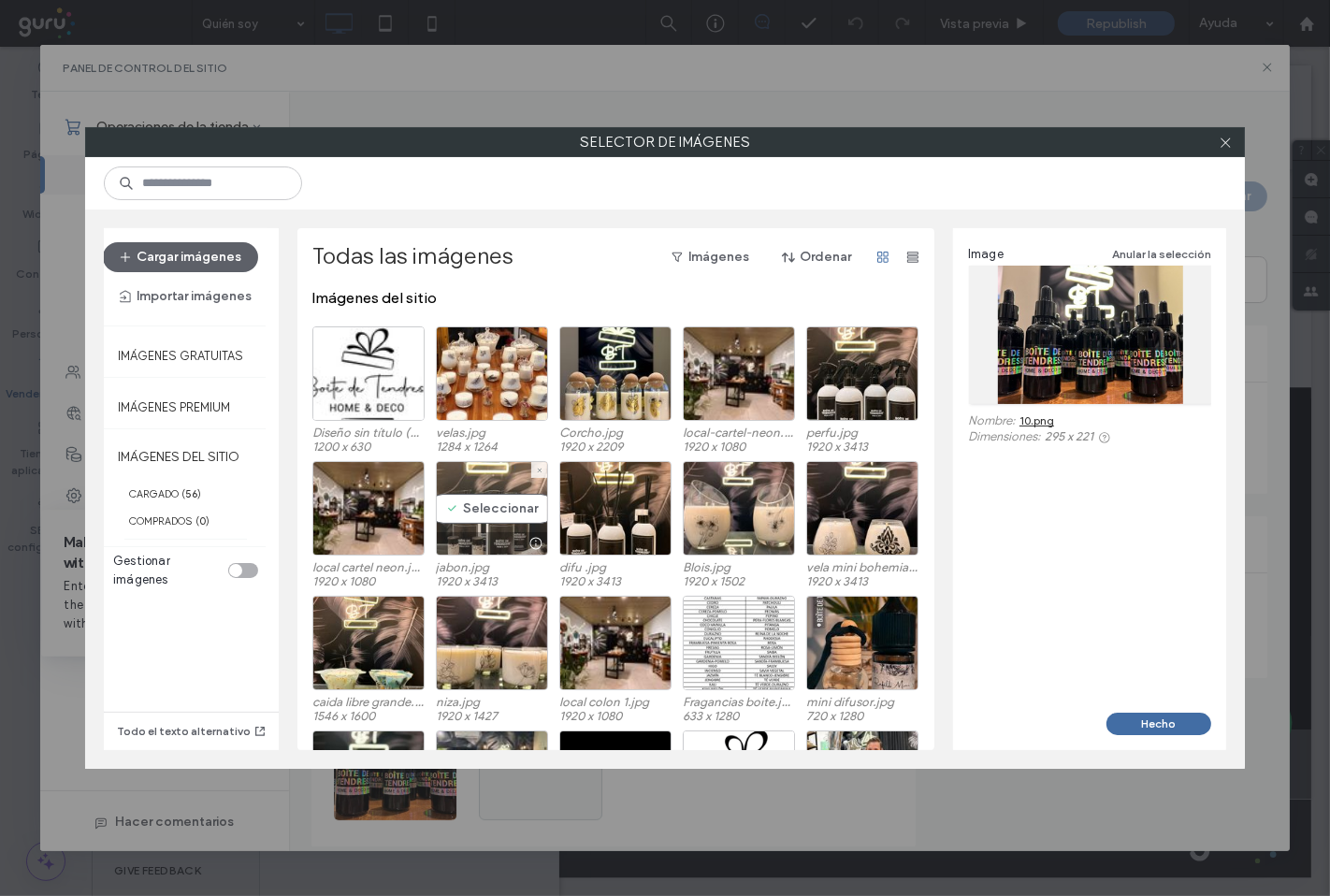click on "Seleccionar" at bounding box center (492, 508) 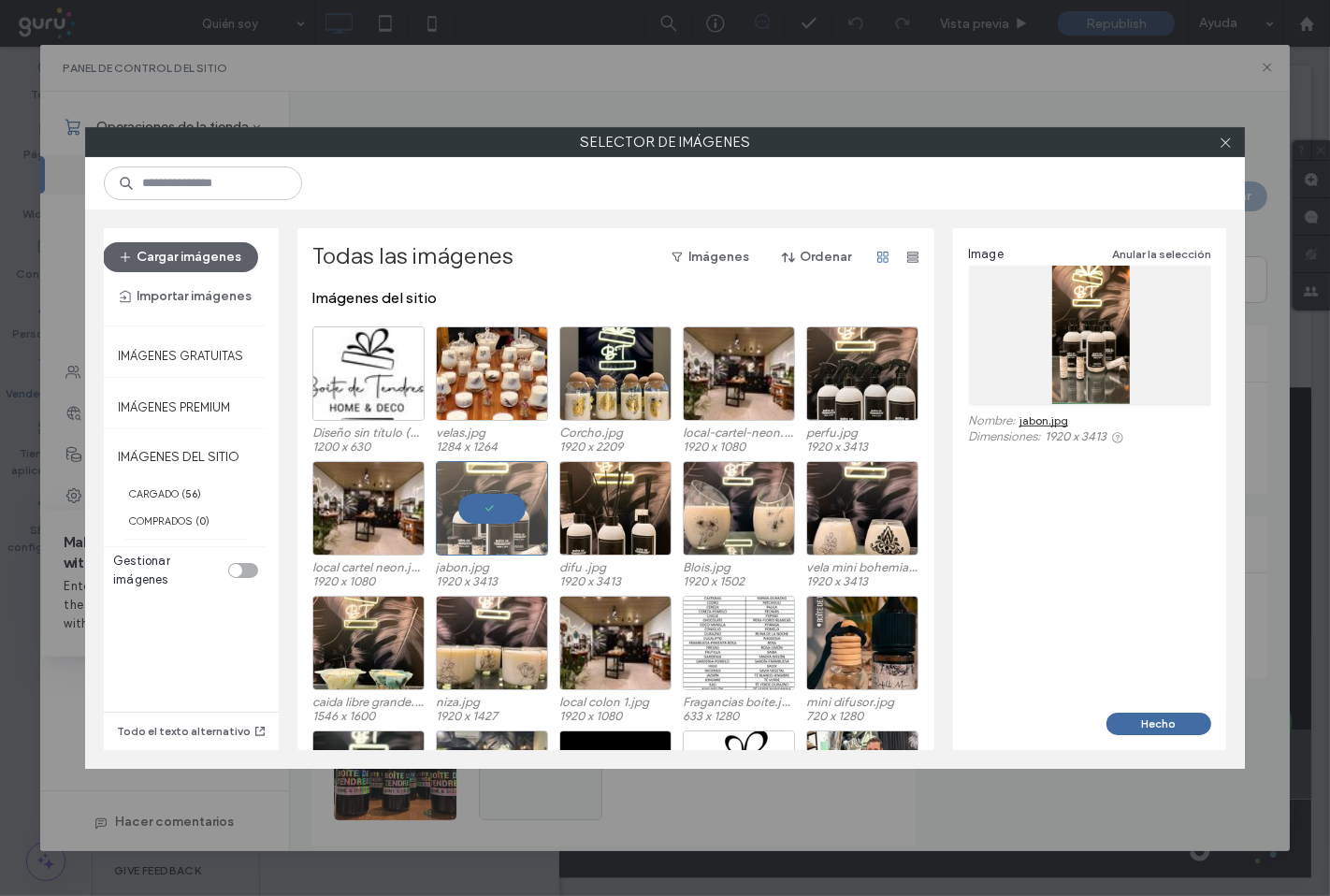 click on "jabon.jpg" at bounding box center (1044, 420) 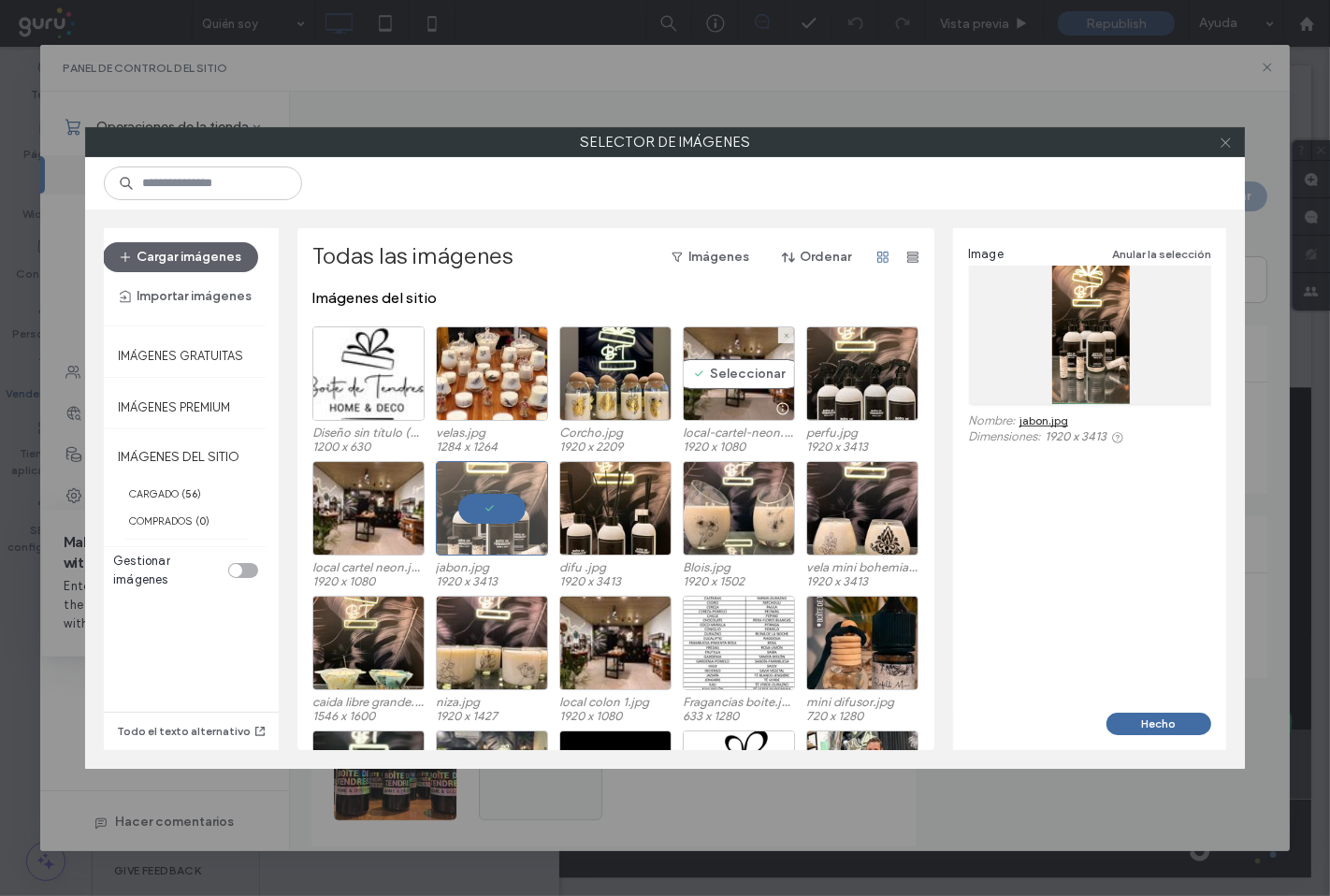 click 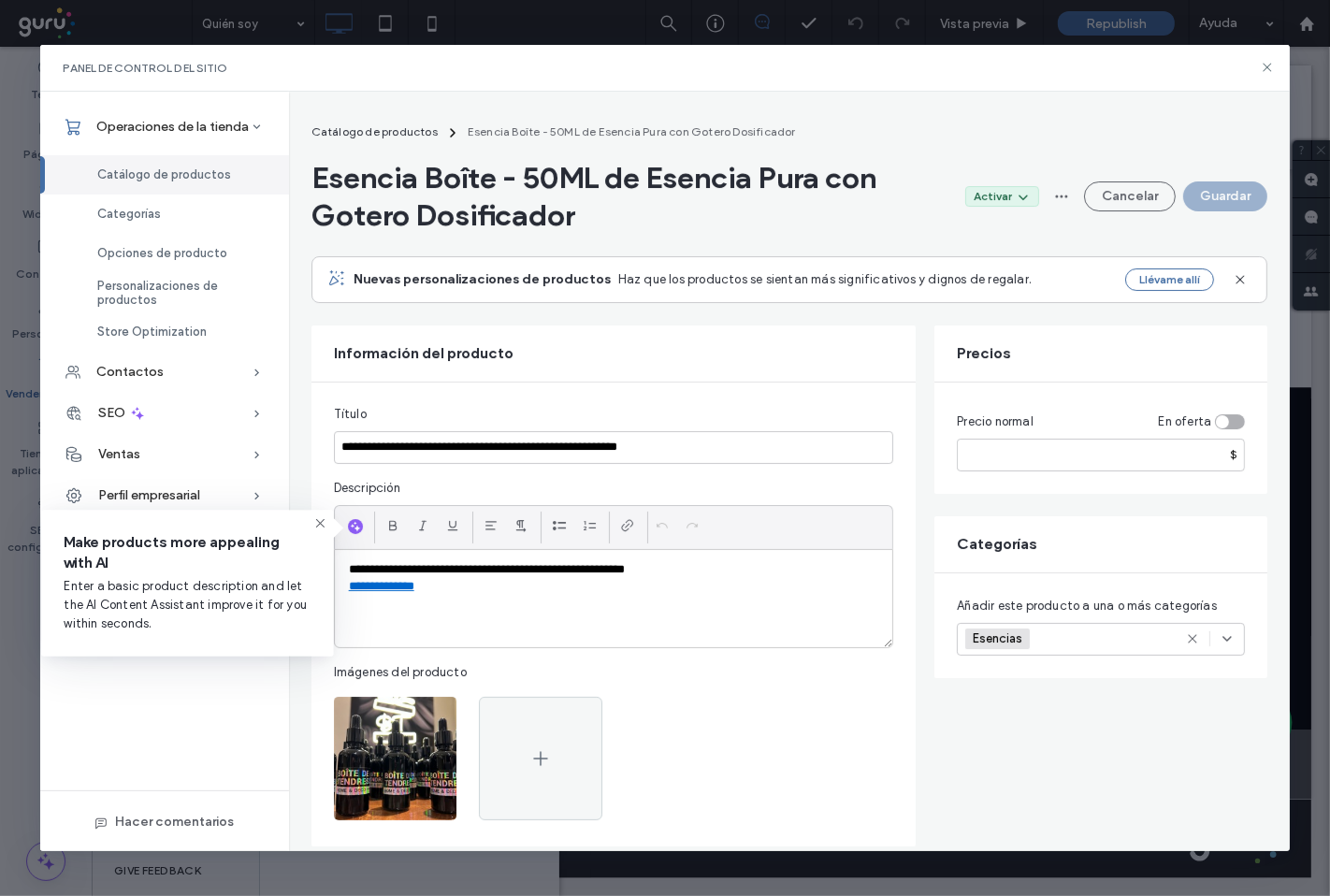 drag, startPoint x: 1265, startPoint y: 64, endPoint x: 164, endPoint y: 172, distance: 1106.2843 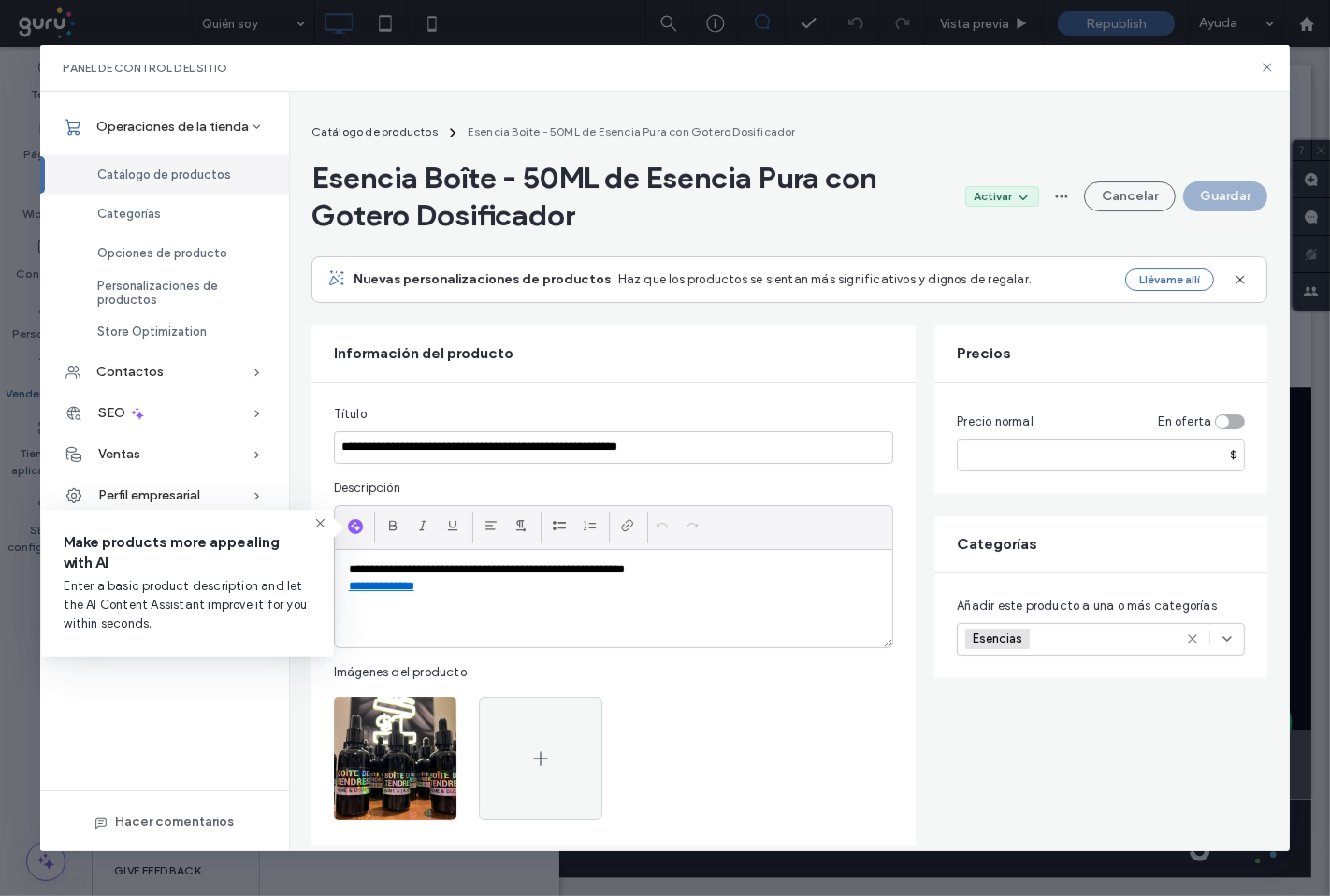 click 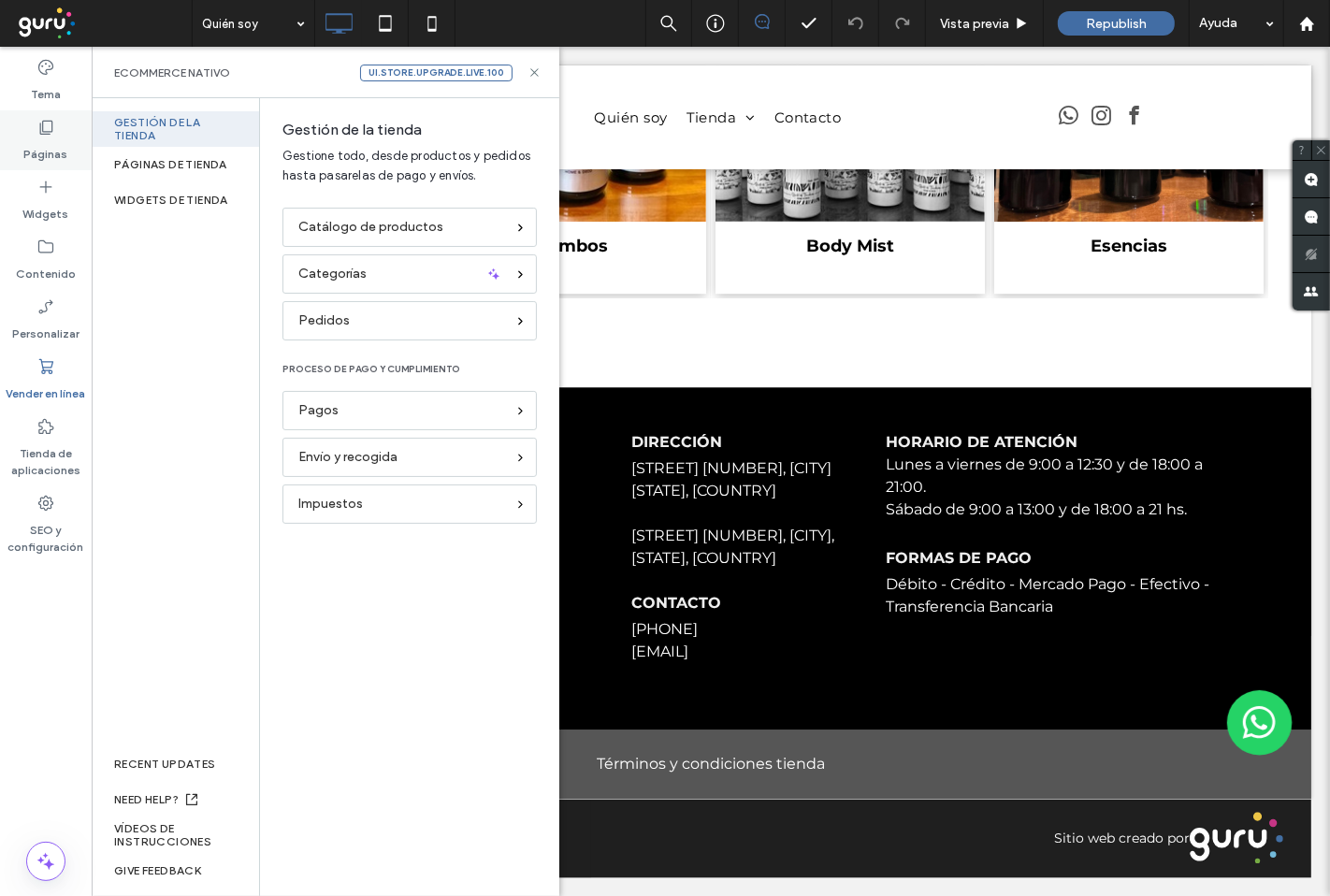 click on "Páginas" at bounding box center (46, 150) 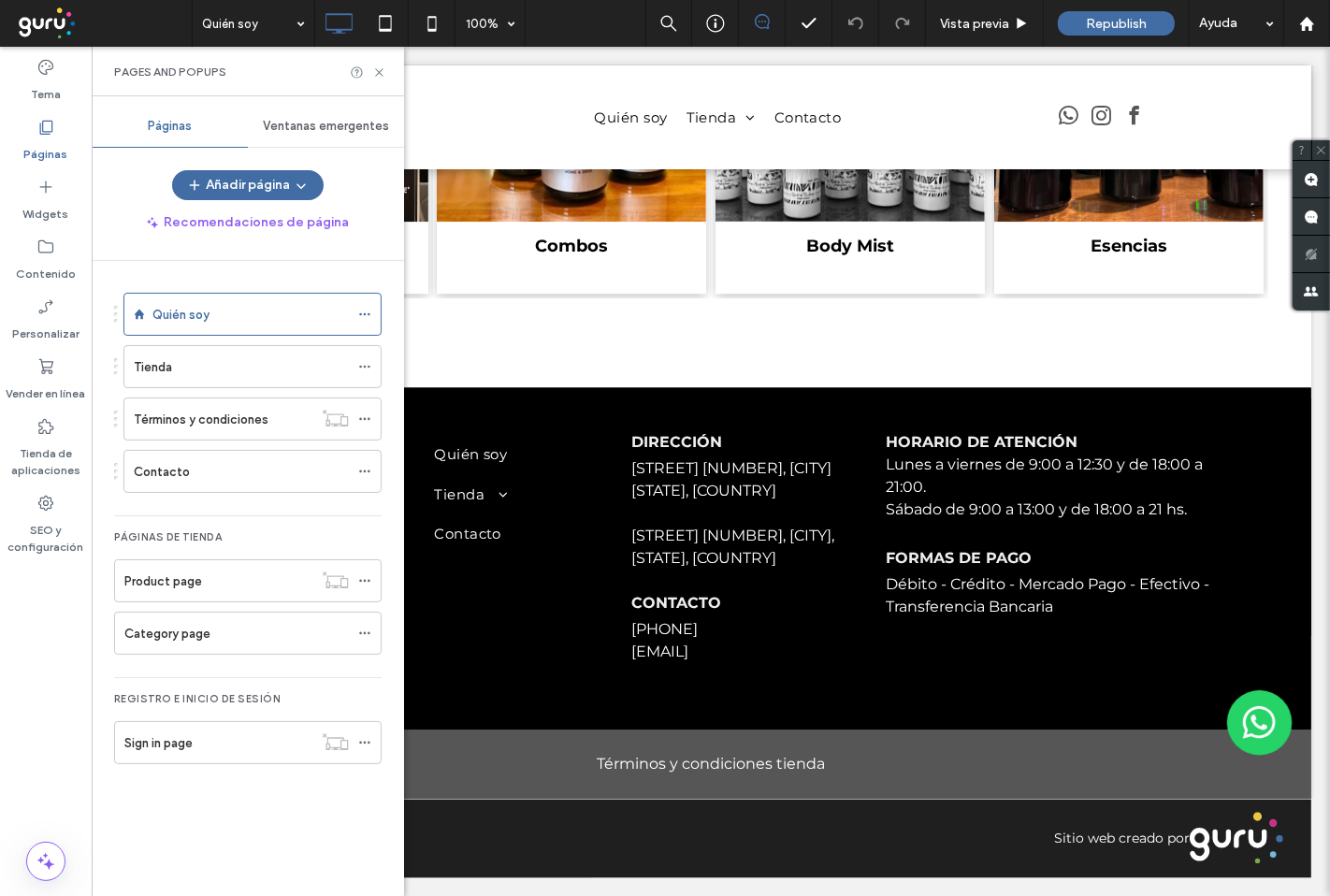 click on "Ventanas emergentes" at bounding box center (325, 126) 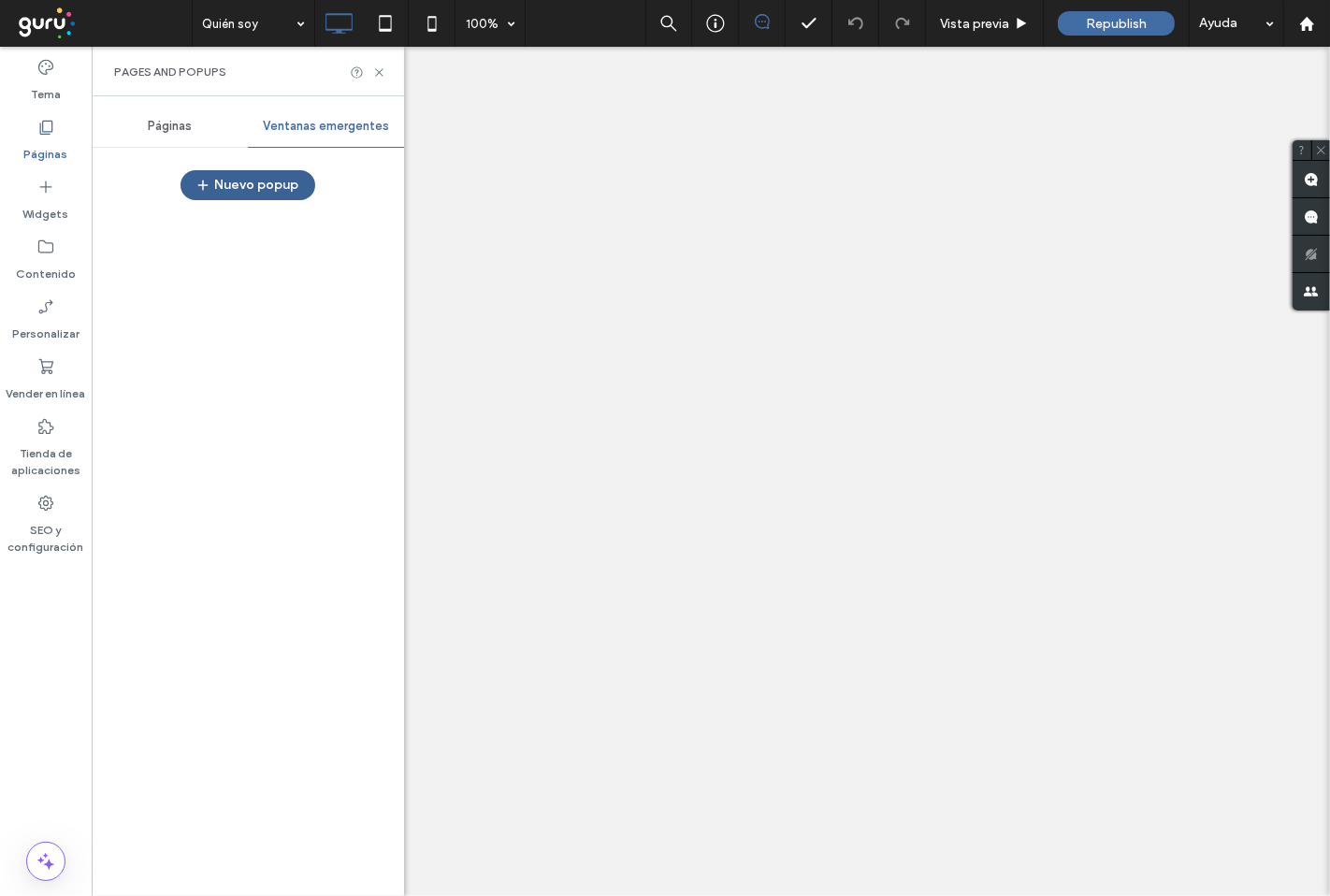 click on "Nuevo popup" at bounding box center [248, 185] 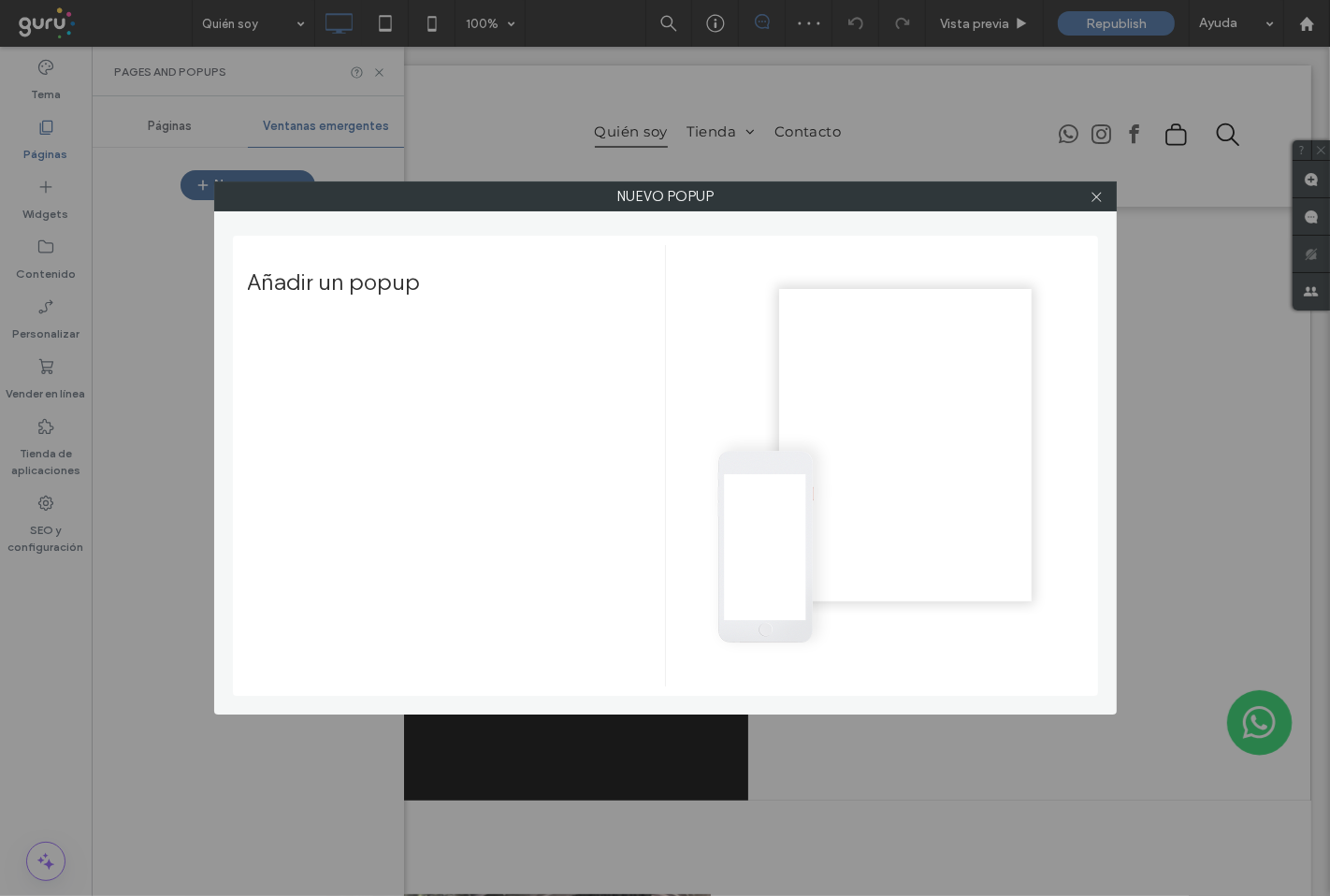 scroll, scrollTop: 0, scrollLeft: 0, axis: both 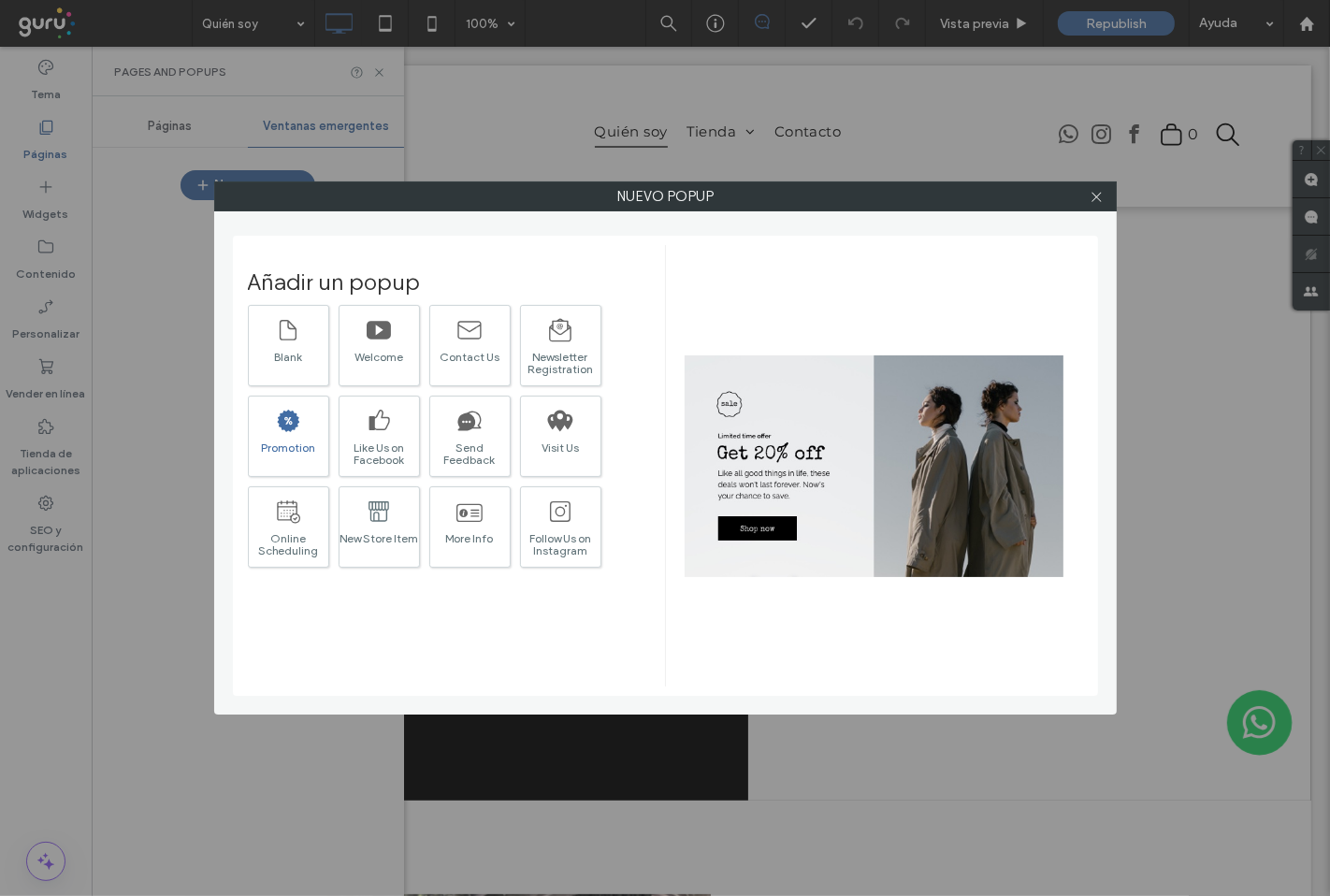 click 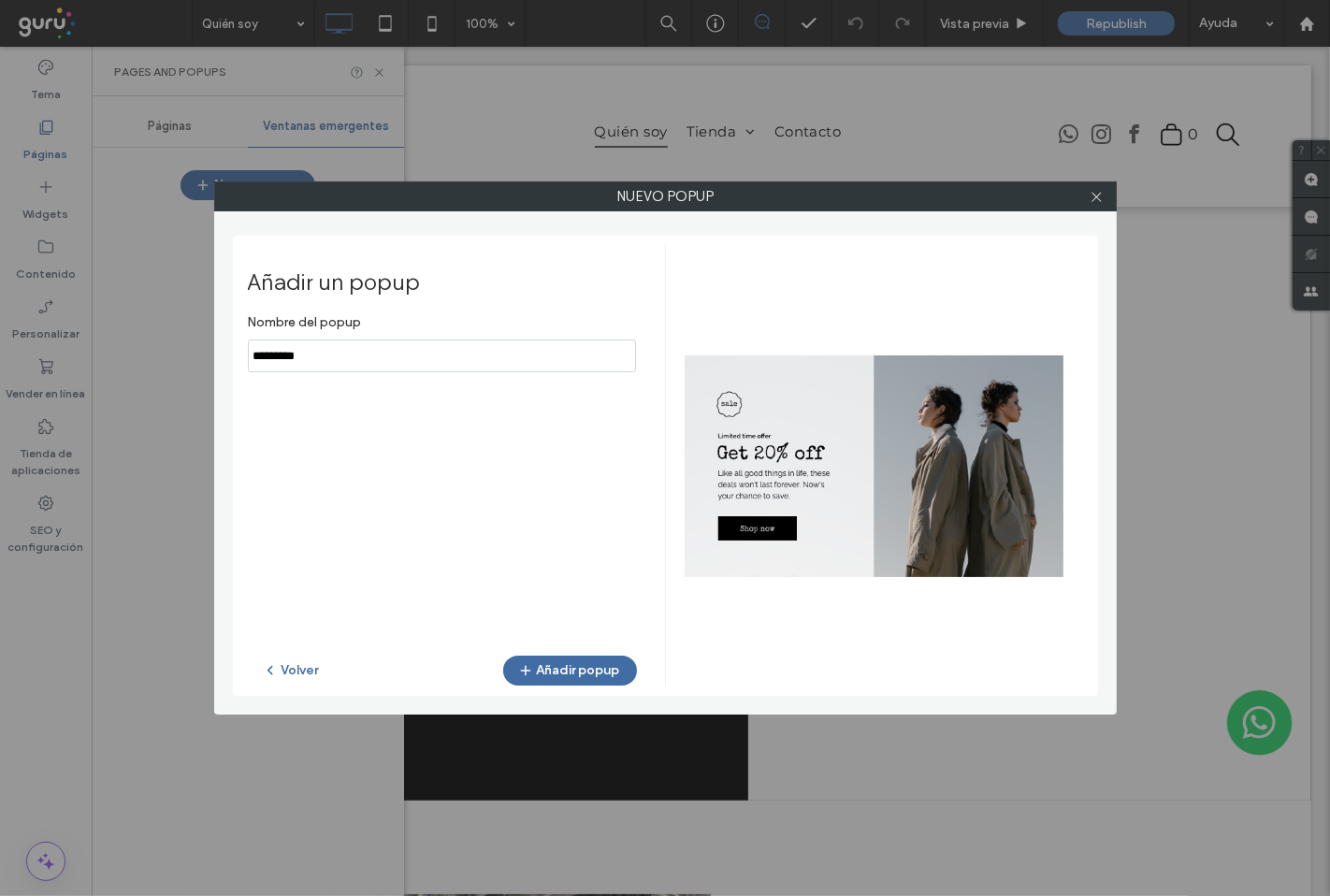 drag, startPoint x: 592, startPoint y: 661, endPoint x: 585, endPoint y: 269, distance: 392.0625 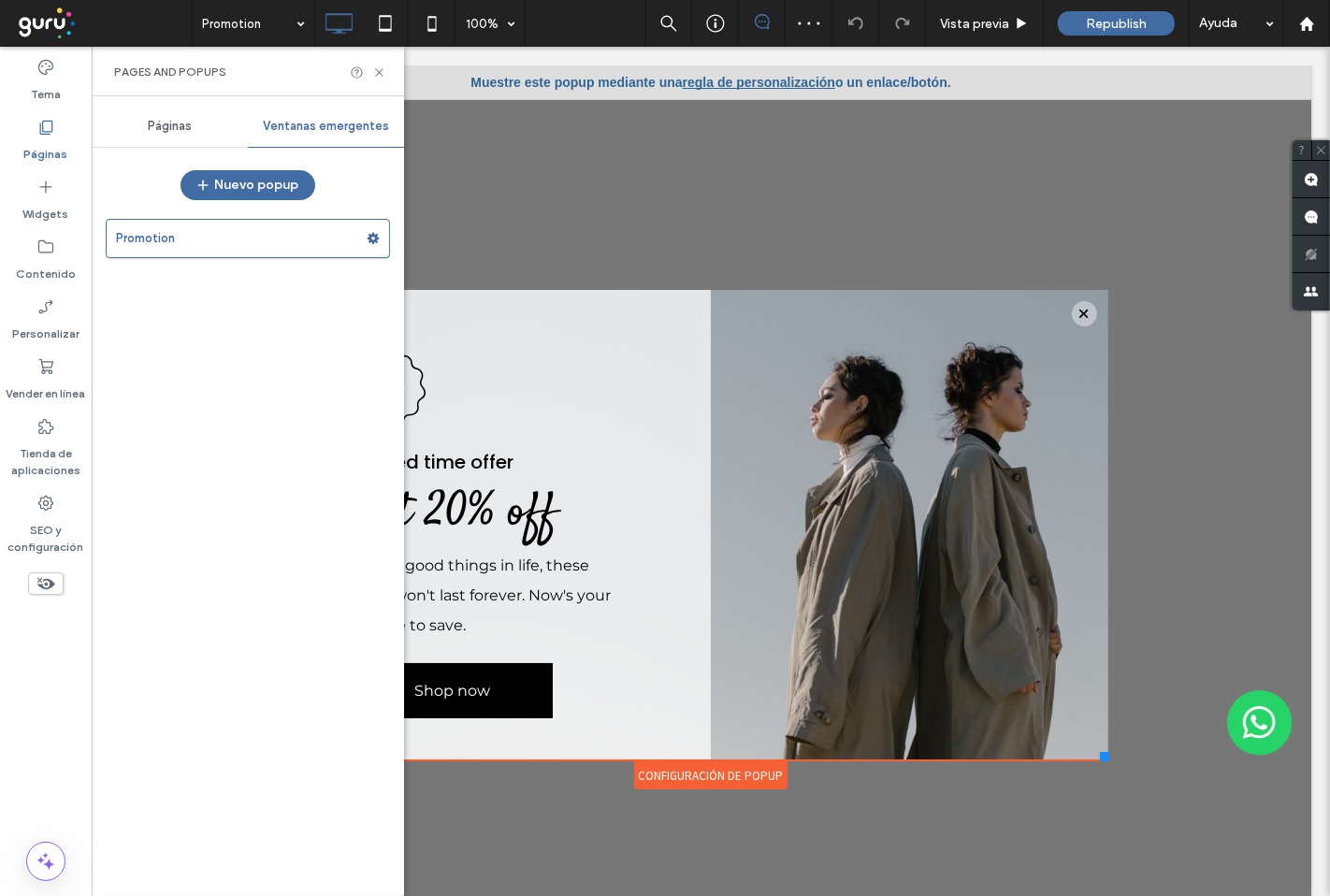 scroll, scrollTop: 0, scrollLeft: 0, axis: both 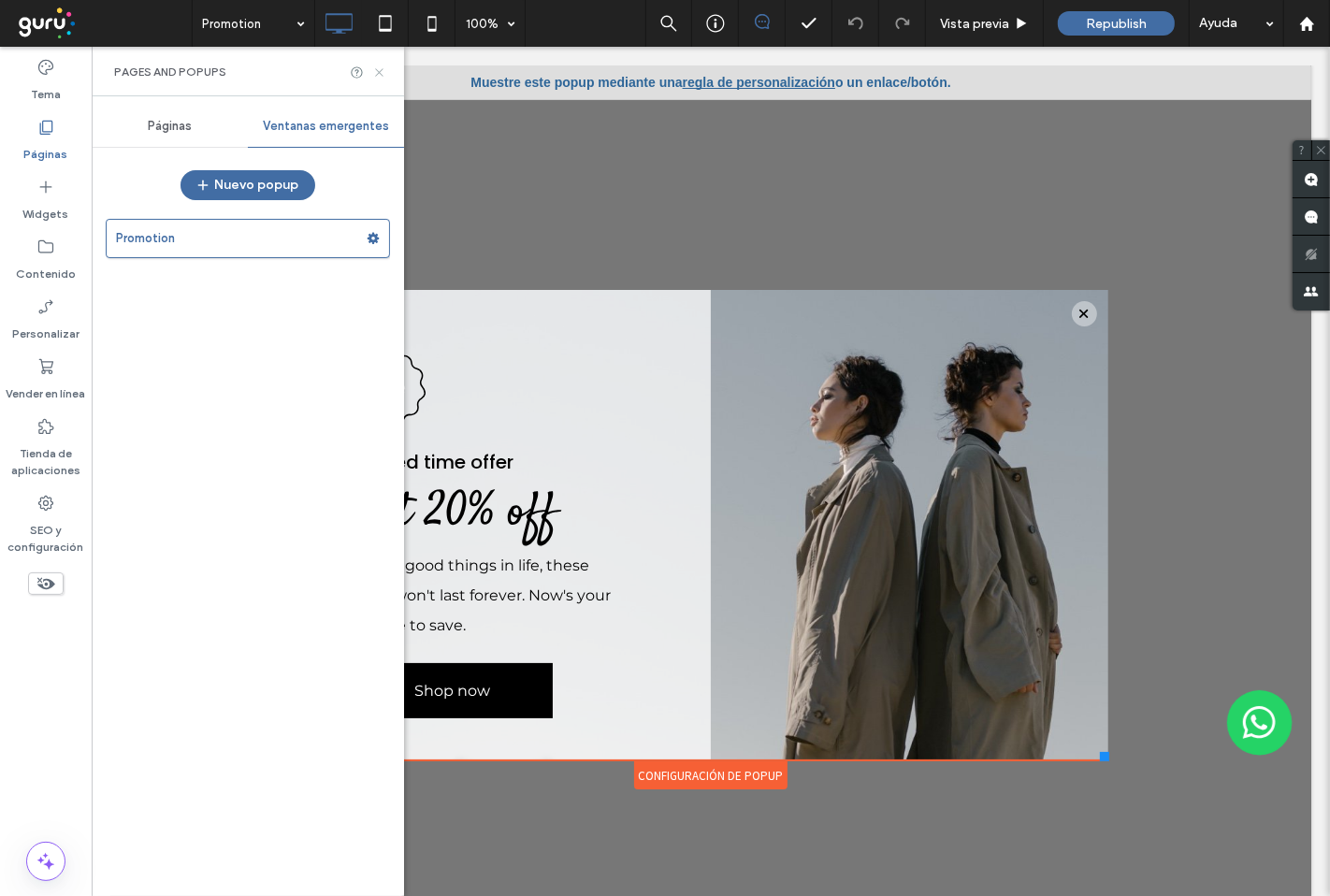 click 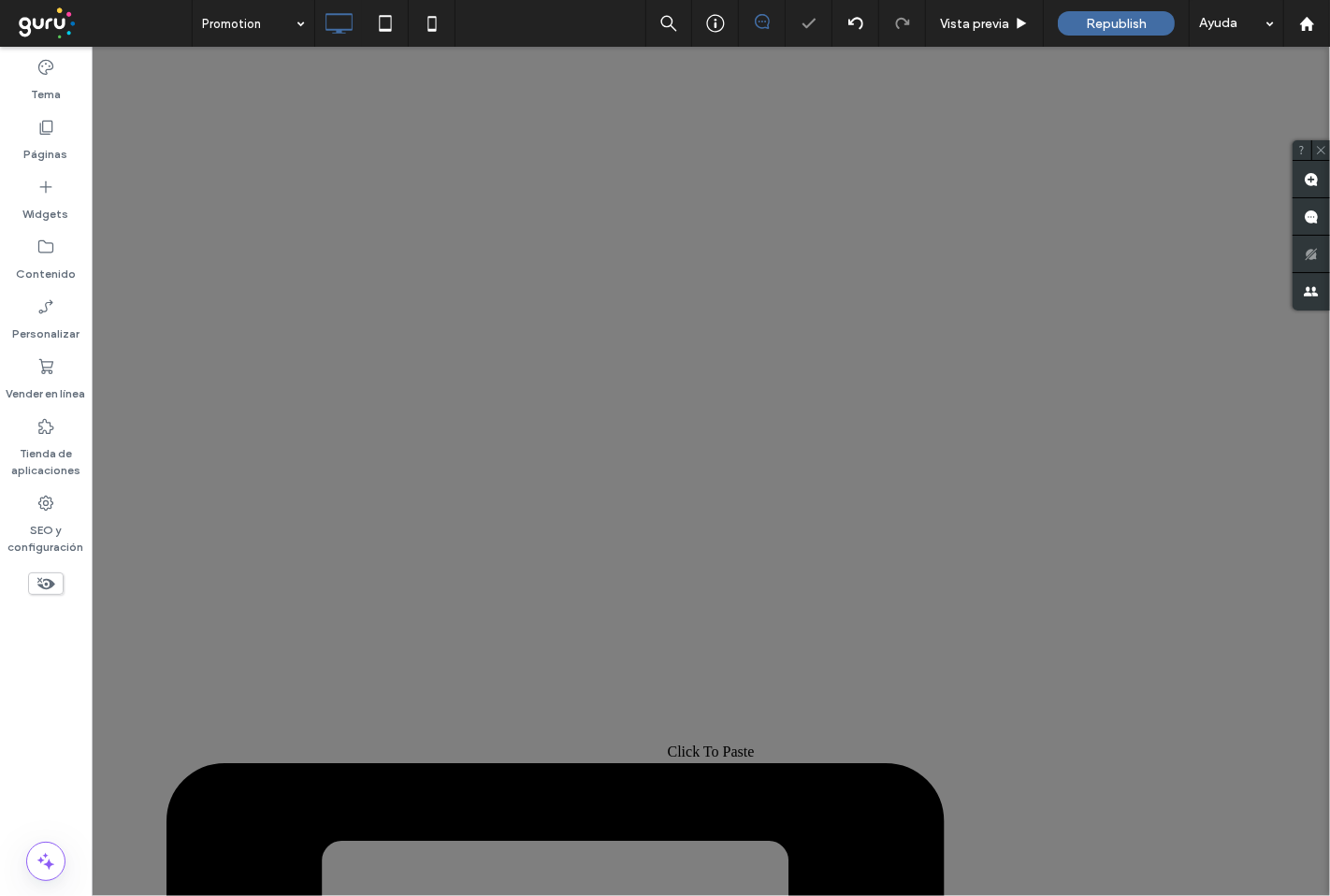 scroll, scrollTop: 0, scrollLeft: 0, axis: both 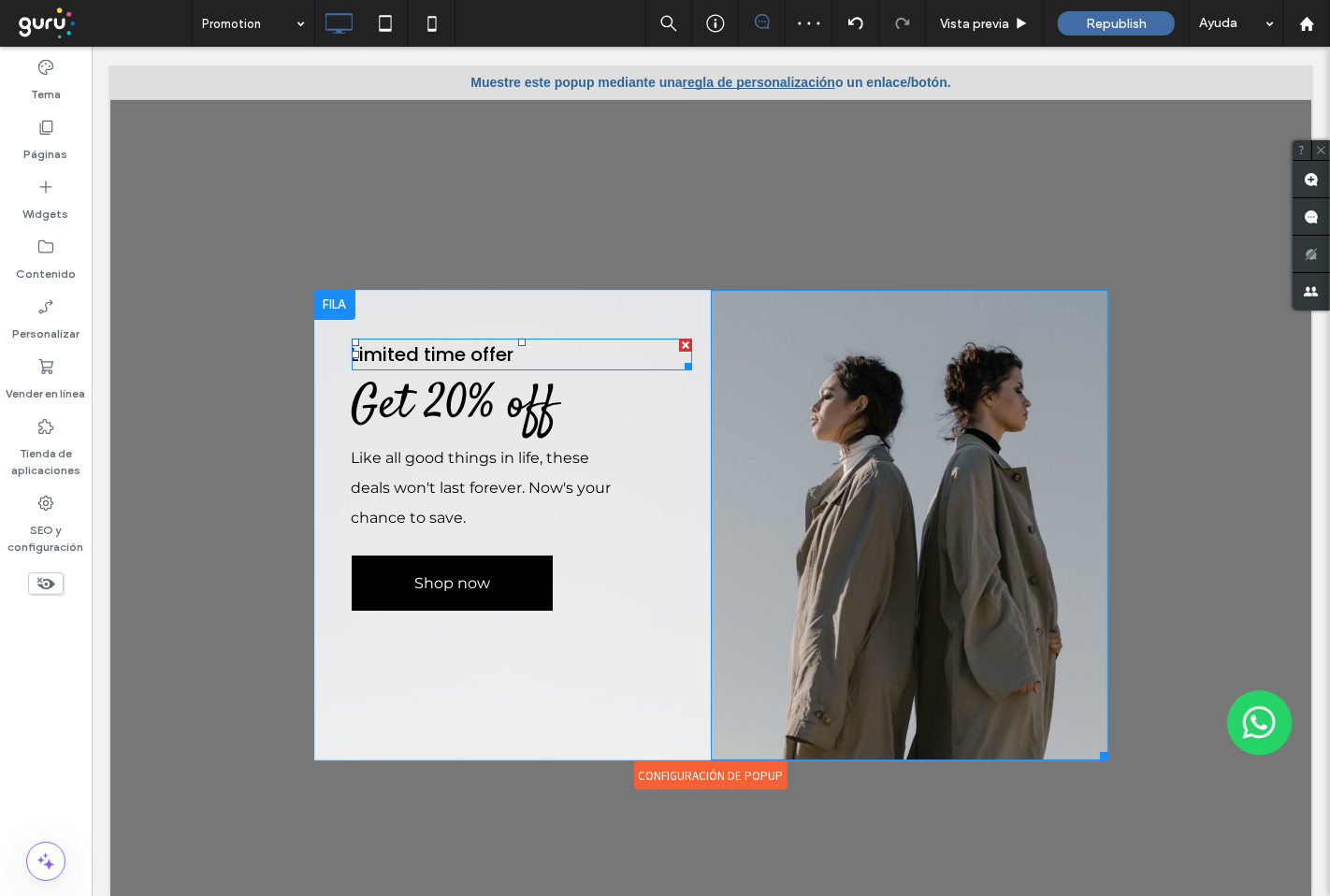 click at bounding box center (685, 345) 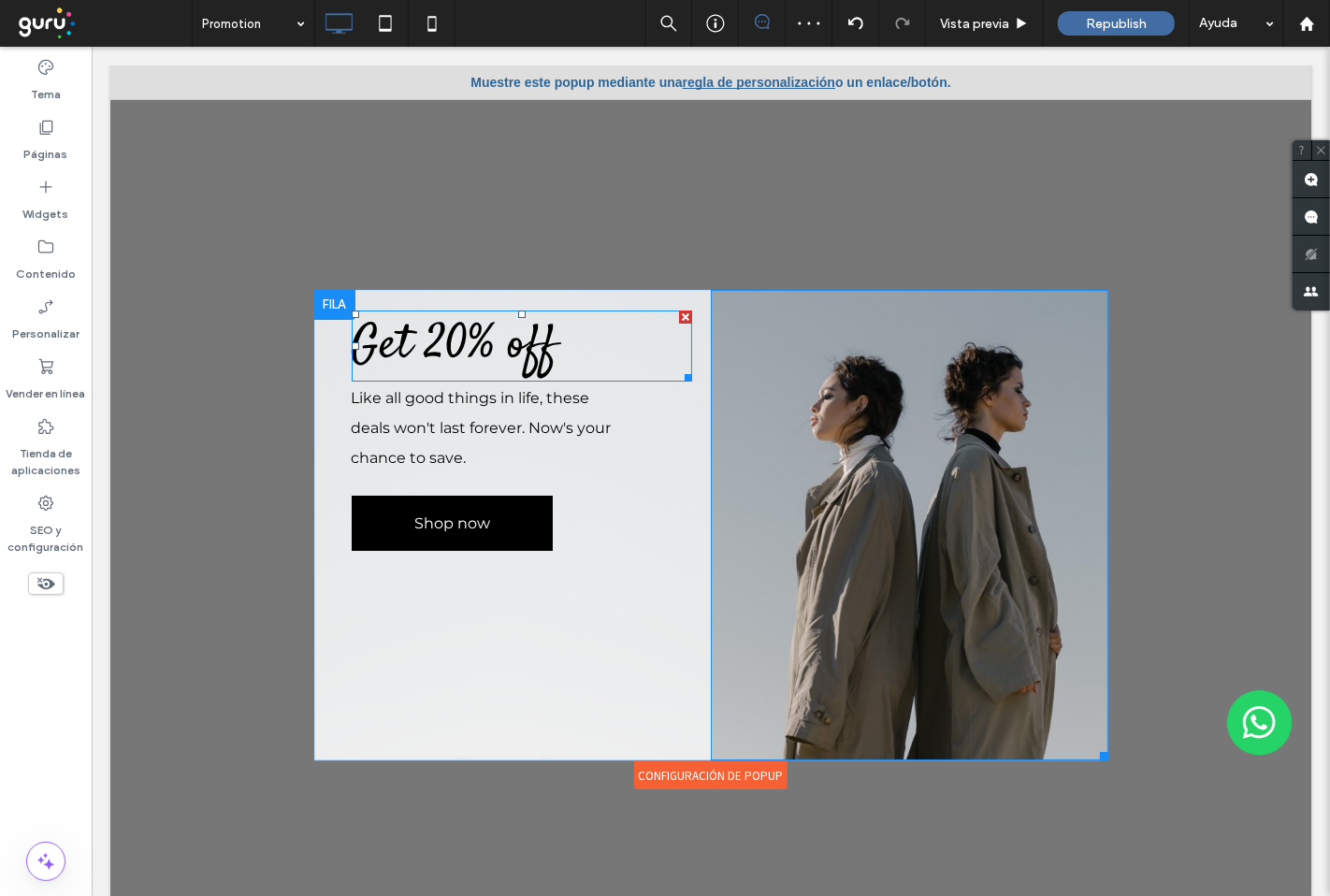 click on "Get 20% off" at bounding box center [454, 345] 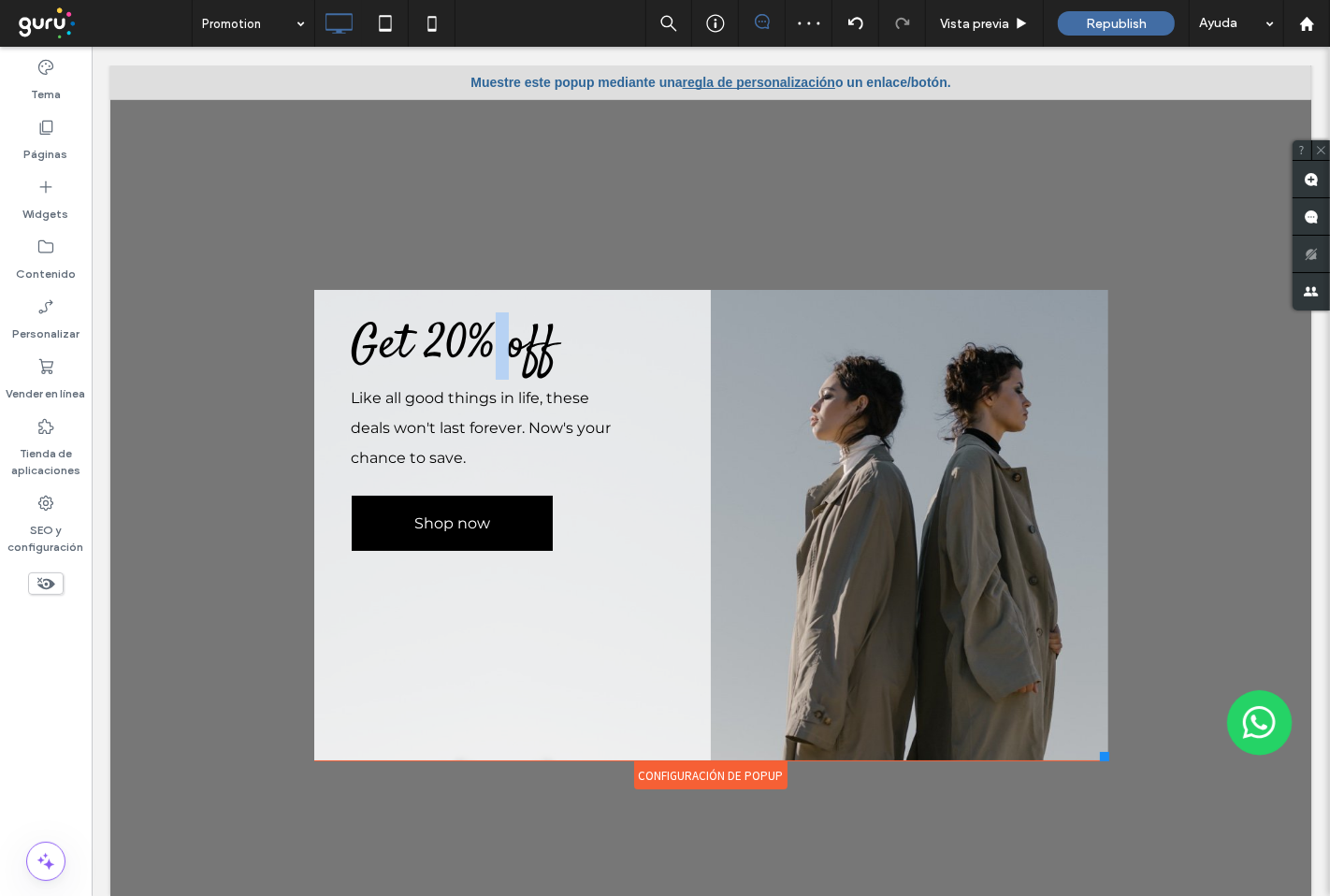 click on "Get 20% off" at bounding box center (454, 345) 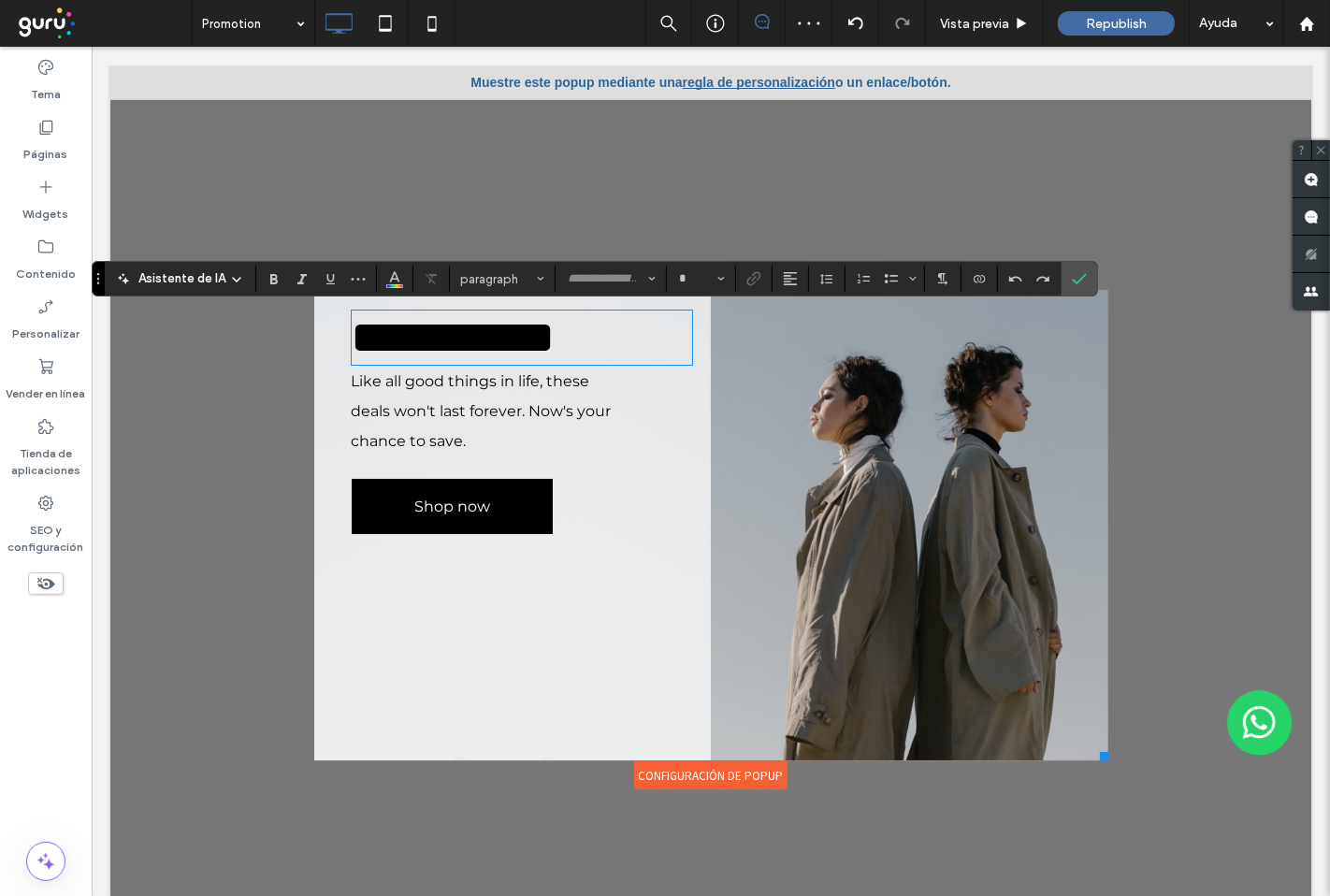 type on "*******" 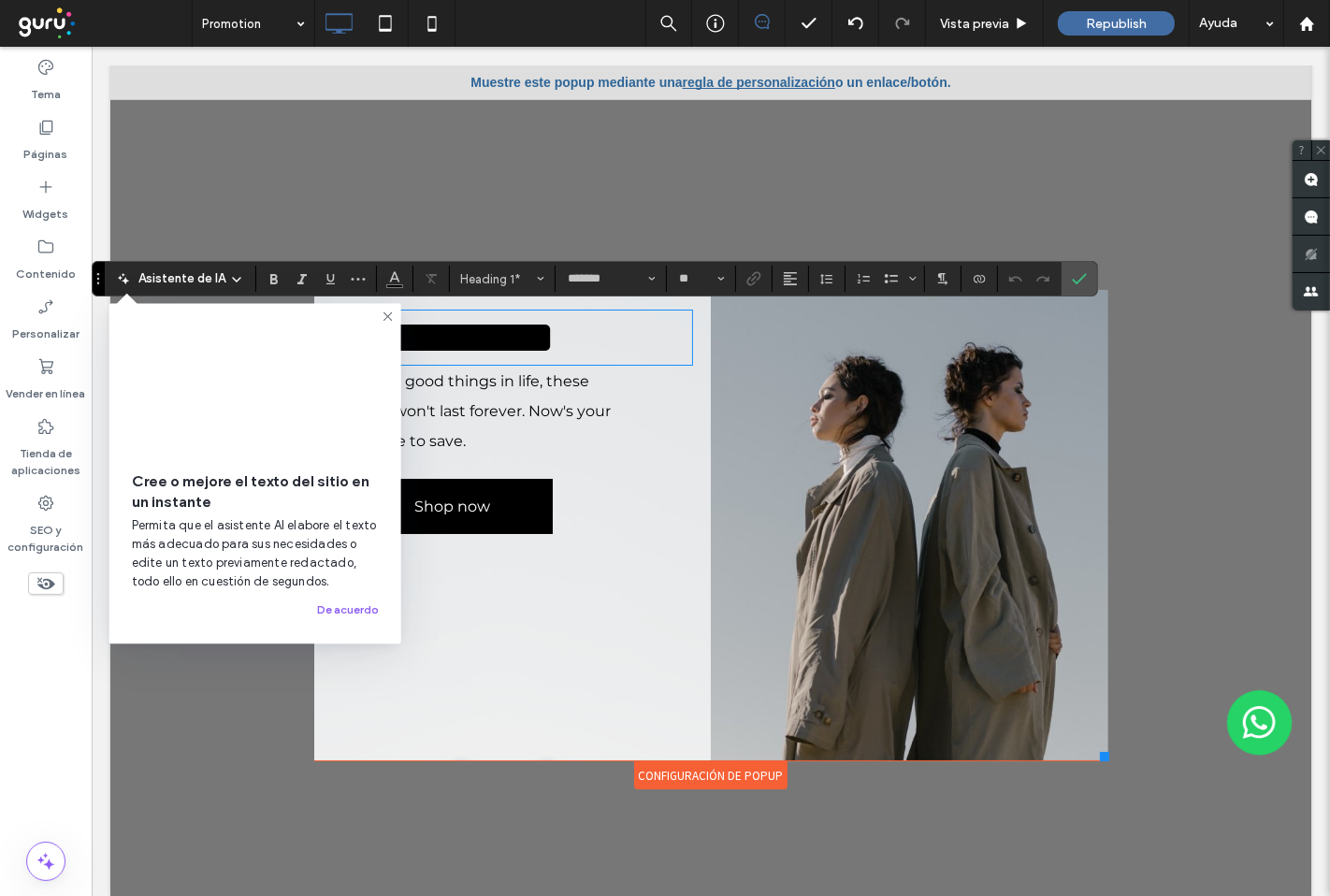 click on "**********" at bounding box center (521, 338) 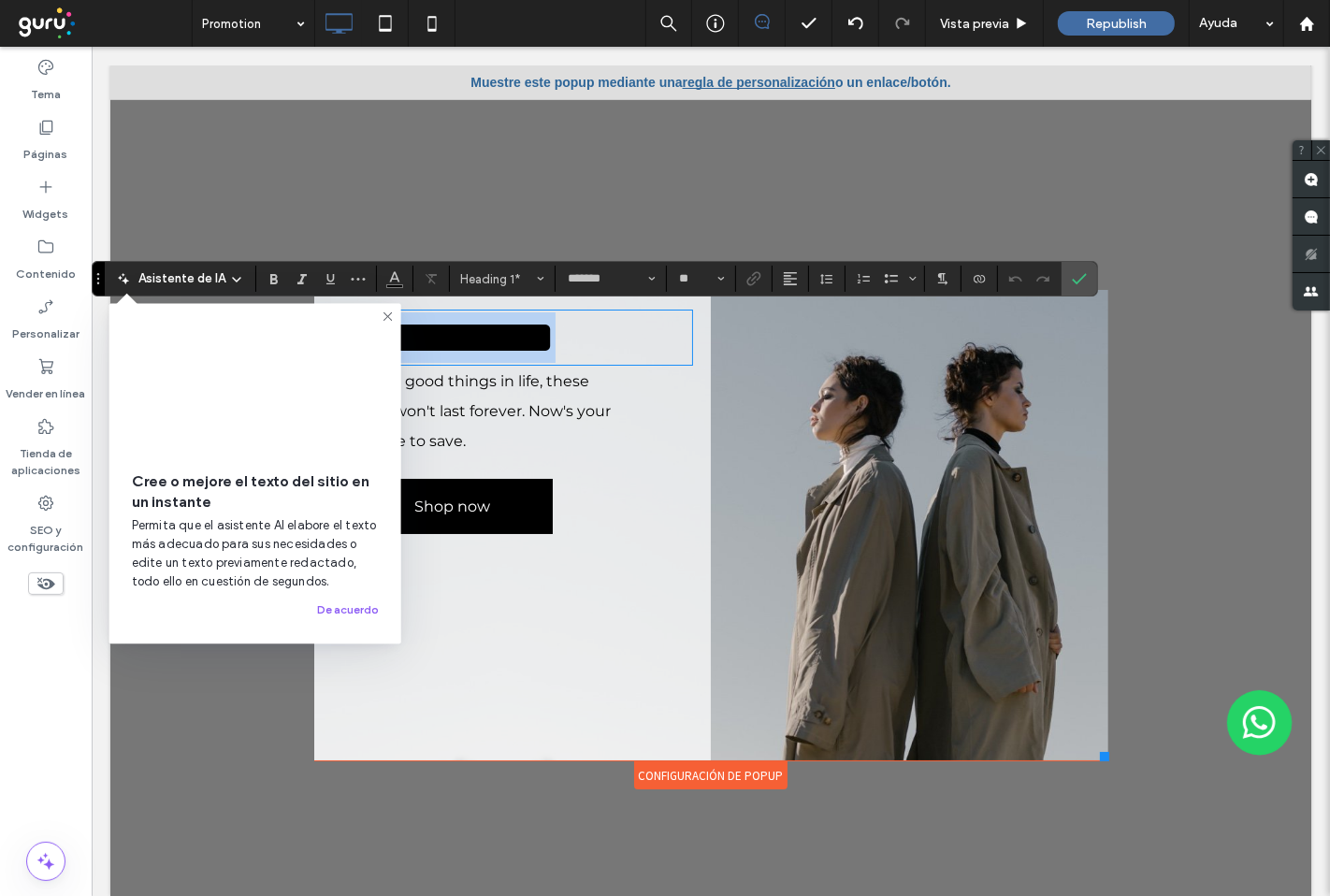 click on "**********" at bounding box center (521, 338) 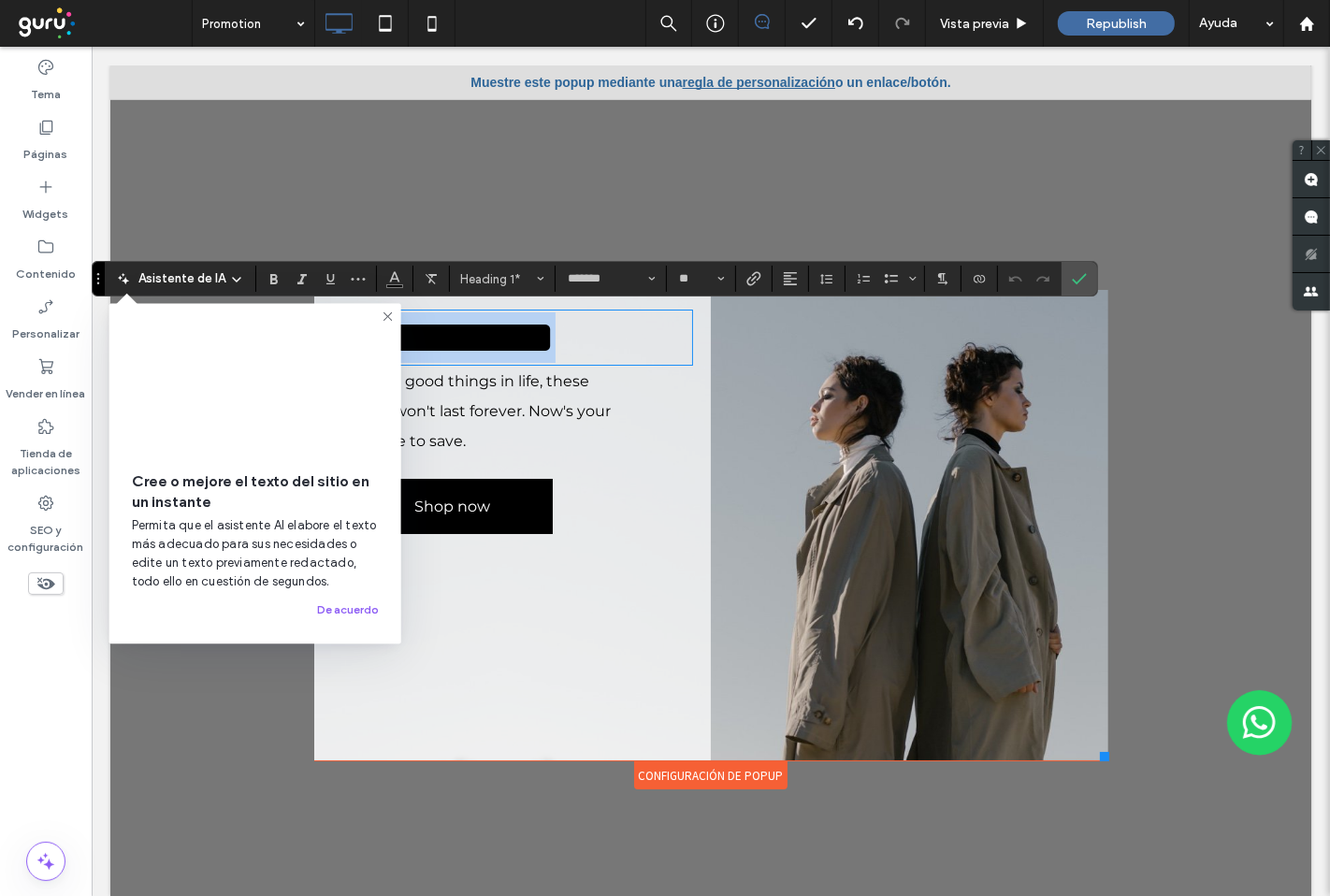 click on "**********" at bounding box center [521, 338] 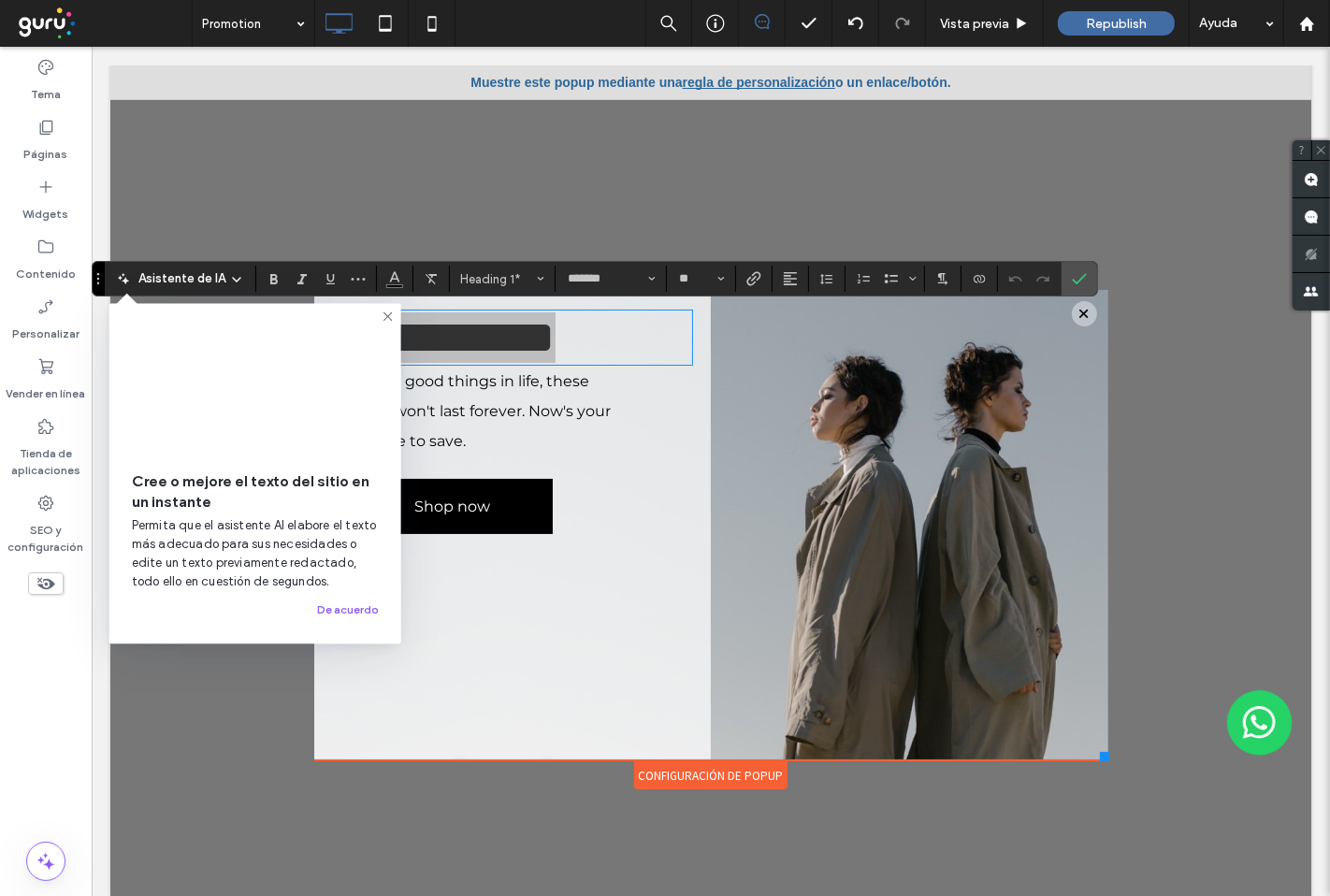 drag, startPoint x: 385, startPoint y: 316, endPoint x: 575, endPoint y: 279, distance: 193.56911 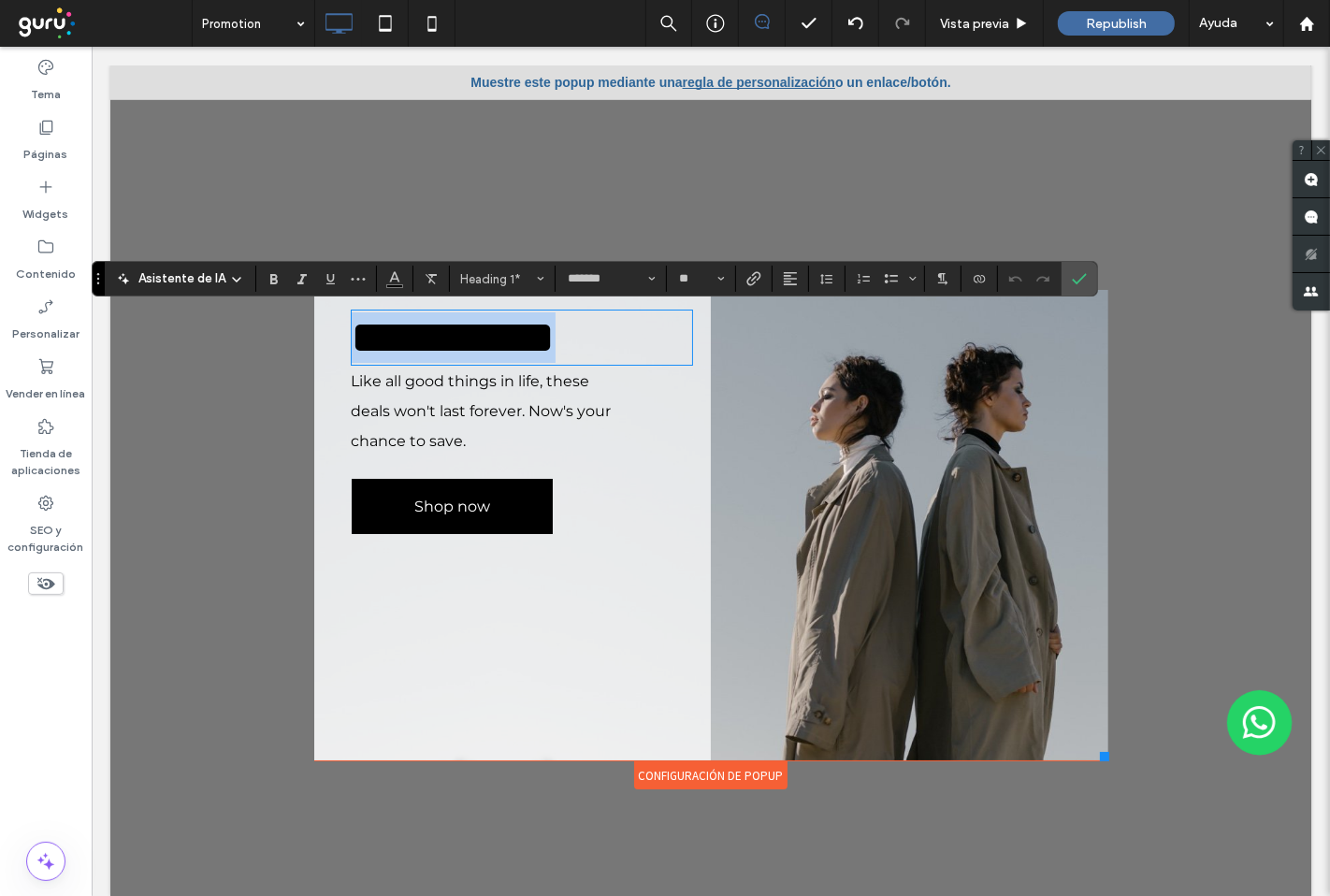 click on "**********" at bounding box center (521, 338) 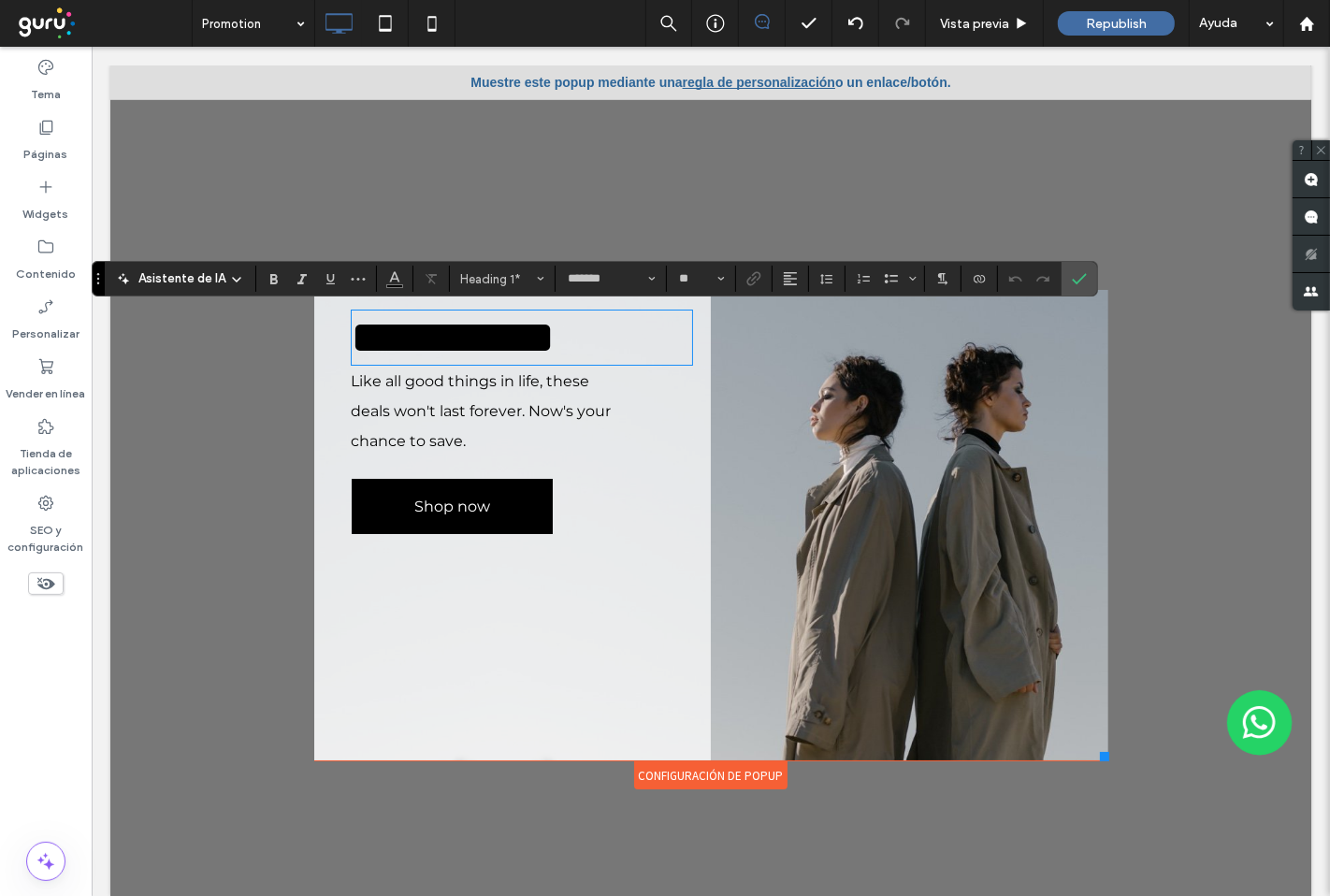 type on "**********" 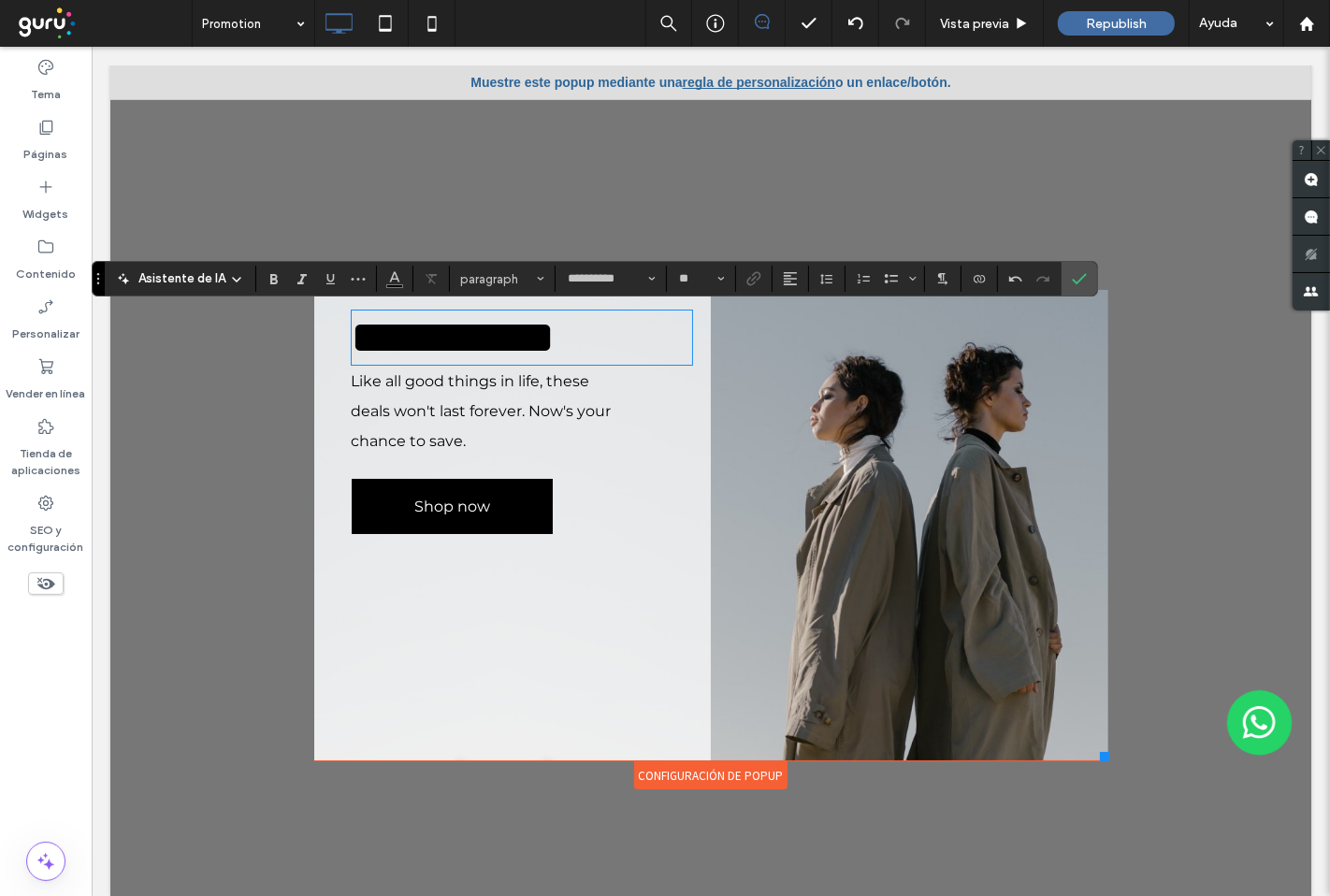 scroll, scrollTop: 0, scrollLeft: 0, axis: both 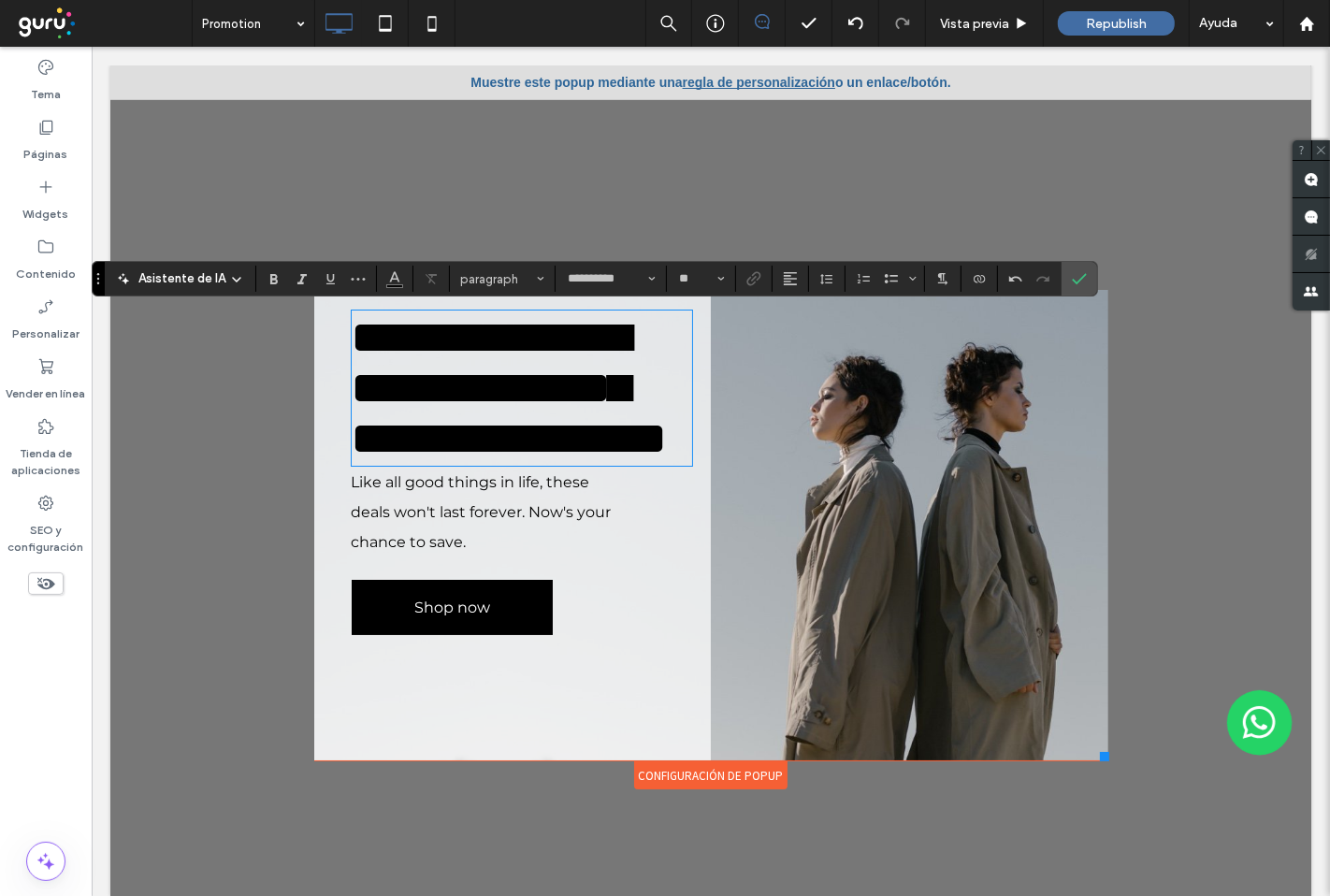 type on "*******" 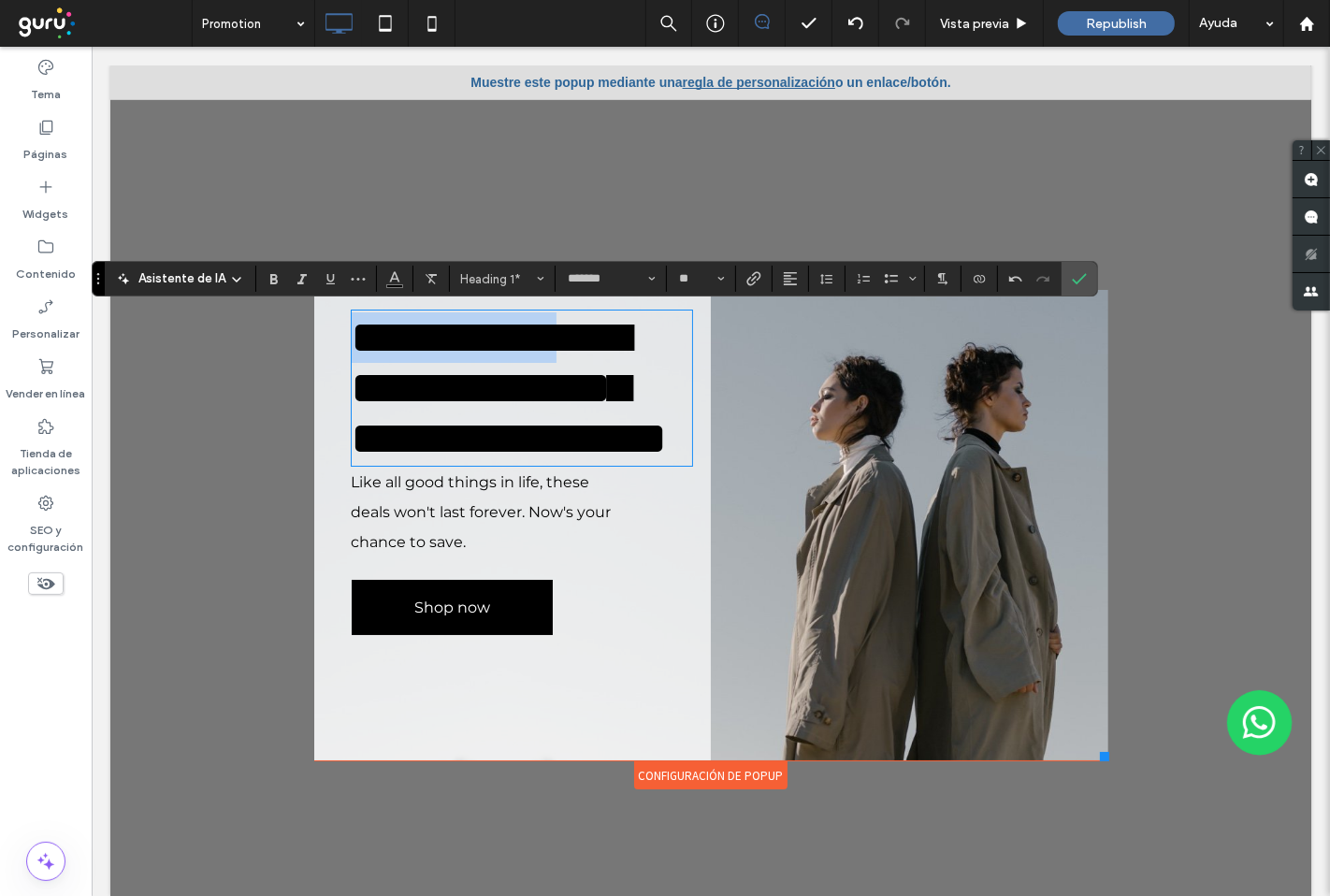 drag, startPoint x: 542, startPoint y: 358, endPoint x: 338, endPoint y: 357, distance: 204.00245 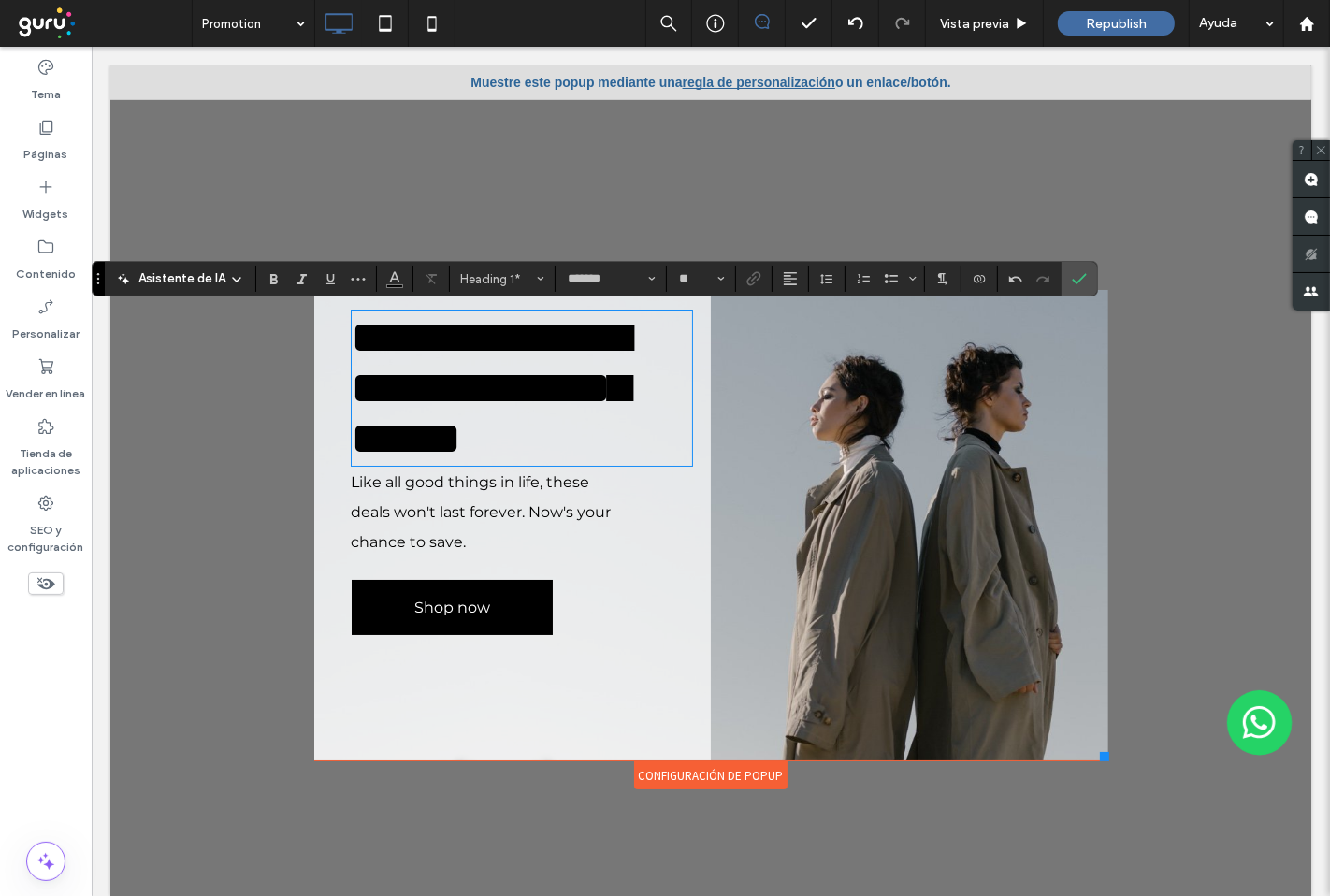 type 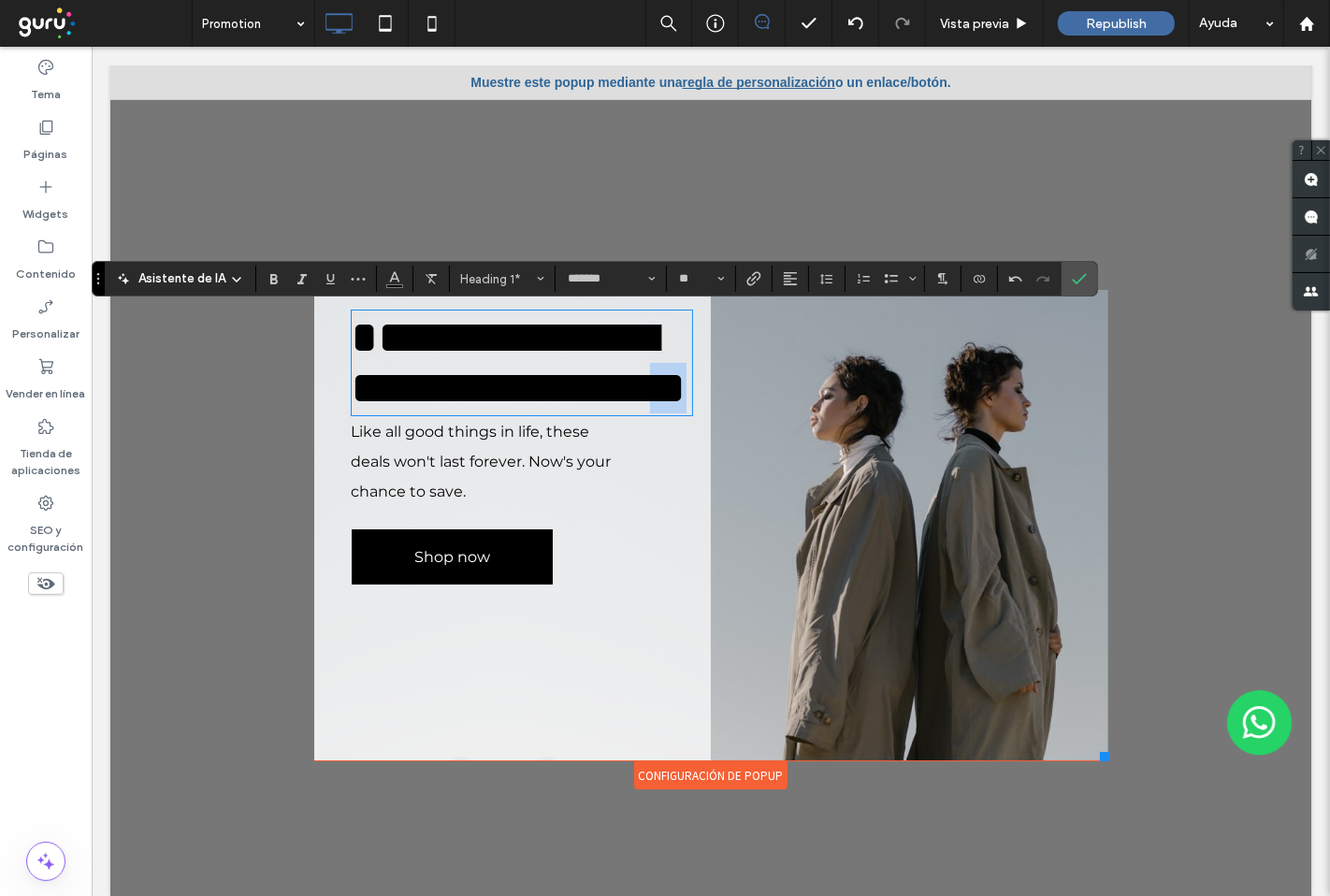 drag, startPoint x: 570, startPoint y: 415, endPoint x: 657, endPoint y: 432, distance: 88.64536 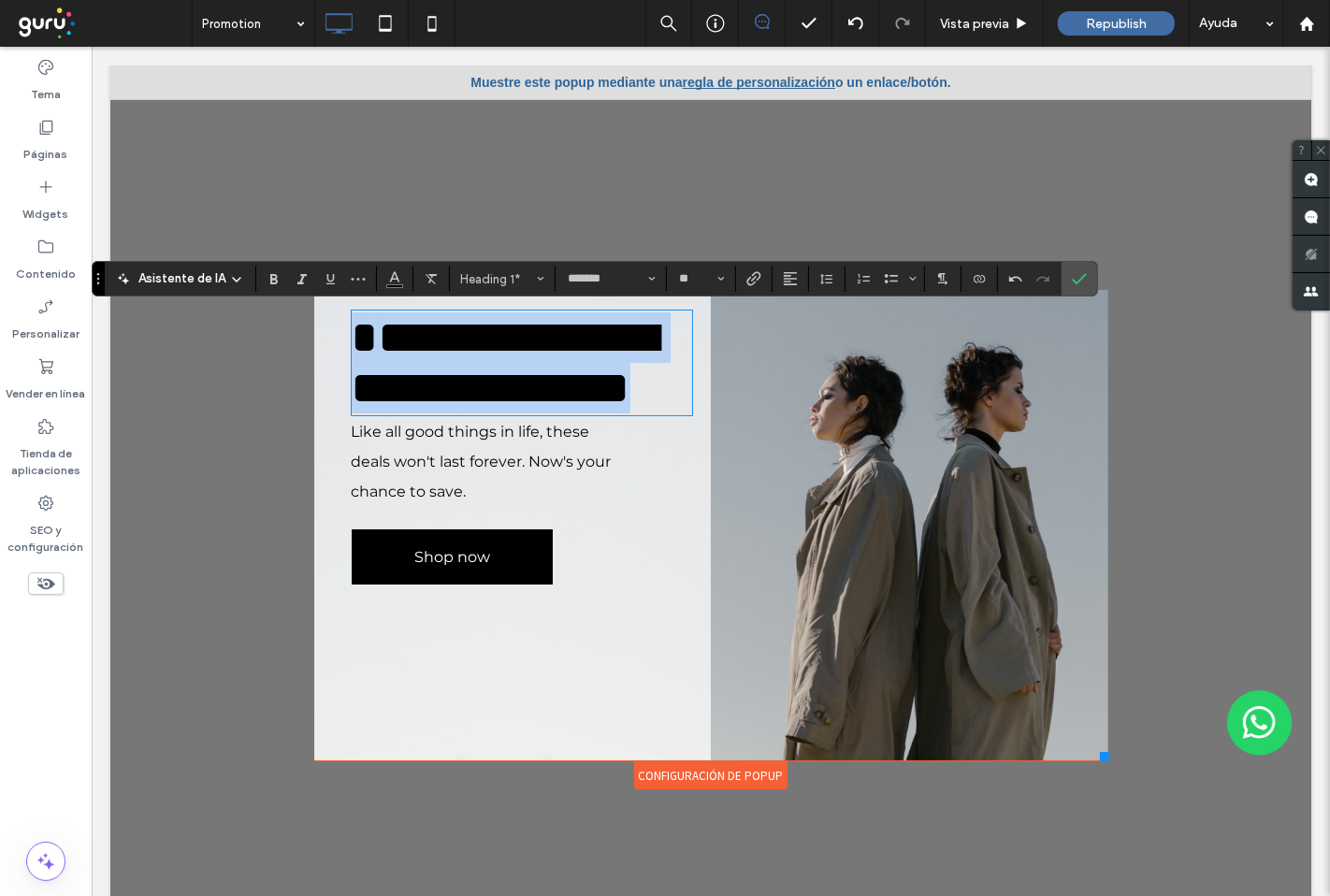 drag, startPoint x: 575, startPoint y: 426, endPoint x: 339, endPoint y: 350, distance: 247.93548 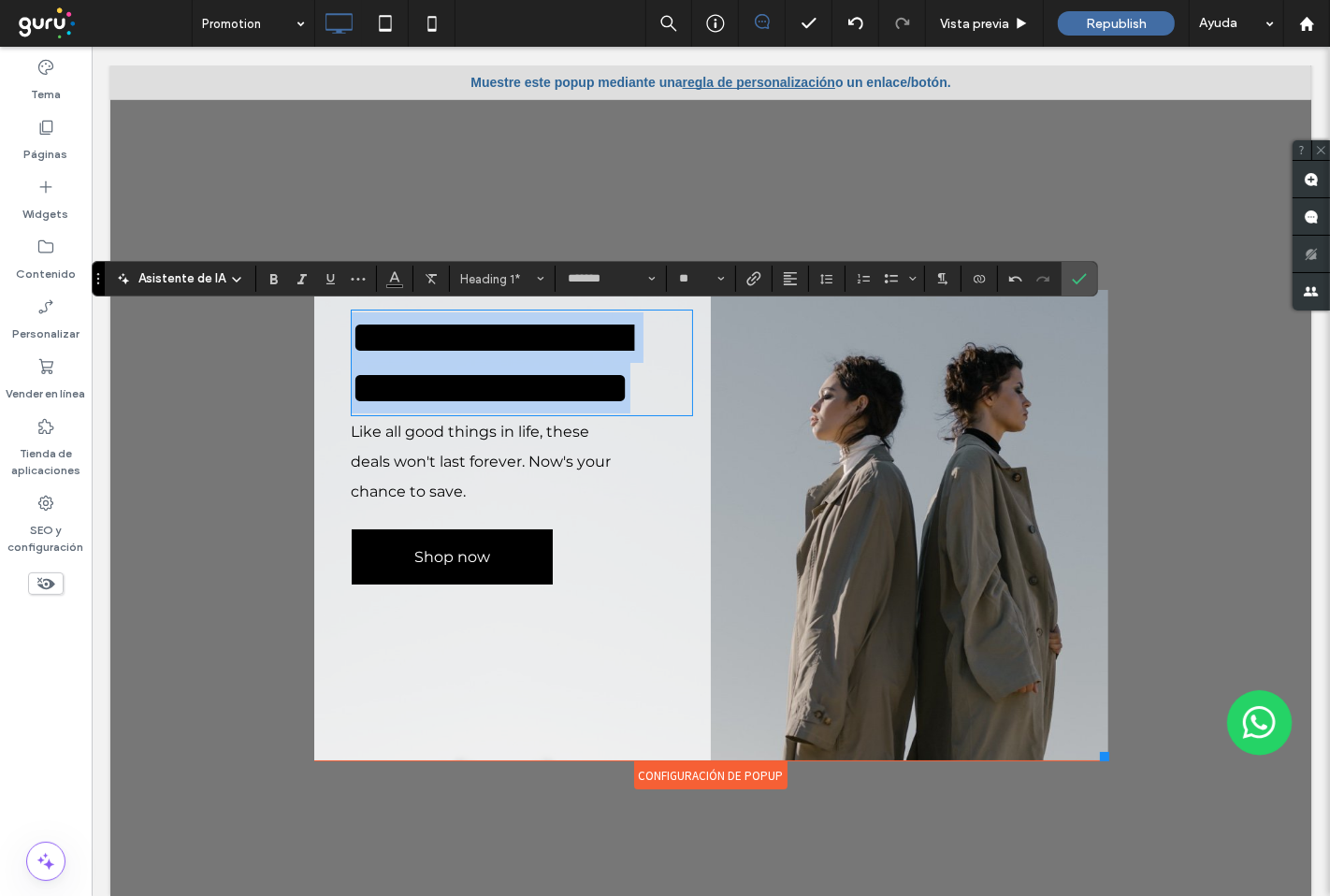 drag, startPoint x: 539, startPoint y: 416, endPoint x: 520, endPoint y: 311, distance: 106.7052 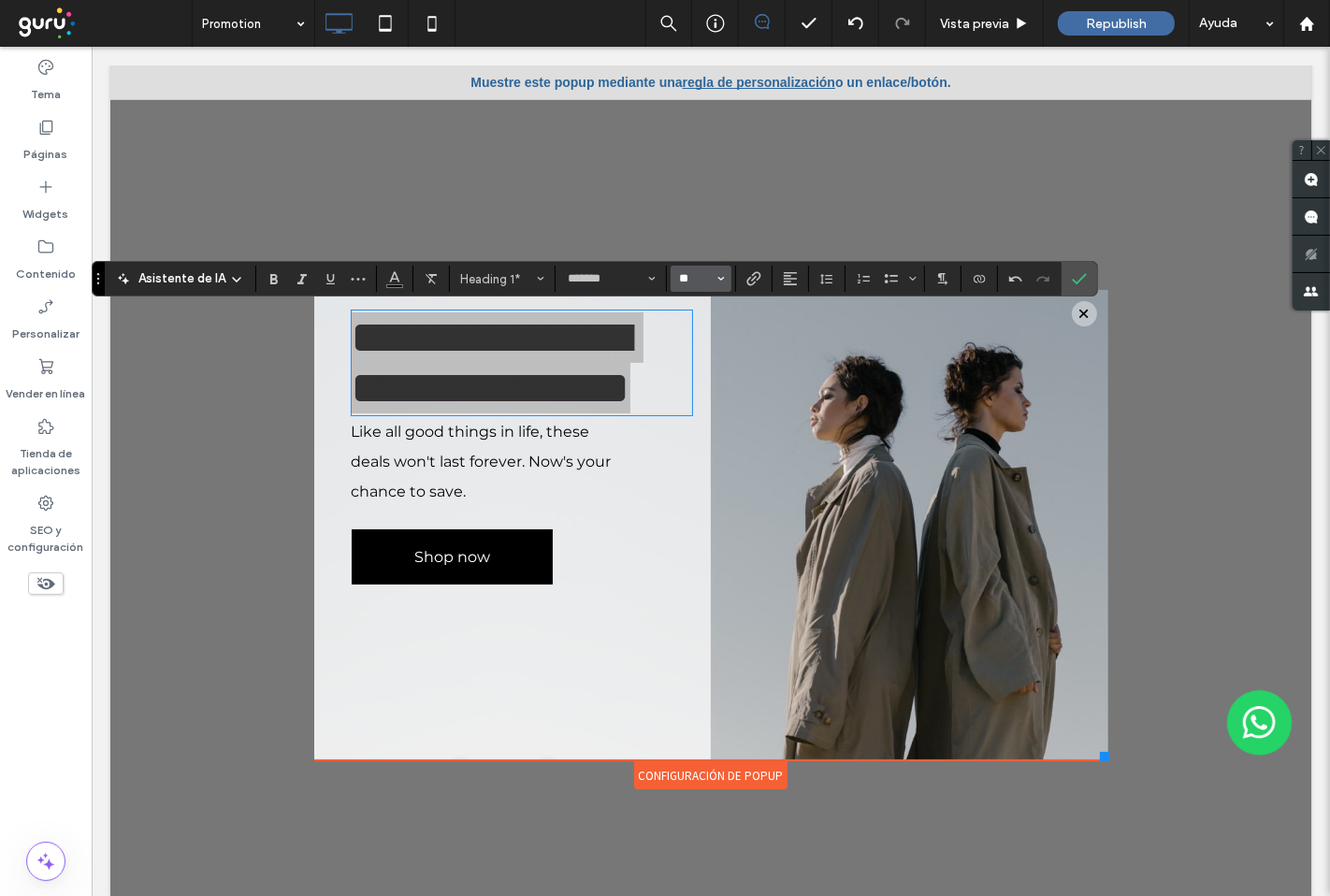 click on "**" at bounding box center (695, 279) 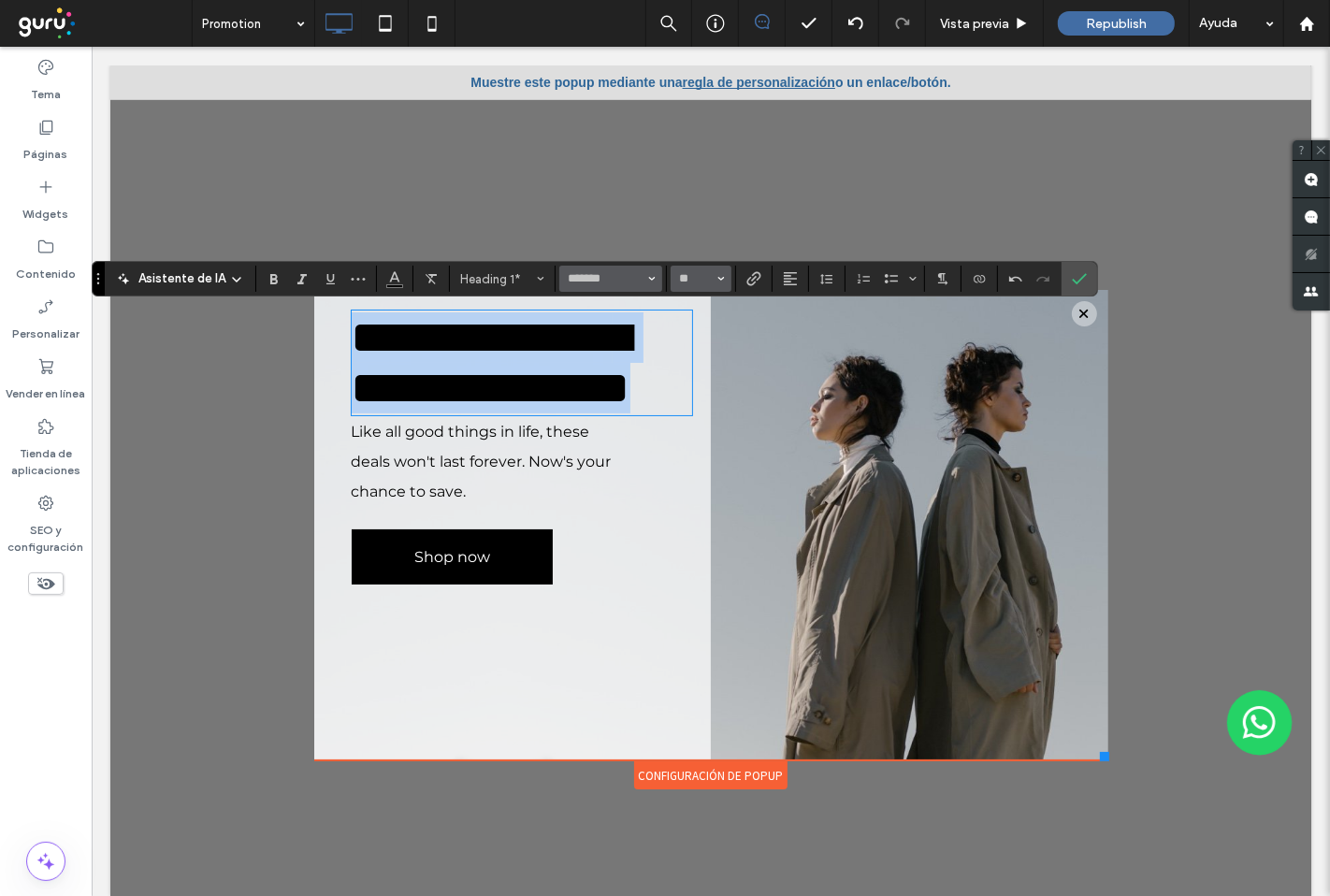 type on "**" 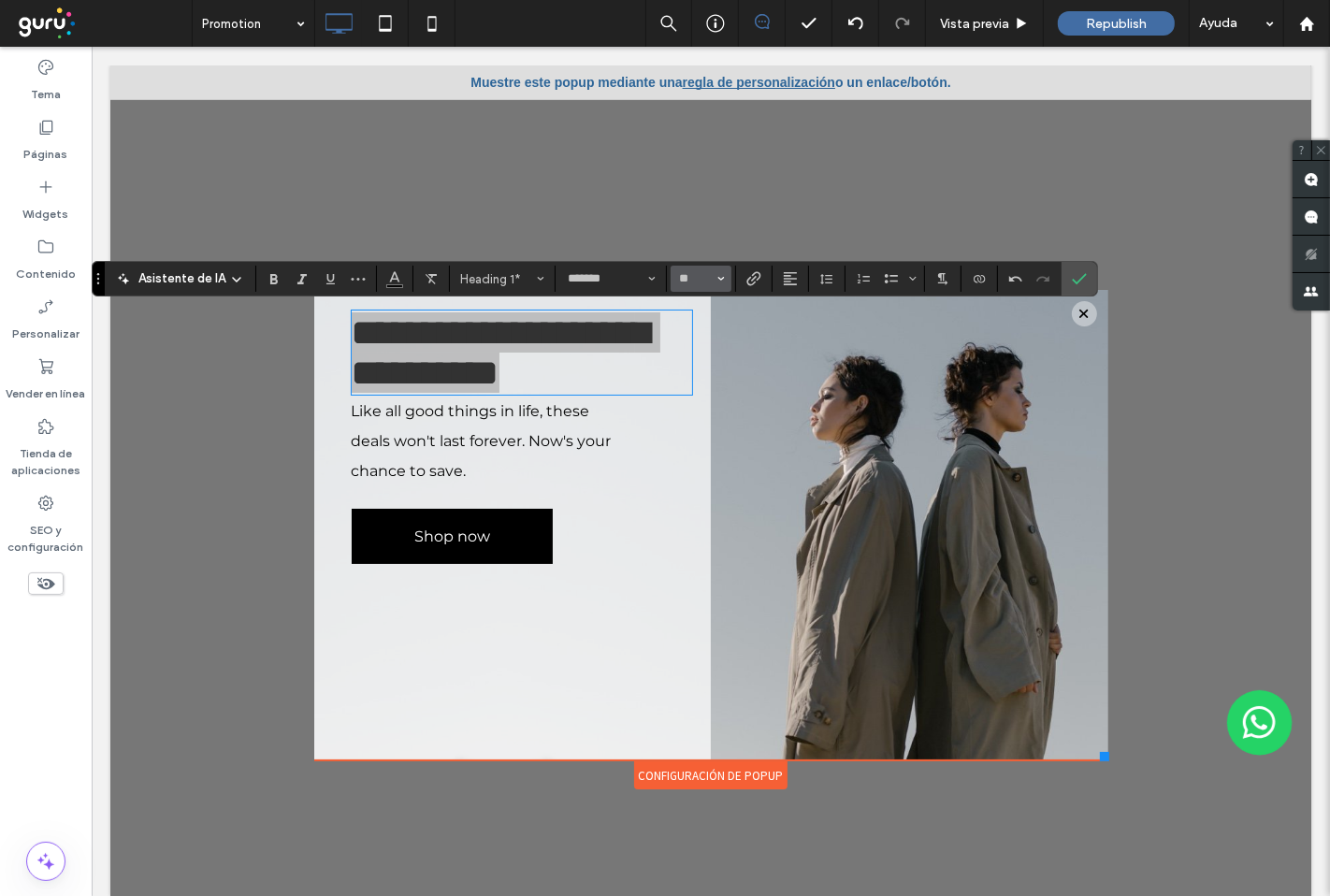 click on "**" at bounding box center [701, 279] 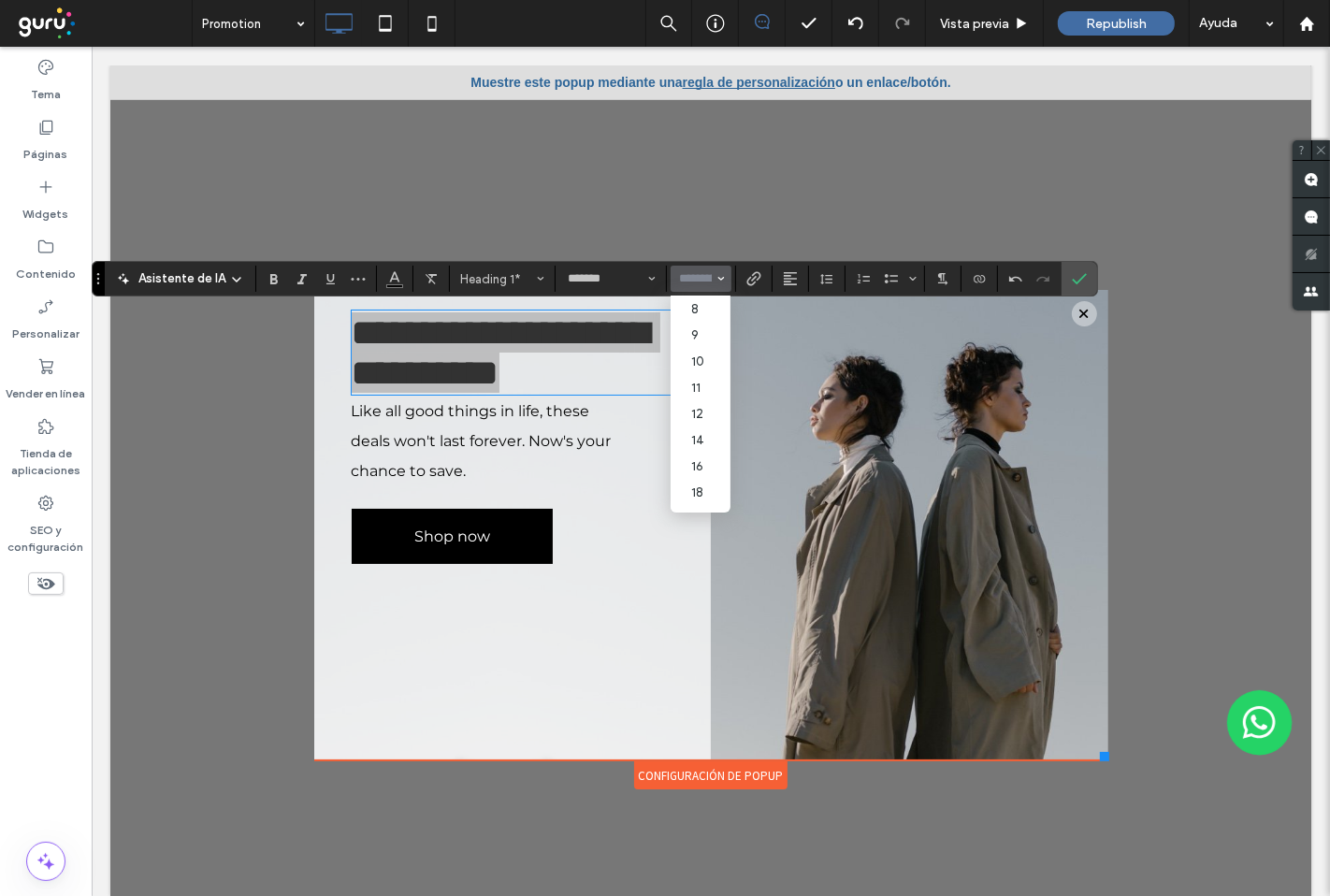 click at bounding box center (695, 279) 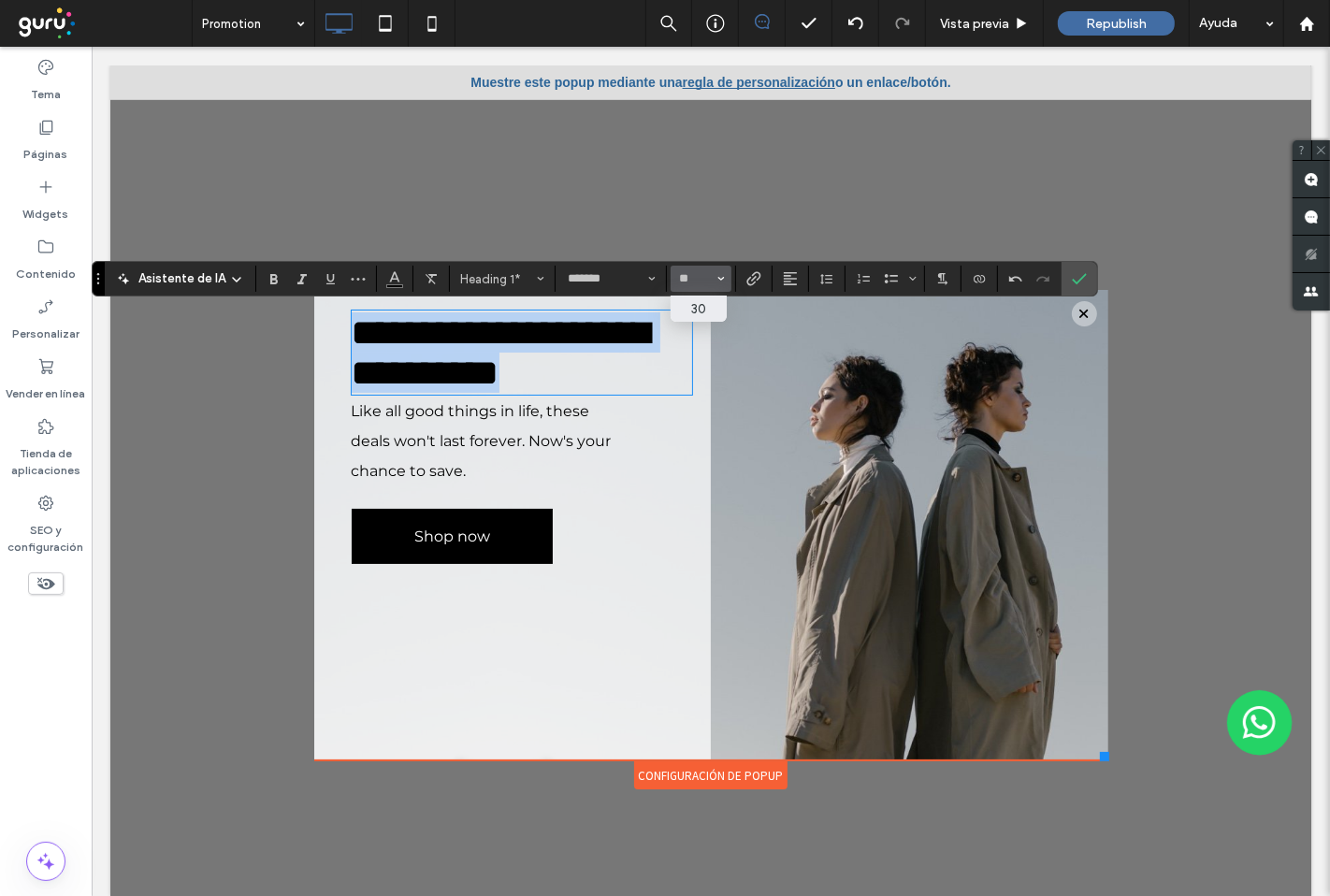 type on "**" 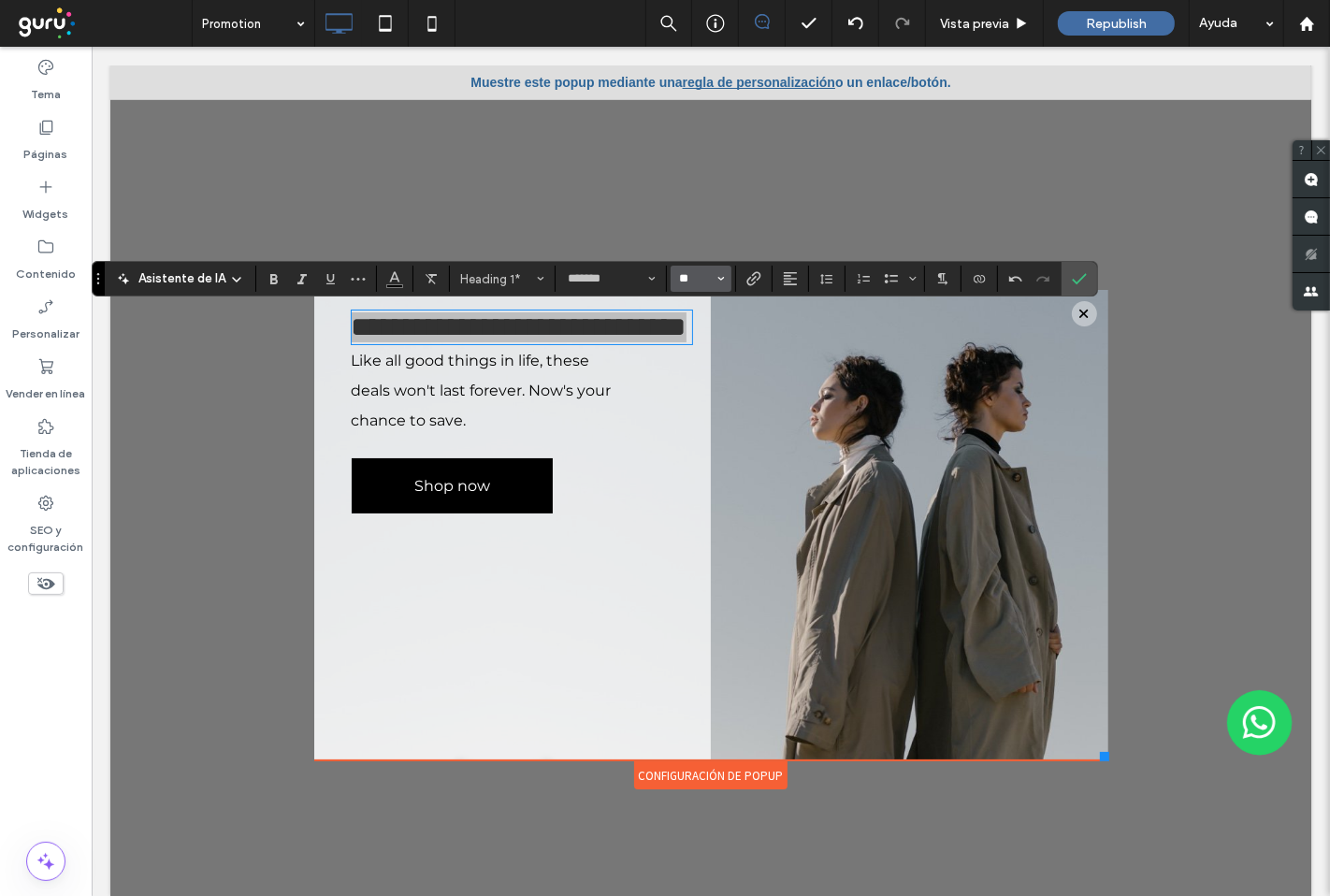 click on "**" at bounding box center (695, 279) 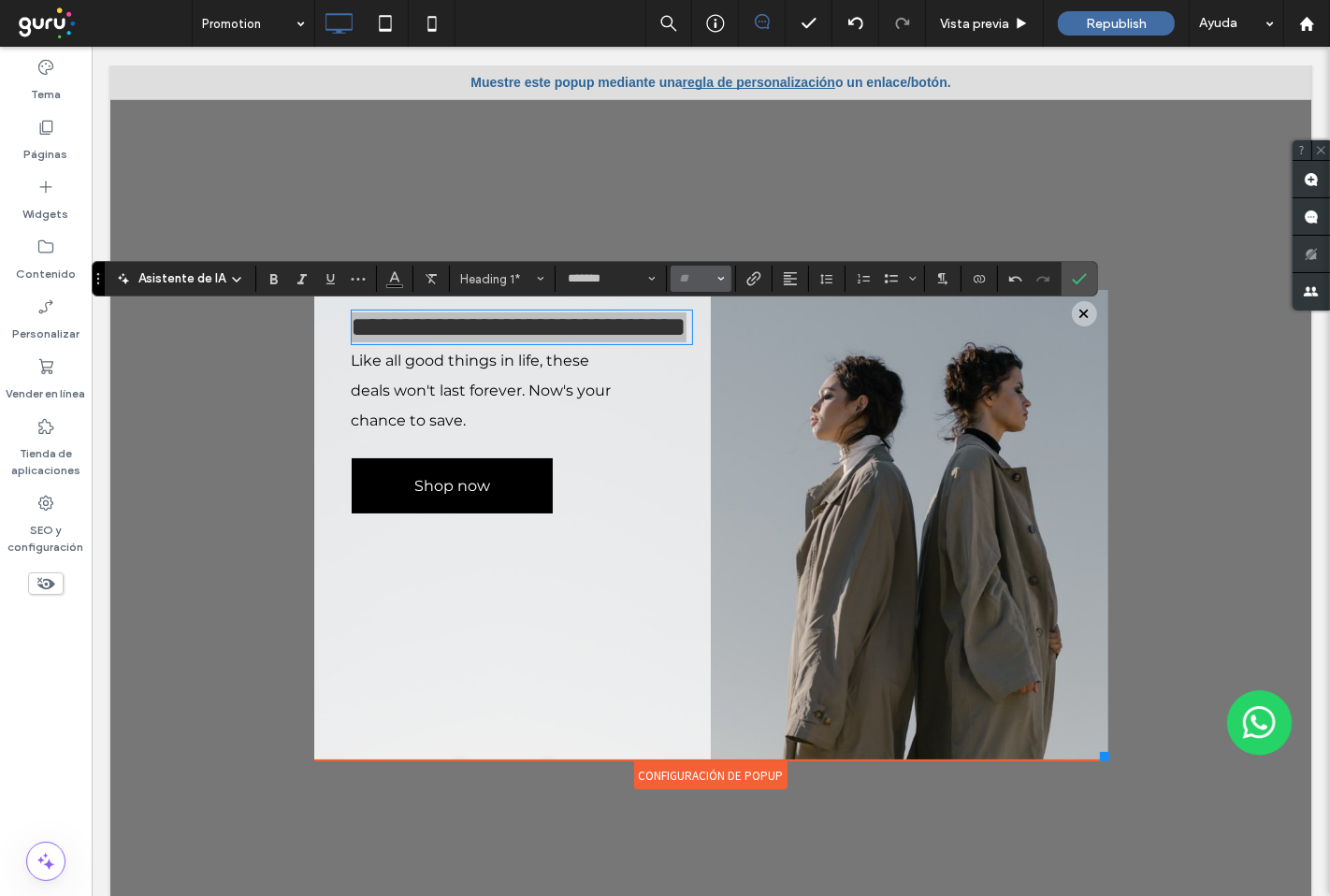 click at bounding box center (695, 279) 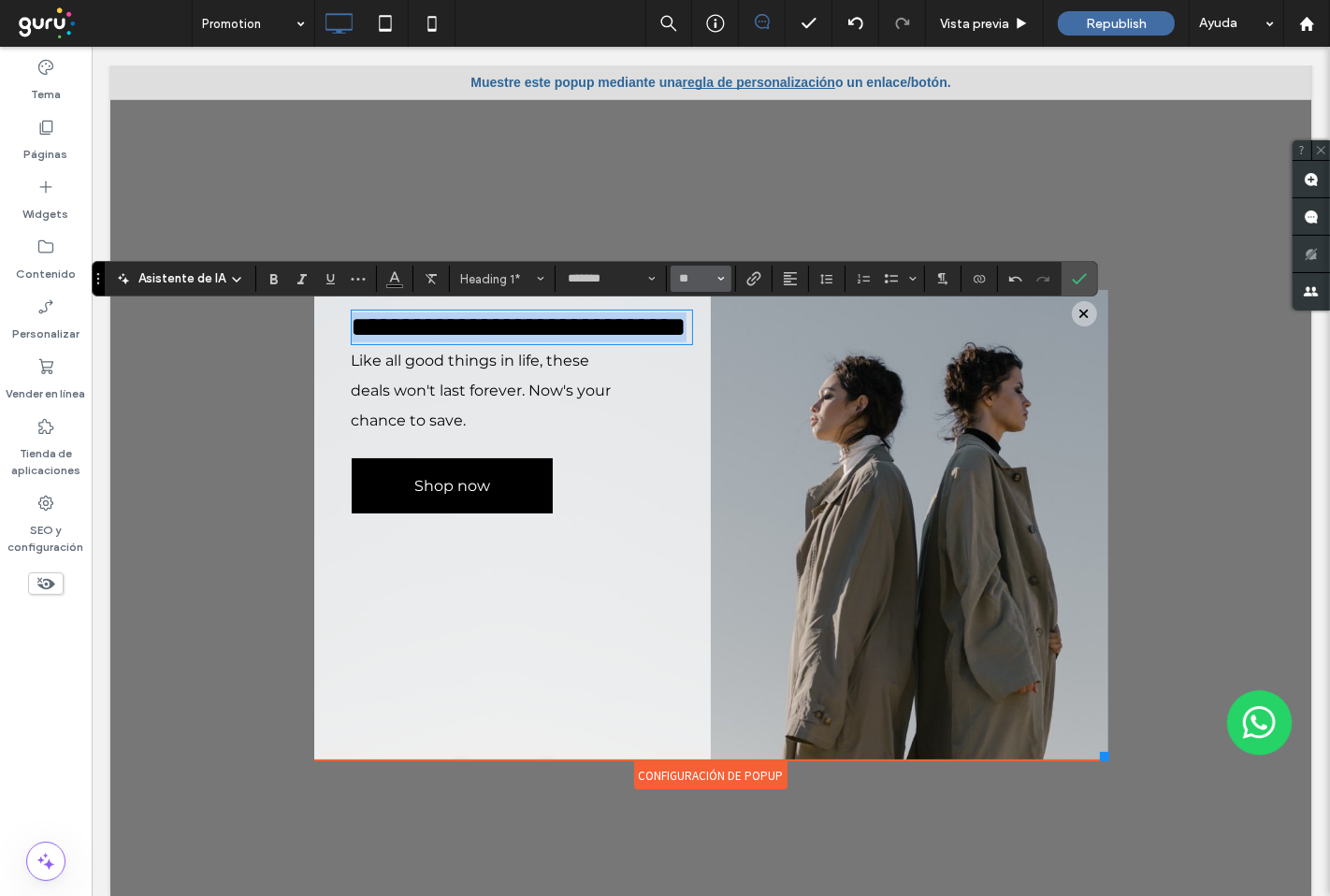 type on "**" 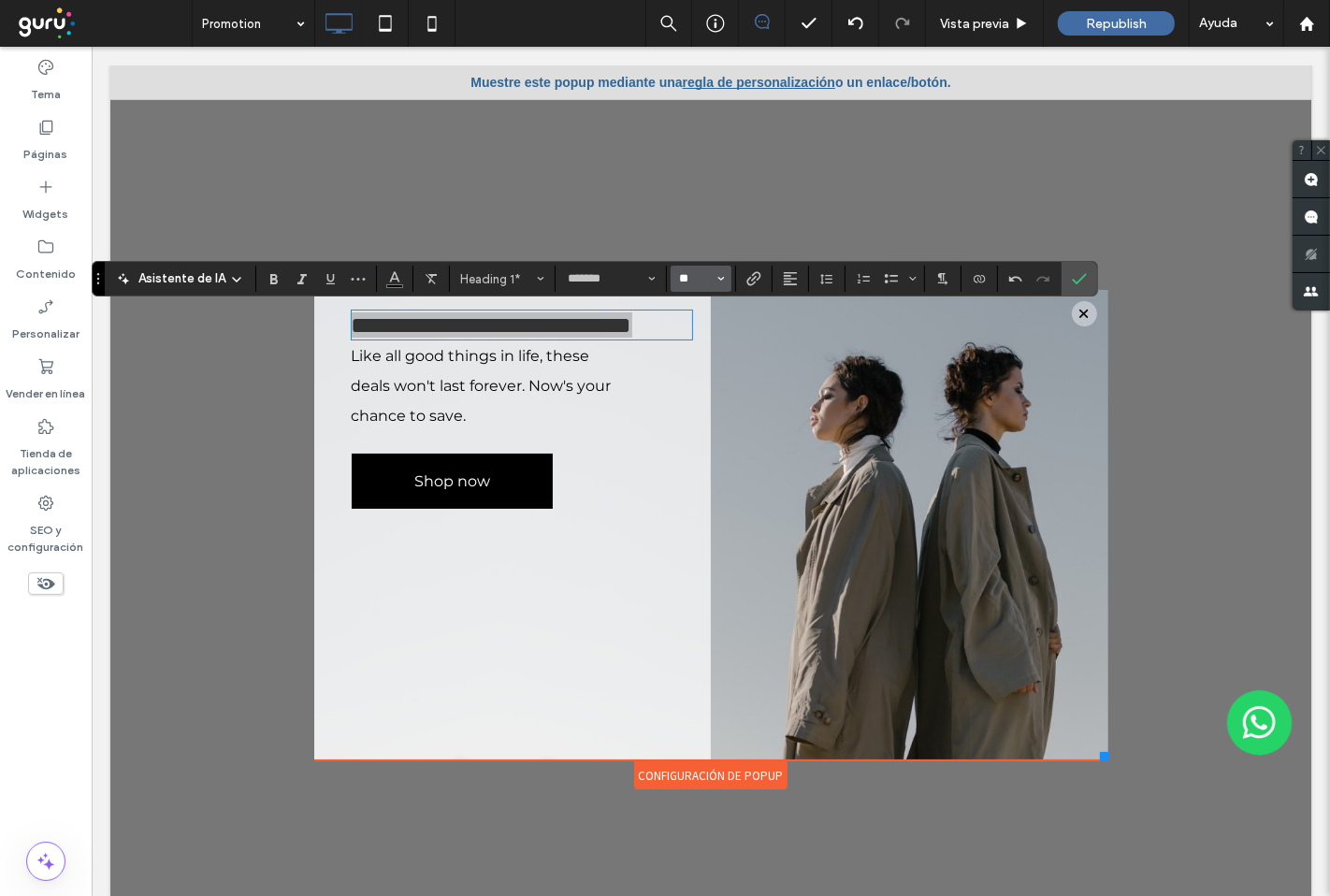 click on "**" at bounding box center [695, 279] 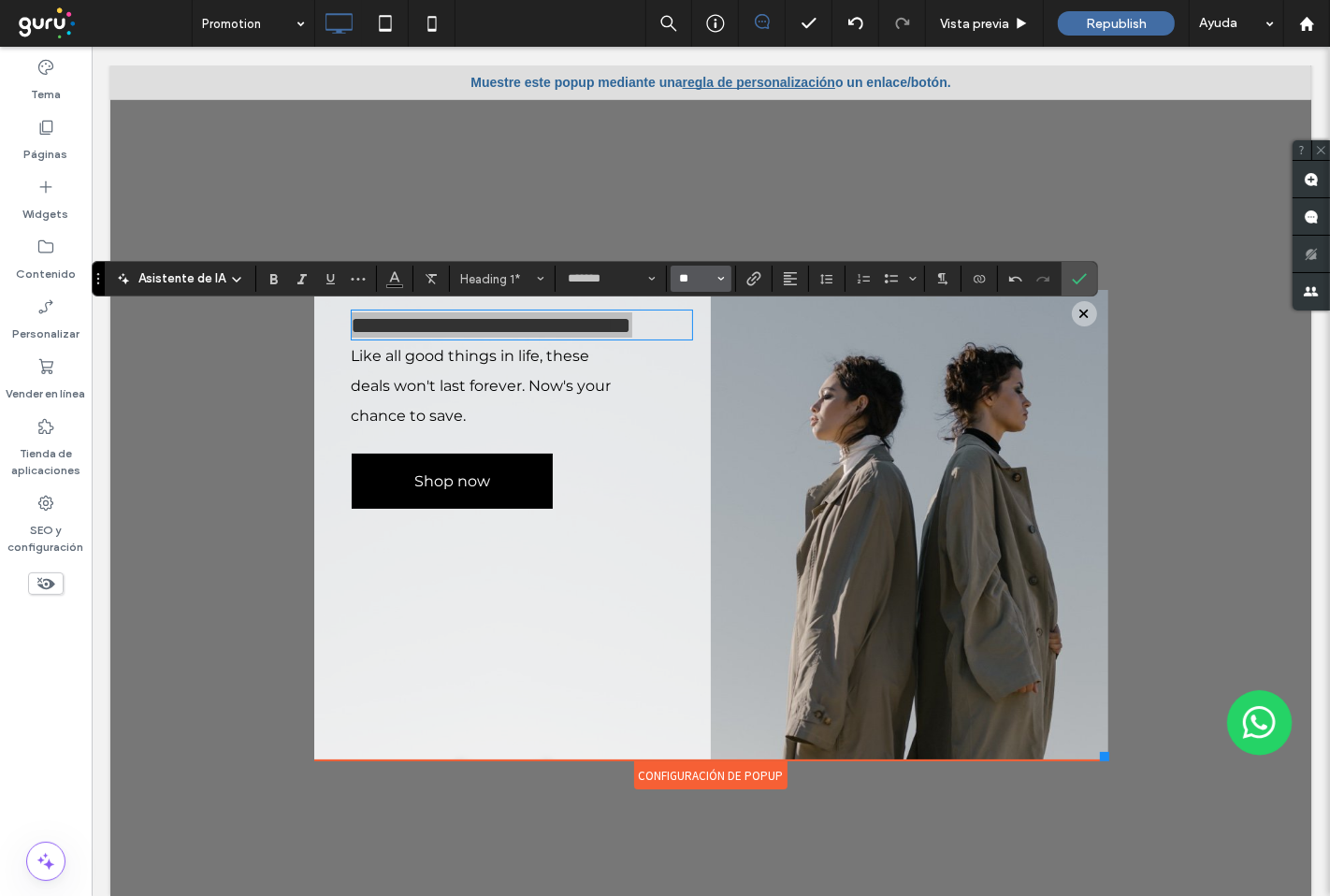click on "**" at bounding box center [695, 279] 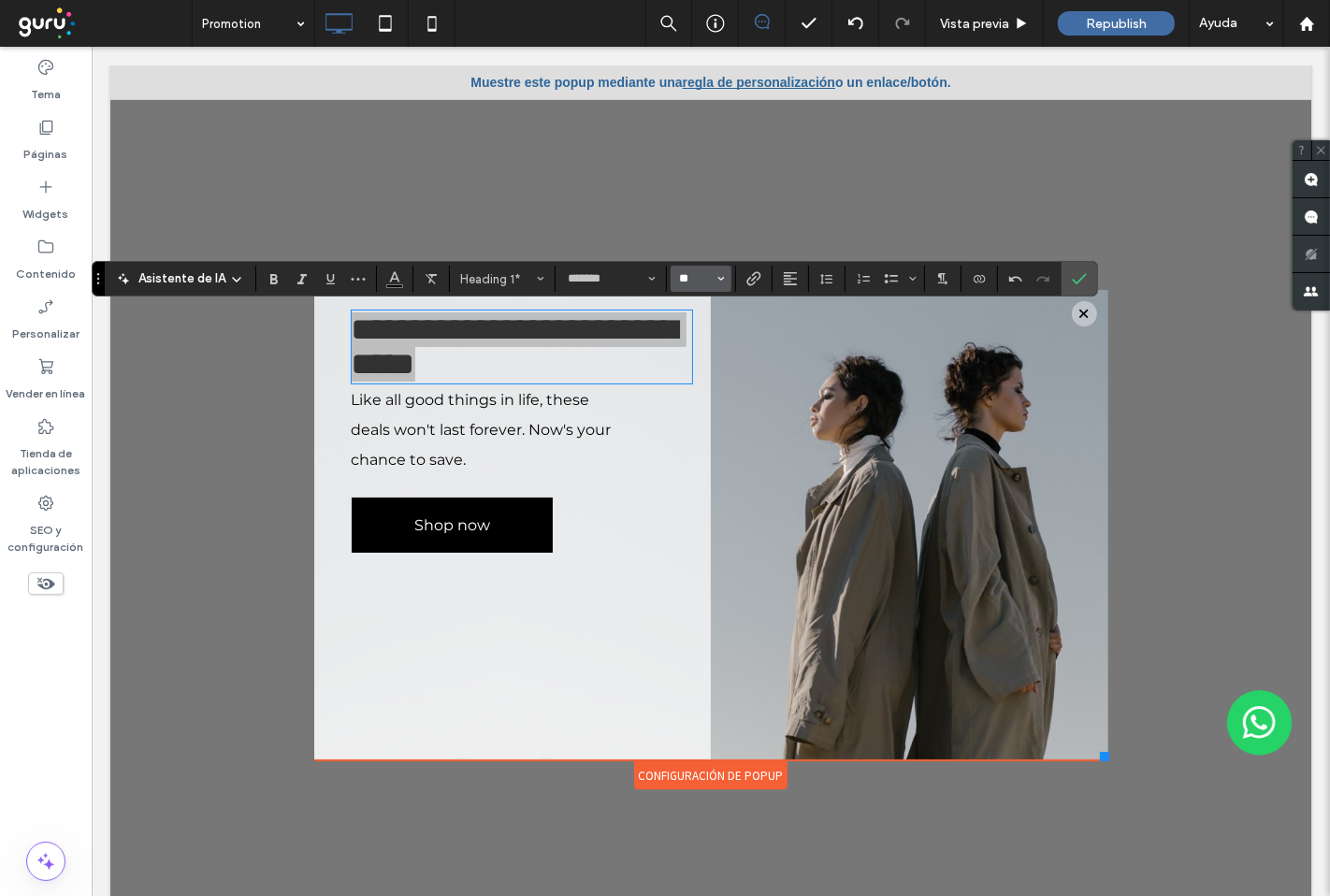 click on "**" at bounding box center (695, 279) 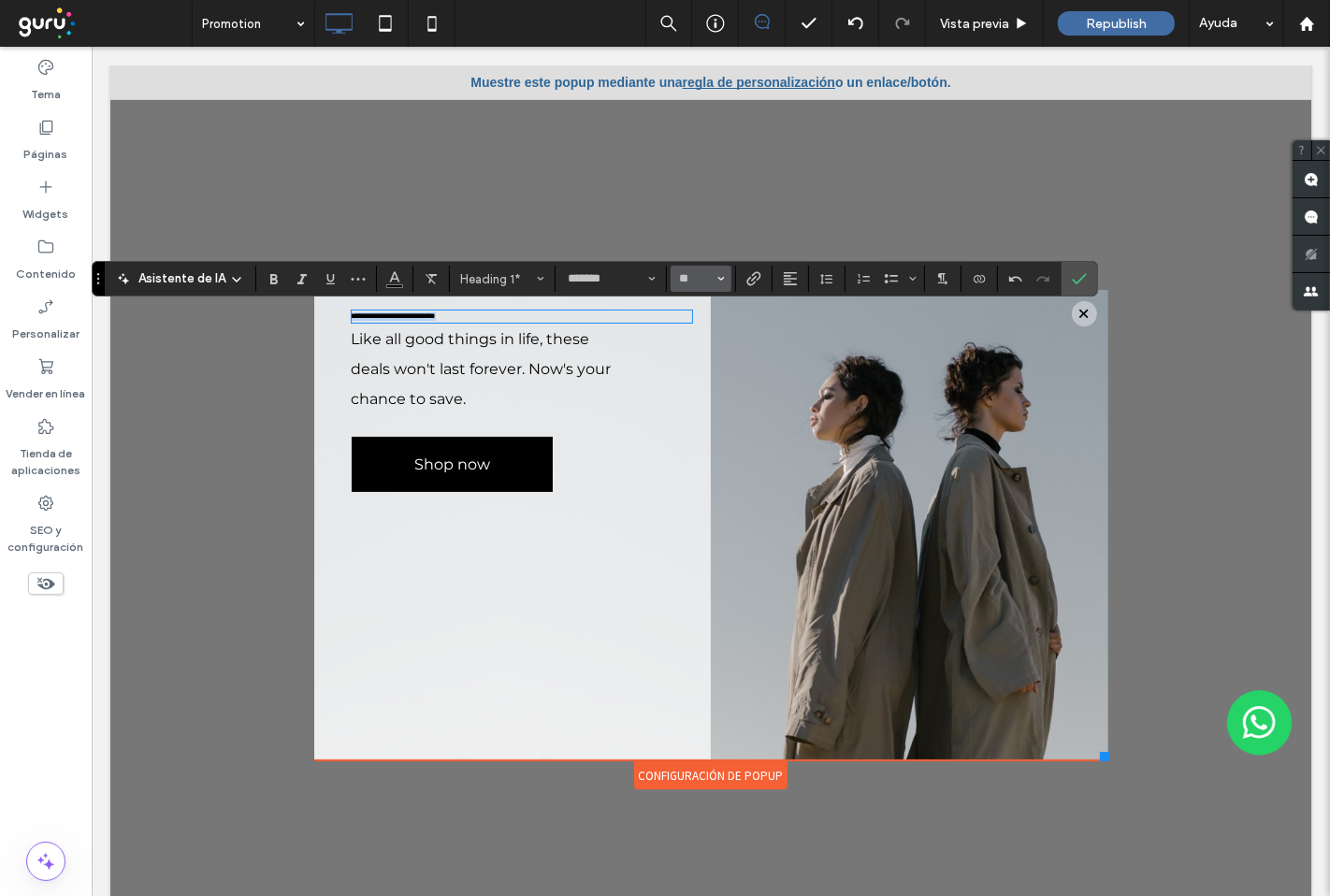 type on "*" 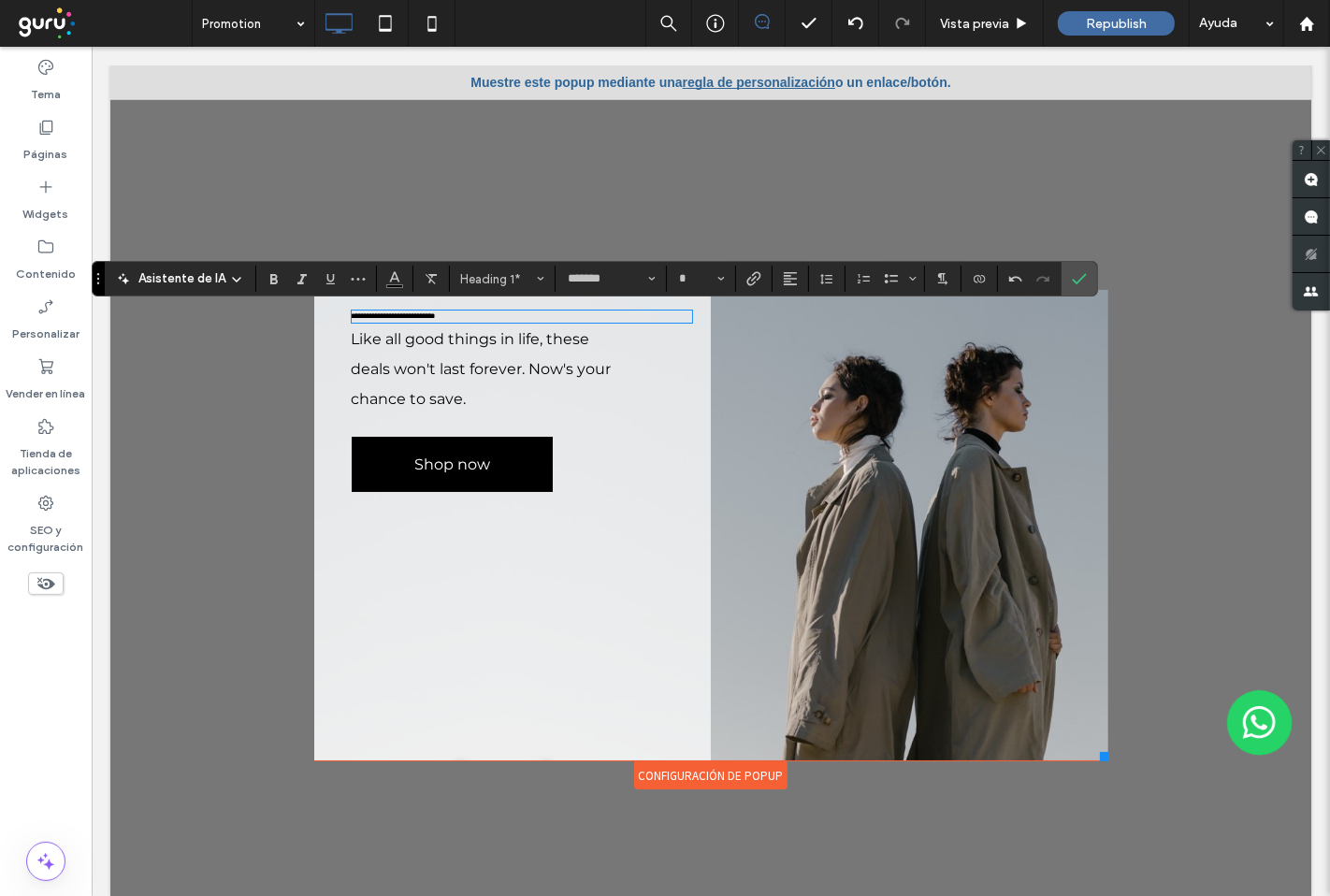 click at bounding box center (881, 525) 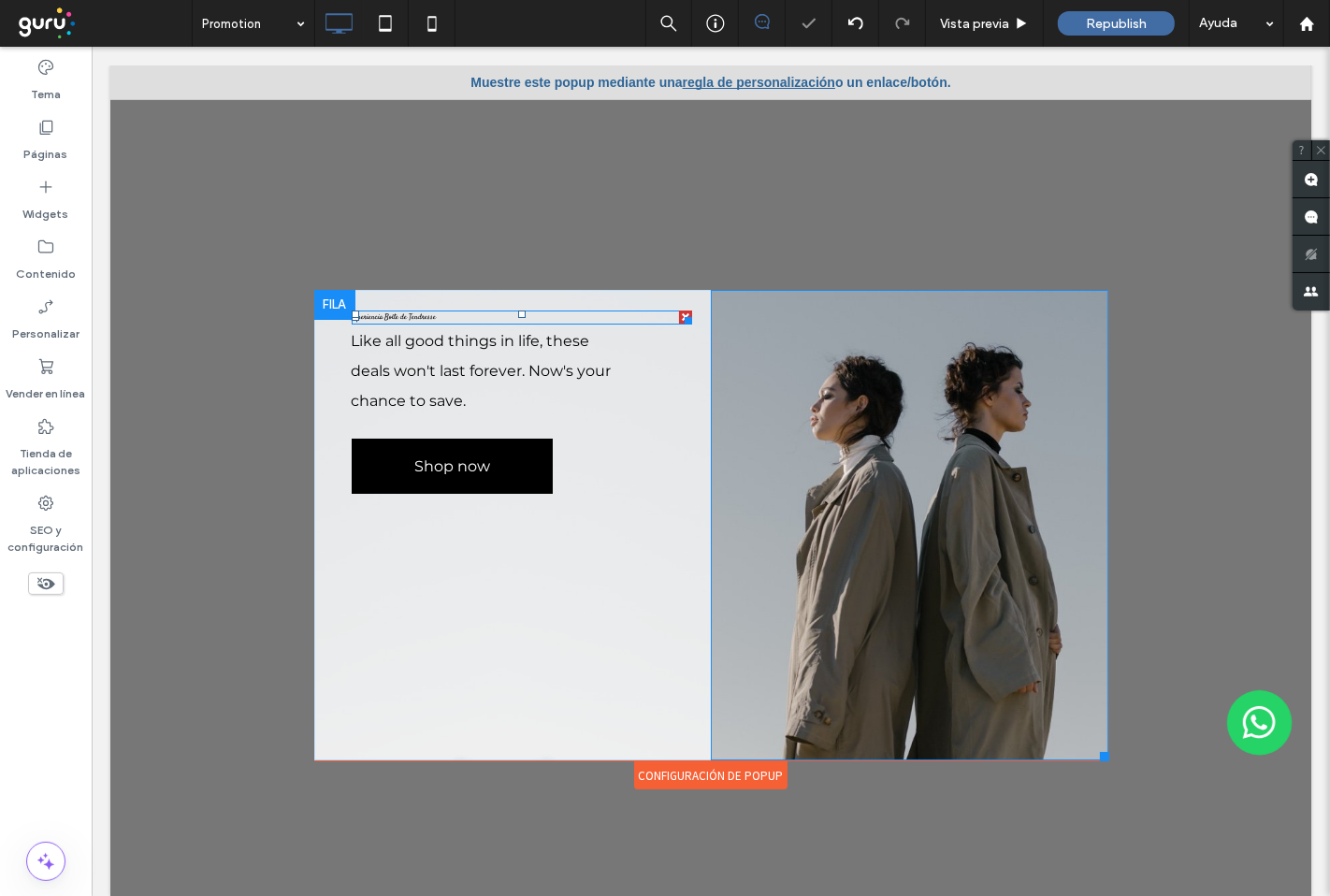 click on "Experiencia Boîte de Tendresse" at bounding box center (521, 317) 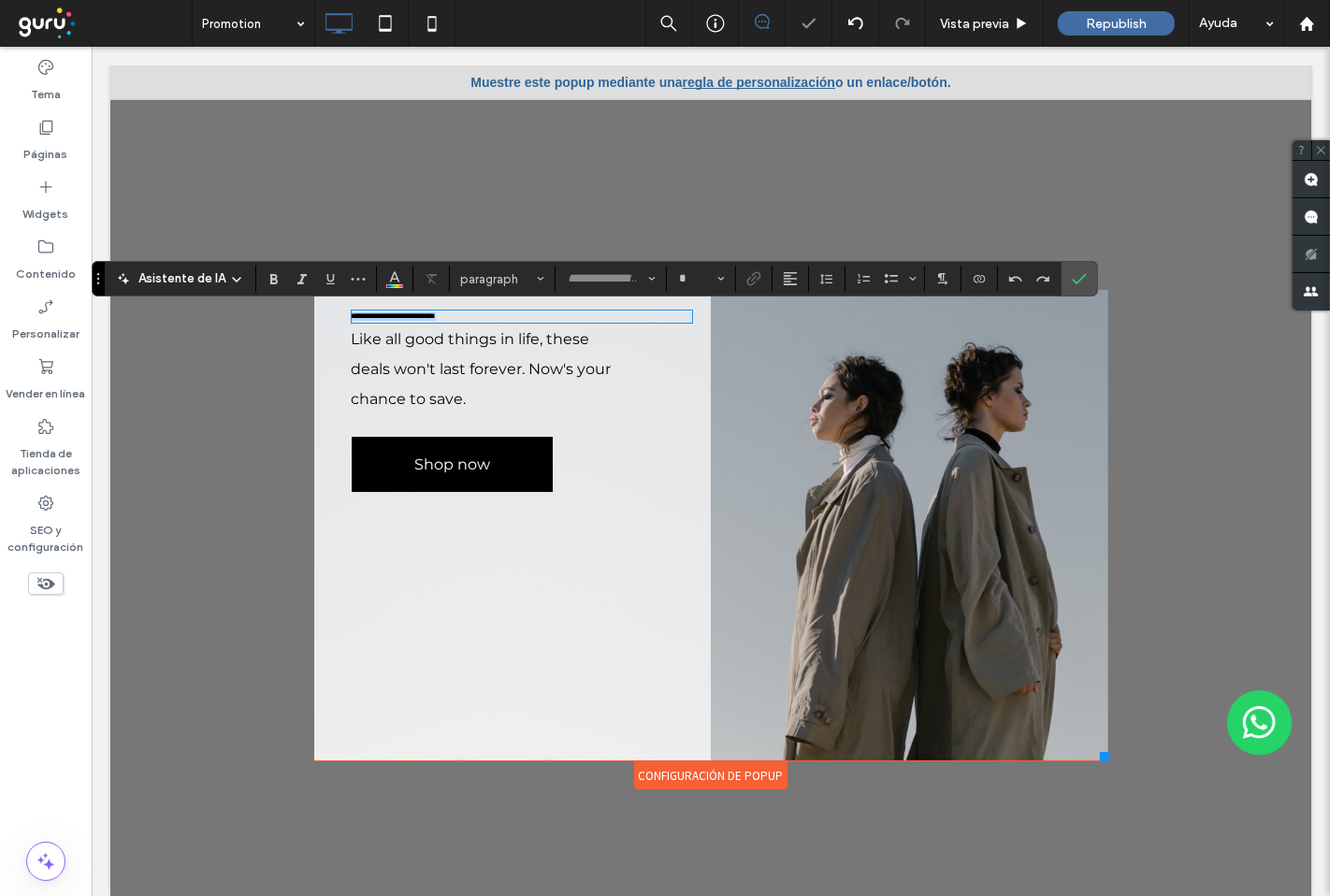 type on "*******" 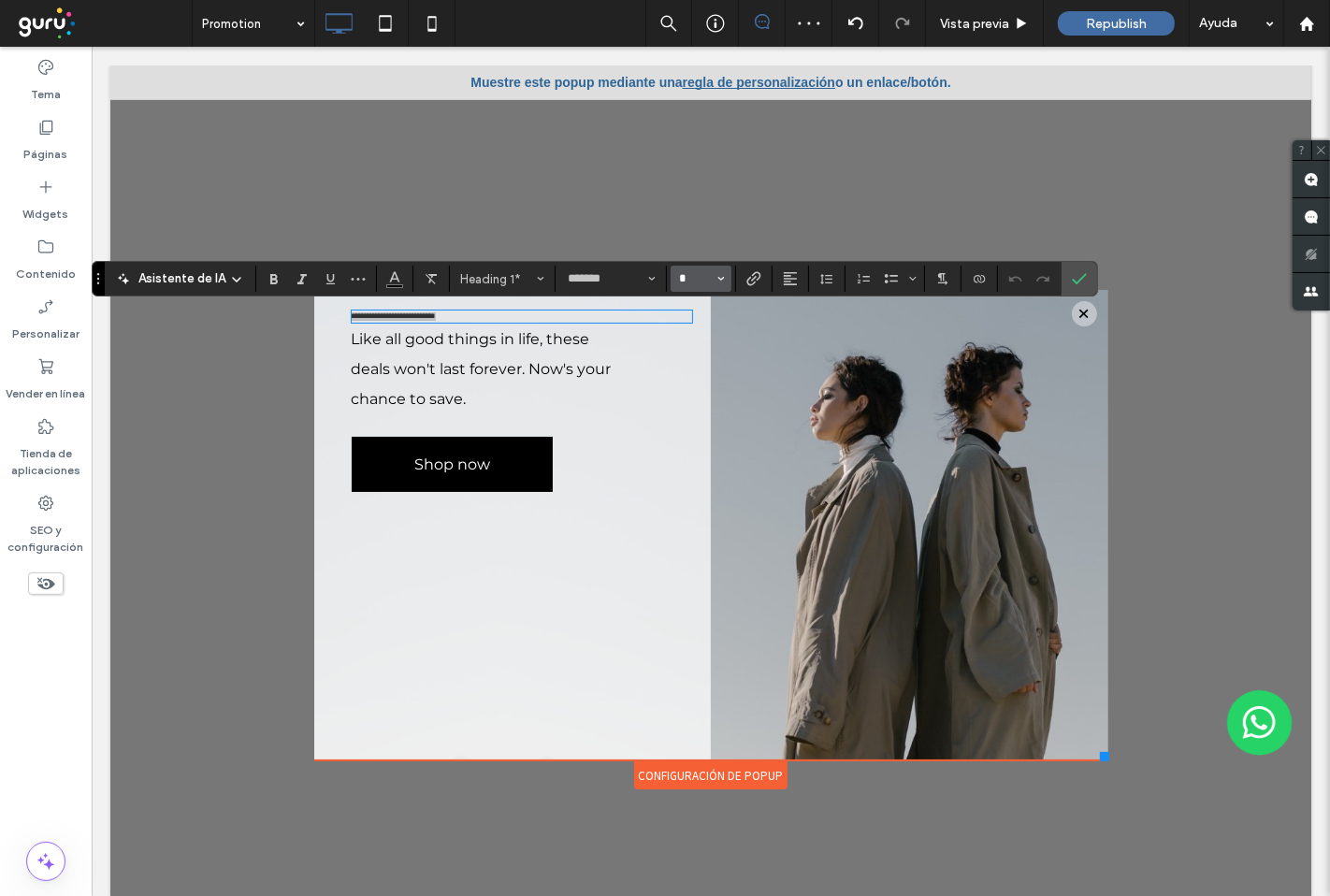 click on "*" at bounding box center (695, 279) 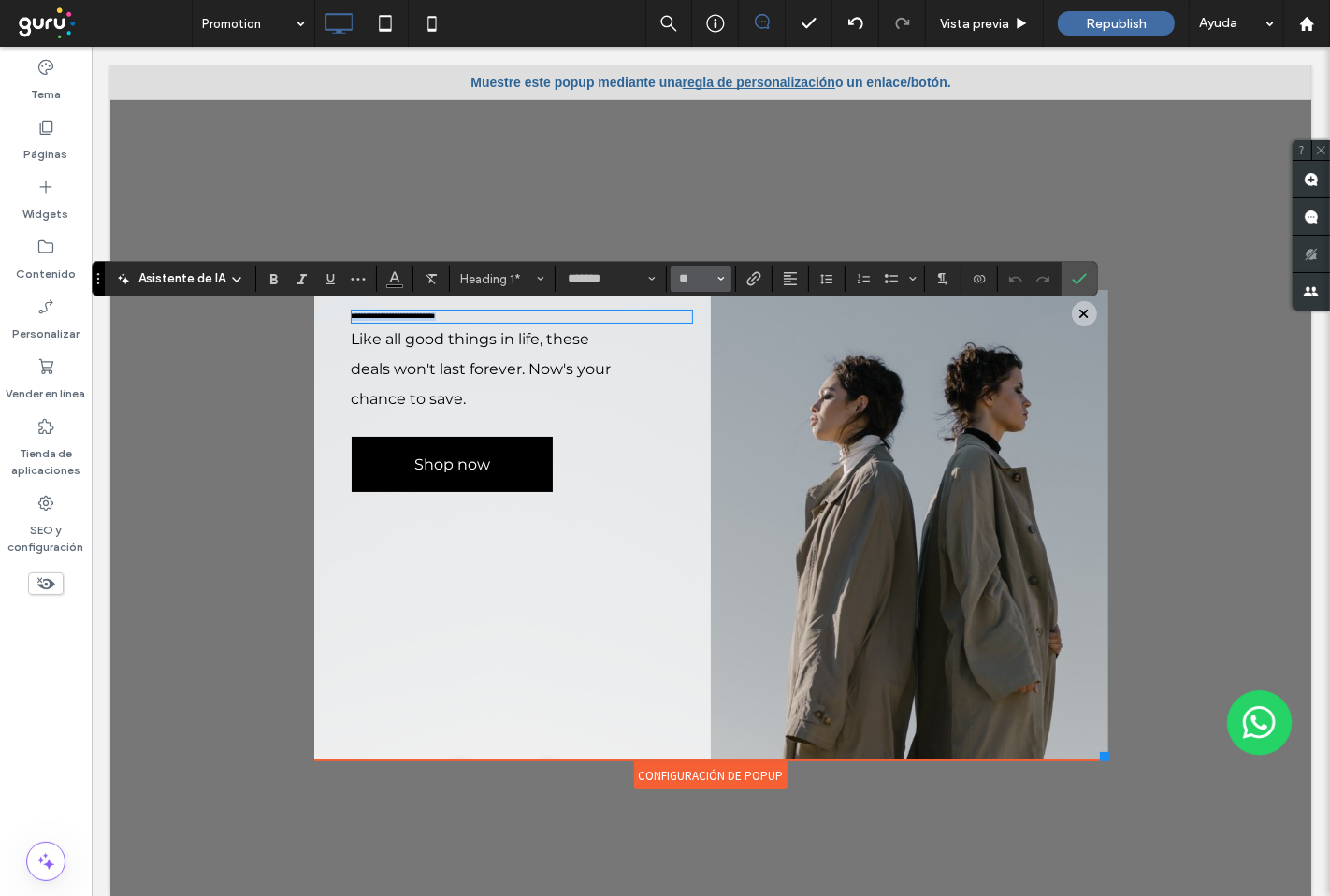 type on "**" 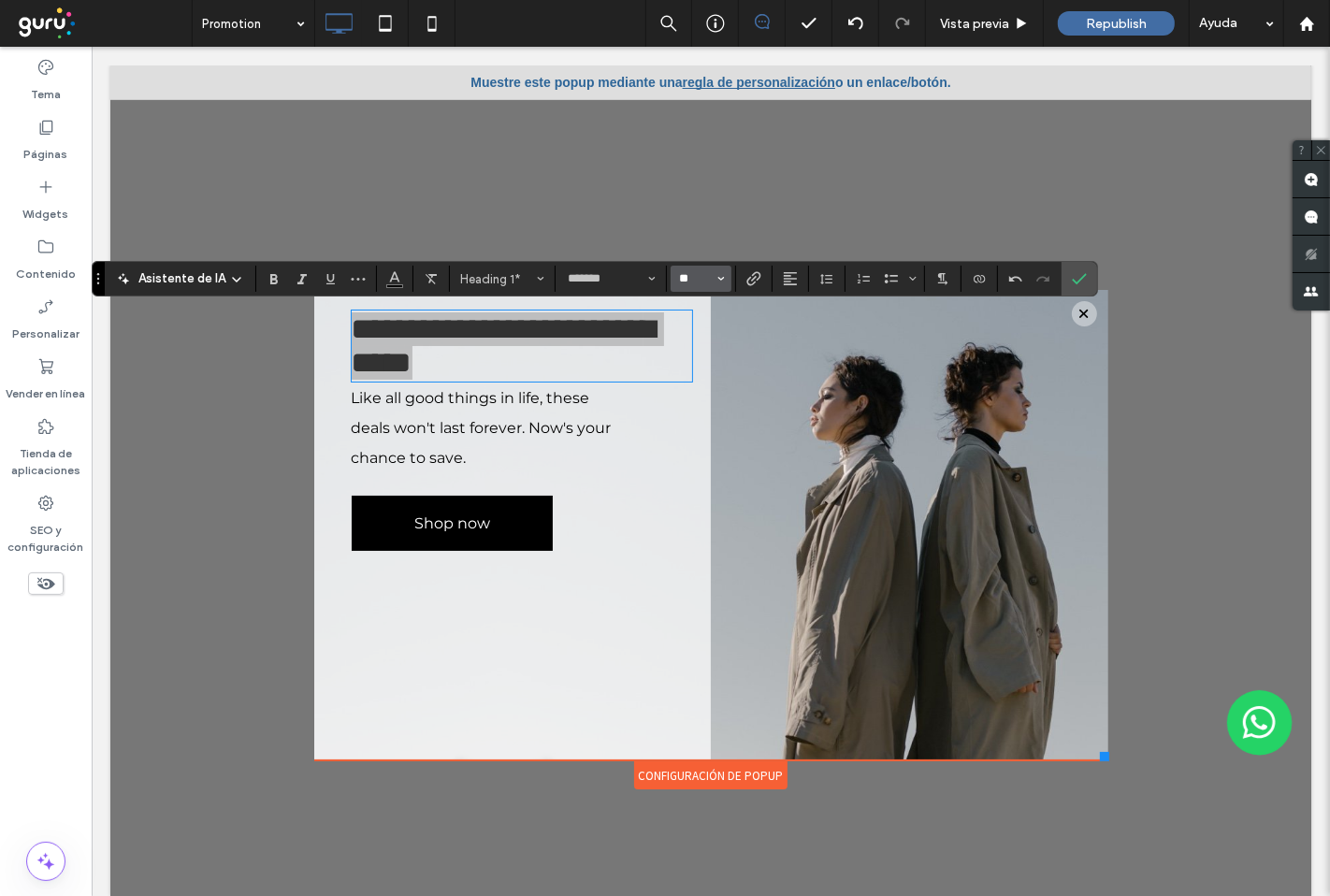 click on "**" at bounding box center [695, 279] 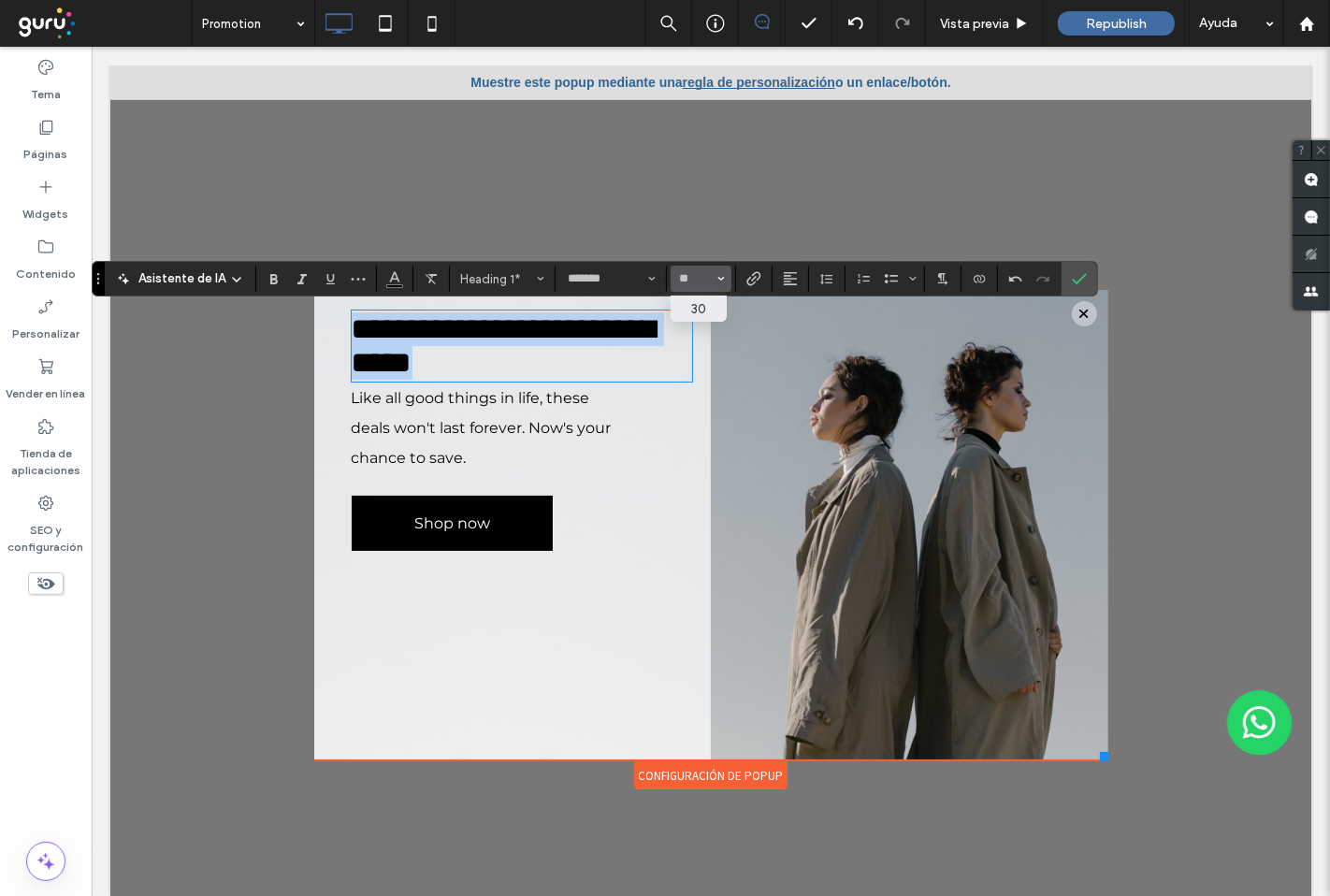 type on "**" 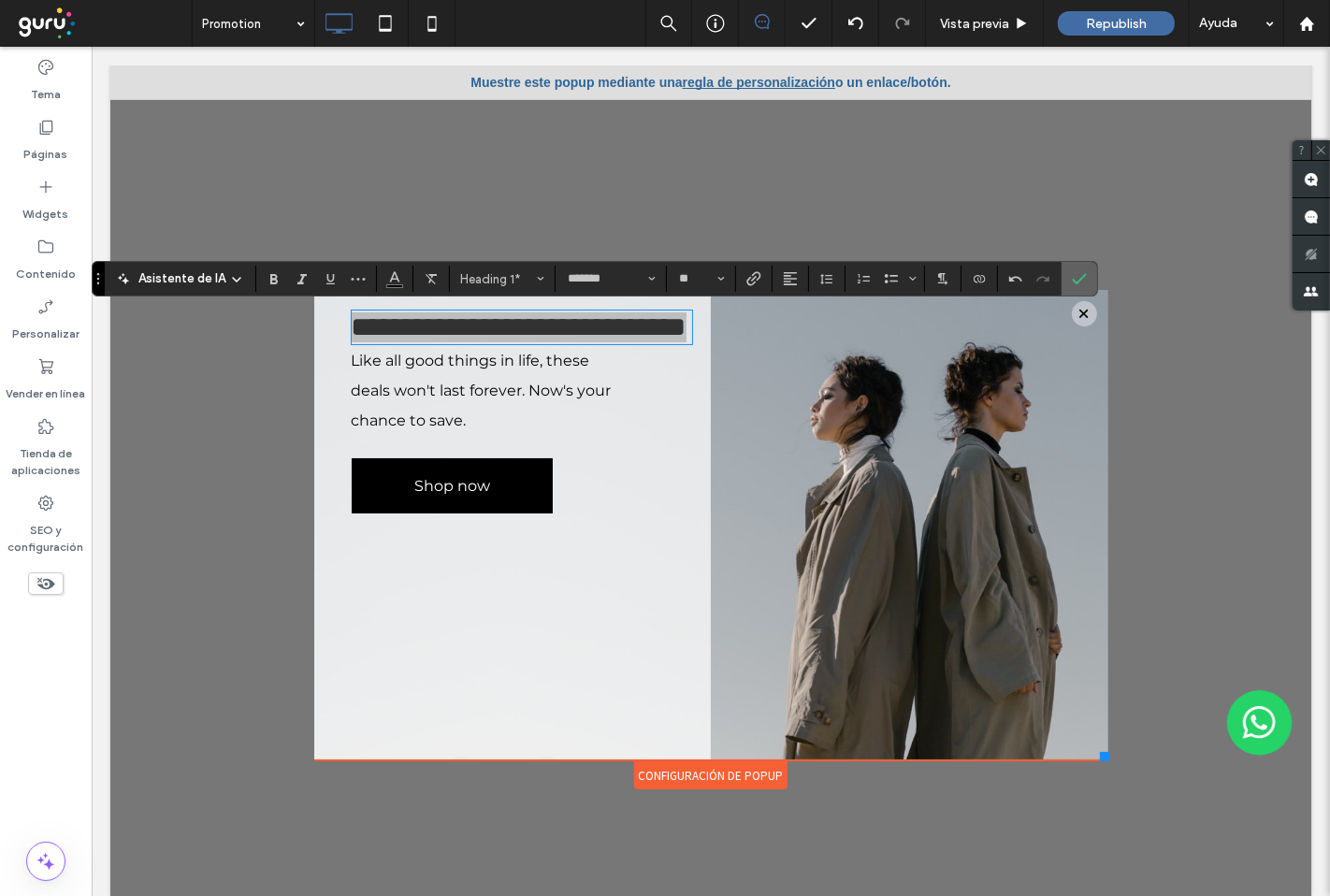 drag, startPoint x: 1092, startPoint y: 267, endPoint x: 1081, endPoint y: 272, distance: 12 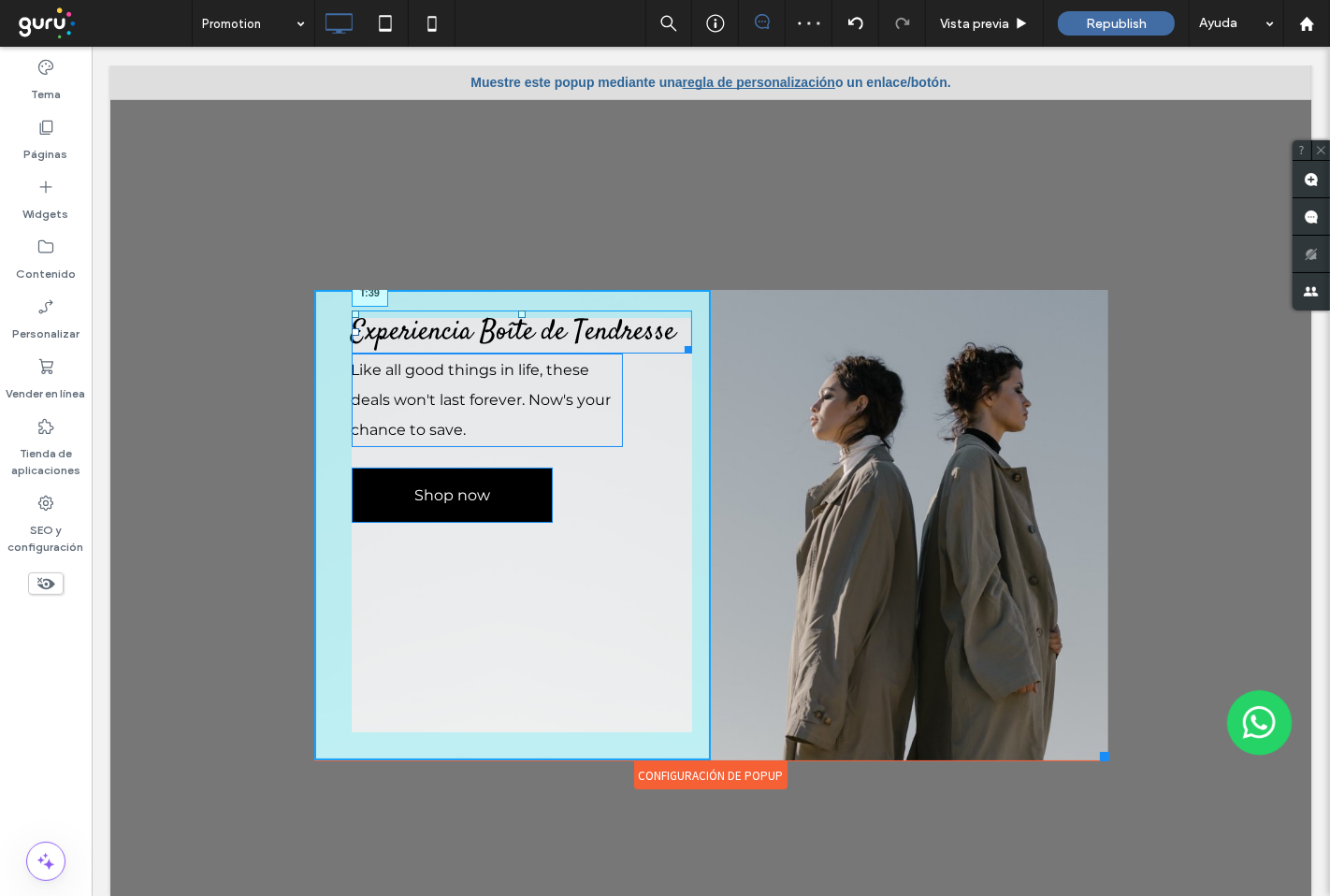 drag, startPoint x: 506, startPoint y: 313, endPoint x: 507, endPoint y: 358, distance: 45.01111 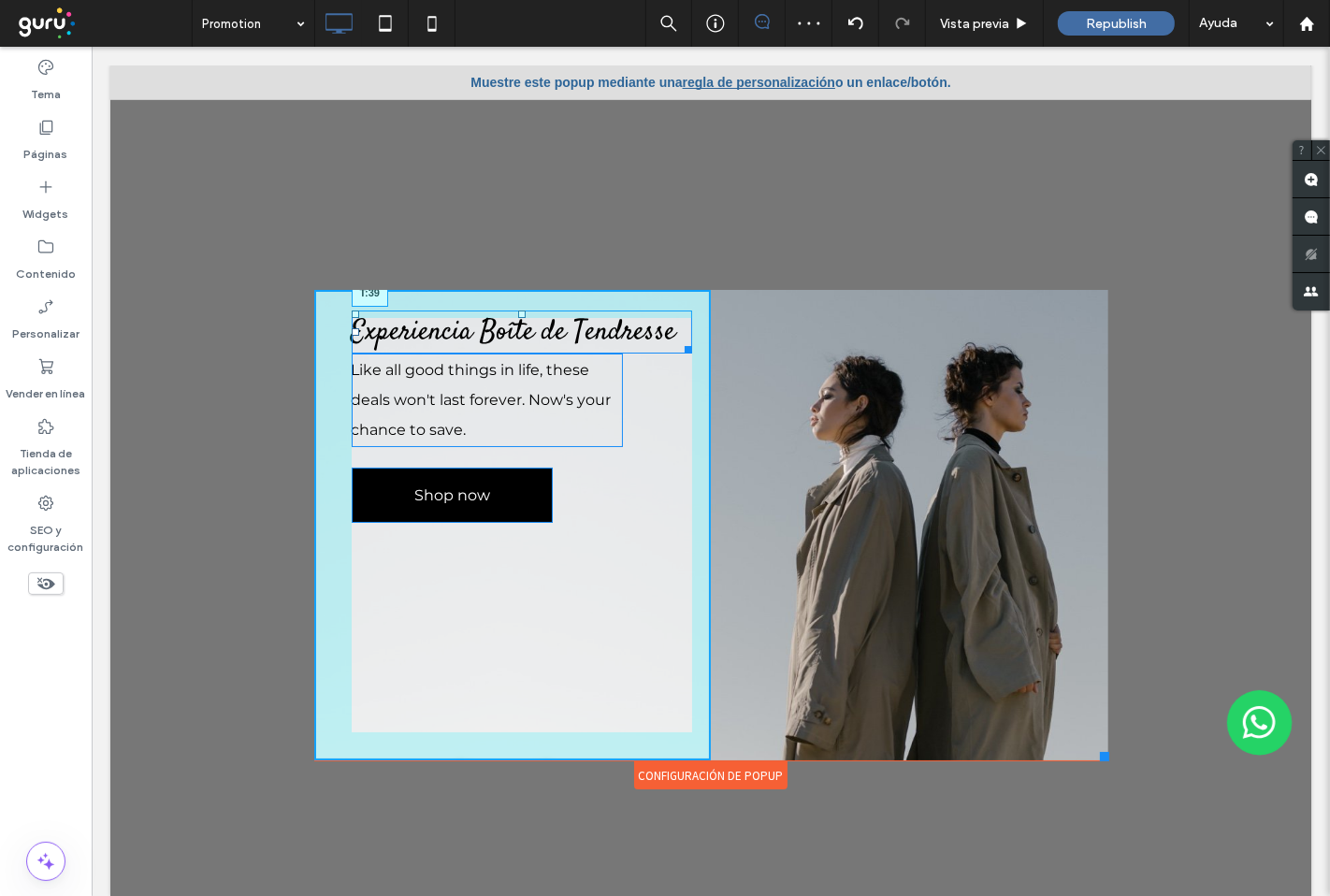 click at bounding box center (521, 314) 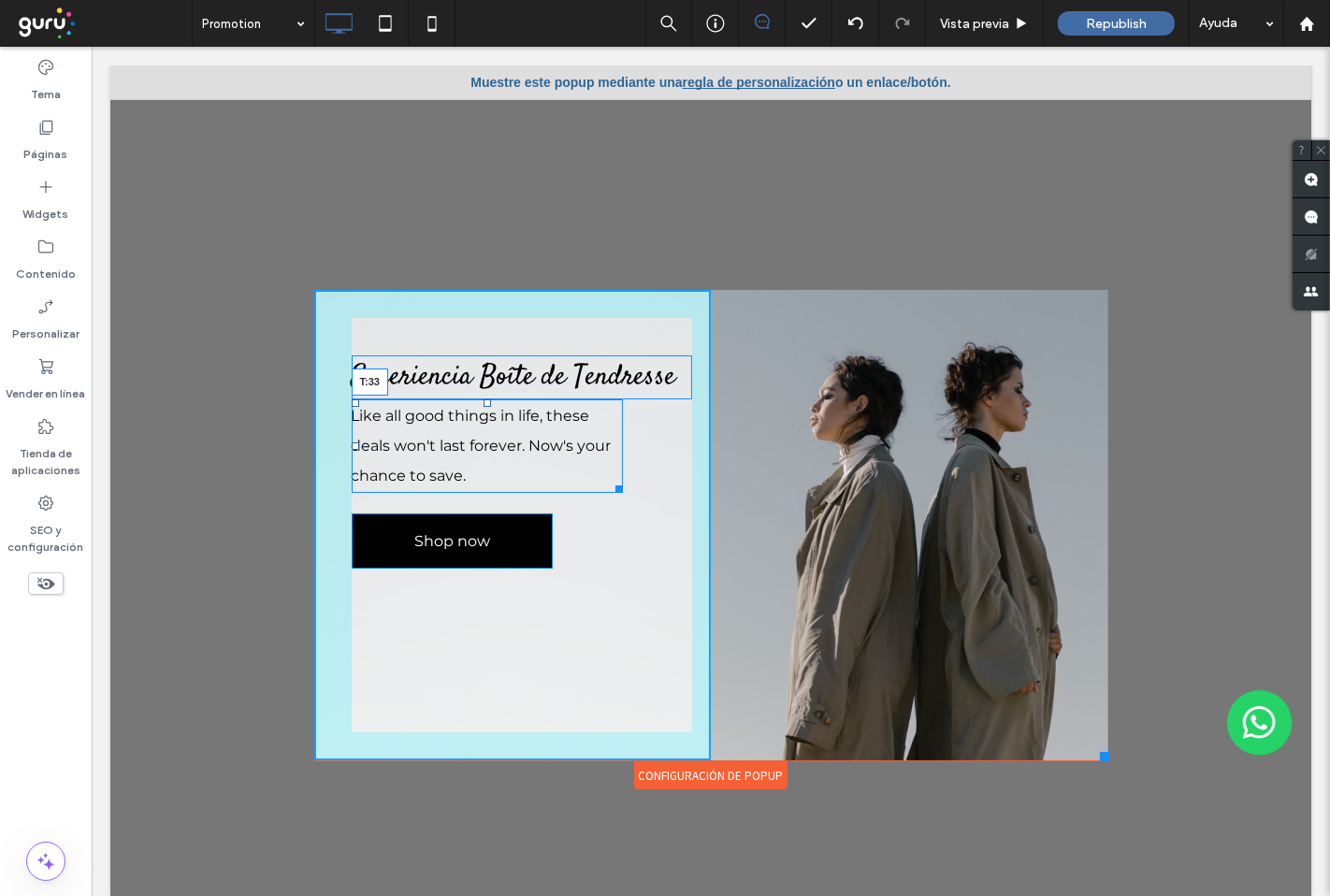 drag, startPoint x: 470, startPoint y: 399, endPoint x: 479, endPoint y: 438, distance: 40.024992 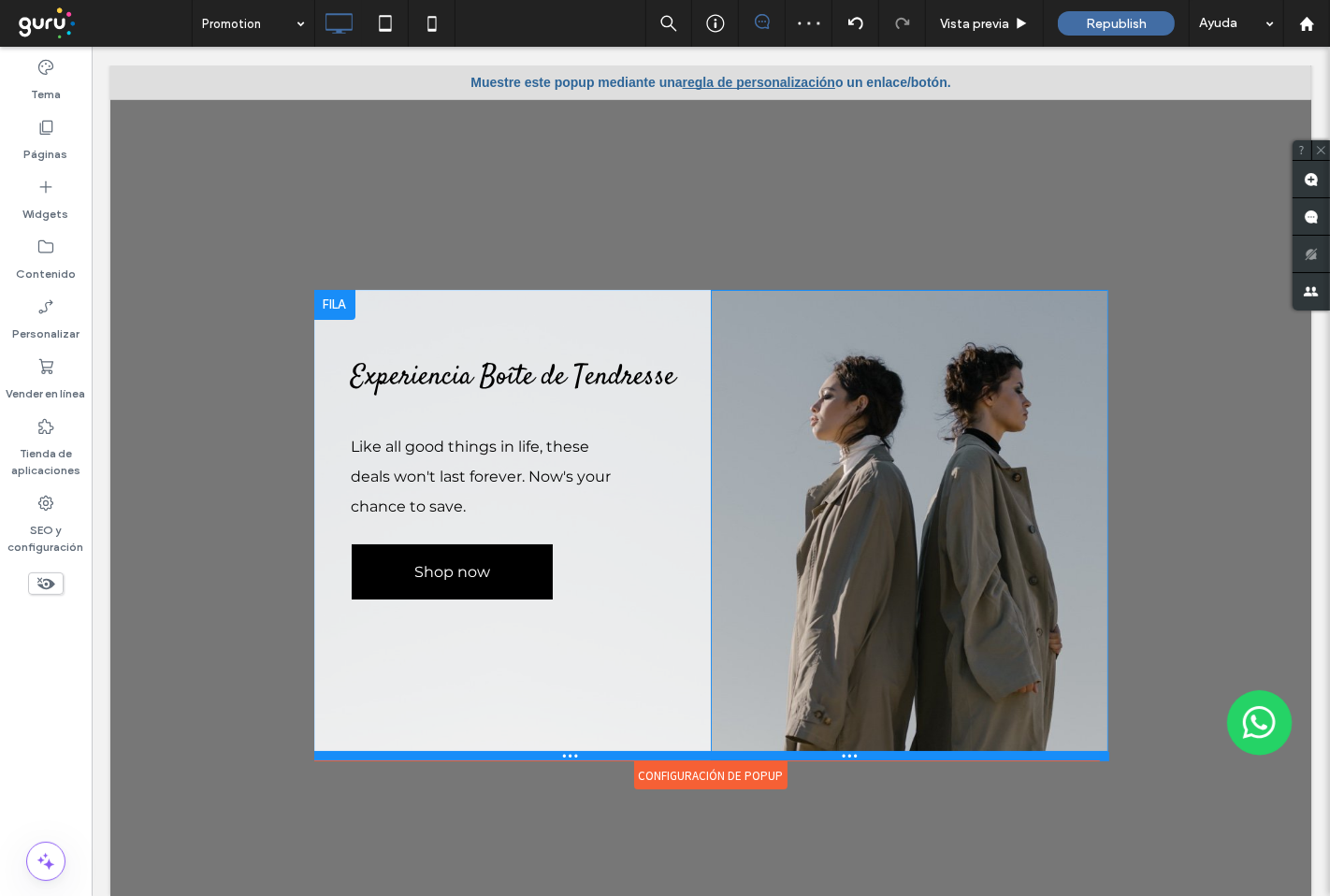 click at bounding box center (710, 756) 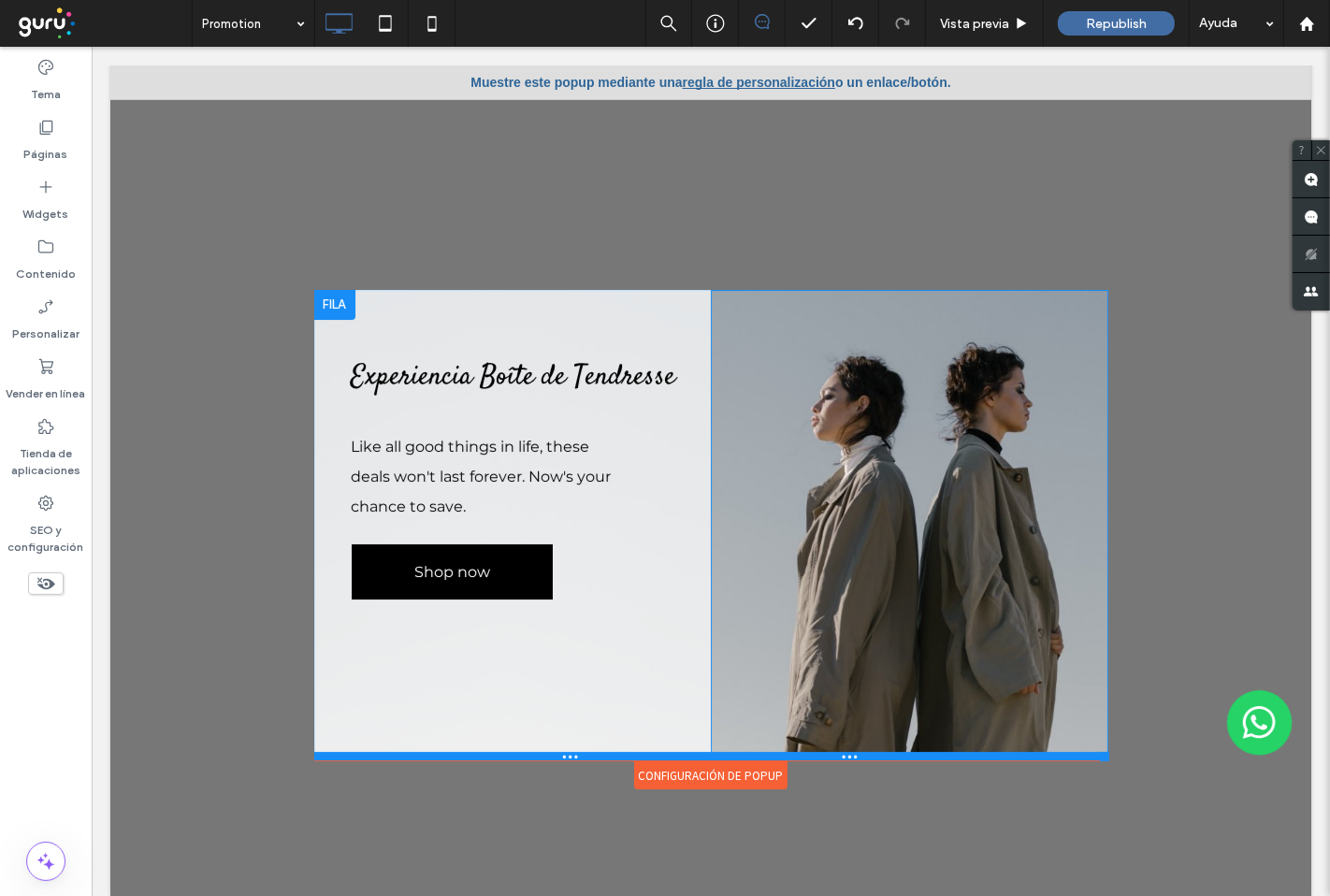 click at bounding box center [710, 757] 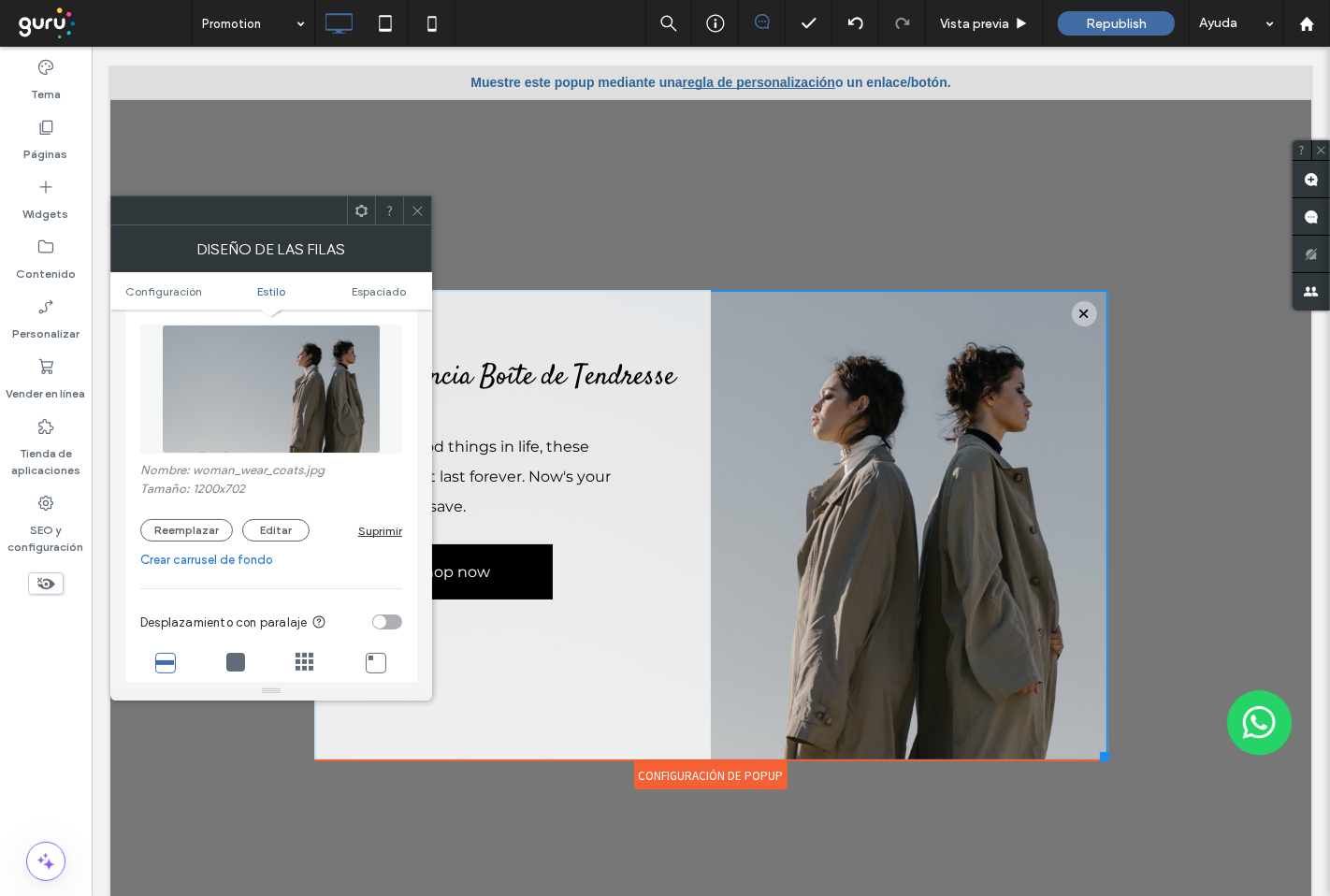scroll, scrollTop: 311, scrollLeft: 0, axis: vertical 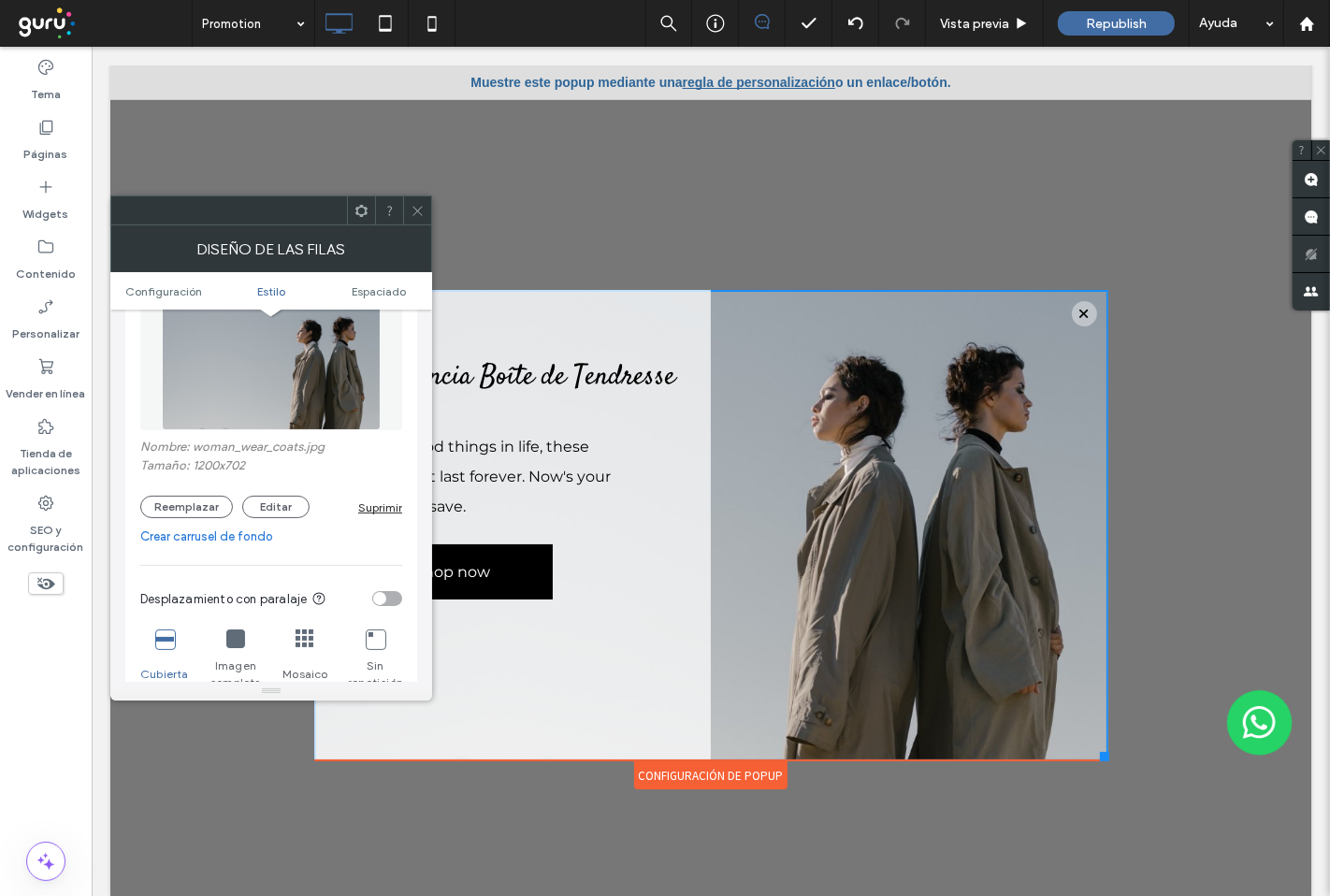 click on "Suprimir" at bounding box center [380, 507] 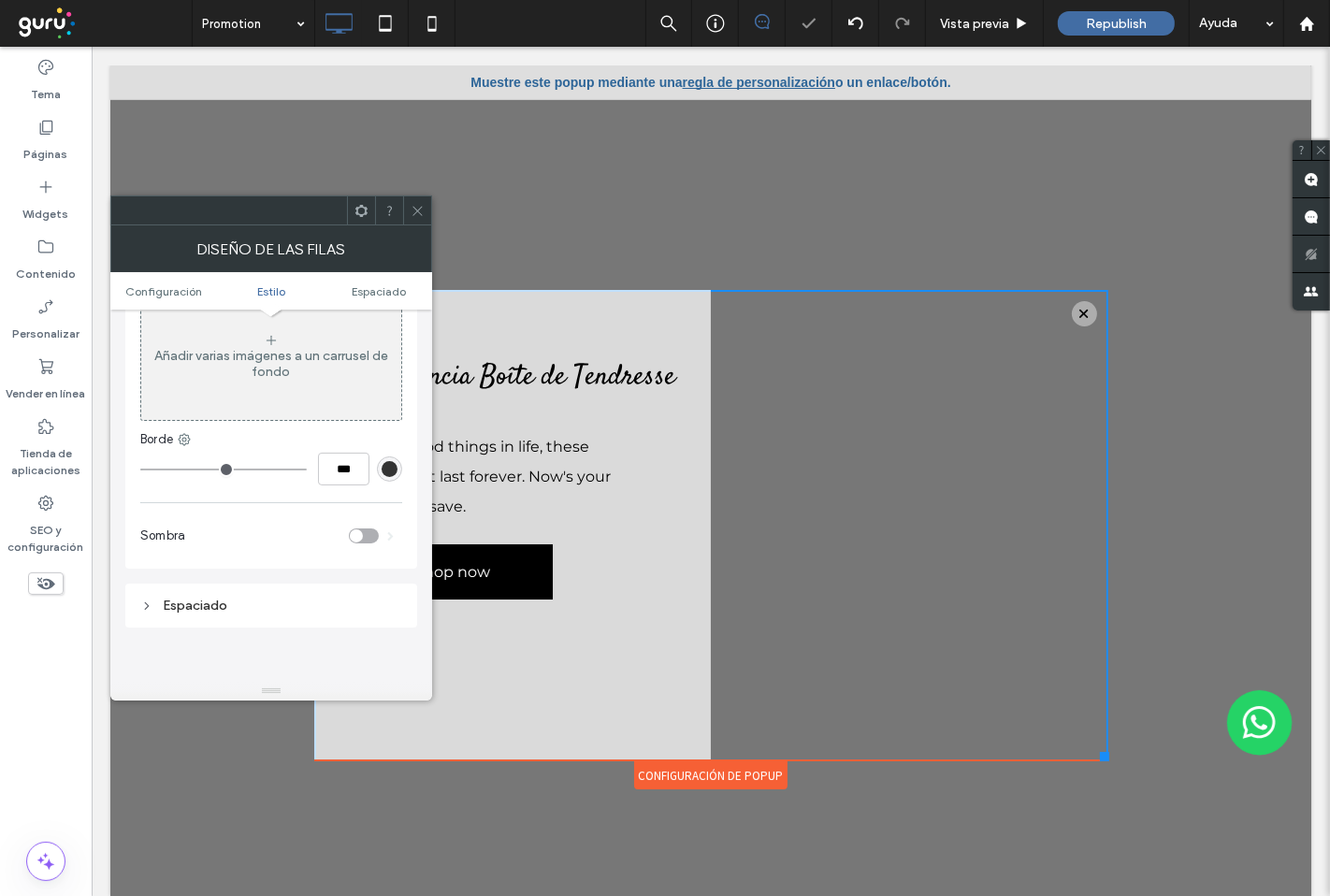 click 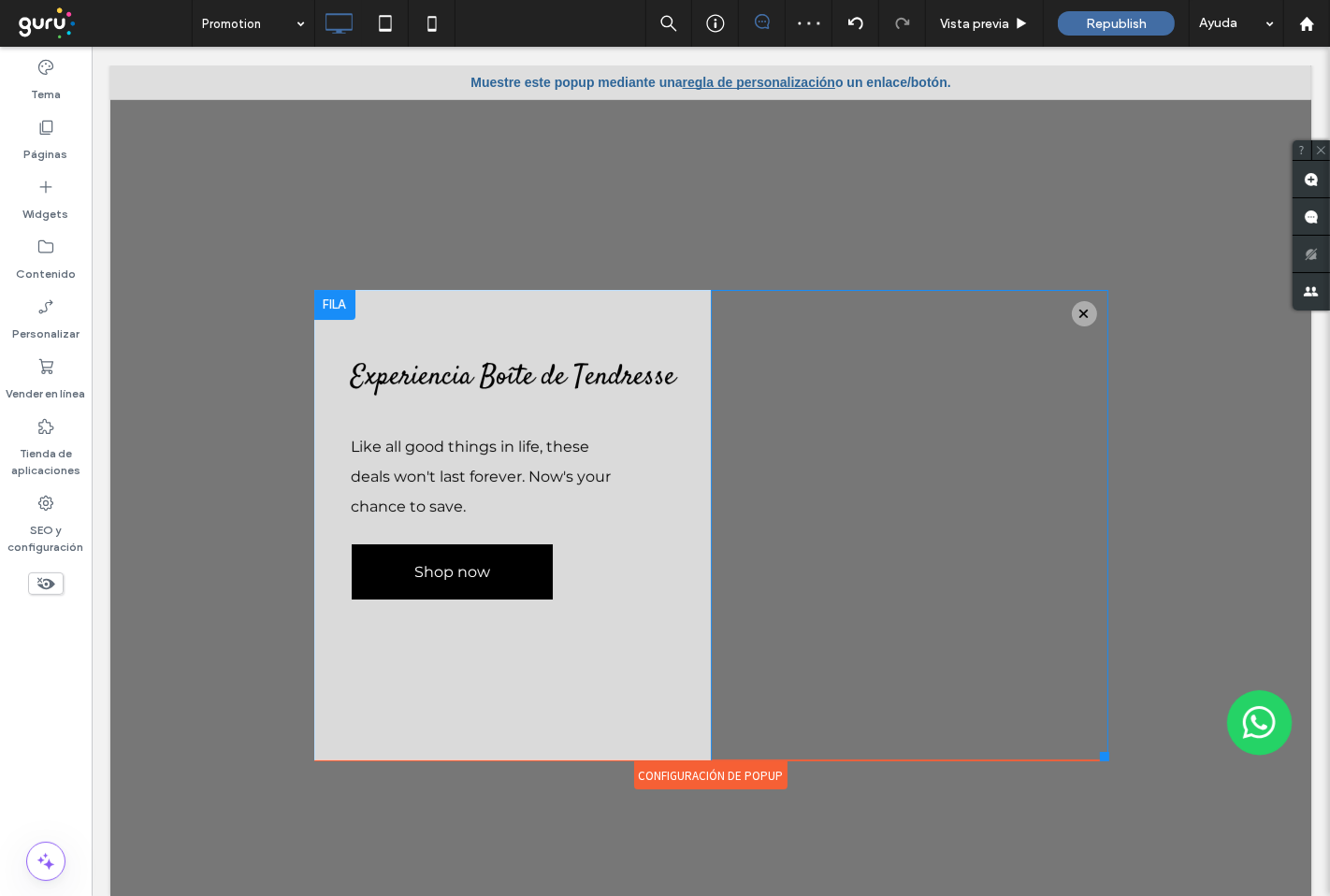click on "Click To Paste" at bounding box center [908, 525] 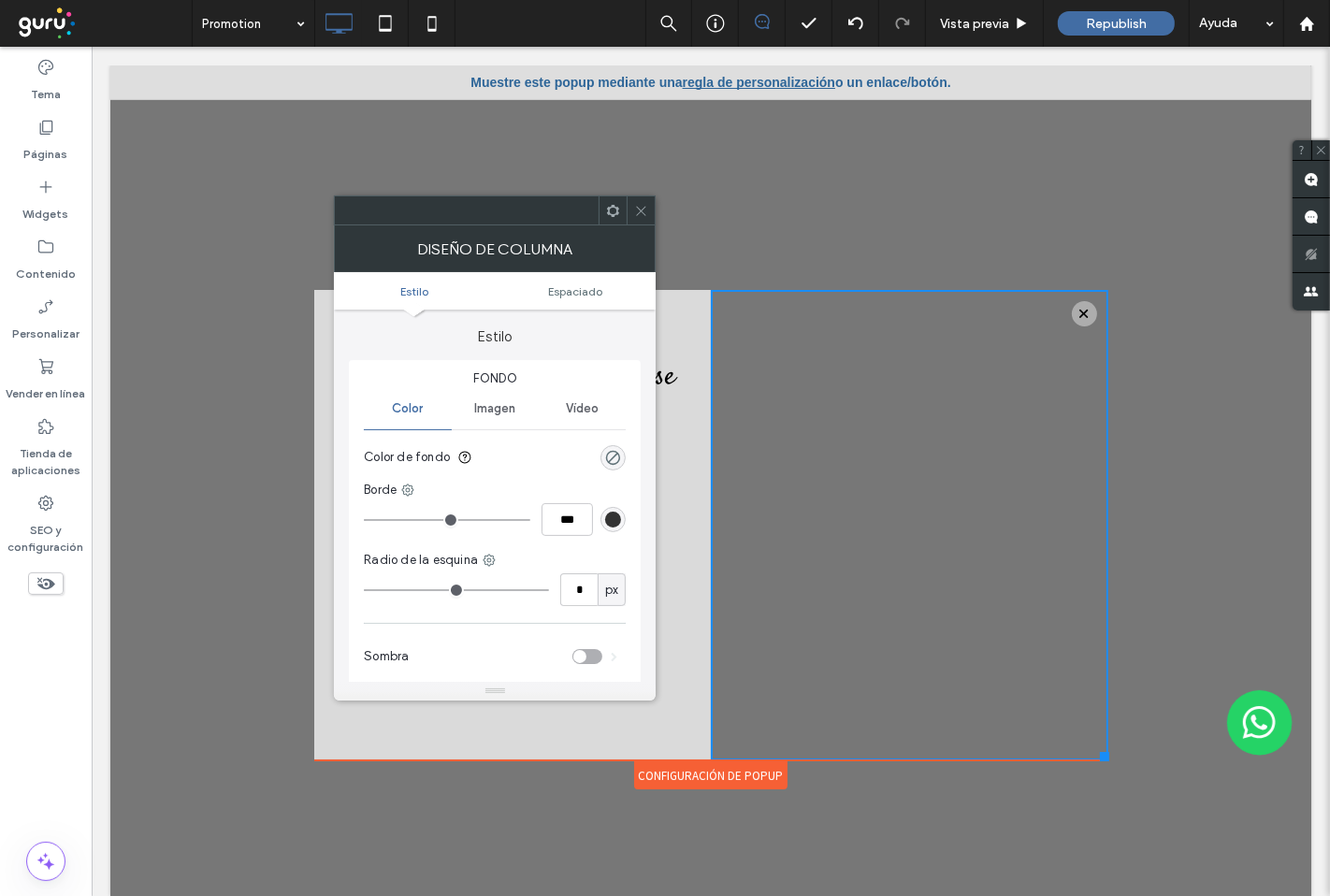 click on "Vídeo" at bounding box center [582, 409] 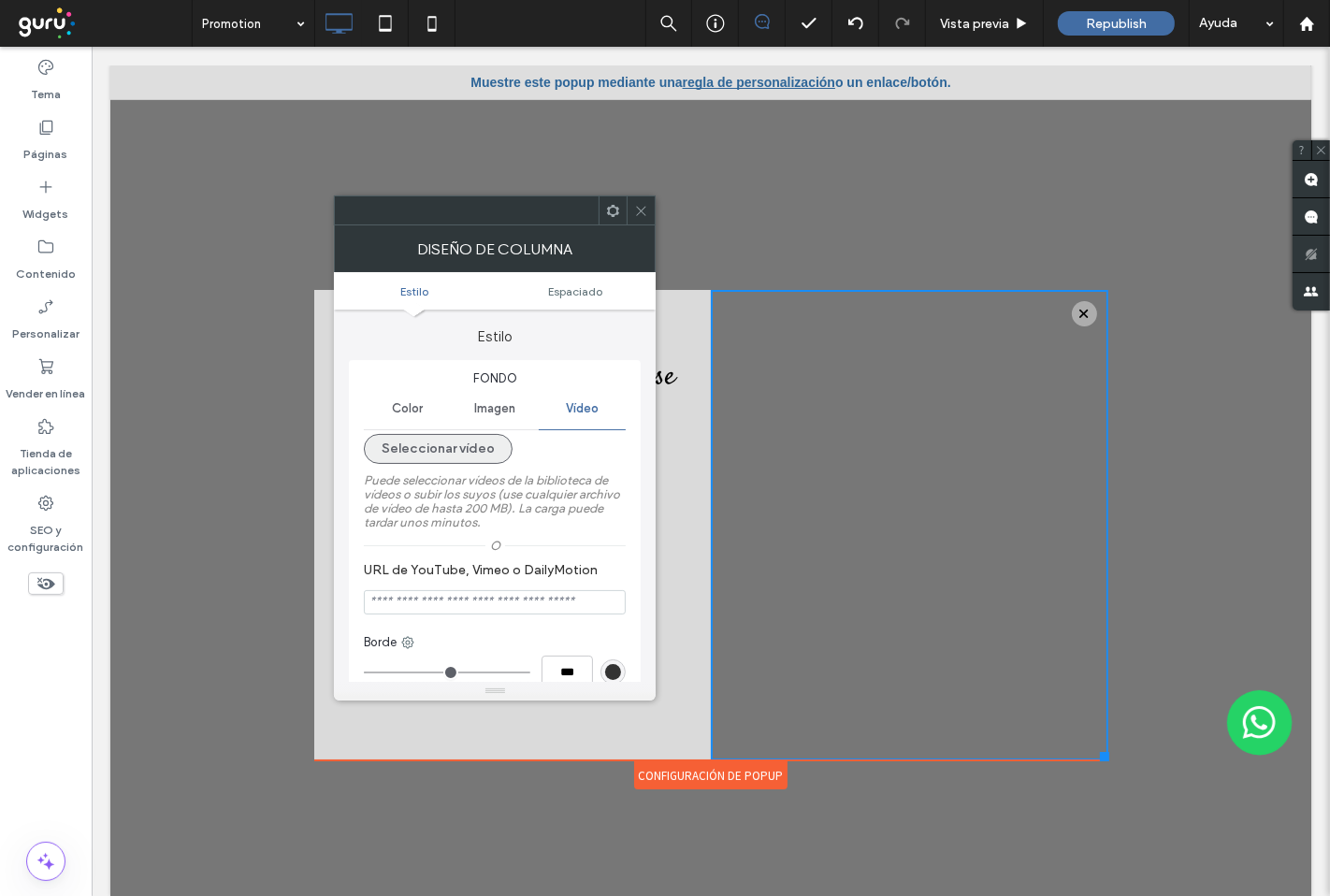 click on "Seleccionar vídeo" at bounding box center (438, 449) 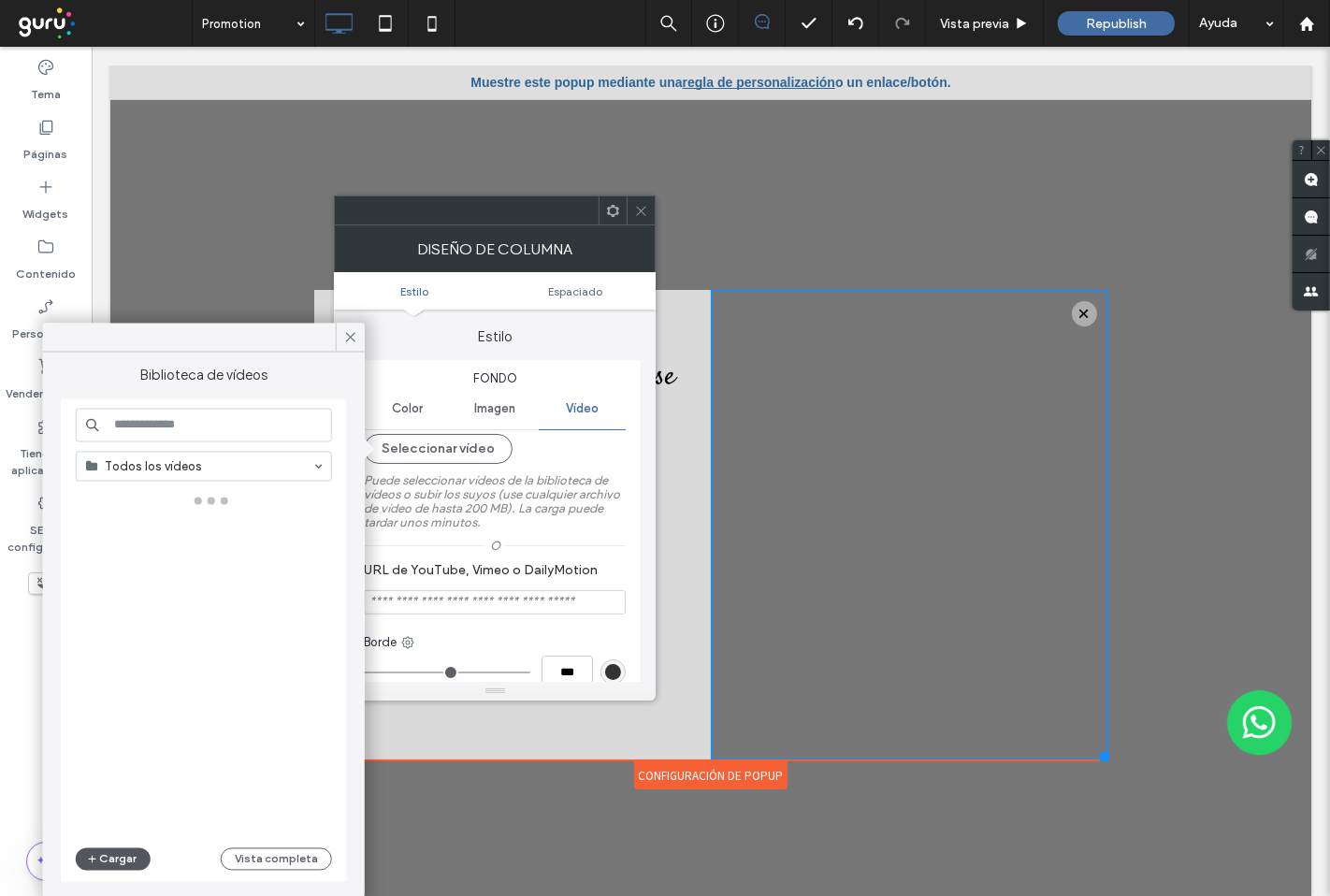 click on "Cargar" at bounding box center [113, 860] 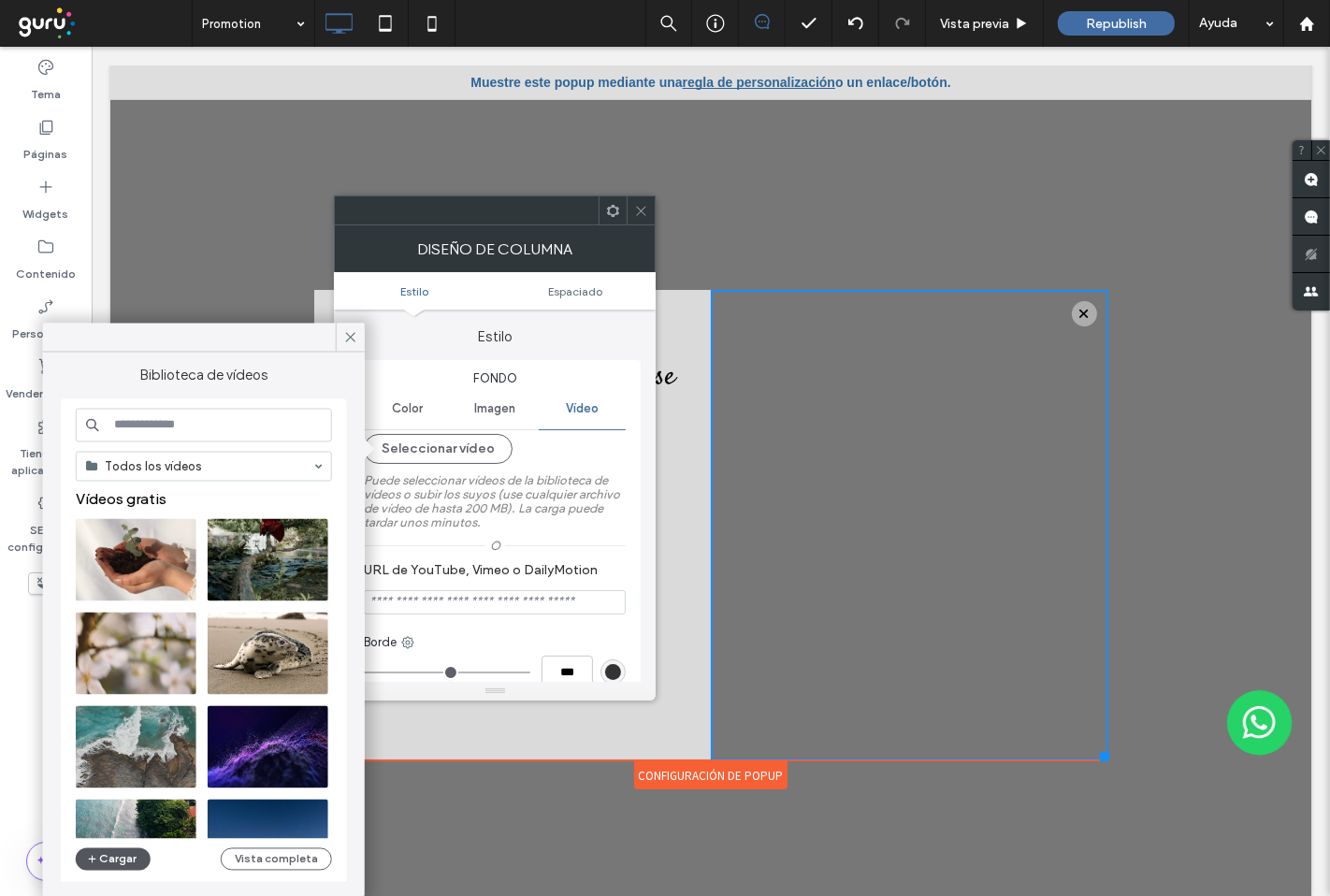click on "Cargar" at bounding box center [113, 860] 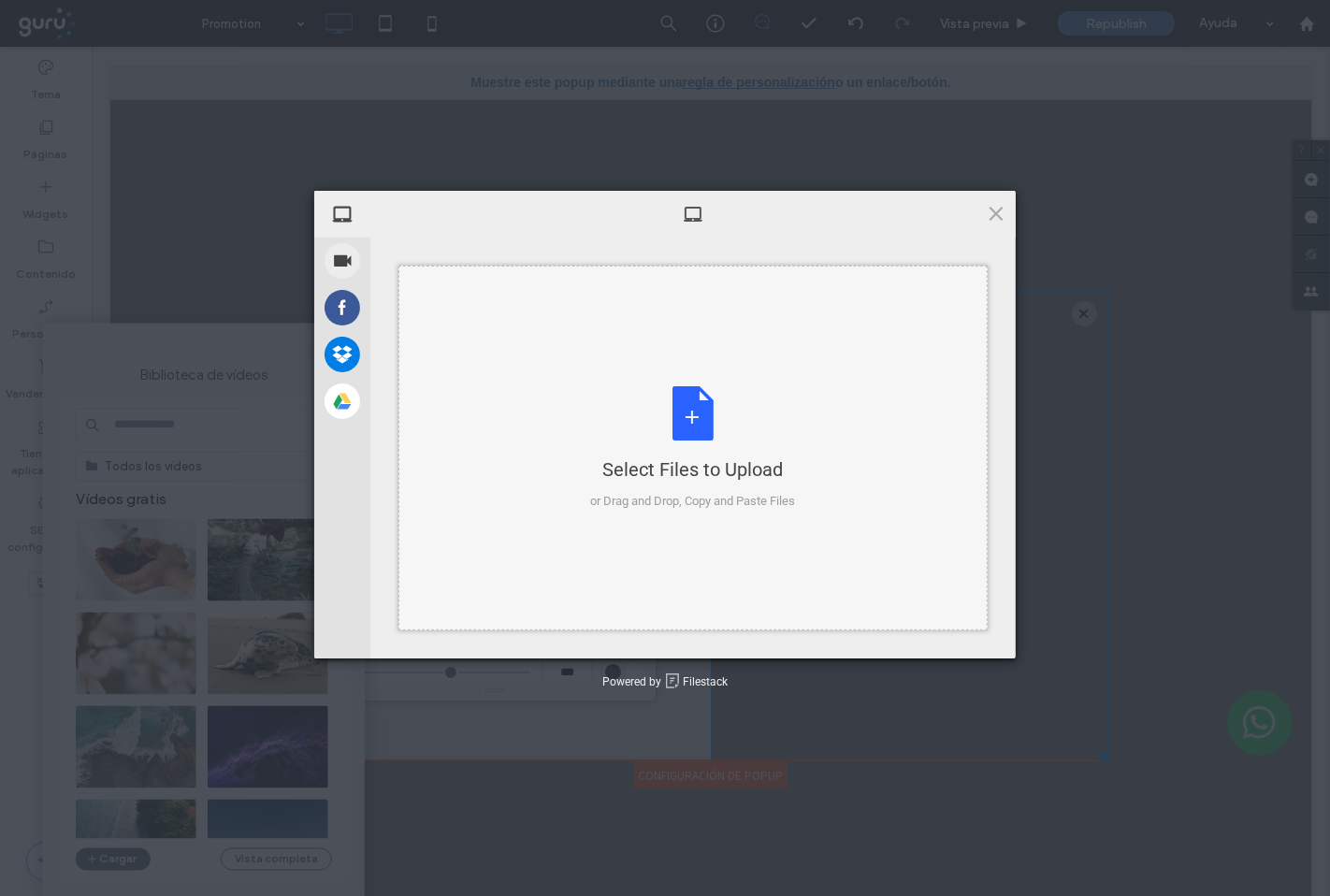 click on "Select Files to Upload
or Drag and Drop, Copy and Paste Files" at bounding box center (693, 448) 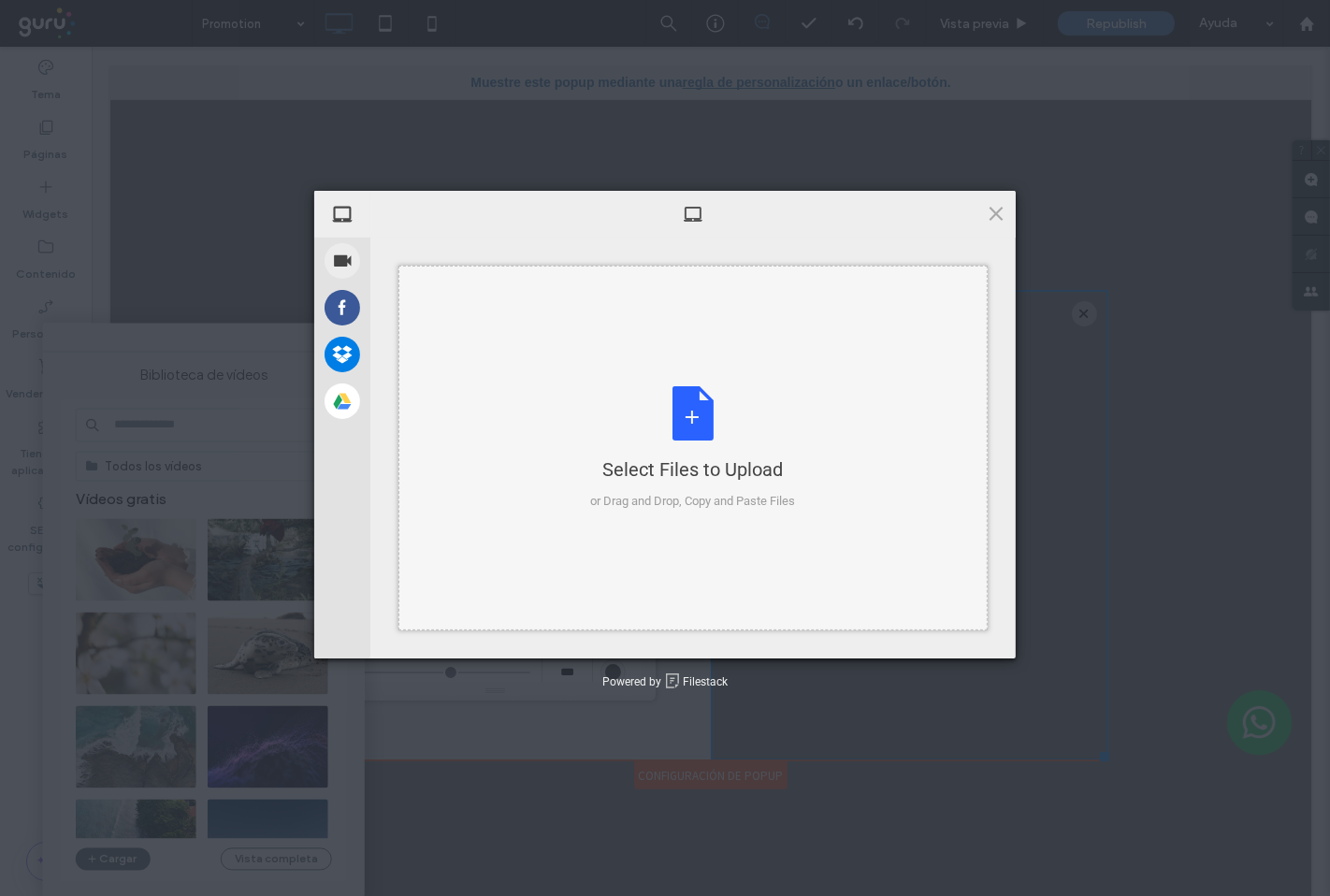 click on "Select Files to Upload
or Drag and Drop, Copy and Paste Files" at bounding box center (693, 448) 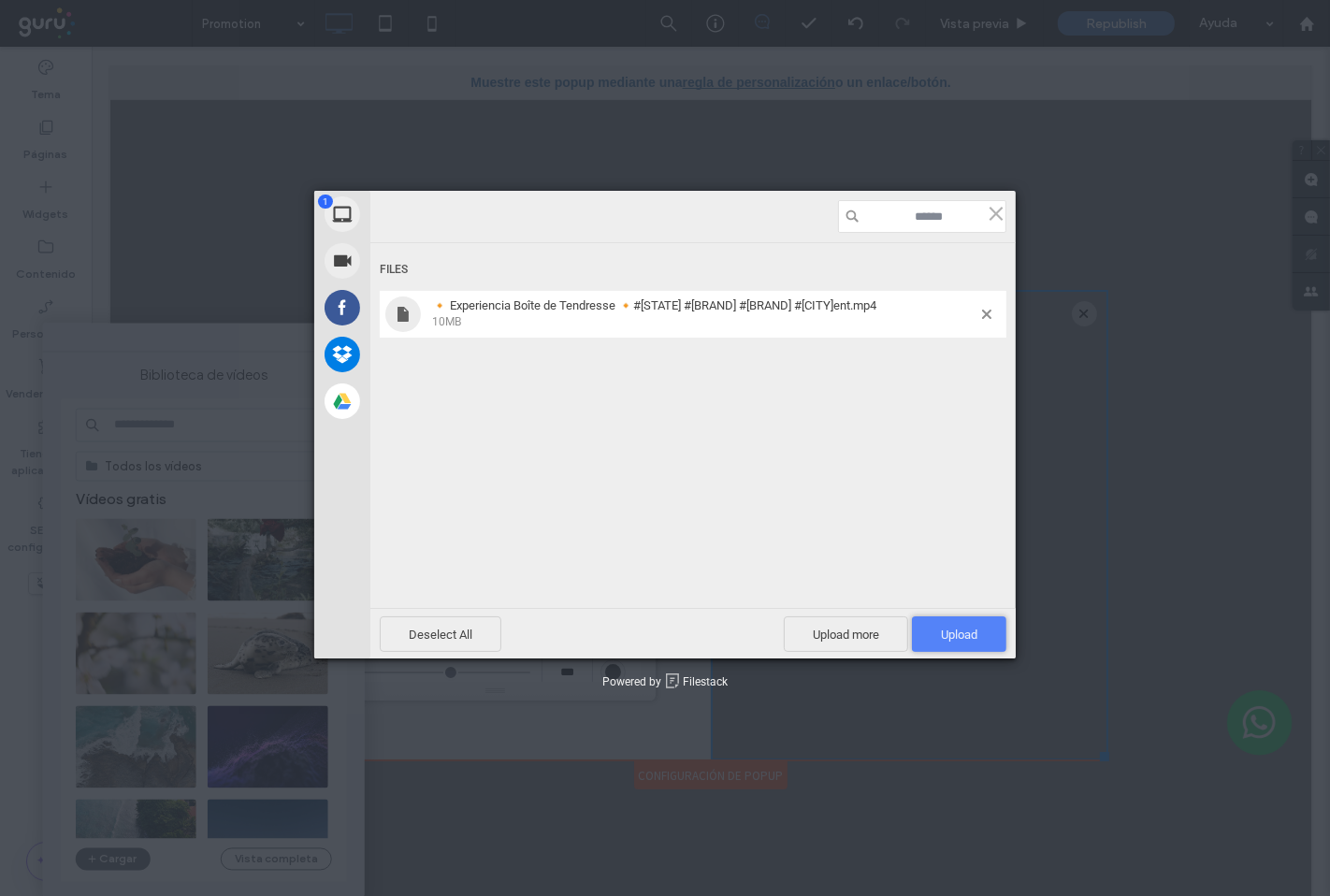 click on "Upload
1" at bounding box center (959, 634) 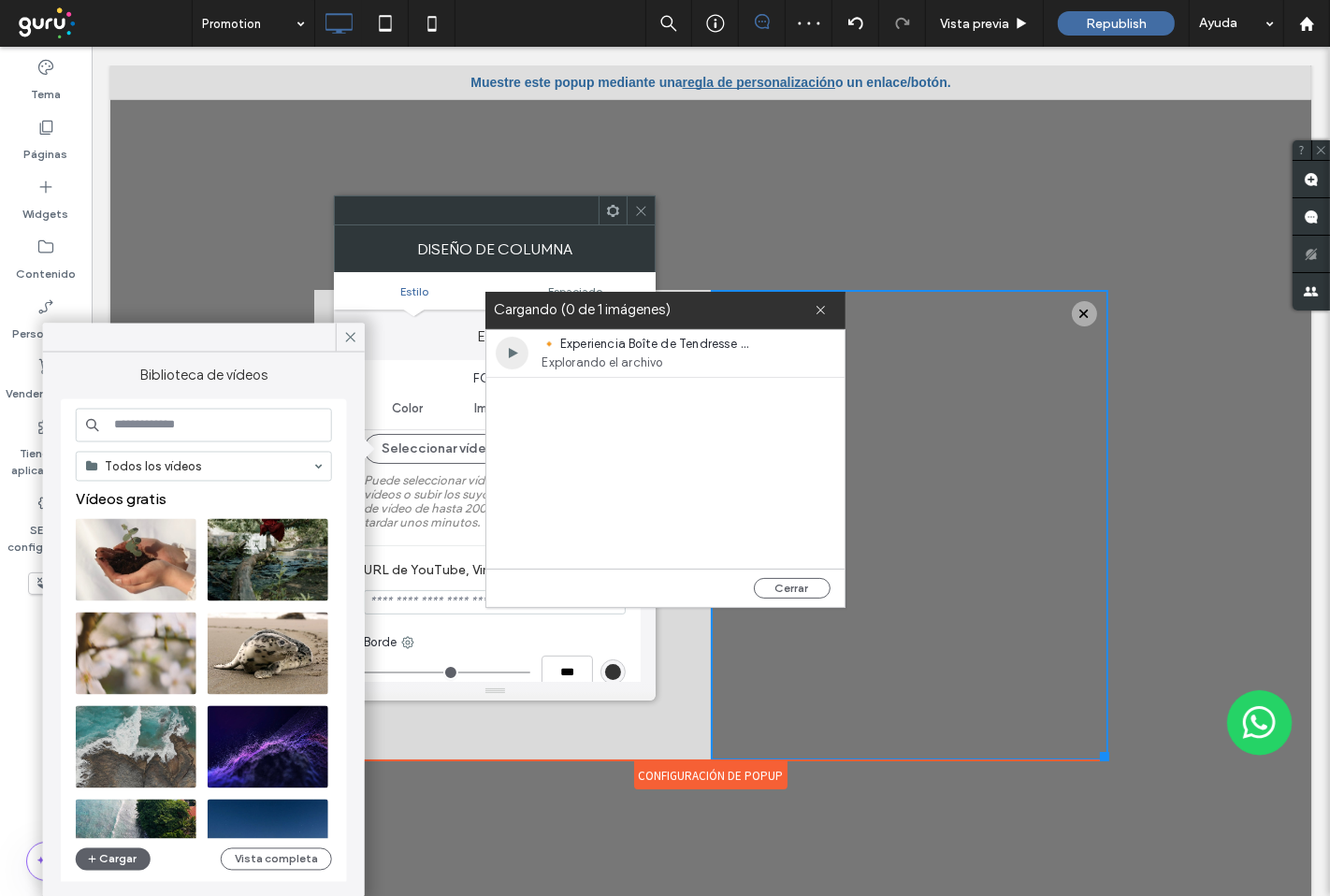 click on "Explorando el archivo" at bounding box center (650, 363) 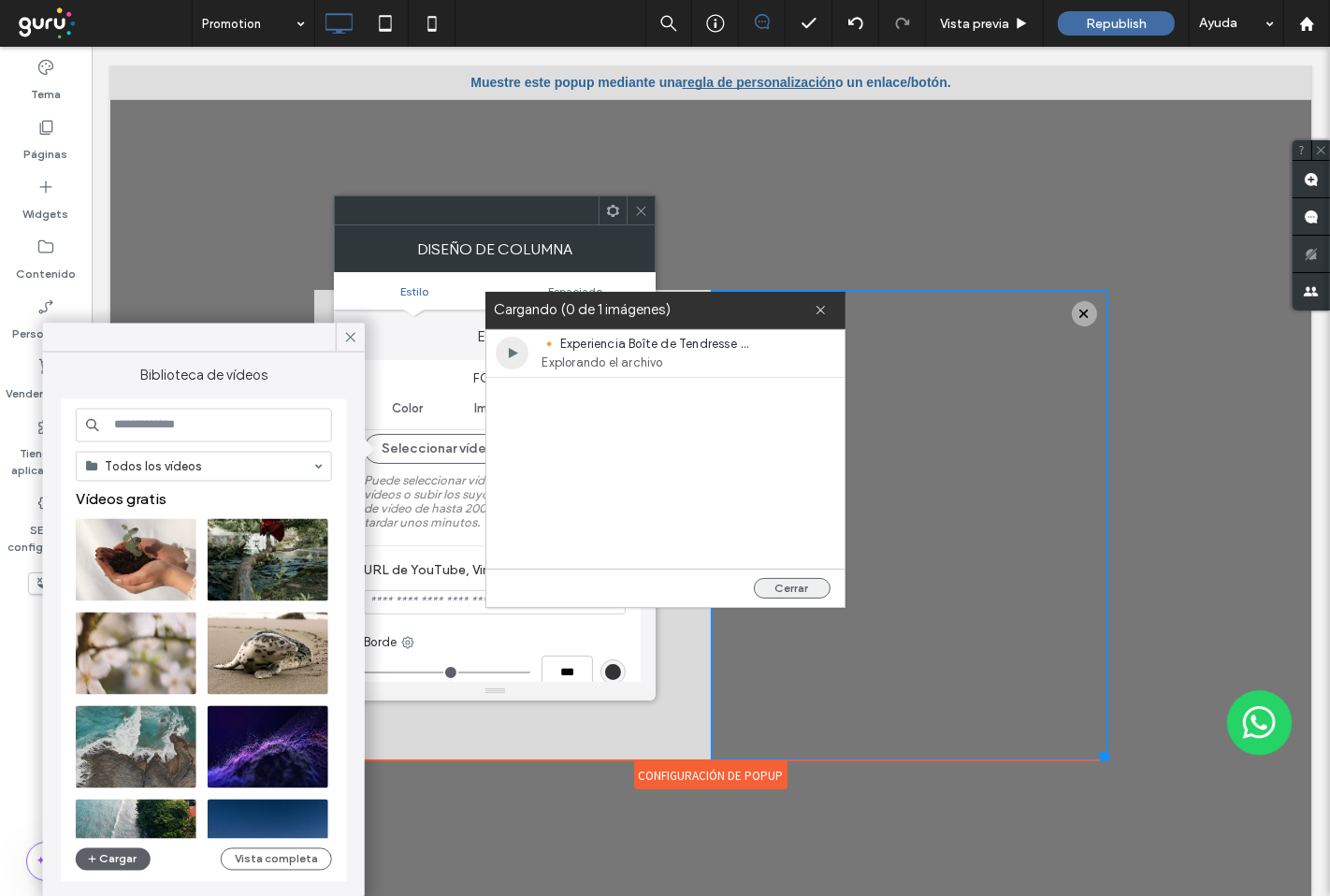 click on "Cerrar" at bounding box center [792, 588] 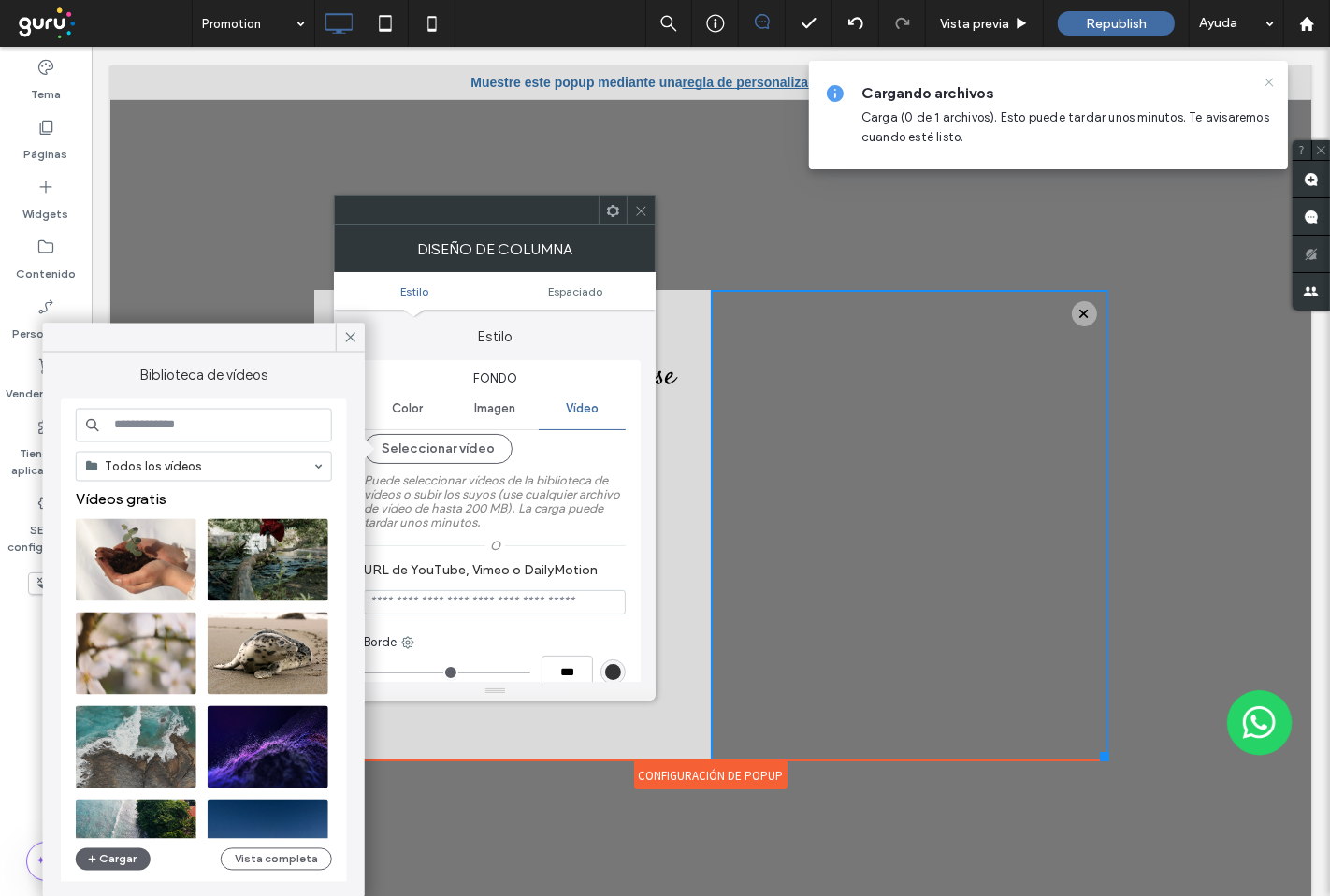 click 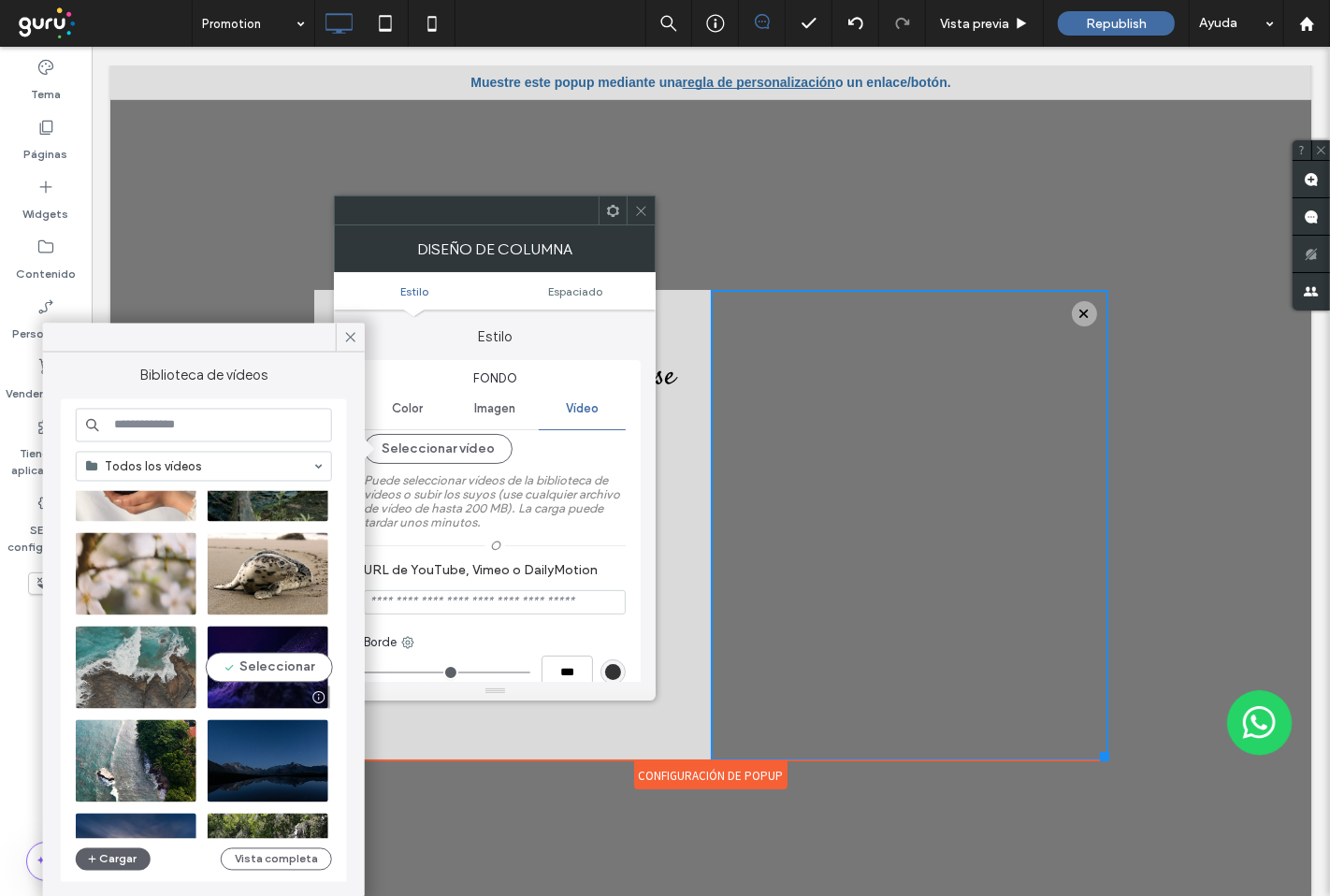scroll, scrollTop: 0, scrollLeft: 0, axis: both 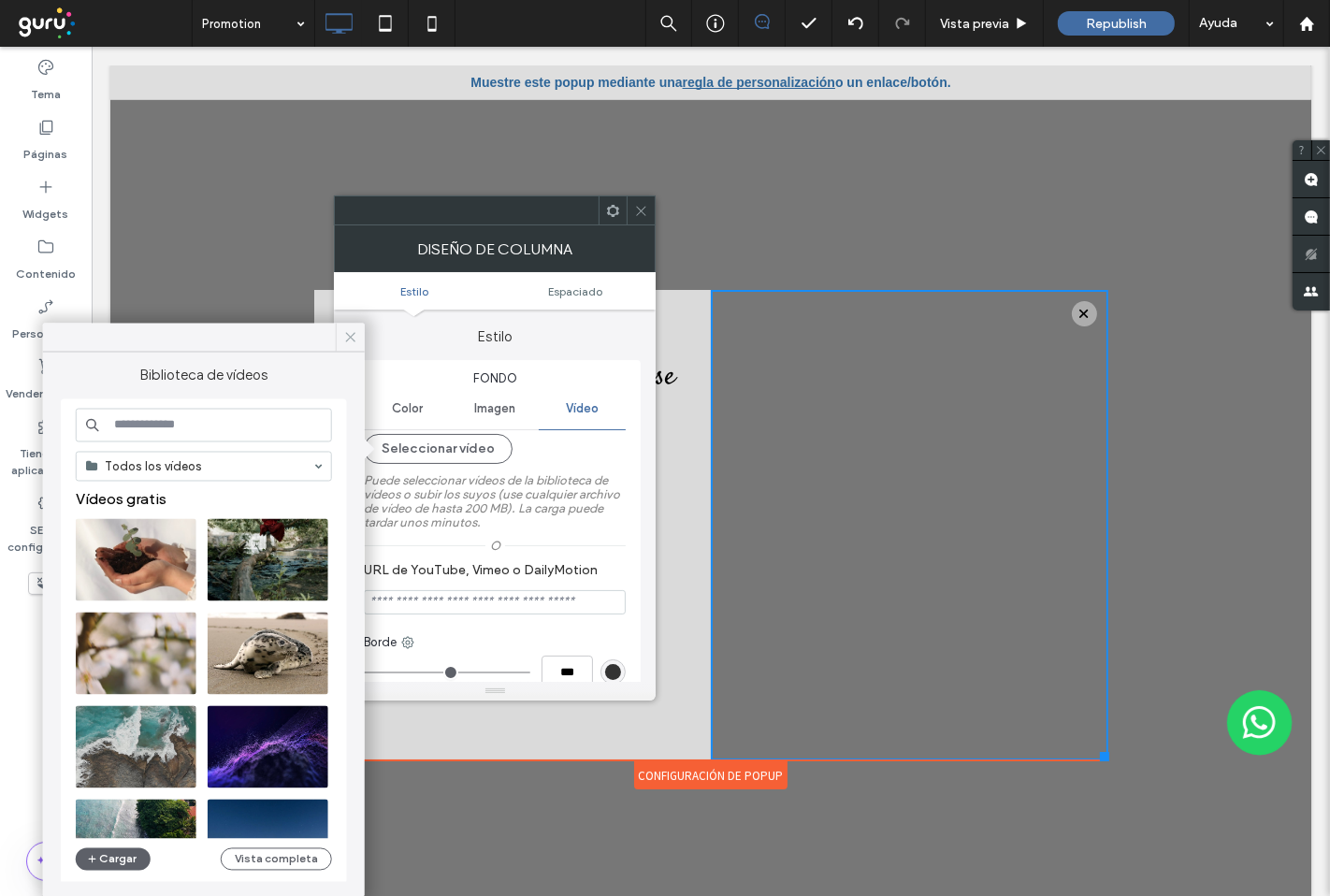 click 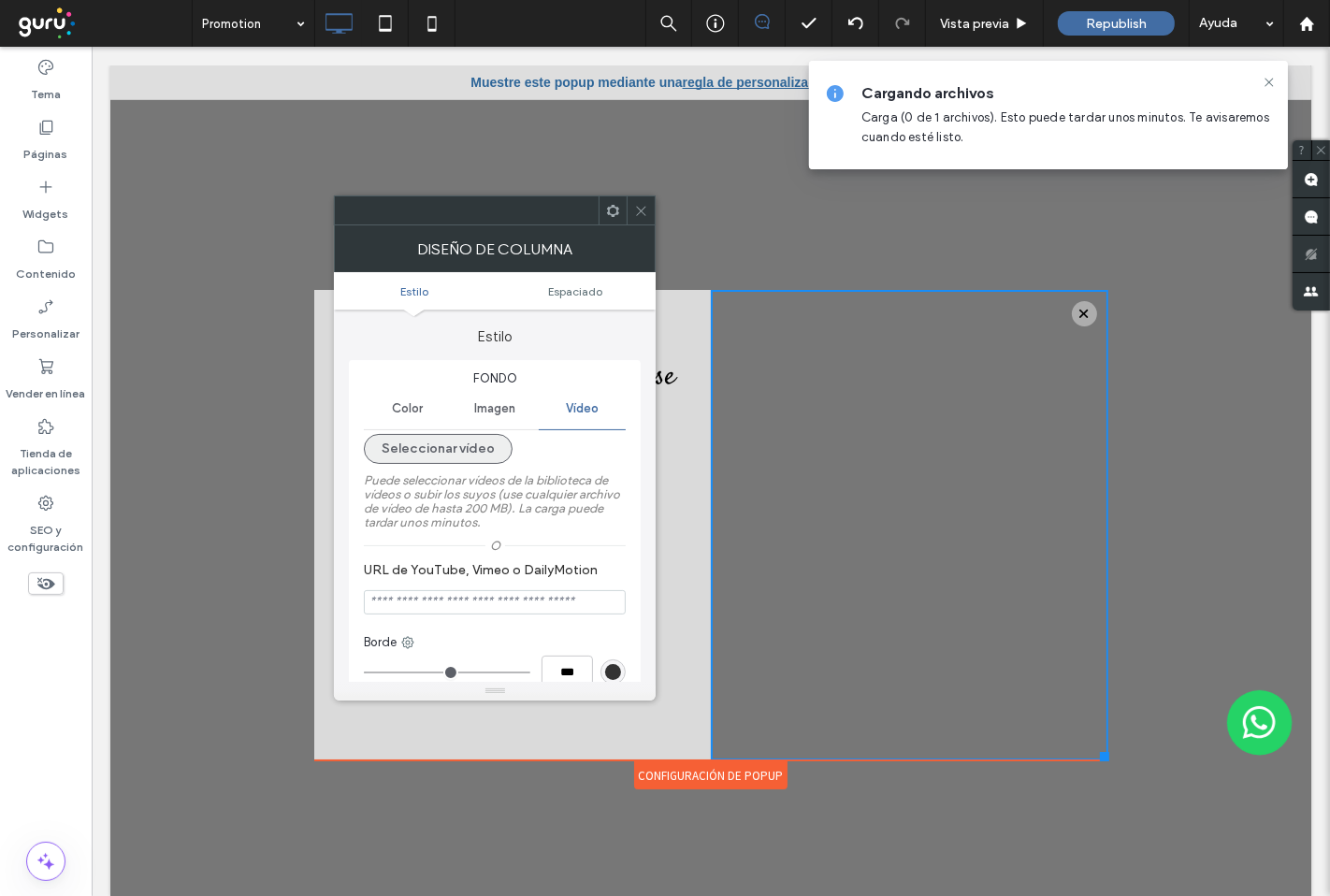 click on "Seleccionar vídeo" at bounding box center (438, 449) 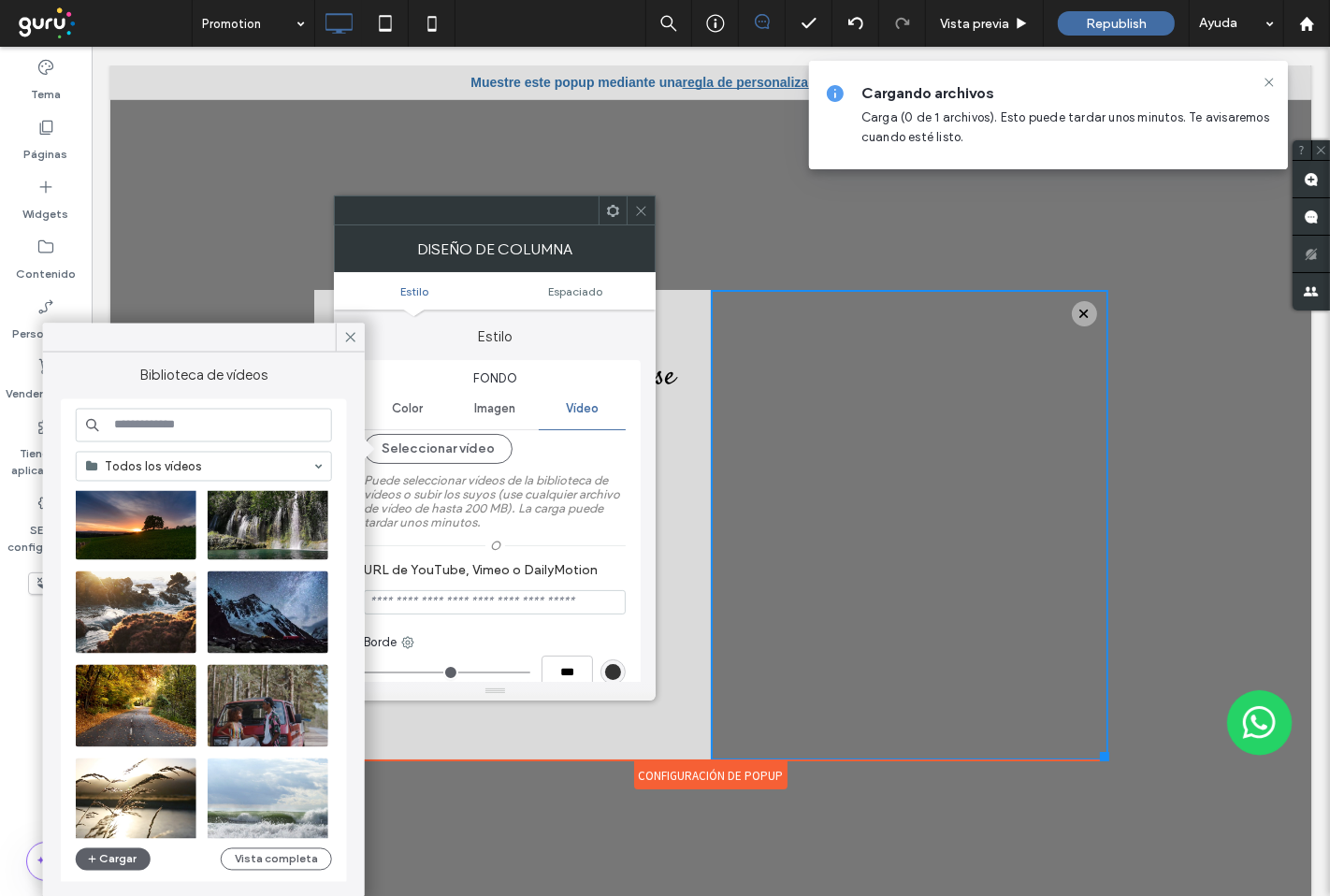 scroll, scrollTop: 0, scrollLeft: 0, axis: both 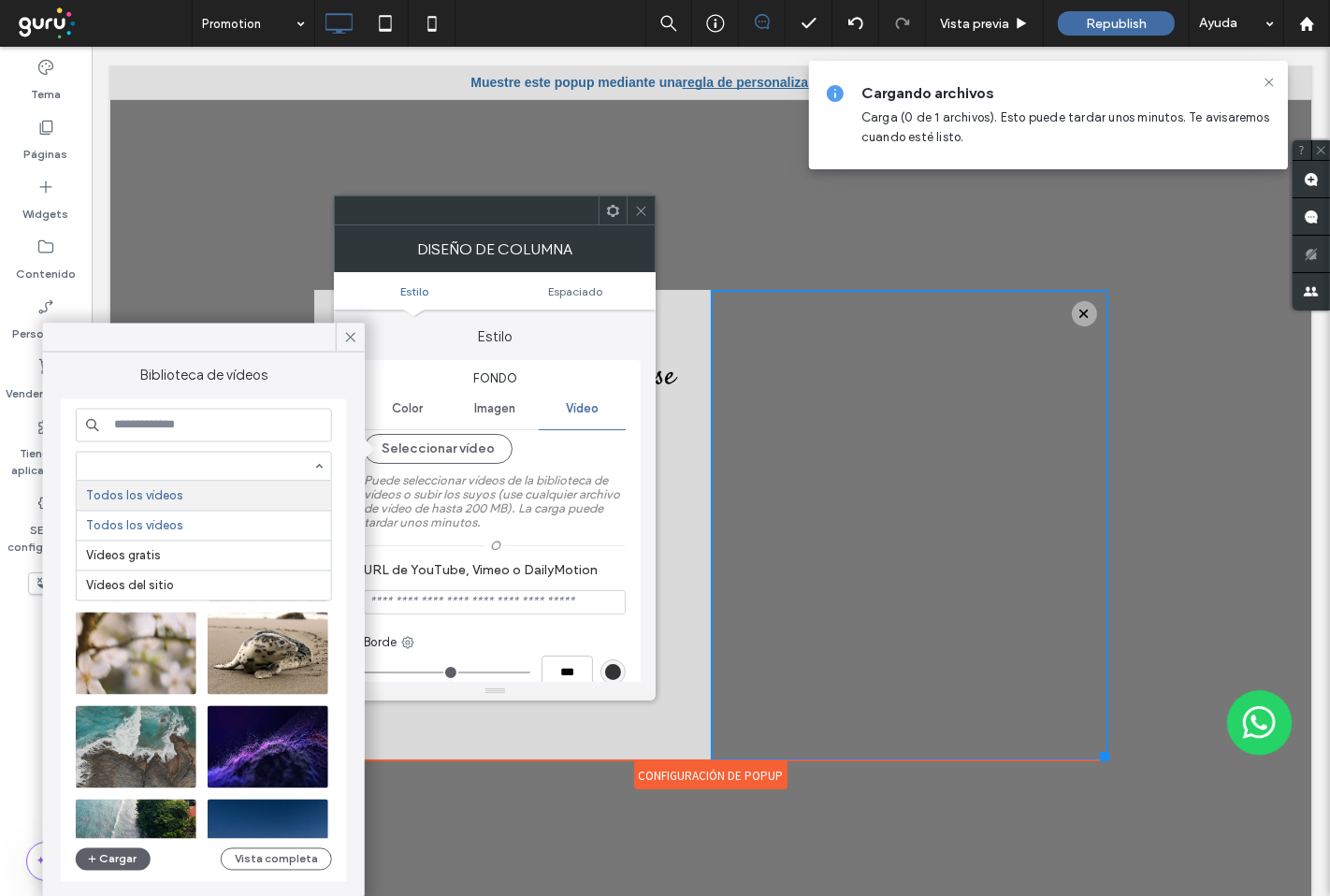 click at bounding box center (199, 467) 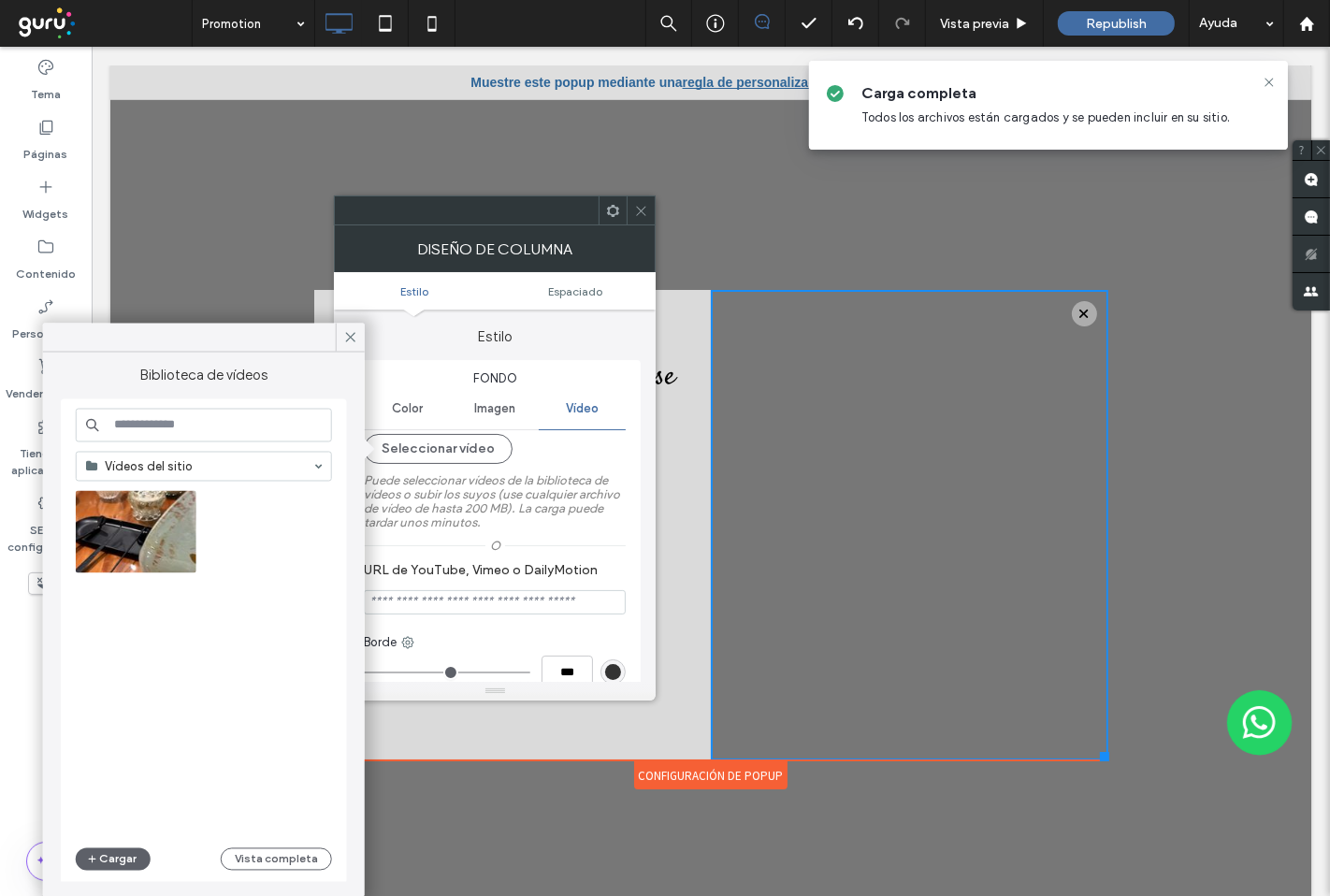 click at bounding box center [199, 467] 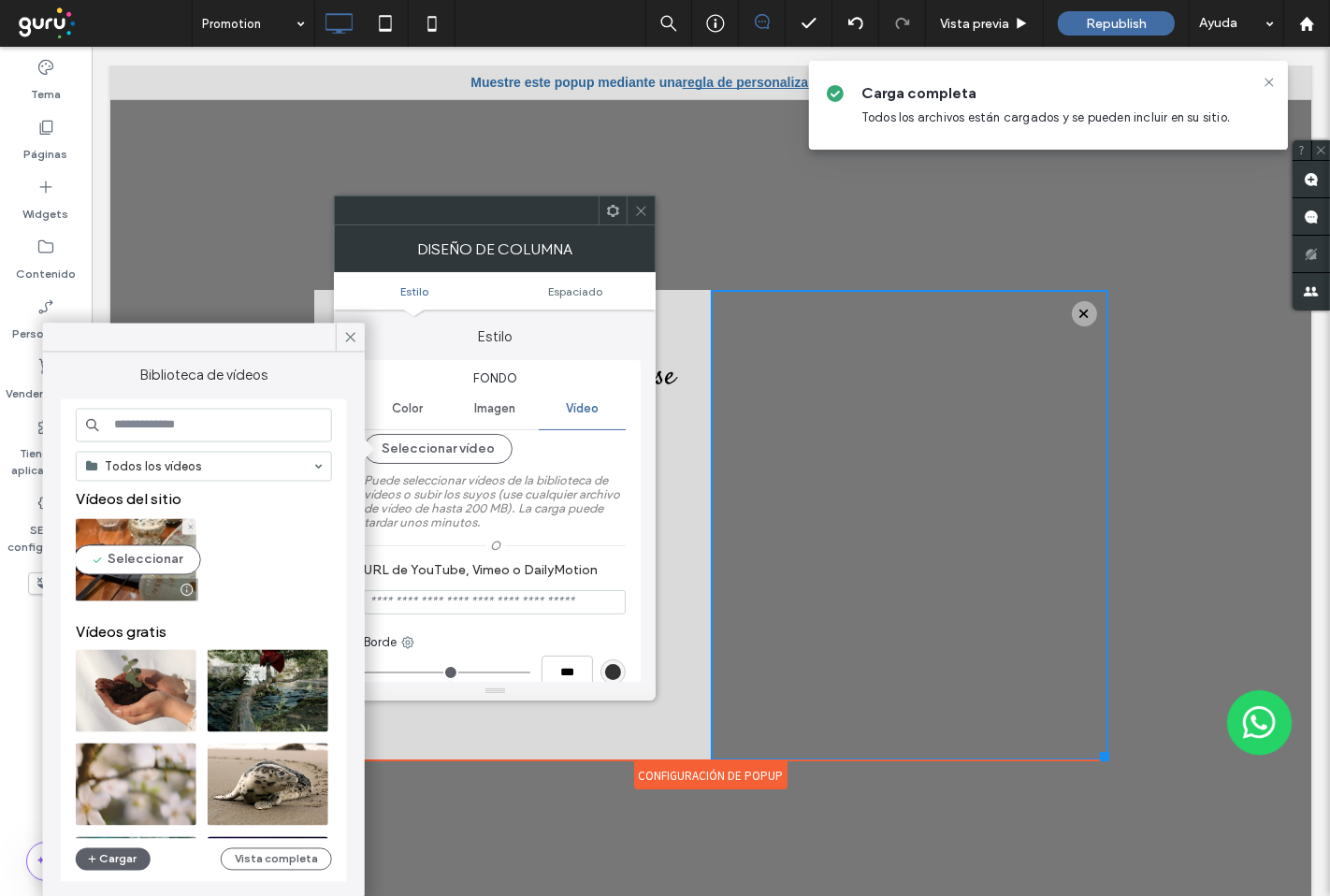drag, startPoint x: 118, startPoint y: 576, endPoint x: 36, endPoint y: 527, distance: 95.52487 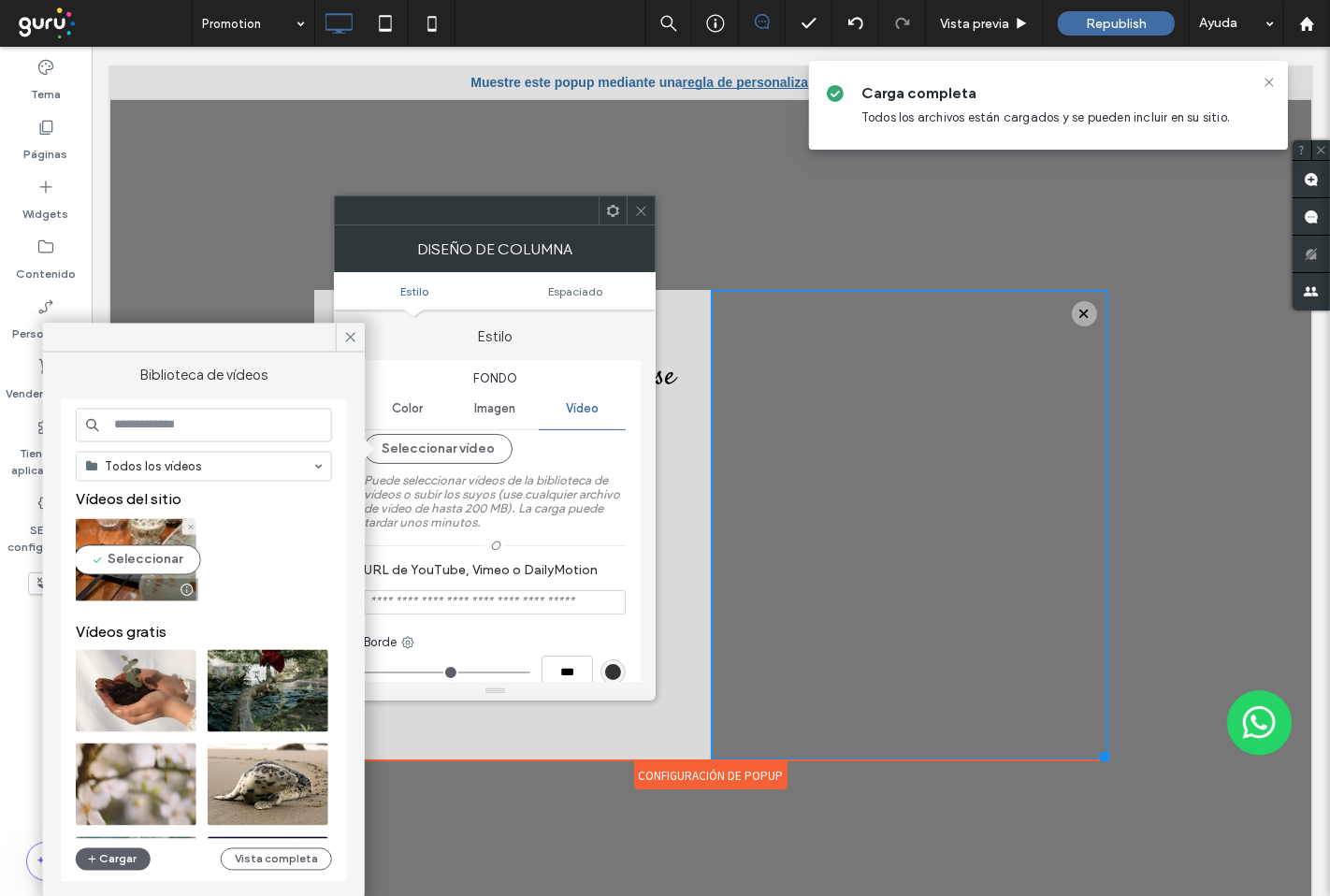 type on "**********" 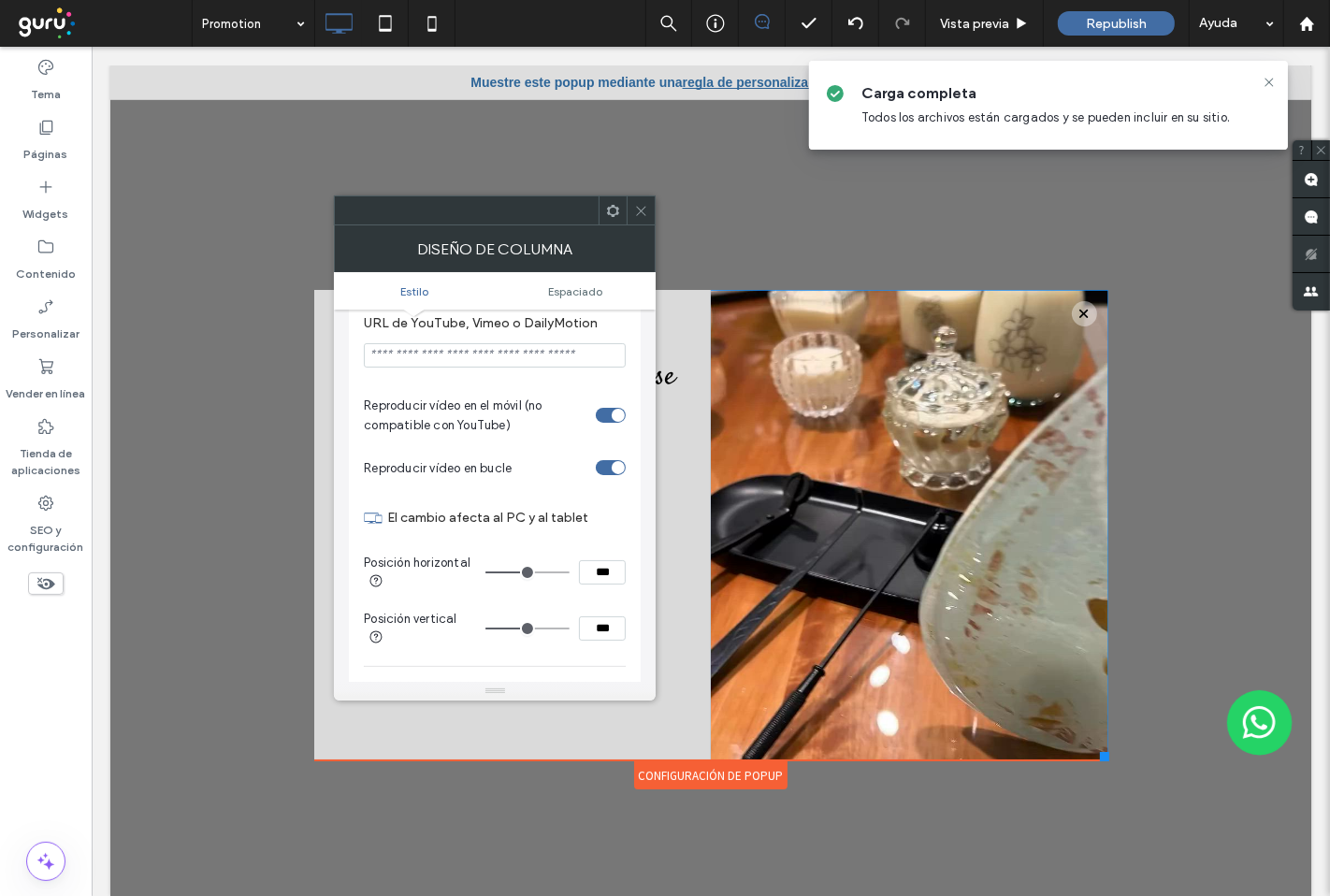 scroll, scrollTop: 519, scrollLeft: 0, axis: vertical 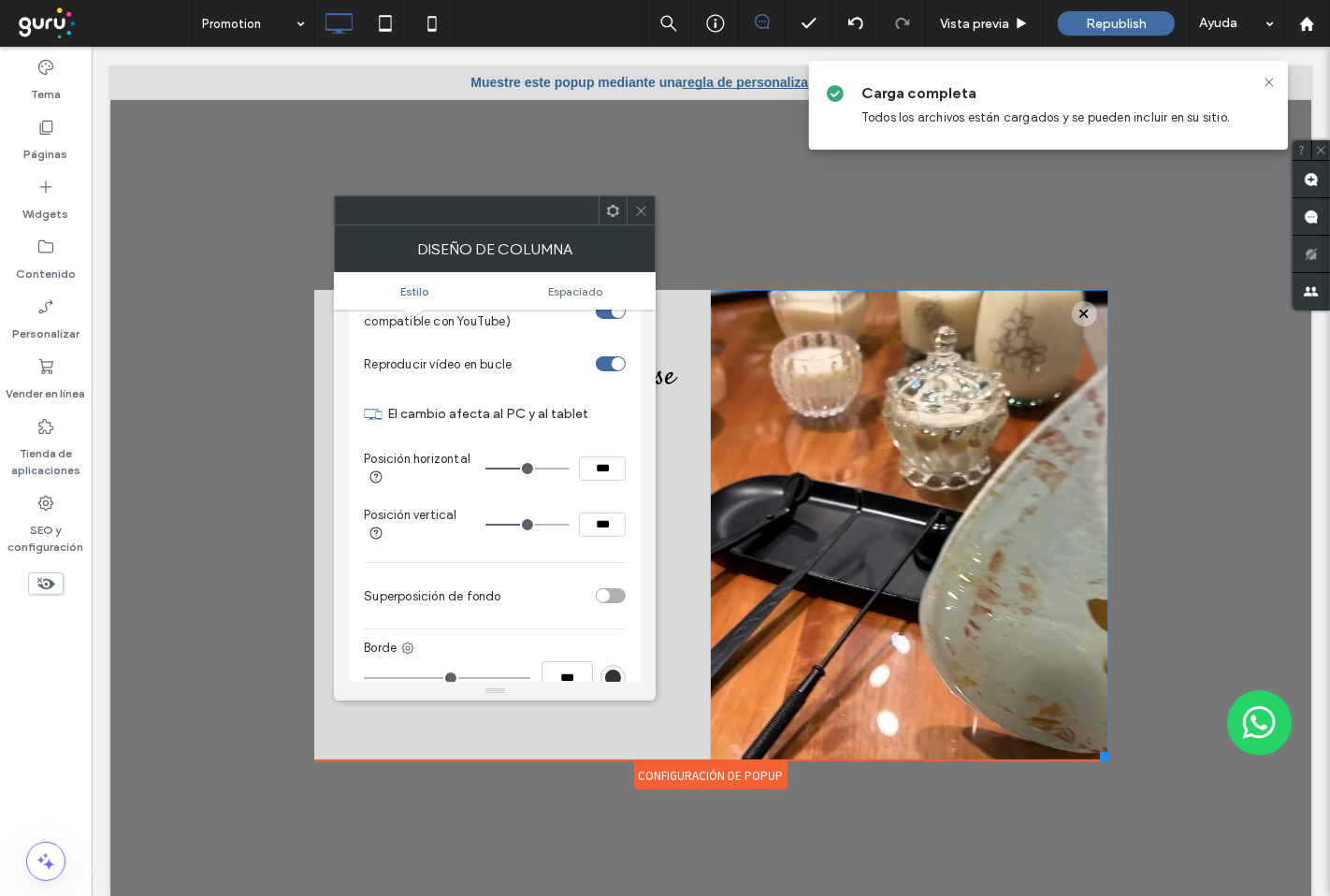 click 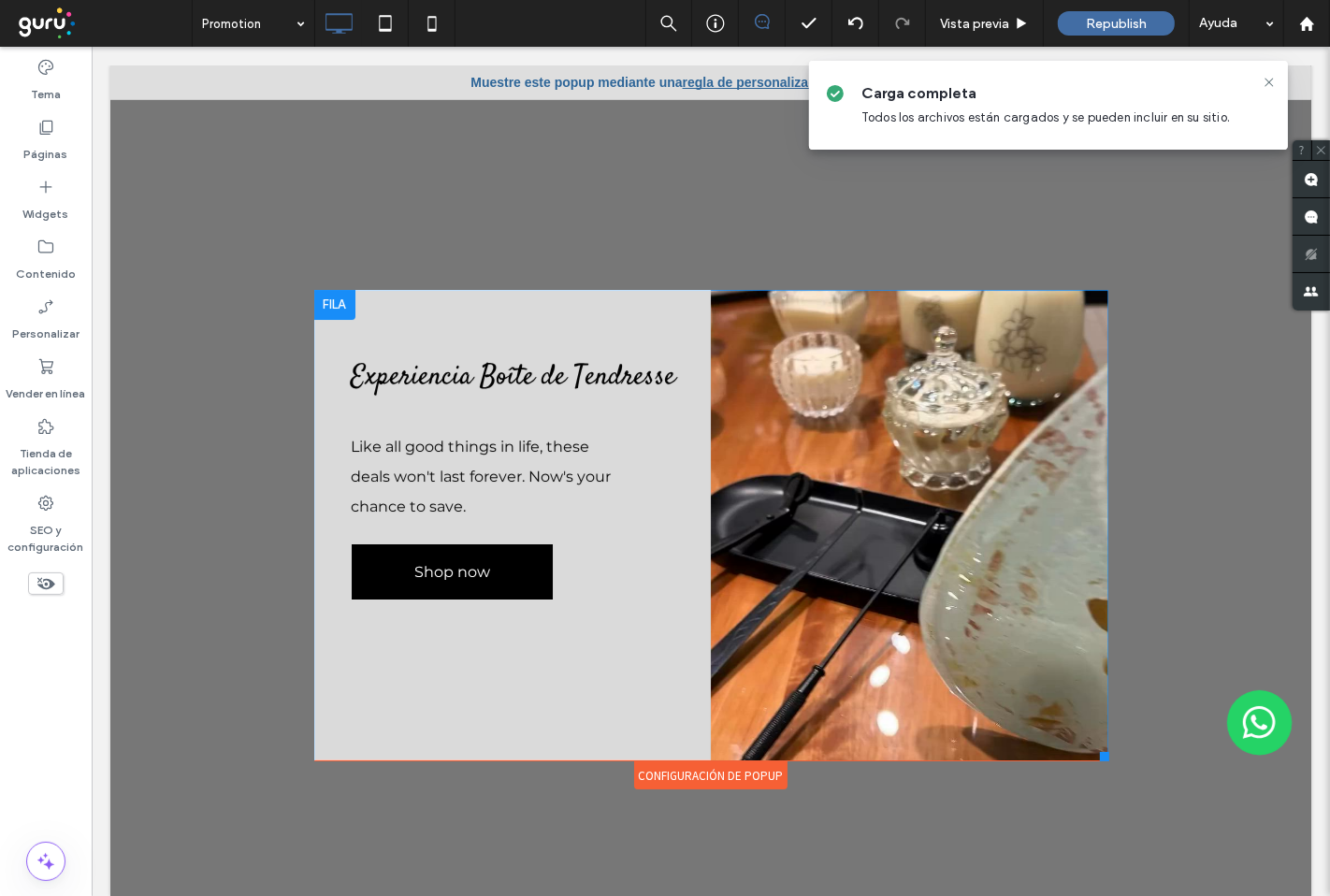 click on "Click To Paste" at bounding box center [908, 525] 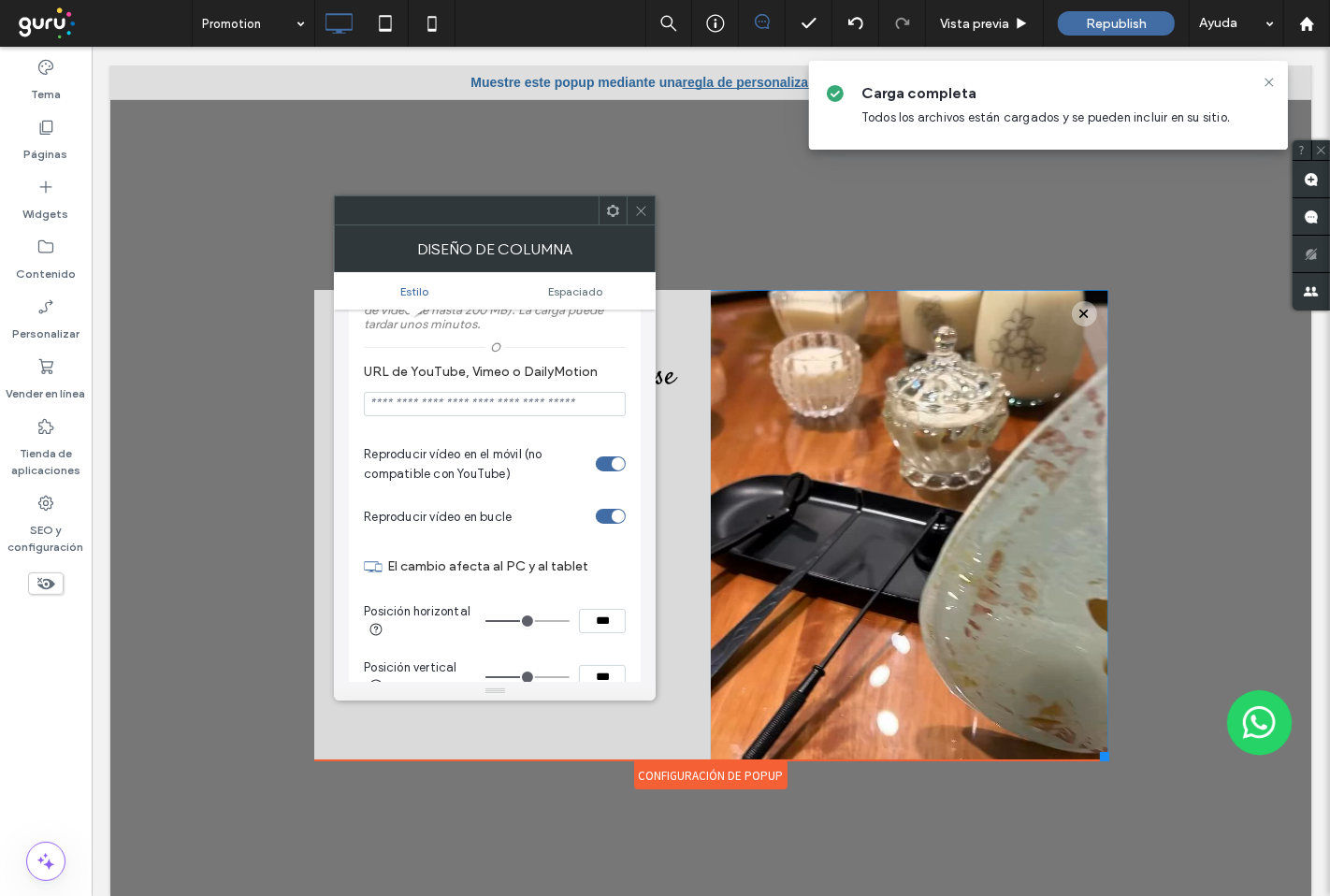 scroll, scrollTop: 415, scrollLeft: 0, axis: vertical 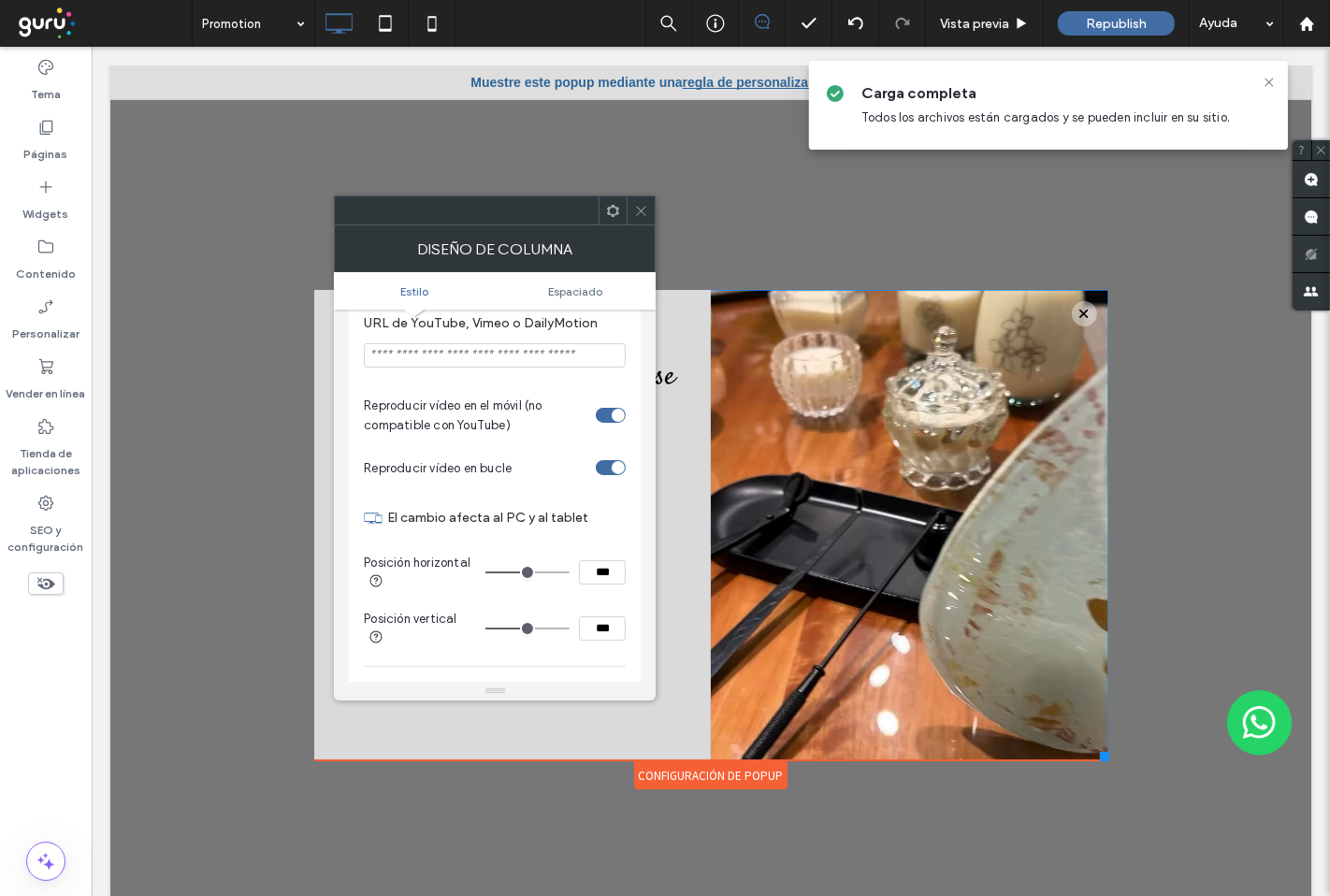 type on "**" 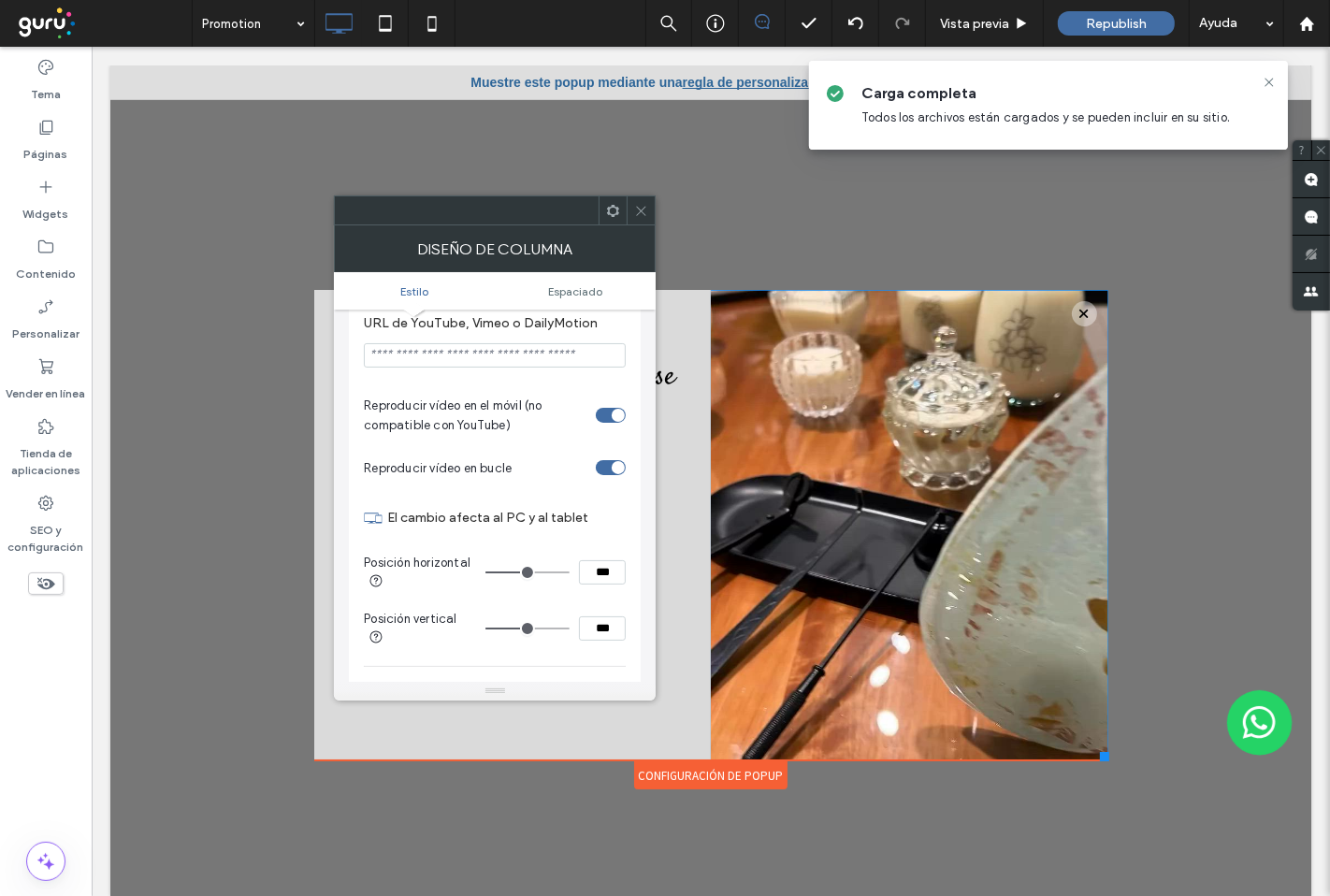 type on "**" 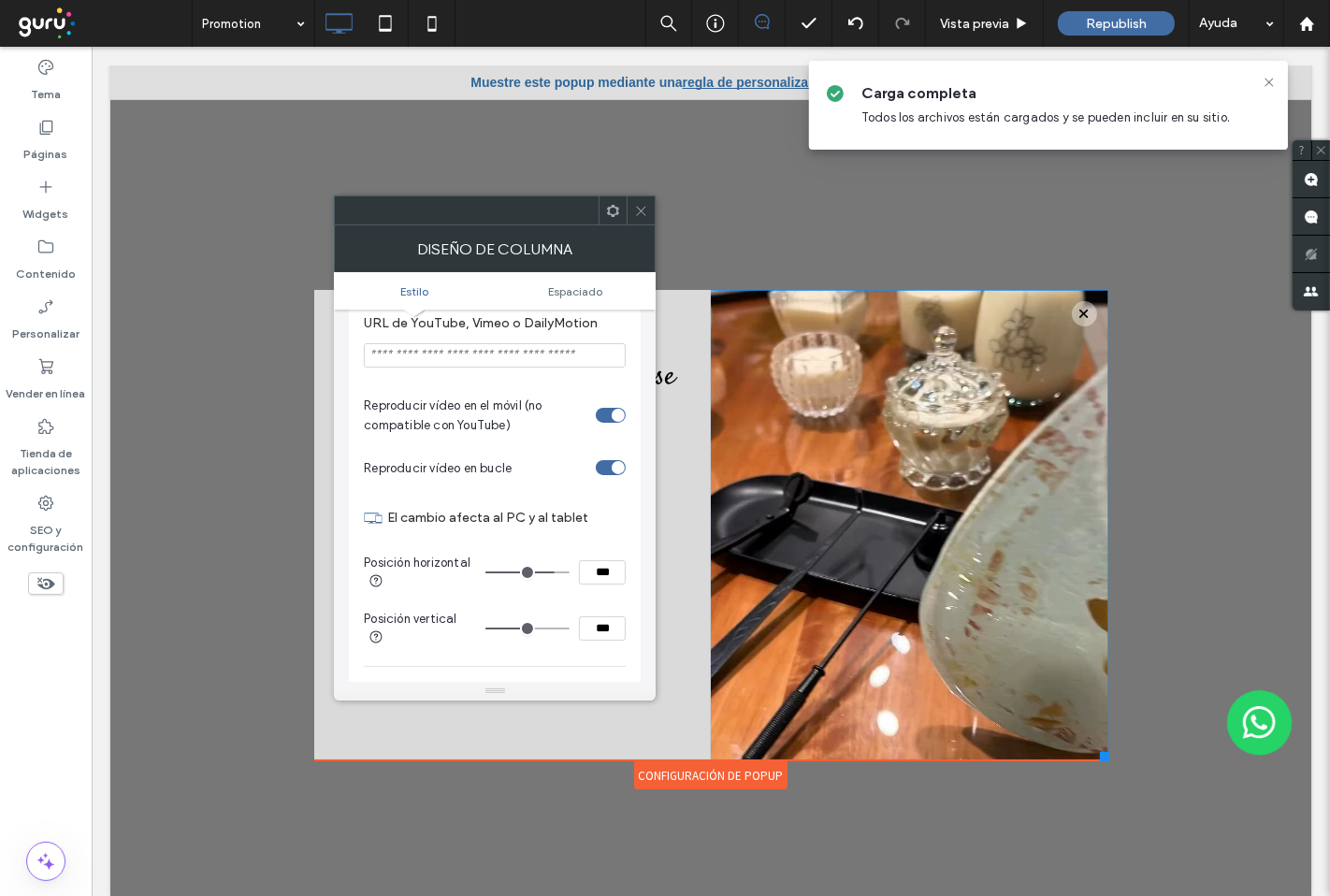 type on "**" 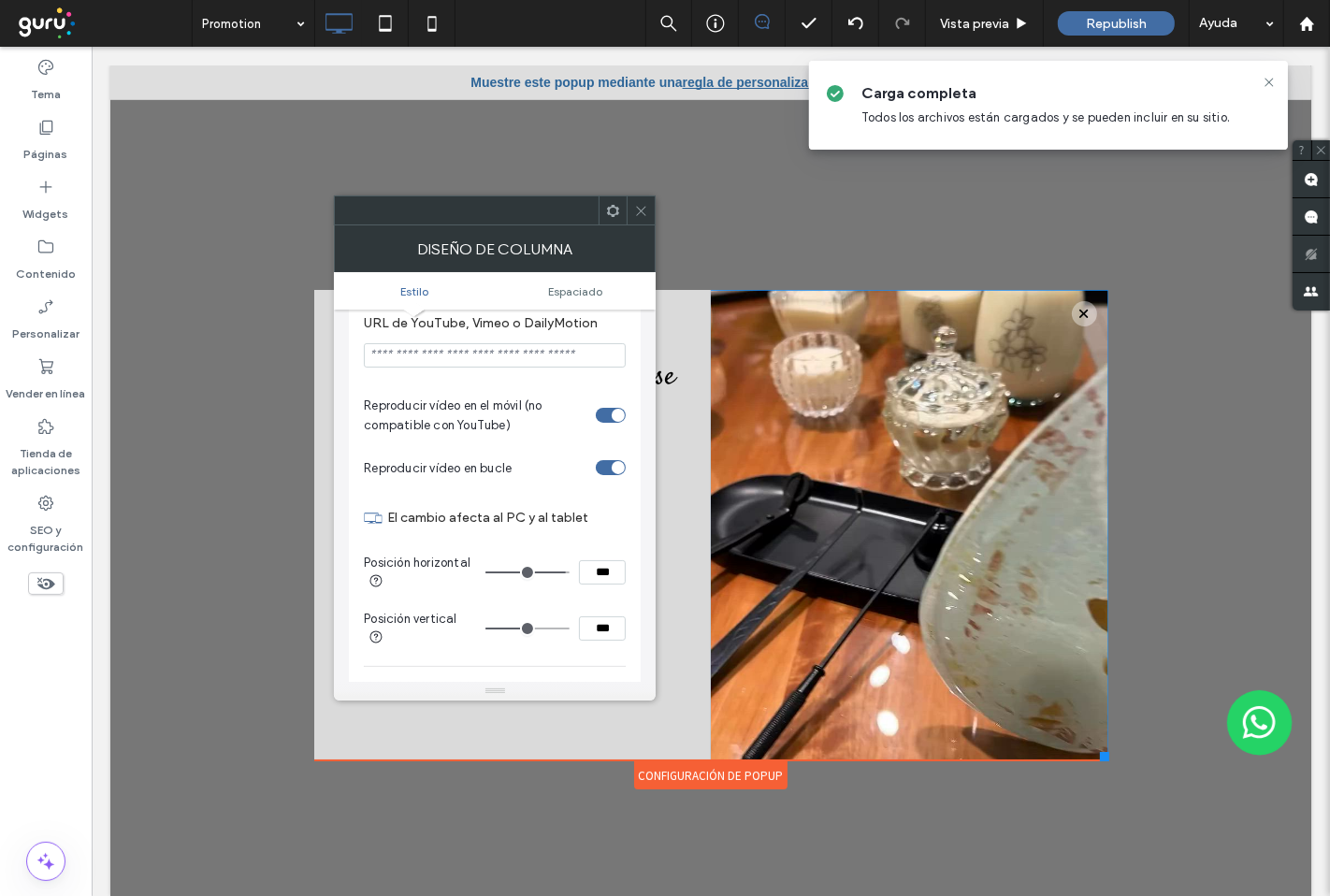 type on "**" 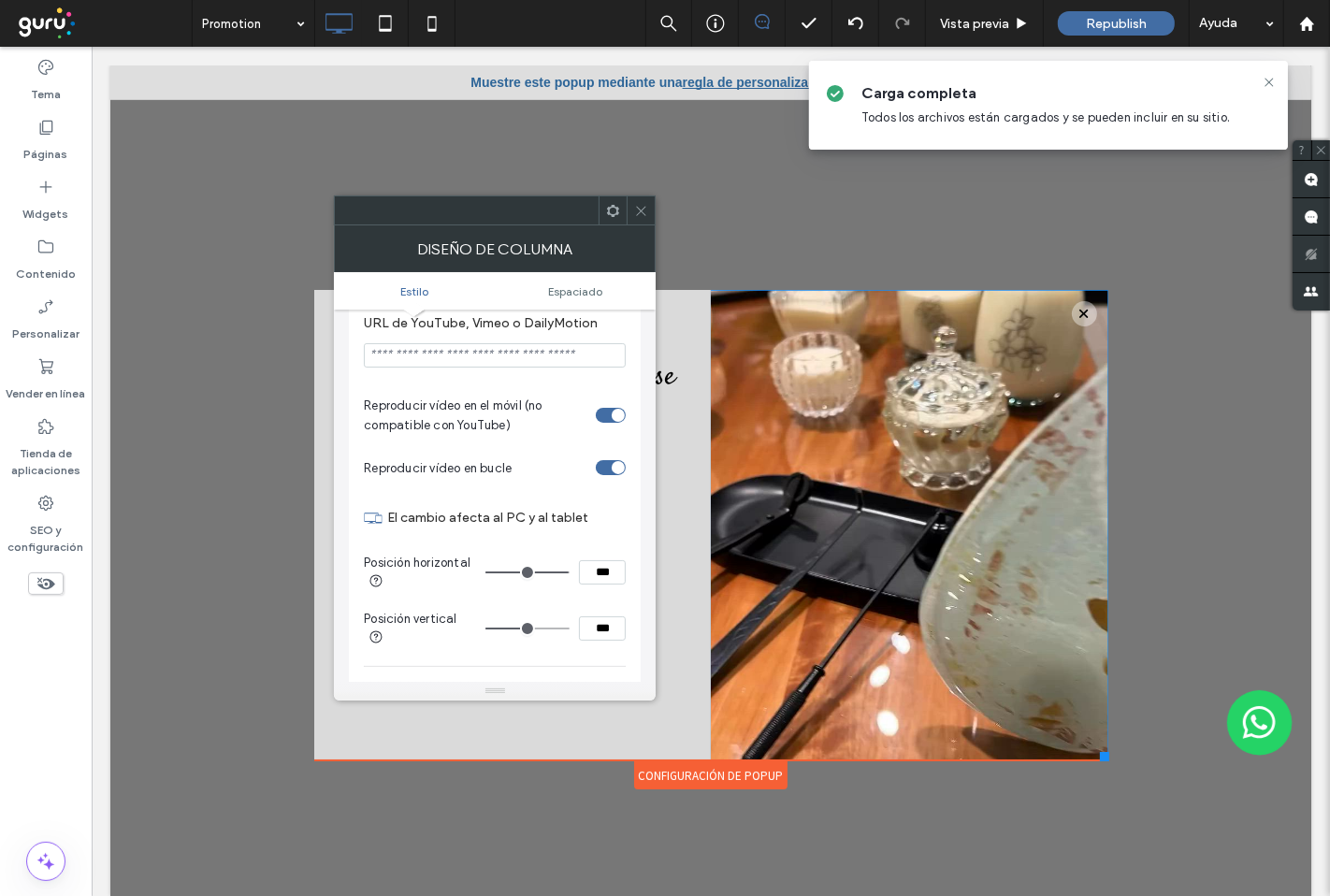 type on "***" 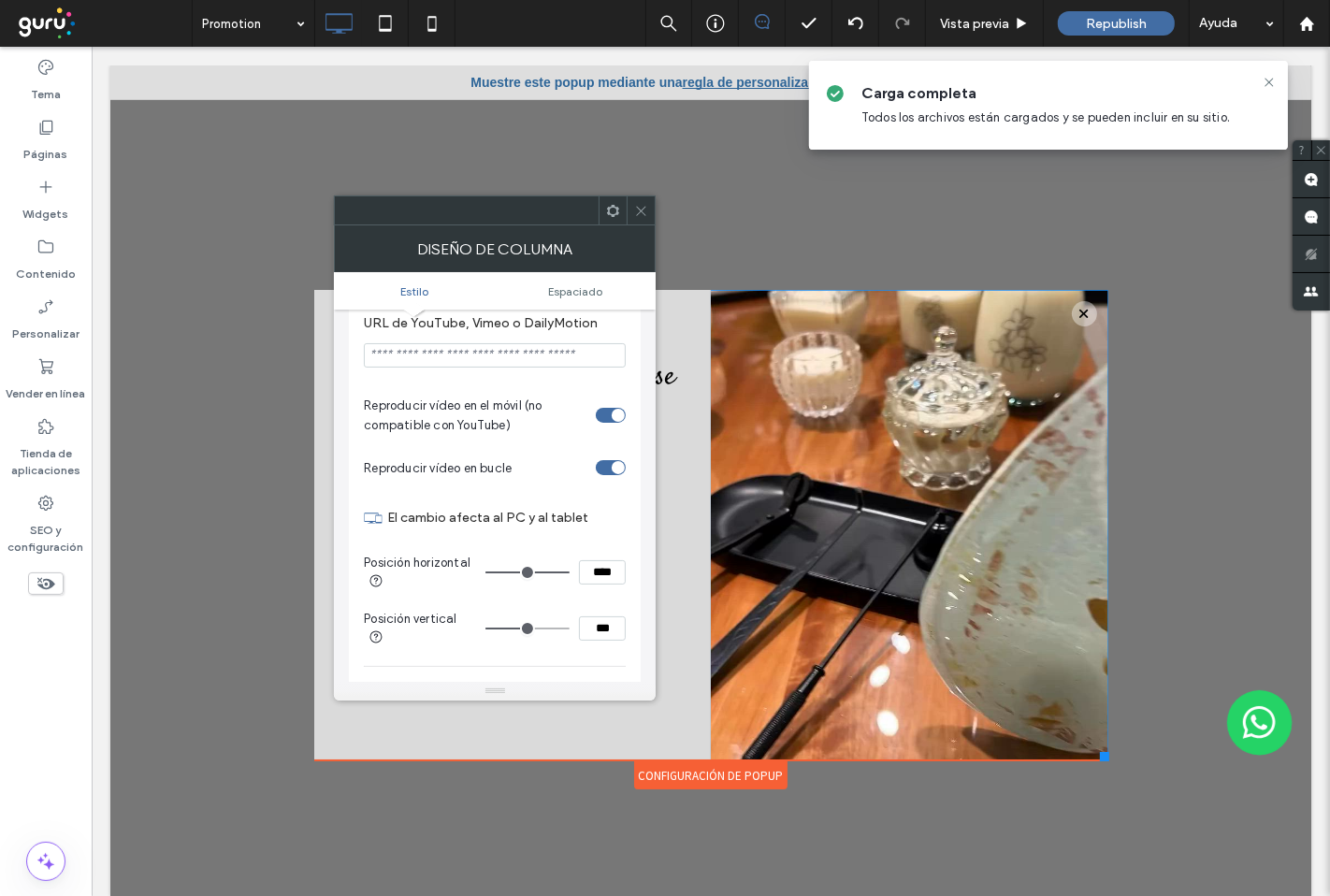 type on "**" 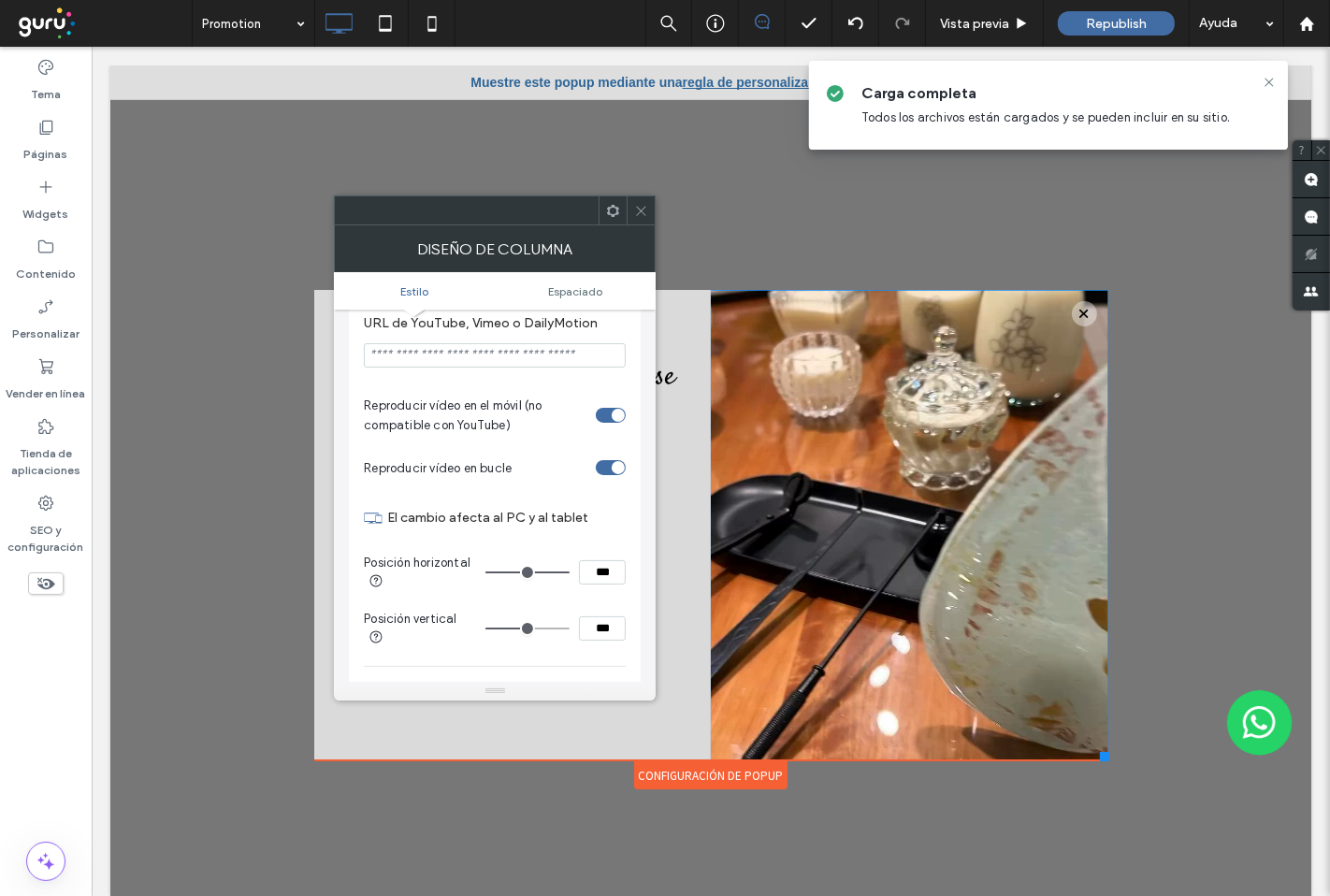 type on "**" 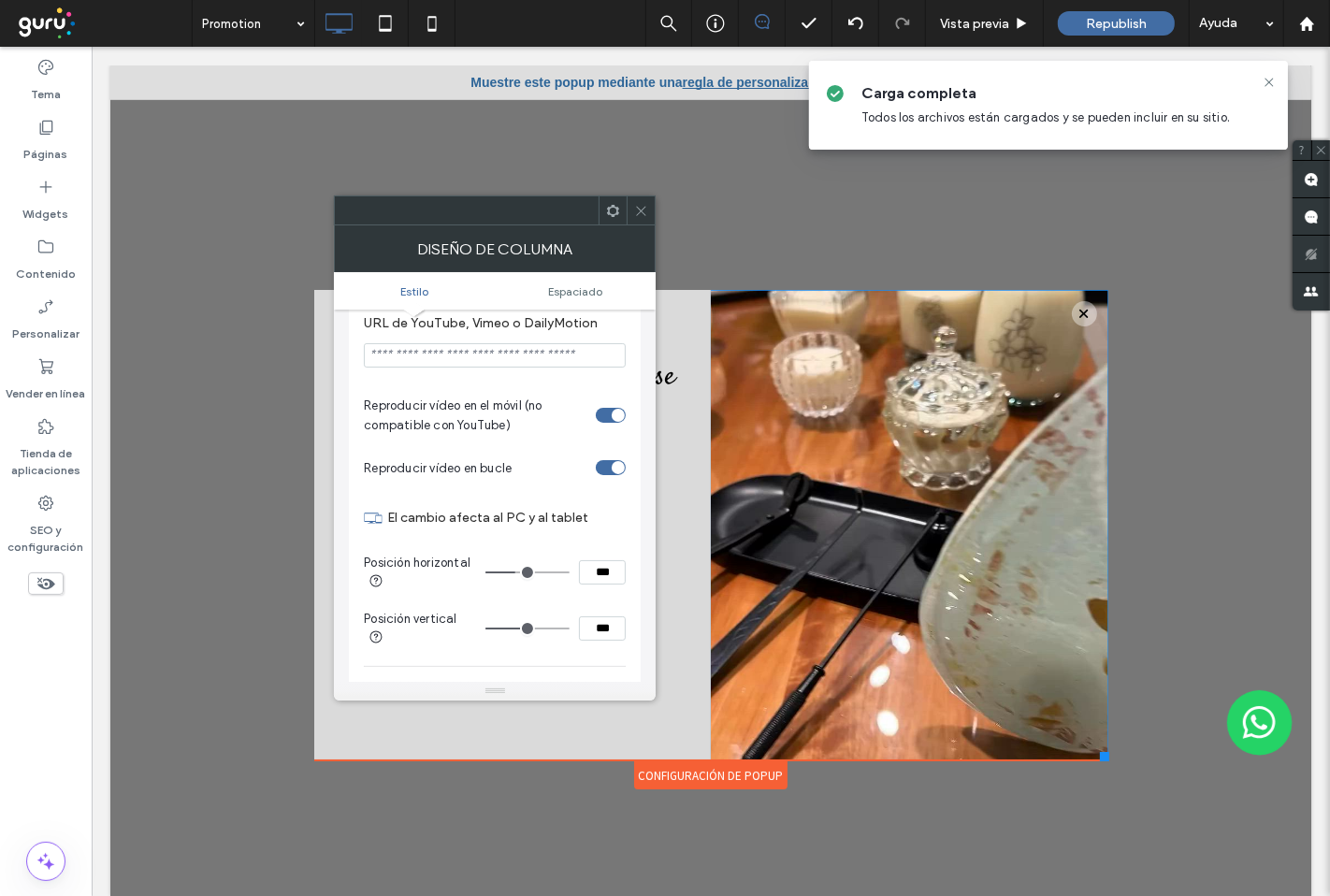 type on "**" 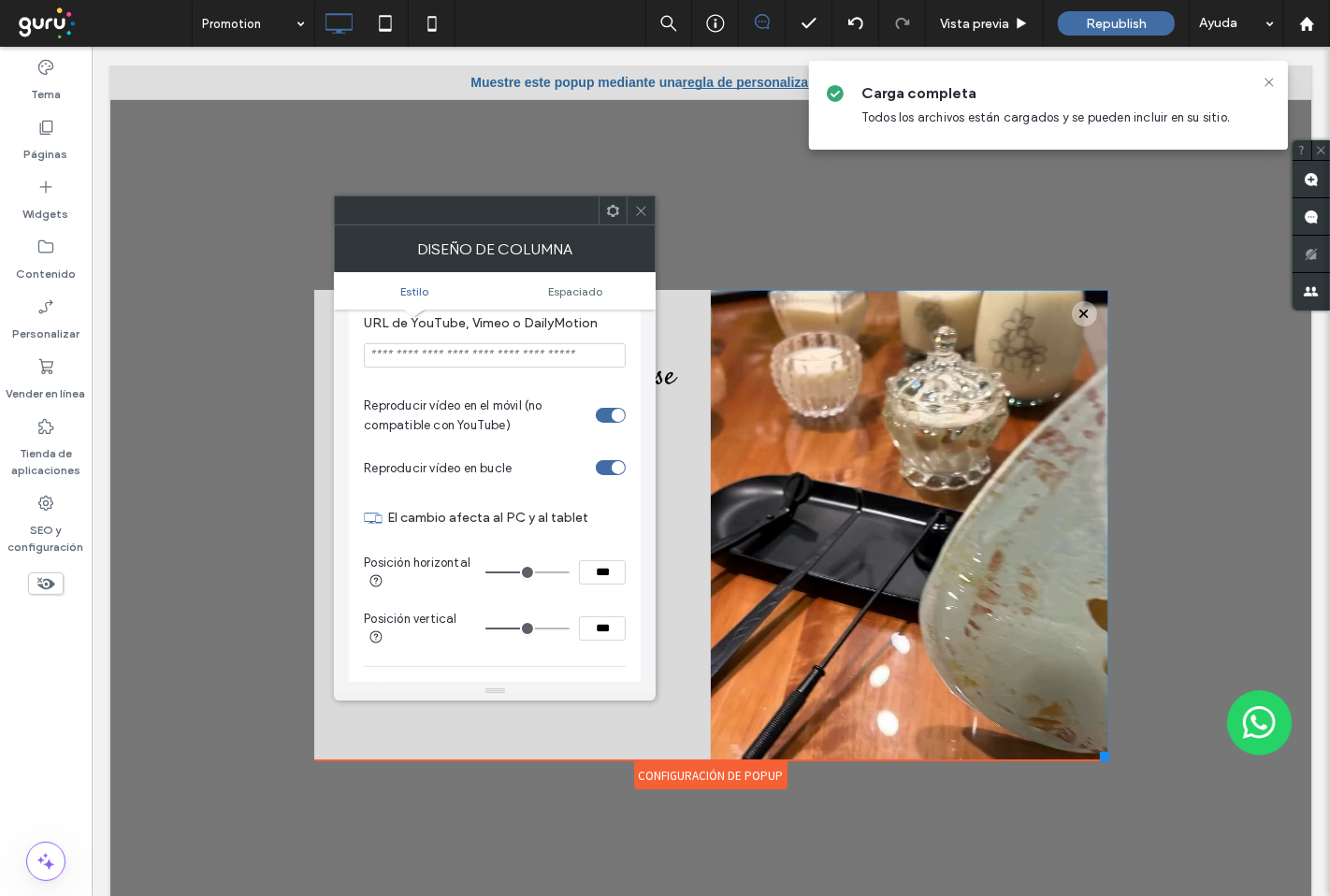 type on "**" 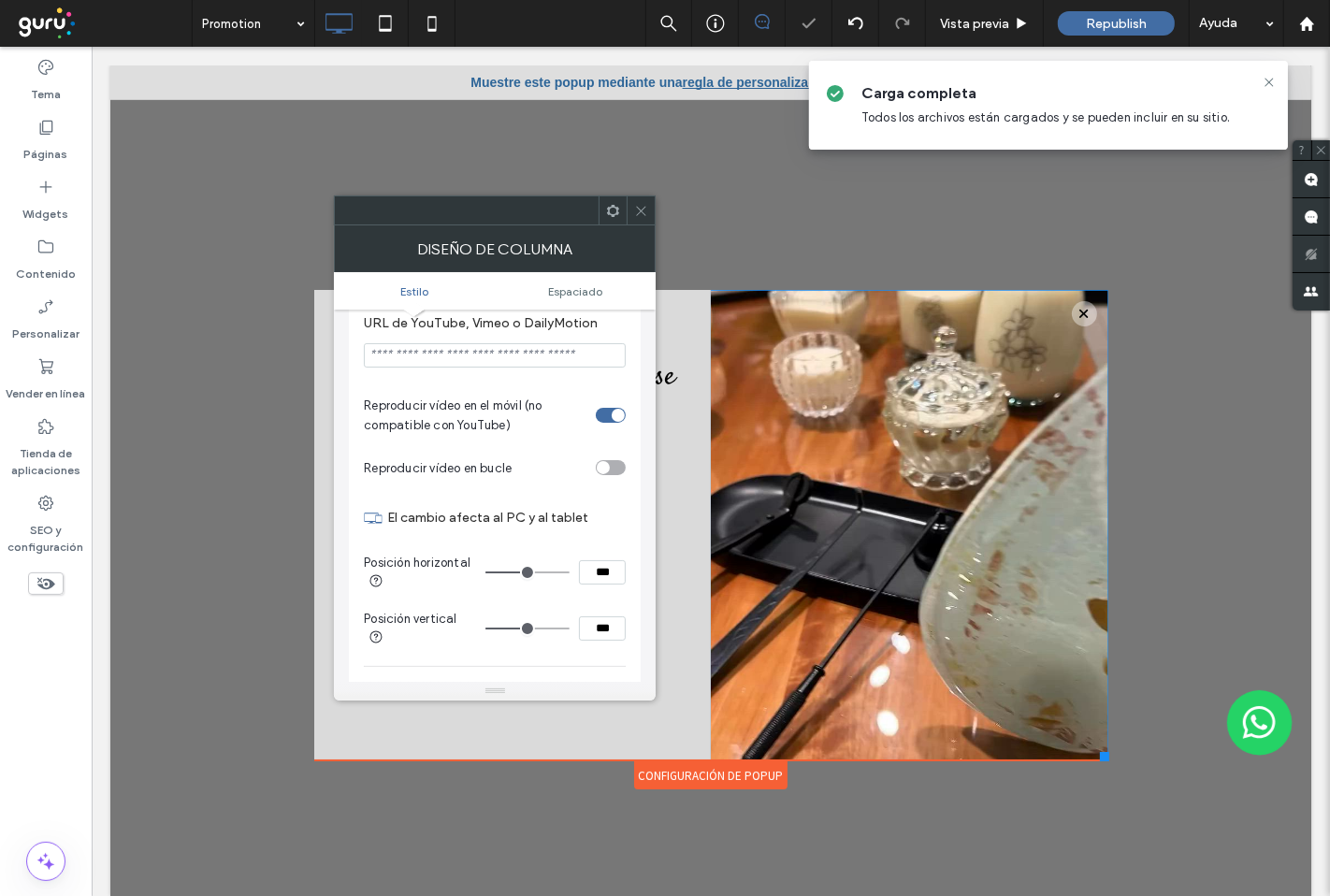 click at bounding box center [611, 468] 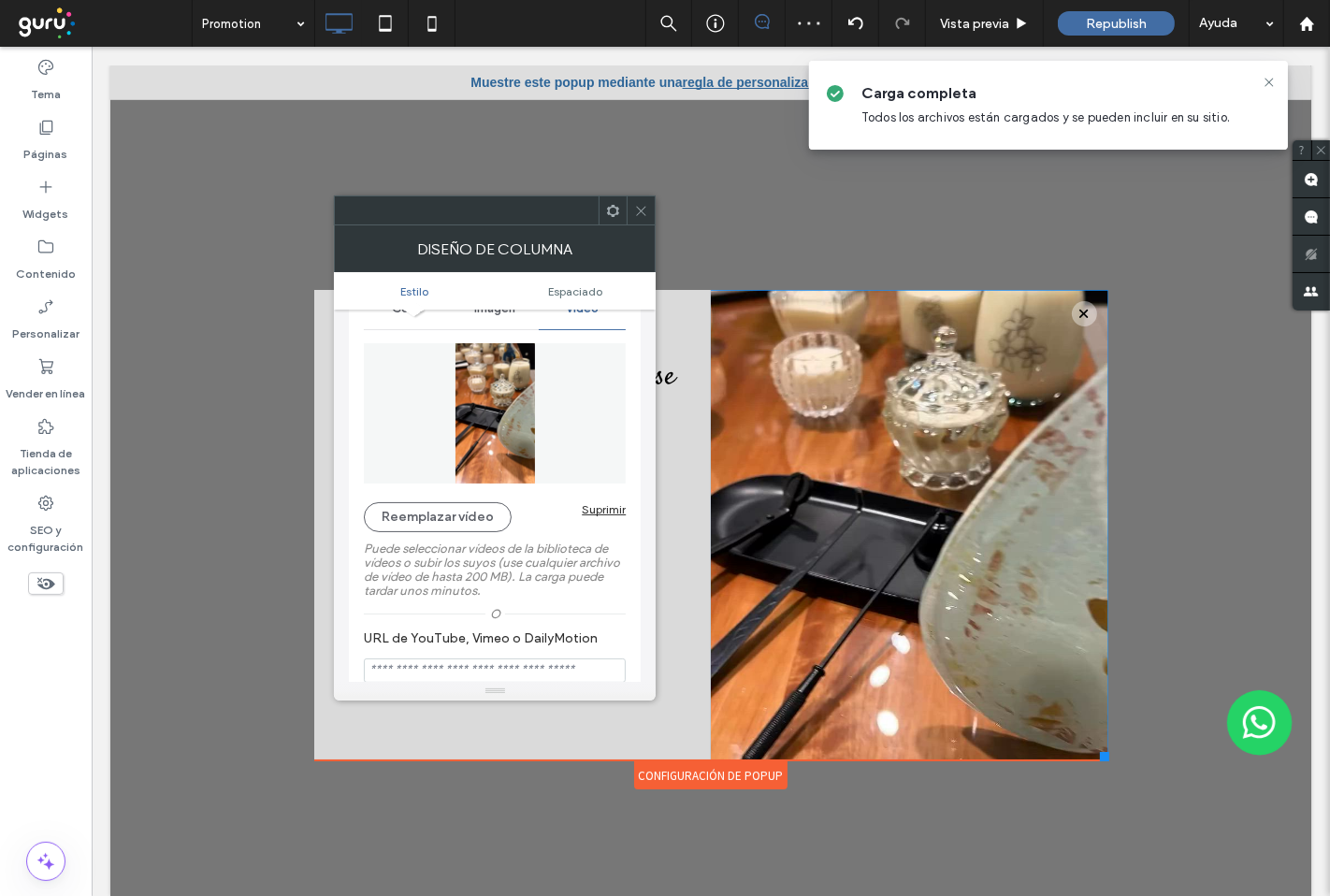 scroll, scrollTop: 0, scrollLeft: 0, axis: both 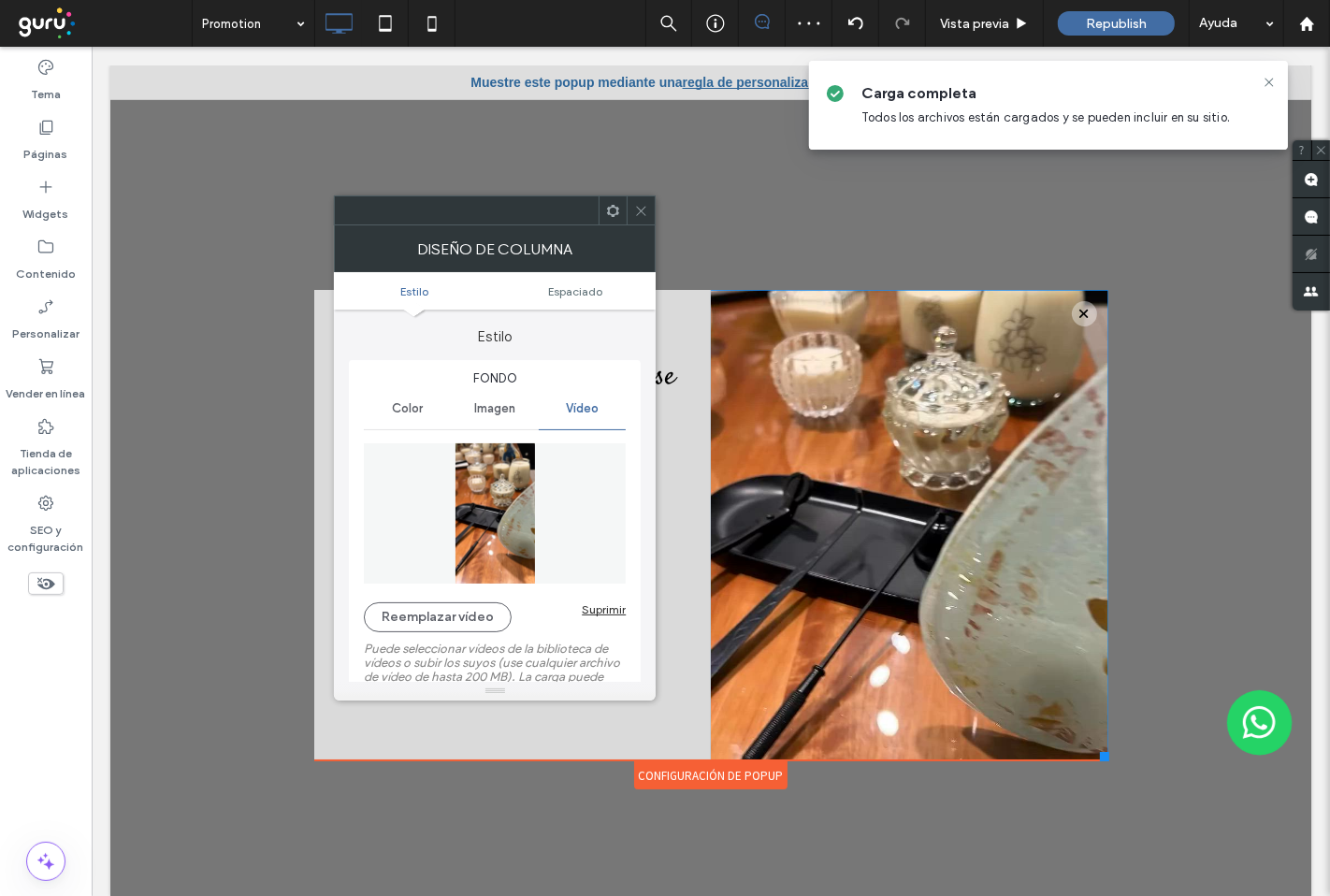 drag, startPoint x: 643, startPoint y: 202, endPoint x: 579, endPoint y: 240, distance: 74.43118 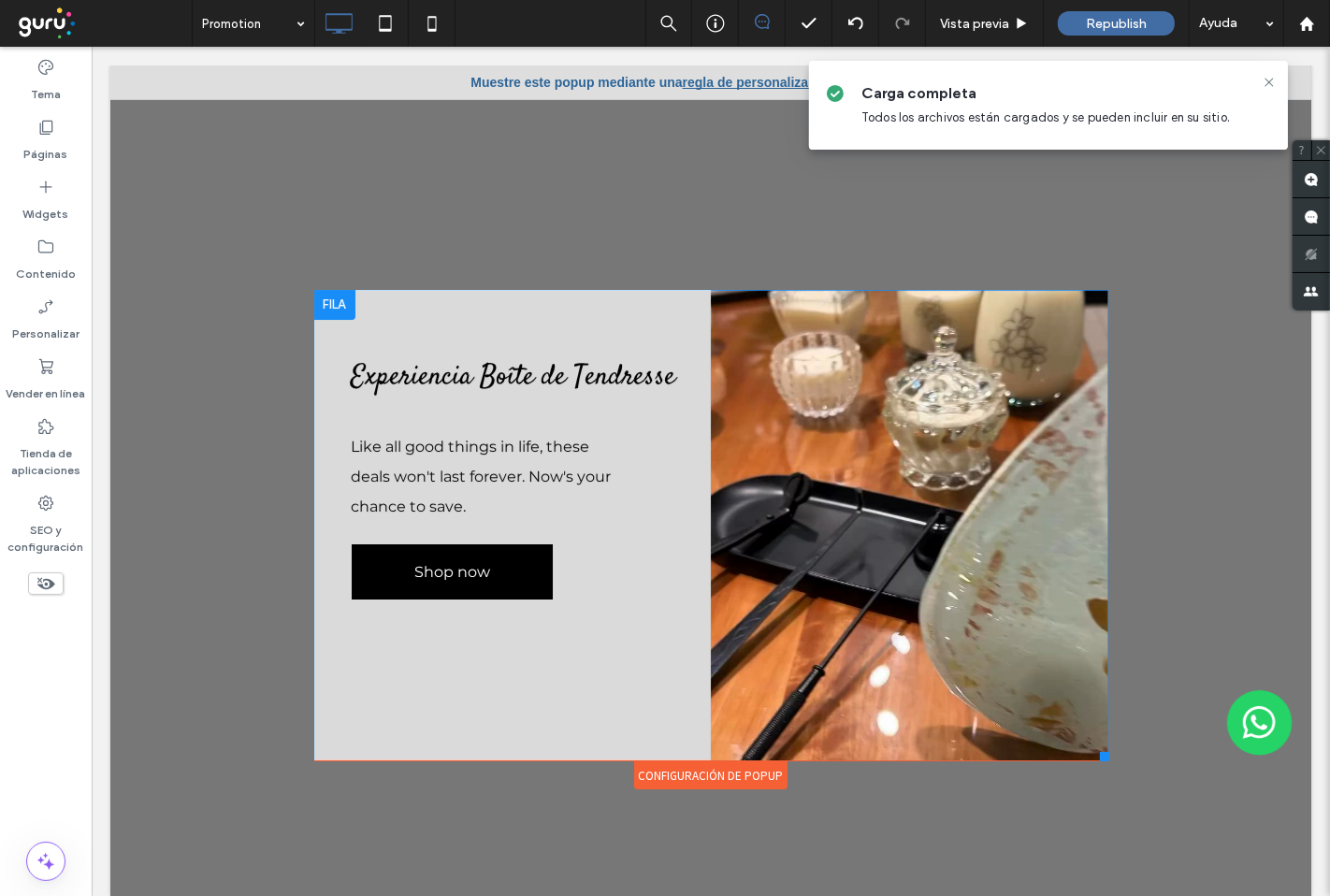 click on "Click To Paste" at bounding box center [908, 525] 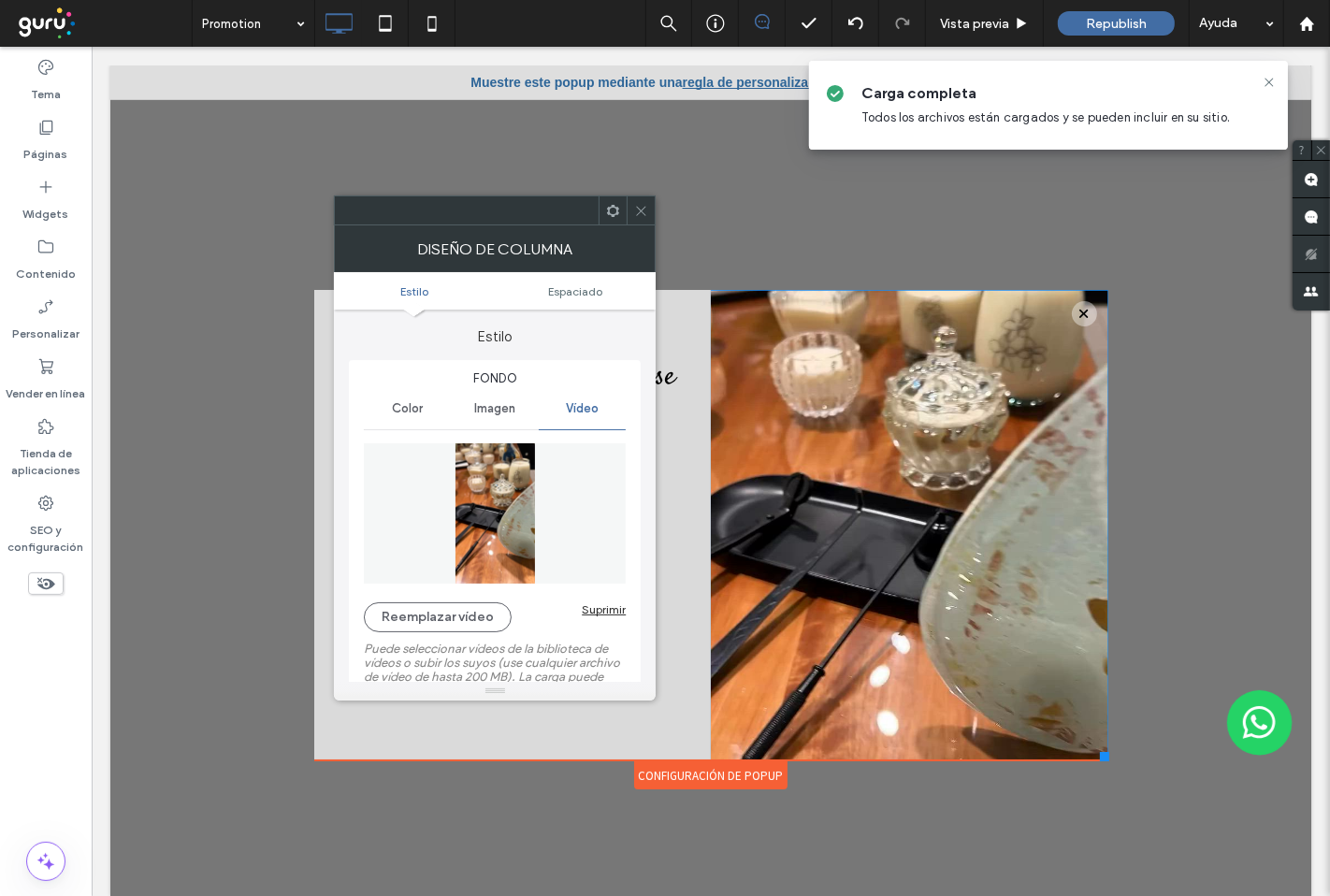click on "Suprimir" at bounding box center (603, 609) 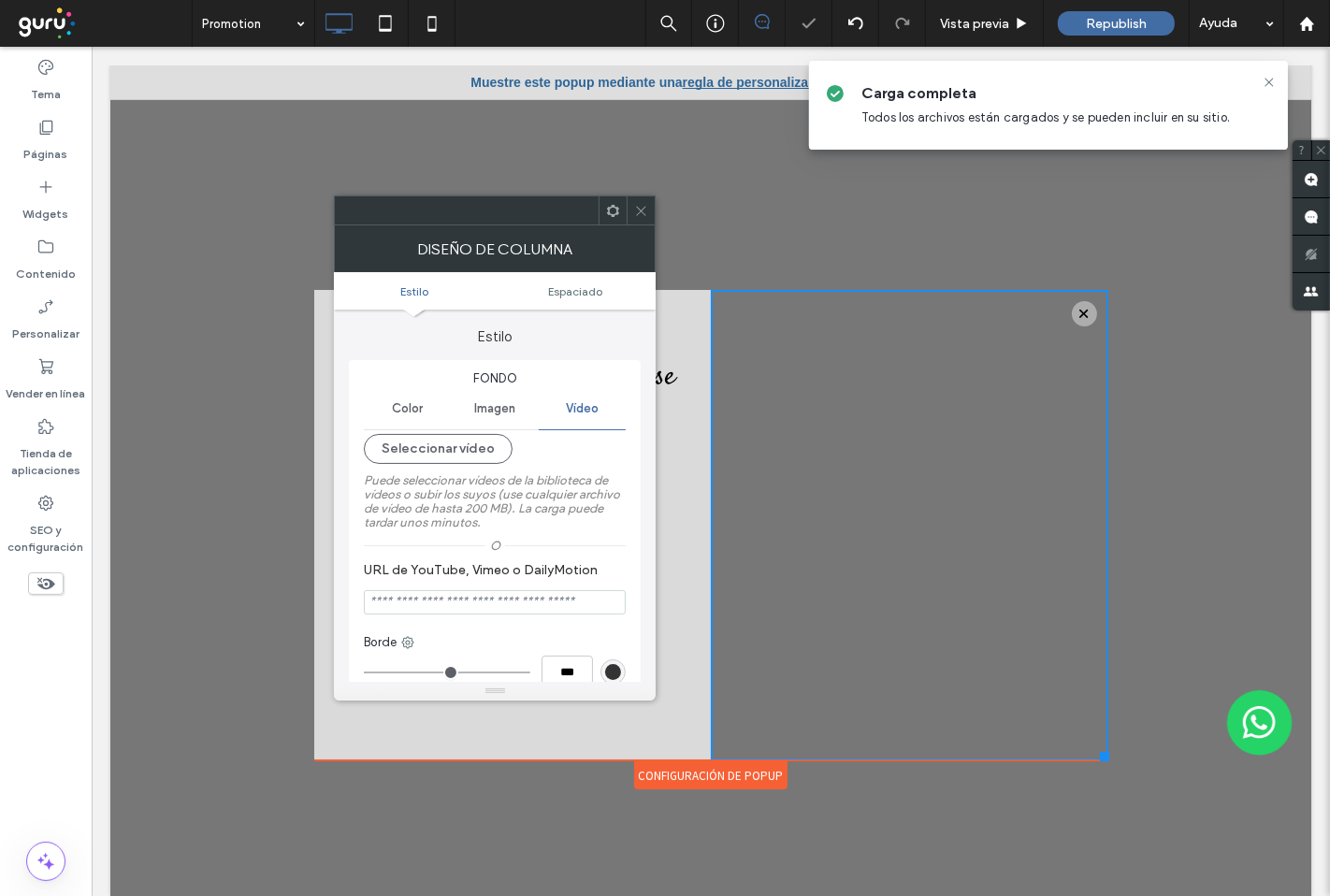 click 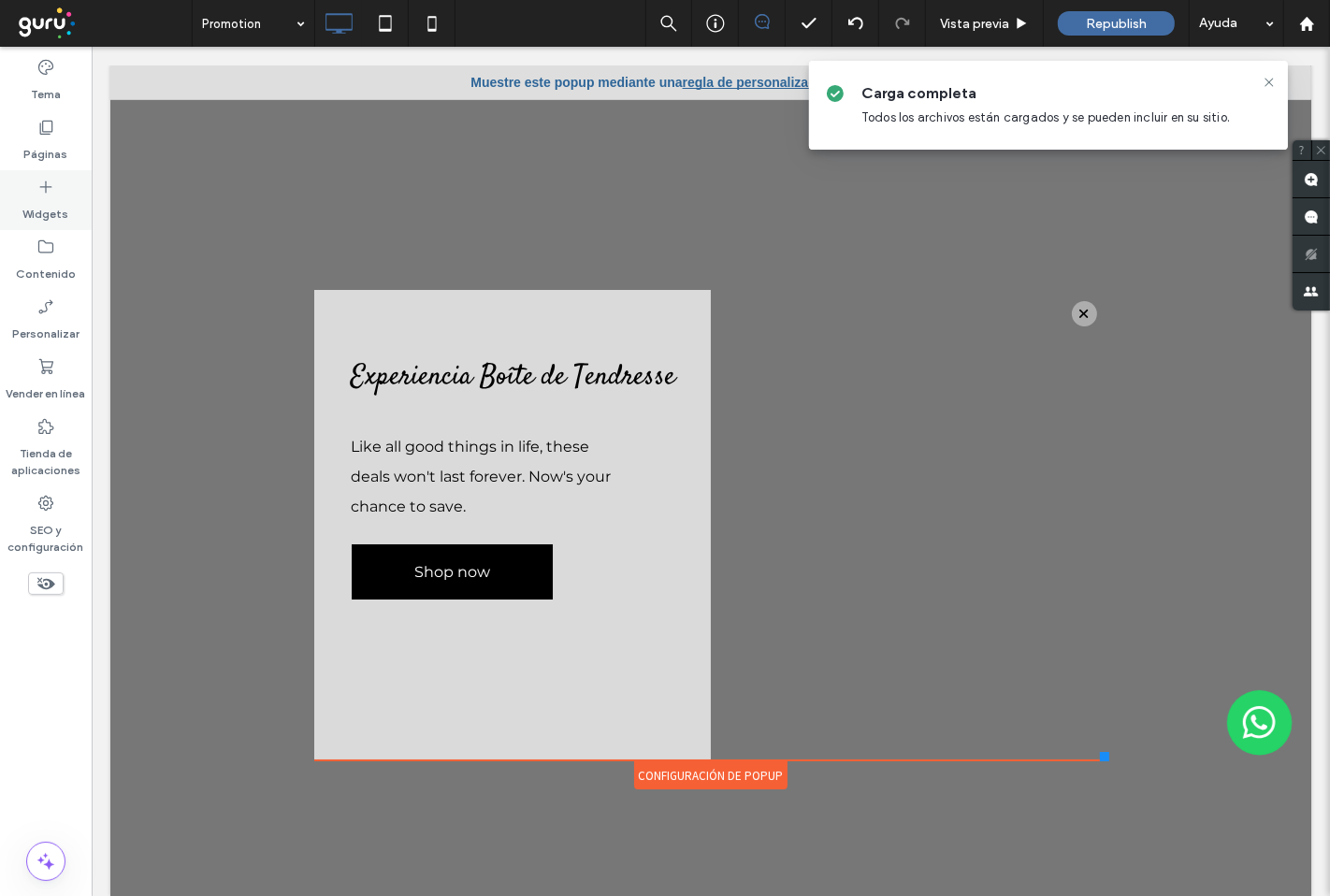 click on "Widgets" at bounding box center [46, 210] 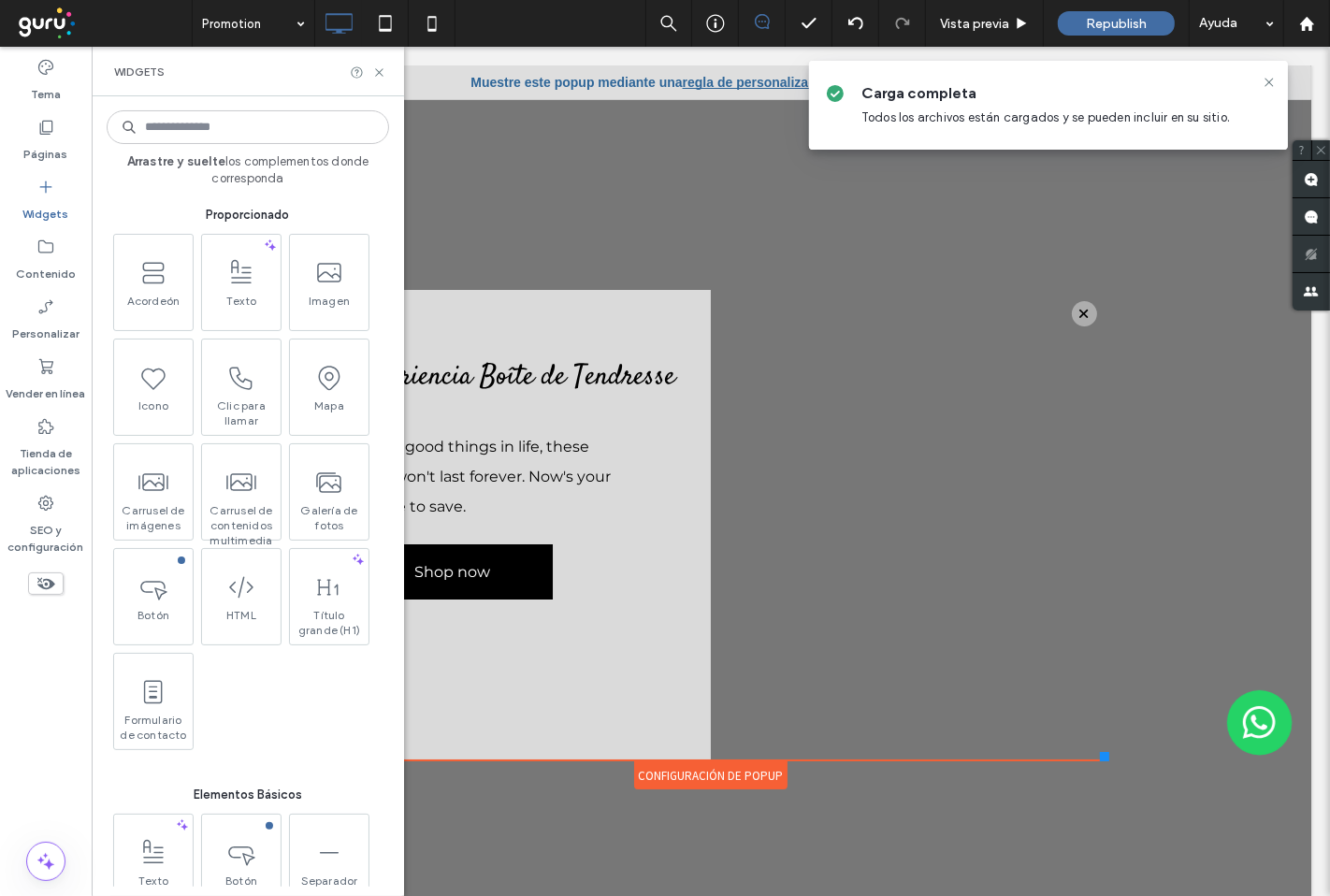 click at bounding box center [248, 127] 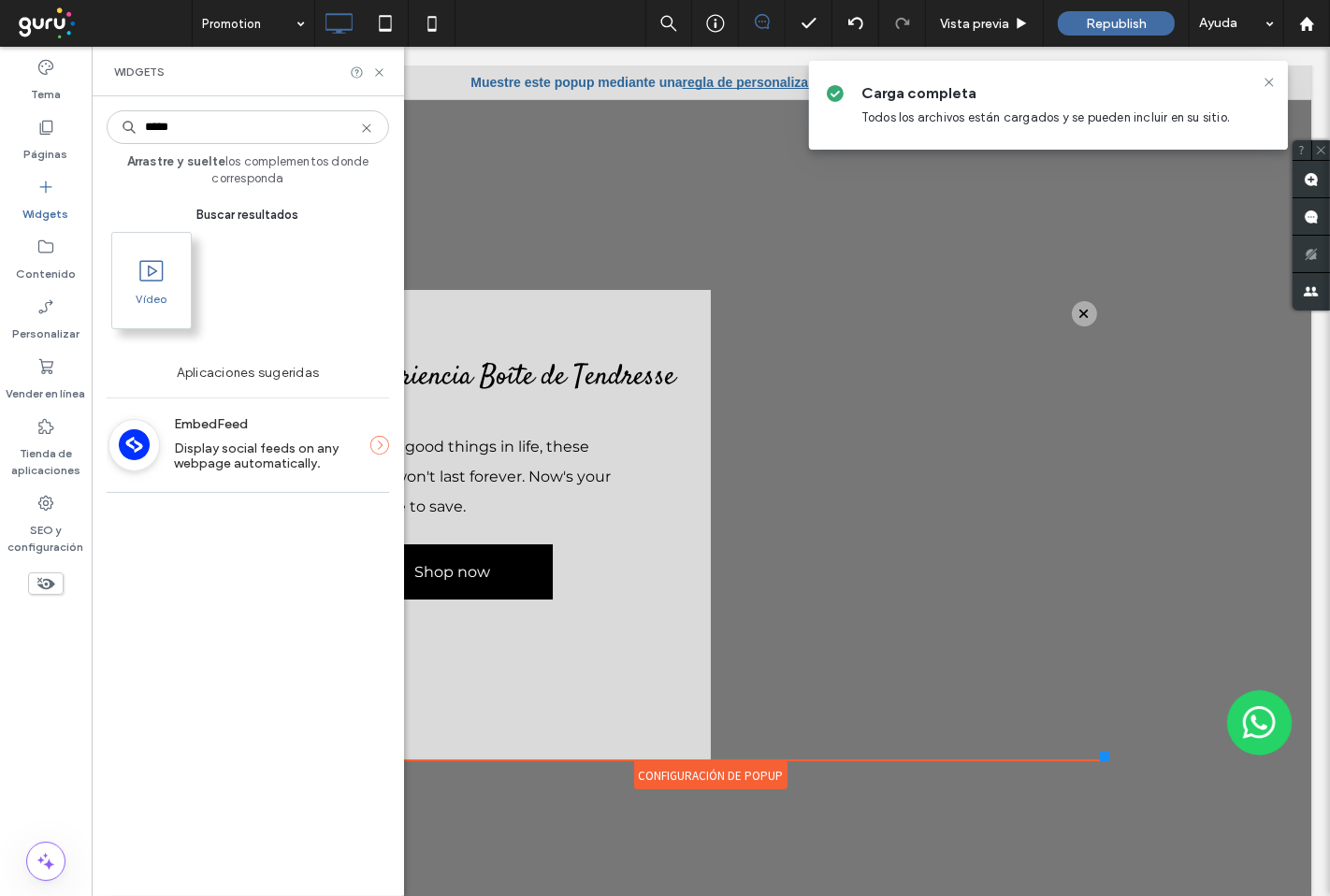 type on "*****" 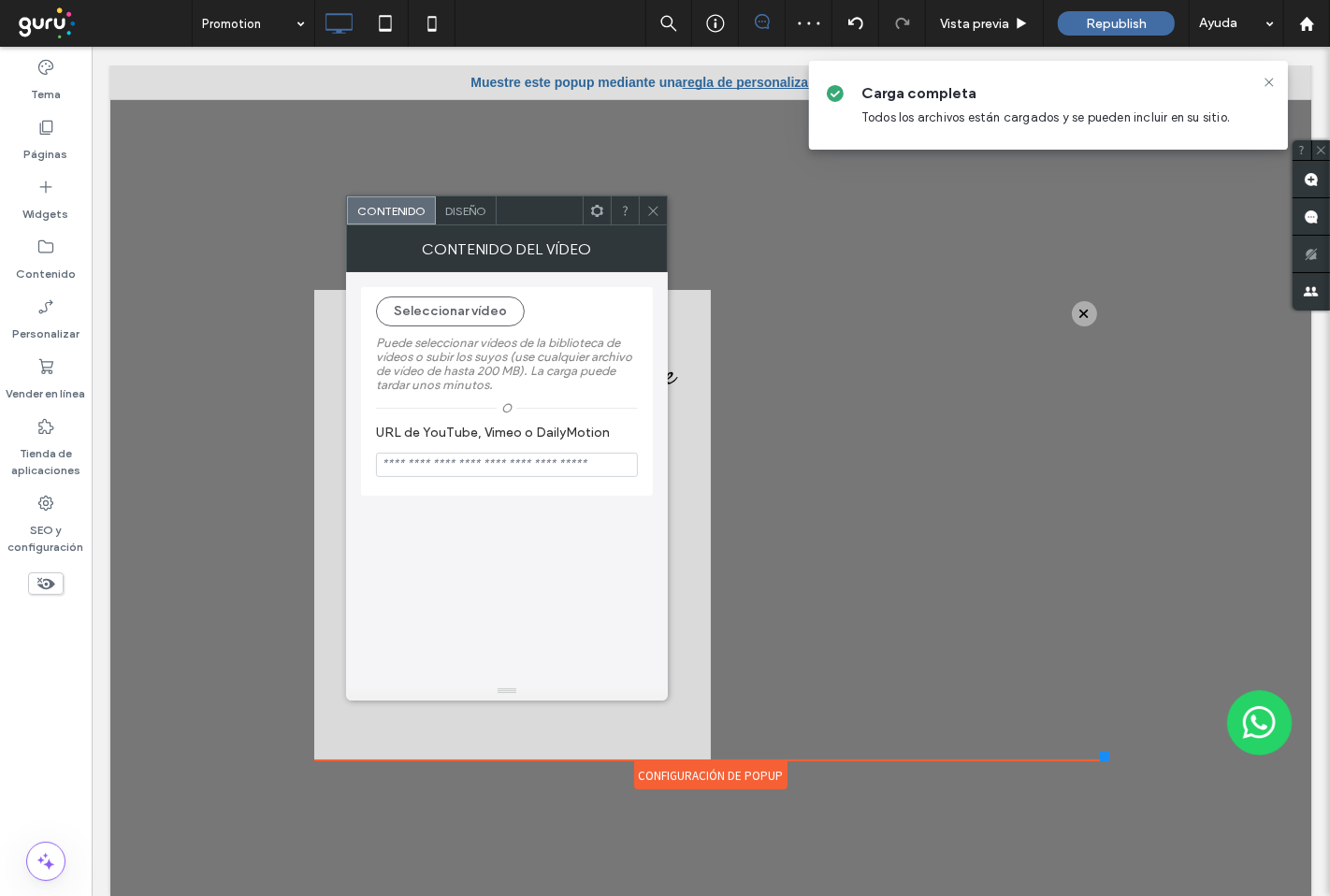 click 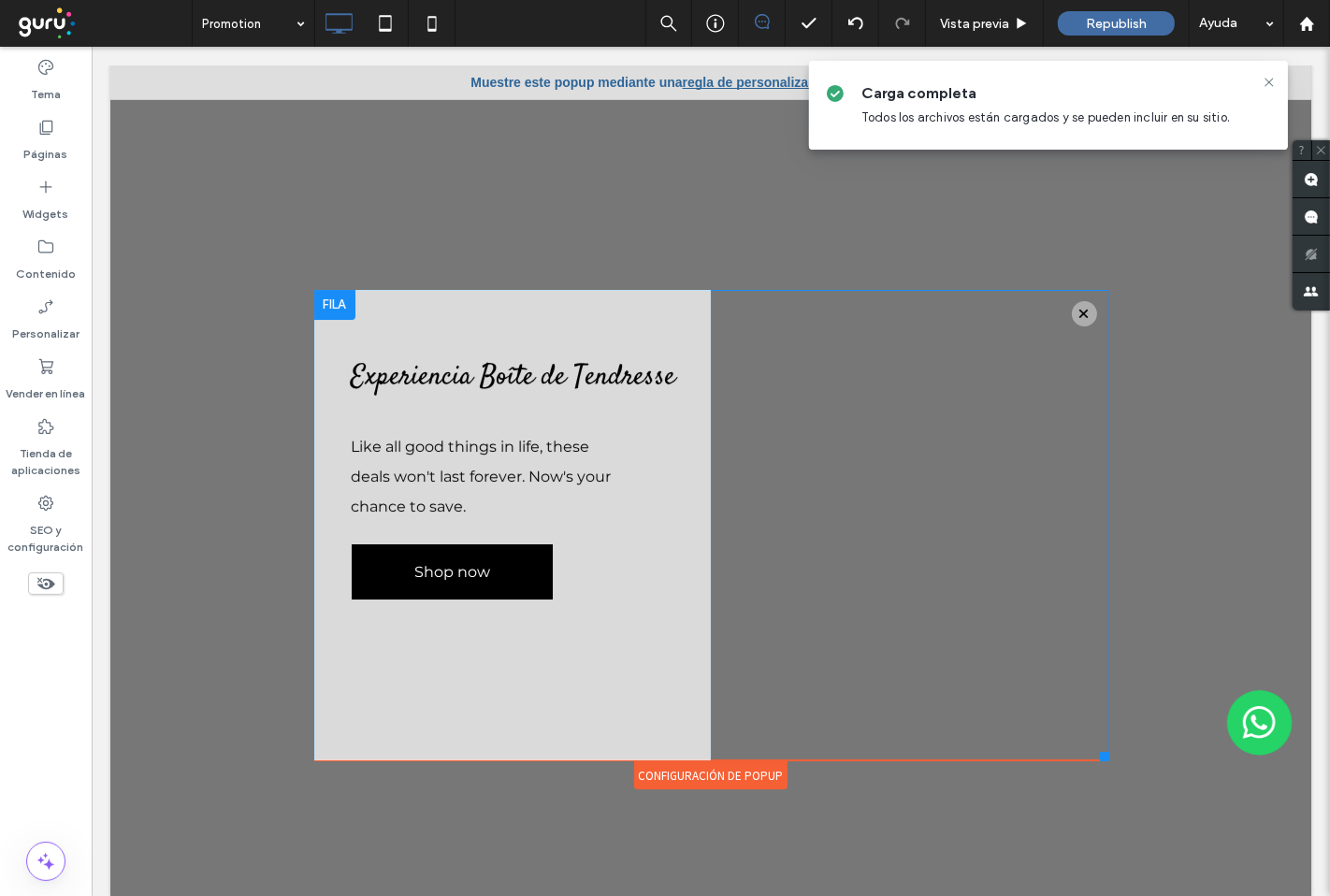 click on "Click To Paste" at bounding box center (908, 702) 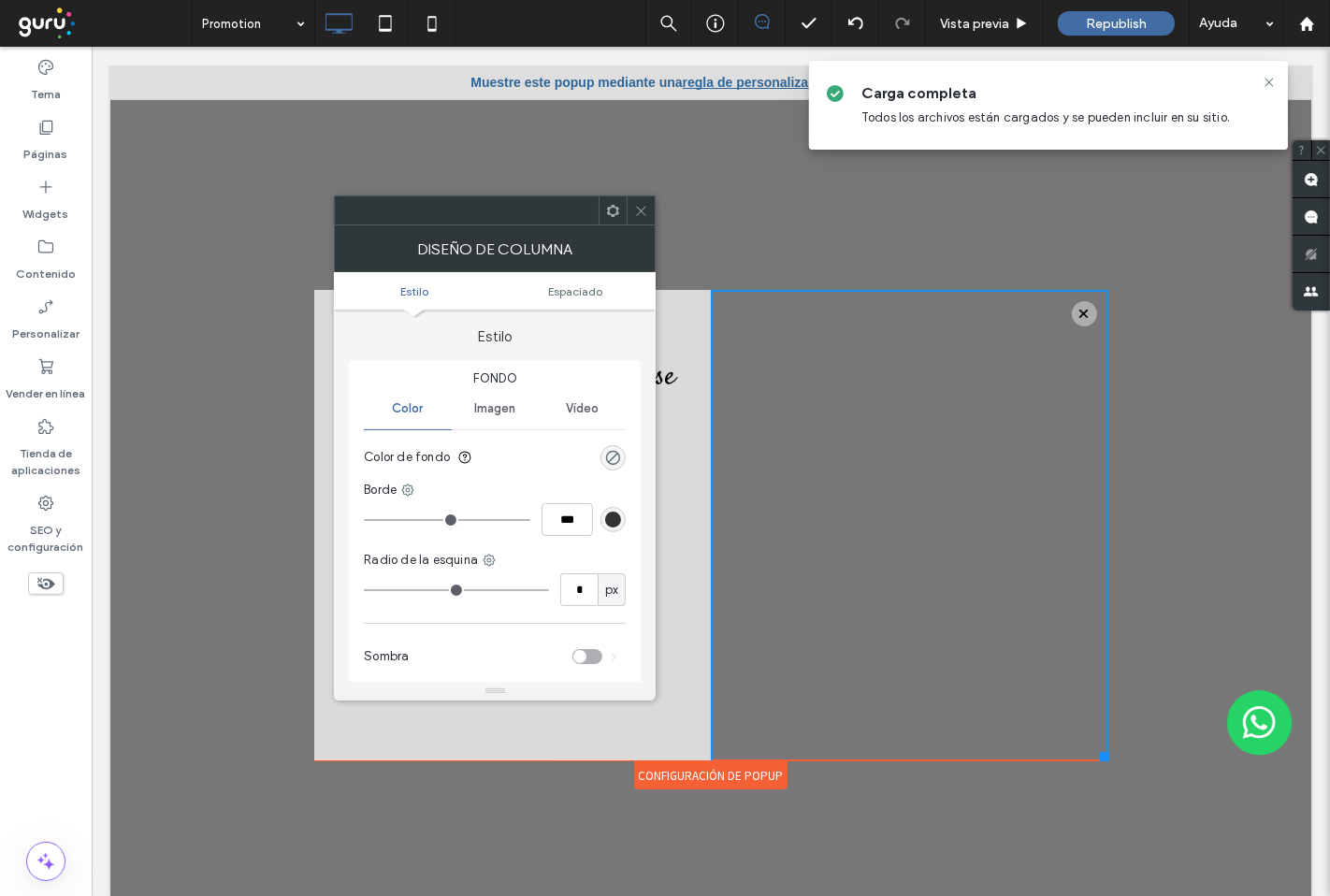 click on "Click To Paste" at bounding box center (908, 702) 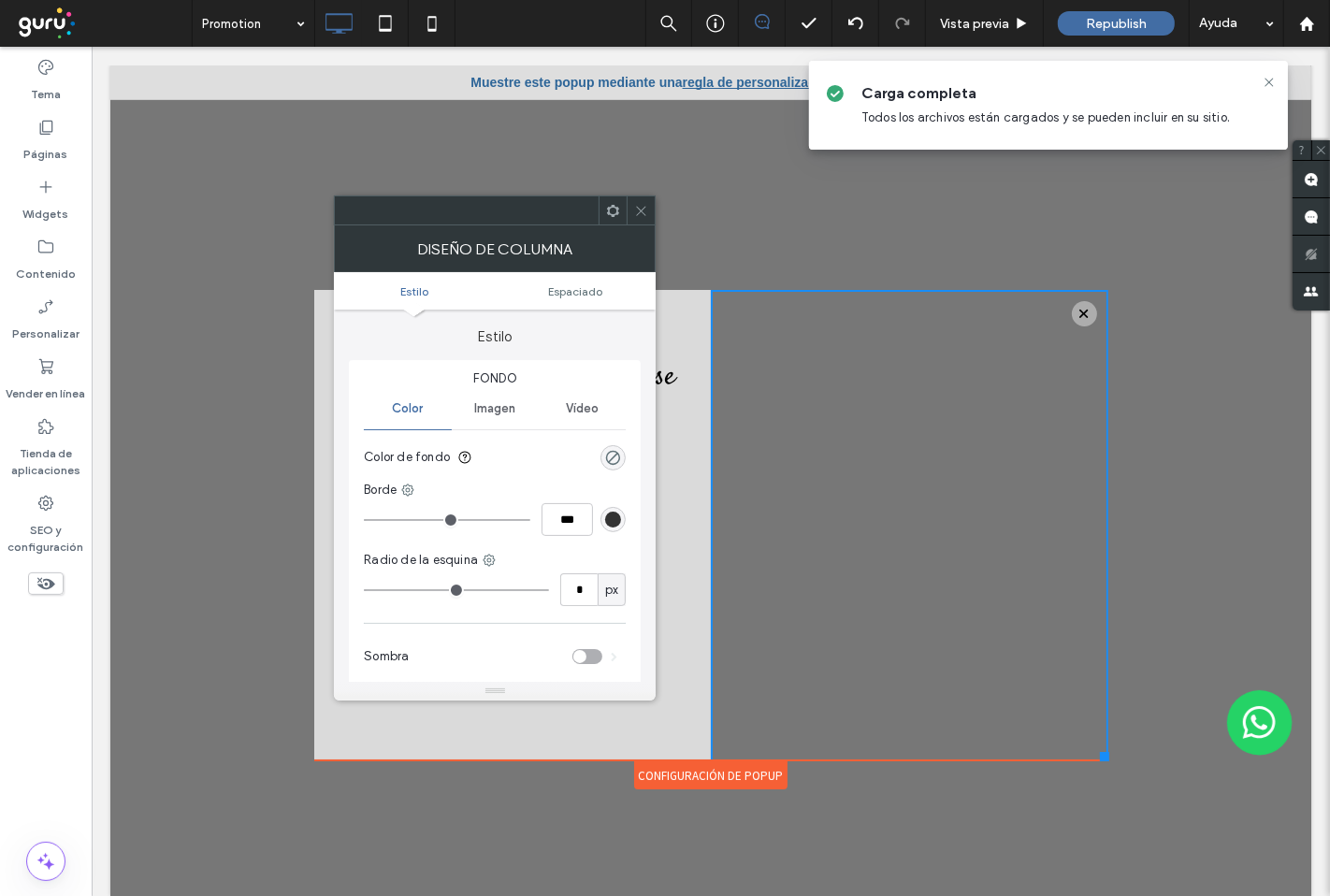 drag, startPoint x: 641, startPoint y: 204, endPoint x: 659, endPoint y: 268, distance: 66.4831 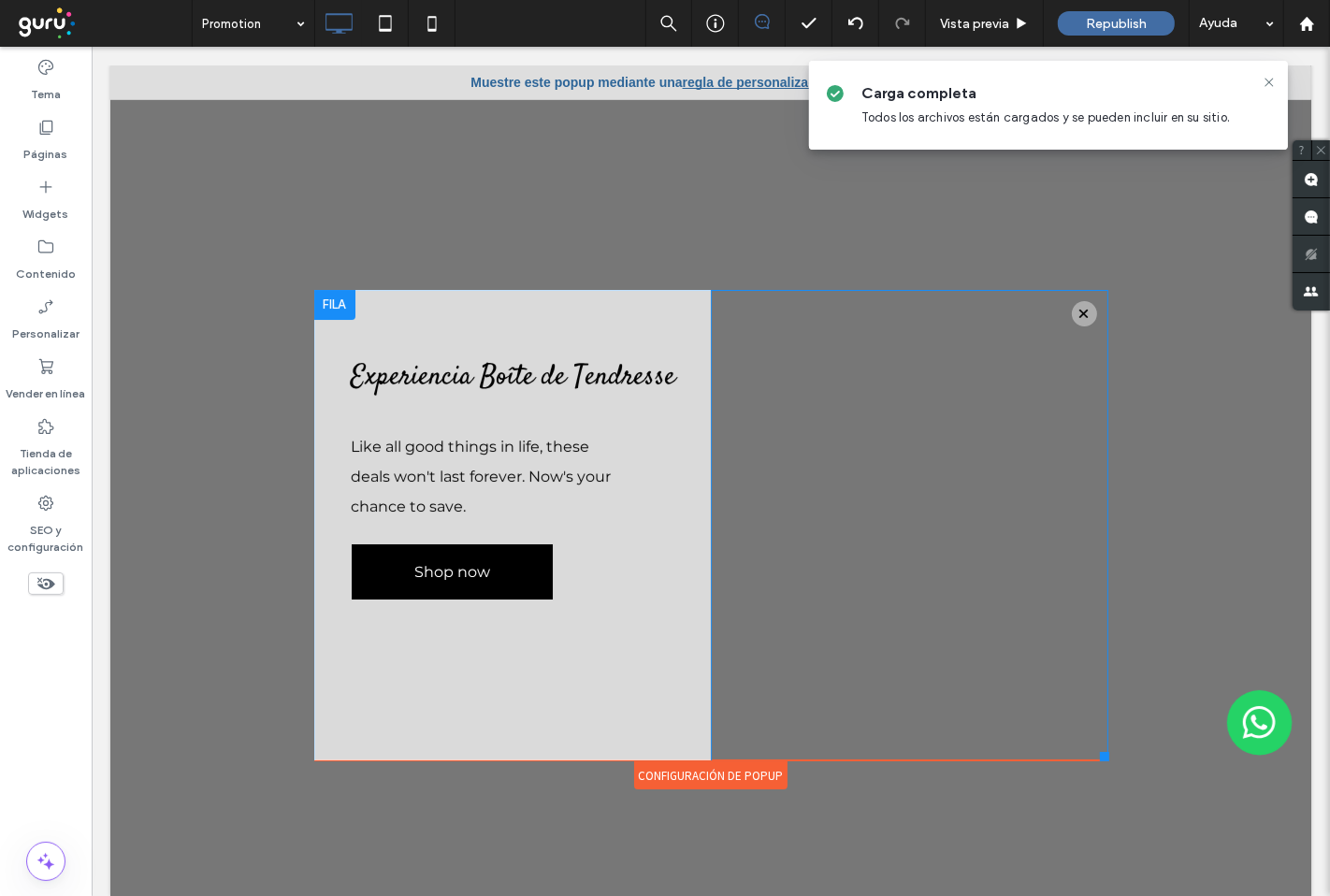 click on "Click To Paste" at bounding box center [908, 702] 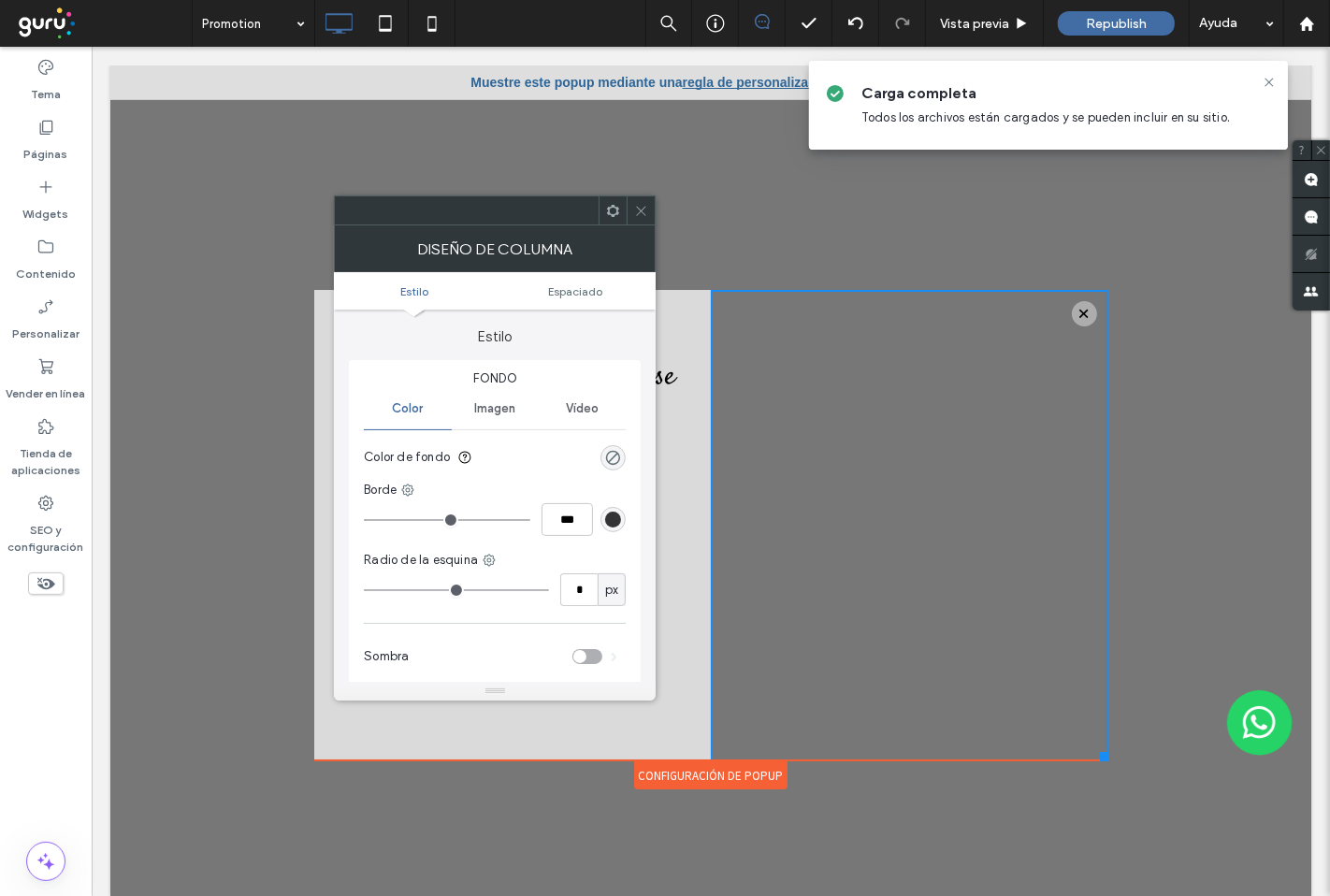 click 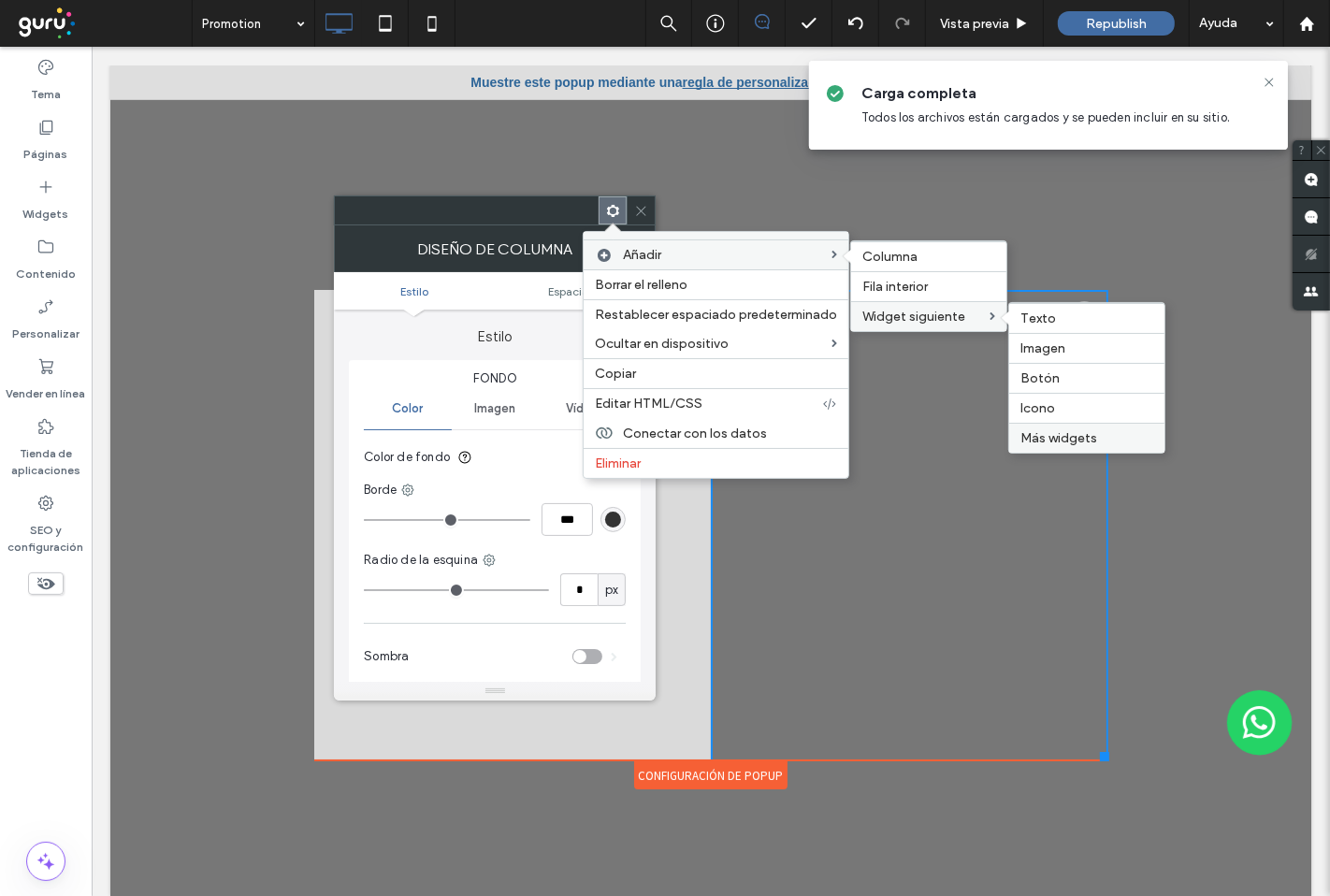 click on "Más widgets" at bounding box center [1059, 438] 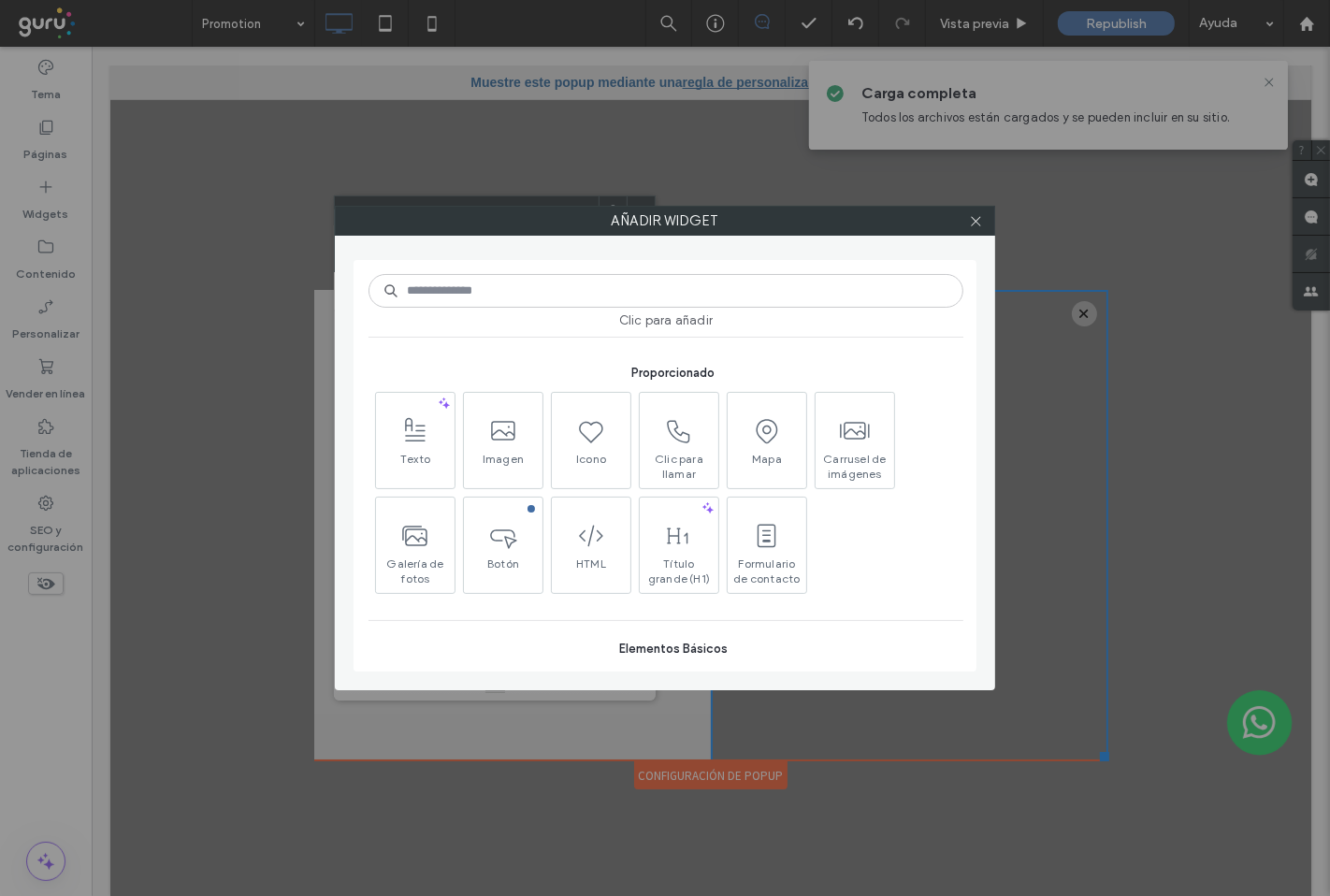 click at bounding box center [666, 291] 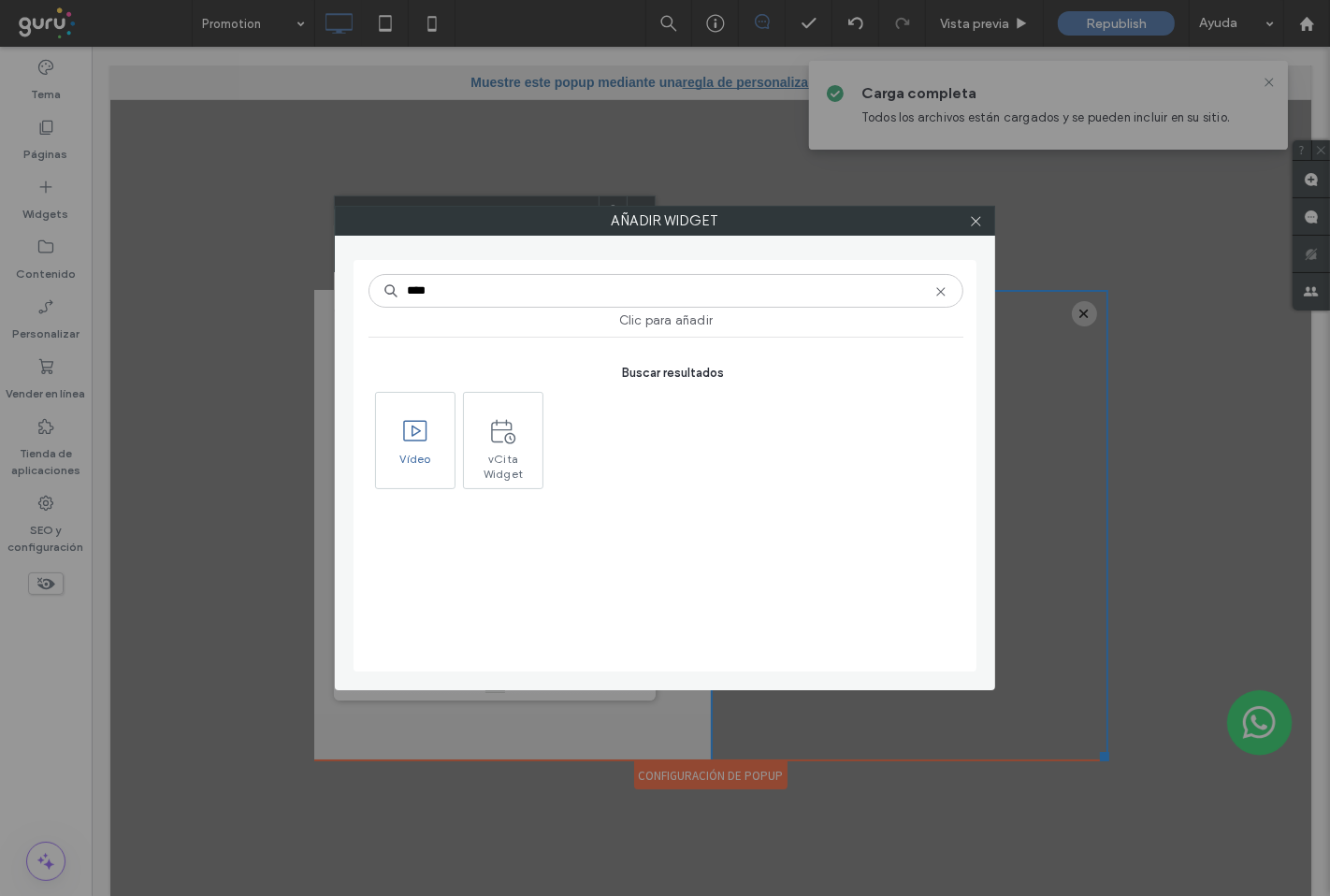 type on "****" 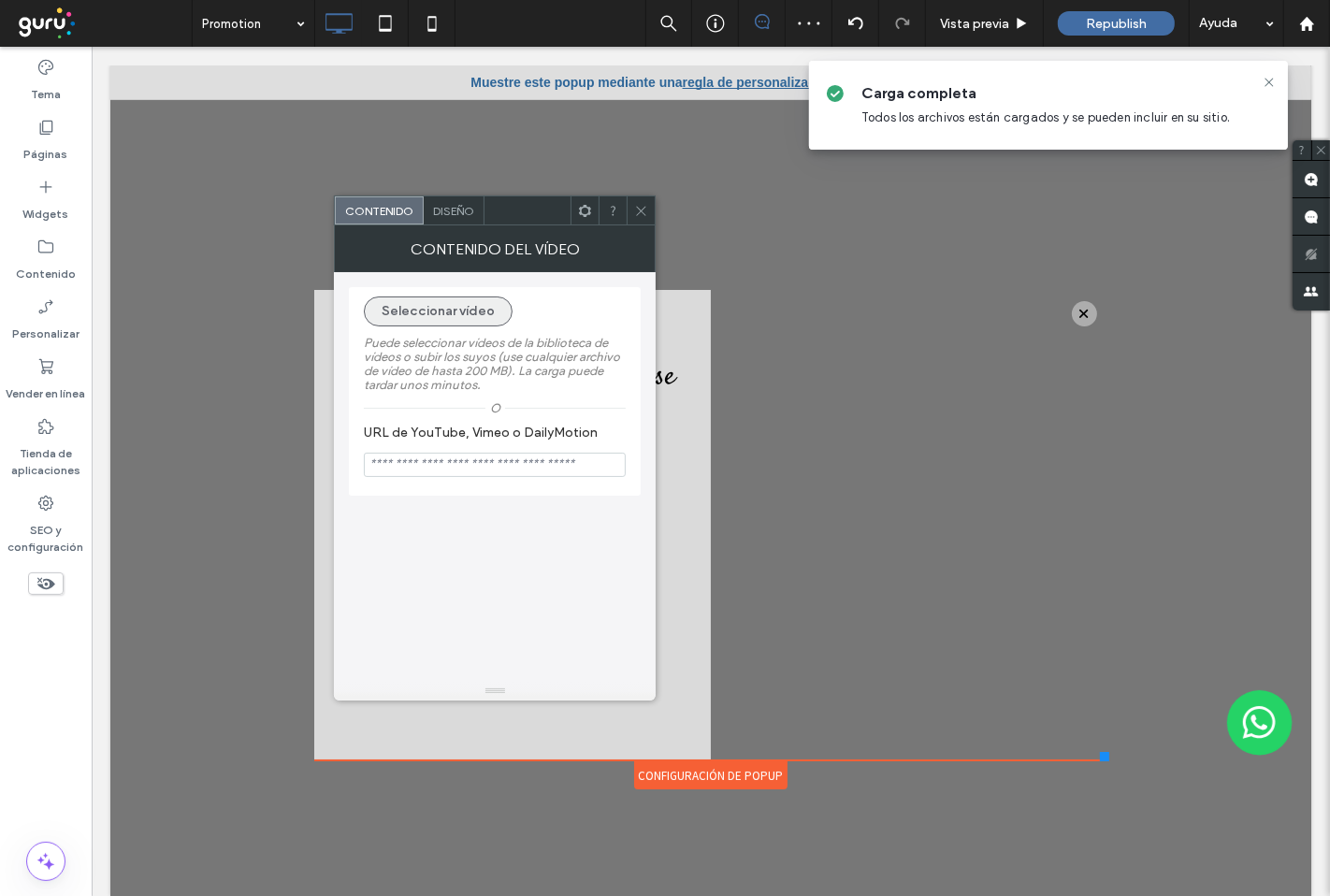 click on "Seleccionar vídeo" at bounding box center (438, 311) 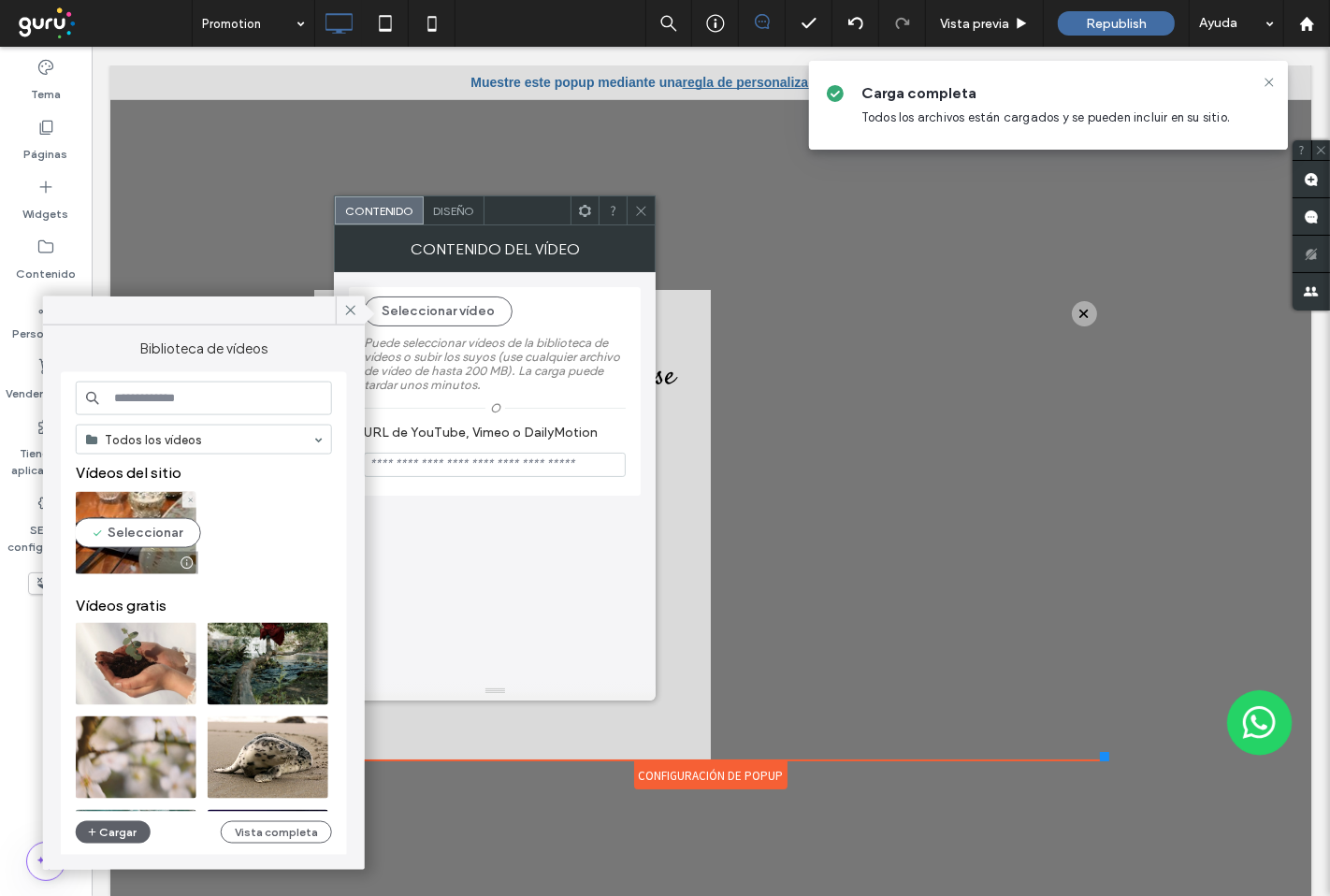 click at bounding box center [136, 533] 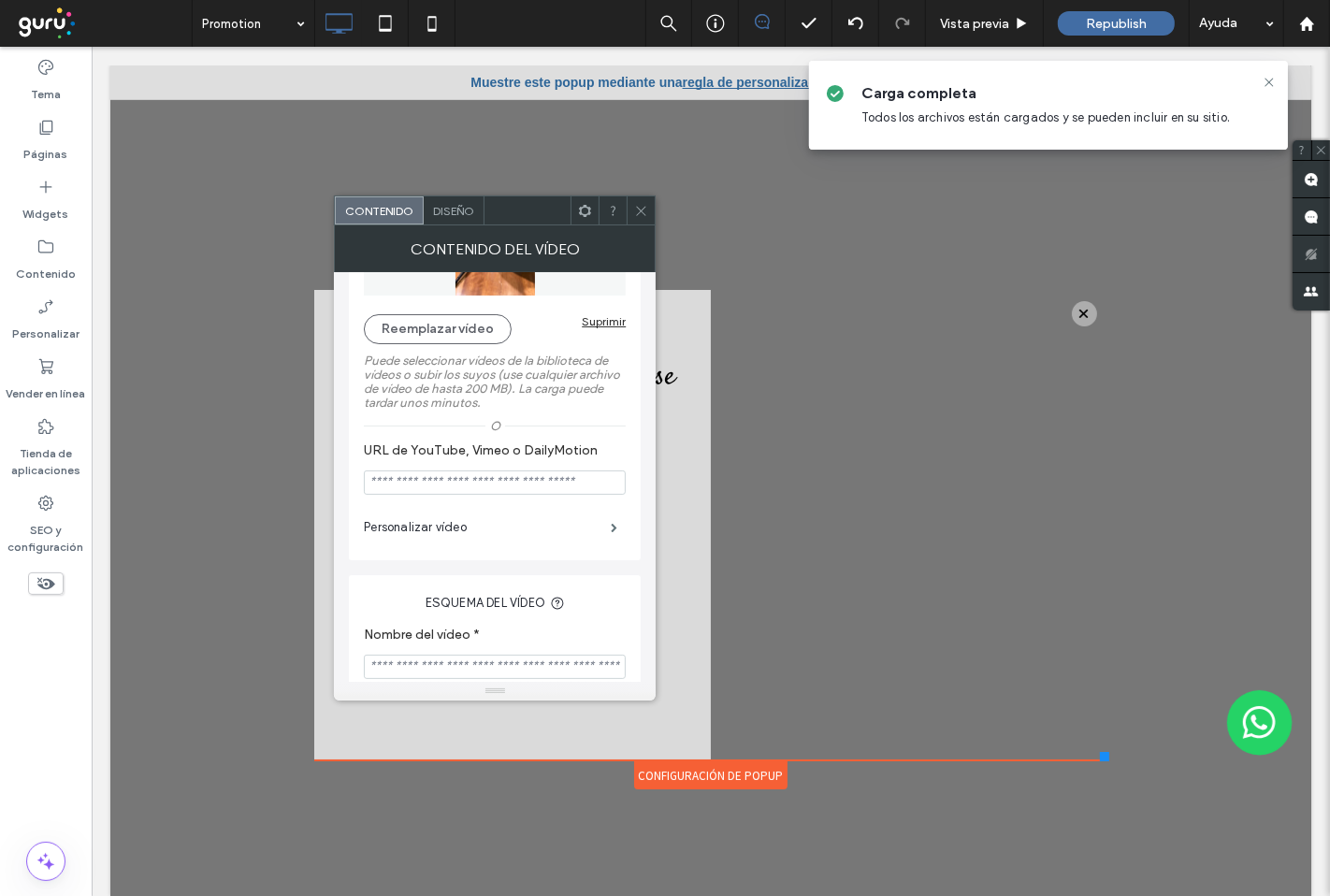 scroll, scrollTop: 384, scrollLeft: 0, axis: vertical 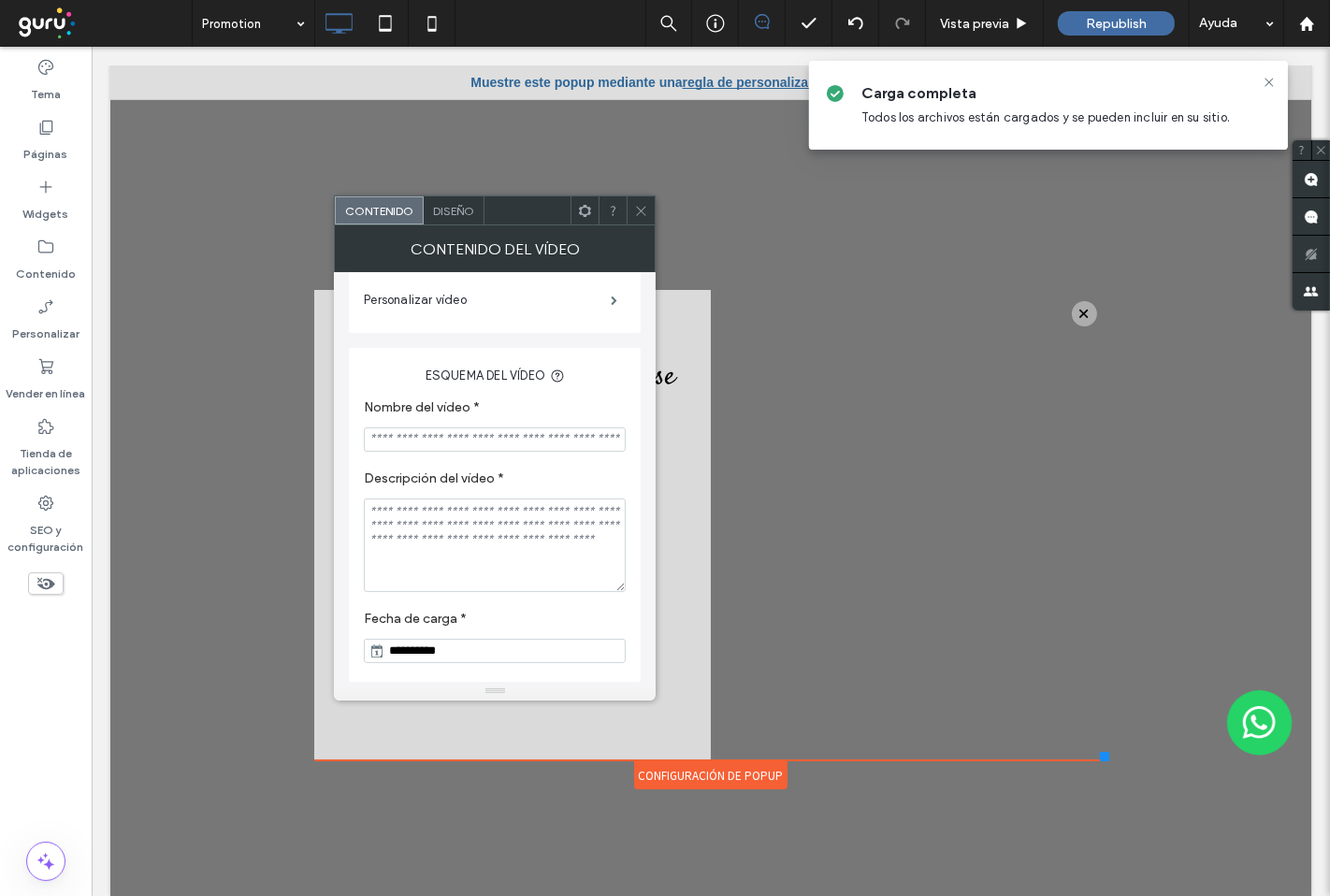 click 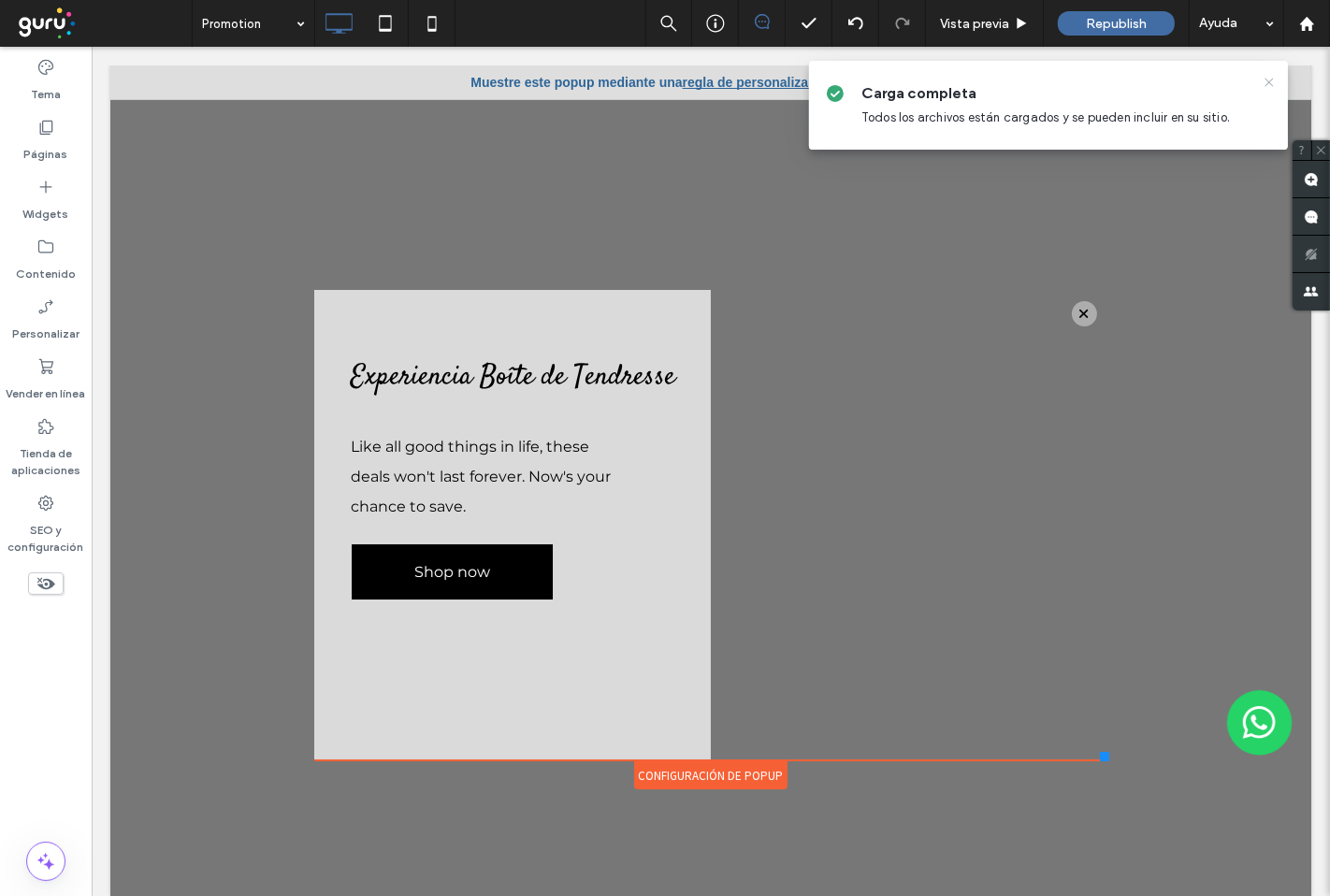 click 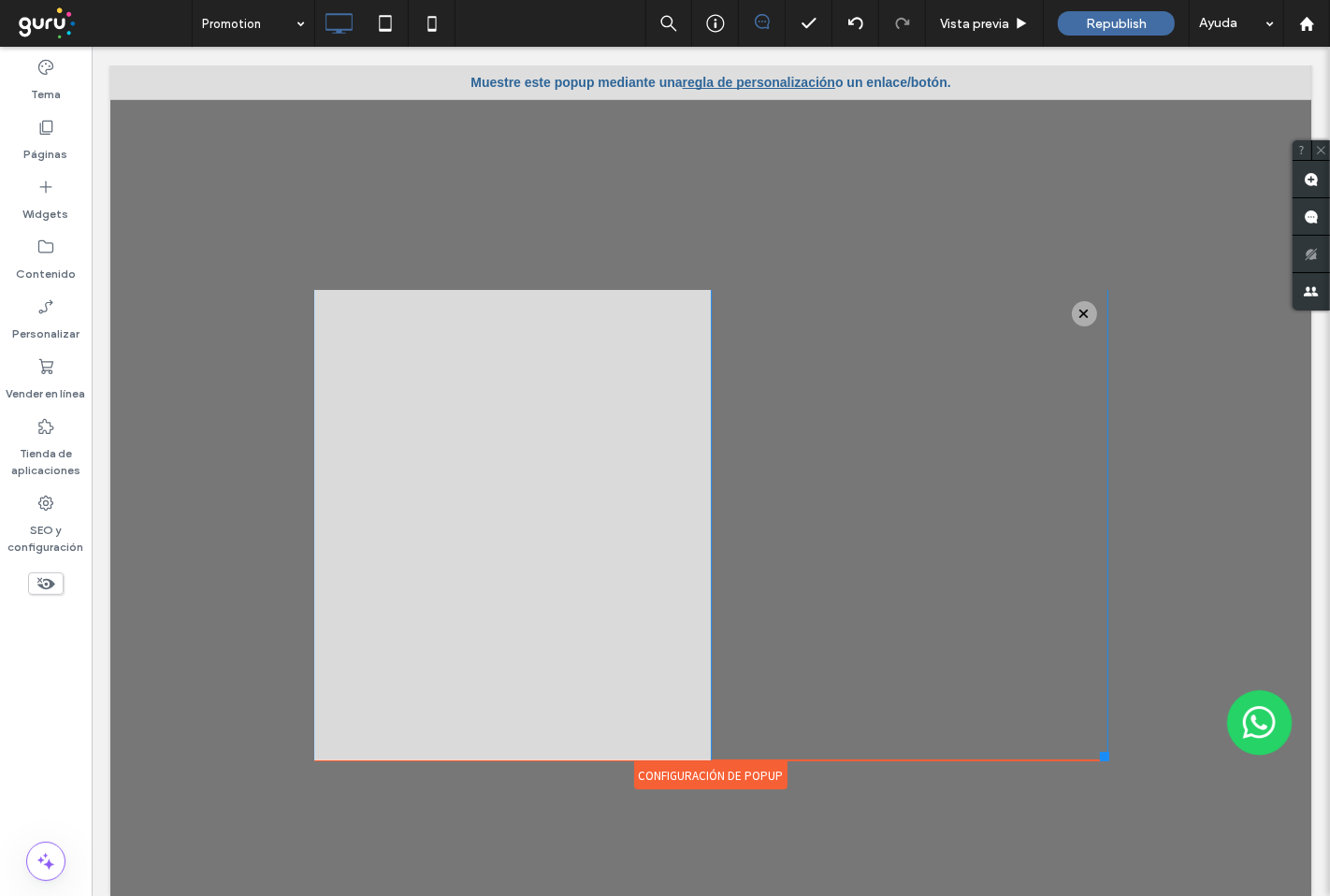 scroll, scrollTop: 286, scrollLeft: 0, axis: vertical 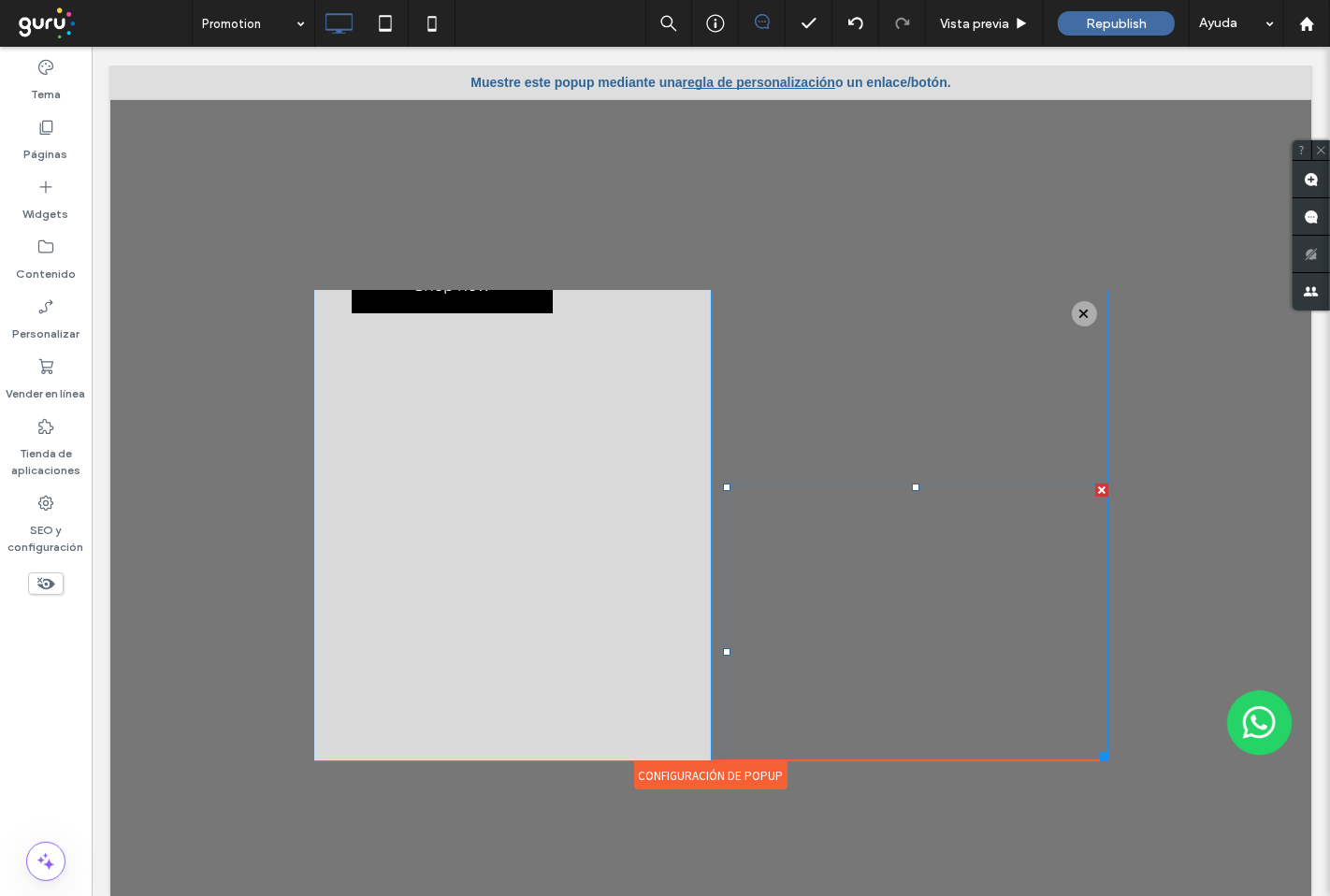 click at bounding box center (1101, 490) 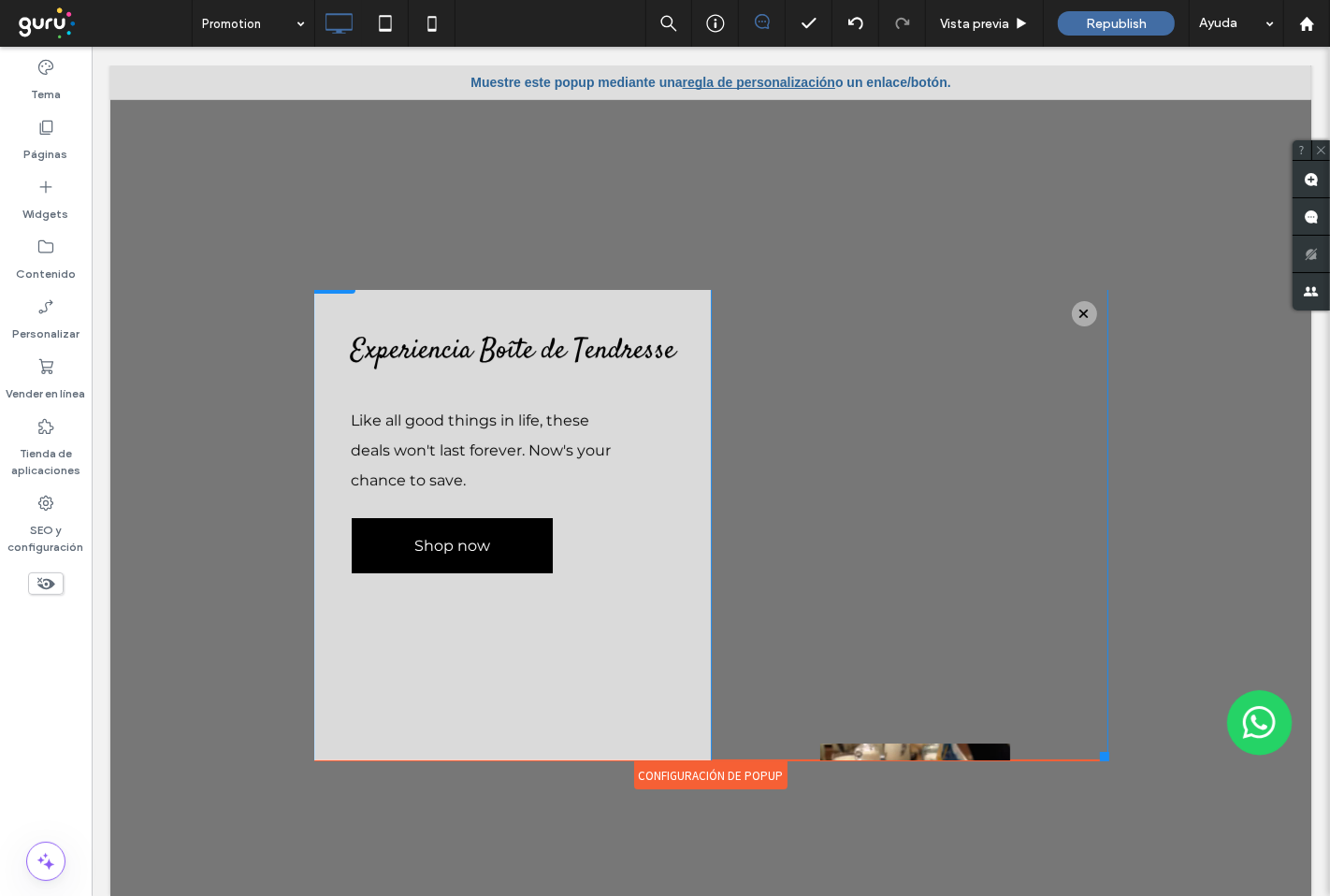 scroll, scrollTop: 0, scrollLeft: 0, axis: both 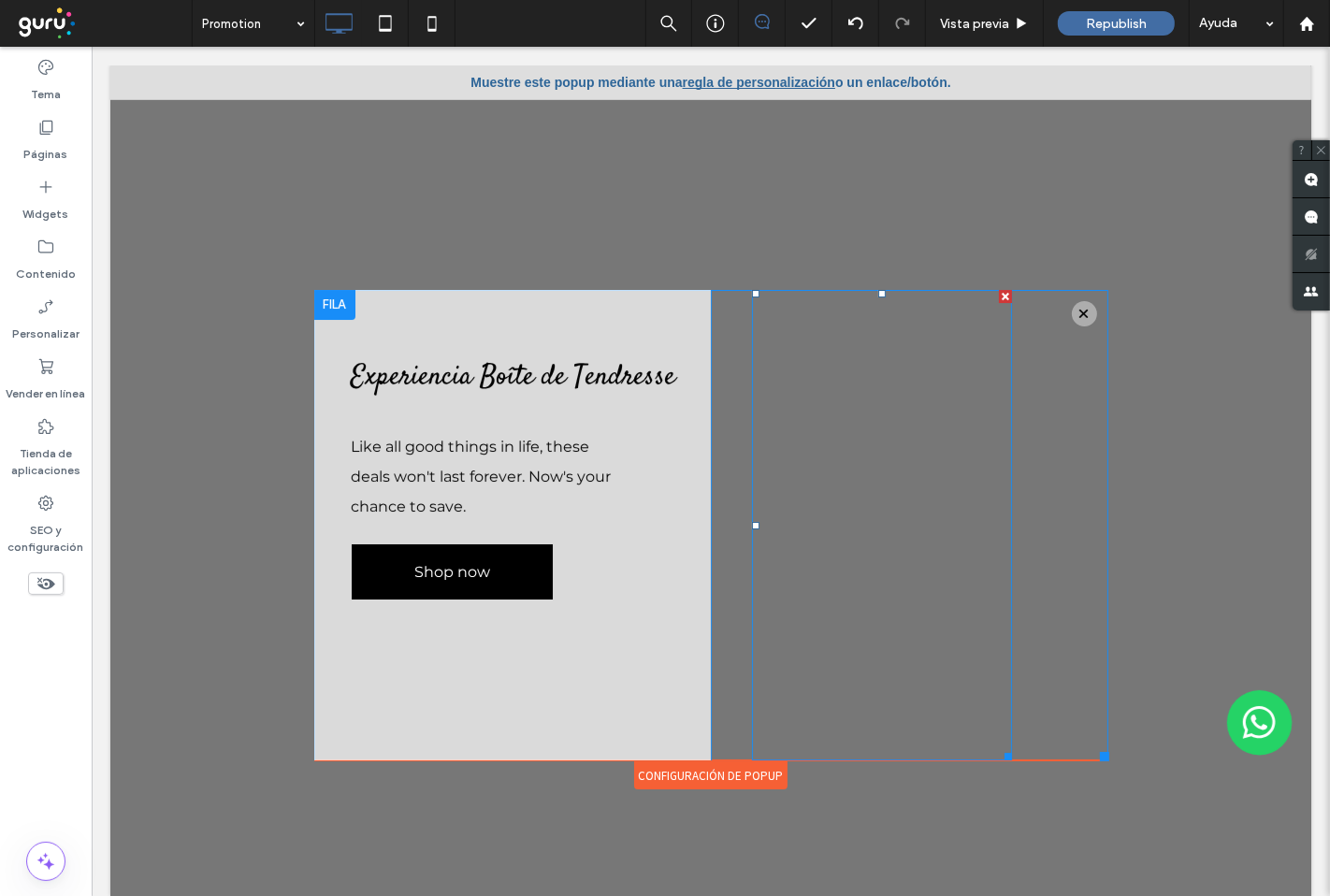 drag, startPoint x: 985, startPoint y: 293, endPoint x: 1150, endPoint y: 501, distance: 265.49765 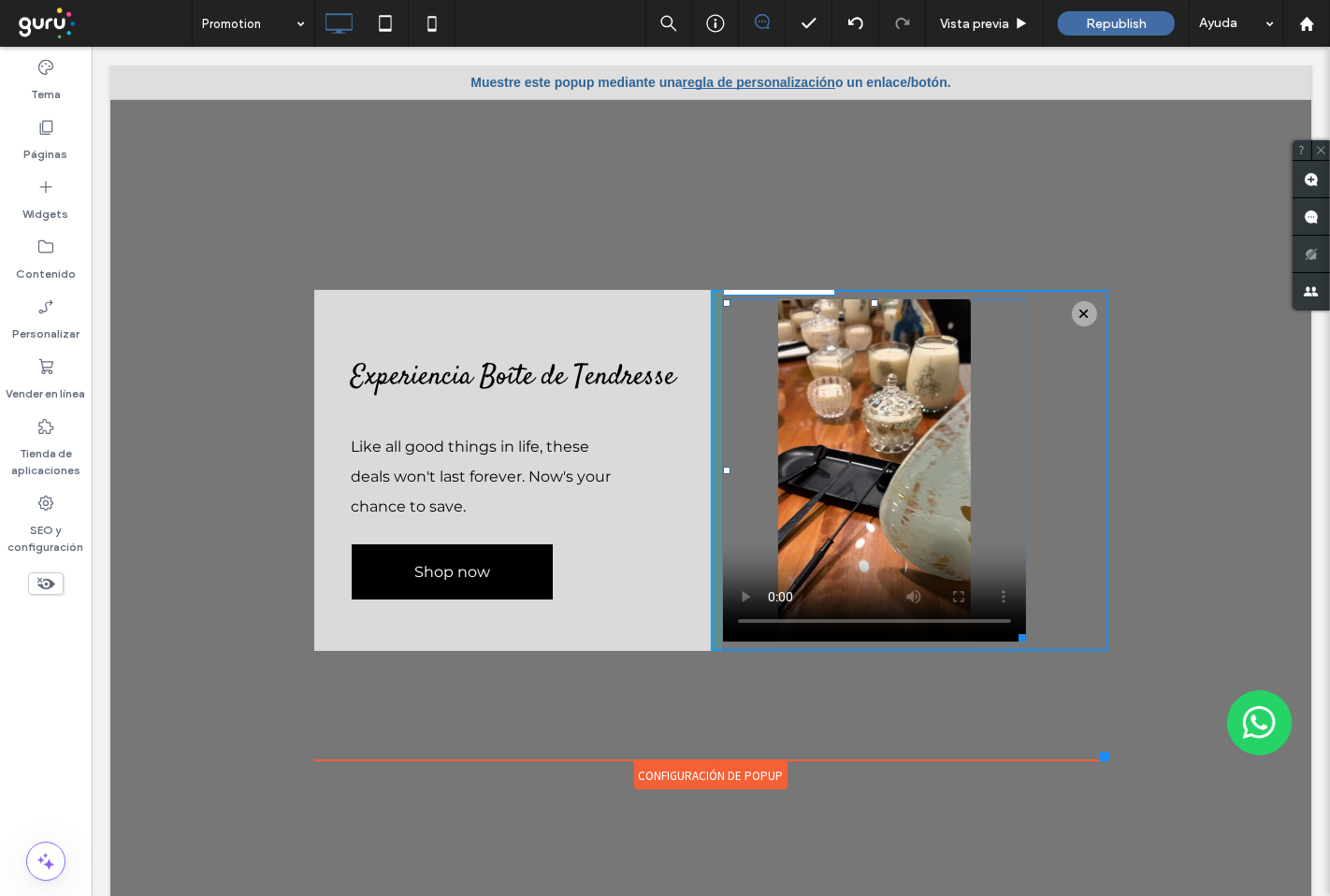 drag, startPoint x: 1087, startPoint y: 634, endPoint x: 1099, endPoint y: 687, distance: 54.341513 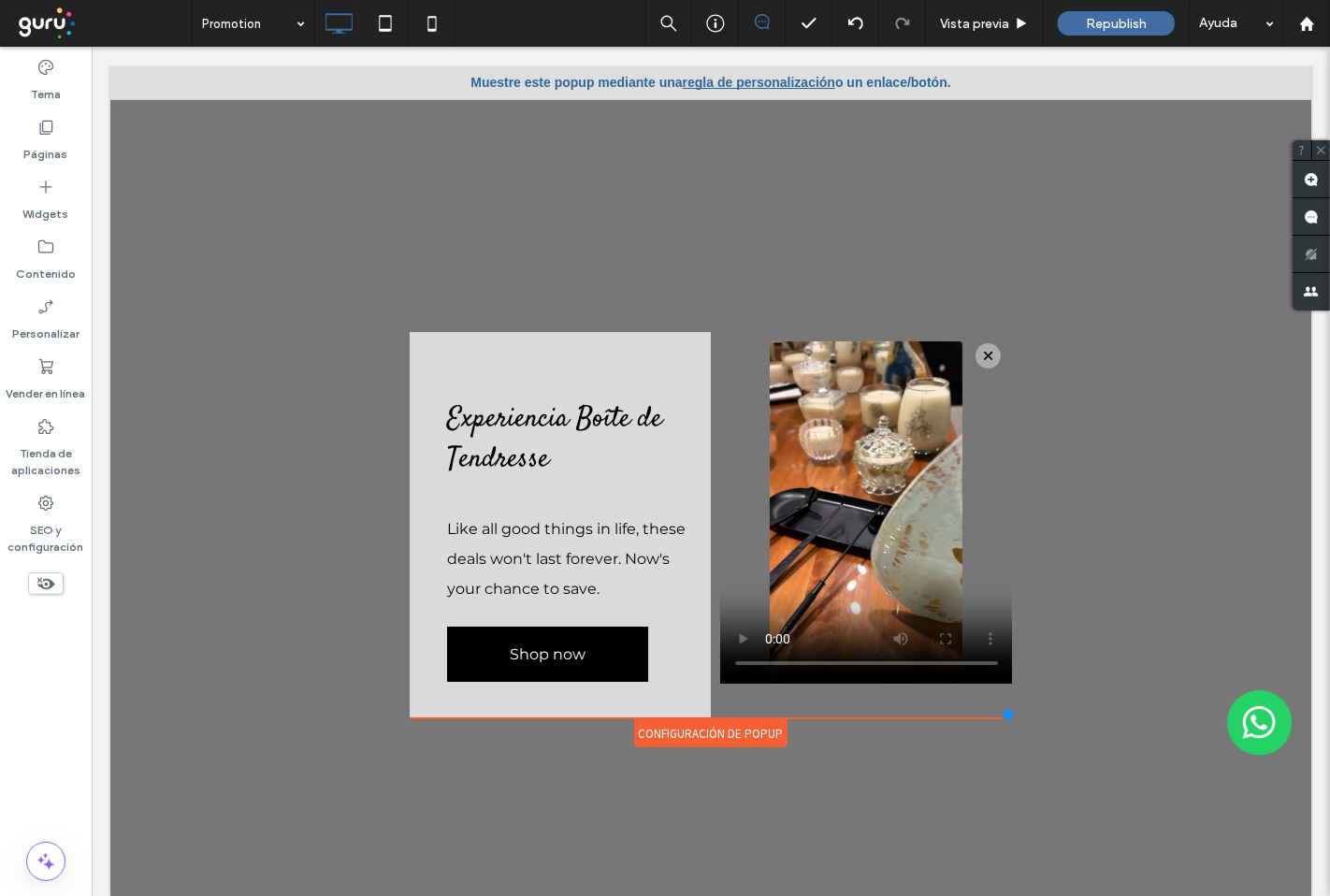 drag, startPoint x: 1091, startPoint y: 758, endPoint x: 996, endPoint y: 715, distance: 104.27847 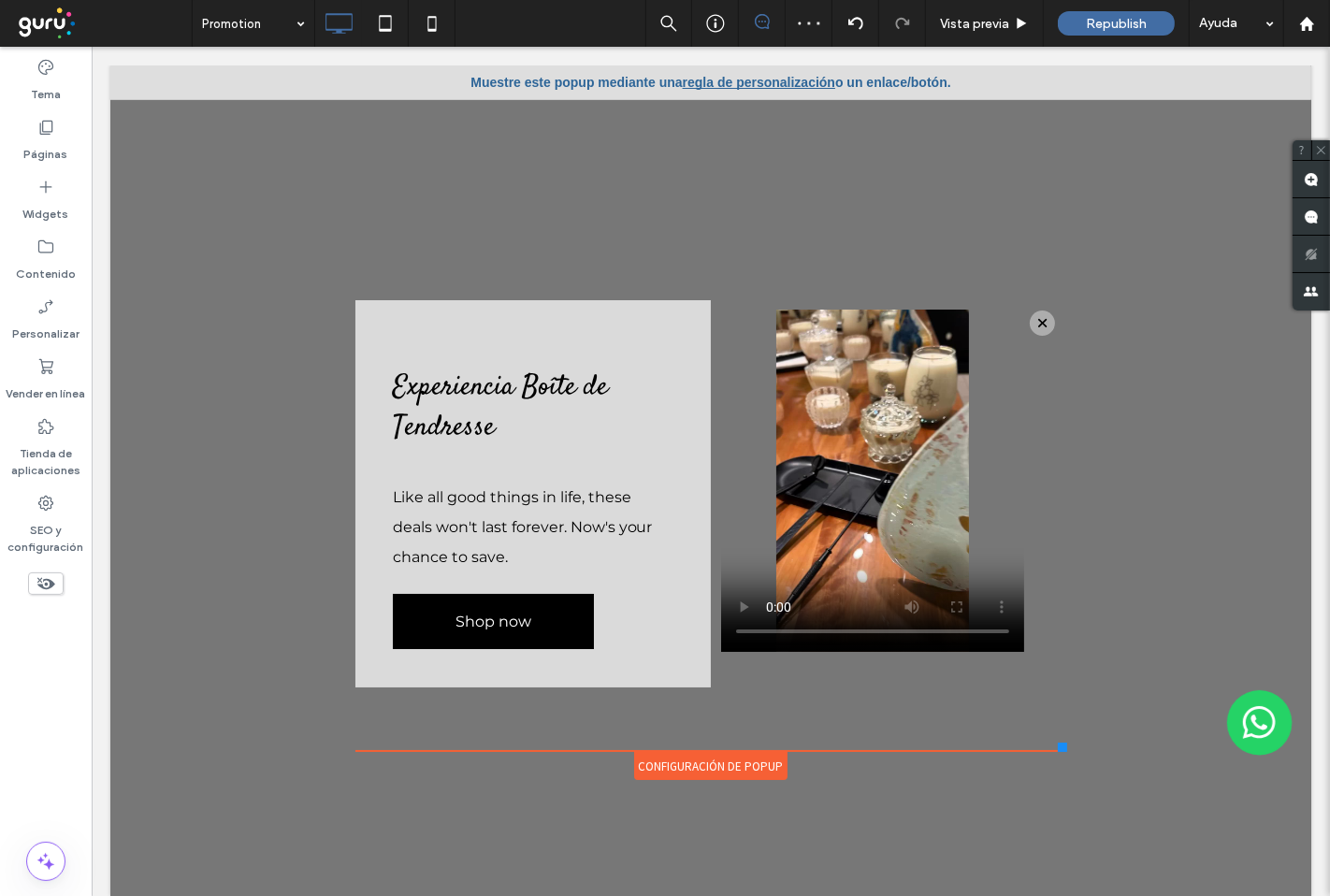 drag, startPoint x: 993, startPoint y: 715, endPoint x: 1014, endPoint y: 701, distance: 25.238859 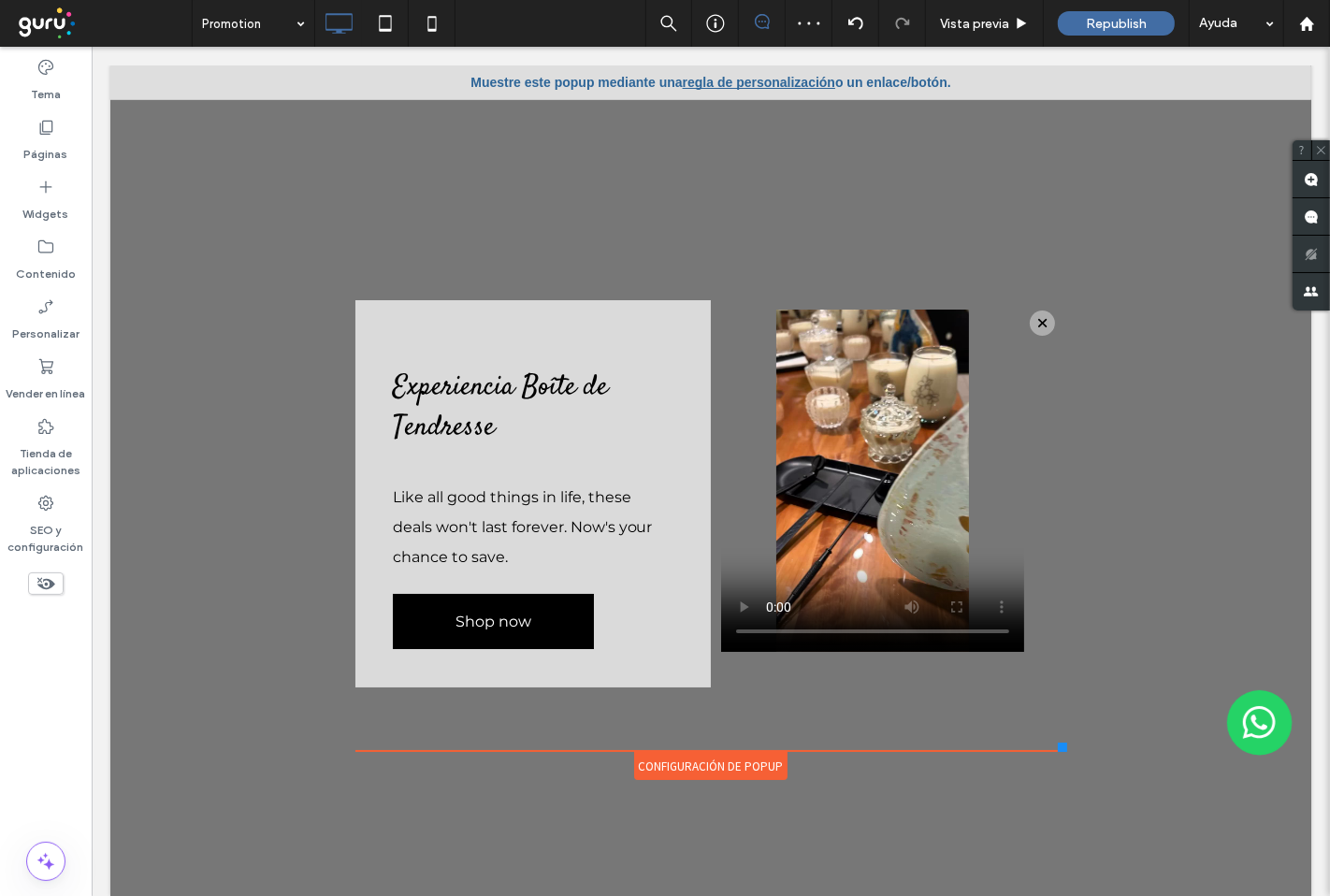 click at bounding box center (1062, 747) 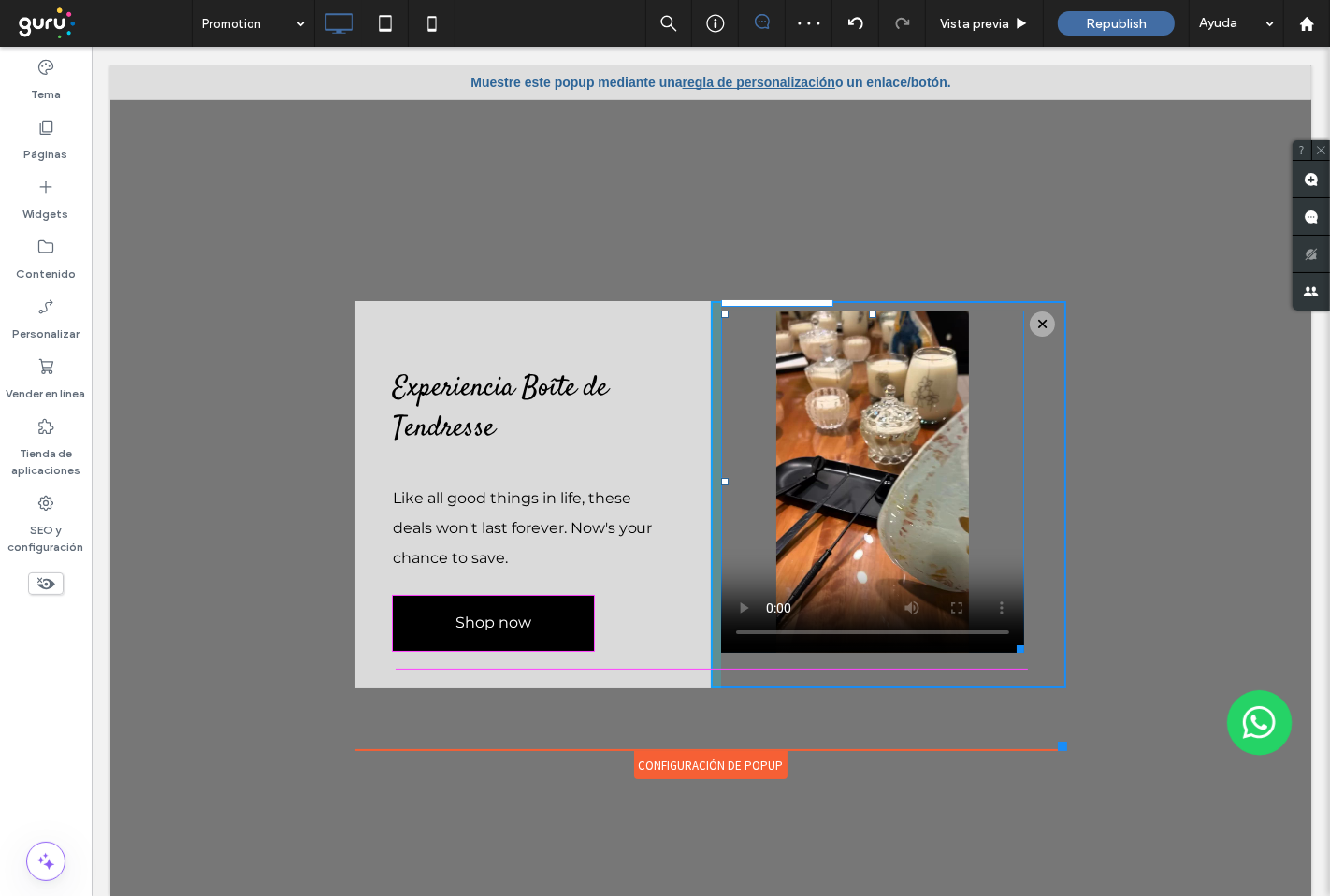 click at bounding box center (1016, 645) 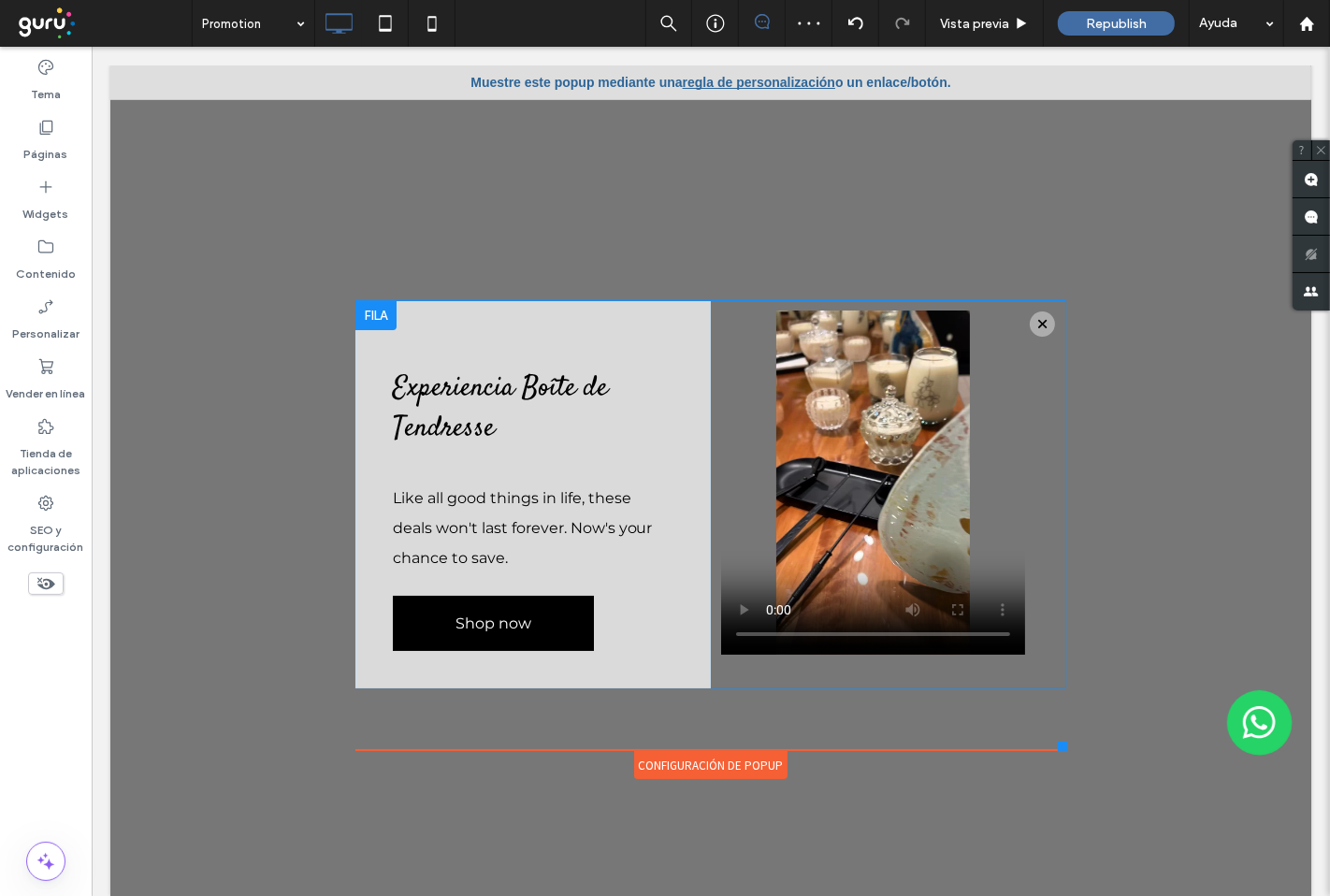 drag, startPoint x: 1097, startPoint y: 698, endPoint x: 1023, endPoint y: 678, distance: 76.6551 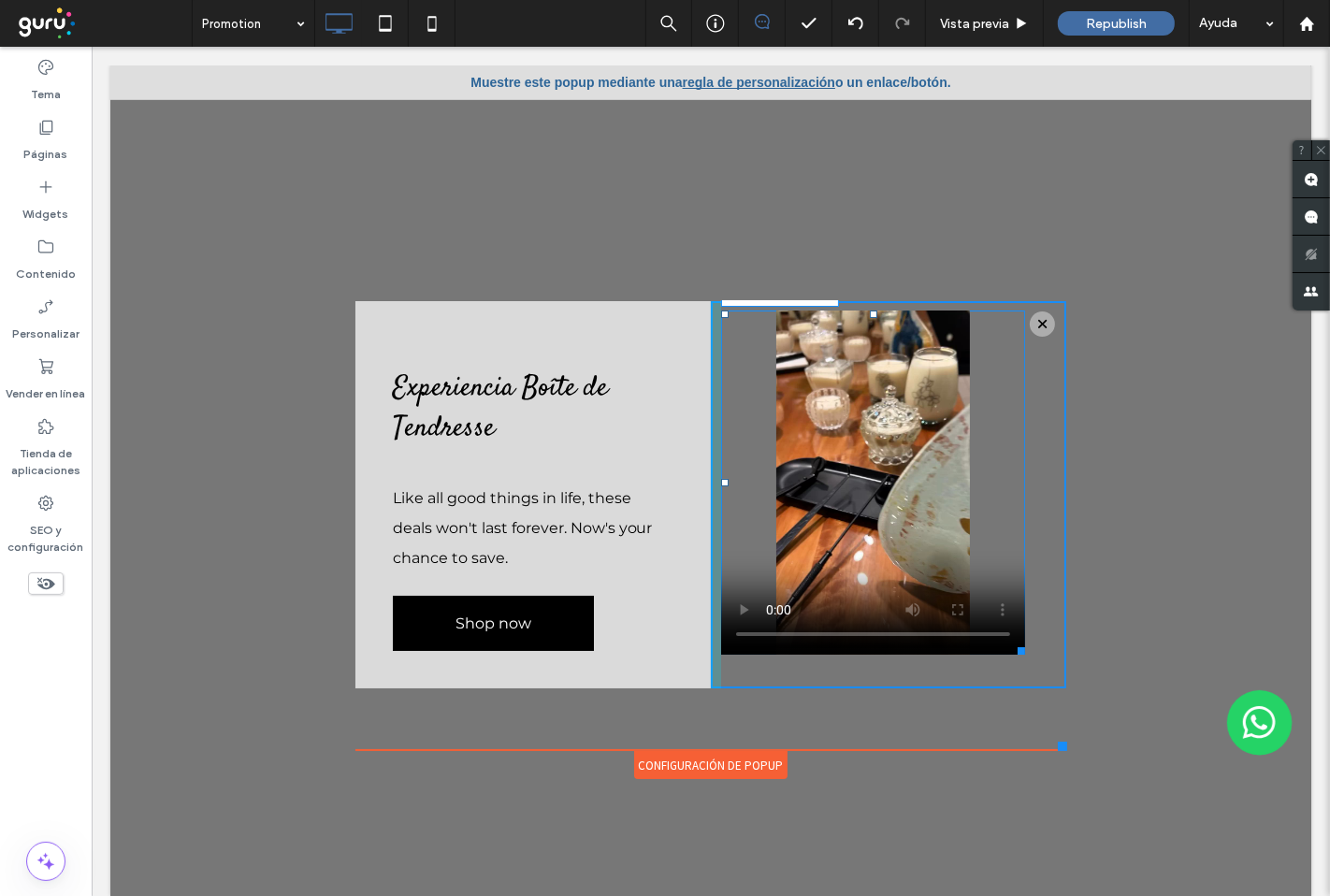 drag, startPoint x: 1006, startPoint y: 647, endPoint x: 1040, endPoint y: 707, distance: 68.96376 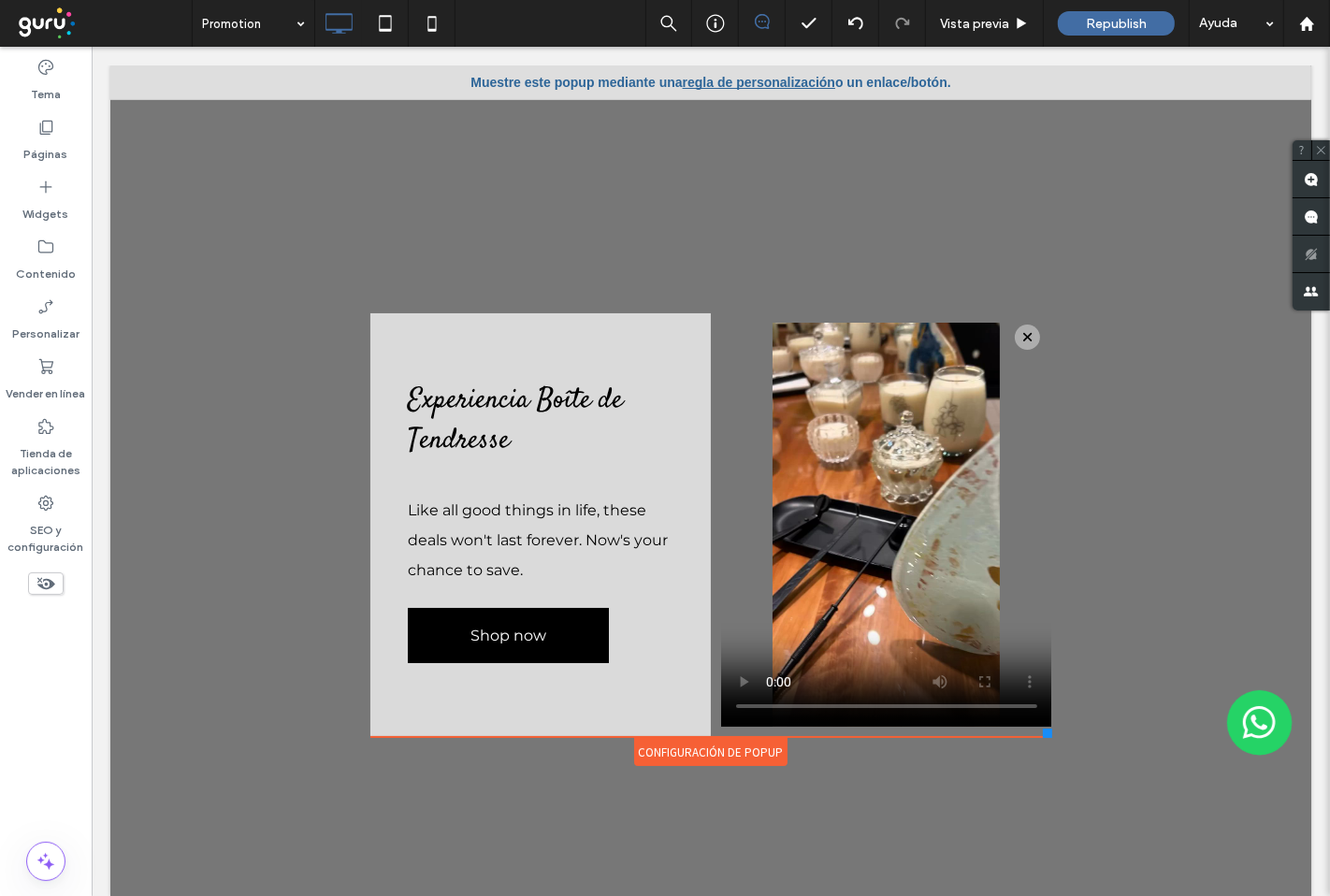 drag, startPoint x: 1049, startPoint y: 749, endPoint x: 1037, endPoint y: 736, distance: 17.691806 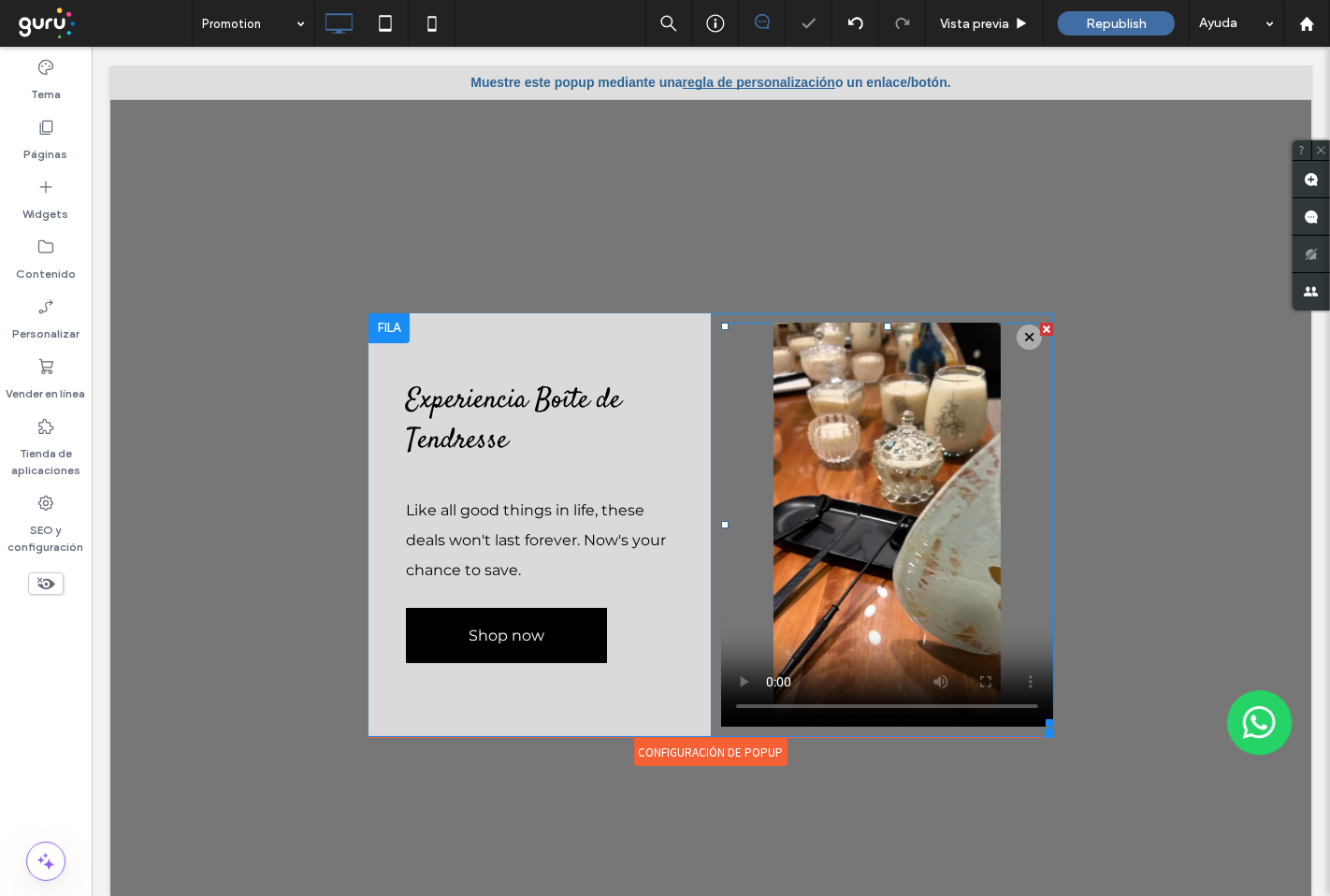 click at bounding box center (886, 525) 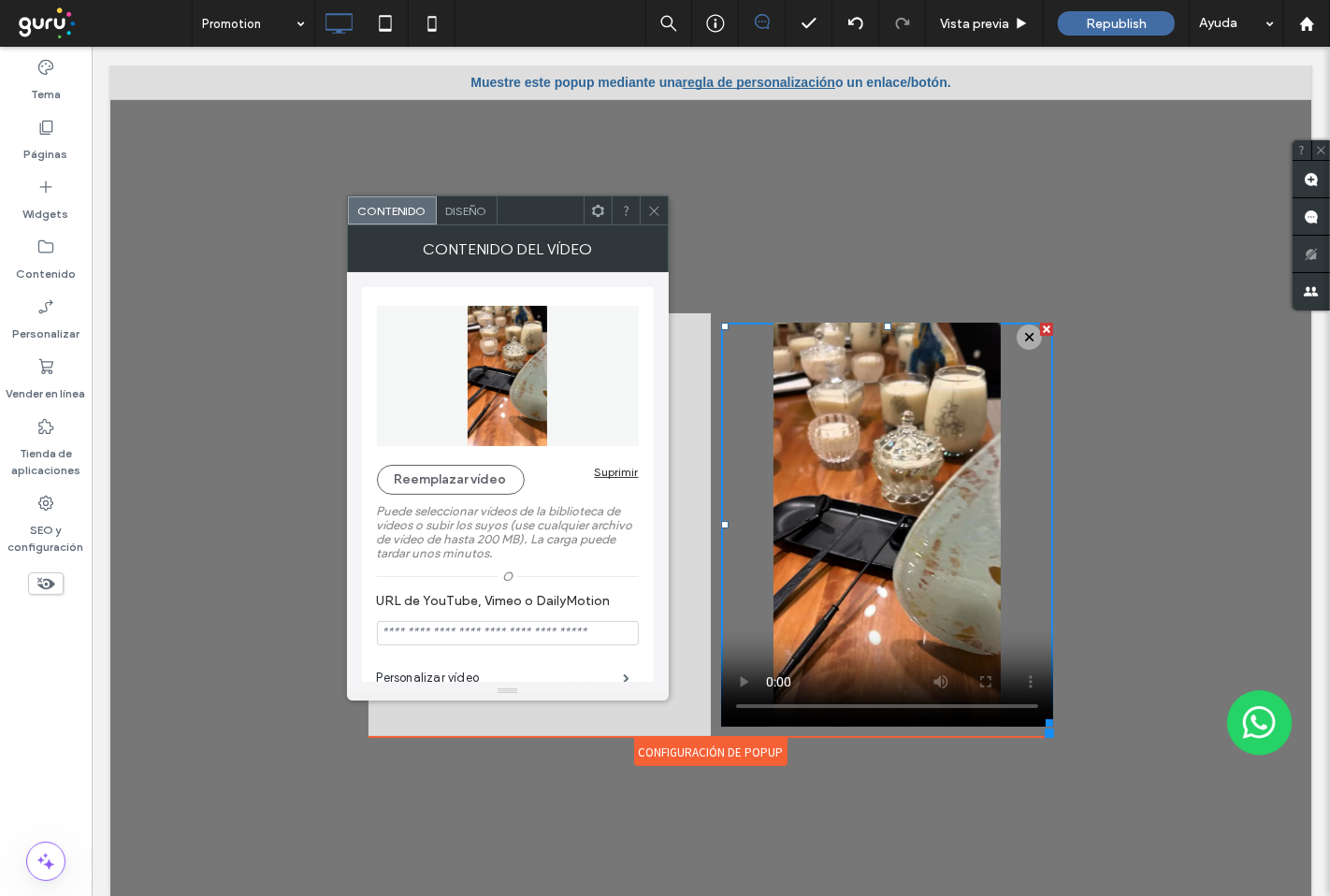 click 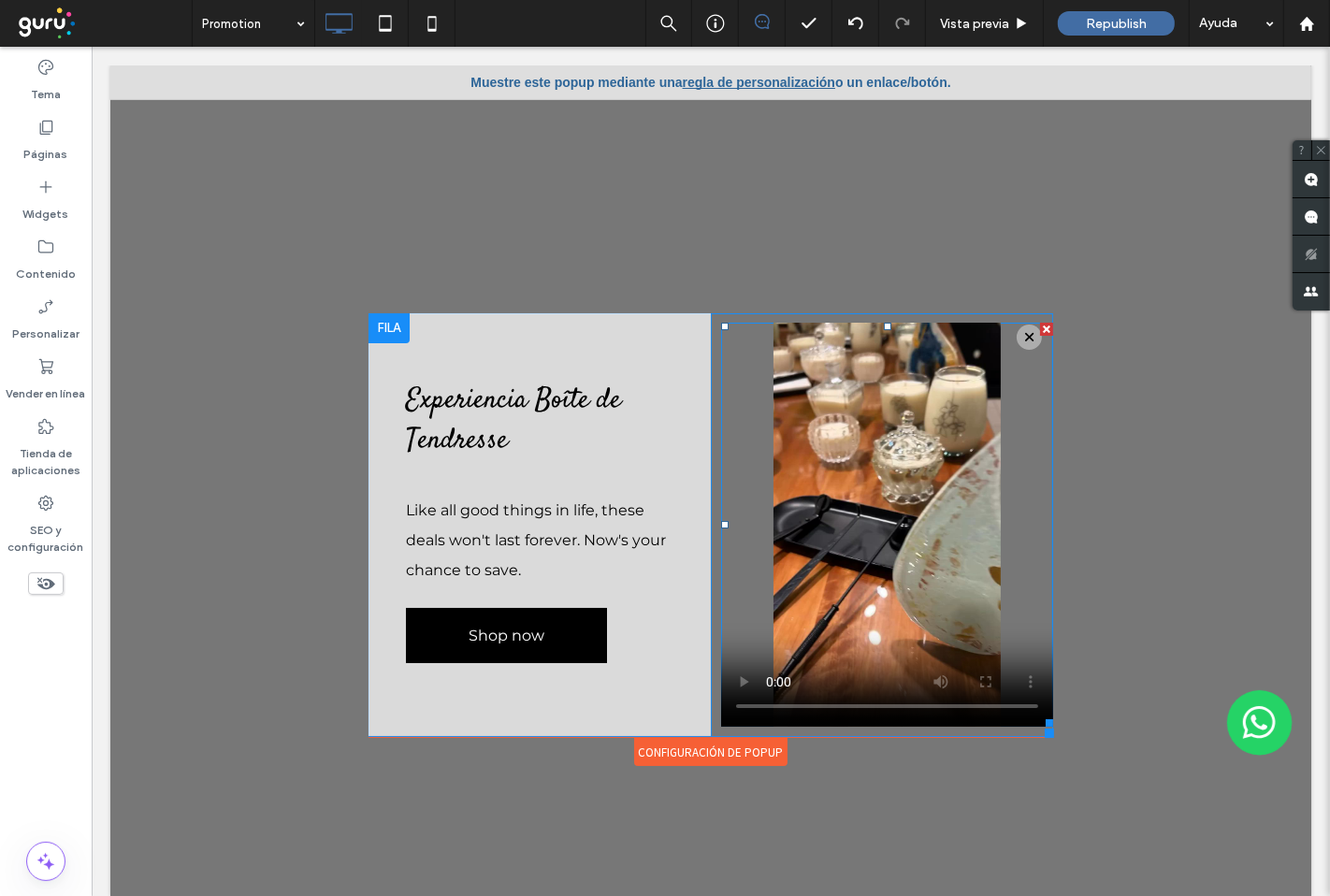 click at bounding box center (886, 525) 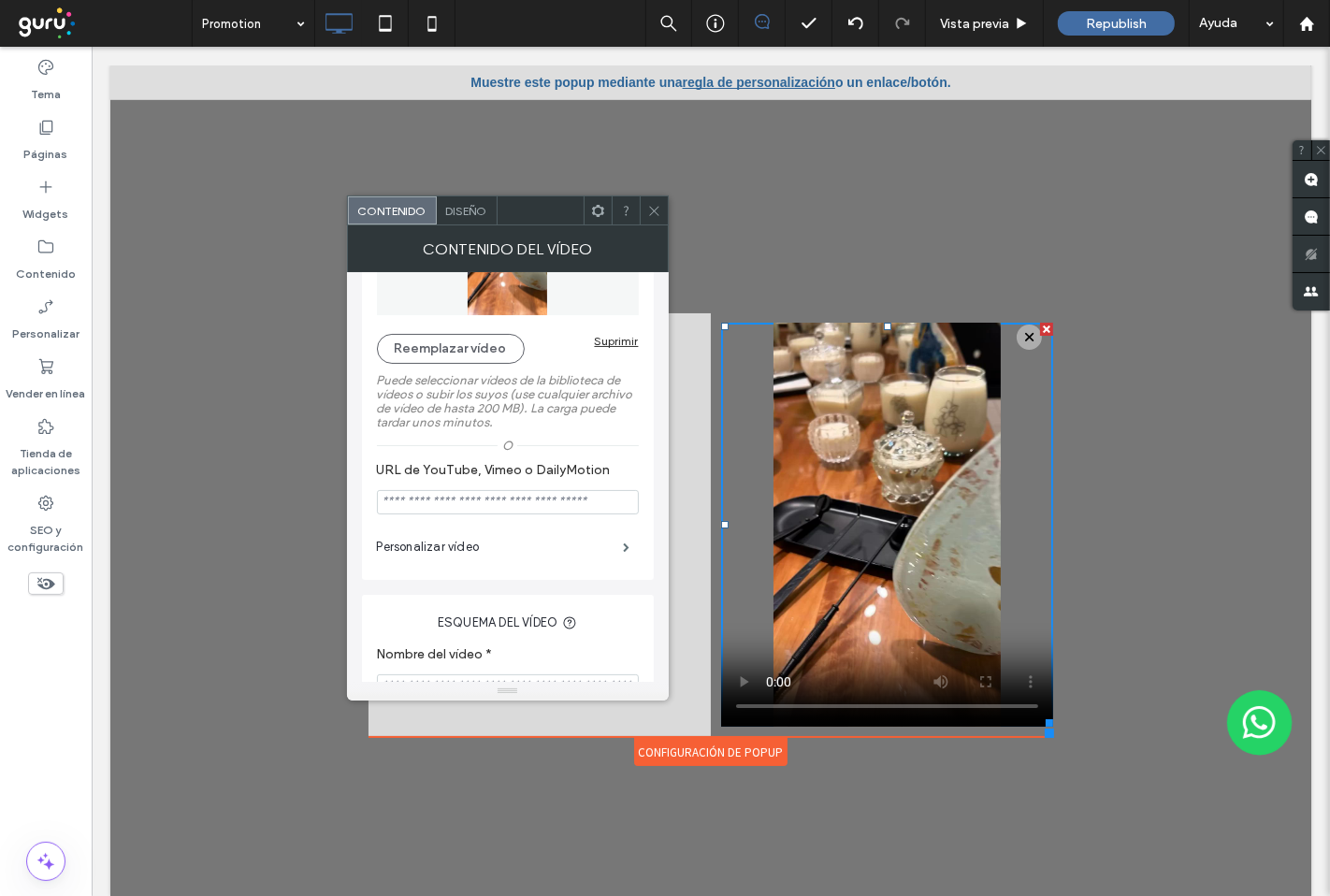 scroll, scrollTop: 72, scrollLeft: 0, axis: vertical 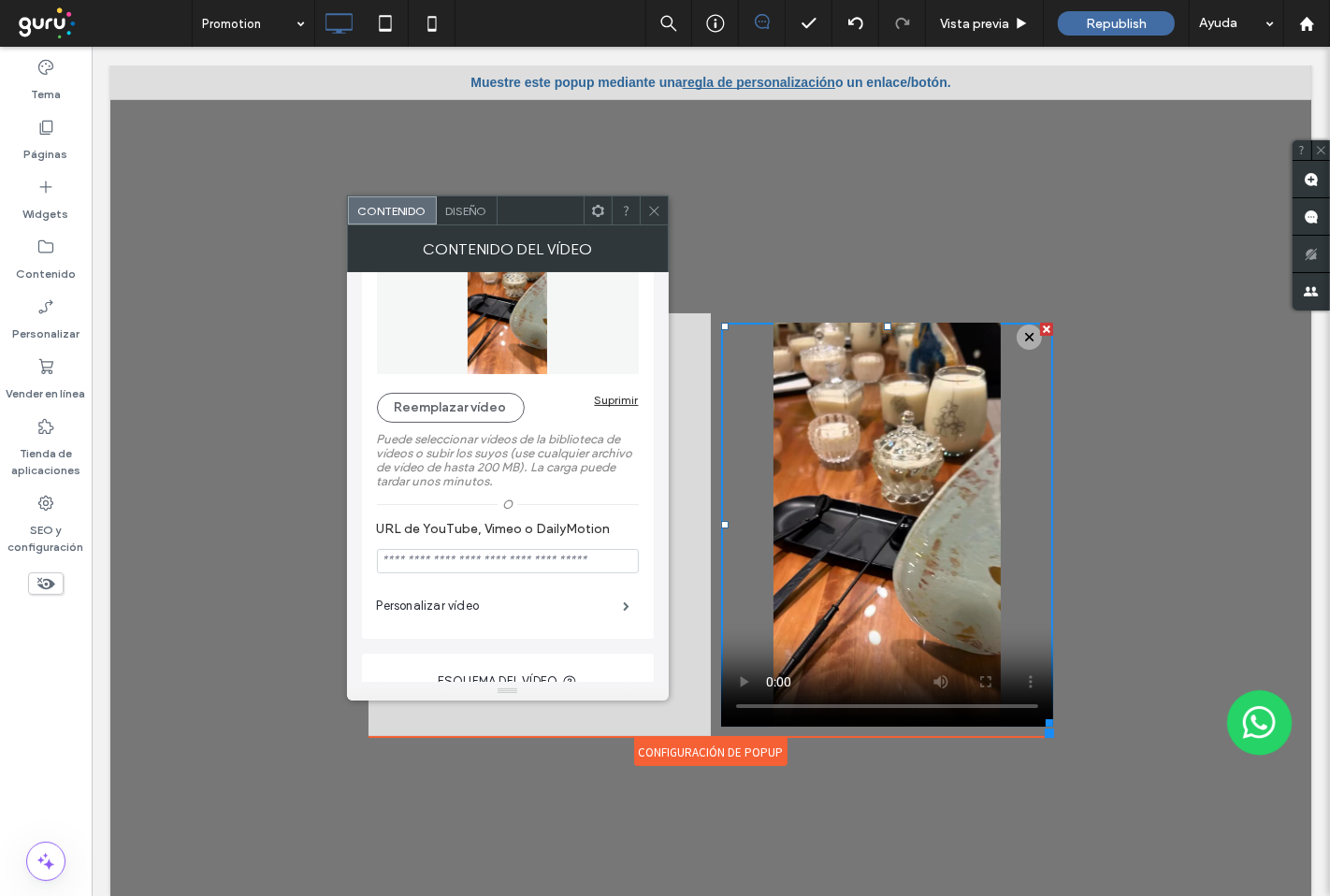click on "Diseño" at bounding box center [467, 210] 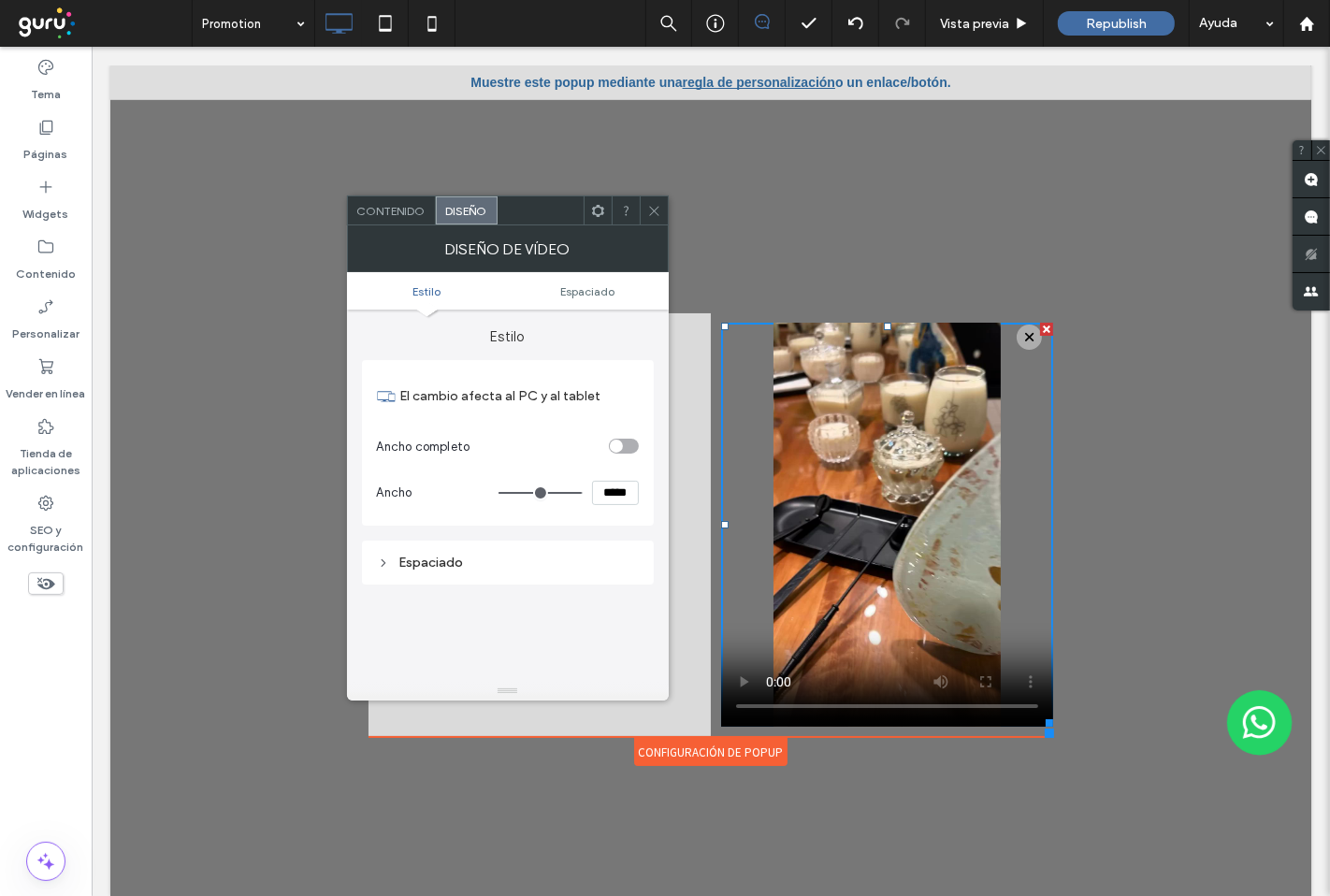 type on "***" 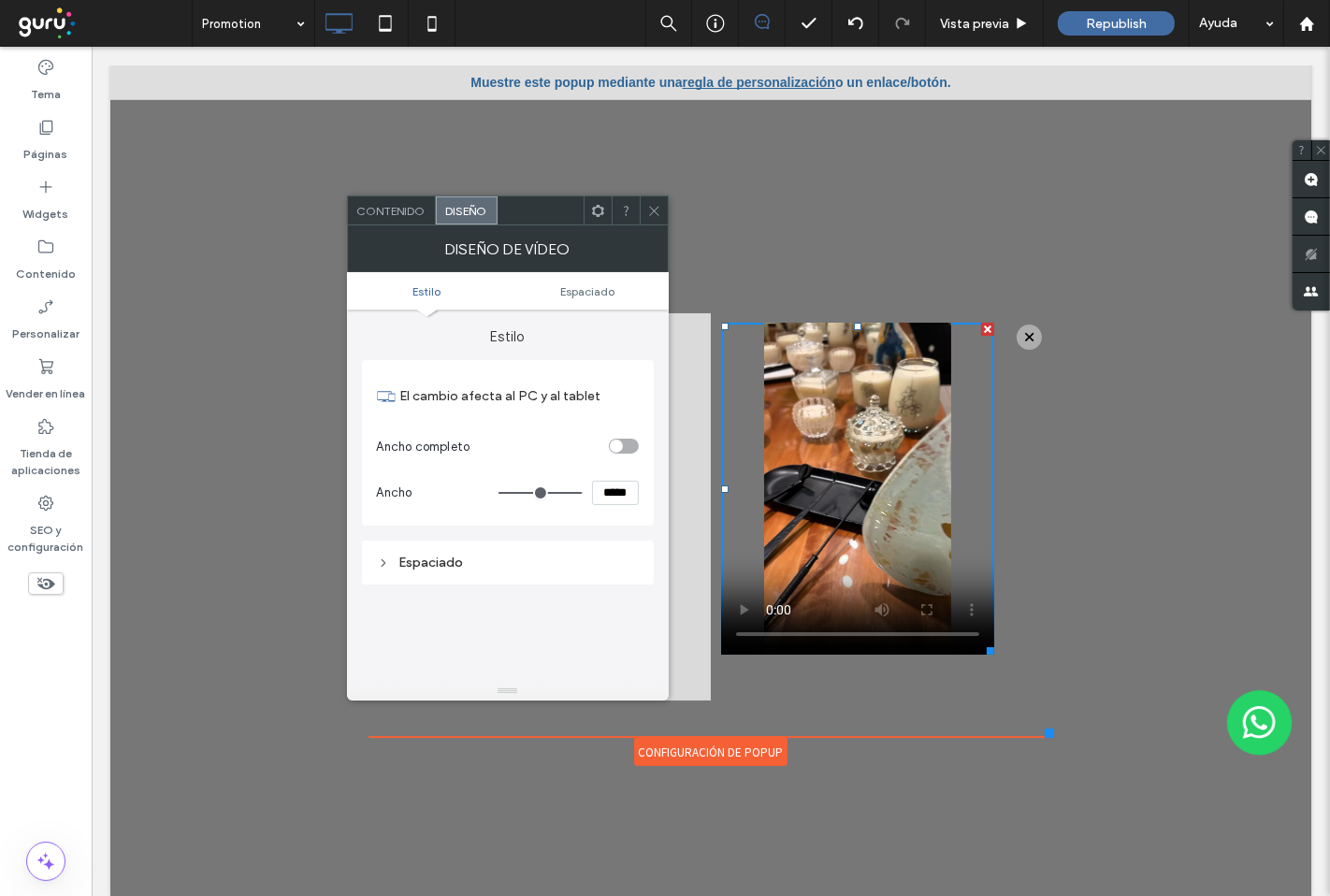 type on "***" 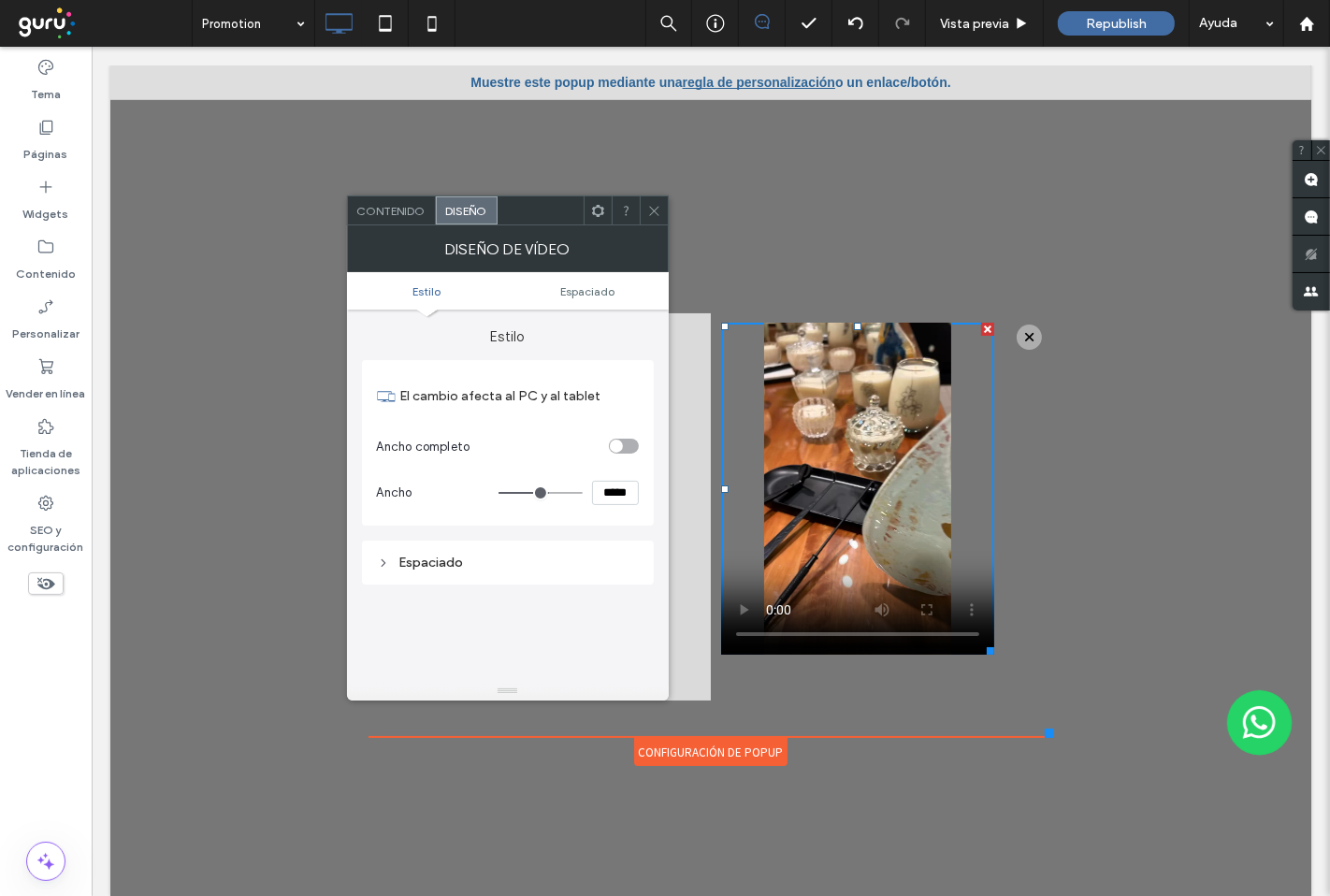 type on "***" 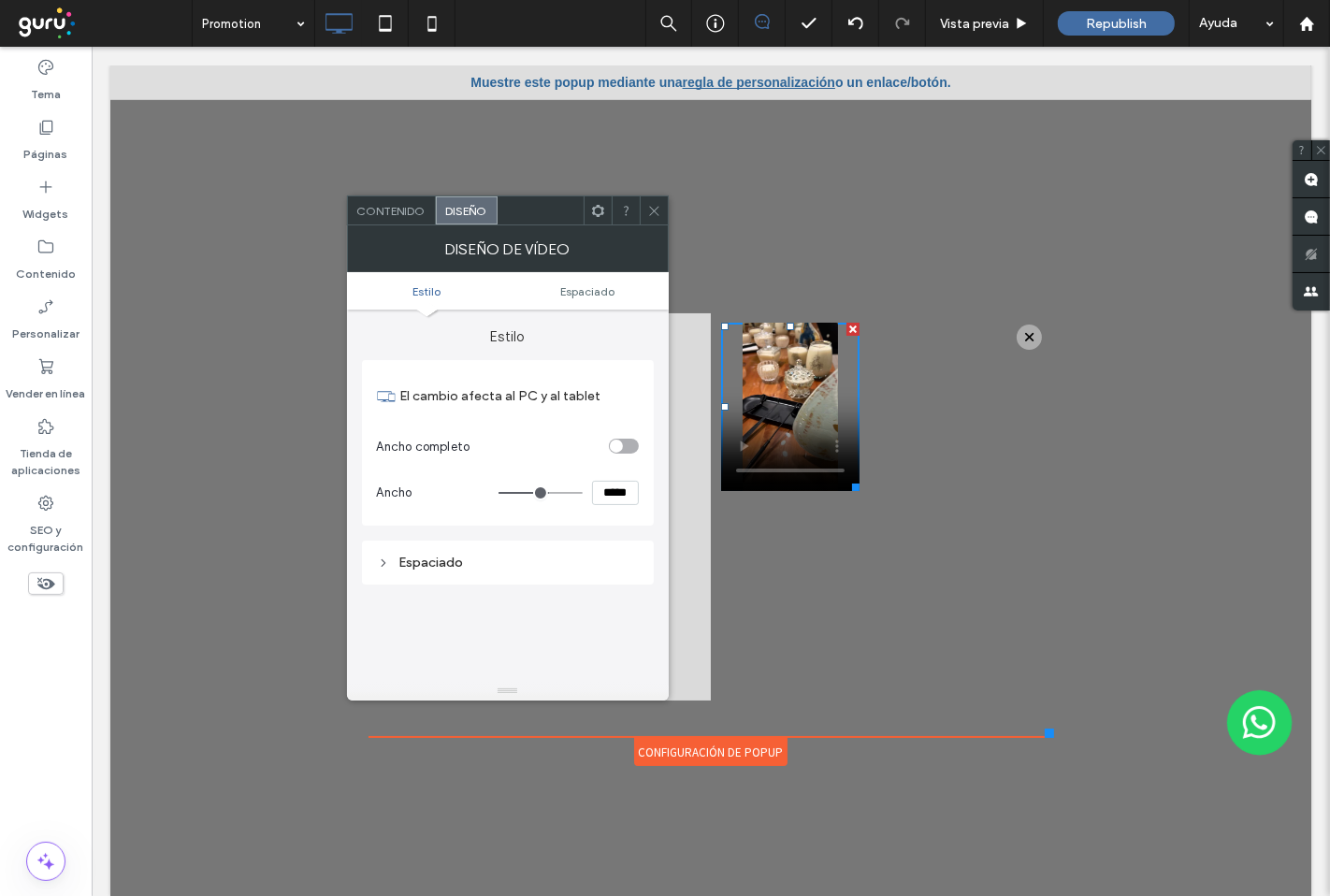 type on "***" 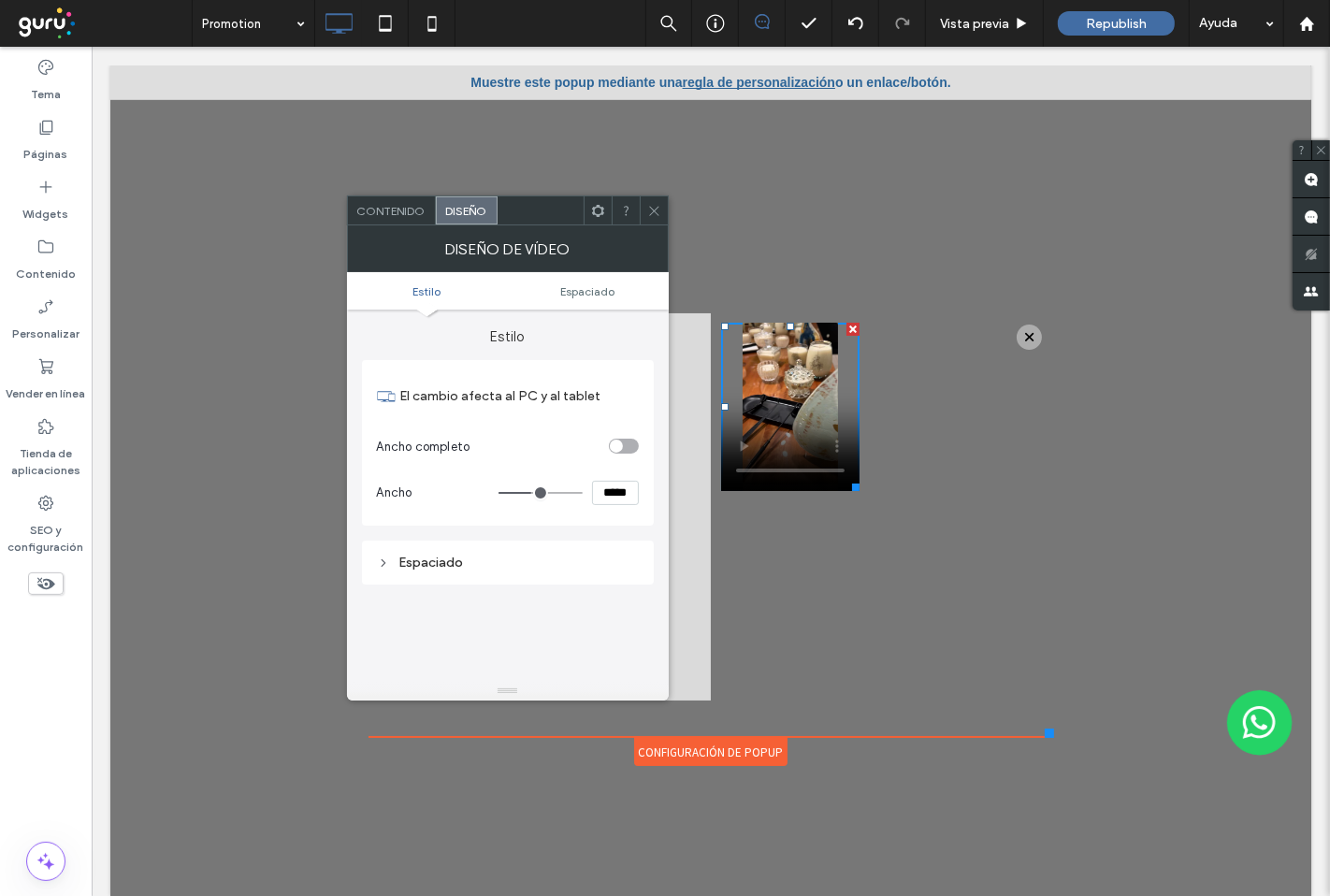 type on "***" 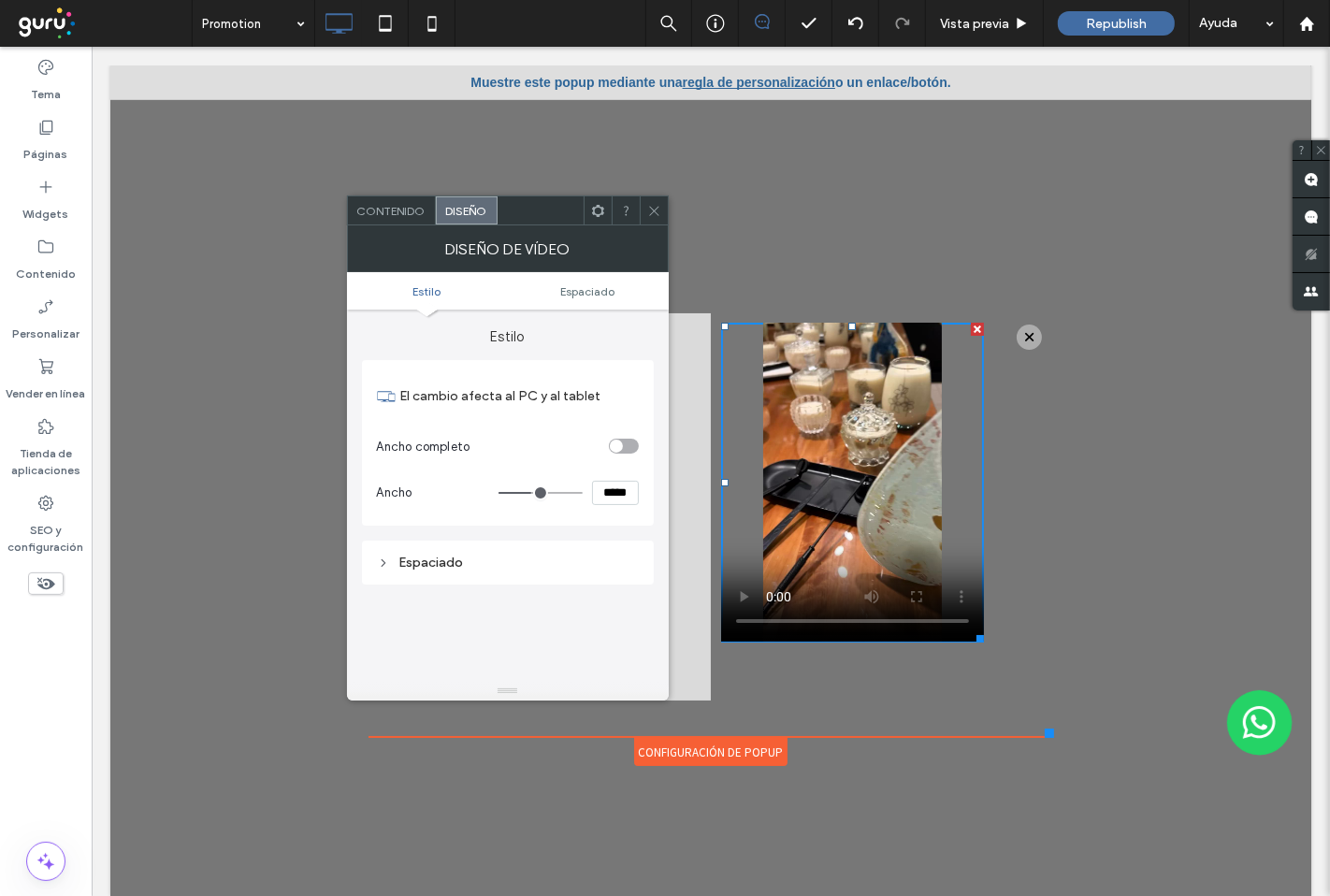 type on "***" 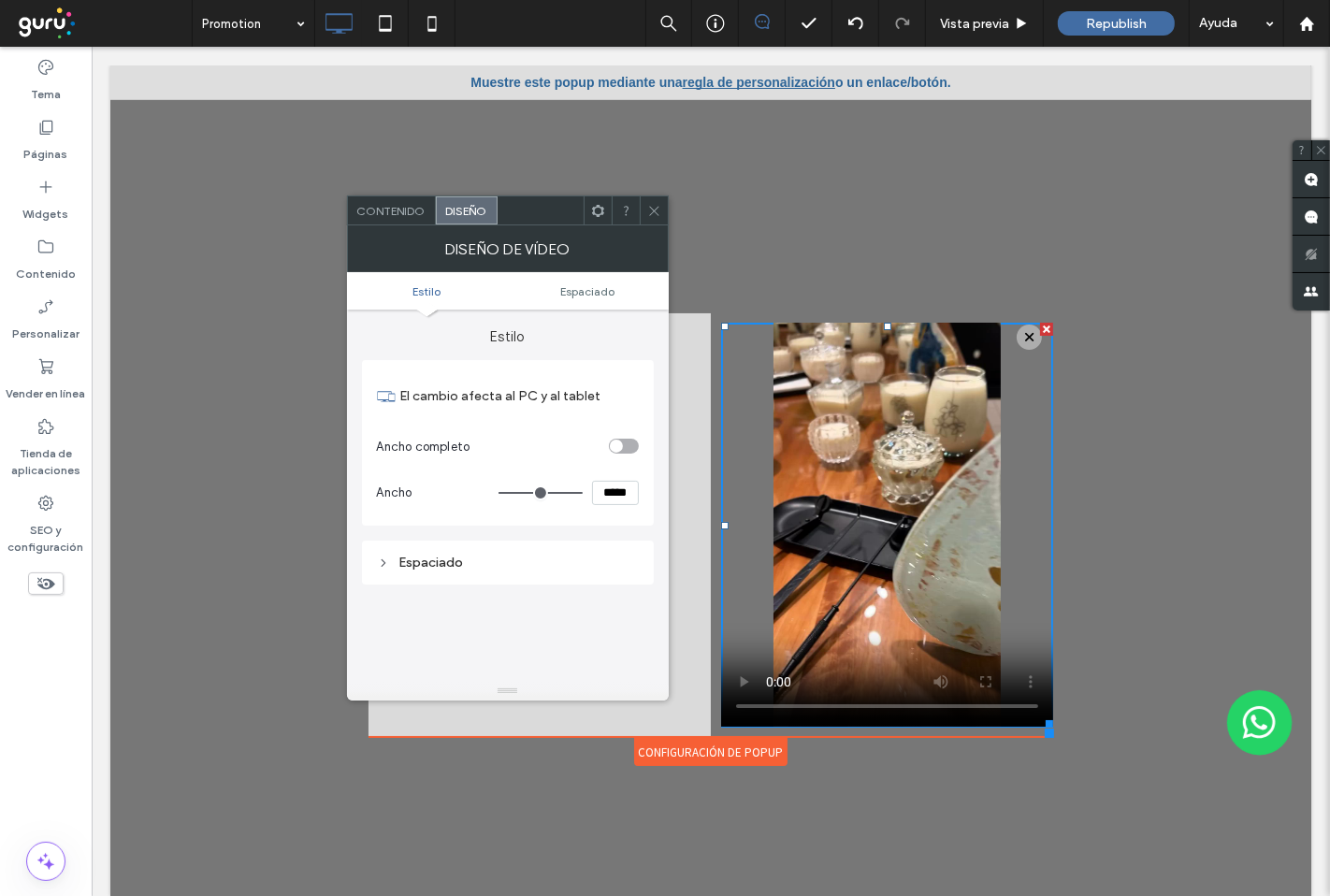drag, startPoint x: 573, startPoint y: 493, endPoint x: 633, endPoint y: 484, distance: 60.671245 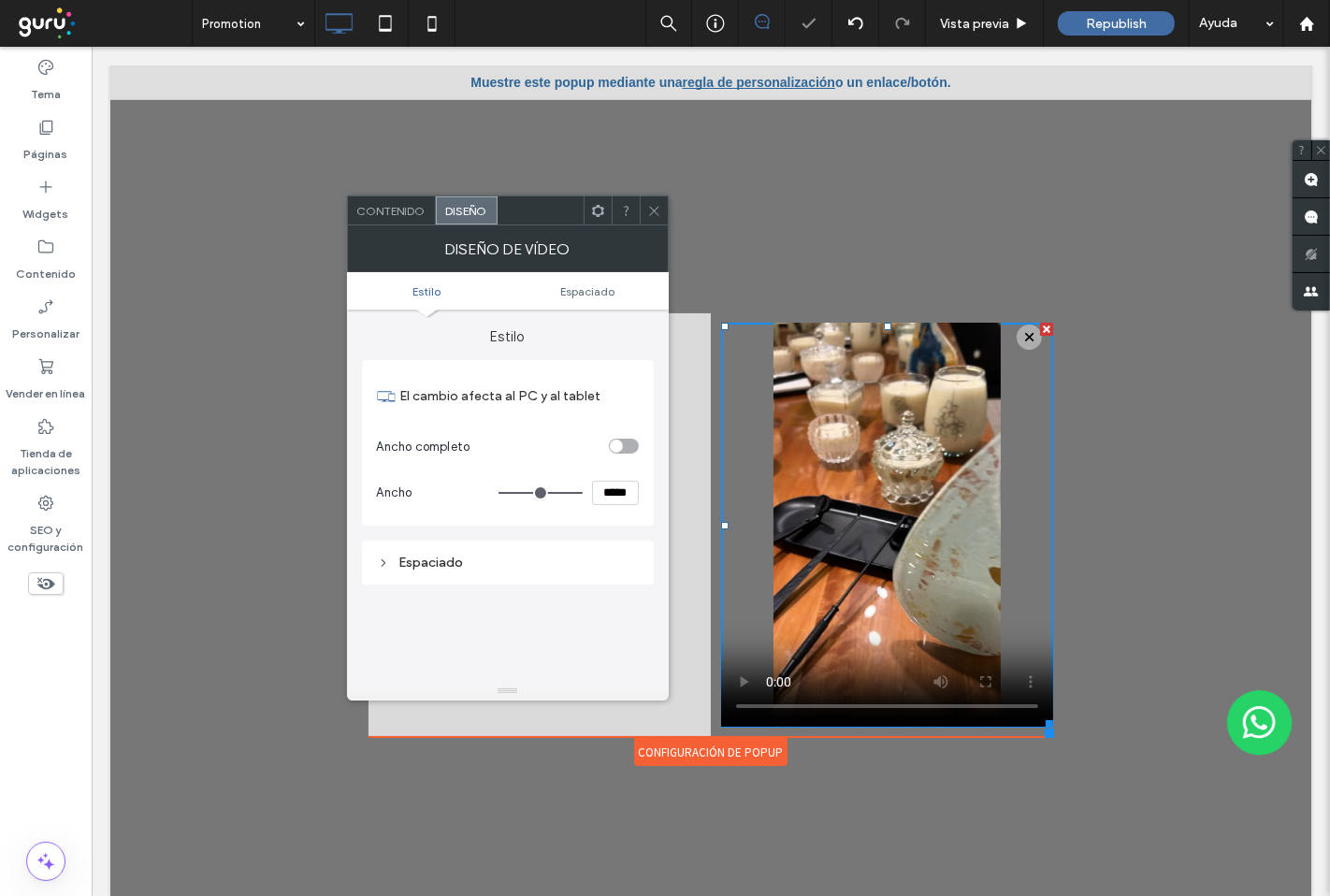 click on "*****" at bounding box center [615, 493] 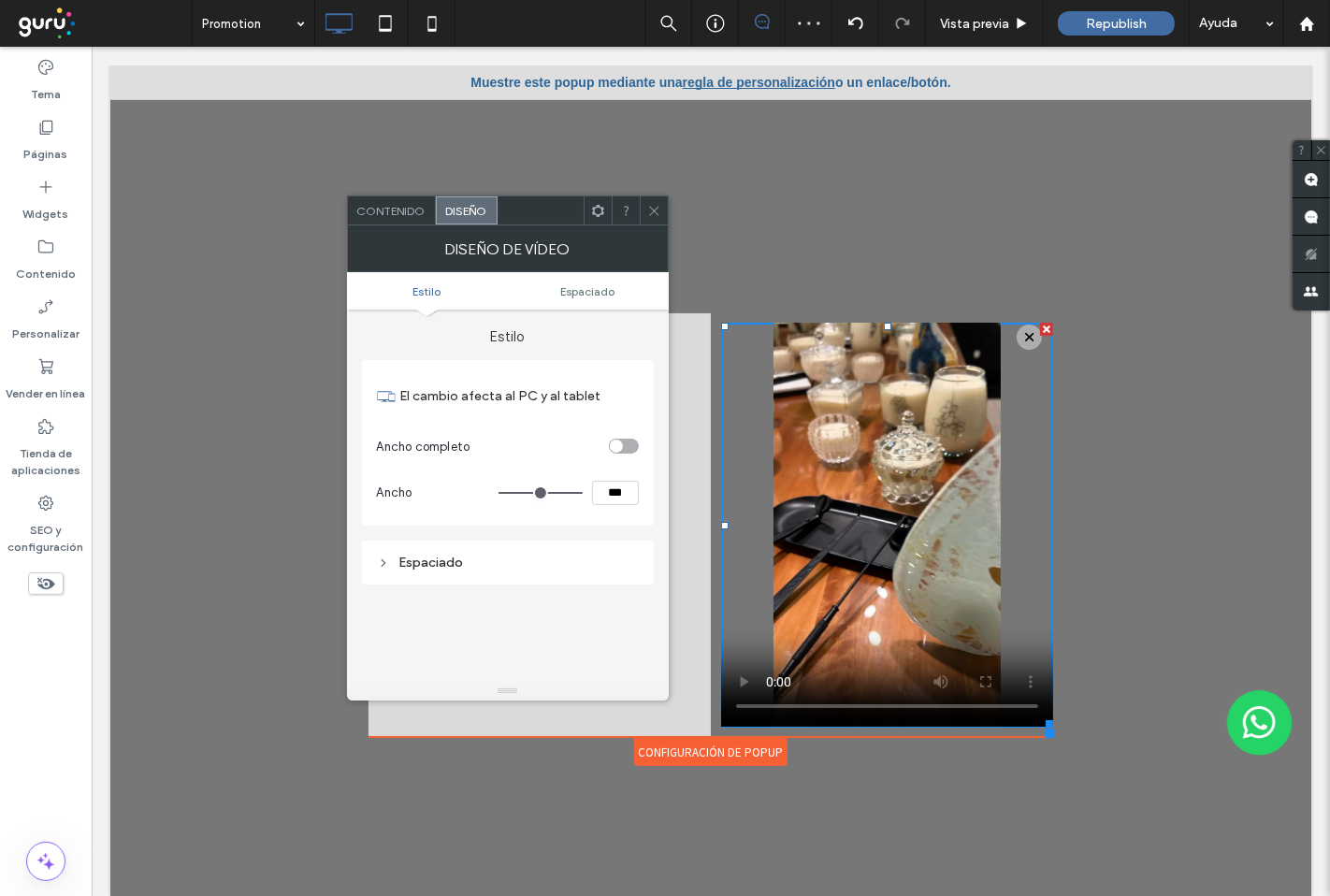 type on "***" 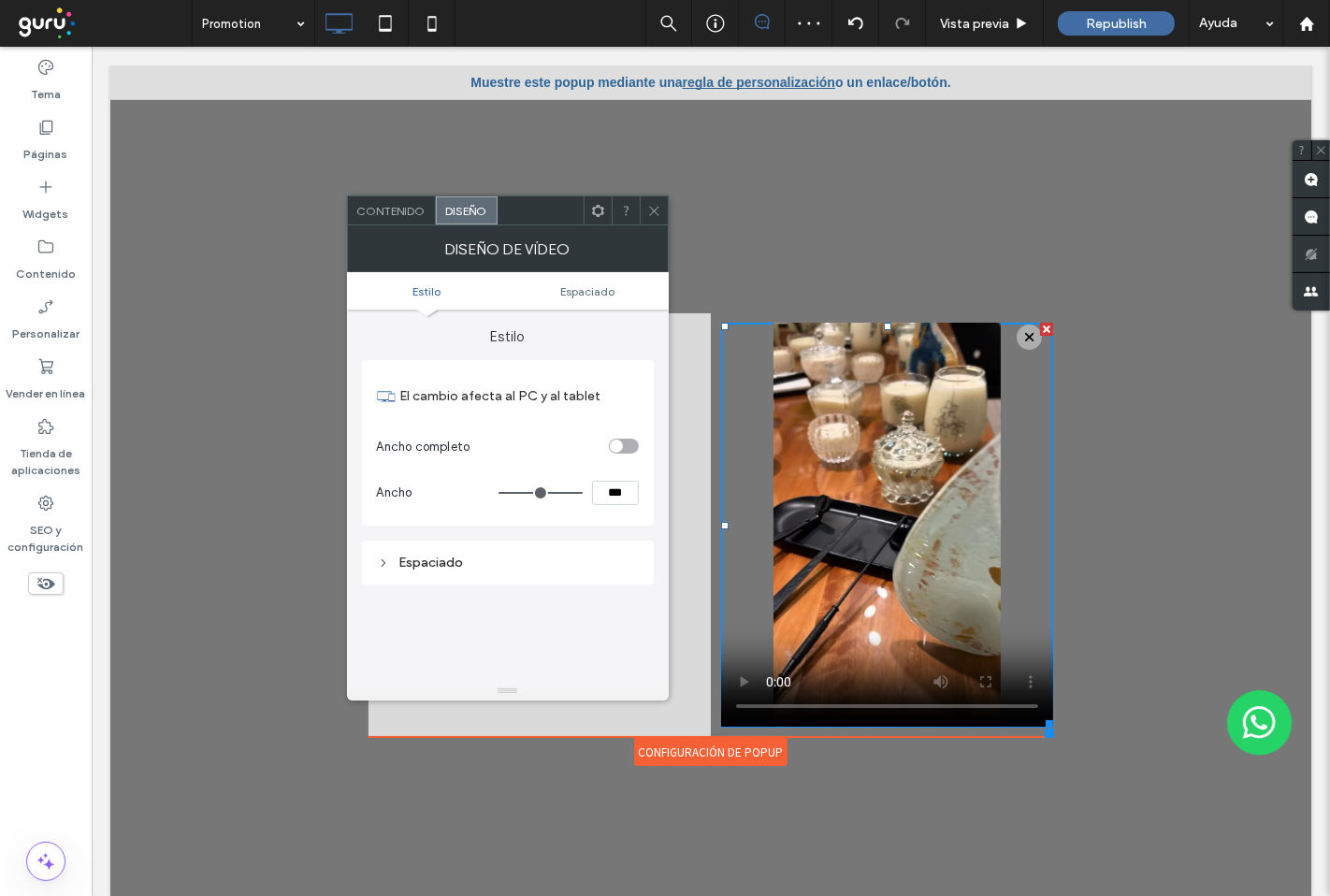 click at bounding box center (624, 446) 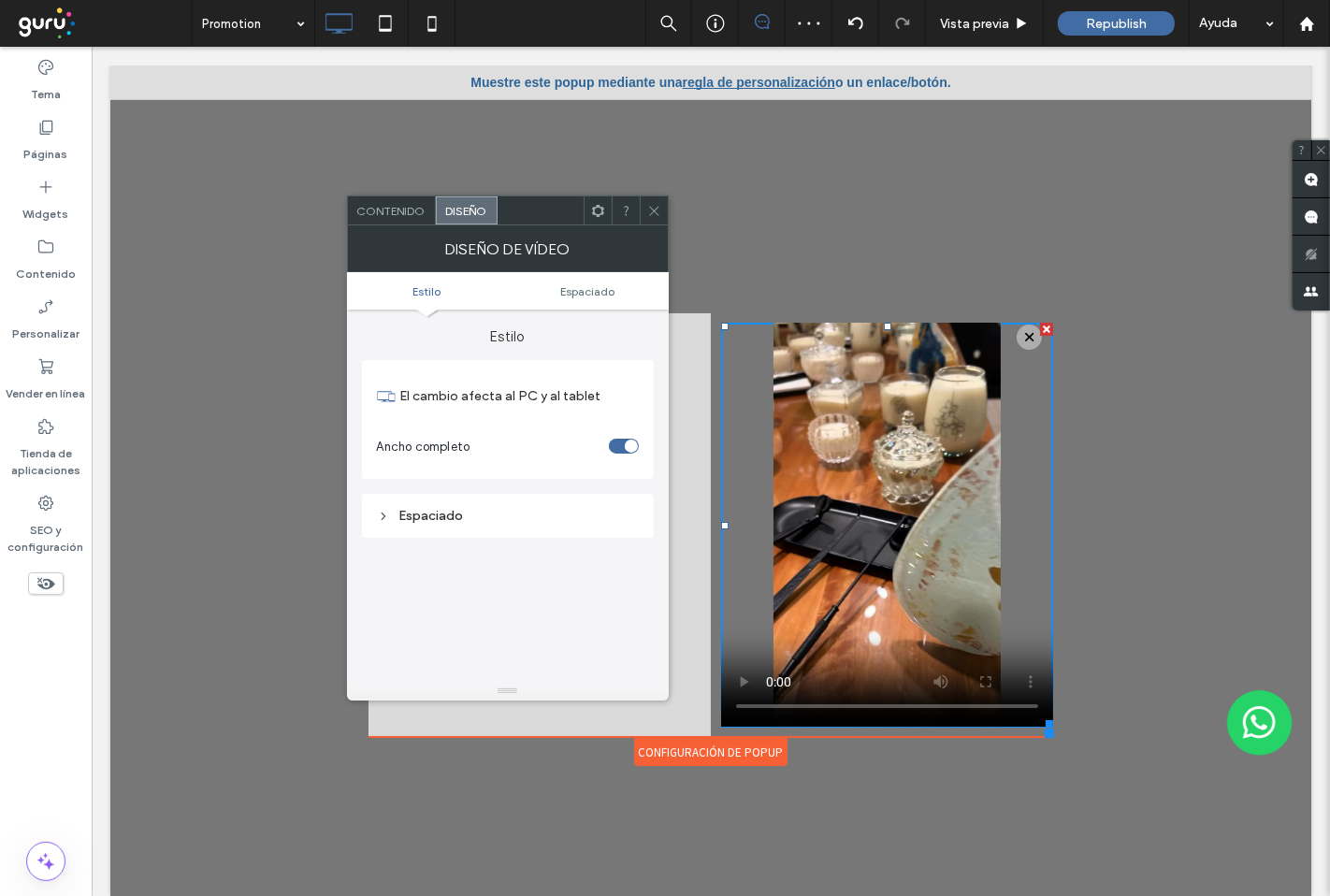click on "Espaciado" at bounding box center (508, 515) 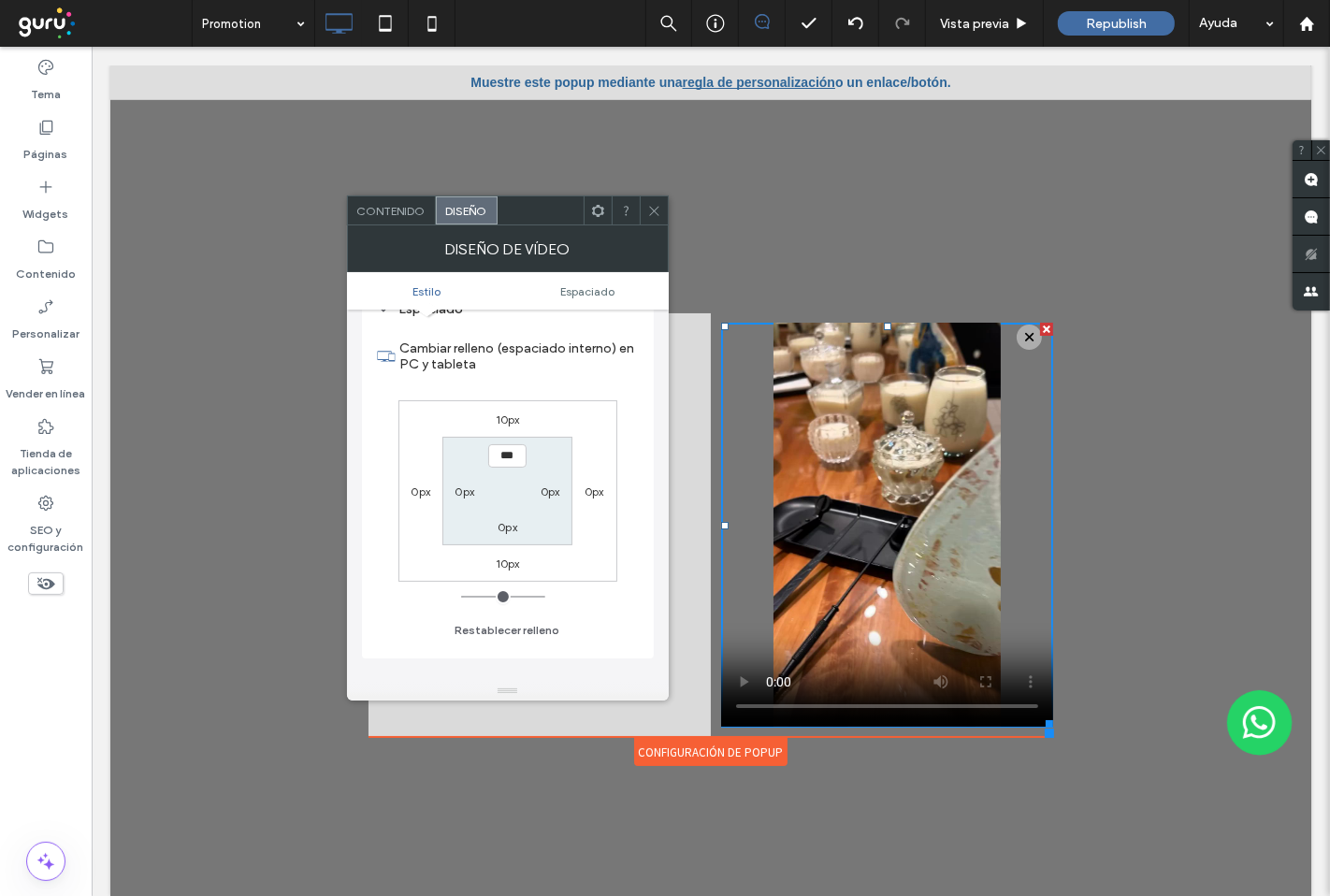 scroll, scrollTop: 208, scrollLeft: 0, axis: vertical 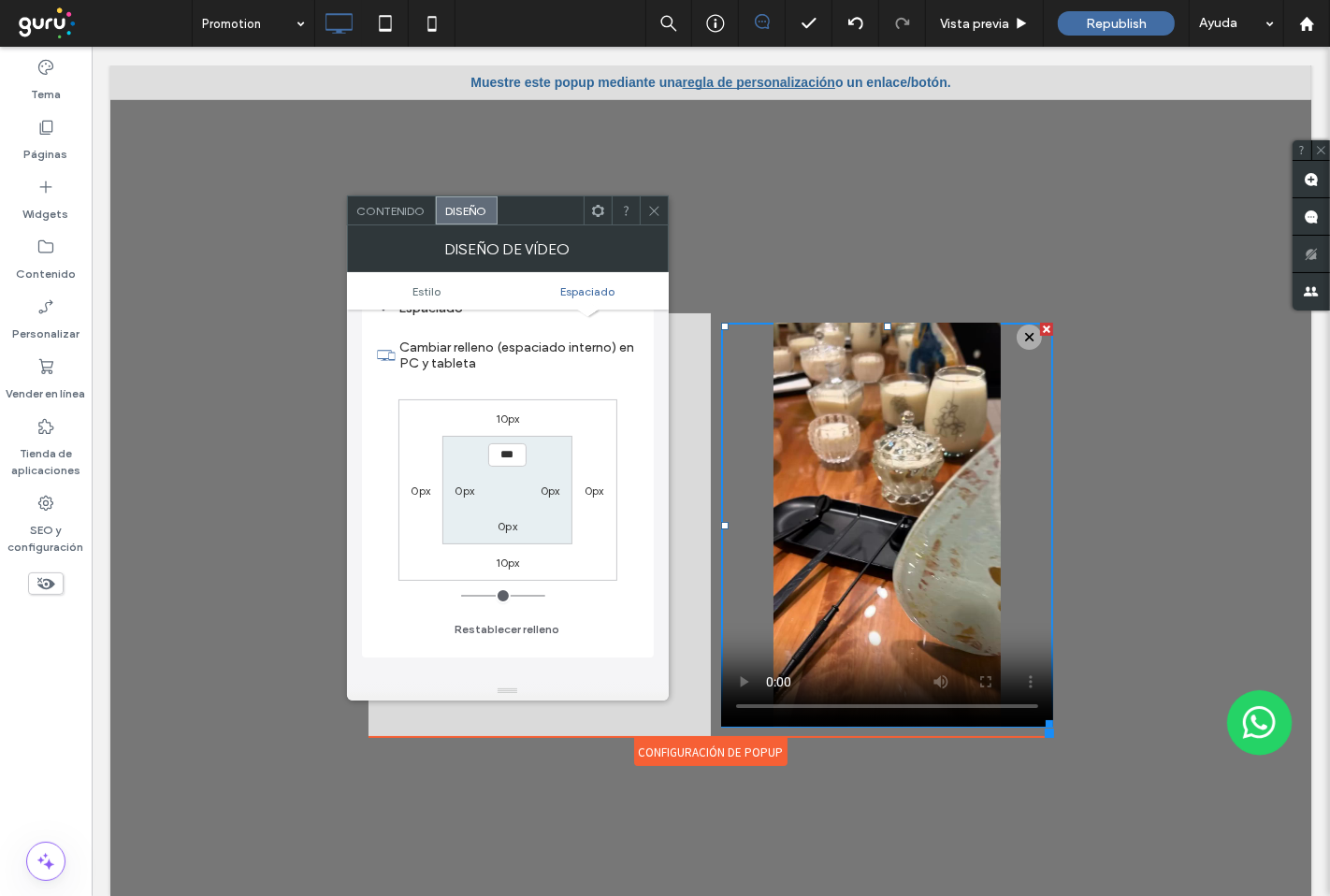 click on "0px" at bounding box center (550, 490) 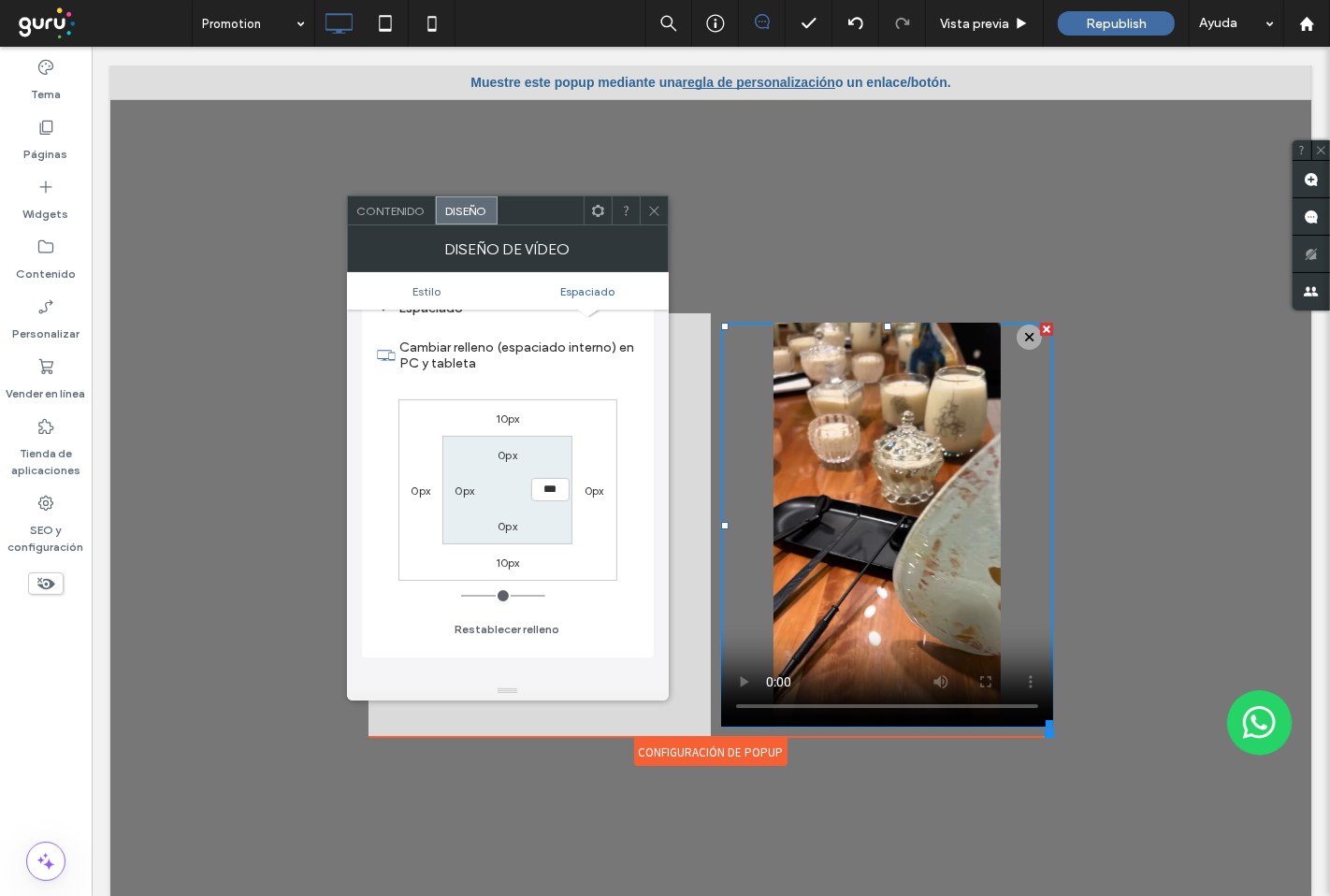 type on "**" 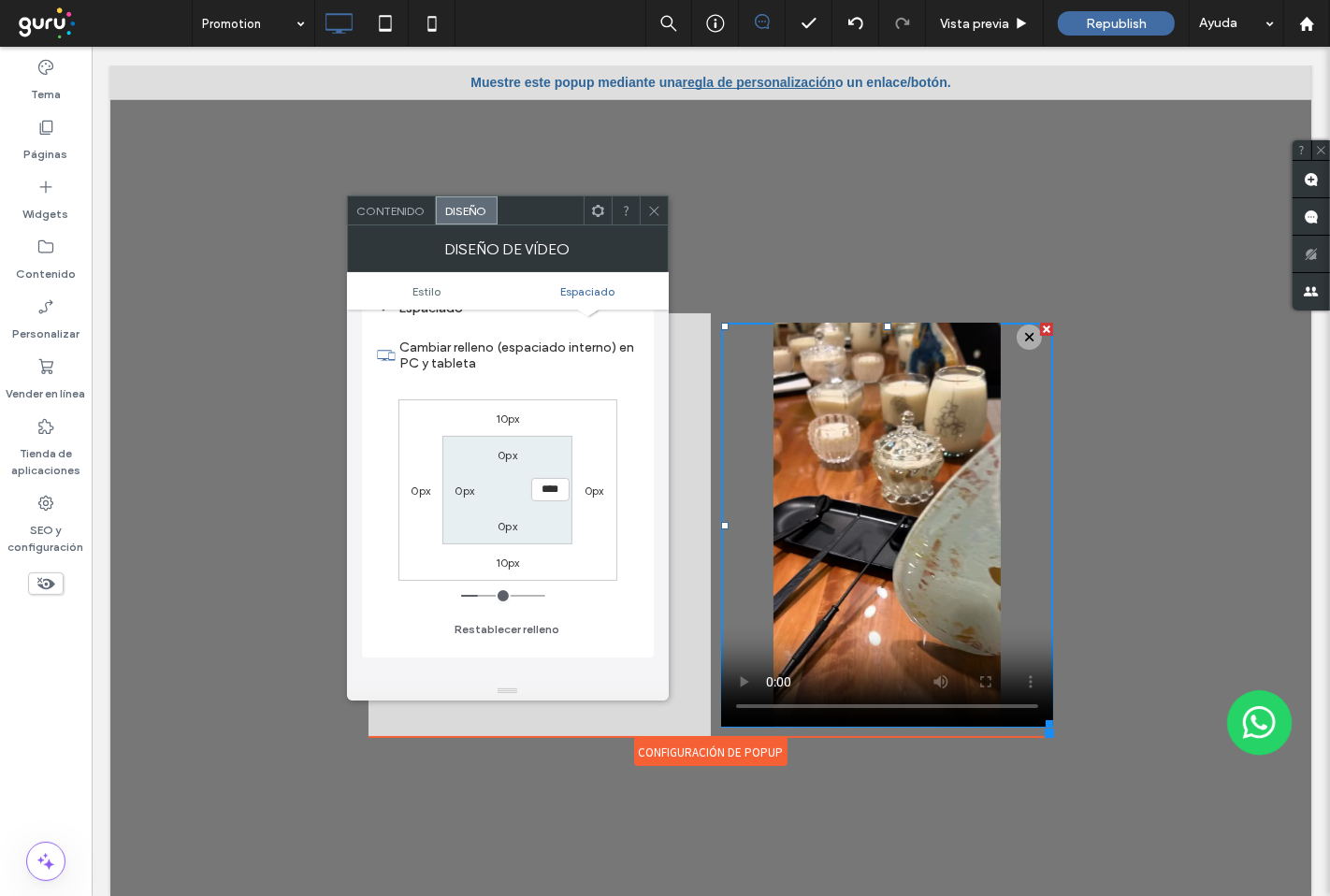type on "**" 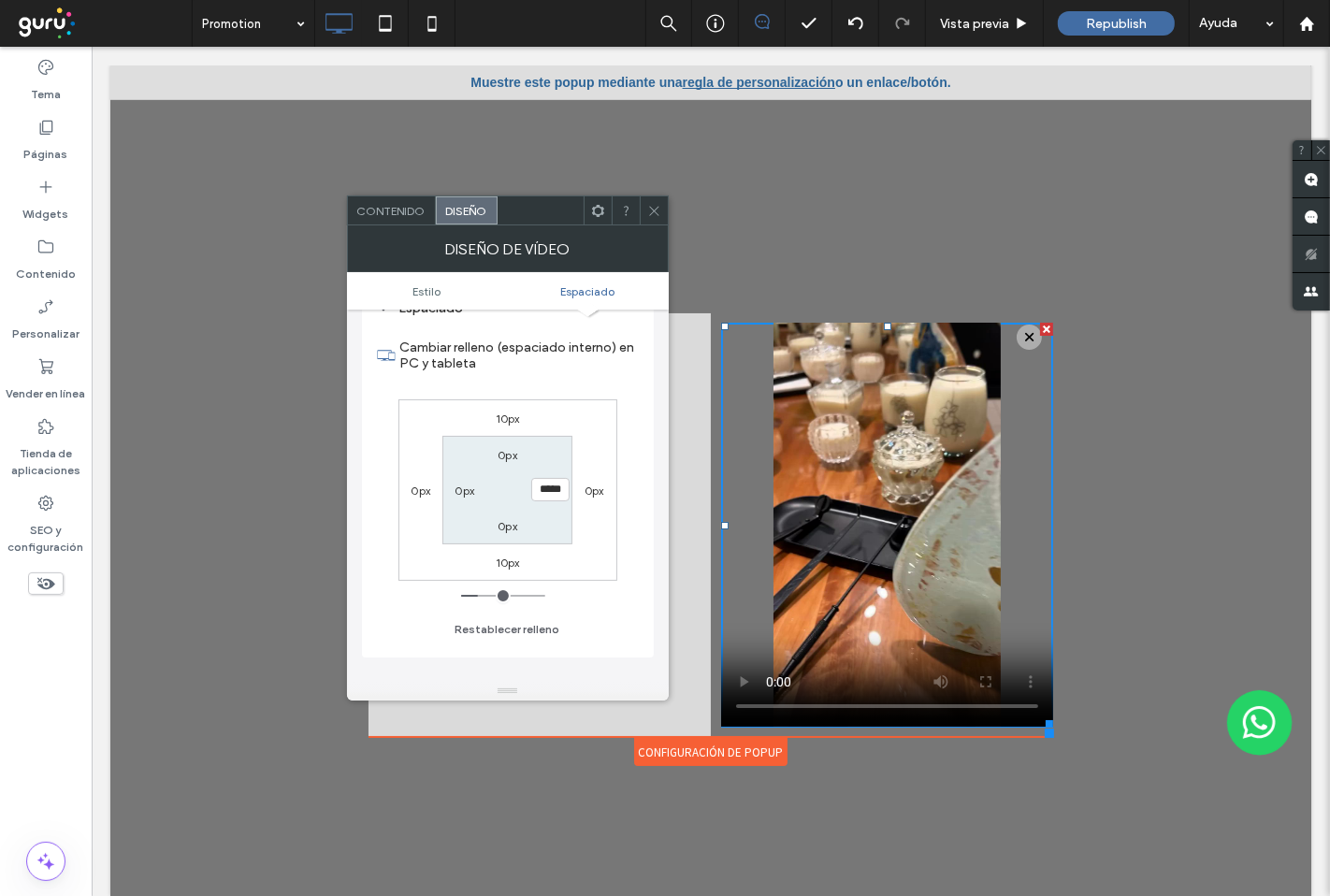 type on "***" 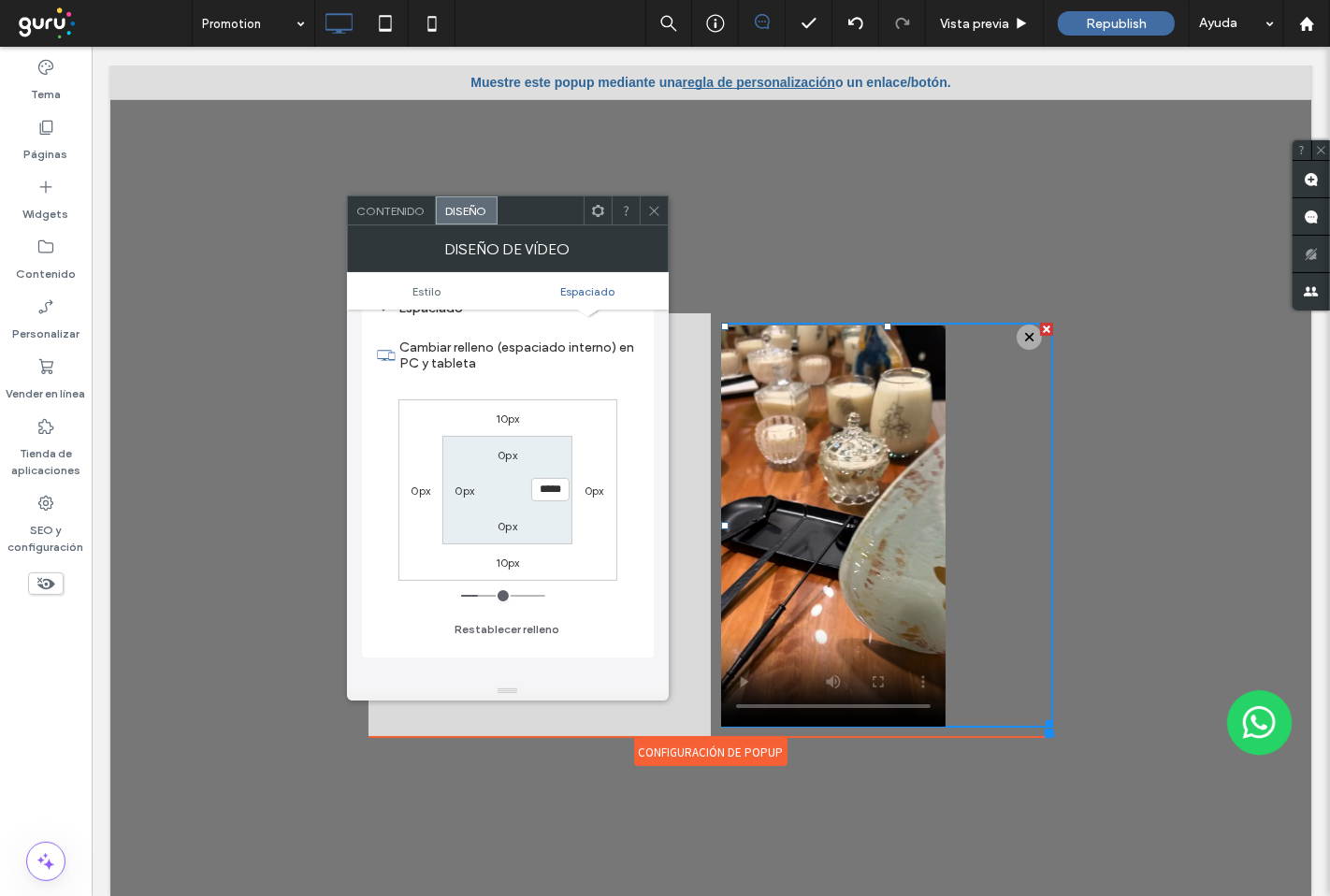 type on "***" 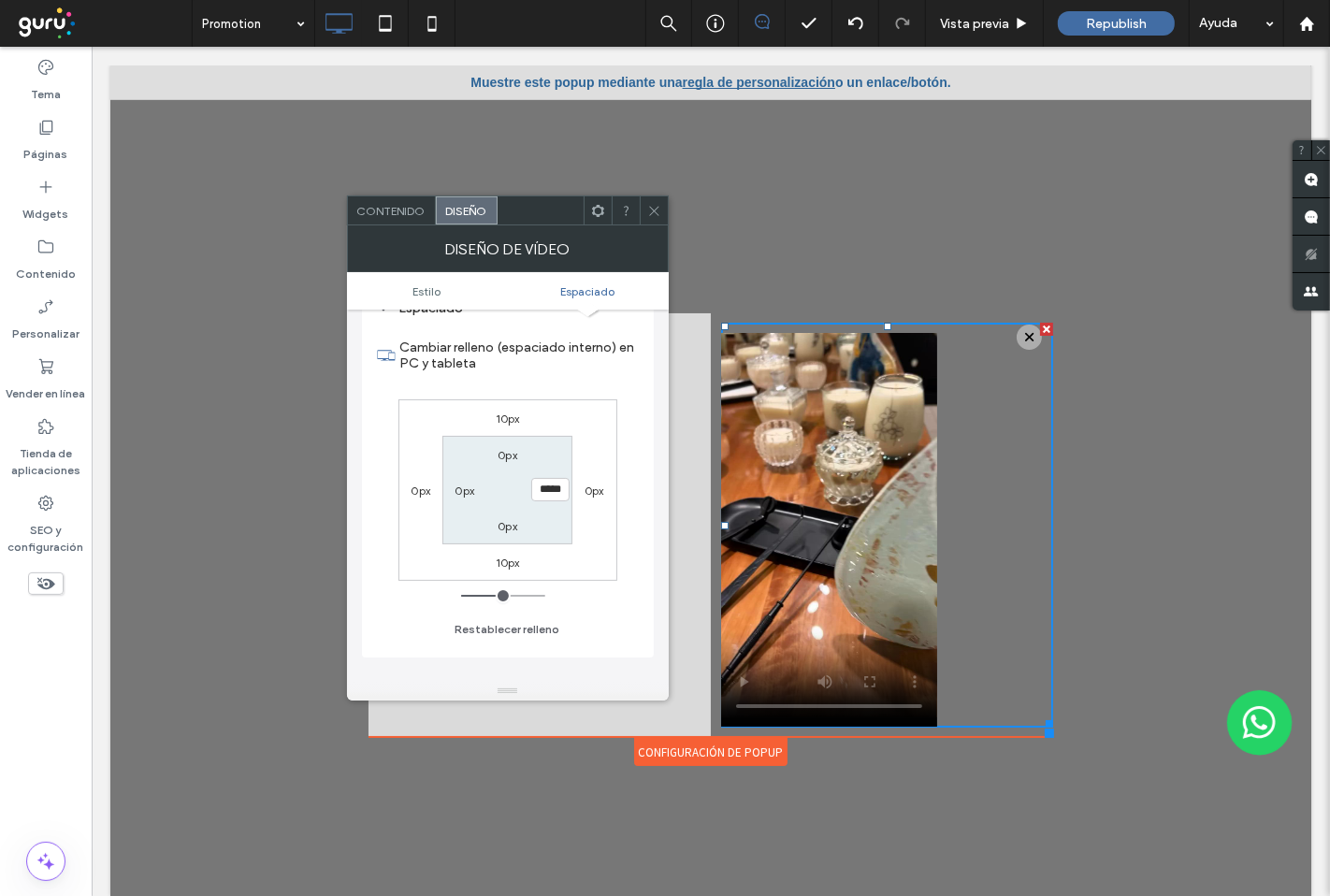 type on "**" 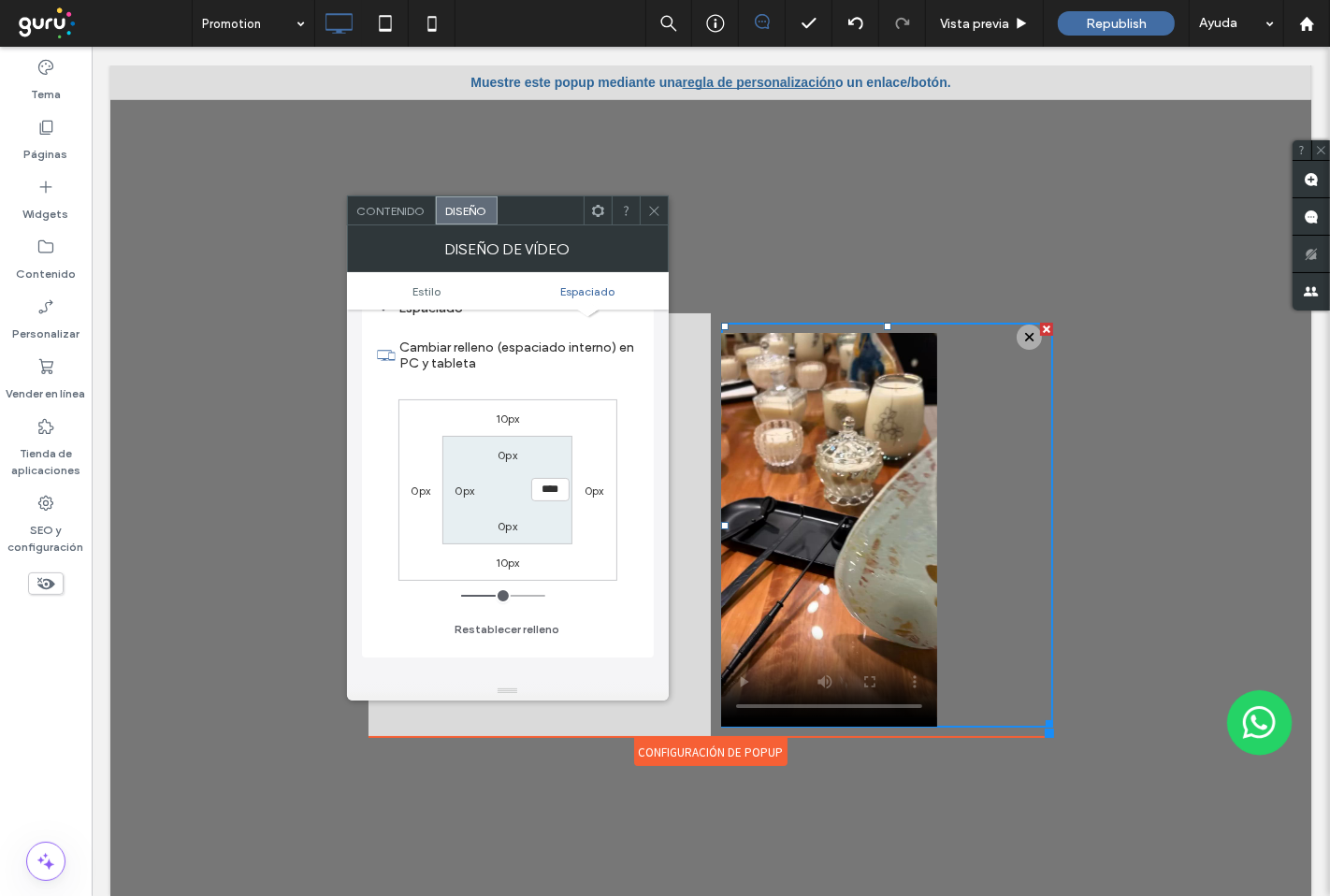 type on "**" 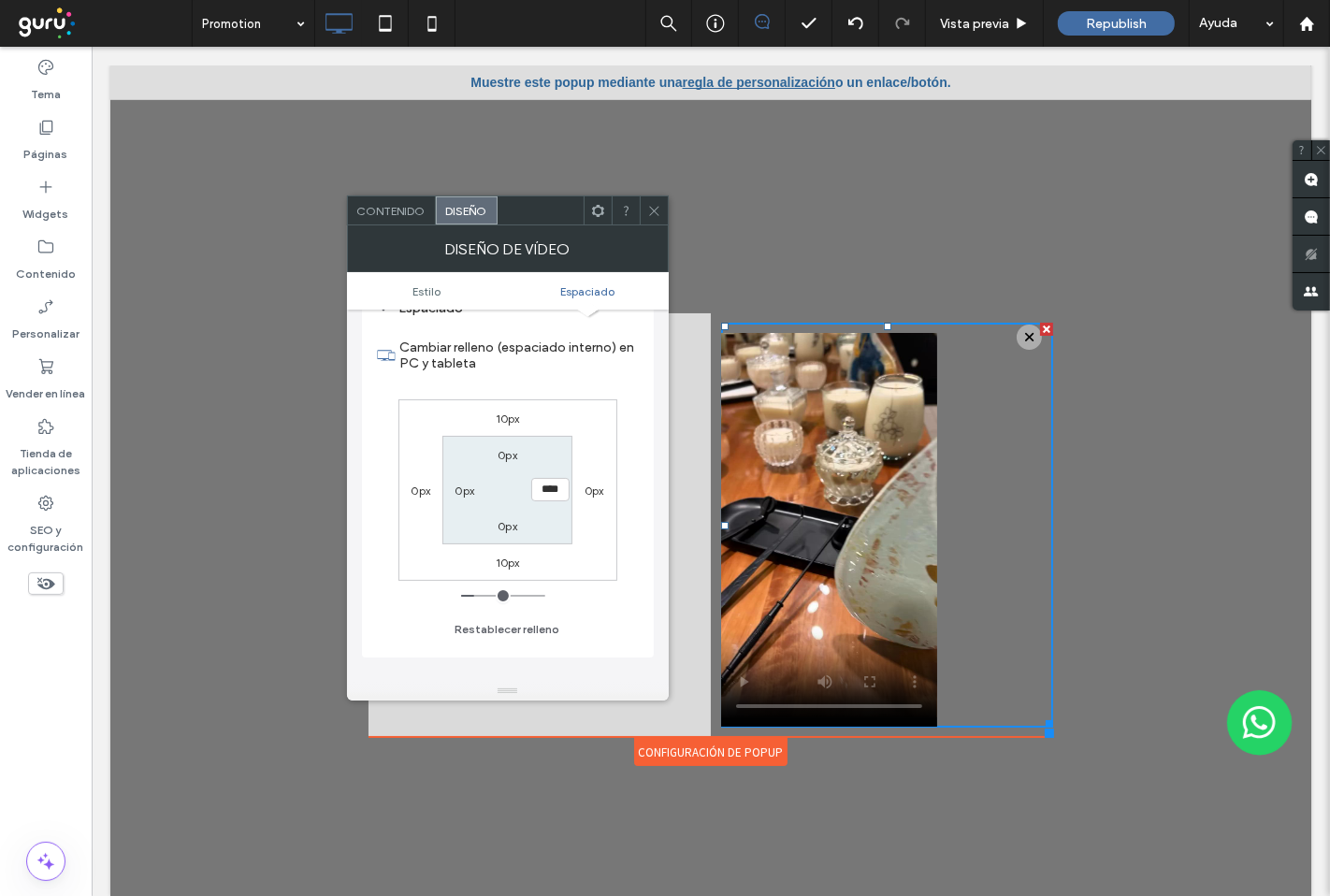 type on "**" 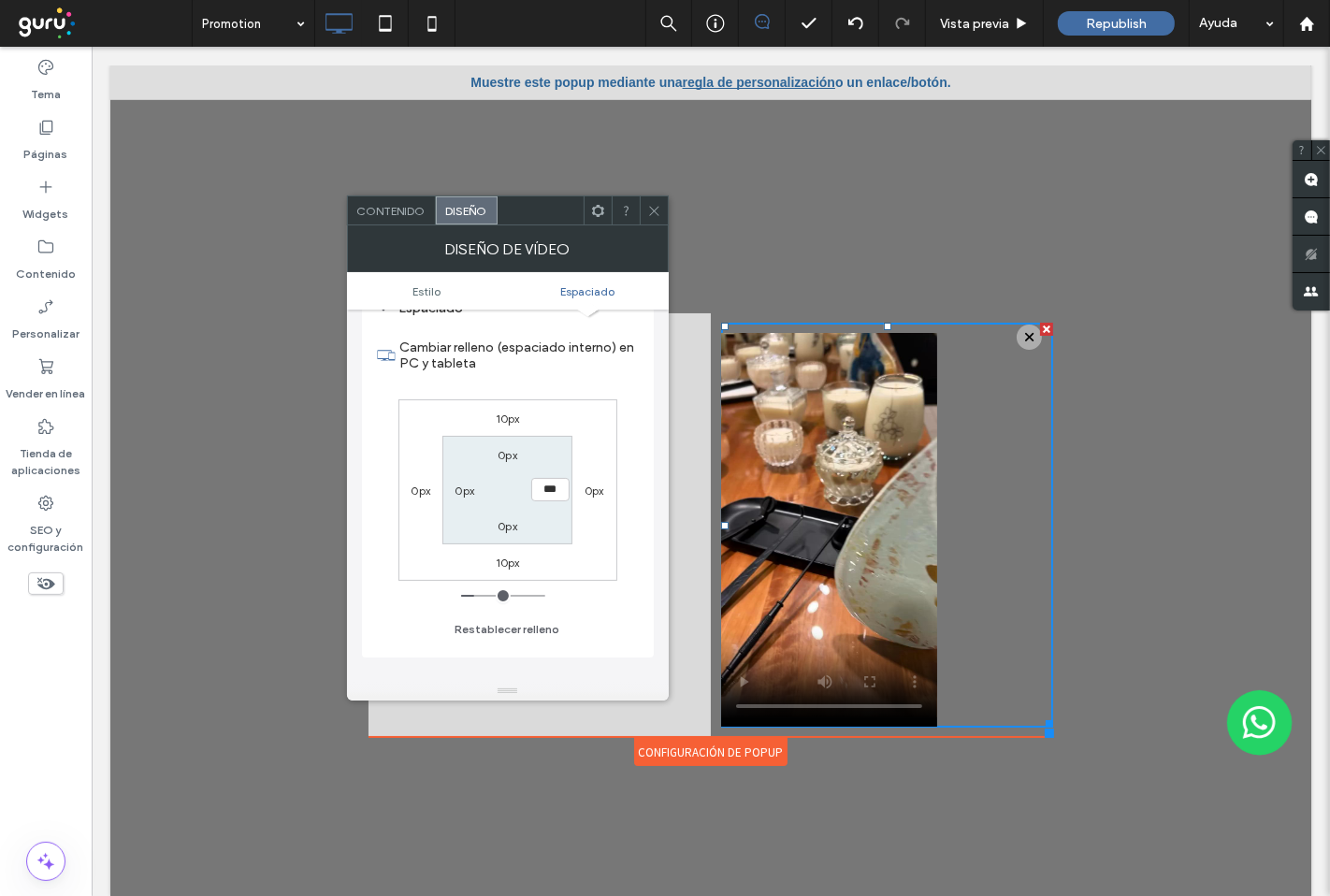 type on "*" 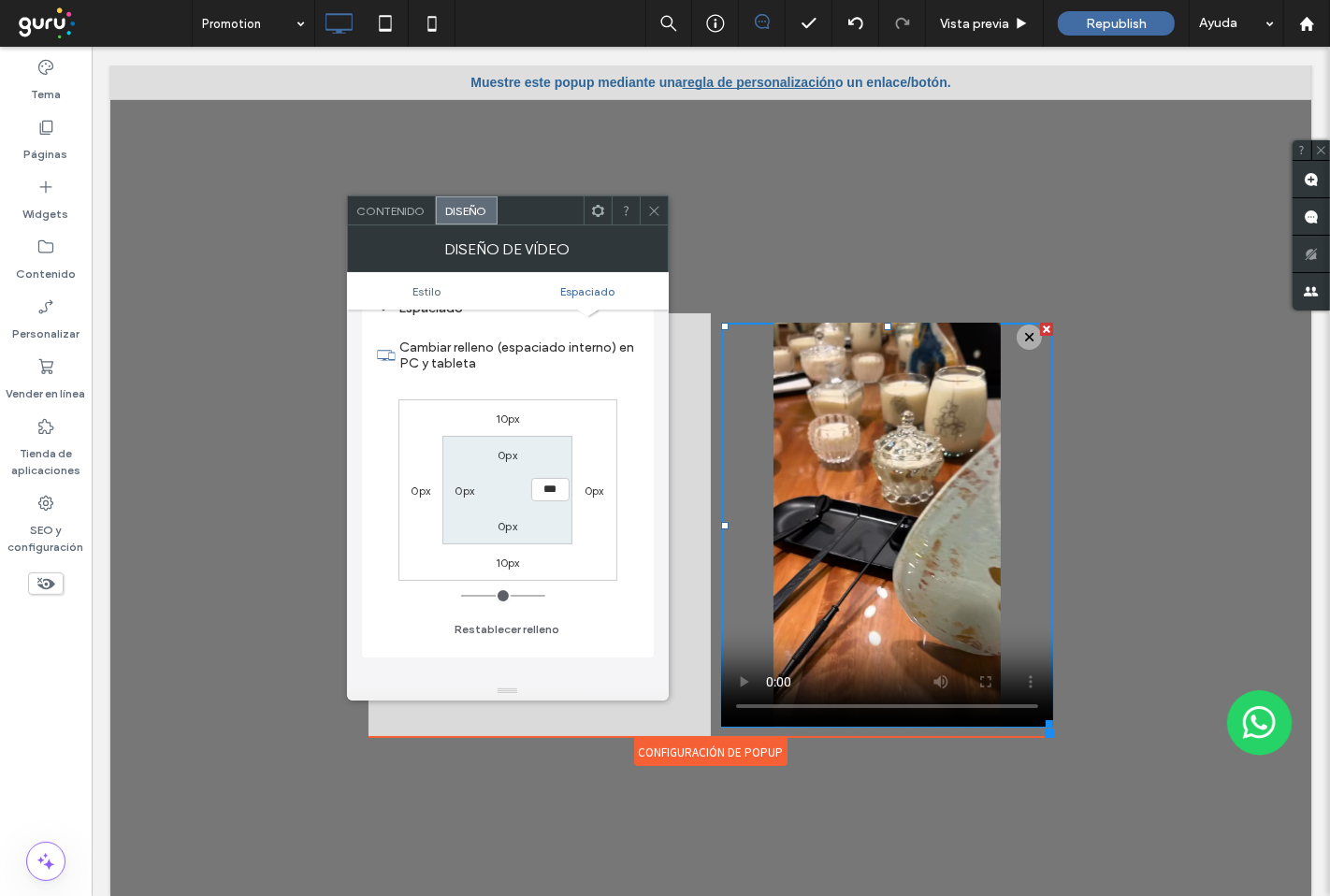 drag, startPoint x: 468, startPoint y: 594, endPoint x: 453, endPoint y: 600, distance: 16.155494 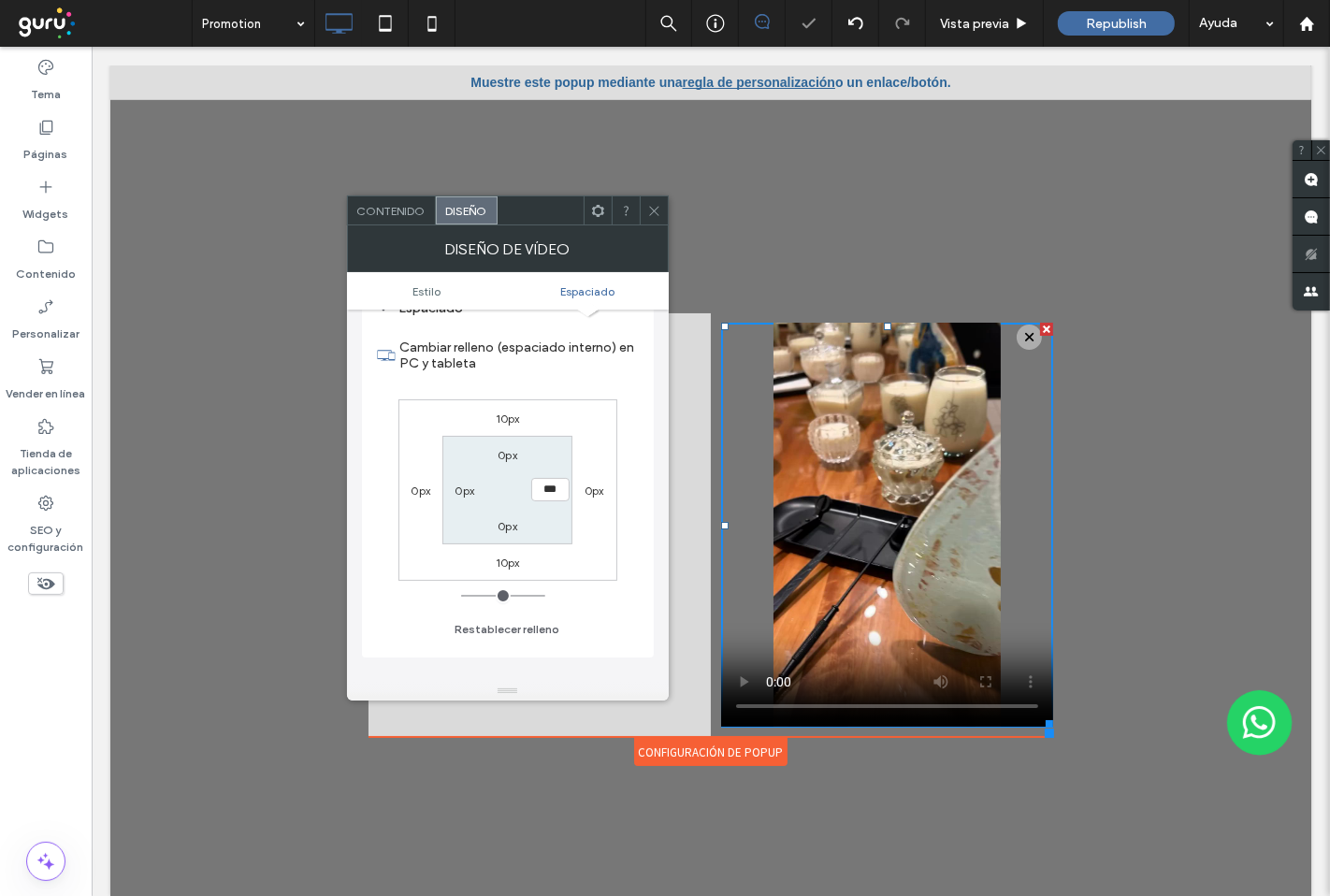 click on "0px" at bounding box center (594, 490) 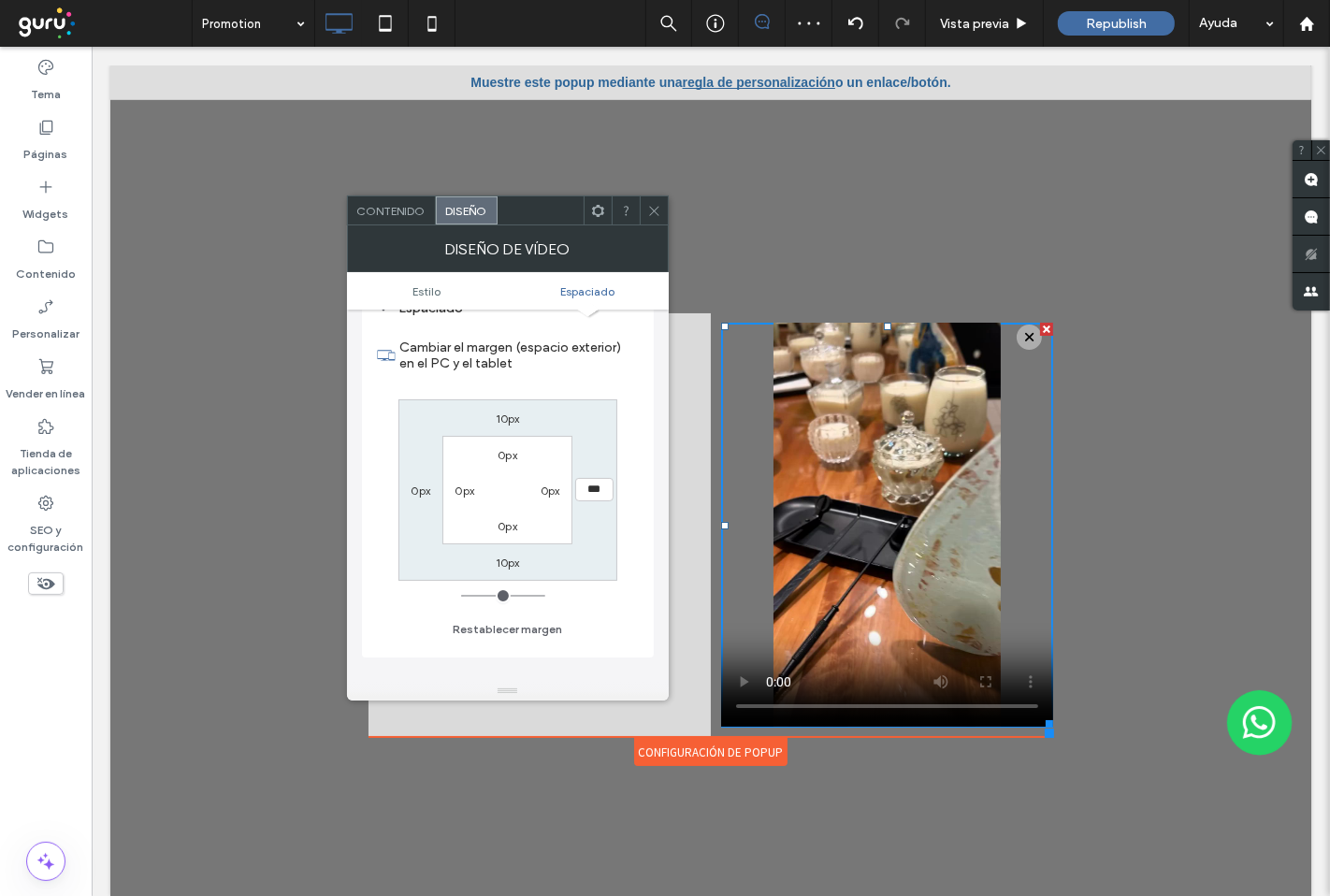 type on "**" 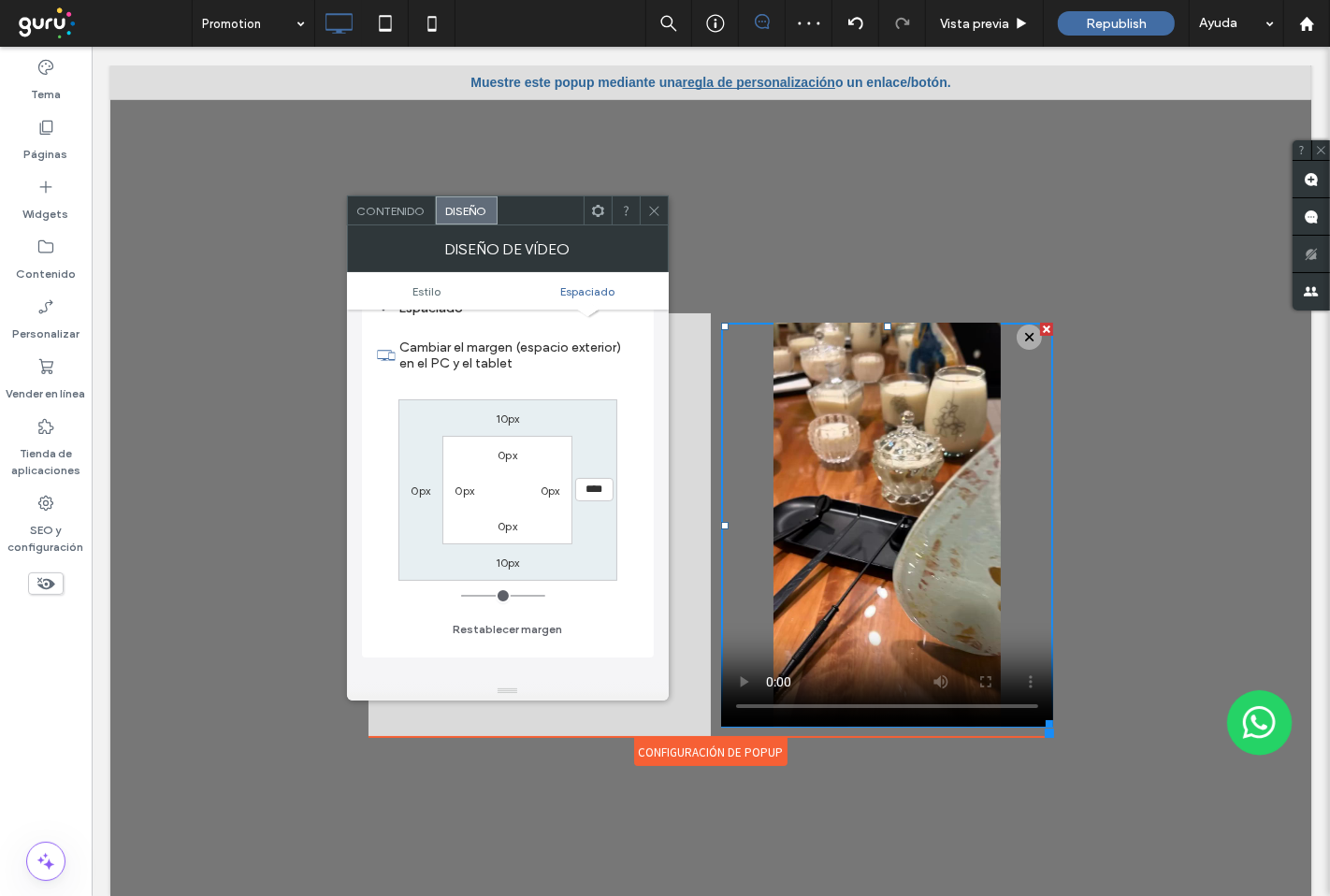 type on "****" 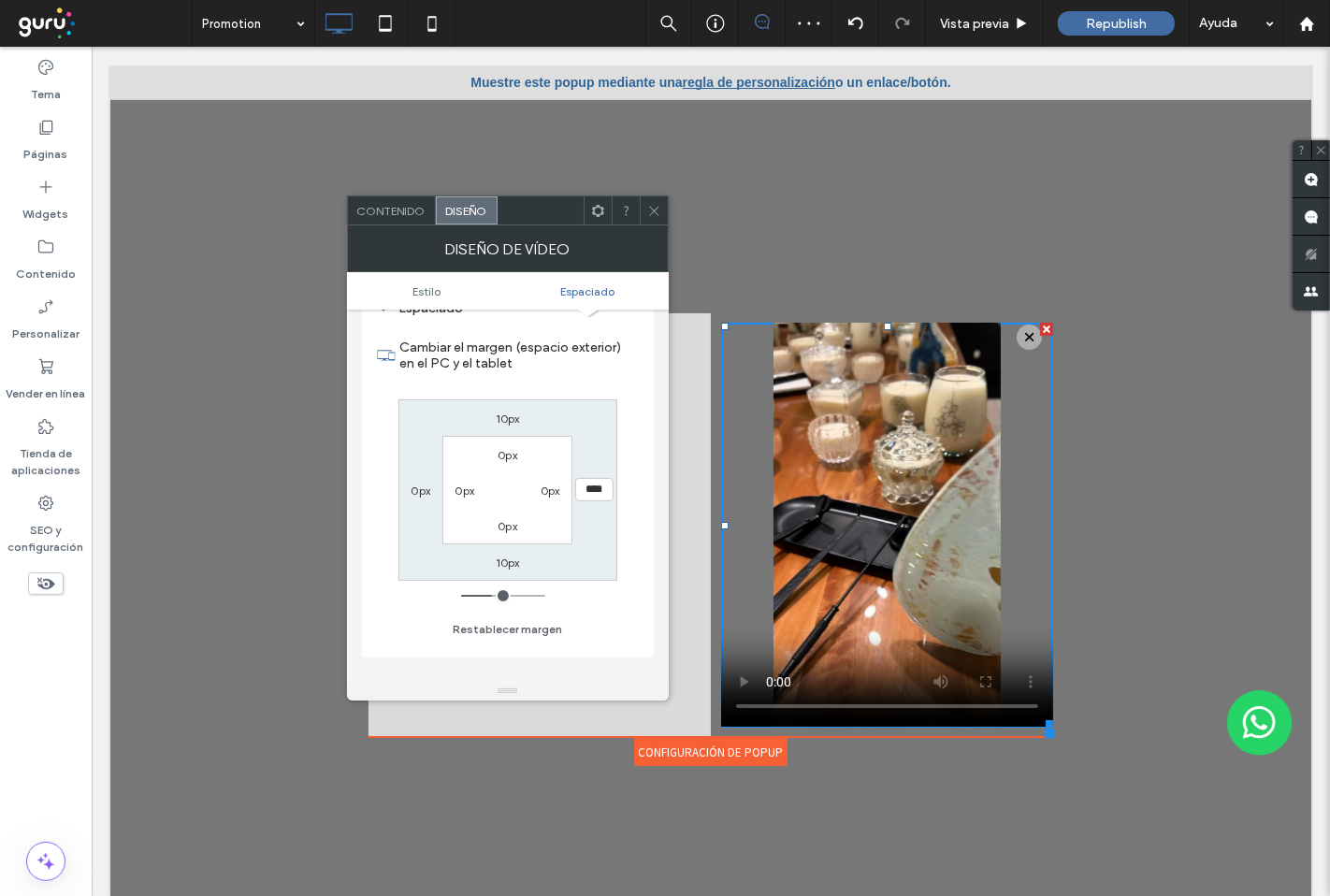 type on "***" 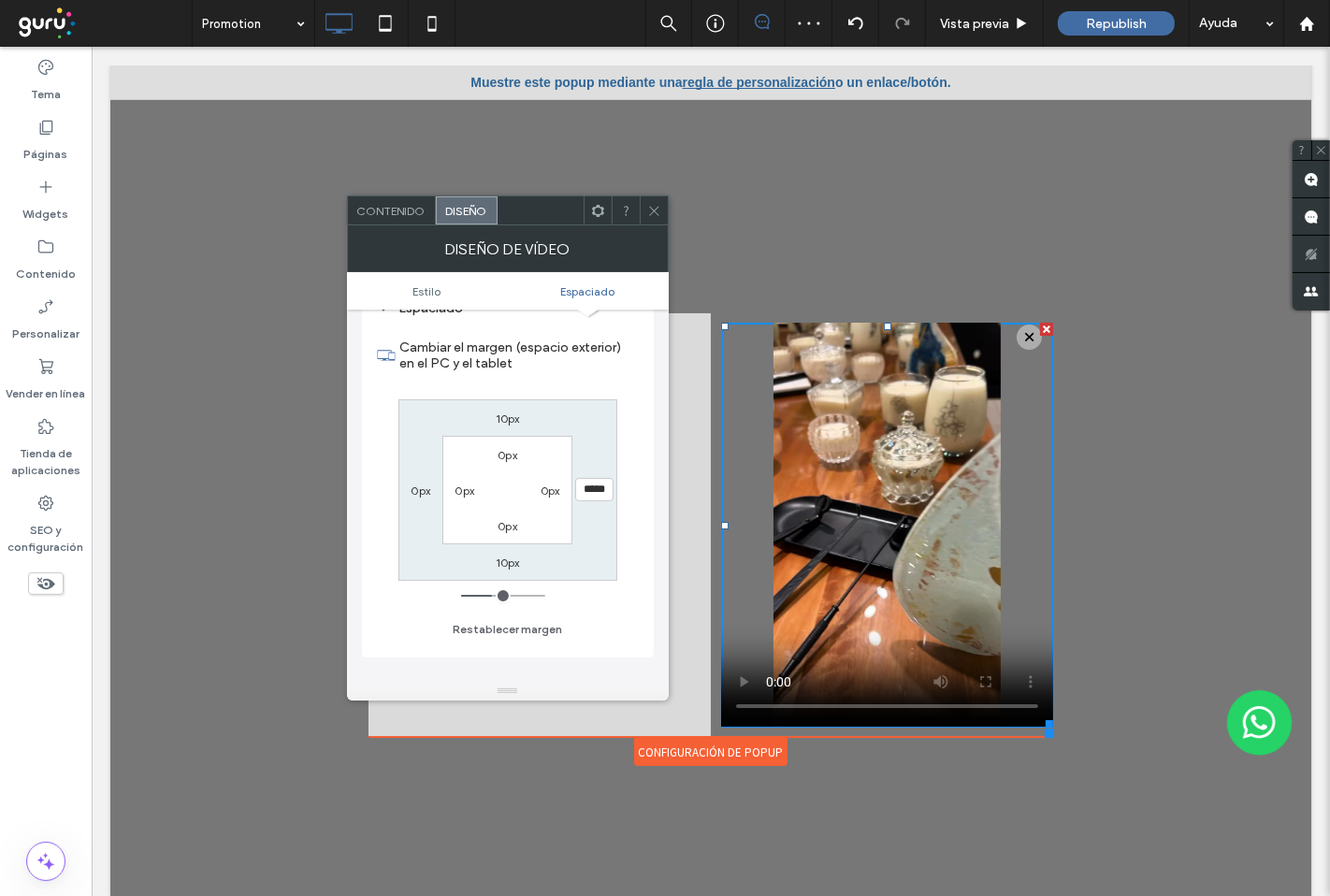 type on "*****" 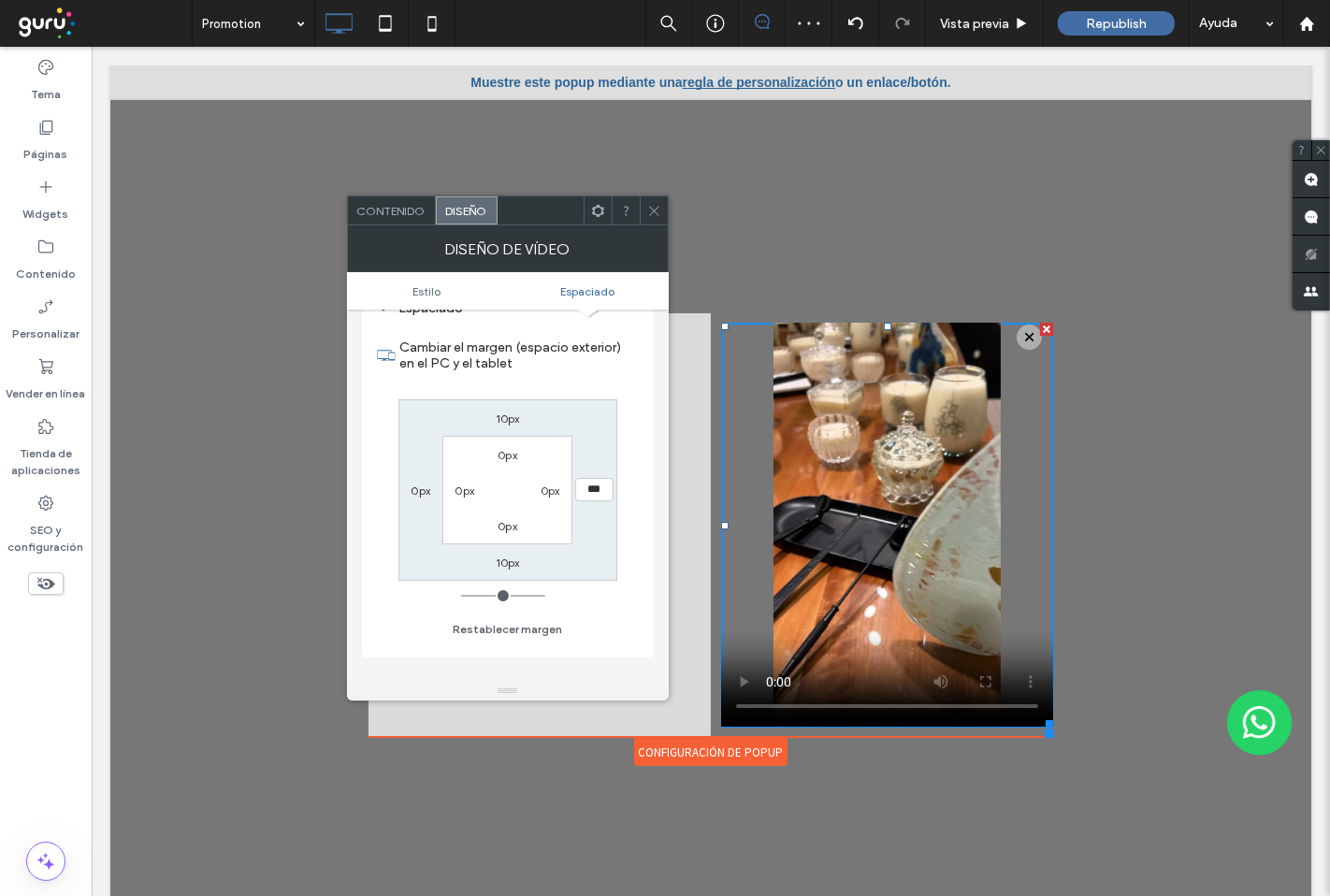 drag, startPoint x: 471, startPoint y: 595, endPoint x: 414, endPoint y: 585, distance: 57.870545 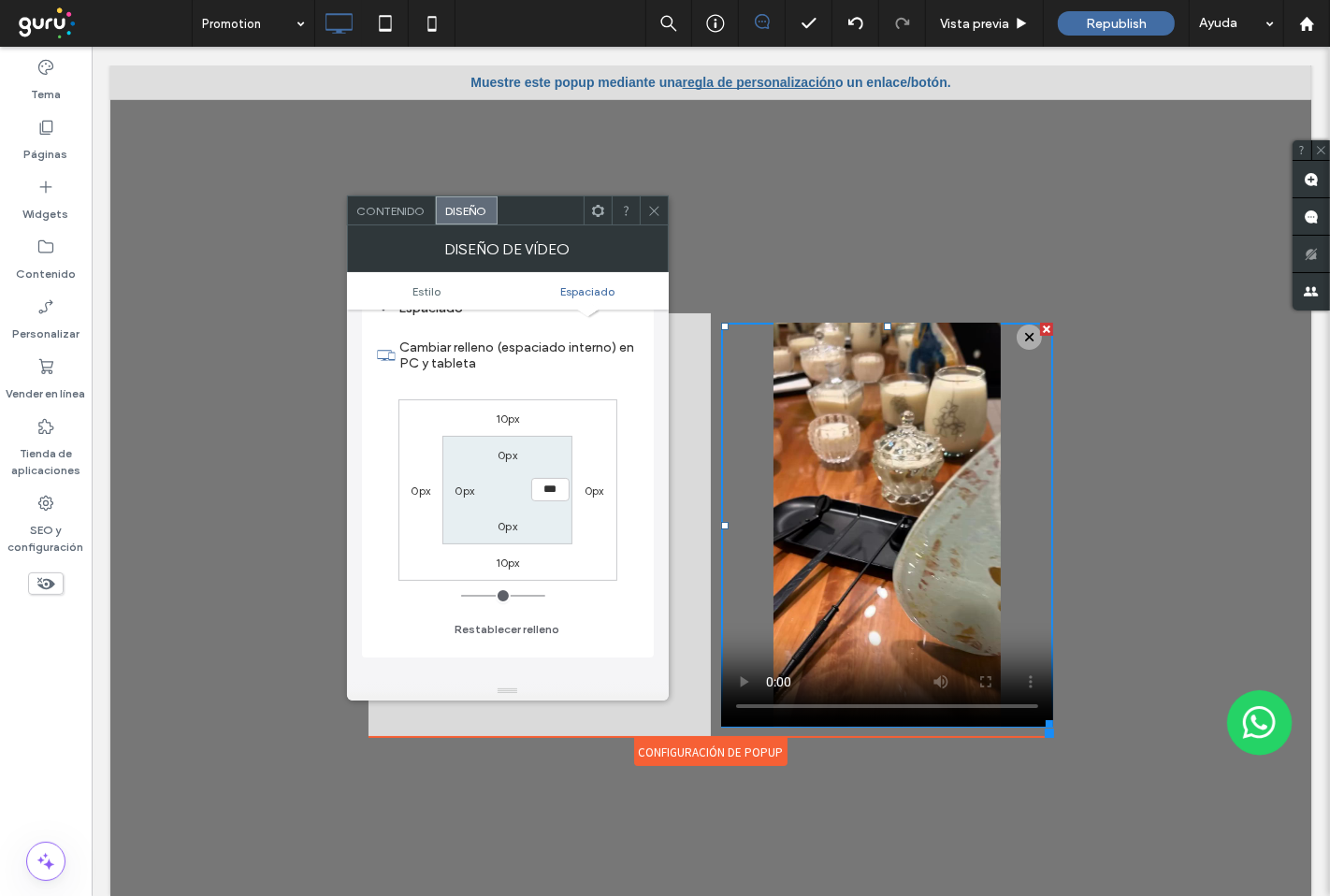 drag, startPoint x: 481, startPoint y: 594, endPoint x: 451, endPoint y: 601, distance: 30.805844 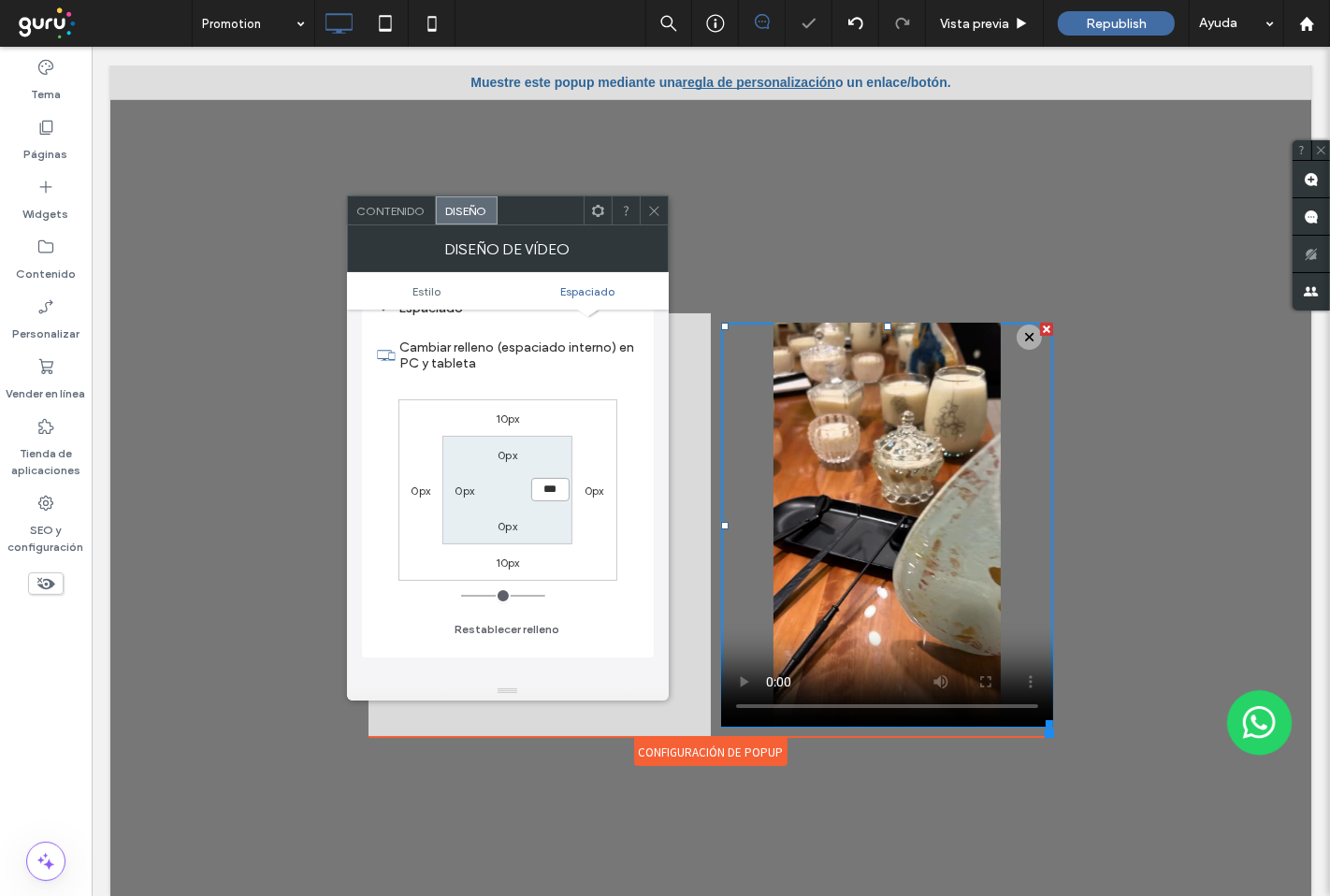 click on "***" at bounding box center [550, 489] 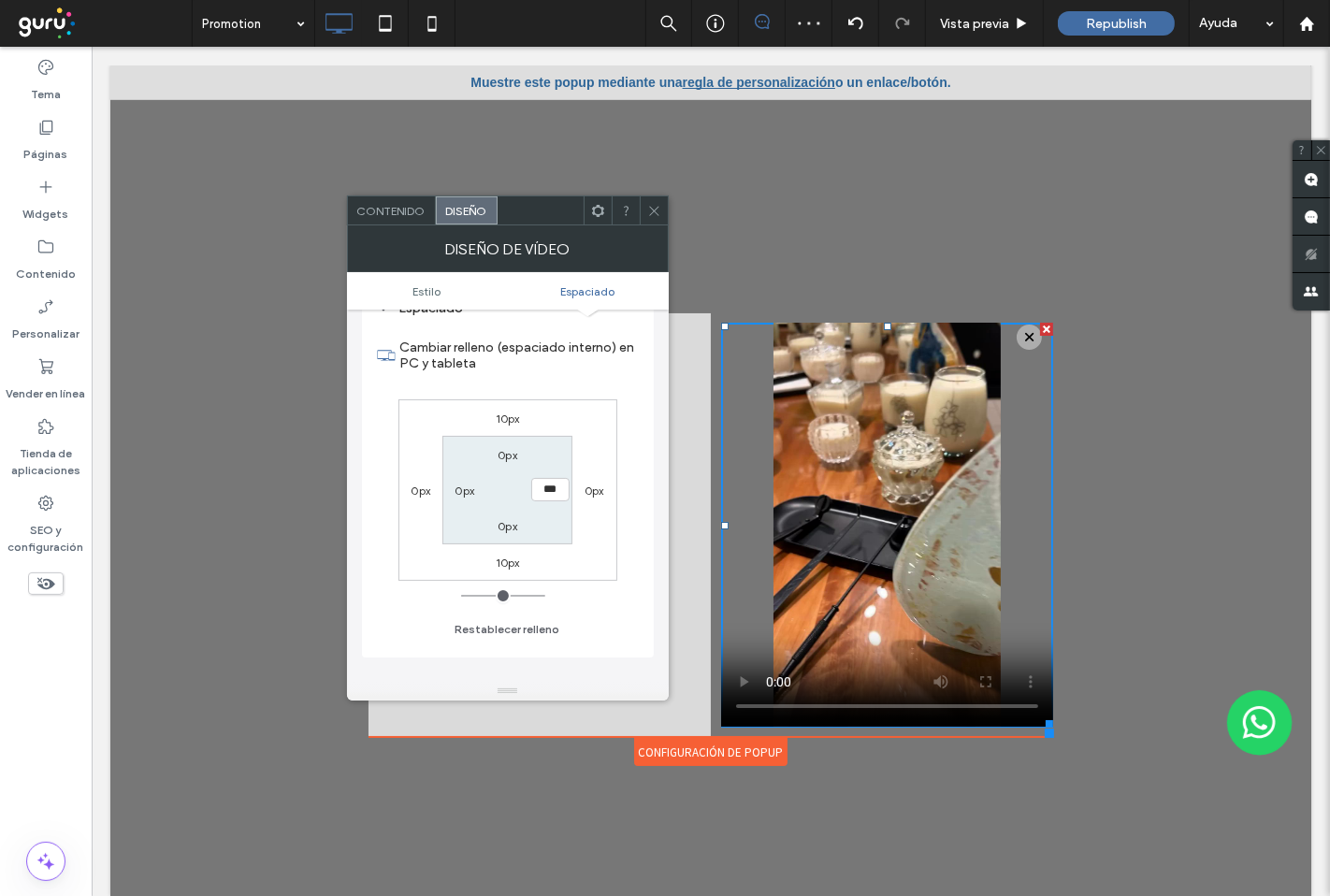 click on "10px 0px 10px 0px 0px *** 0px 0px" at bounding box center (508, 490) 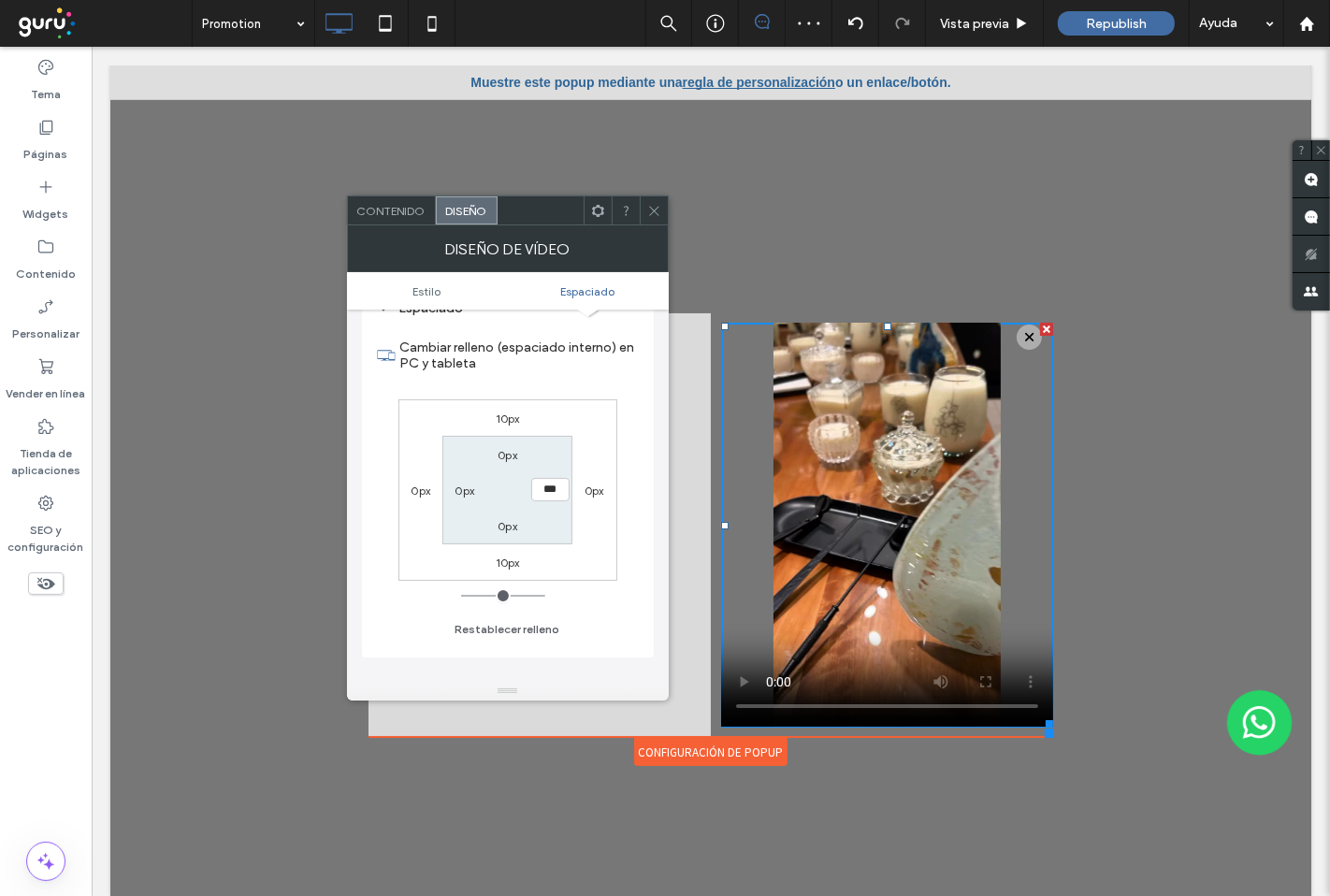drag, startPoint x: 561, startPoint y: 515, endPoint x: 533, endPoint y: 518, distance: 28.160256 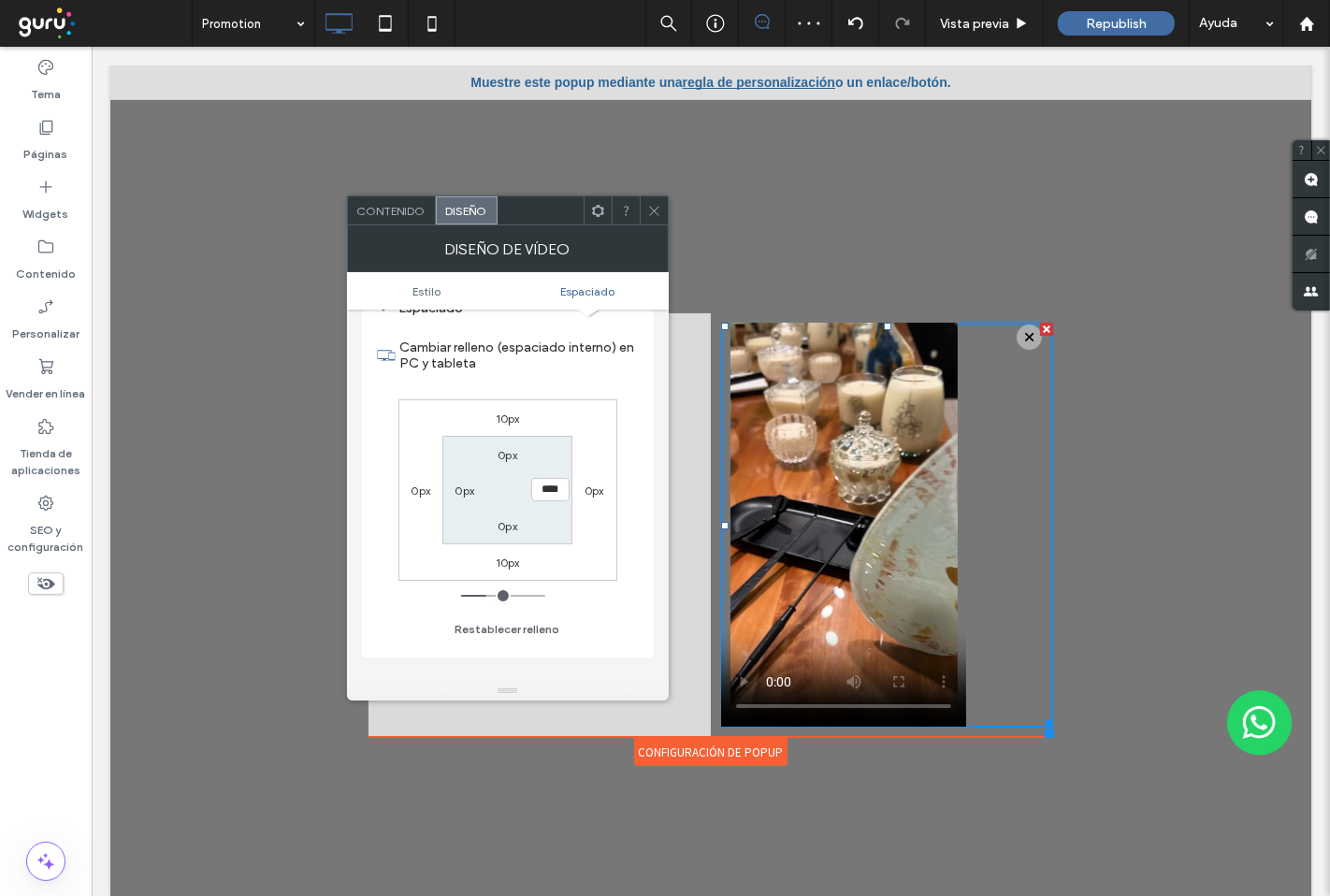click at bounding box center (503, 596) 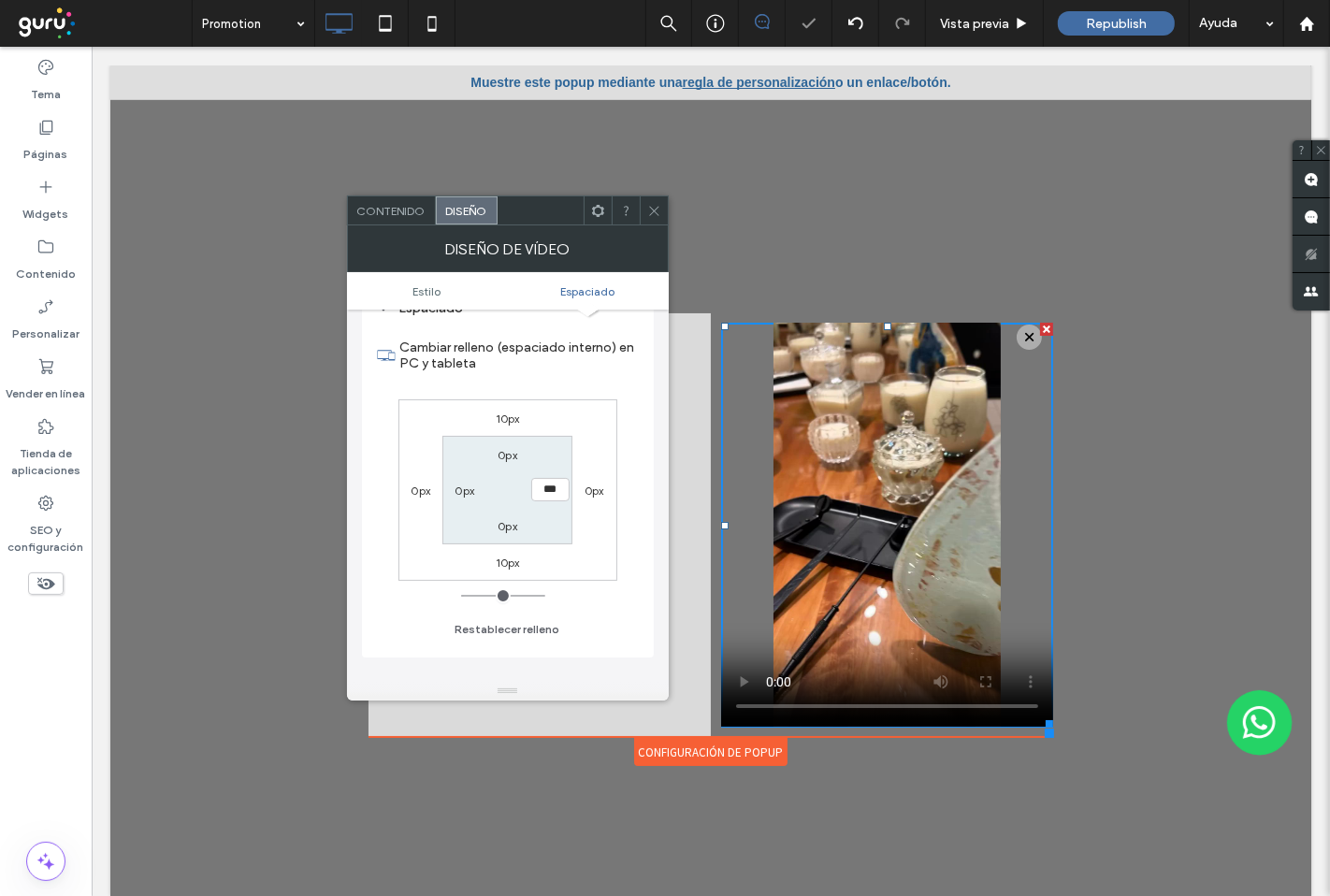 drag, startPoint x: 492, startPoint y: 594, endPoint x: 446, endPoint y: 582, distance: 47.539457 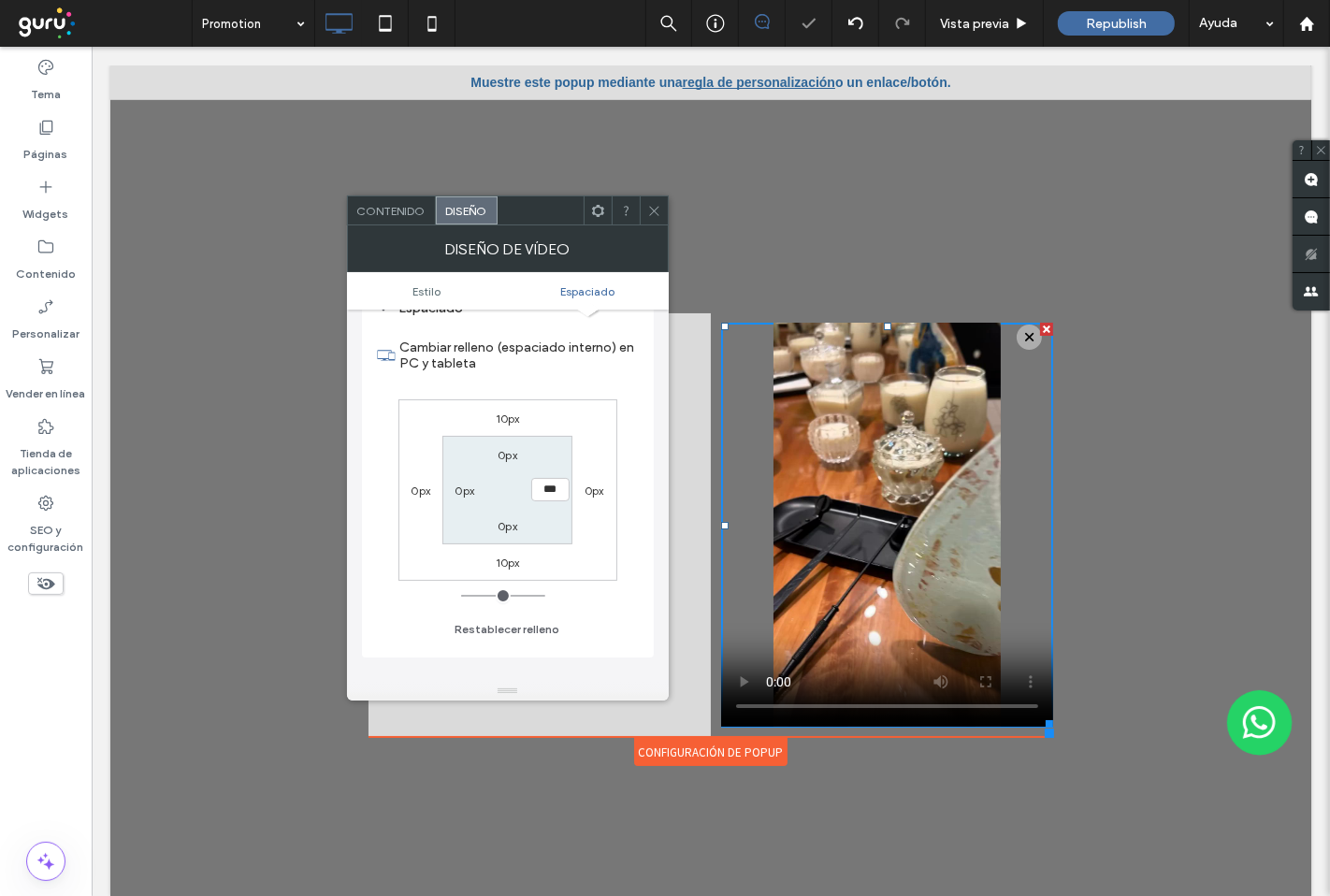 drag, startPoint x: 652, startPoint y: 203, endPoint x: 661, endPoint y: 221, distance: 20.124612 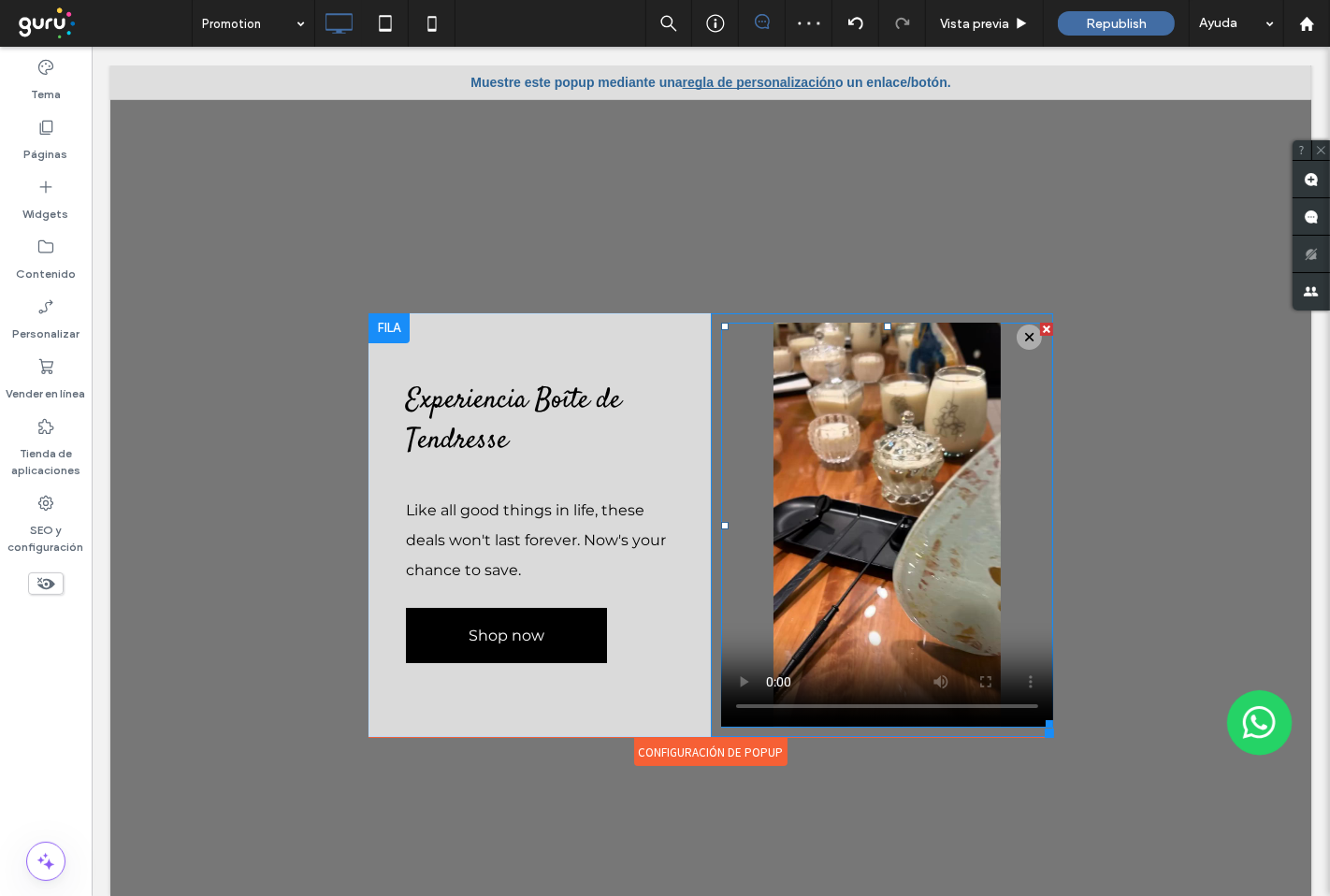 drag, startPoint x: 729, startPoint y: 683, endPoint x: 733, endPoint y: 715, distance: 32.24903 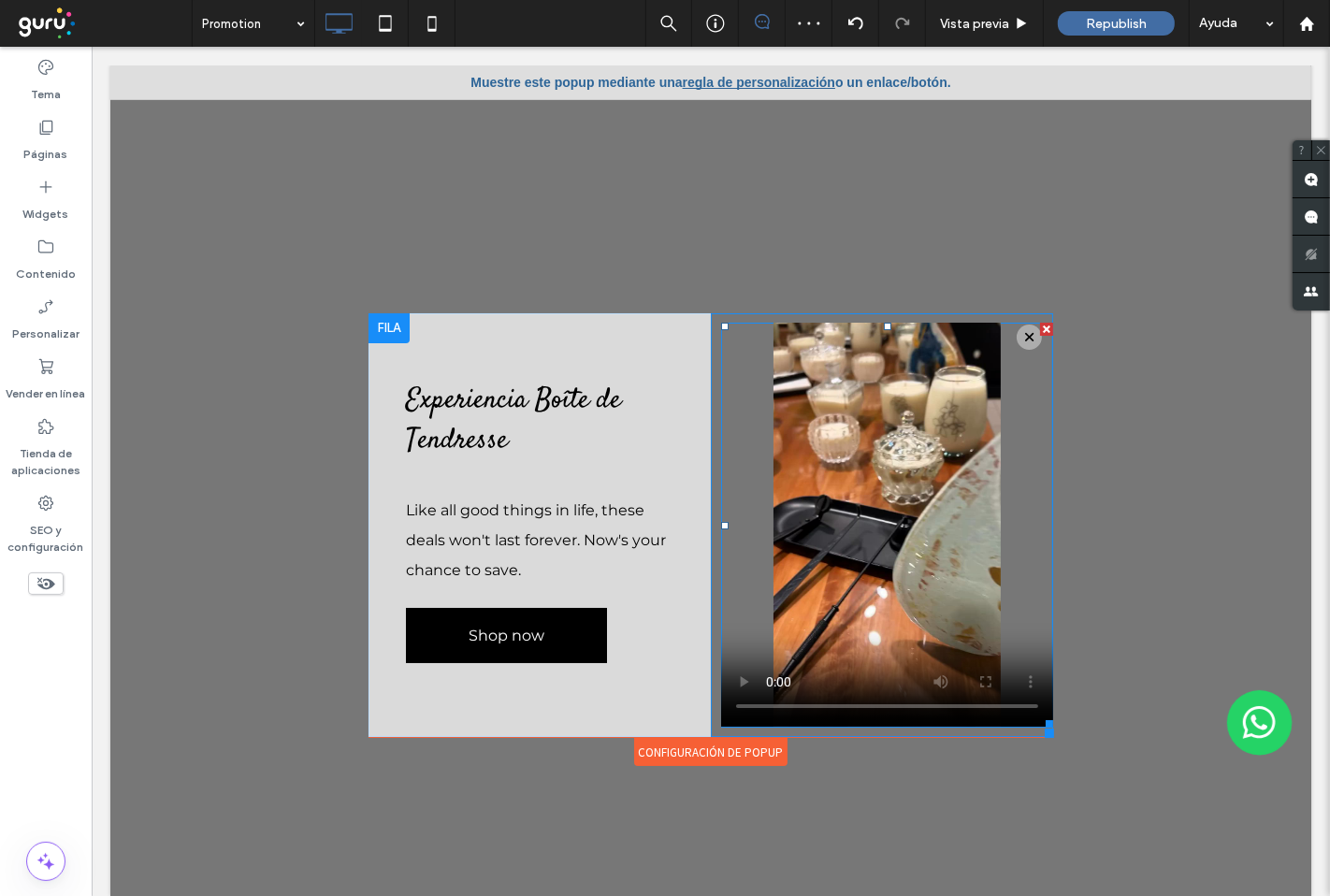 click at bounding box center [886, 525] 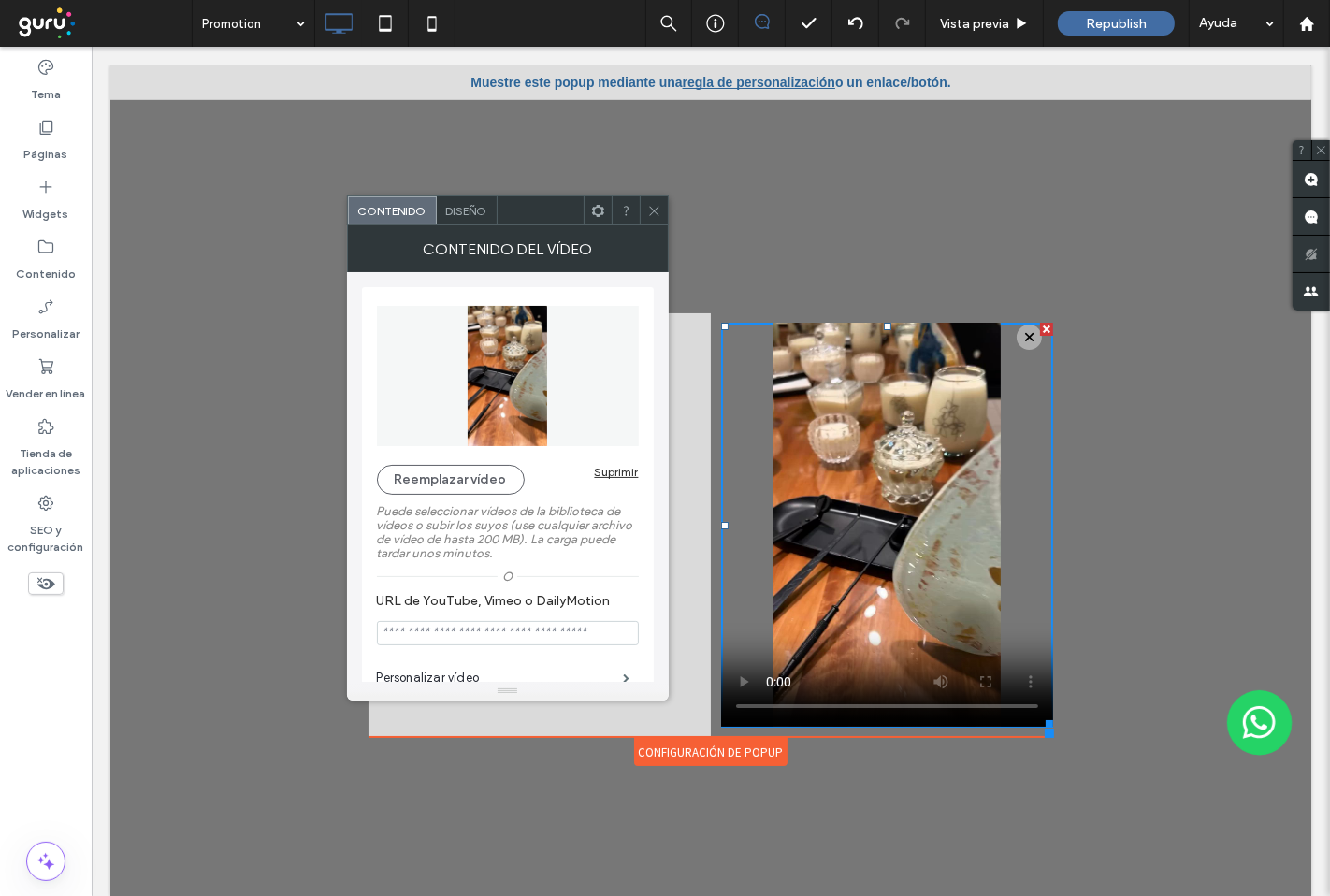 click at bounding box center [654, 210] 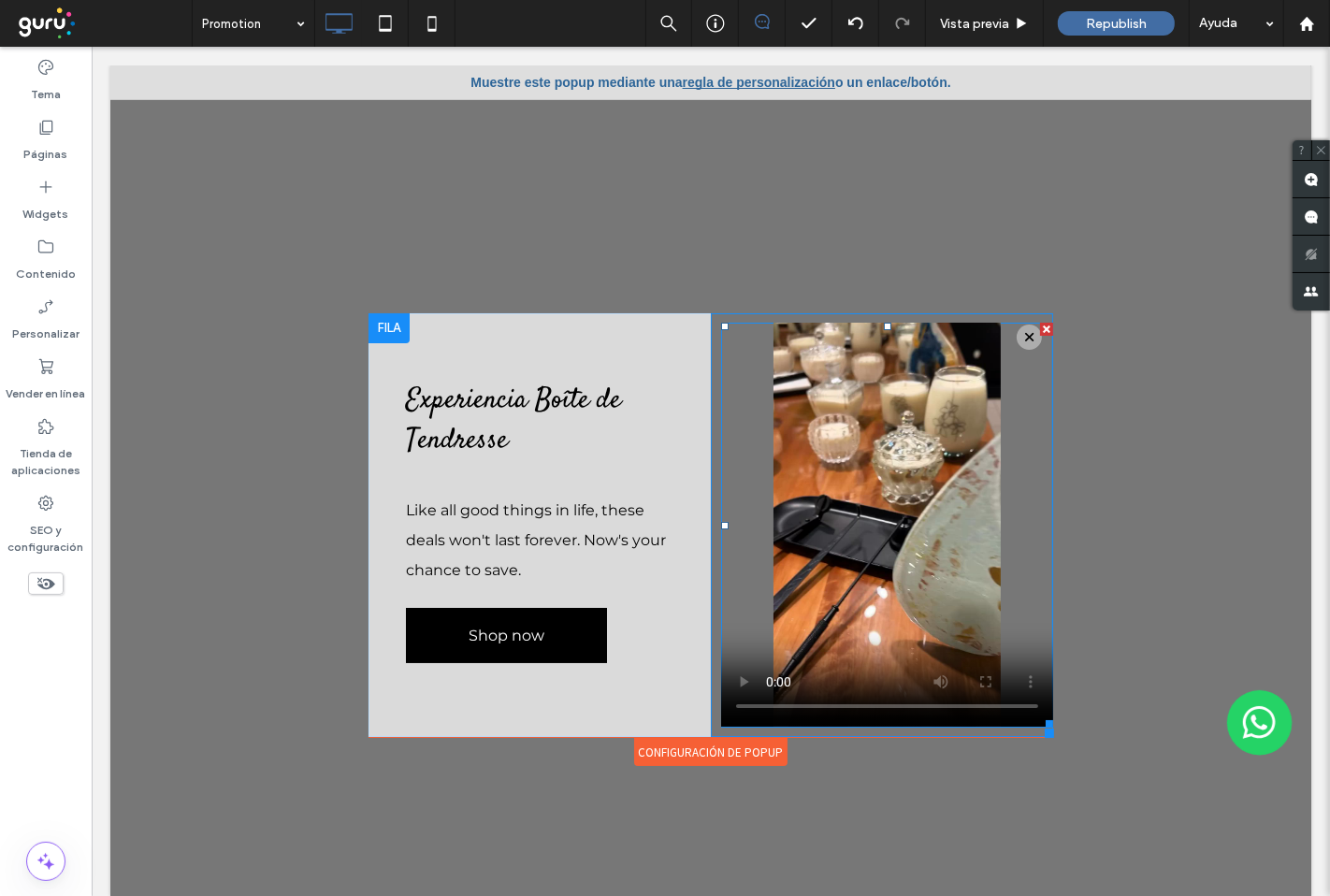 click at bounding box center (886, 525) 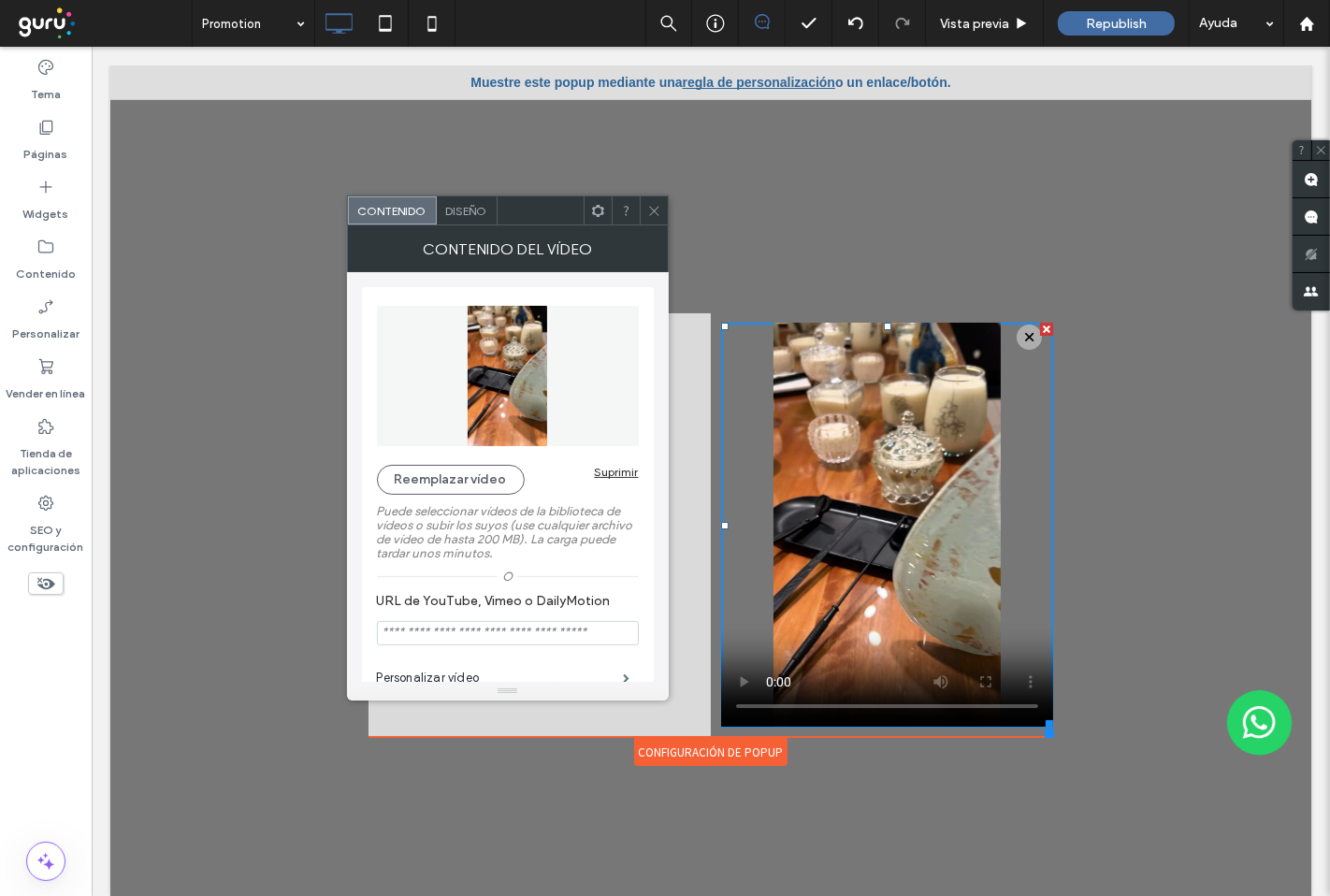 click at bounding box center [654, 210] 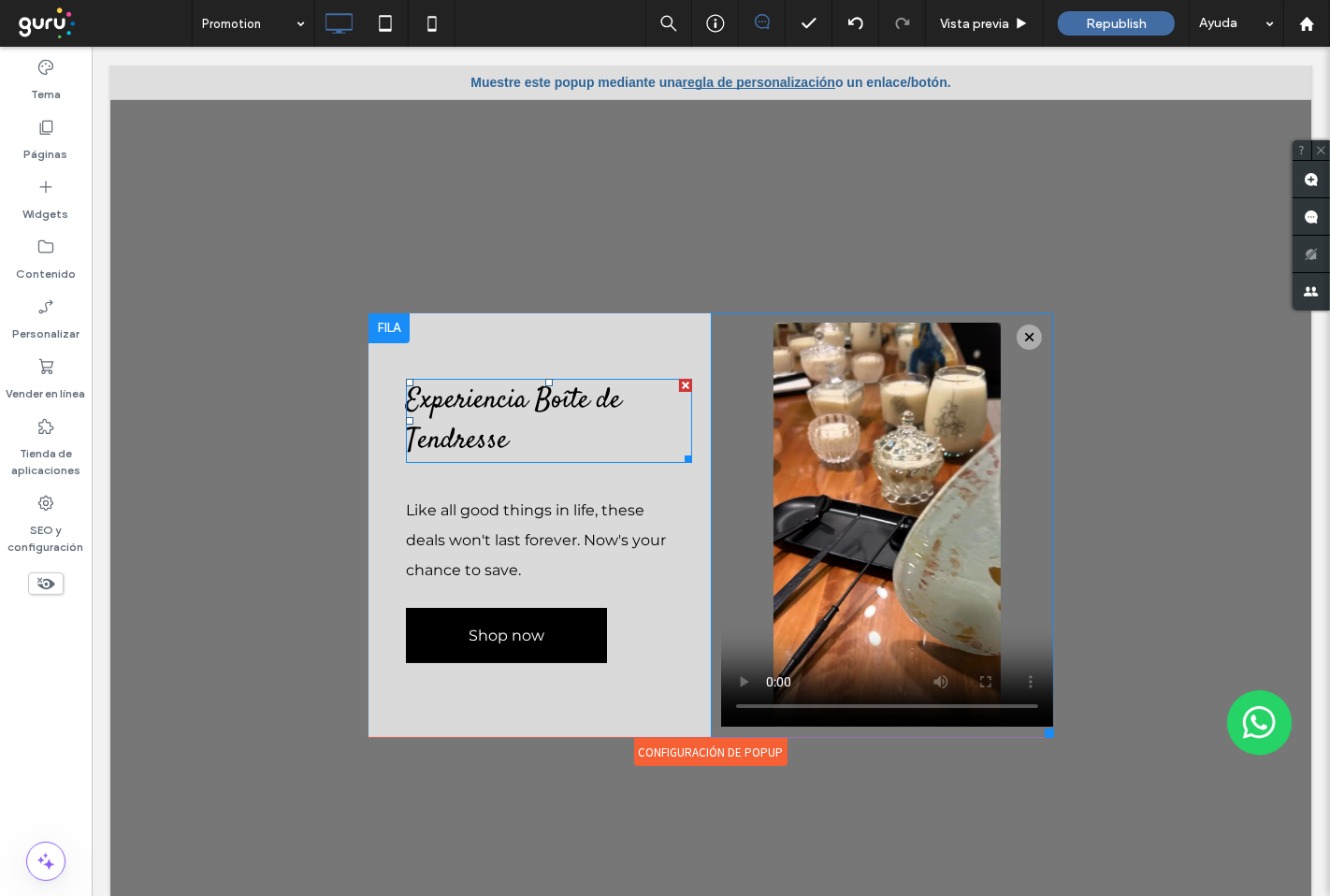 click on "Experiencia Boîte de Tendresse" at bounding box center (513, 421) 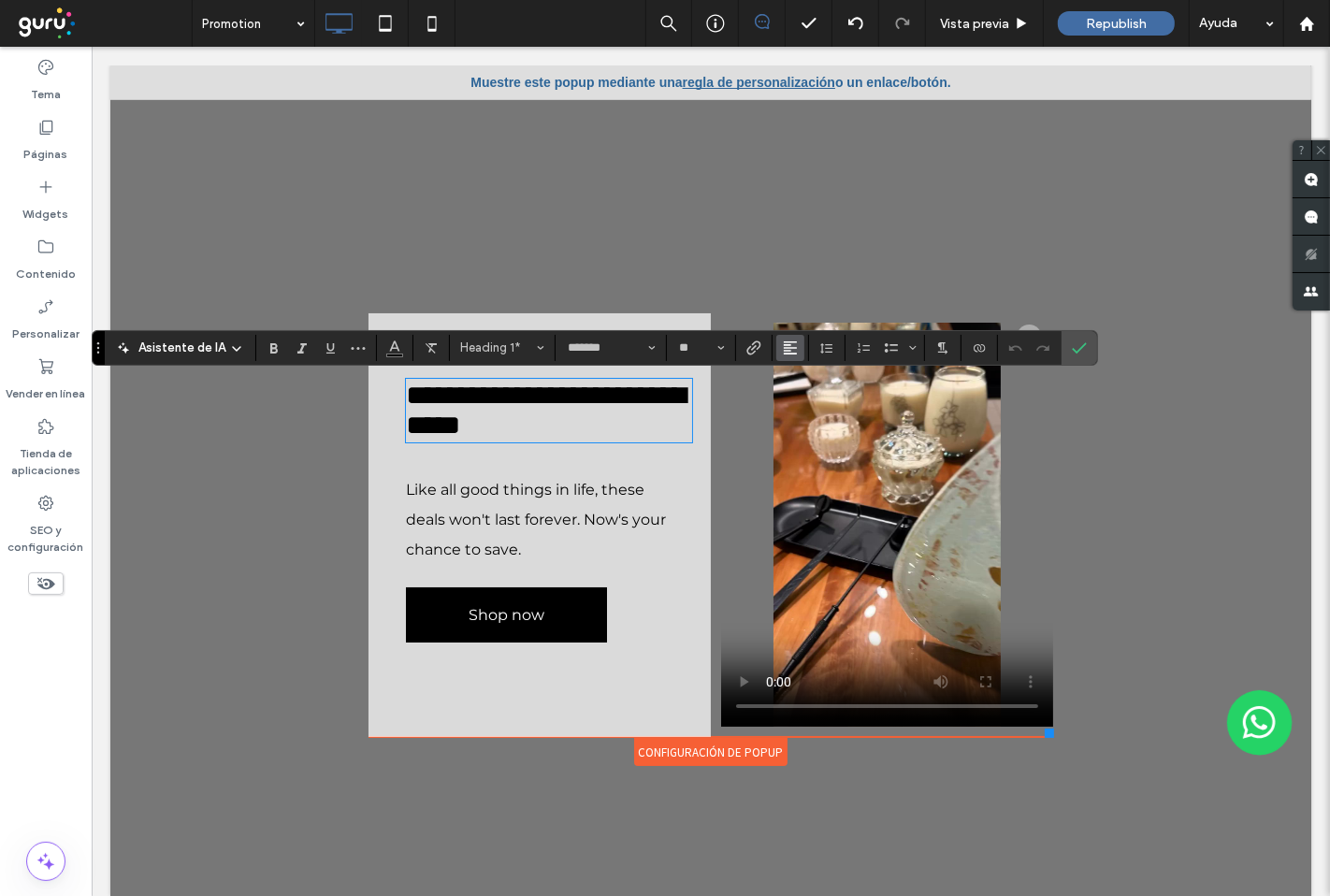 click 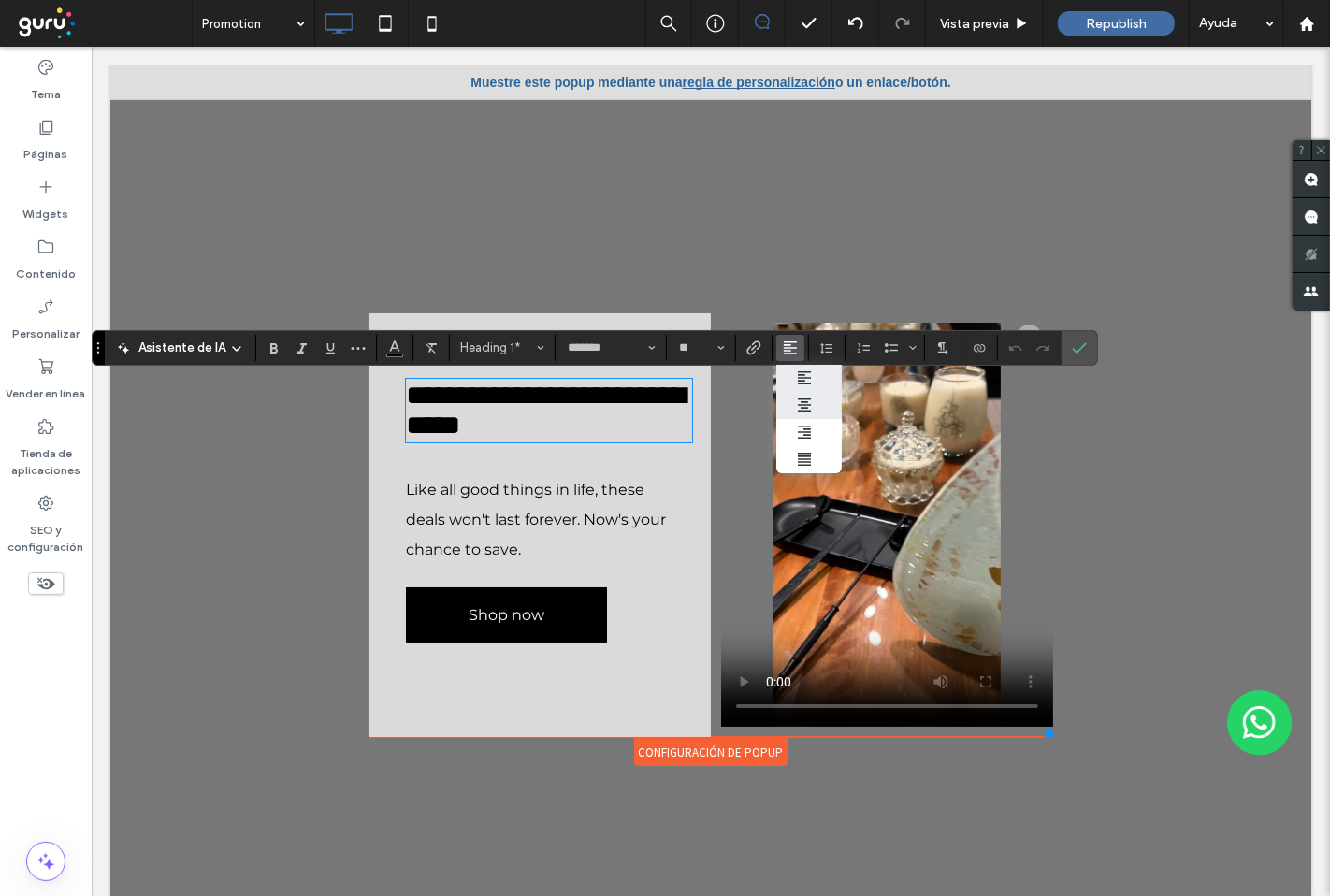 drag, startPoint x: 802, startPoint y: 402, endPoint x: 735, endPoint y: 386, distance: 68.88396 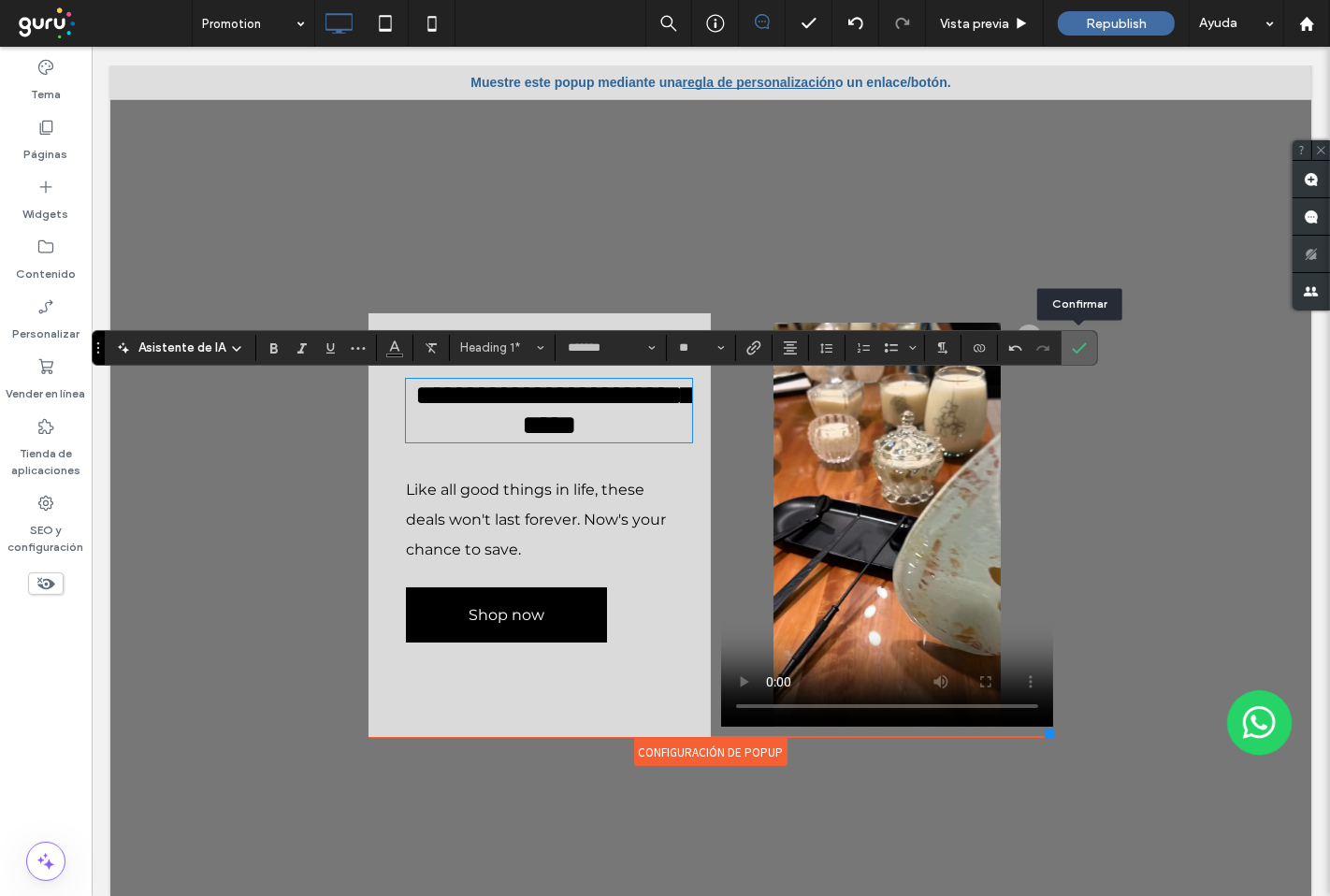 click at bounding box center [1079, 348] 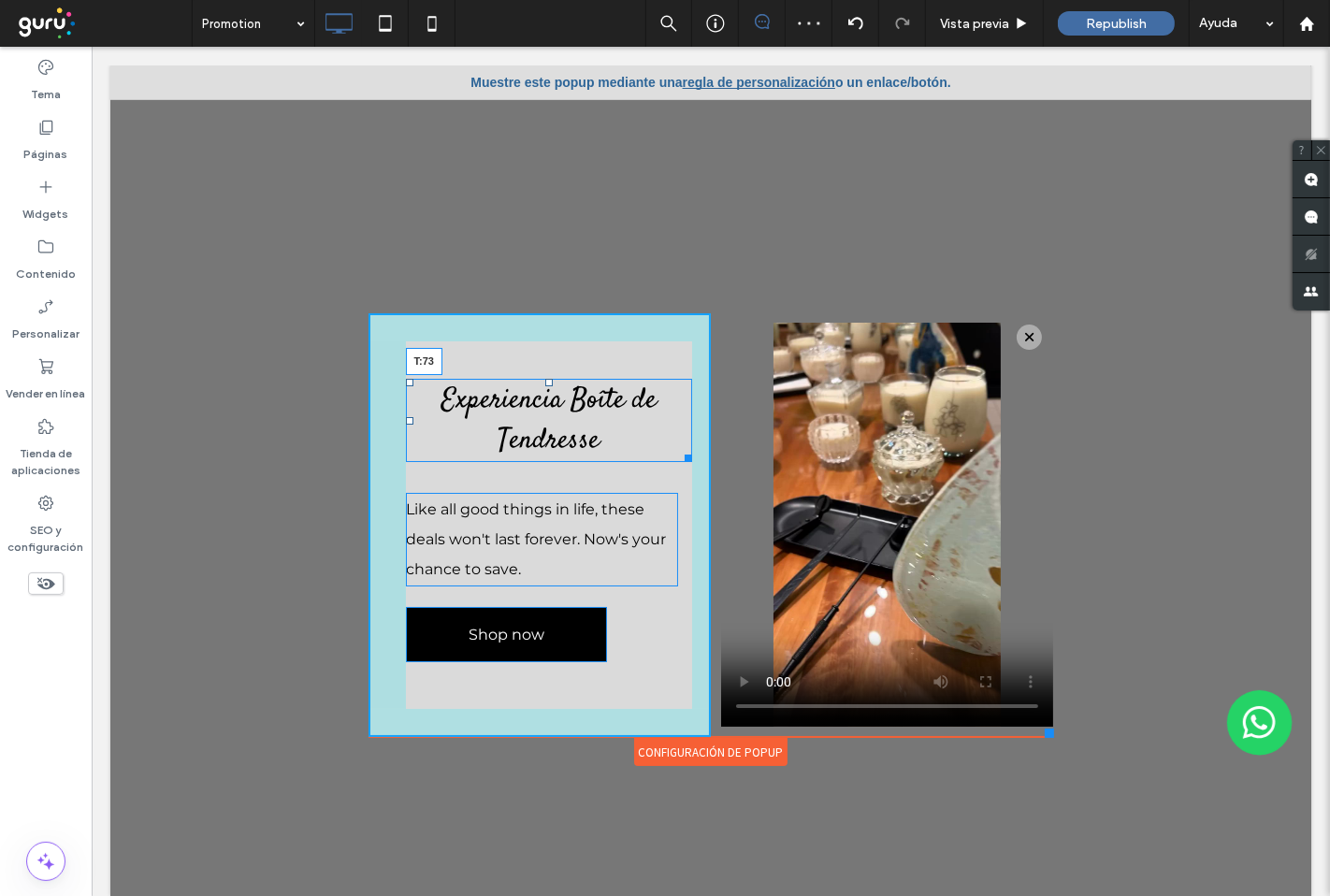 drag, startPoint x: 535, startPoint y: 384, endPoint x: 532, endPoint y: 415, distance: 31.14482 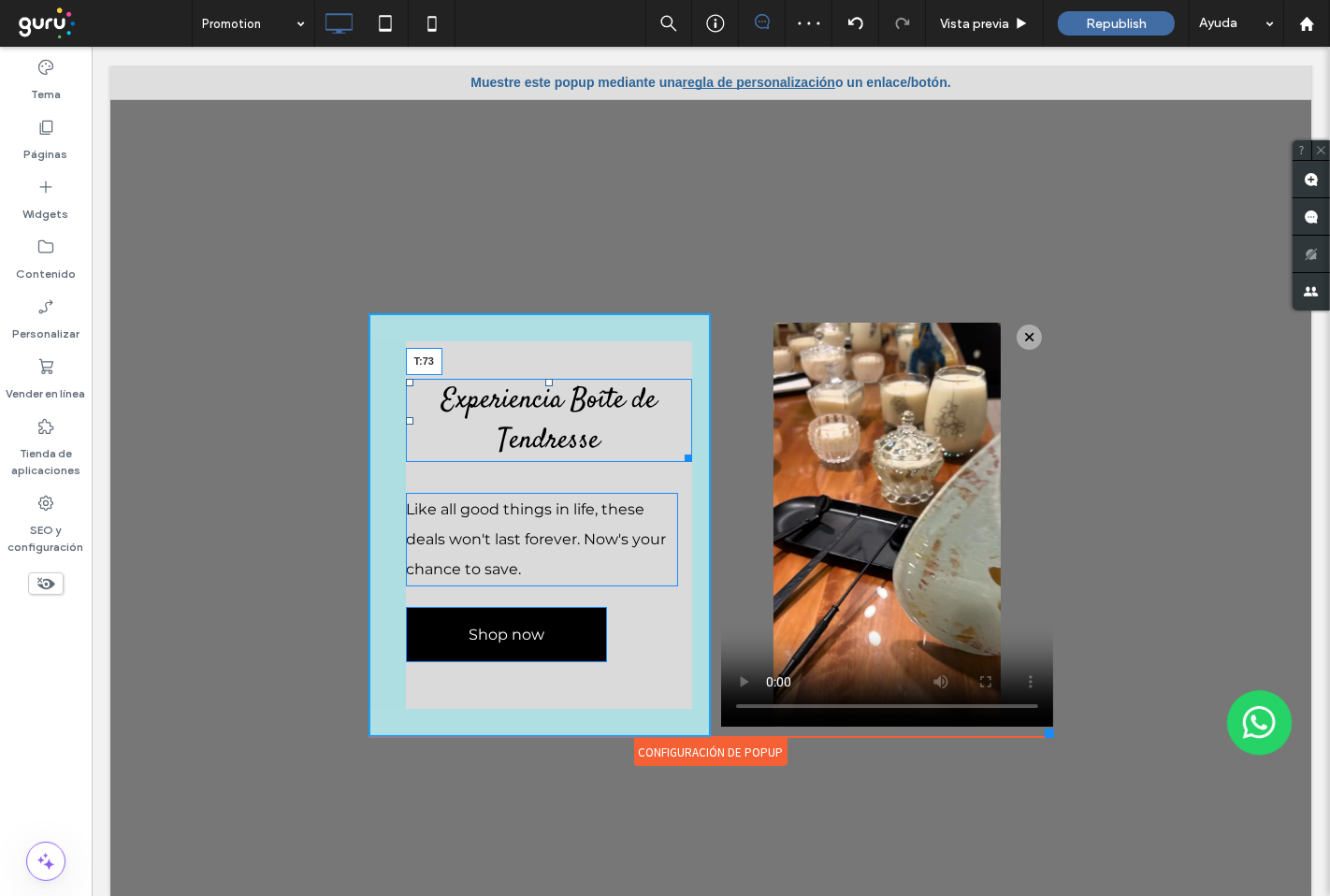 click at bounding box center (548, 383) 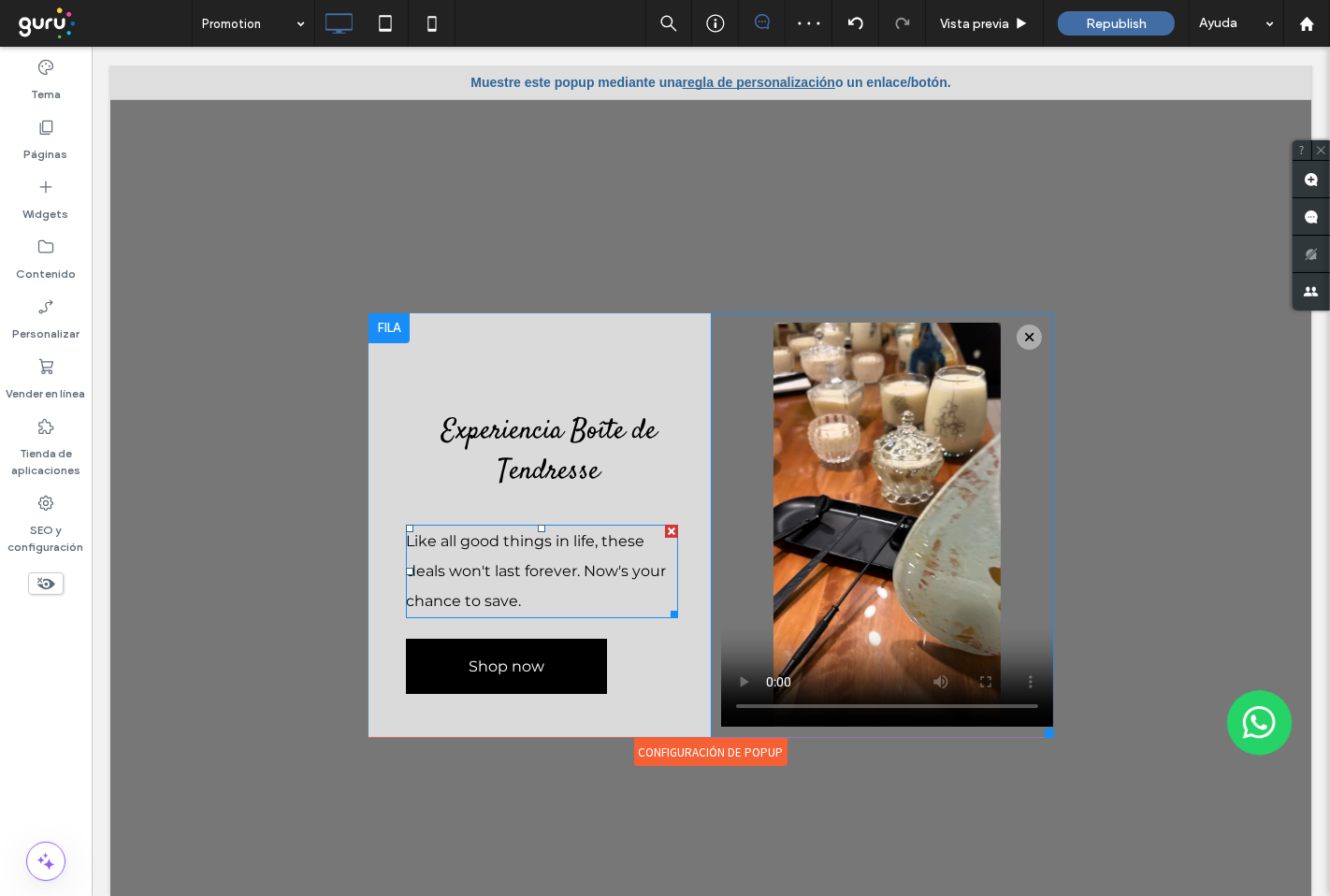 click on "Like all good things in life, these deals won't last forever. Now's your chance to save." at bounding box center [535, 571] 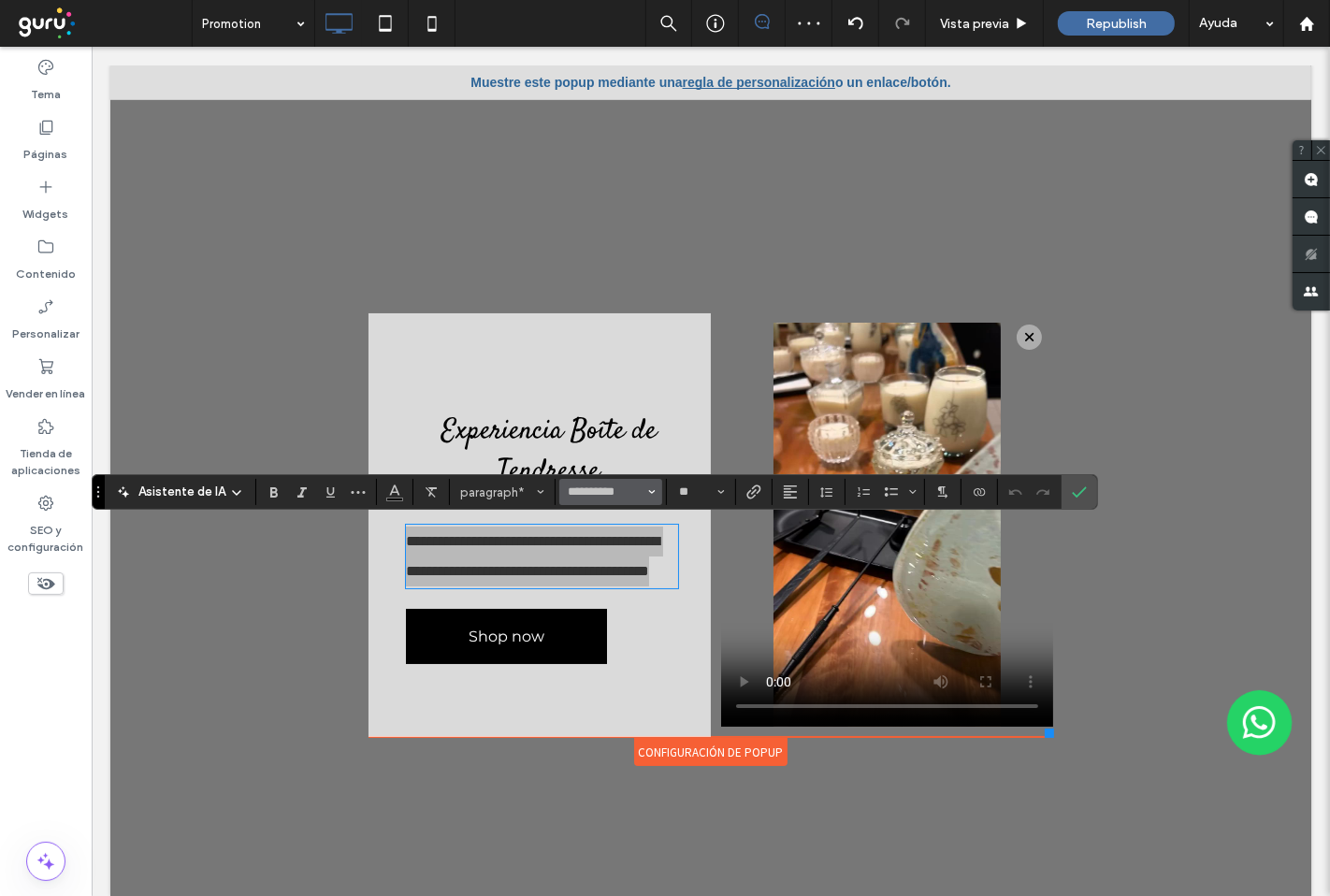 click 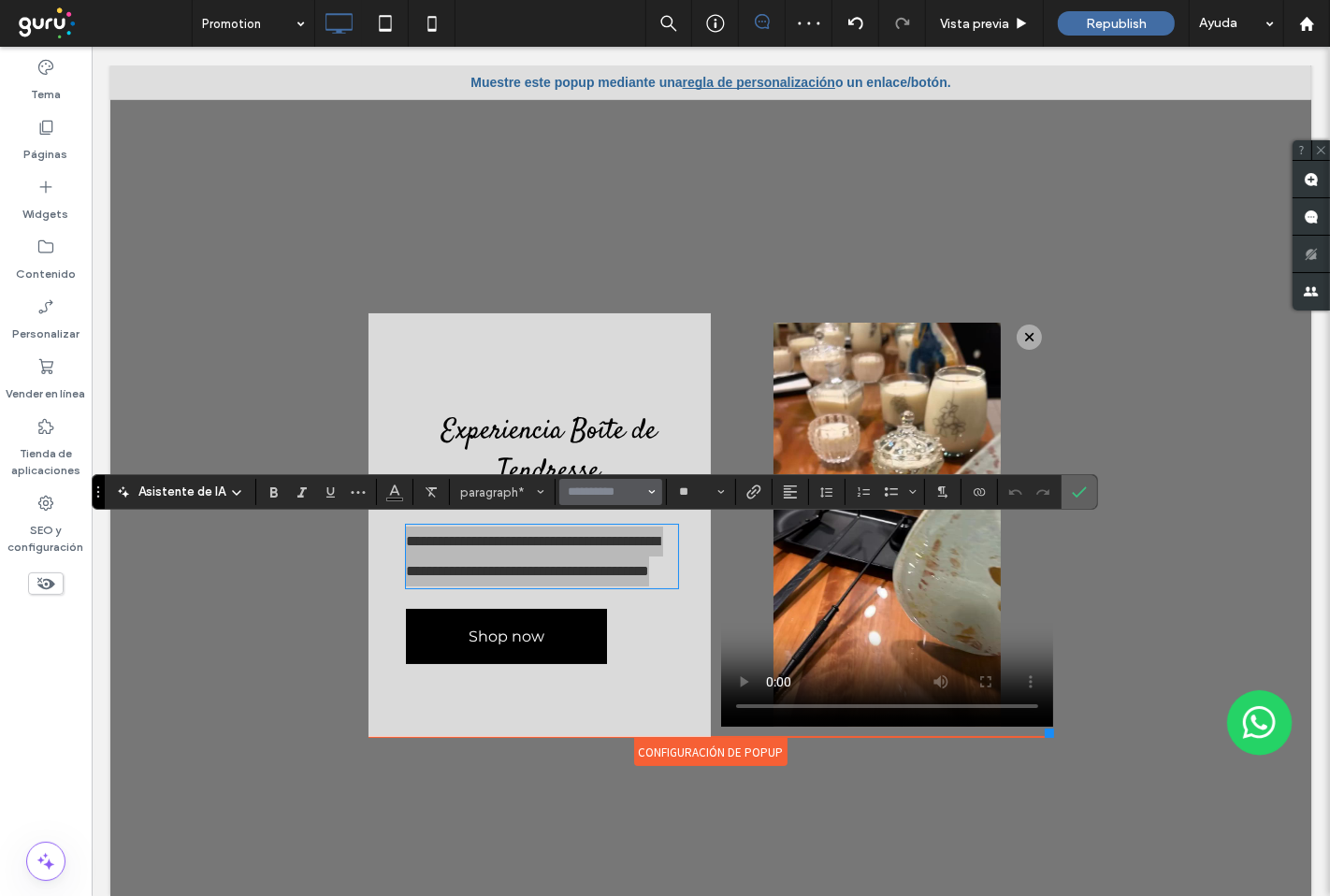 click 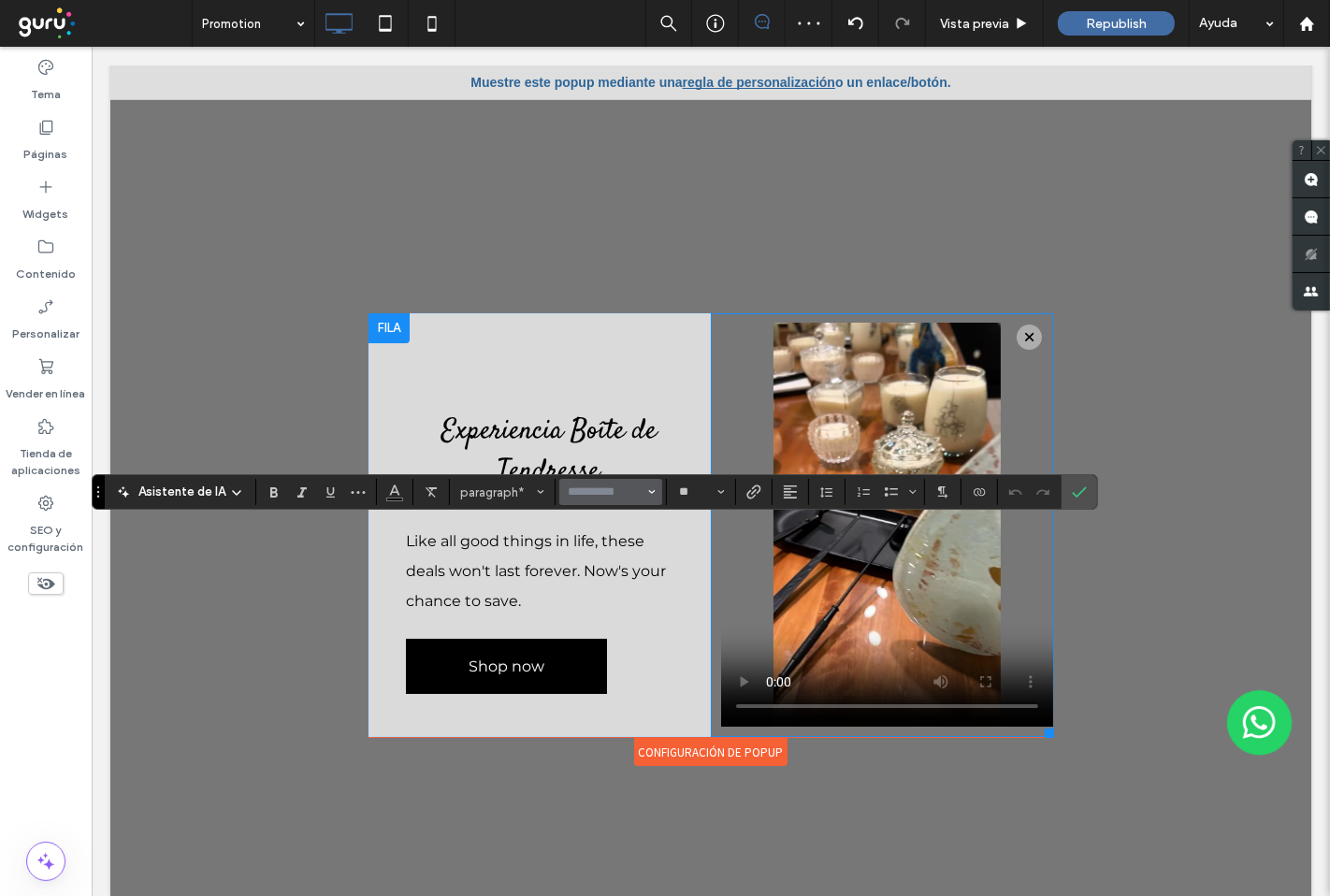 drag, startPoint x: 1170, startPoint y: 540, endPoint x: 1081, endPoint y: 491, distance: 101.59724 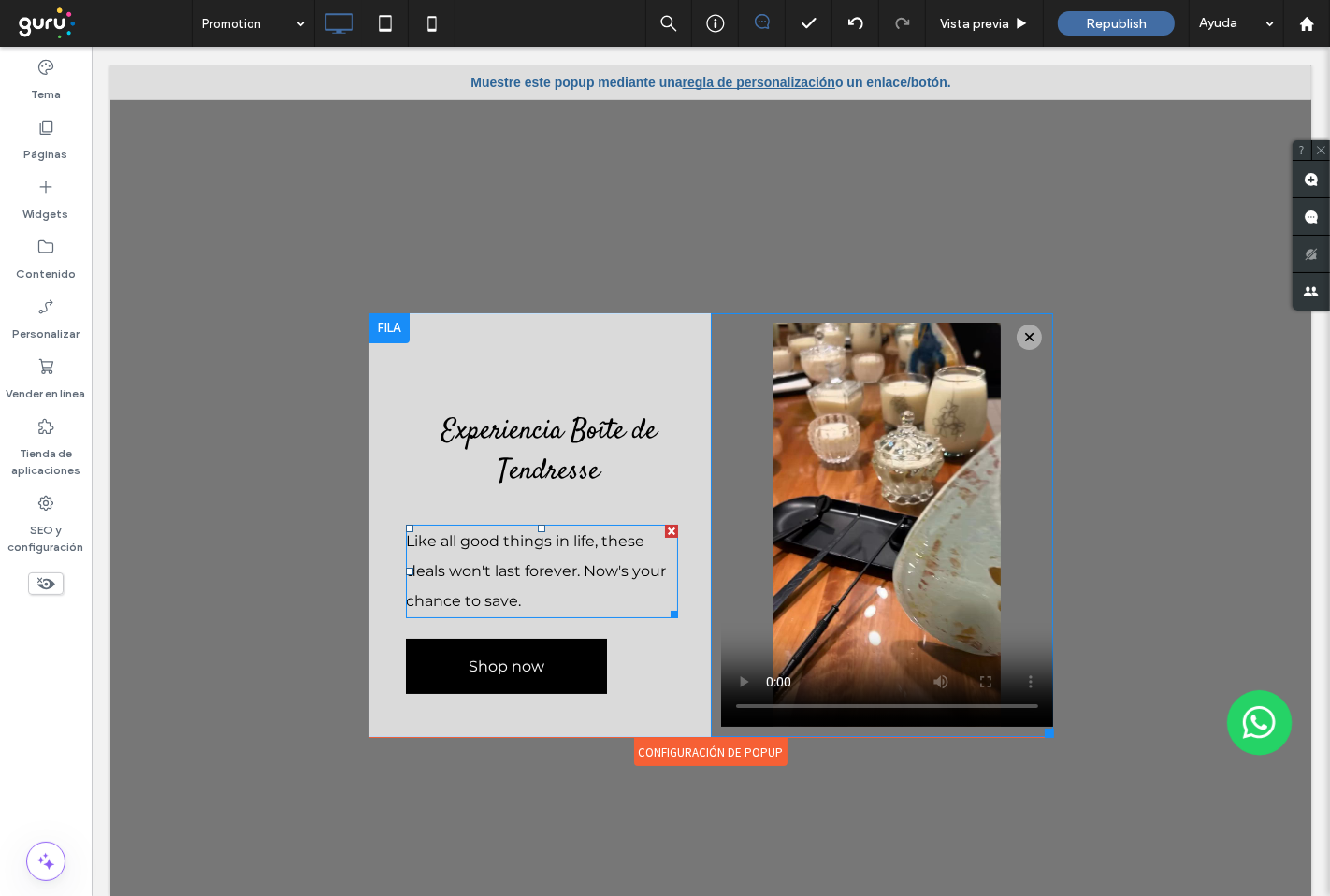 drag, startPoint x: 650, startPoint y: 529, endPoint x: 744, endPoint y: 580, distance: 106.94391 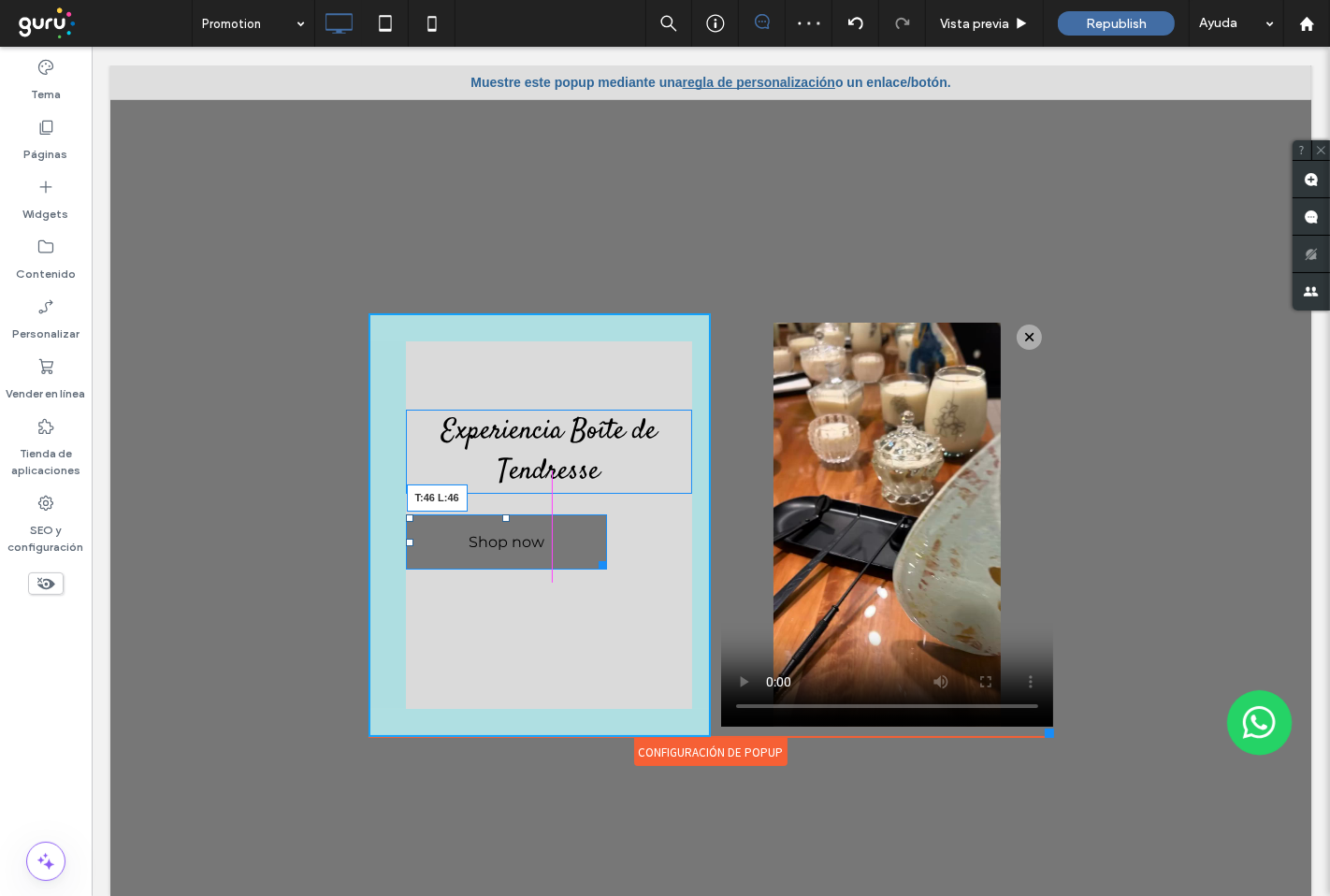 drag, startPoint x: 392, startPoint y: 515, endPoint x: 1010, endPoint y: 827, distance: 692.2918 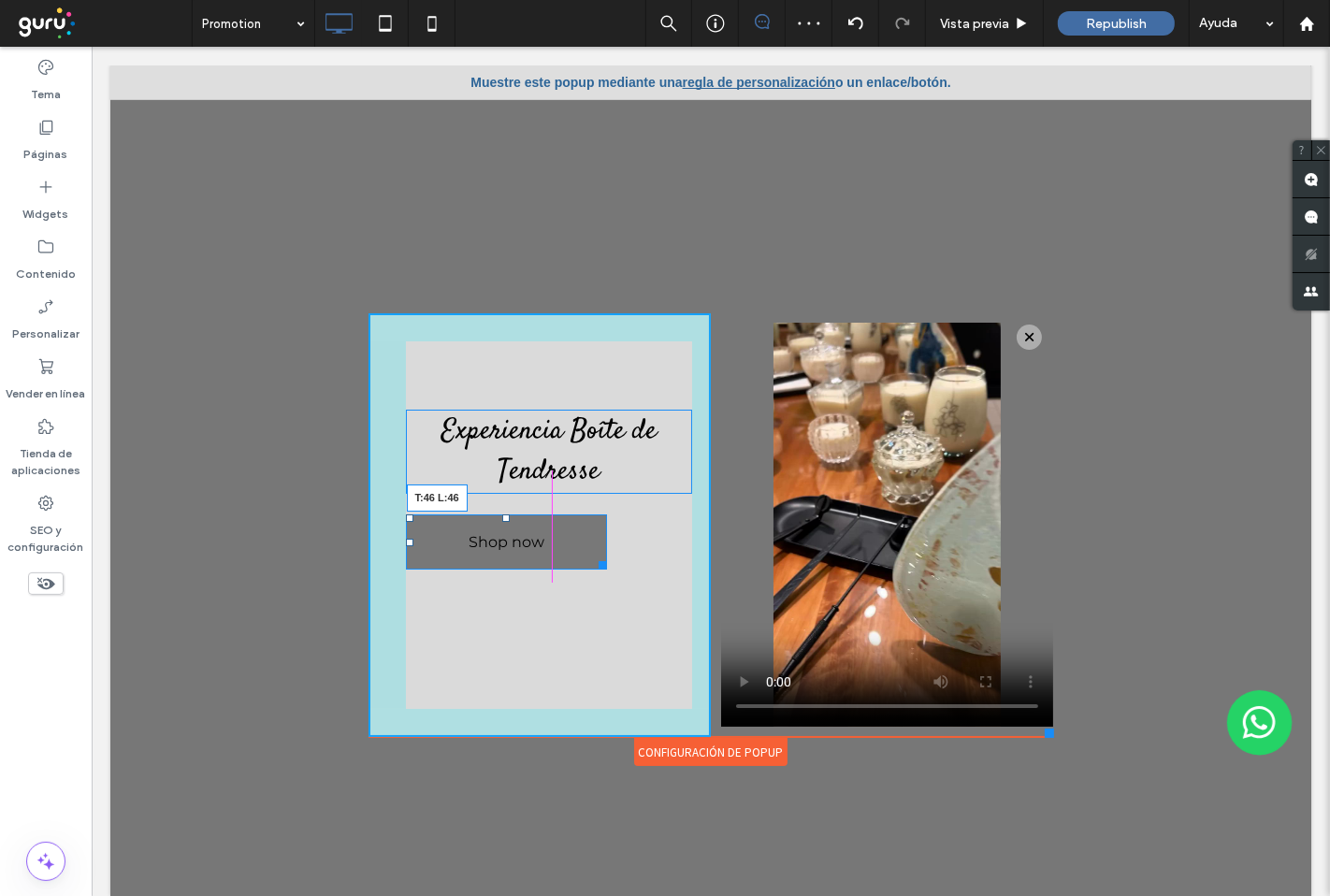 click at bounding box center [409, 518] 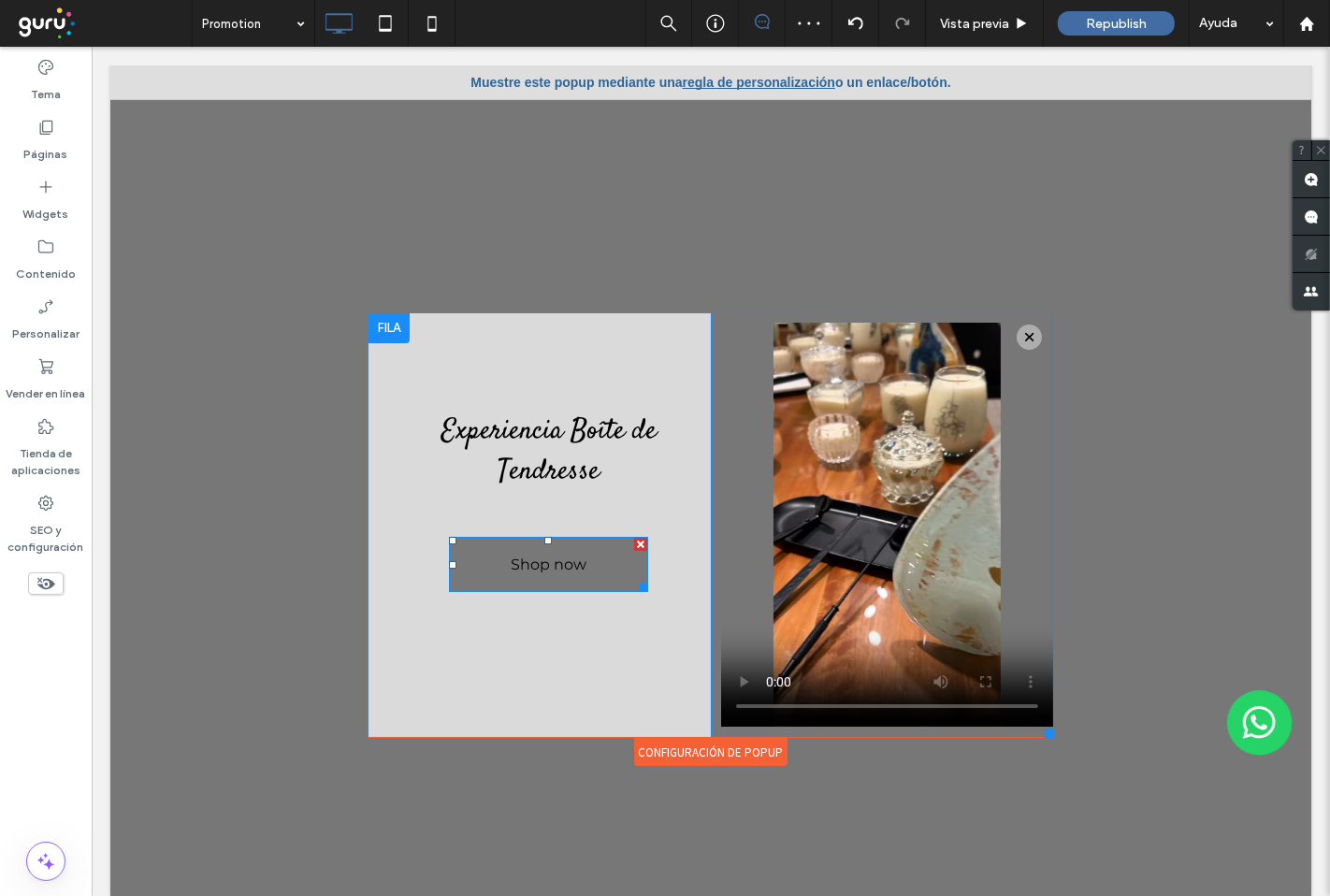 click on "Shop now" at bounding box center [547, 564] 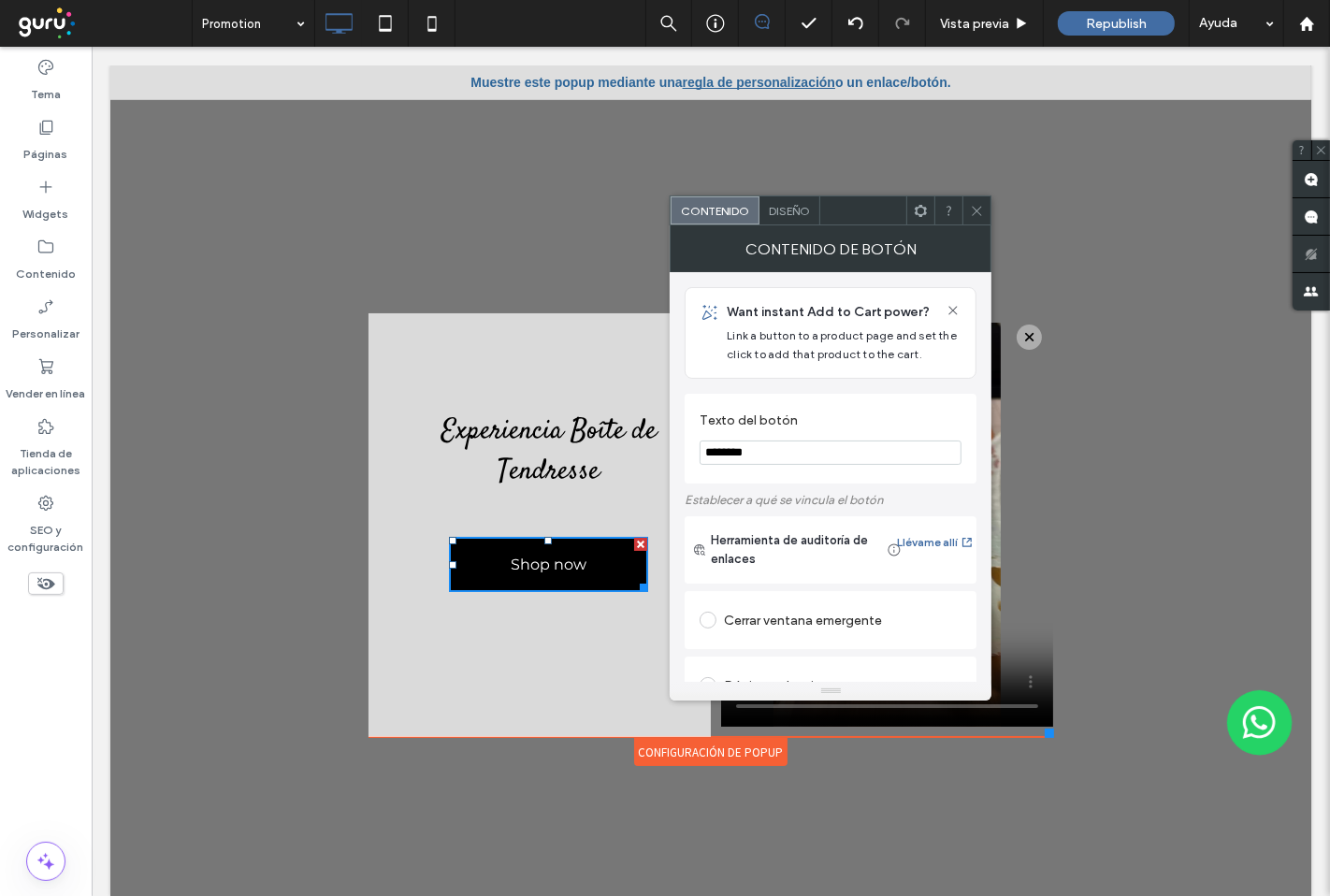 drag, startPoint x: 893, startPoint y: 498, endPoint x: 624, endPoint y: 456, distance: 272.25907 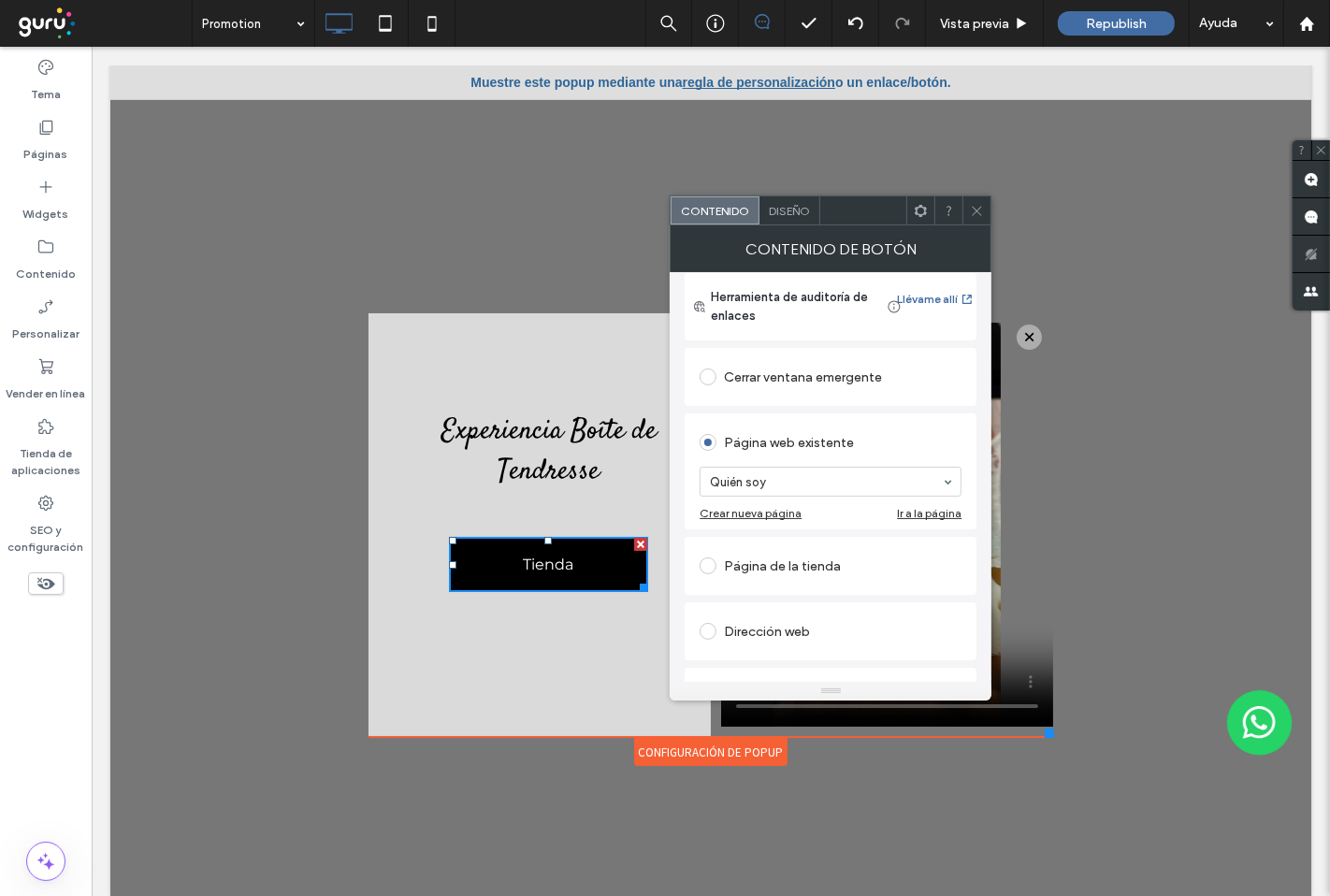scroll, scrollTop: 311, scrollLeft: 0, axis: vertical 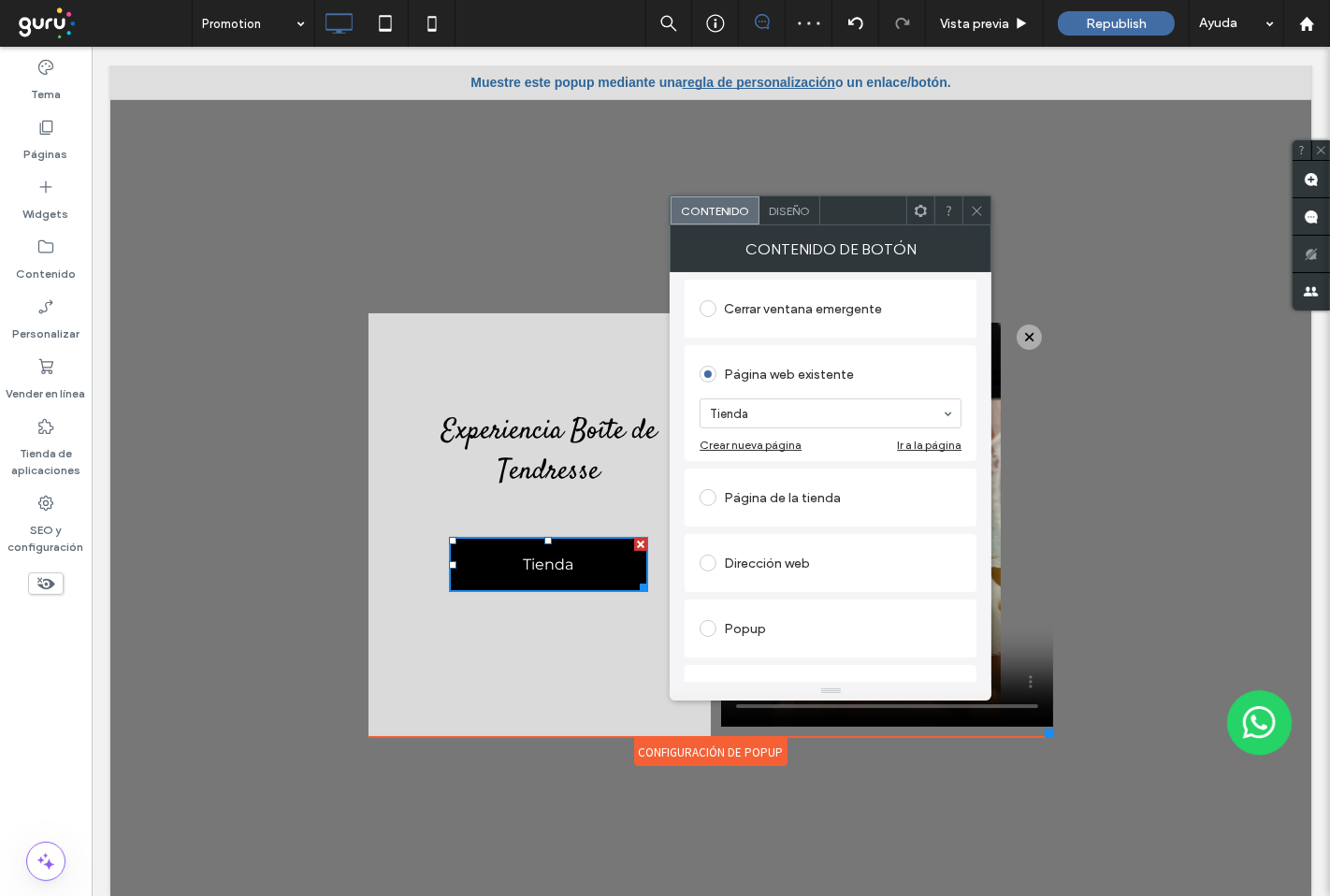 click 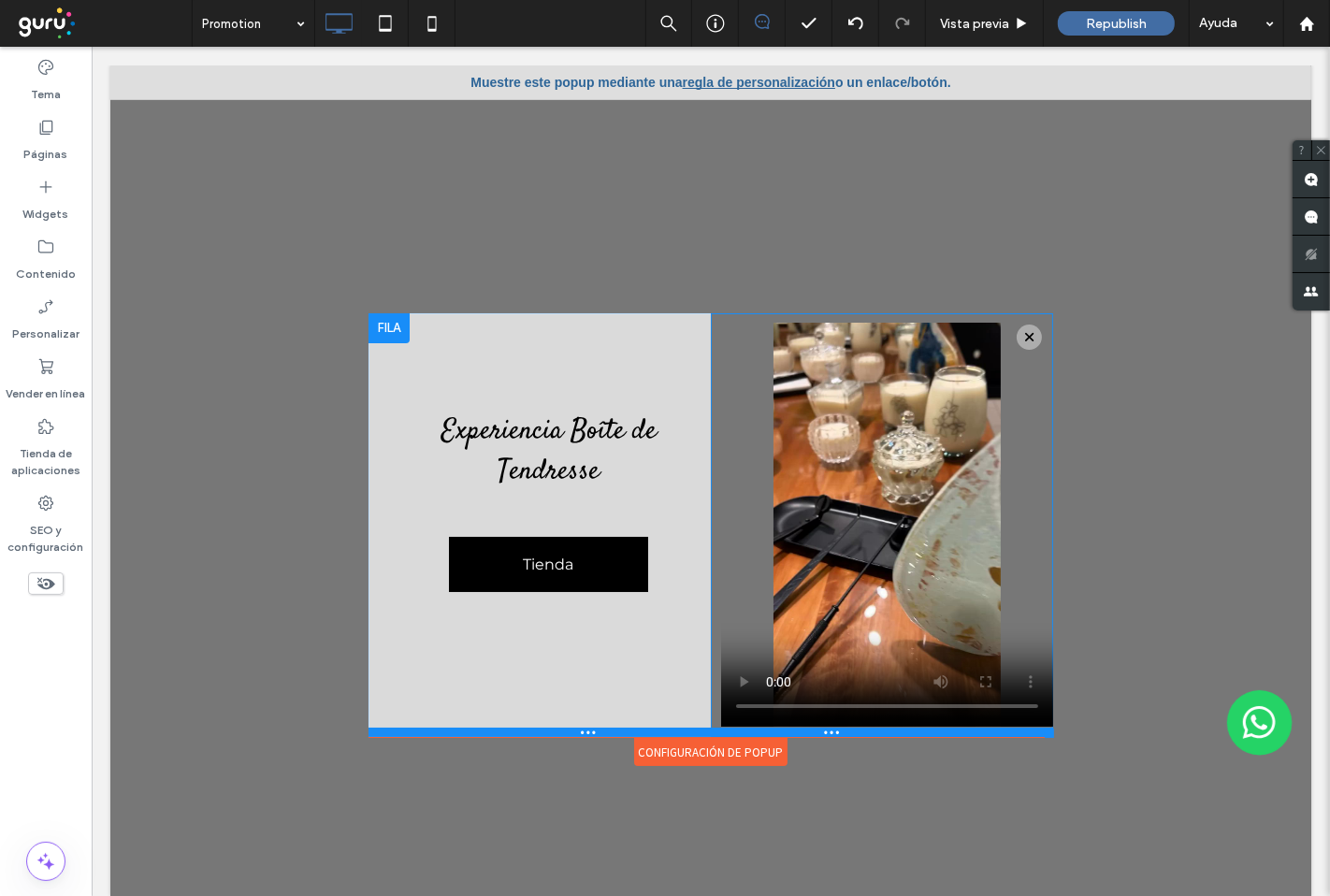 click at bounding box center (710, 732) 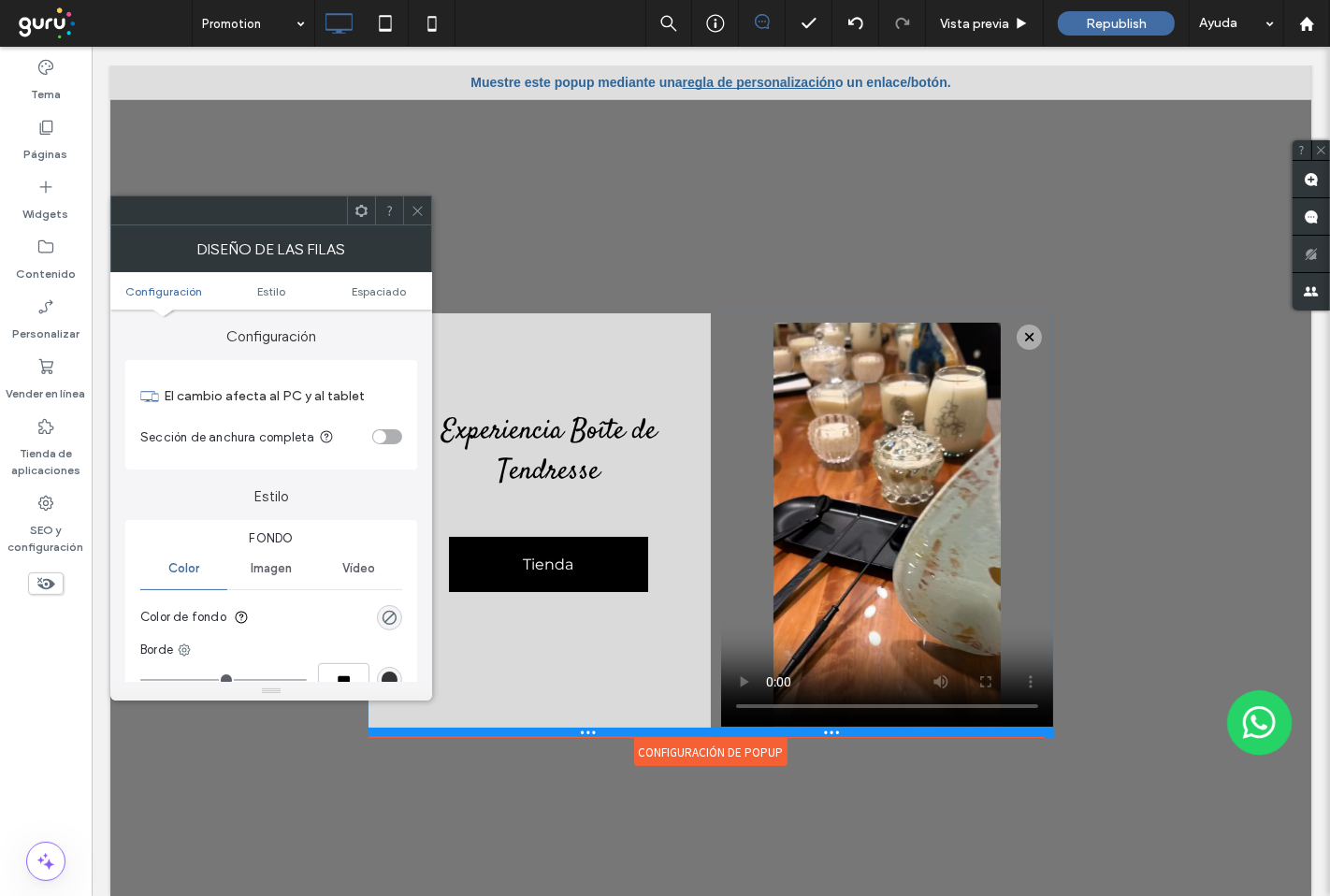 click at bounding box center [710, 732] 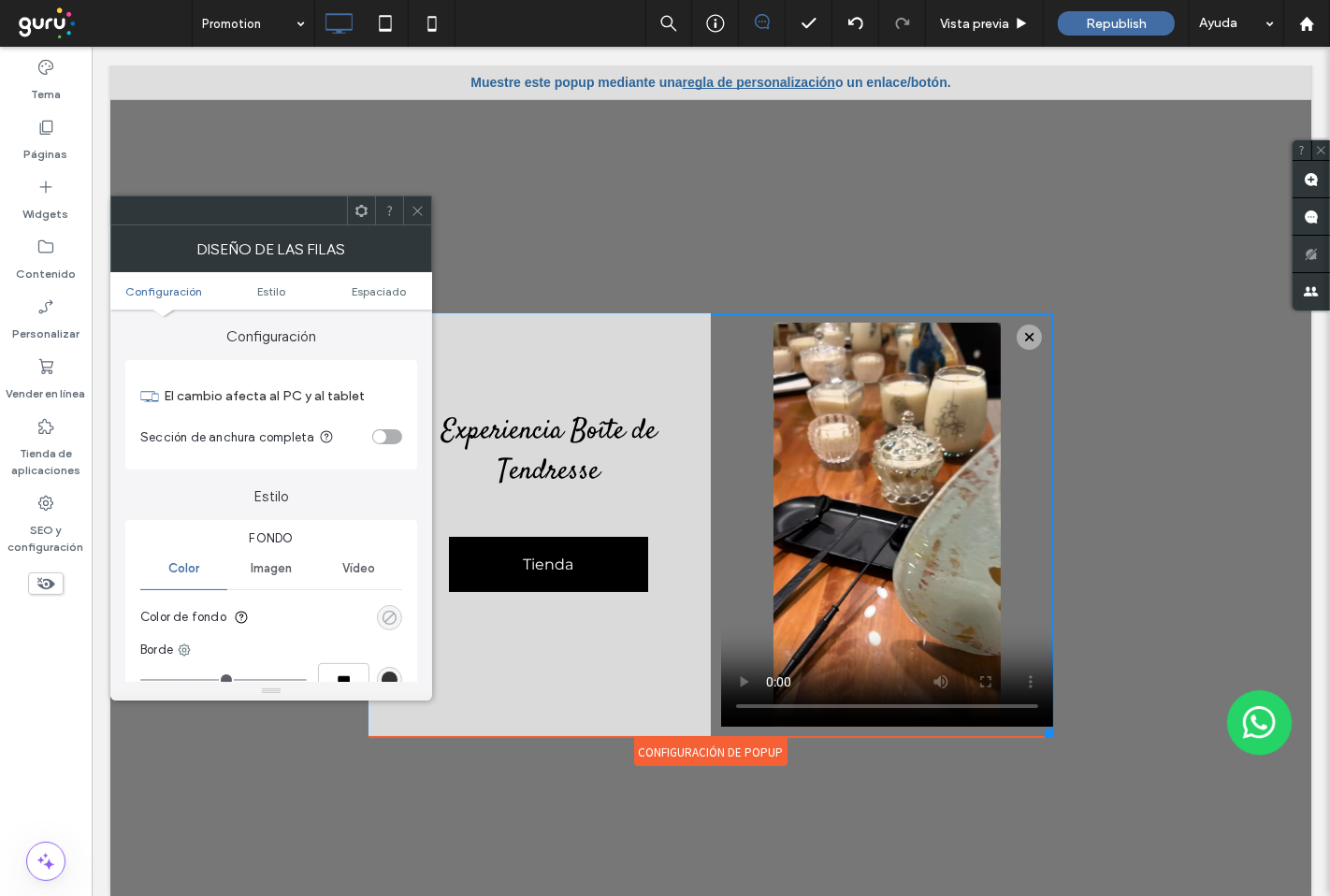 click 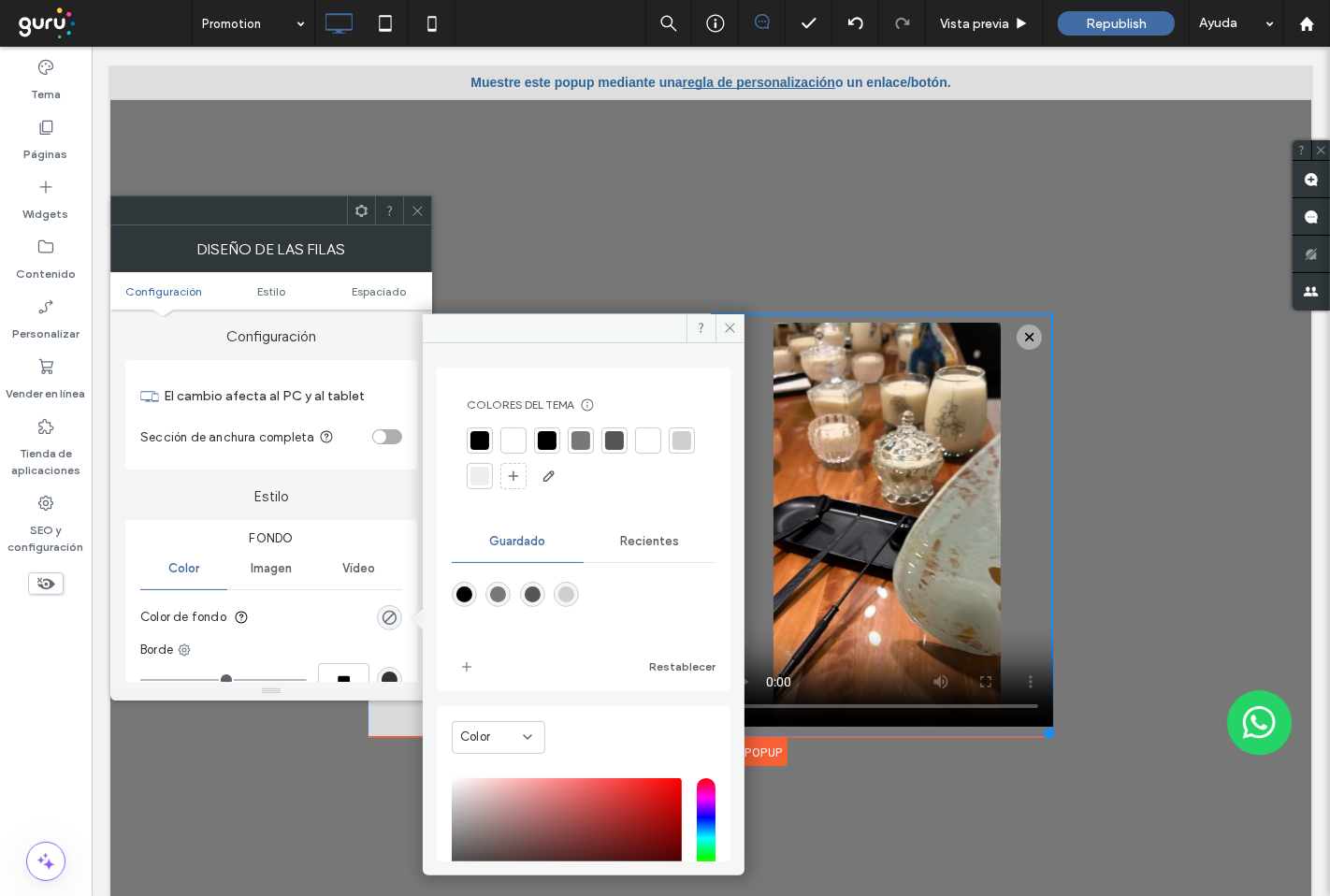 click at bounding box center (547, 441) 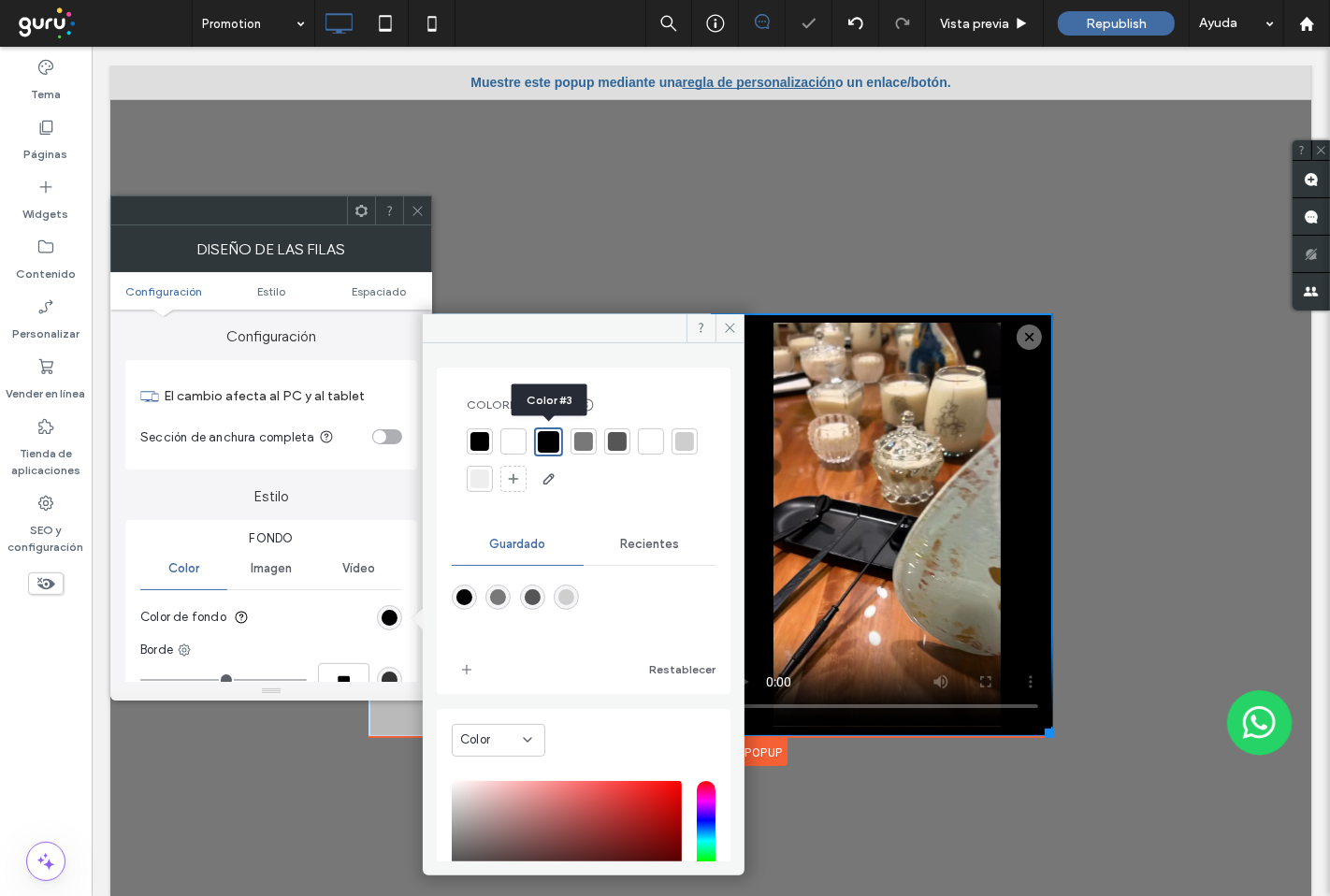 click at bounding box center [548, 441] 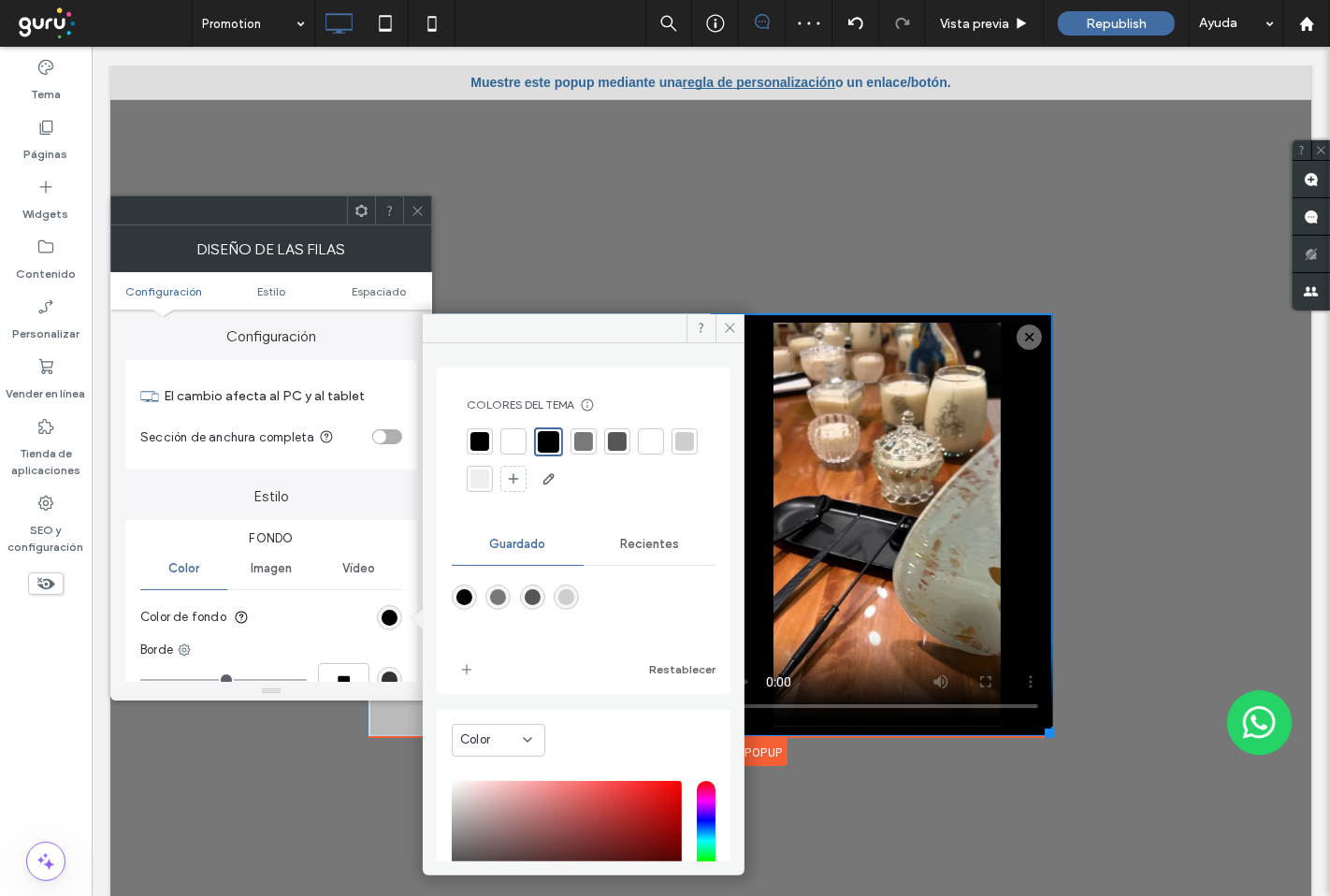 click at bounding box center (480, 441) 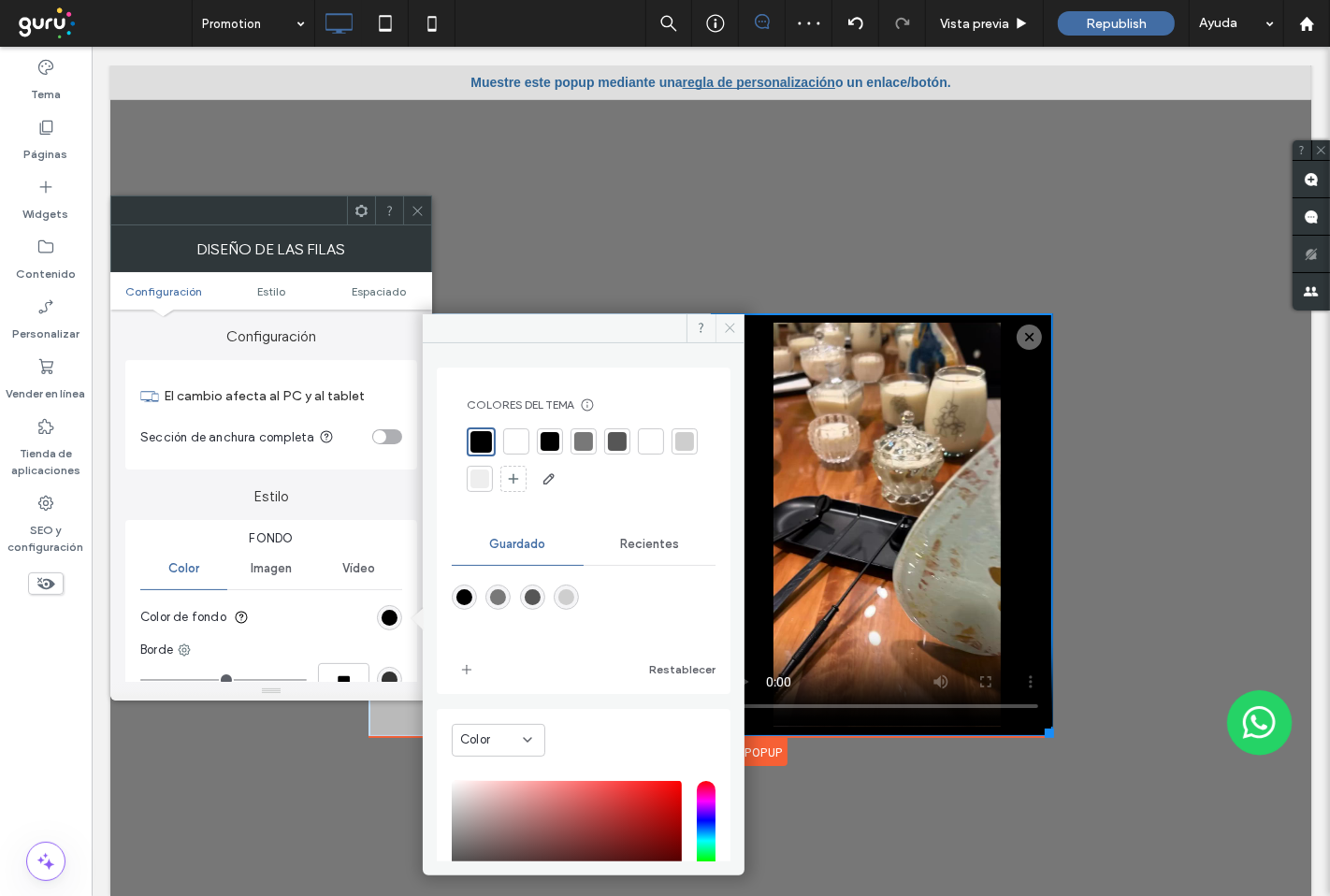click 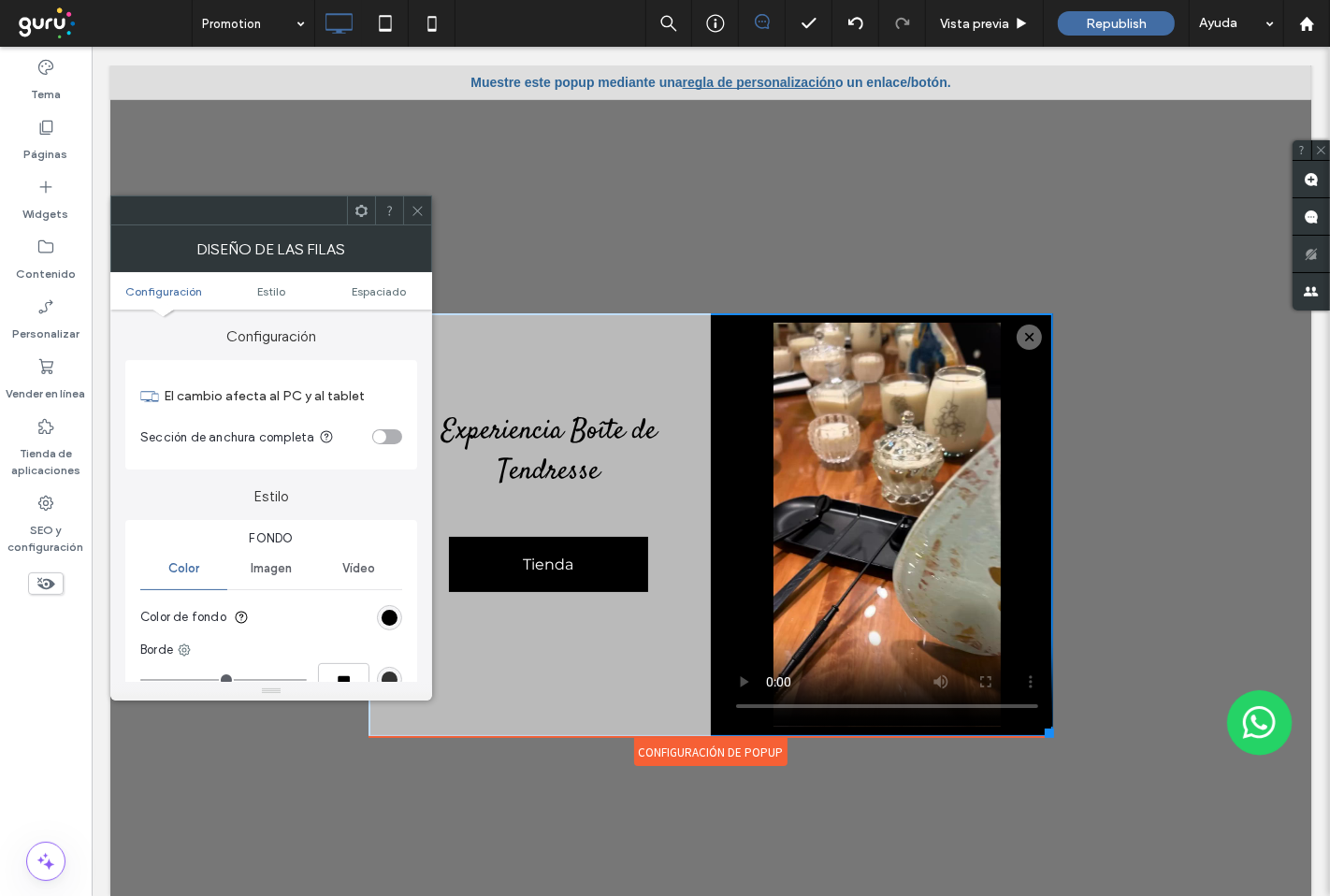 drag, startPoint x: 412, startPoint y: 208, endPoint x: 371, endPoint y: 238, distance: 50.803543 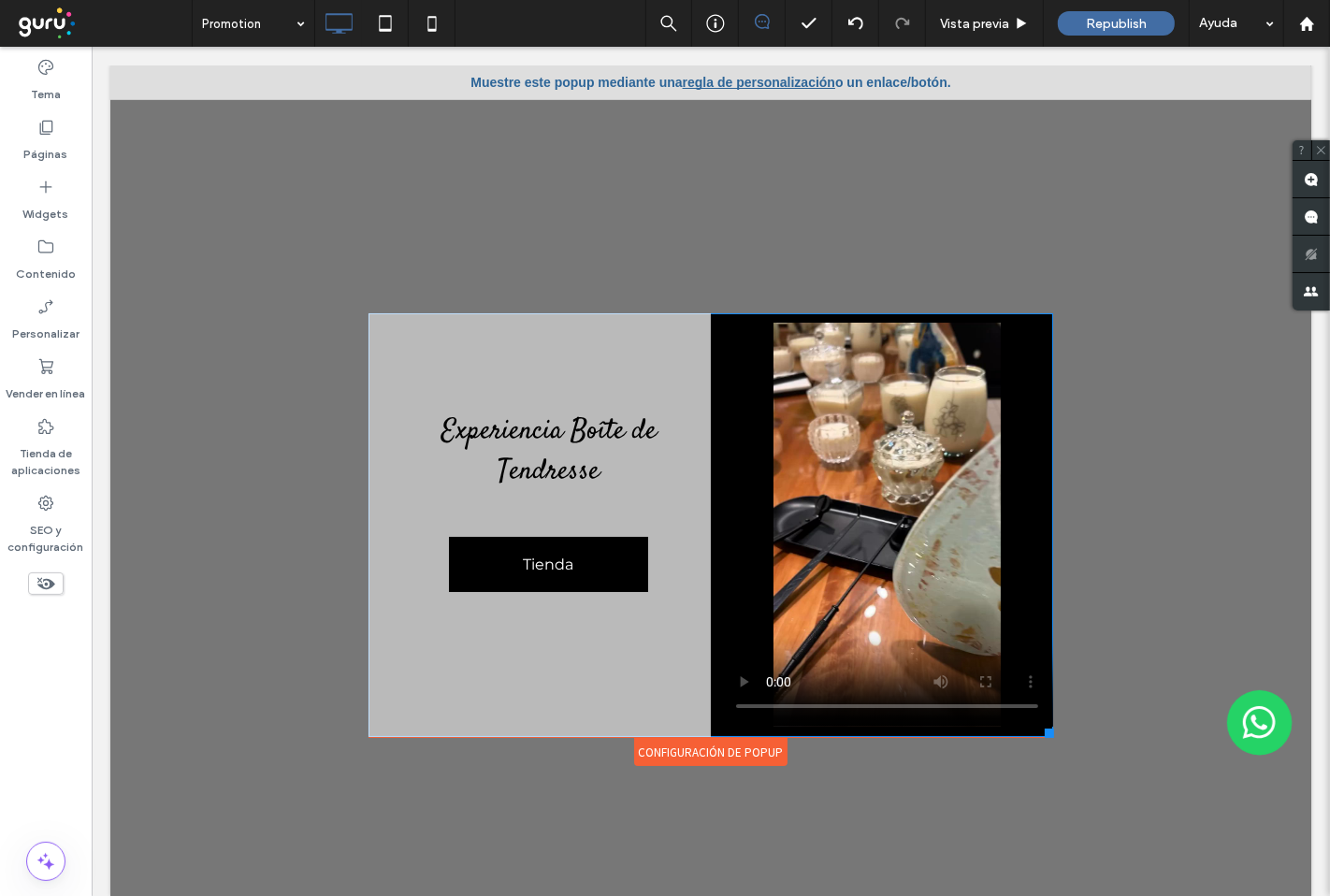 click on "Experiencia Boîte de Tendresse" at bounding box center [548, 452] 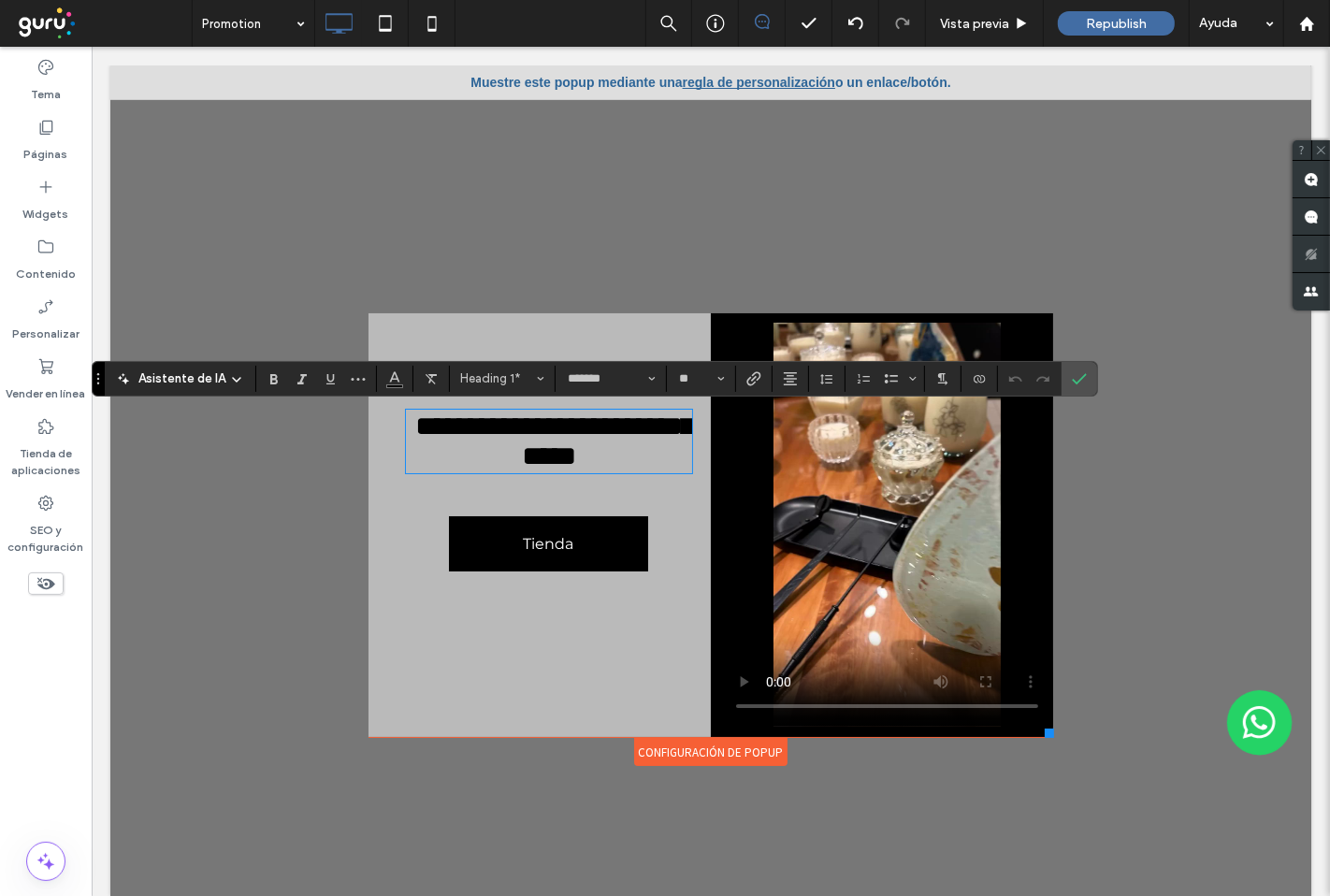 click on "**********" at bounding box center [539, 525] 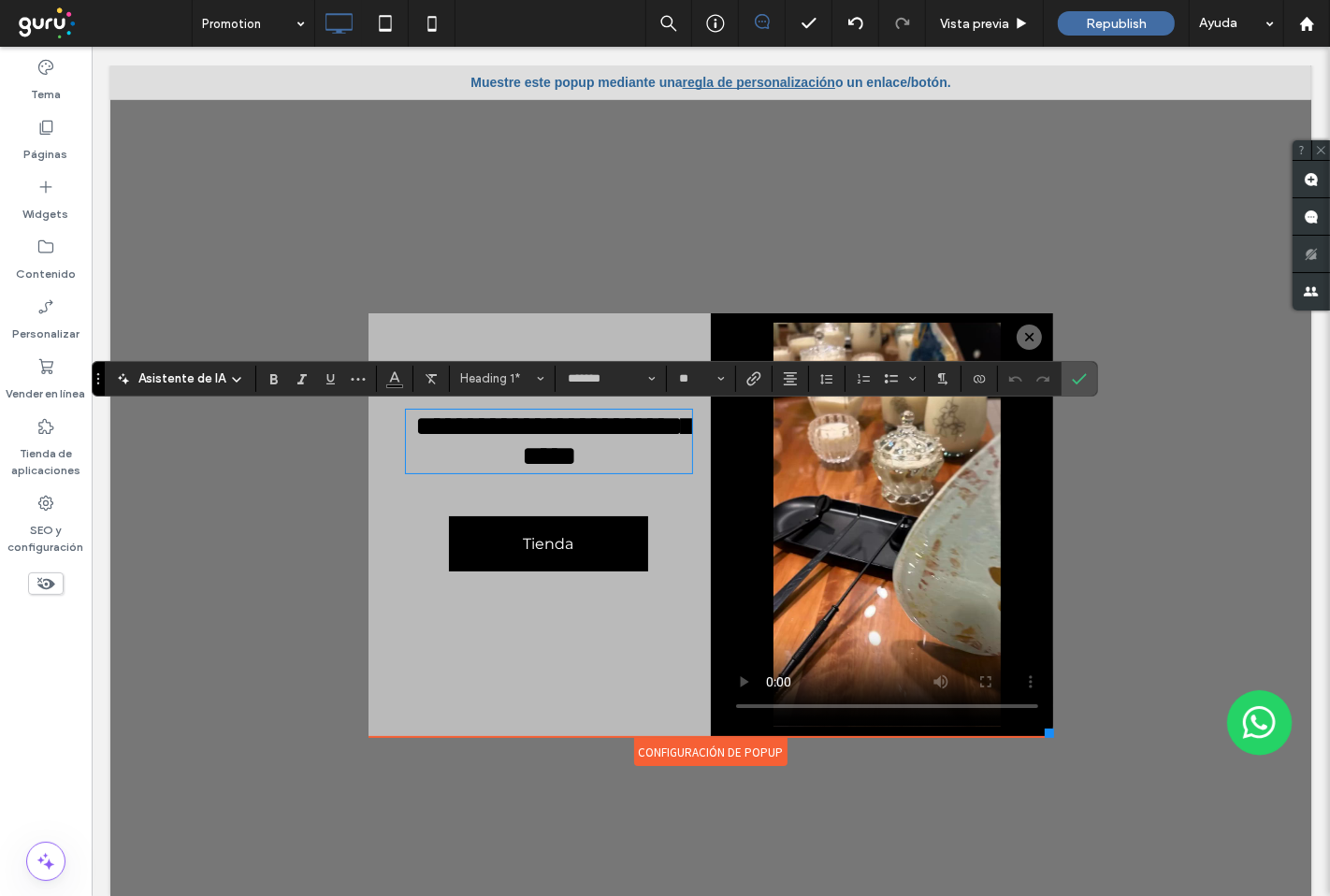 click on "**********" at bounding box center (554, 441) 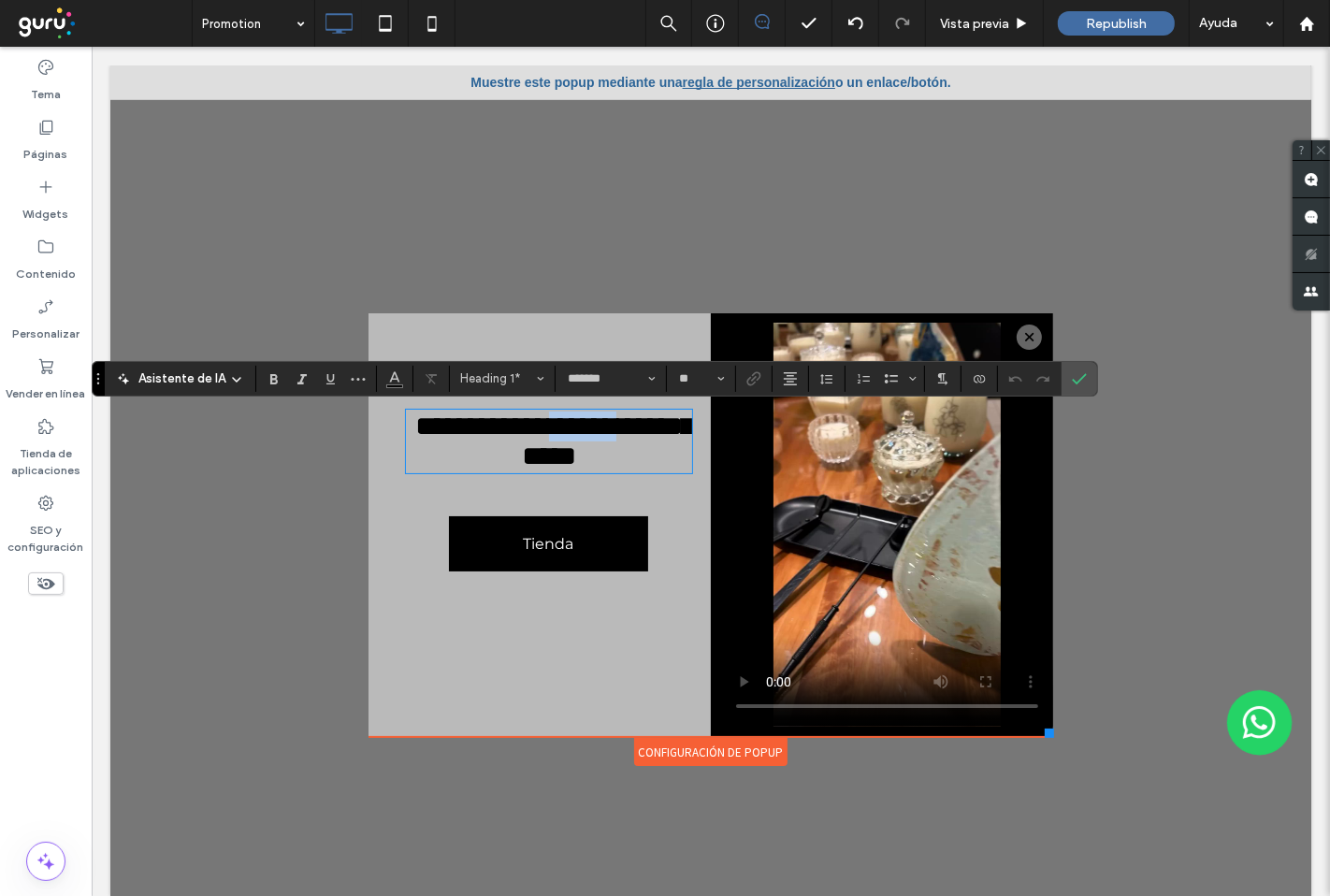 click on "**********" at bounding box center (554, 441) 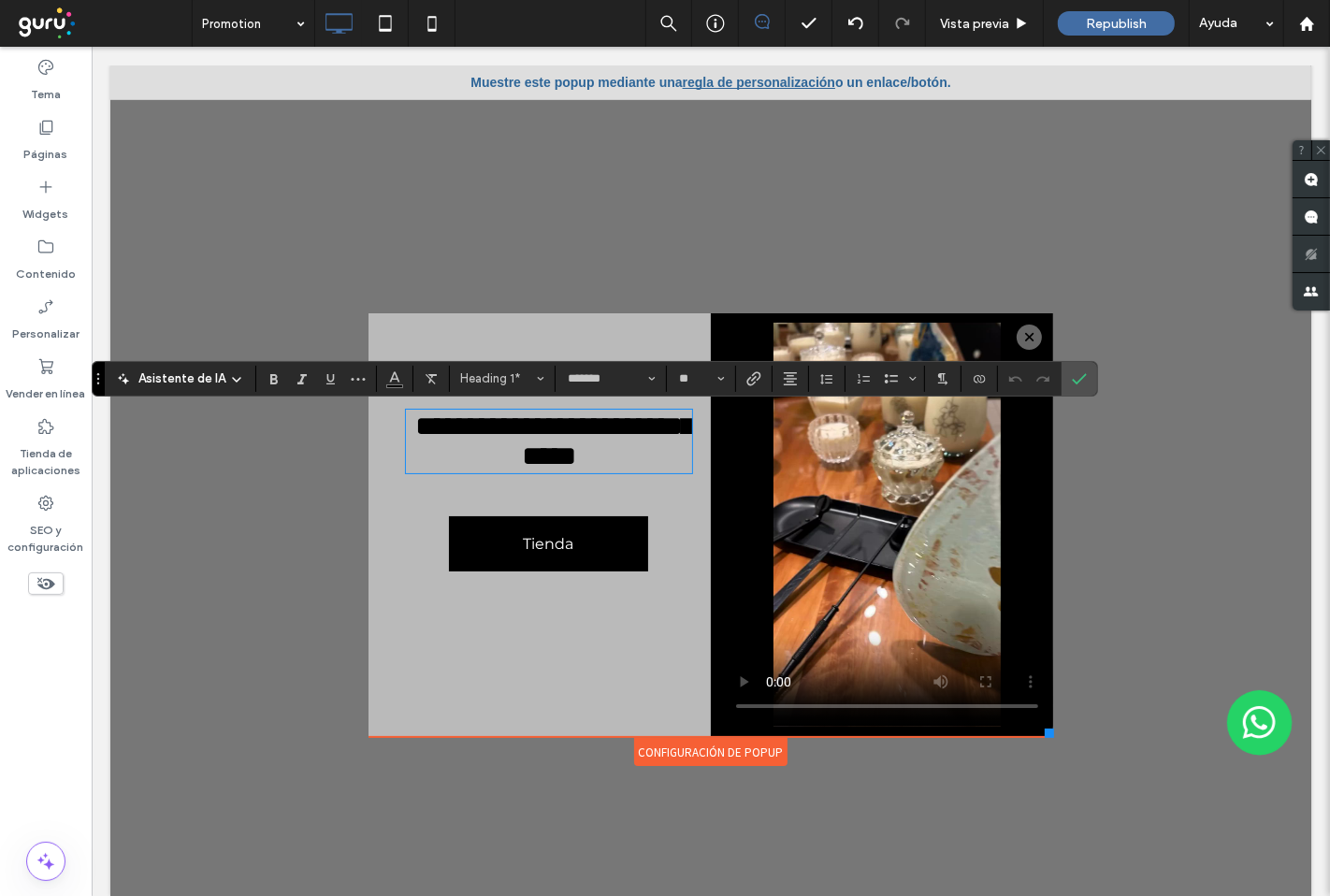 click on "**********" at bounding box center [548, 441] 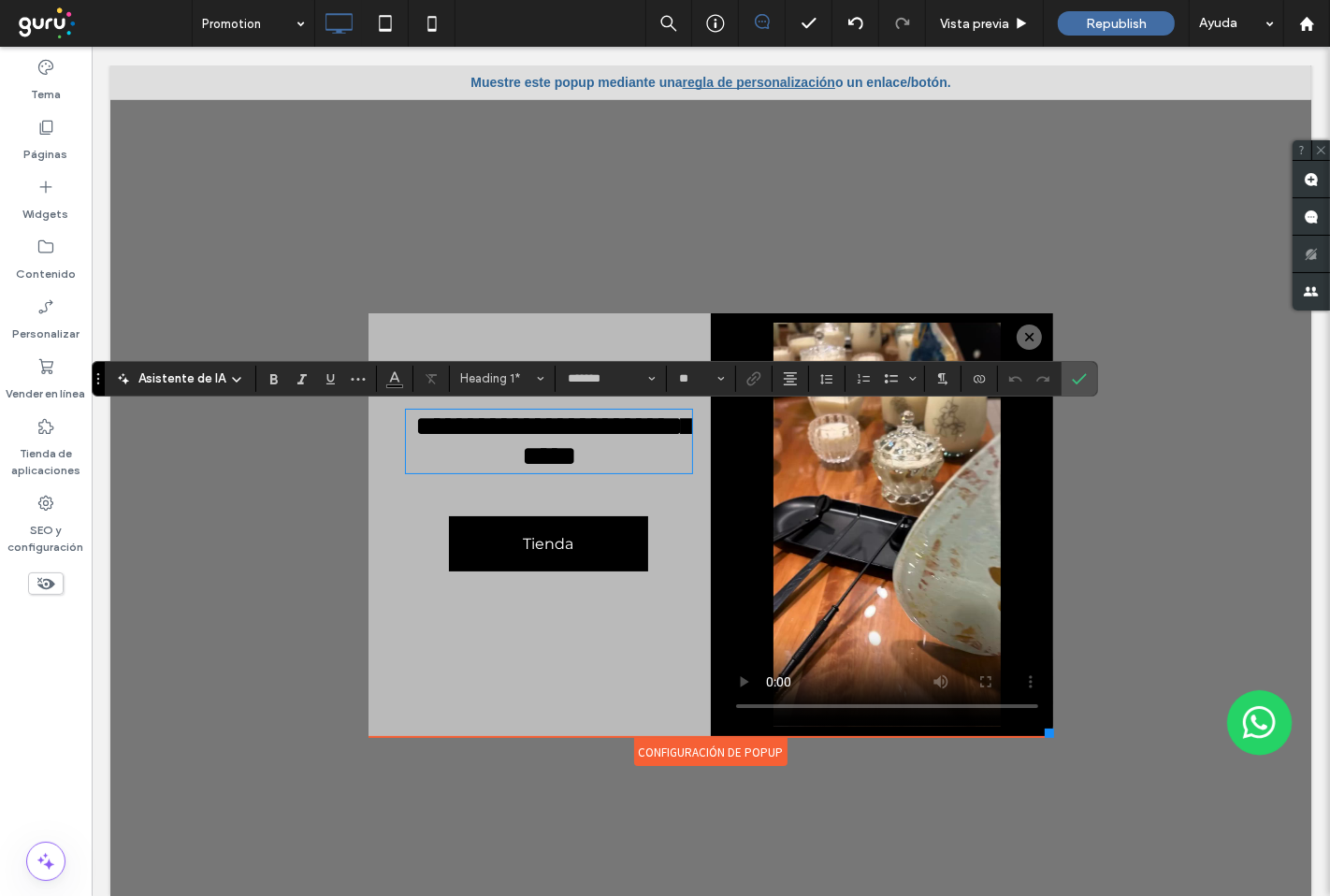 drag, startPoint x: 613, startPoint y: 478, endPoint x: 429, endPoint y: 428, distance: 190.6725 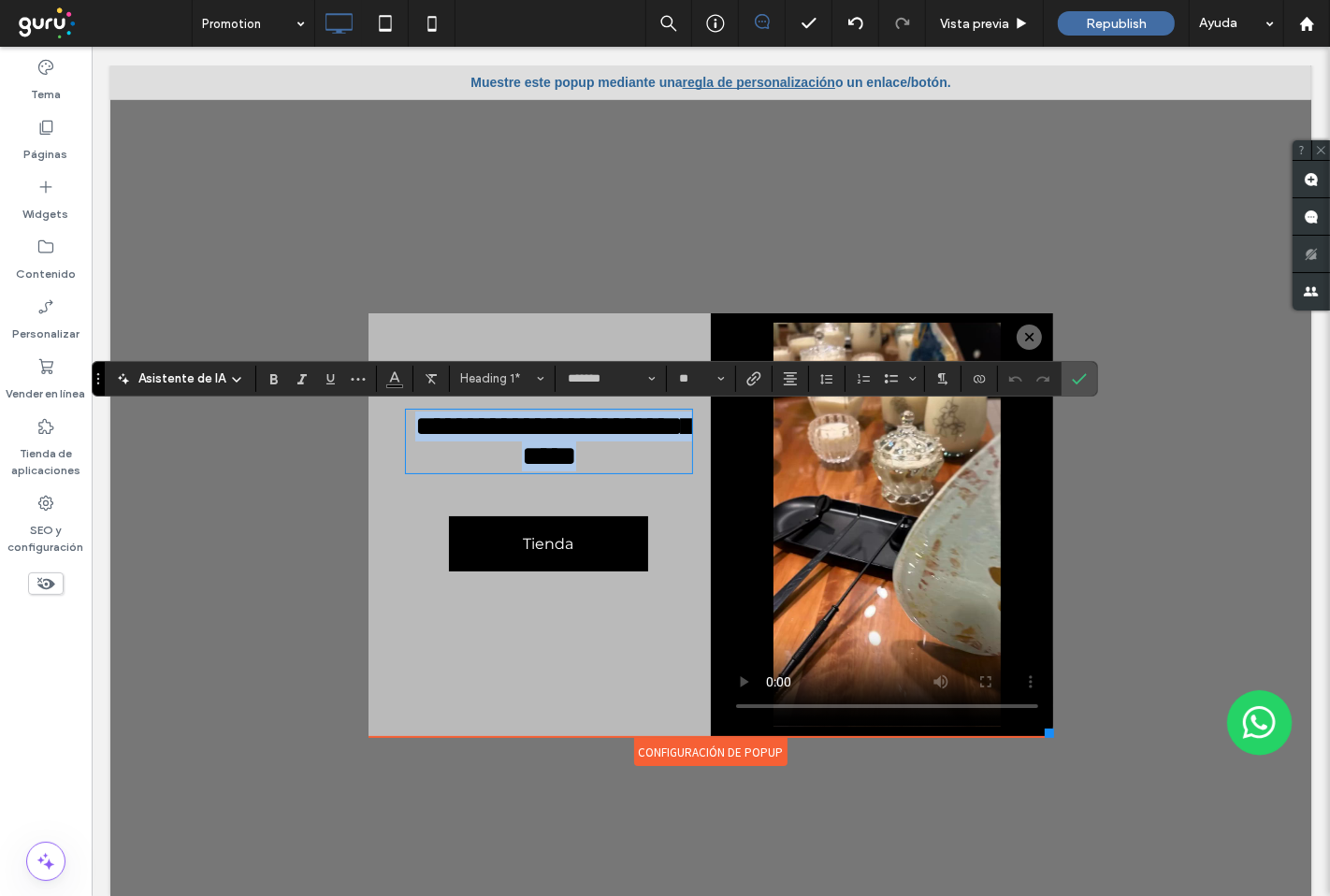 drag, startPoint x: 425, startPoint y: 431, endPoint x: 631, endPoint y: 470, distance: 209.65925 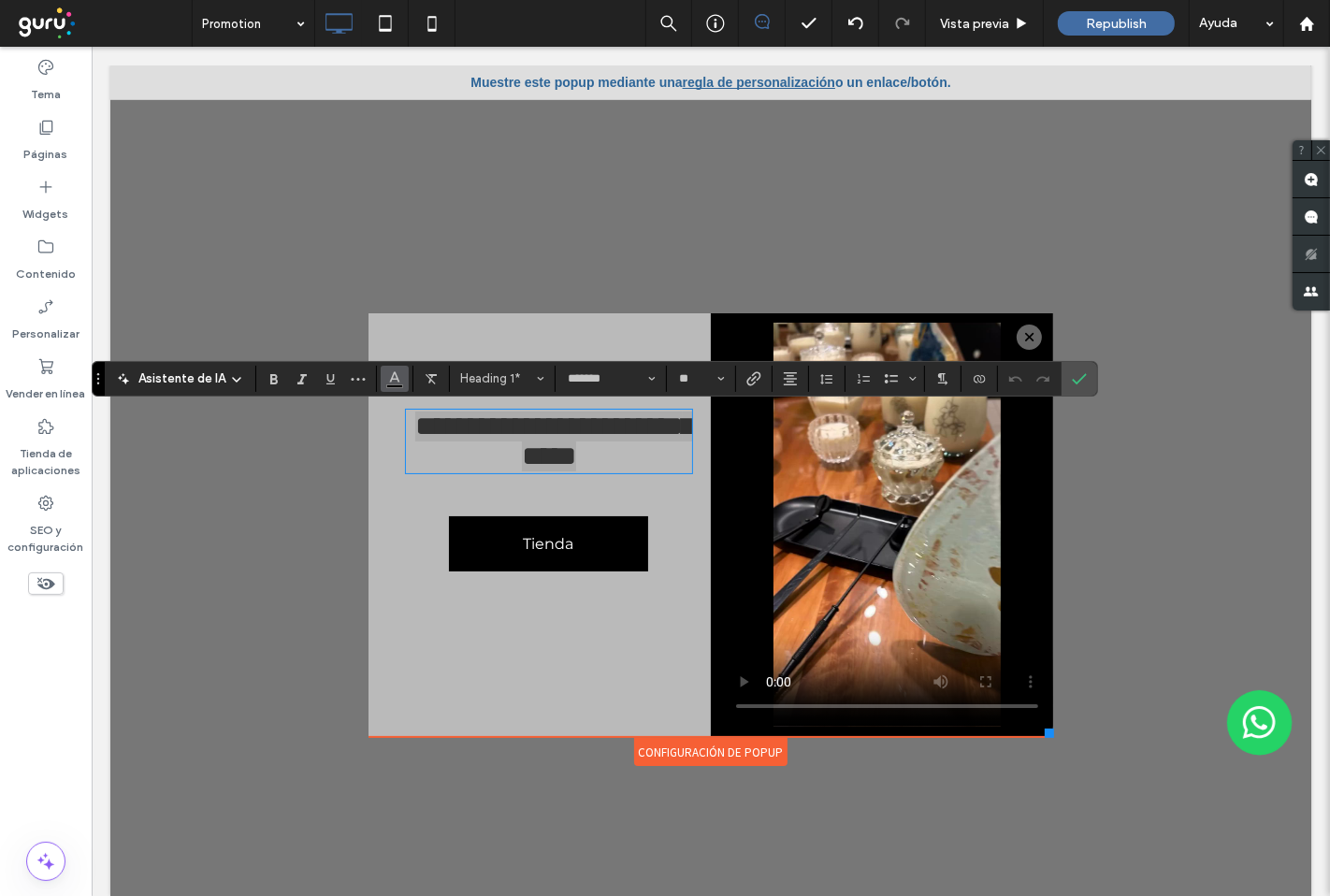click 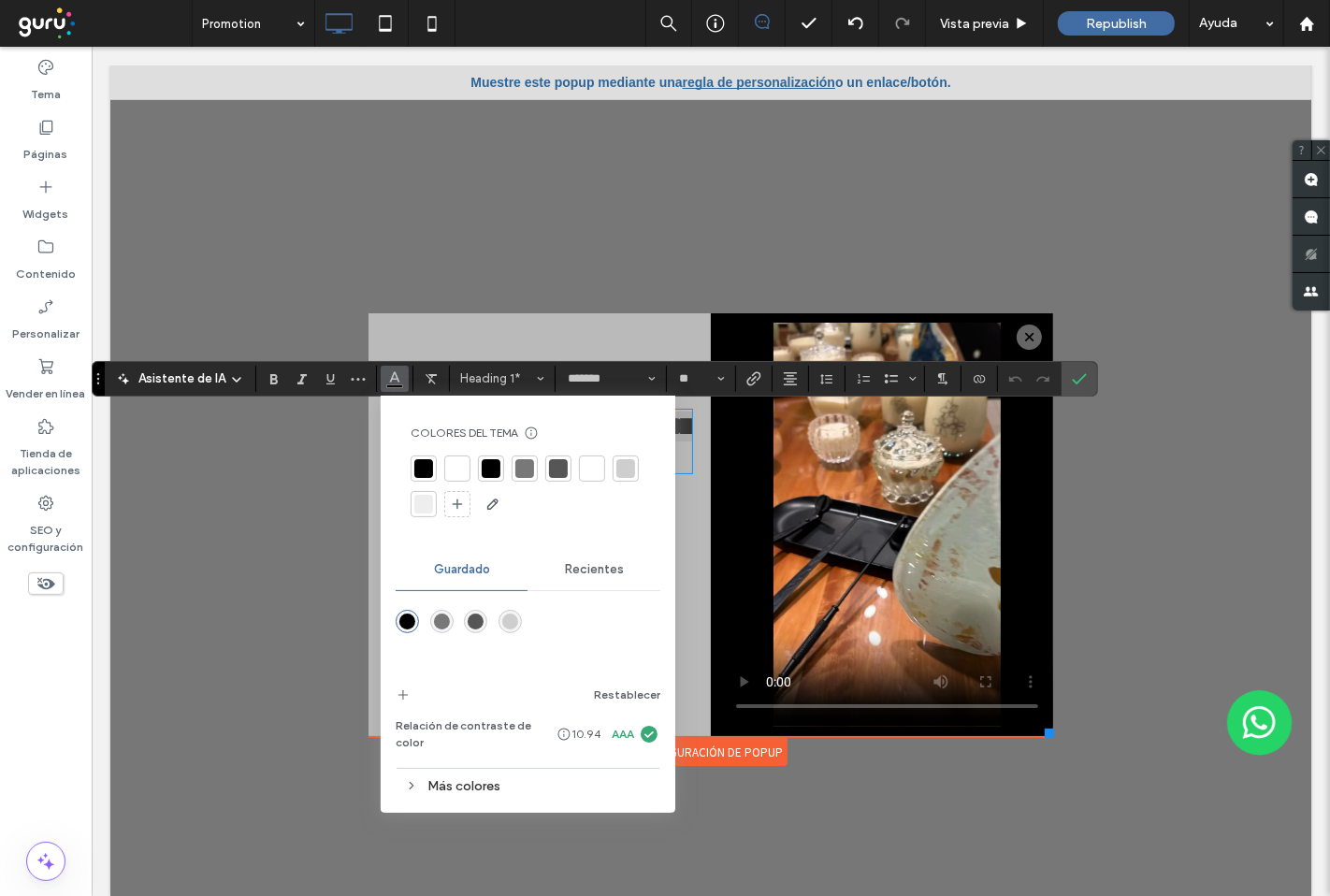 click at bounding box center [457, 469] 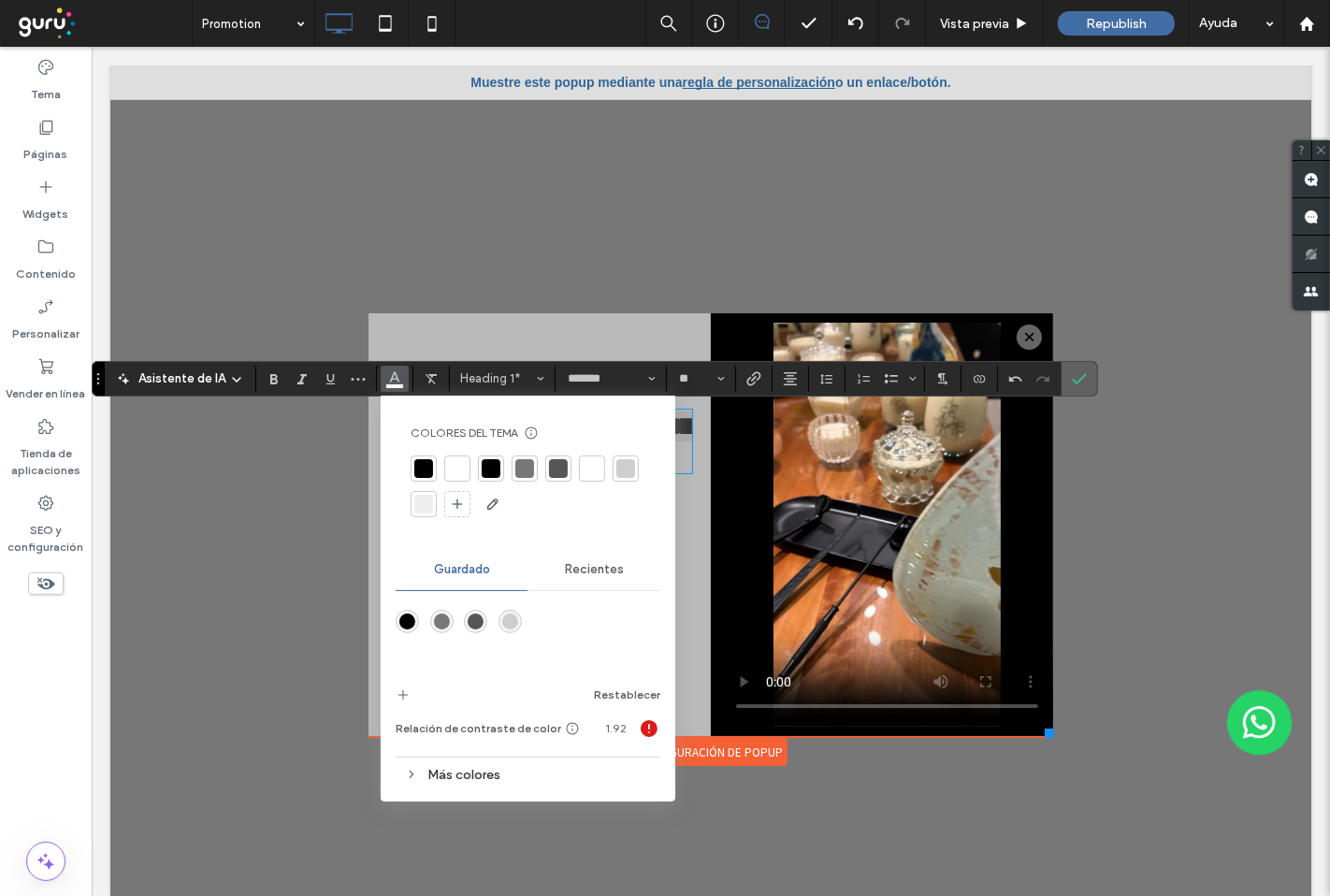 drag, startPoint x: 1079, startPoint y: 380, endPoint x: 986, endPoint y: 333, distance: 104.2017 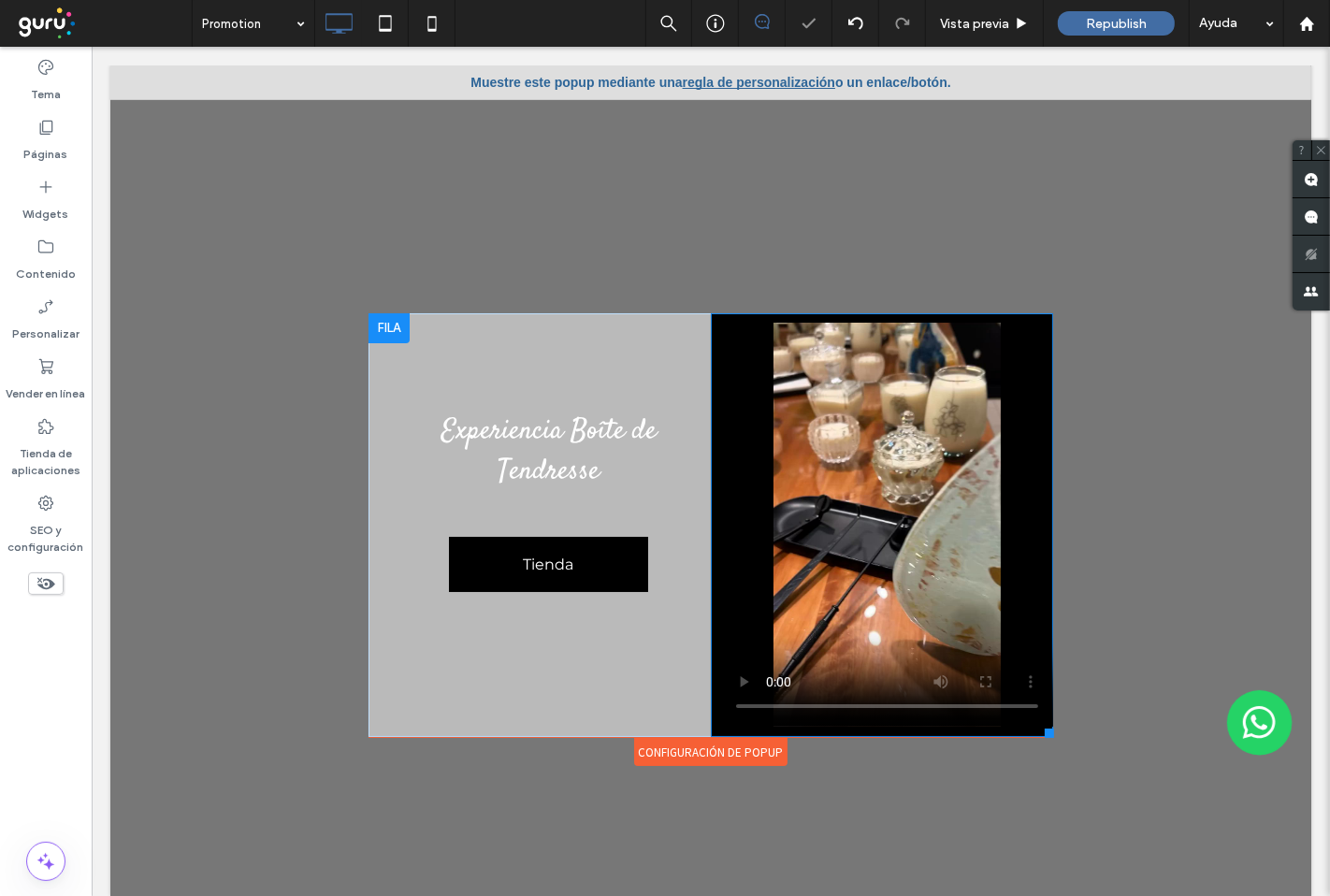 click on "Experiencia Boîte de Tendresse
Tienda
Click To Paste" at bounding box center [539, 525] 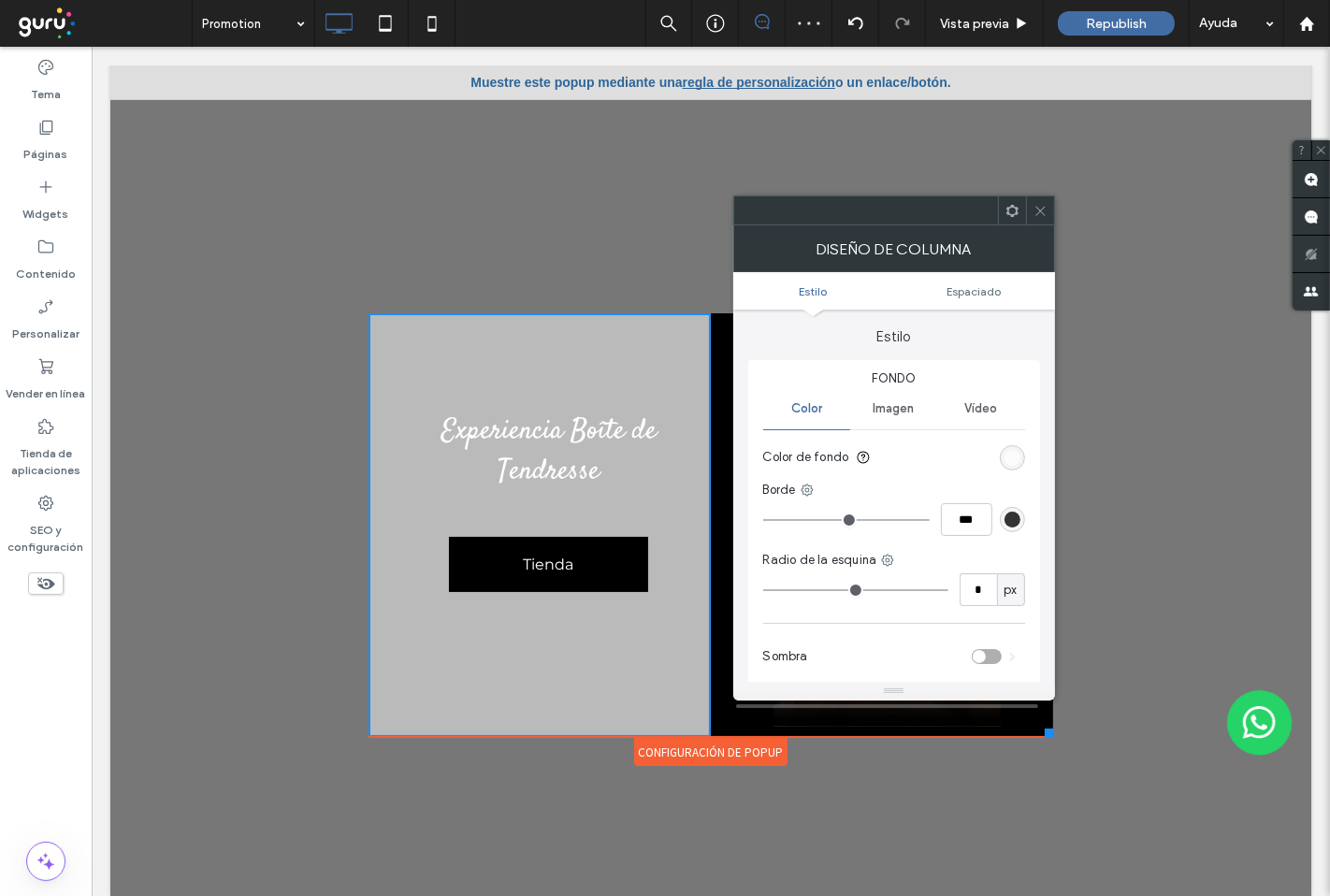 click at bounding box center (1012, 457) 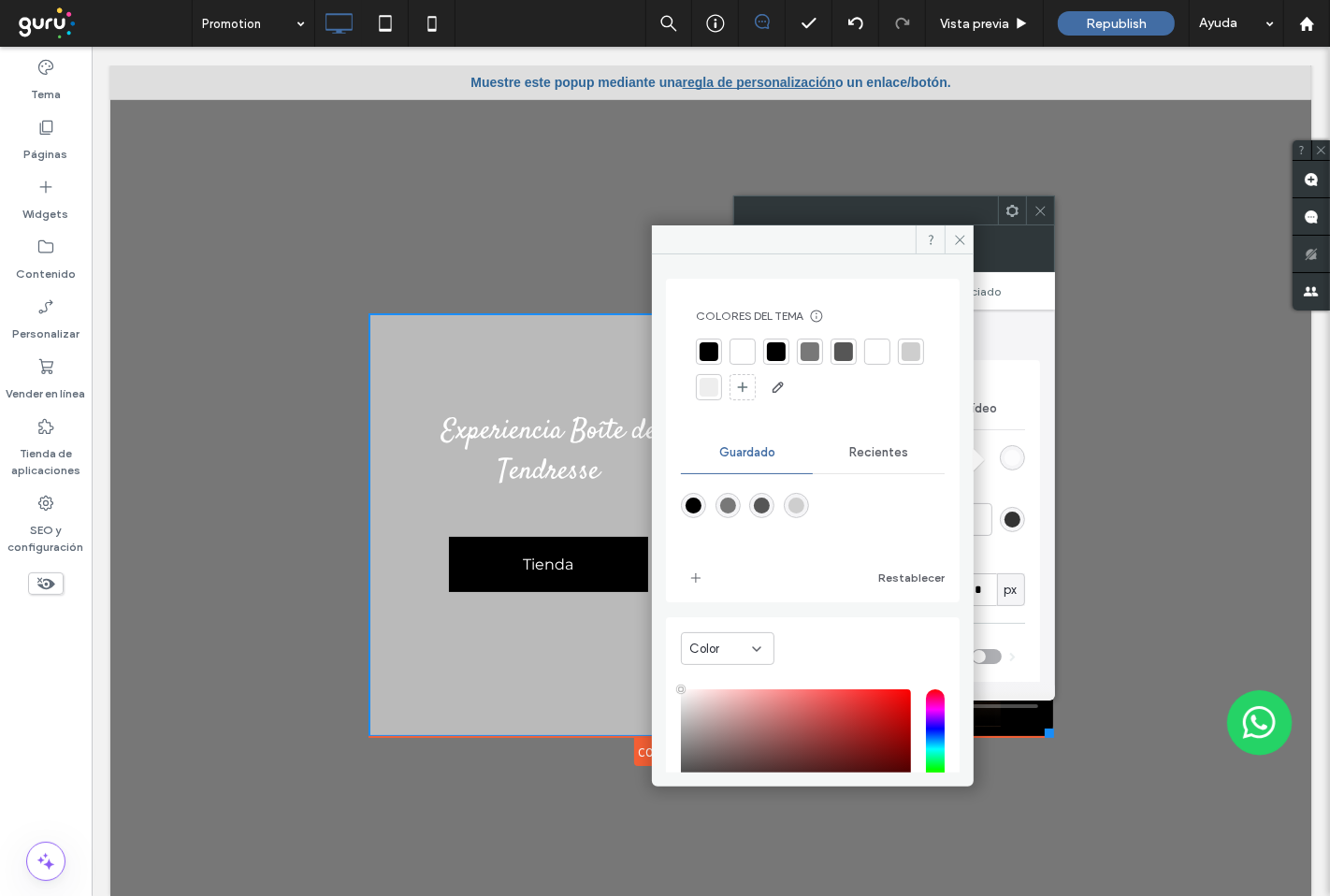 click at bounding box center (709, 352) 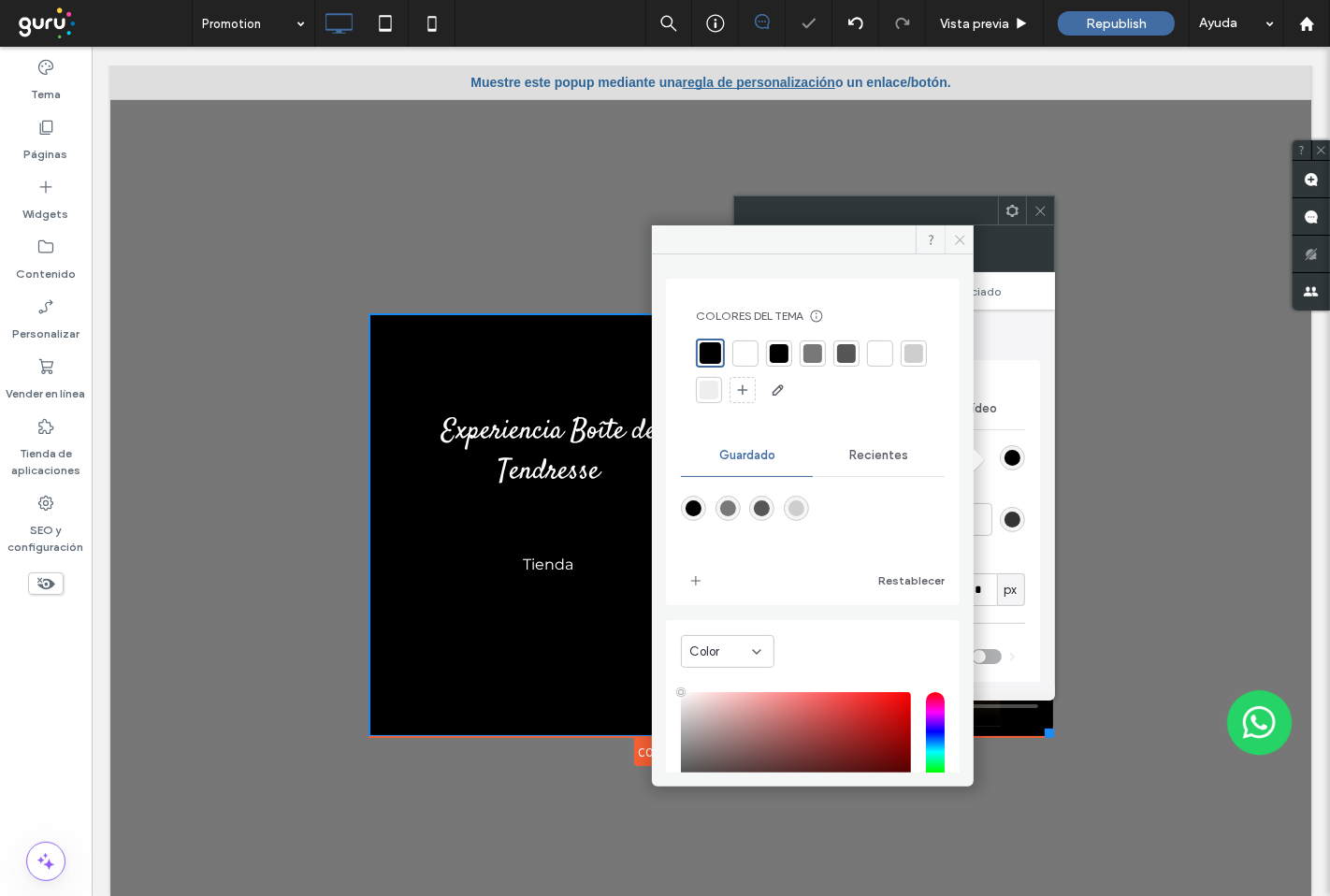 drag, startPoint x: 961, startPoint y: 244, endPoint x: 951, endPoint y: 277, distance: 34.48188 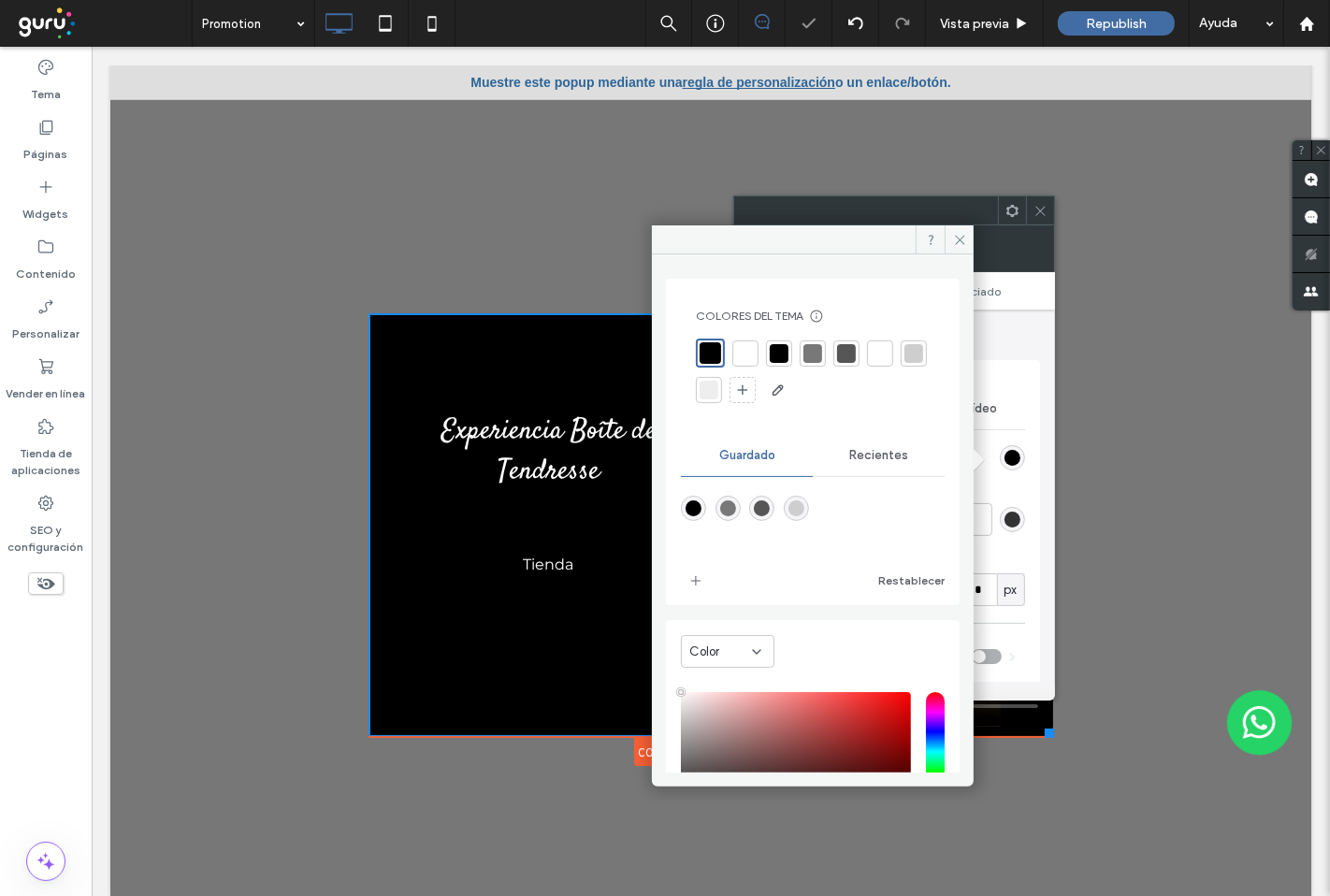 click 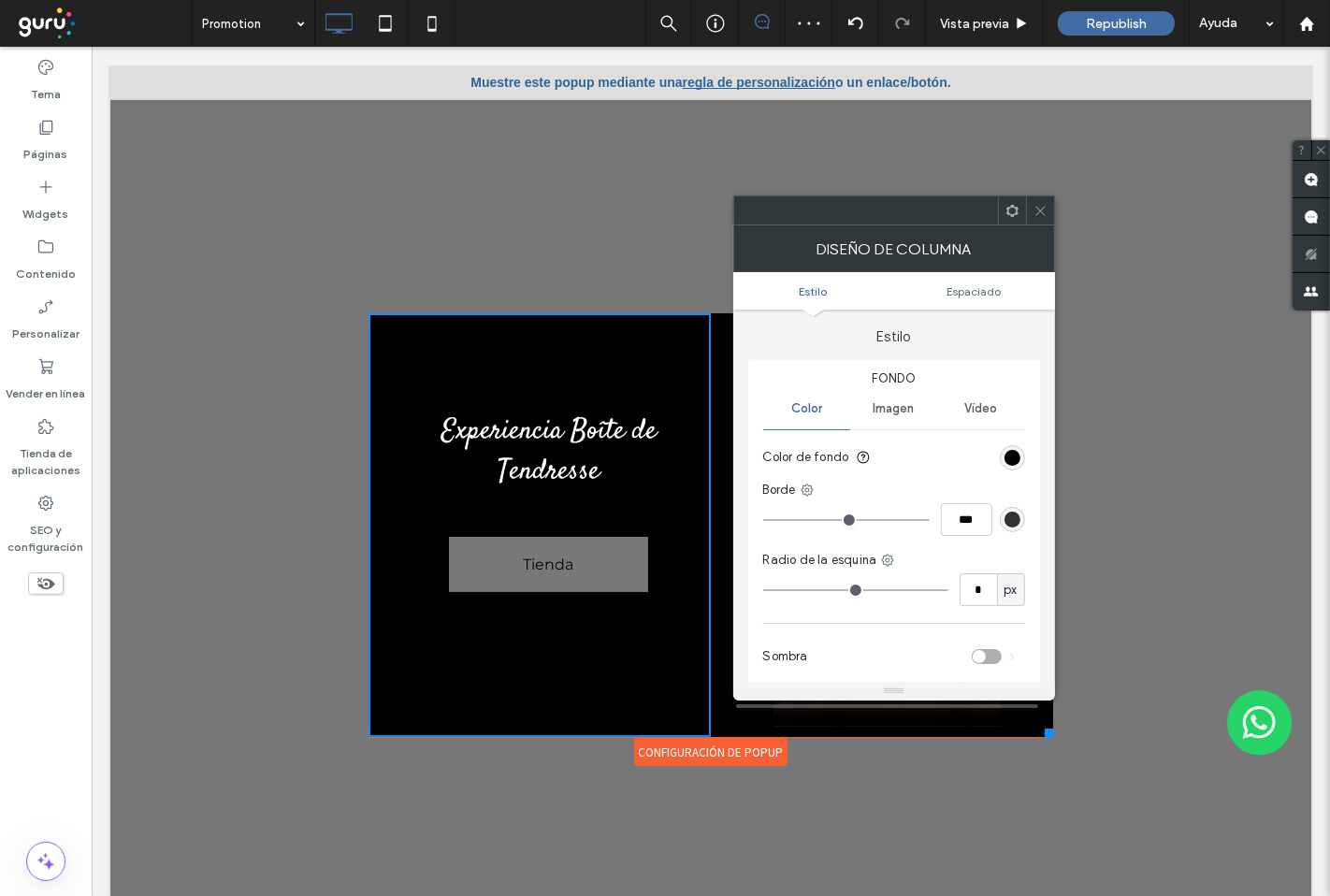 click on "Tienda" at bounding box center (547, 564) 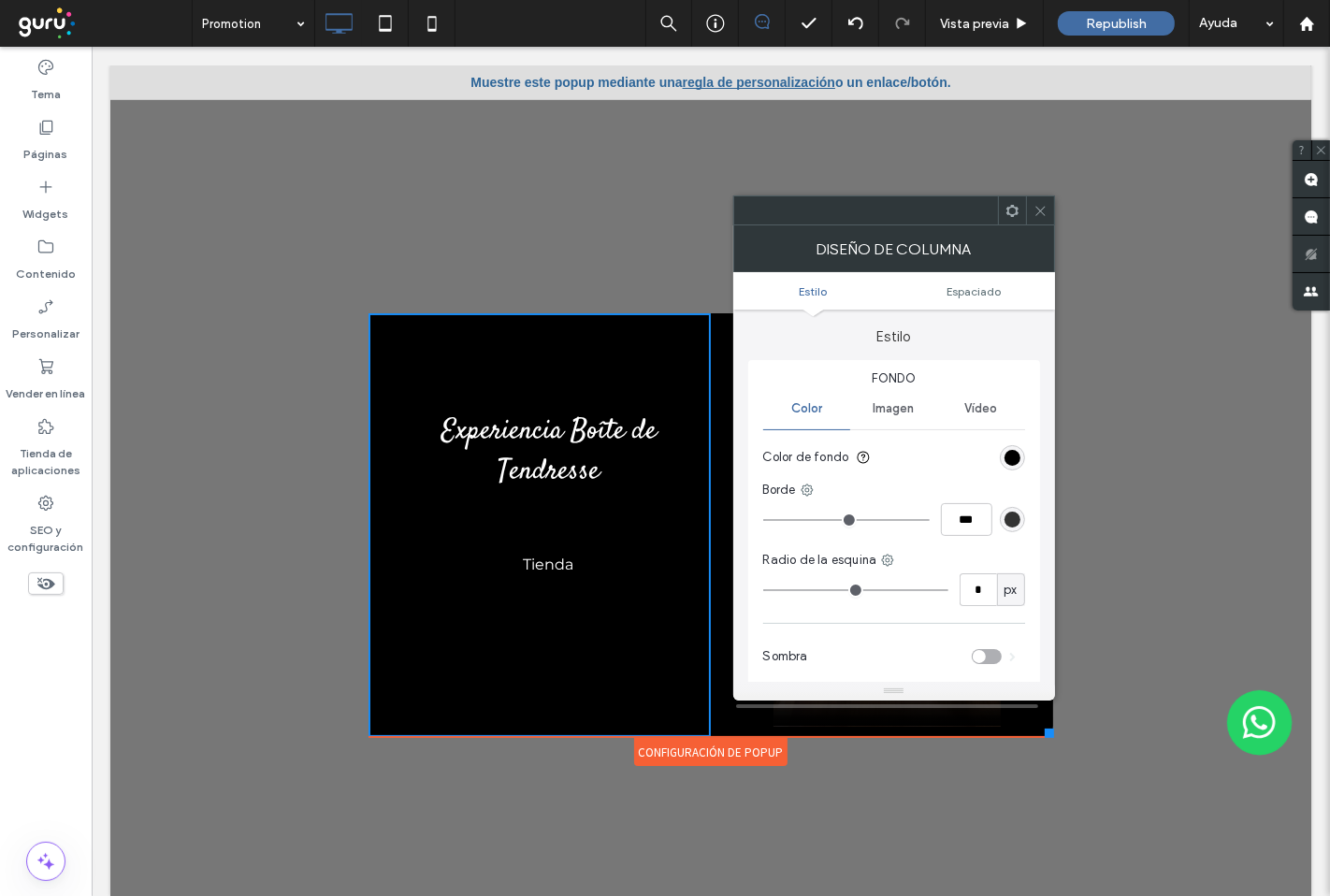 click 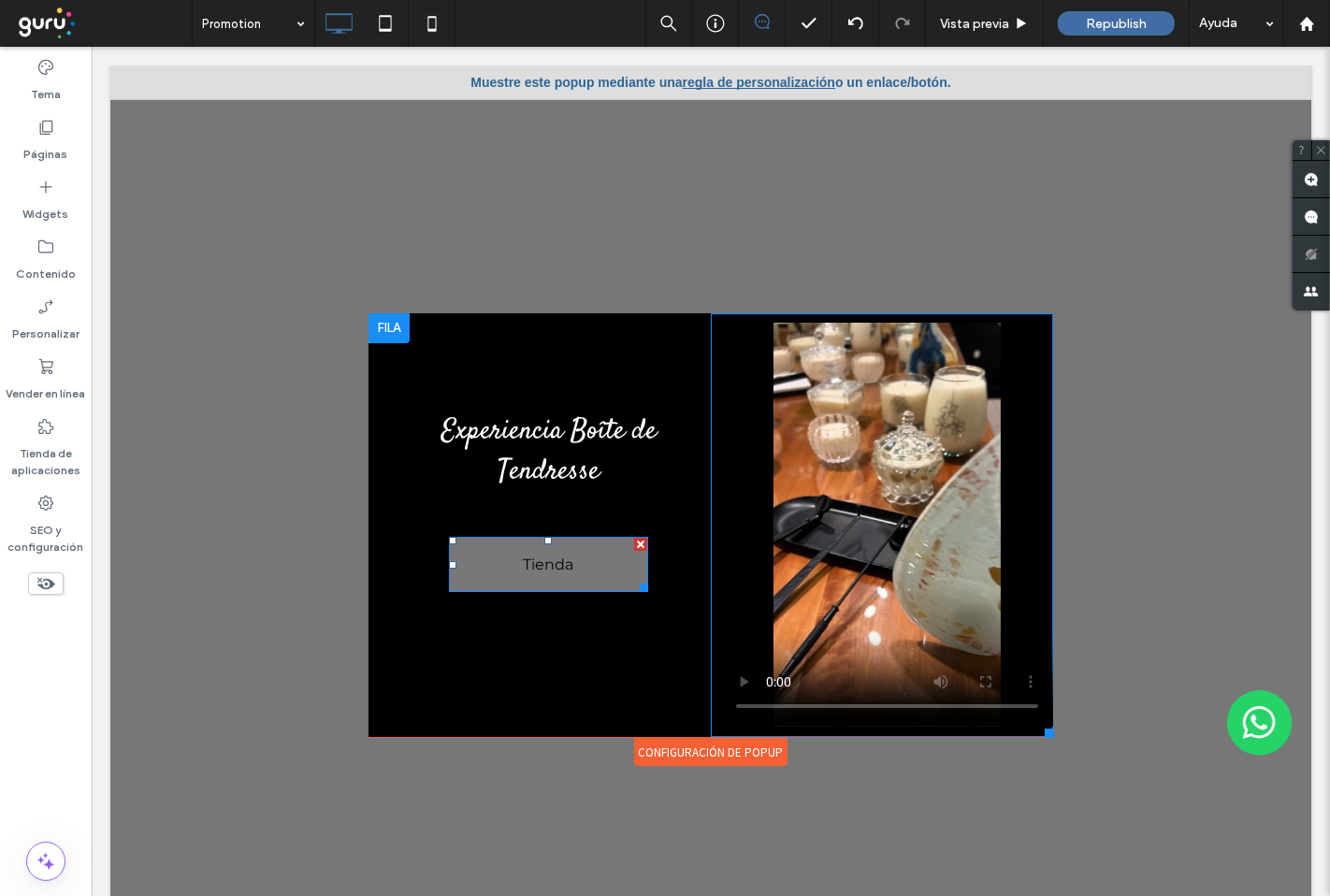 click on "Tienda" at bounding box center (547, 564) 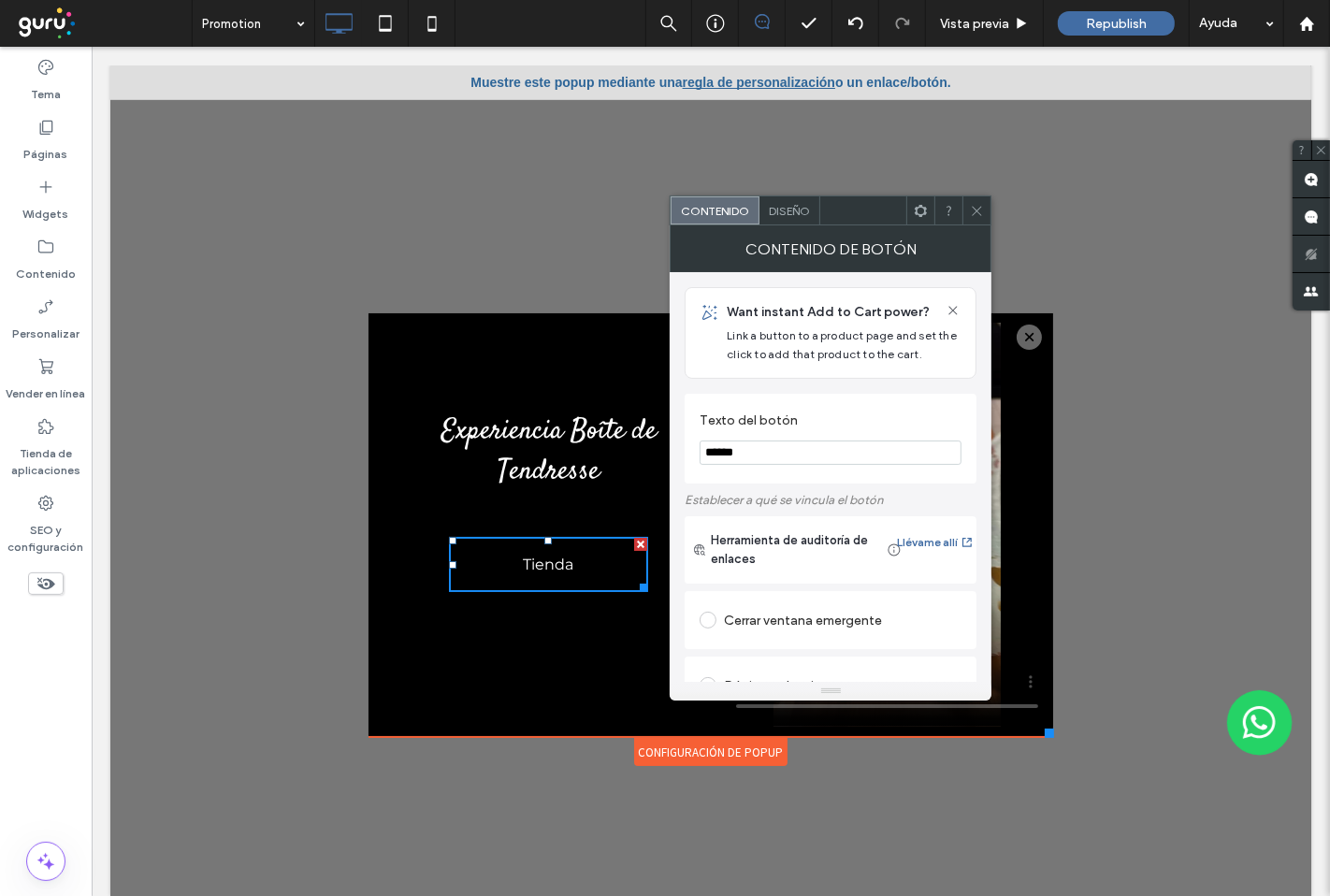 click on "Diseño" at bounding box center (789, 210) 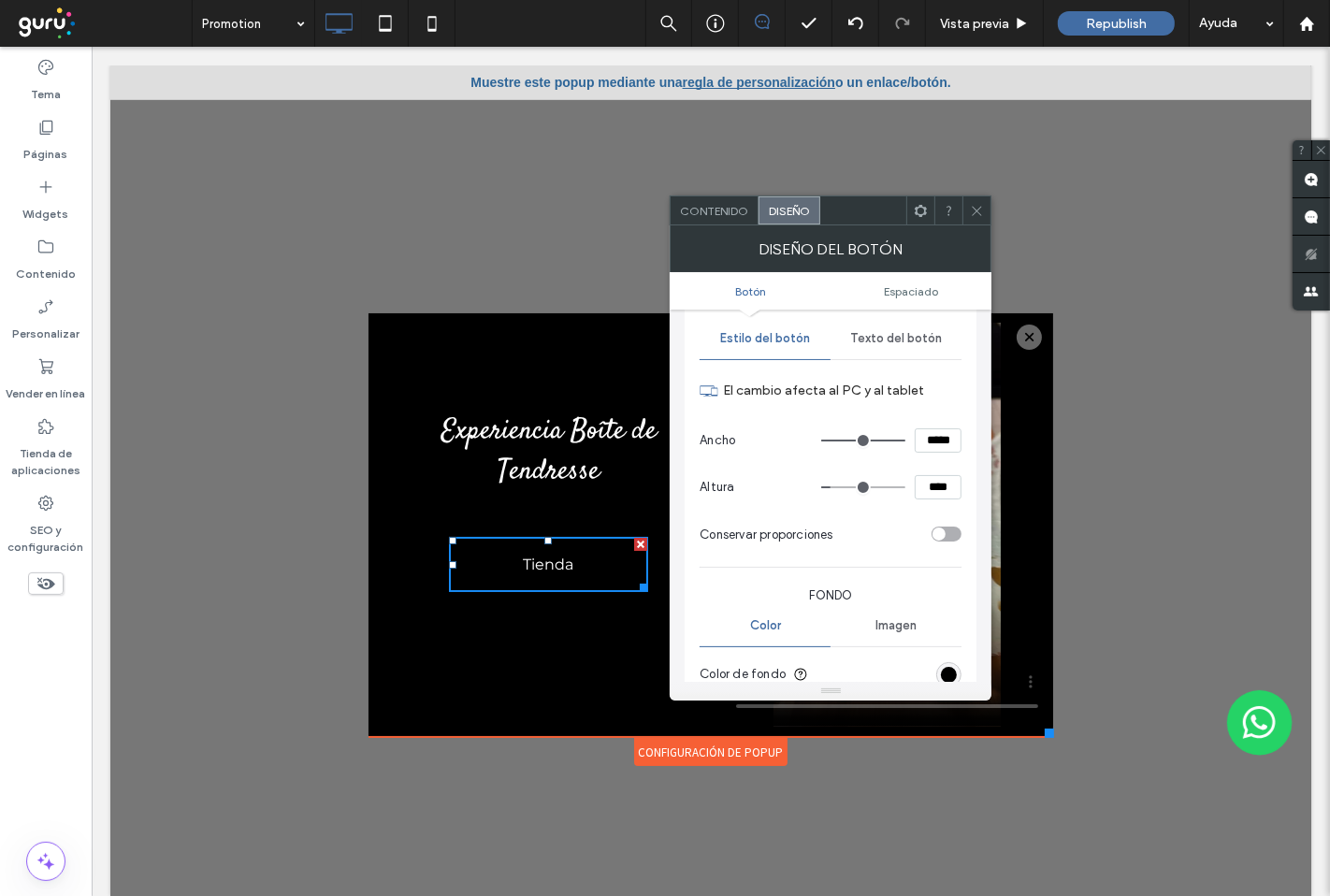 scroll, scrollTop: 208, scrollLeft: 0, axis: vertical 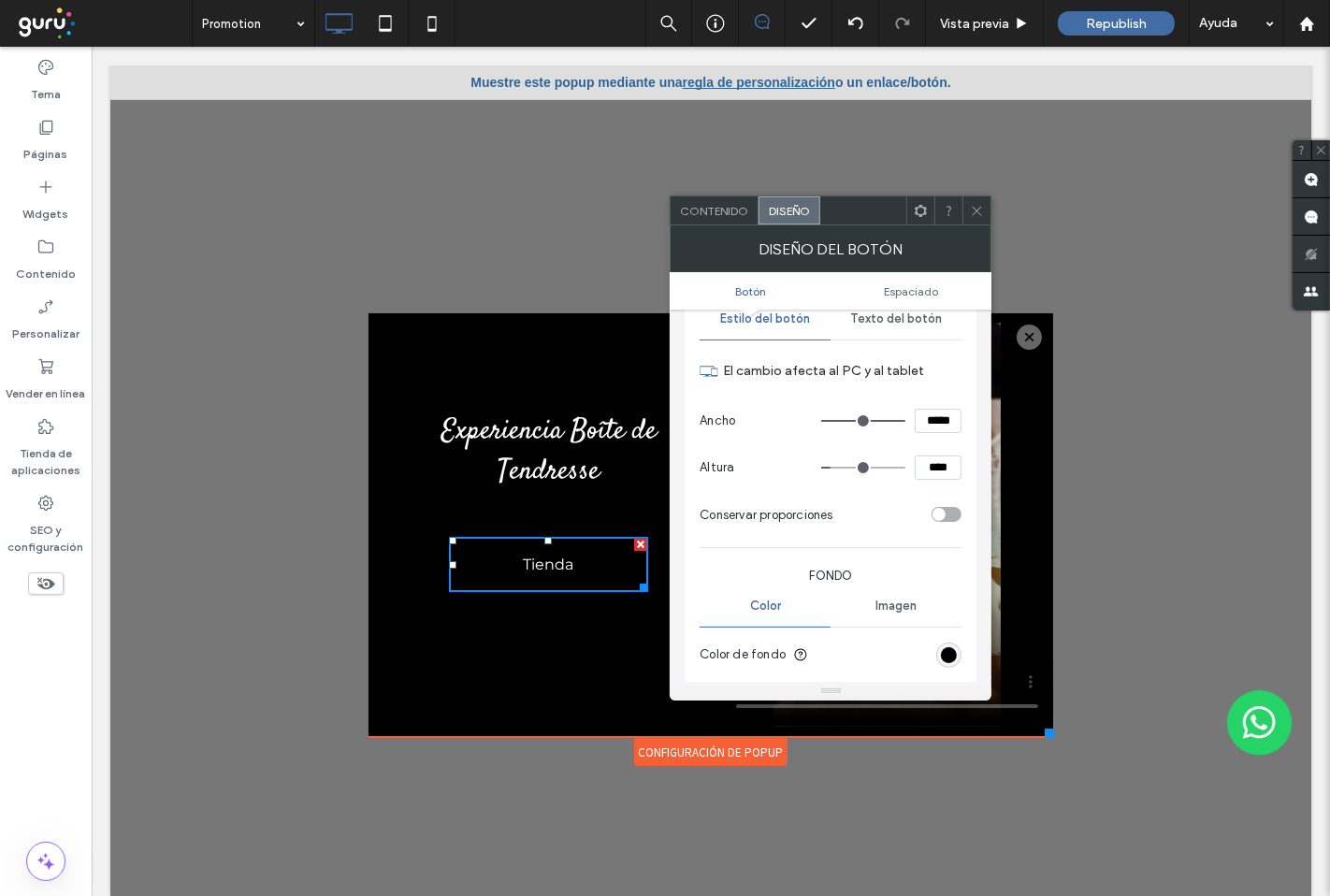 click on "Texto del botón" at bounding box center (896, 319) 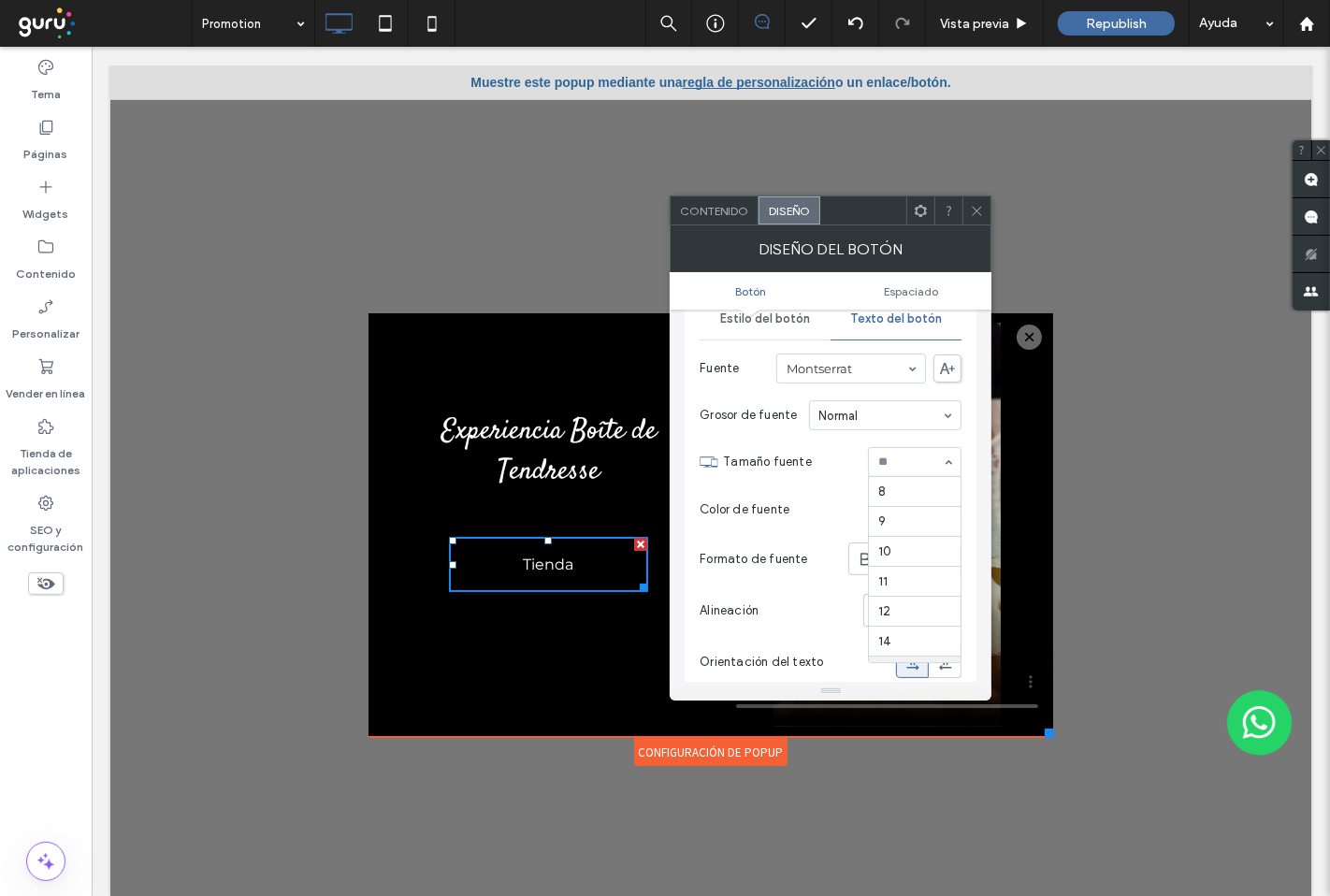 scroll, scrollTop: 182, scrollLeft: 0, axis: vertical 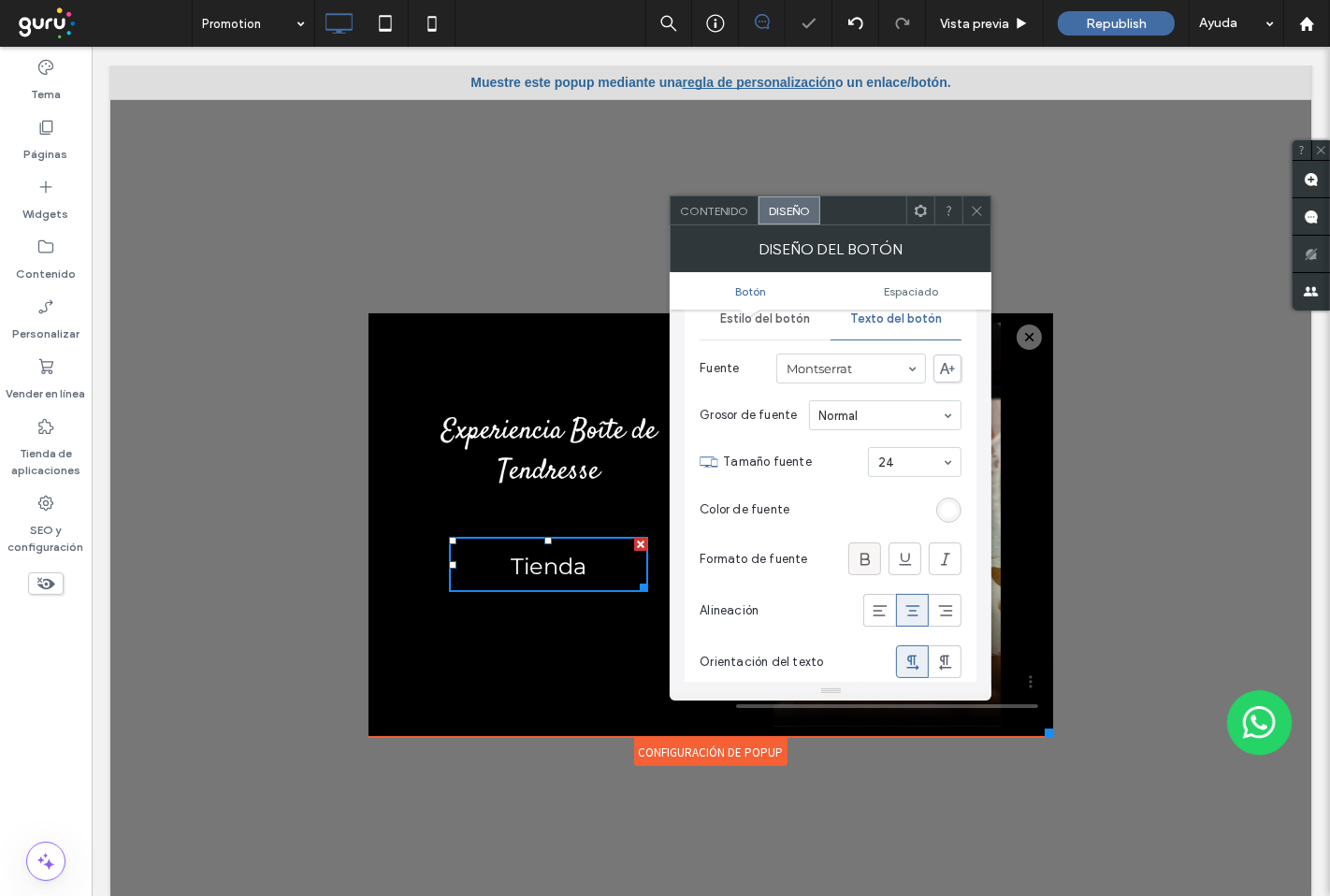 click 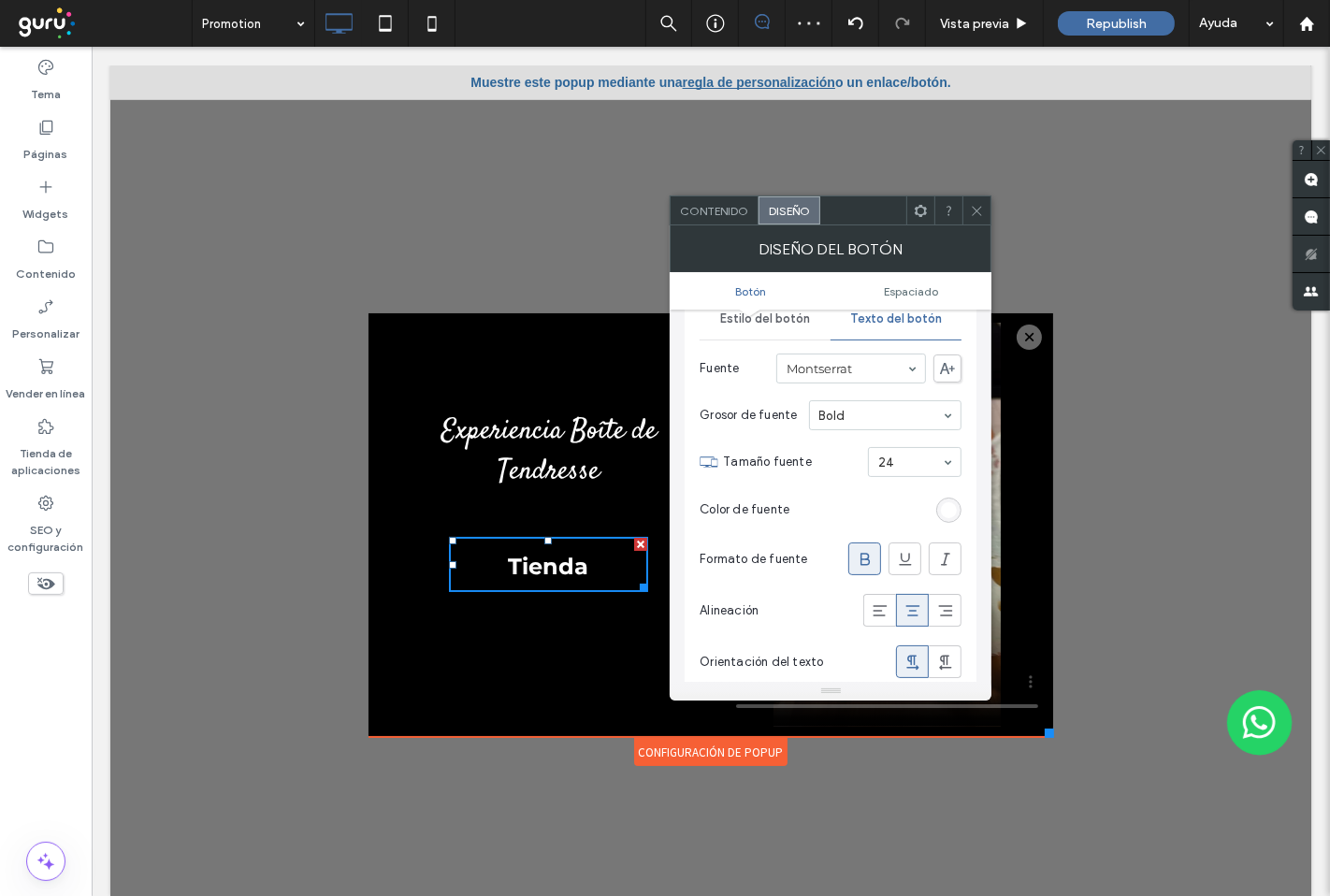 click 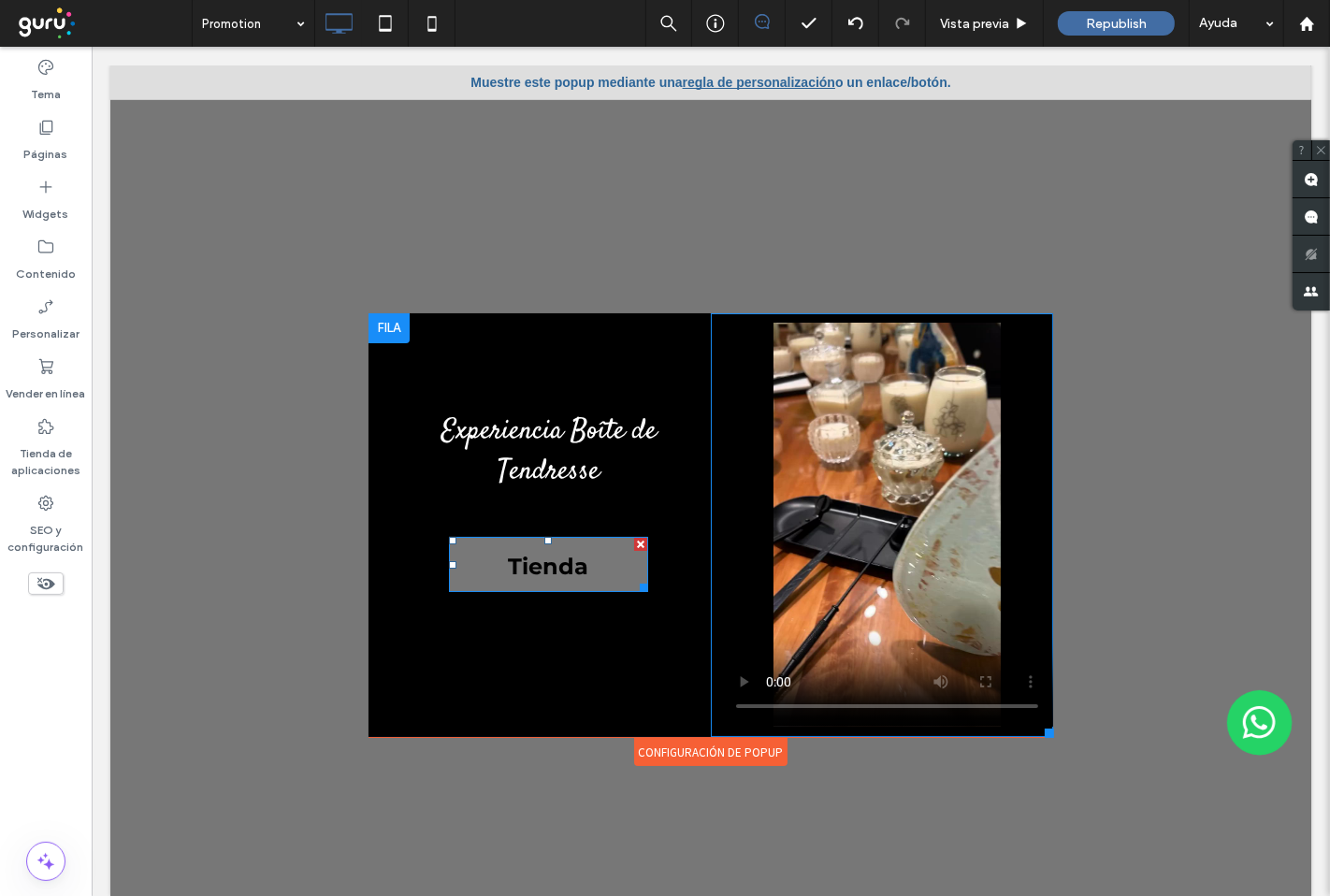 click on "Tienda" at bounding box center (547, 564) 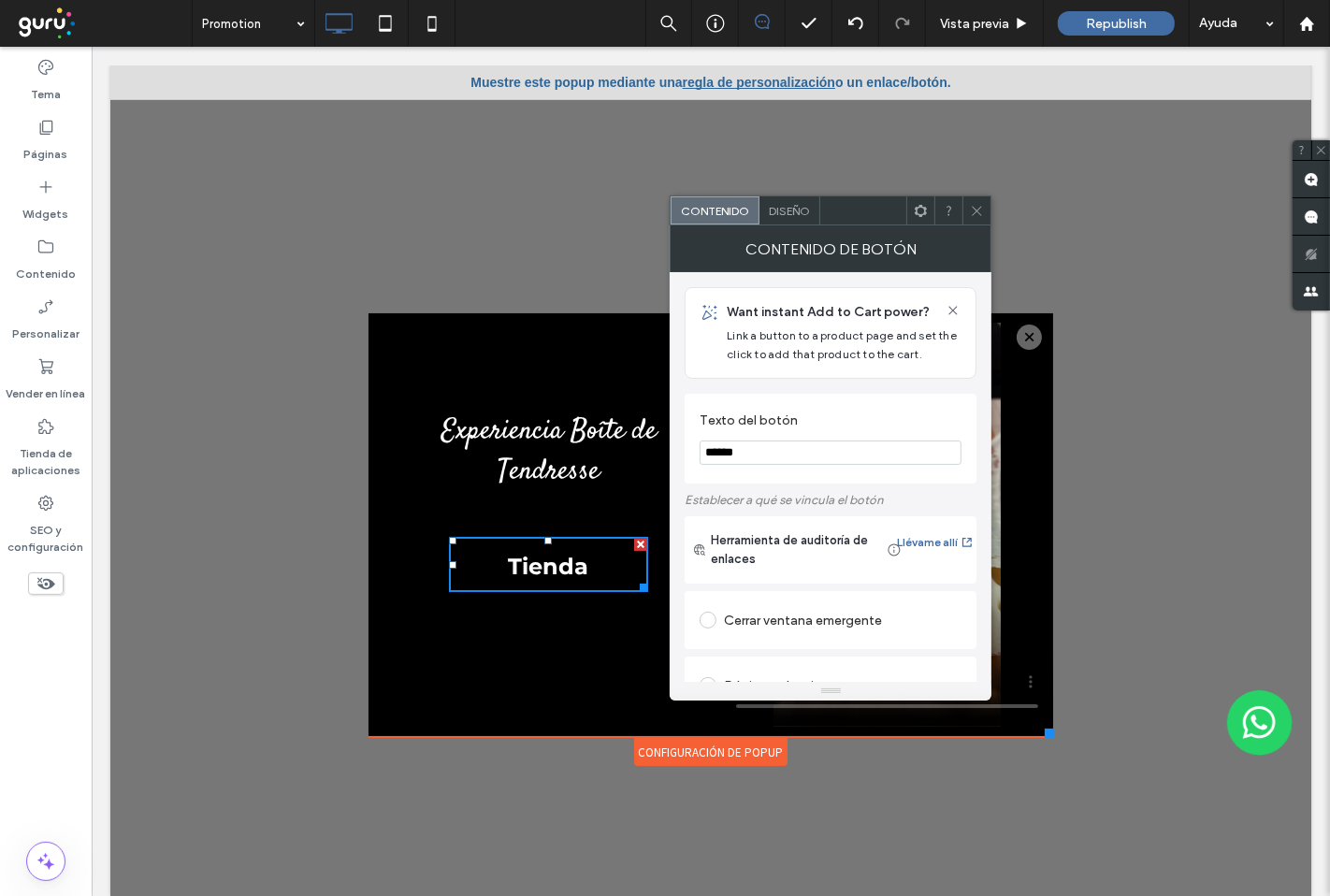 click on "Diseño" at bounding box center (789, 210) 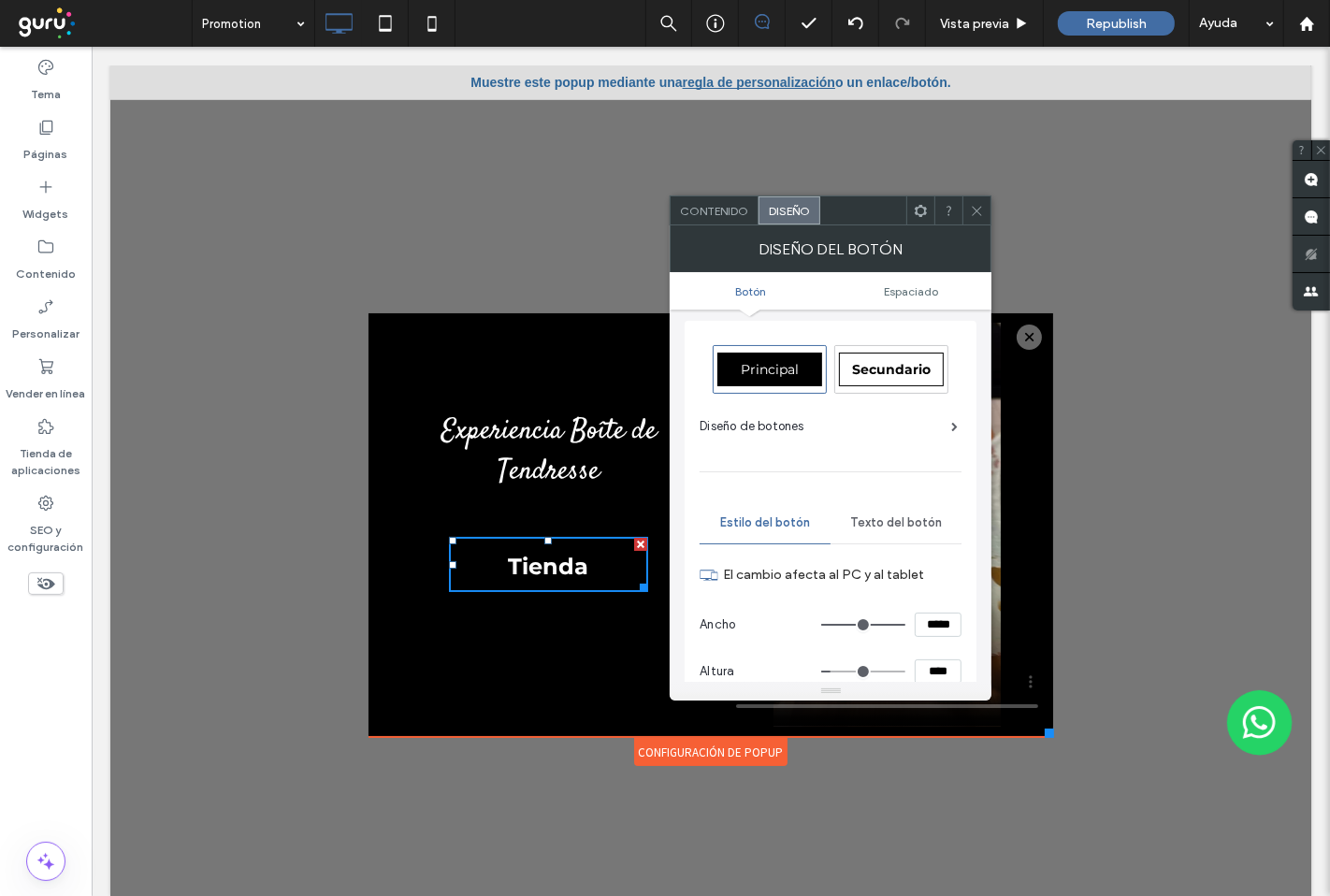 scroll, scrollTop: 0, scrollLeft: 0, axis: both 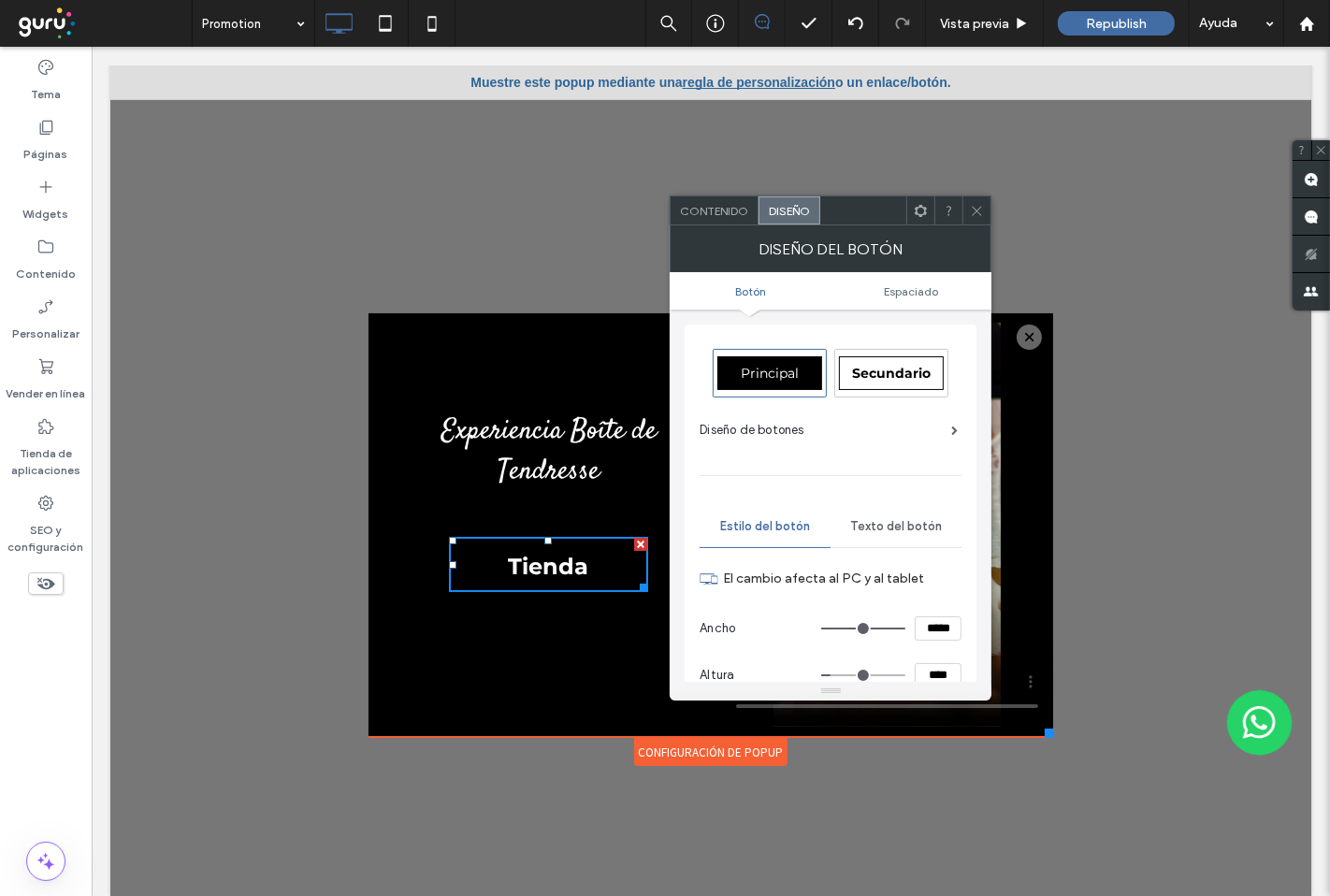 click on "Texto del botón" at bounding box center (896, 527) 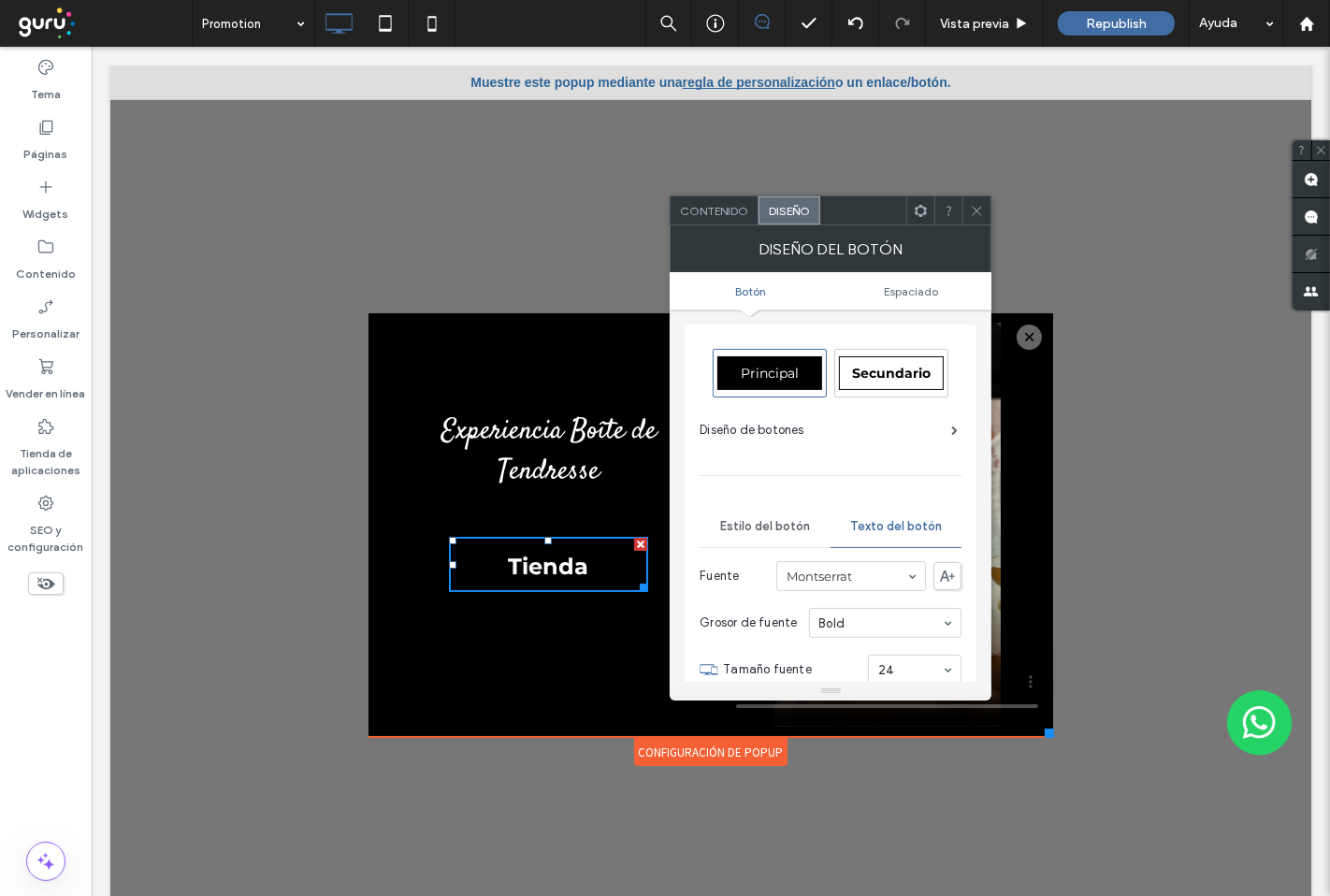 drag, startPoint x: 787, startPoint y: 529, endPoint x: 804, endPoint y: 527, distance: 17.117243 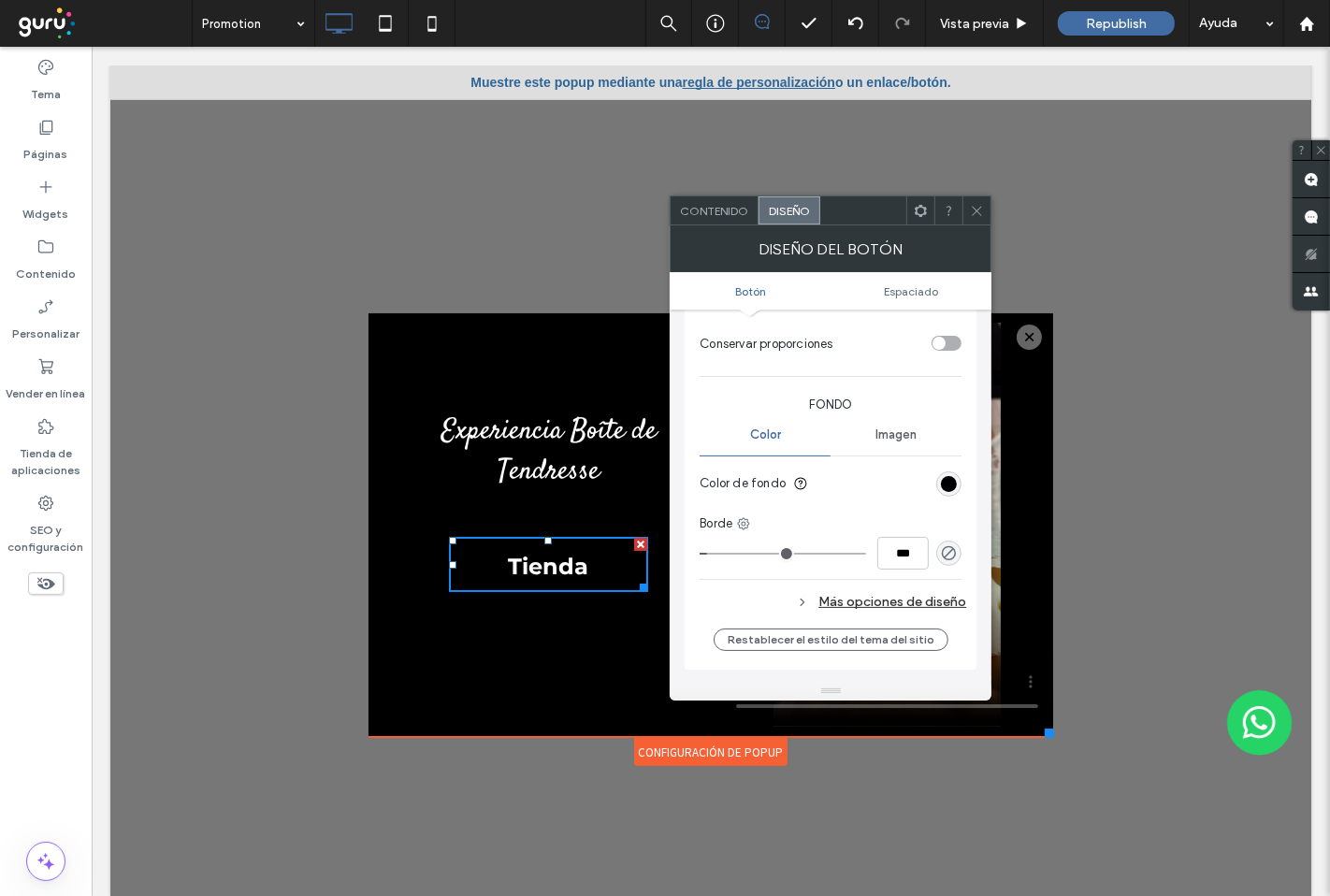 scroll, scrollTop: 415, scrollLeft: 0, axis: vertical 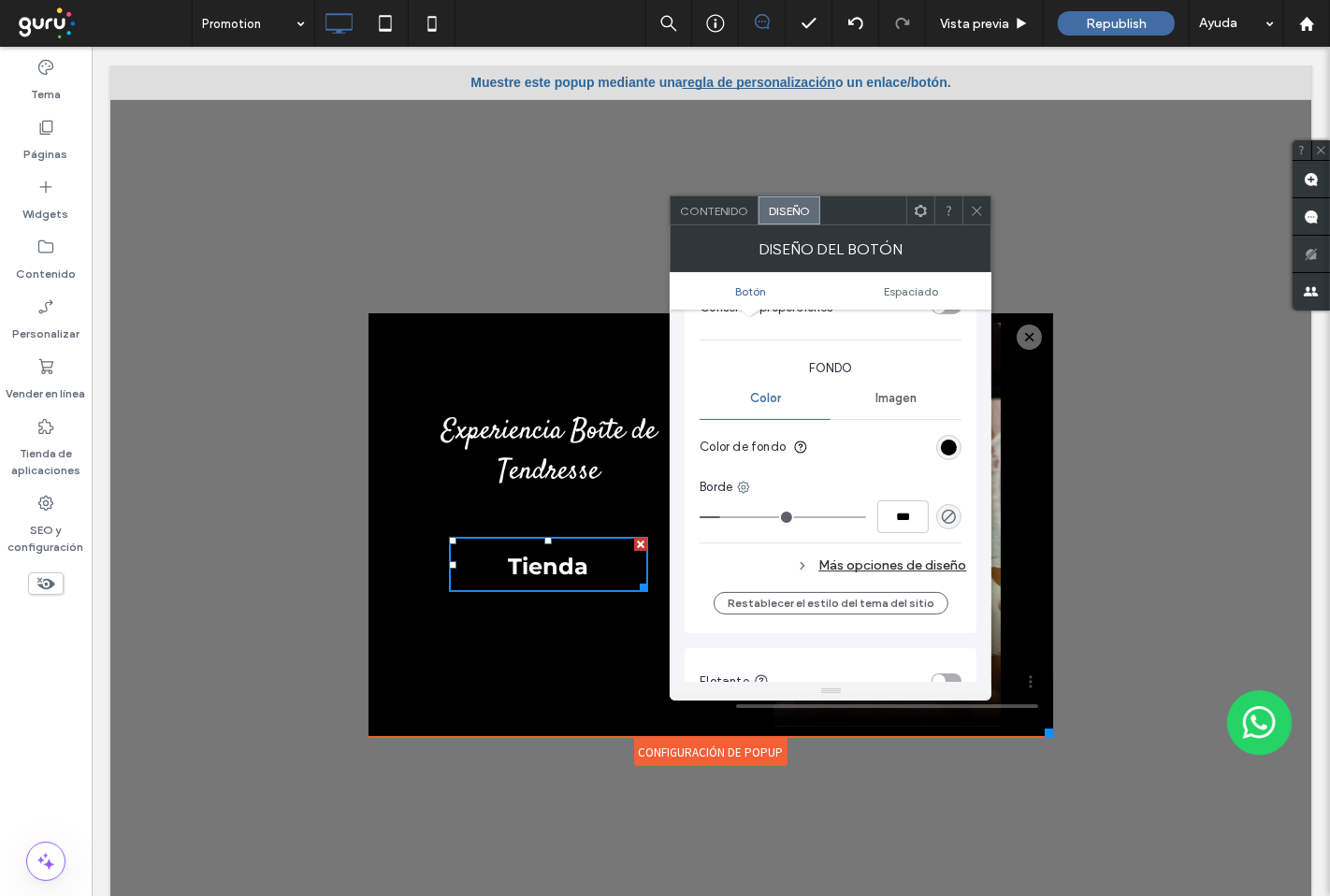 click at bounding box center [783, 517] 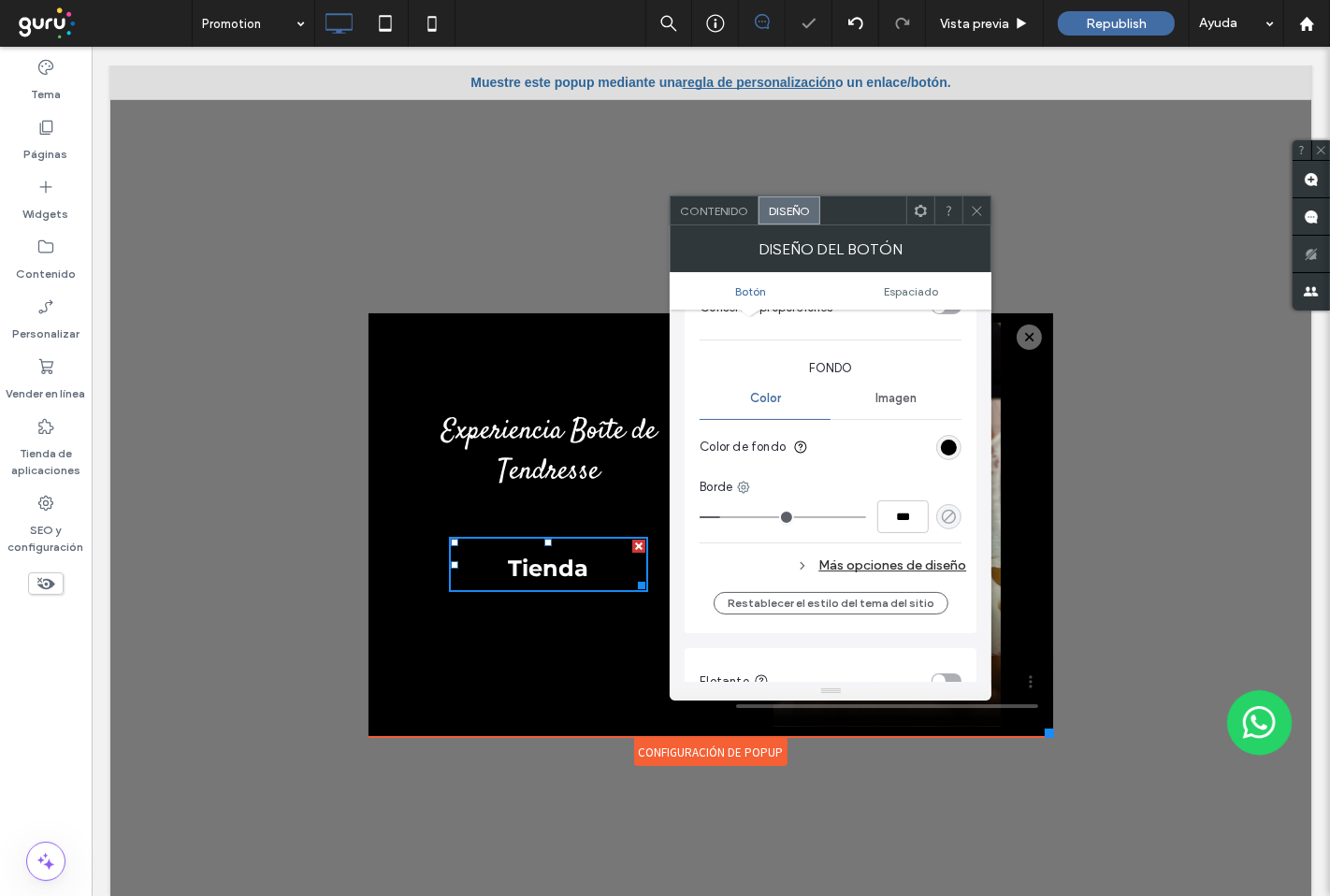 click 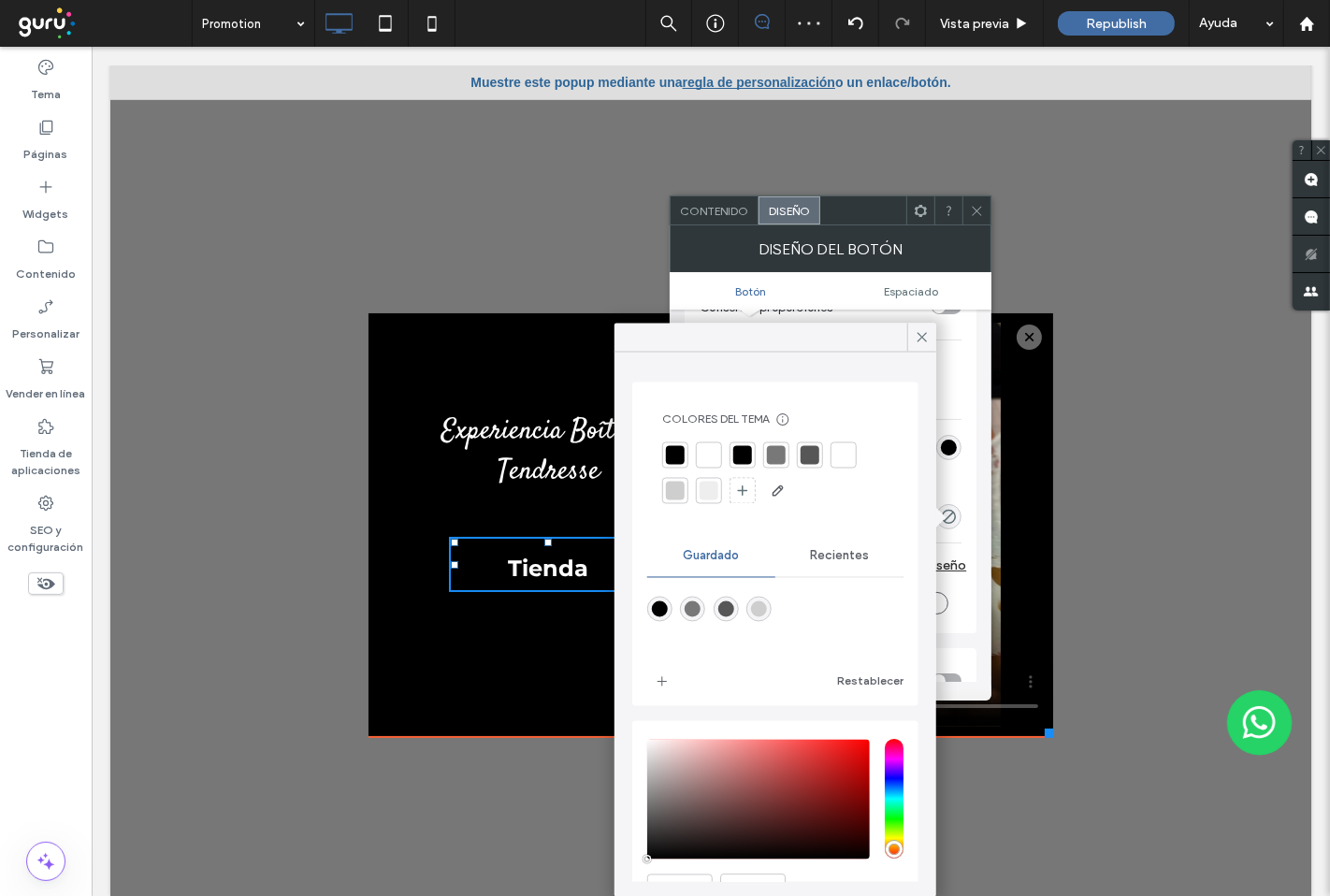 click at bounding box center [709, 455] 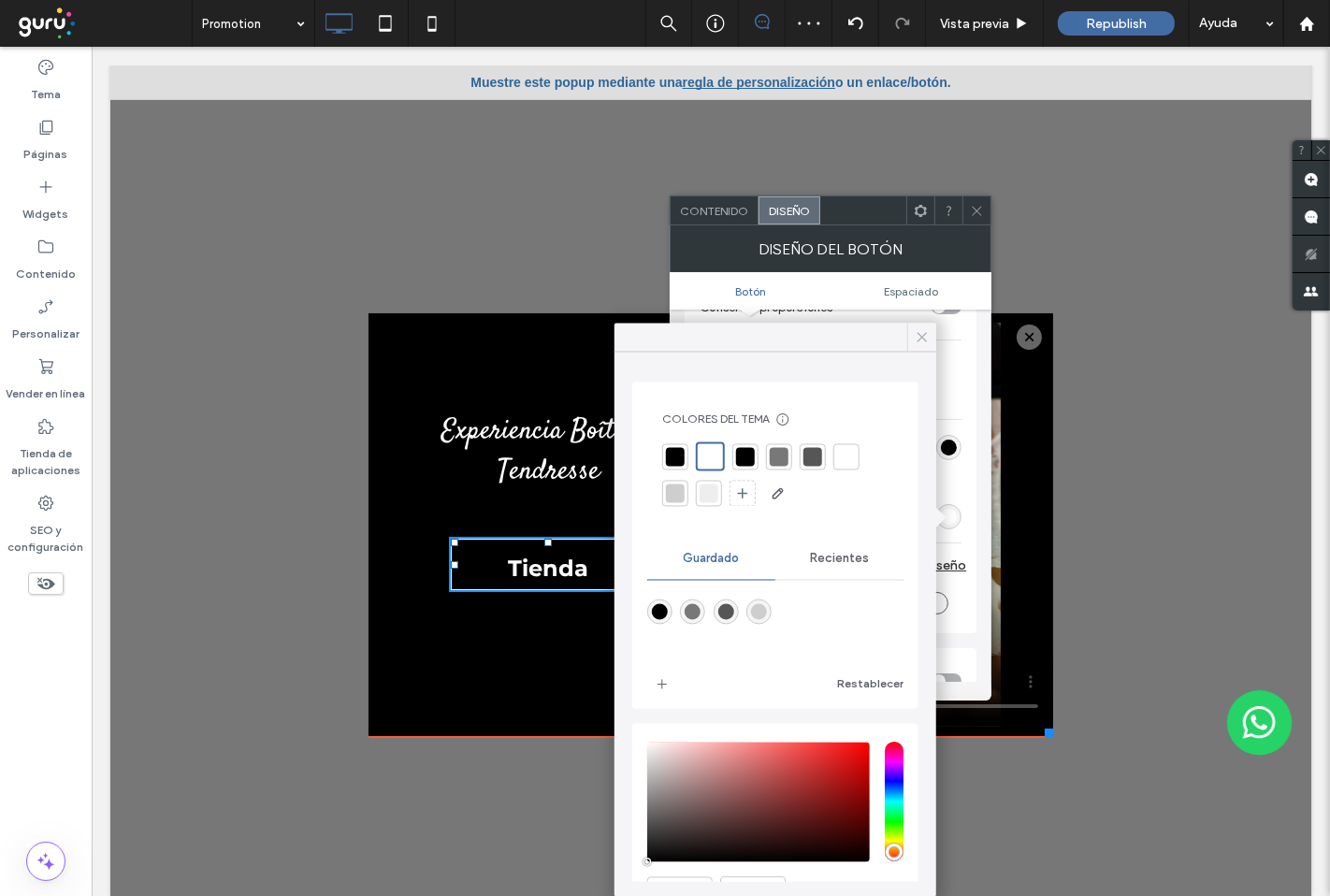 click 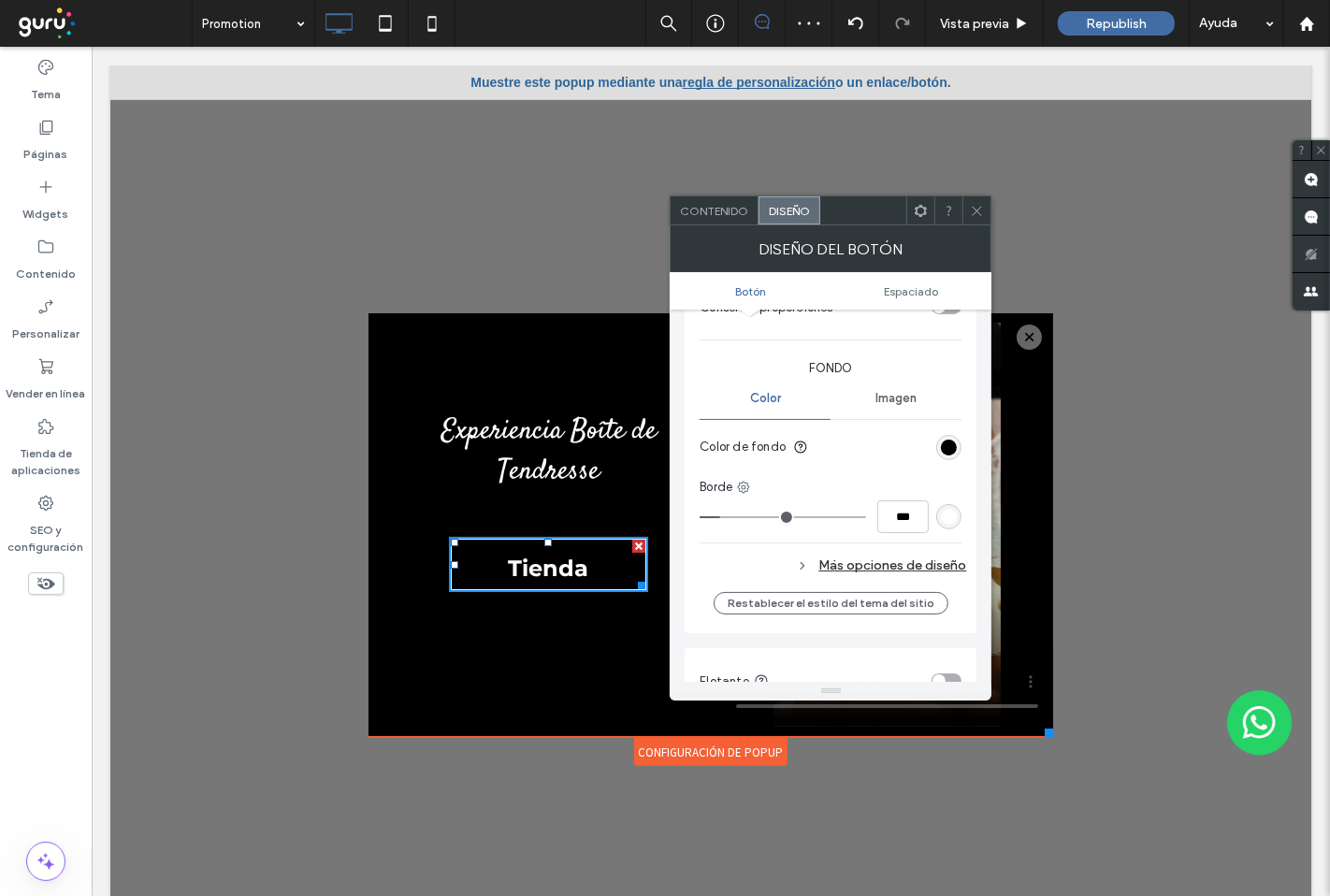 click at bounding box center (976, 210) 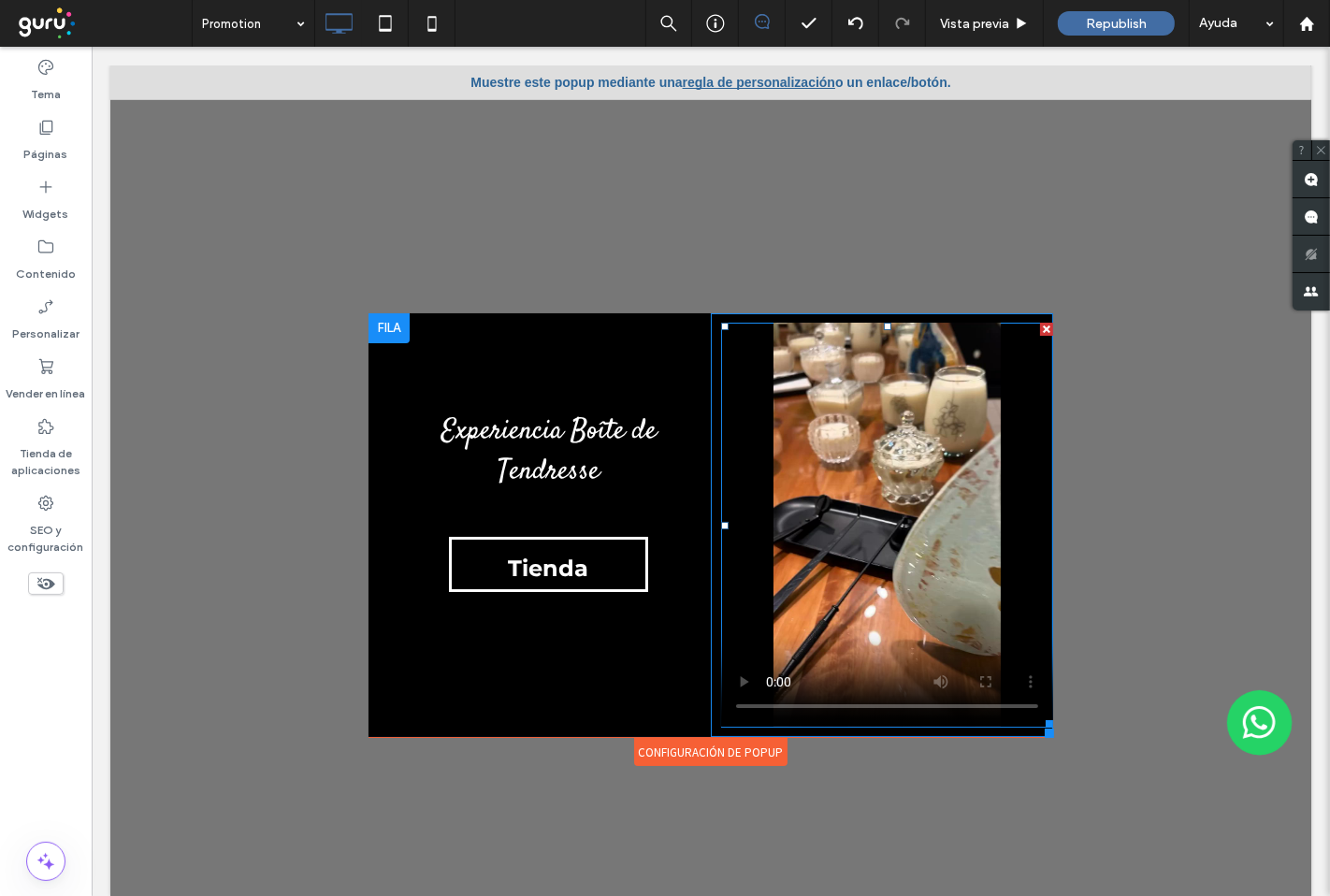 drag, startPoint x: 724, startPoint y: 685, endPoint x: 1175, endPoint y: 604, distance: 458.2161 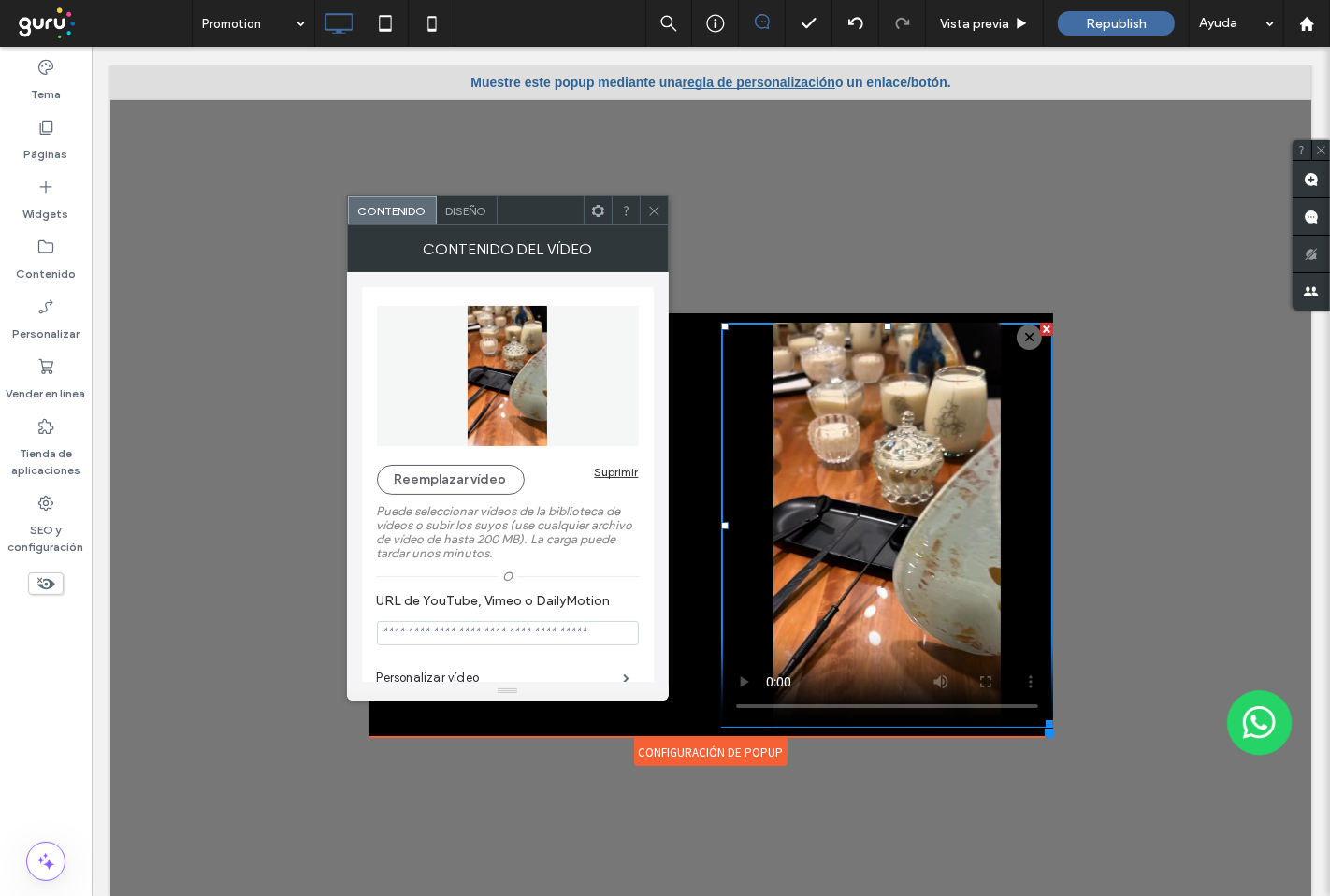 drag, startPoint x: 647, startPoint y: 206, endPoint x: 656, endPoint y: 222, distance: 18.35756 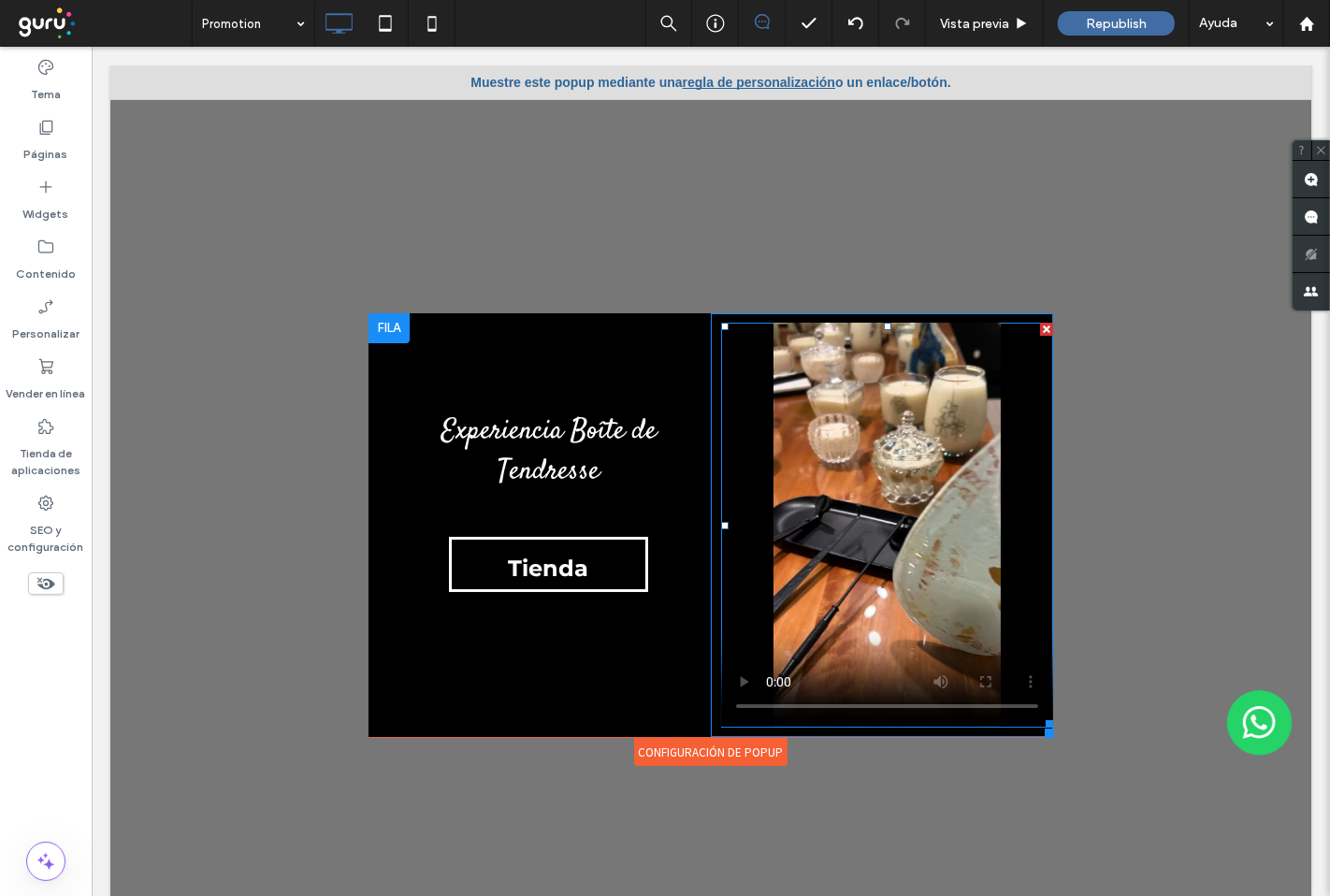 click at bounding box center (886, 525) 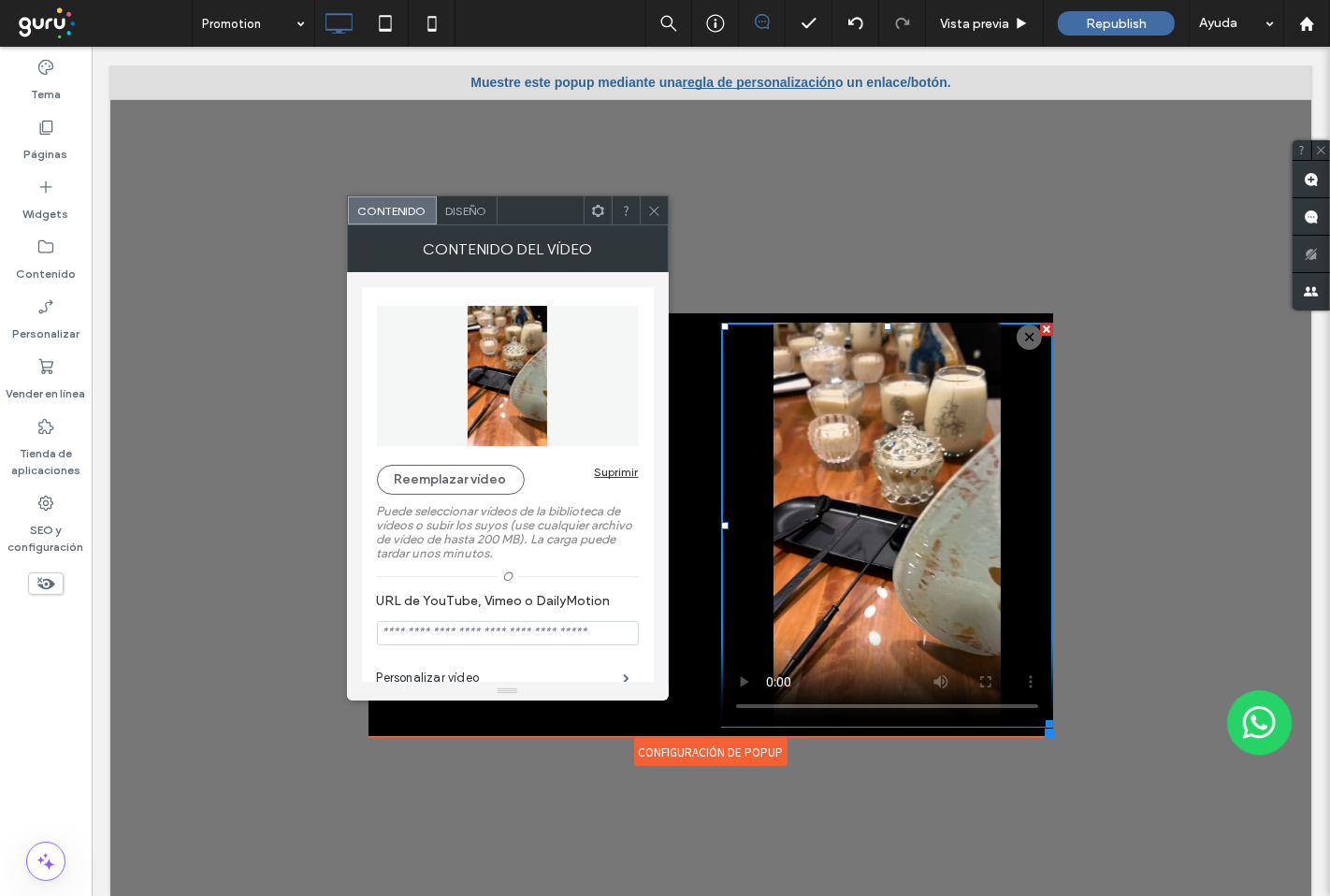 click at bounding box center (508, 376) 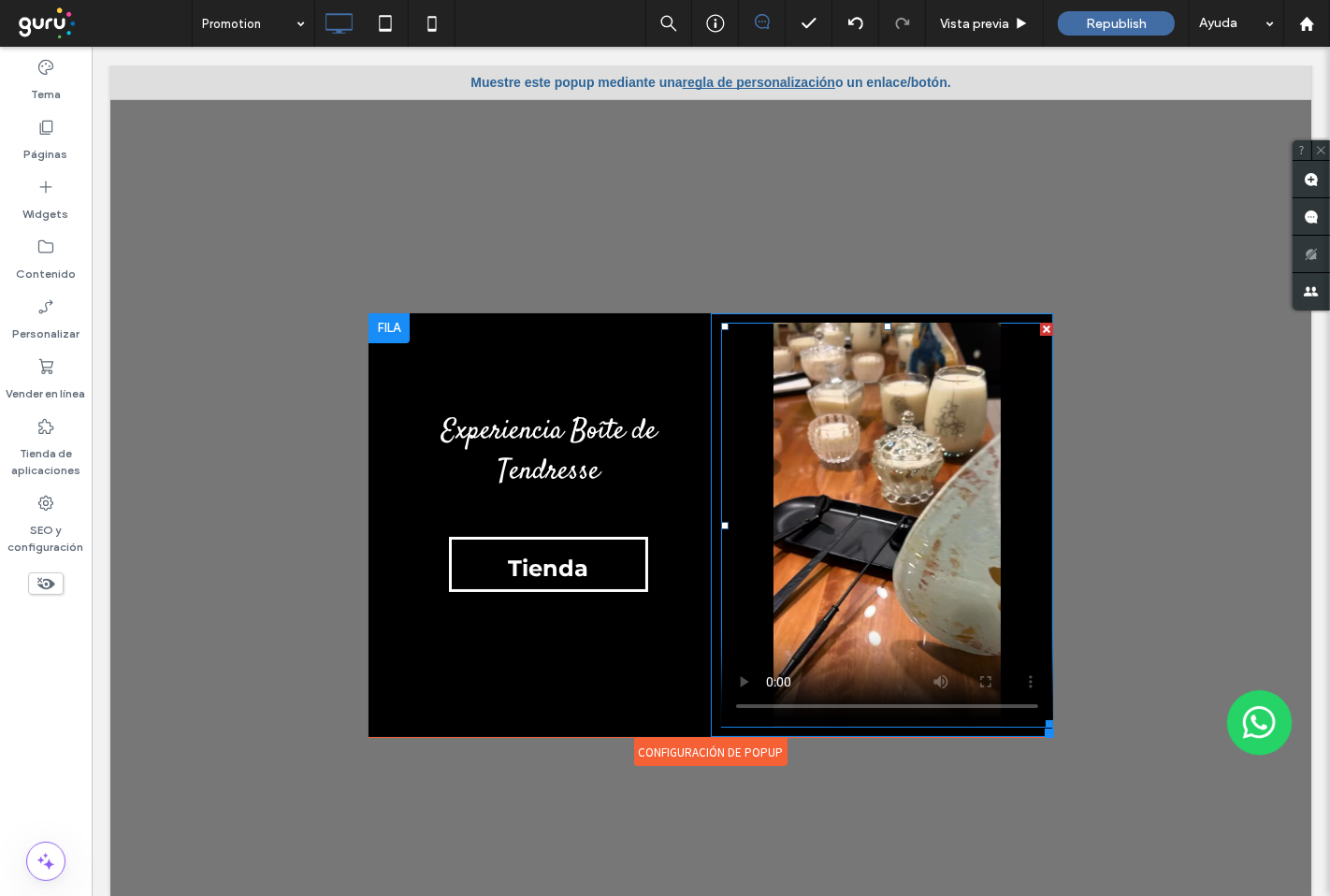 click at bounding box center [886, 525] 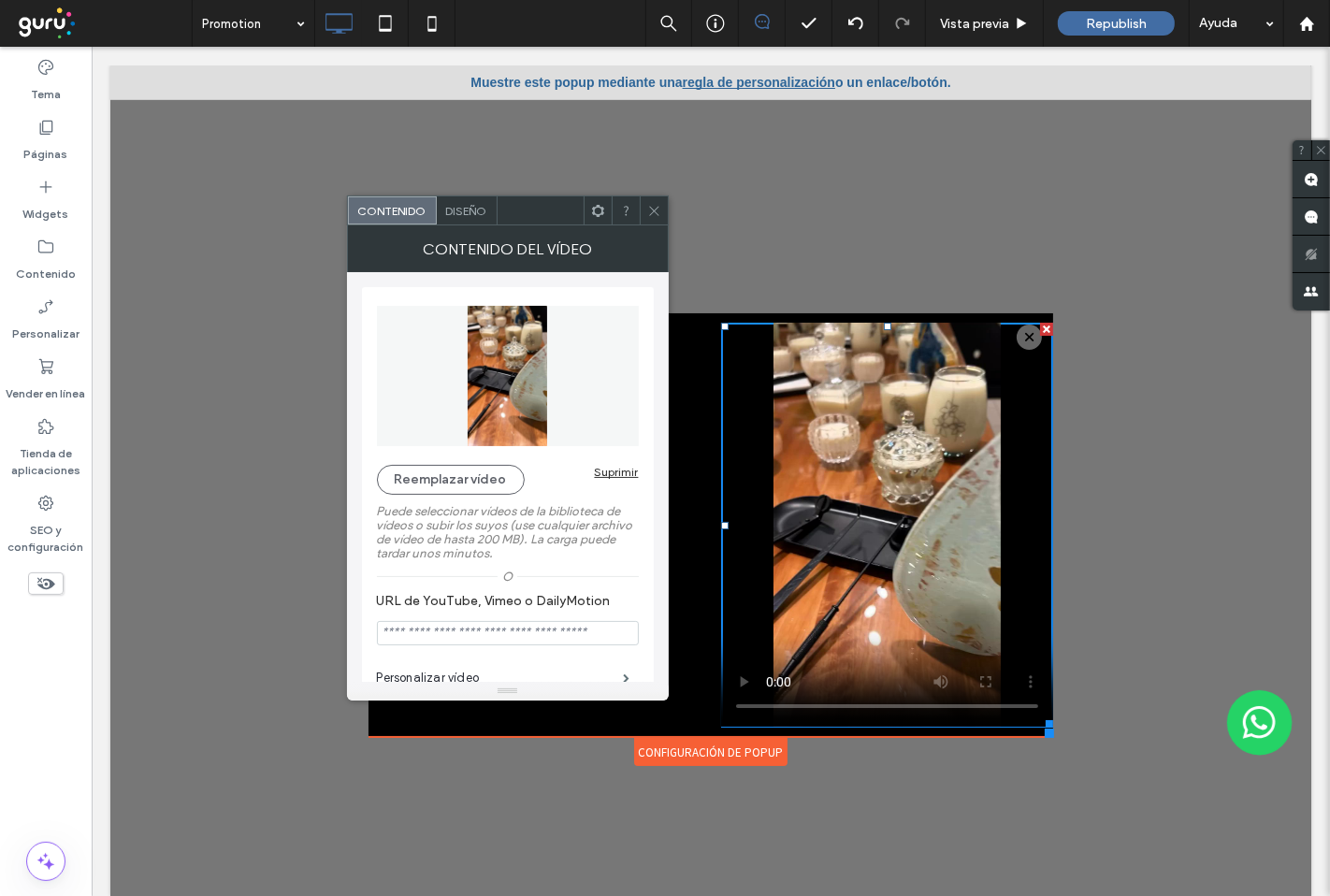 click at bounding box center (508, 376) 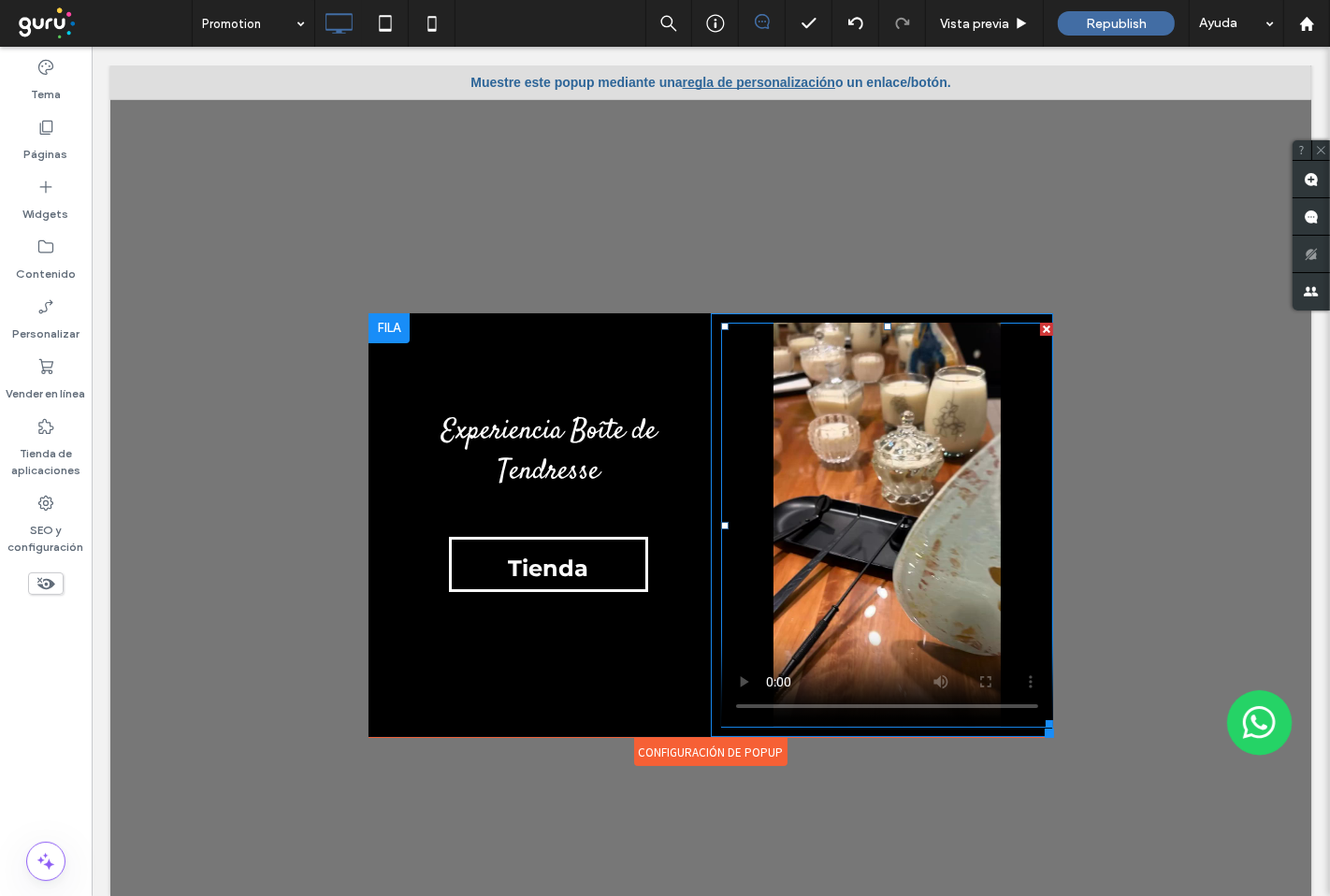 click at bounding box center [720, 323] 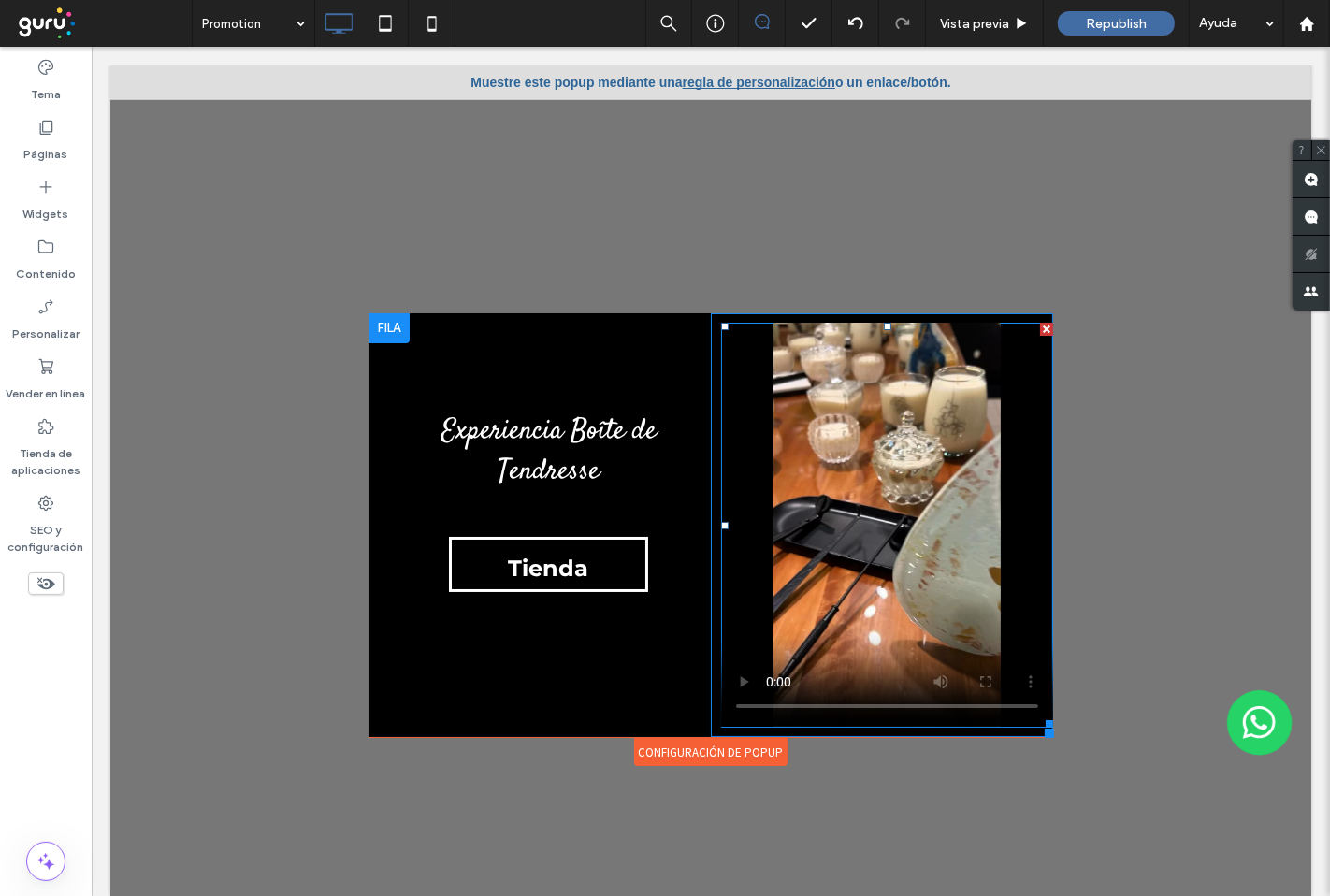 click on "Click To Paste" at bounding box center [881, 525] 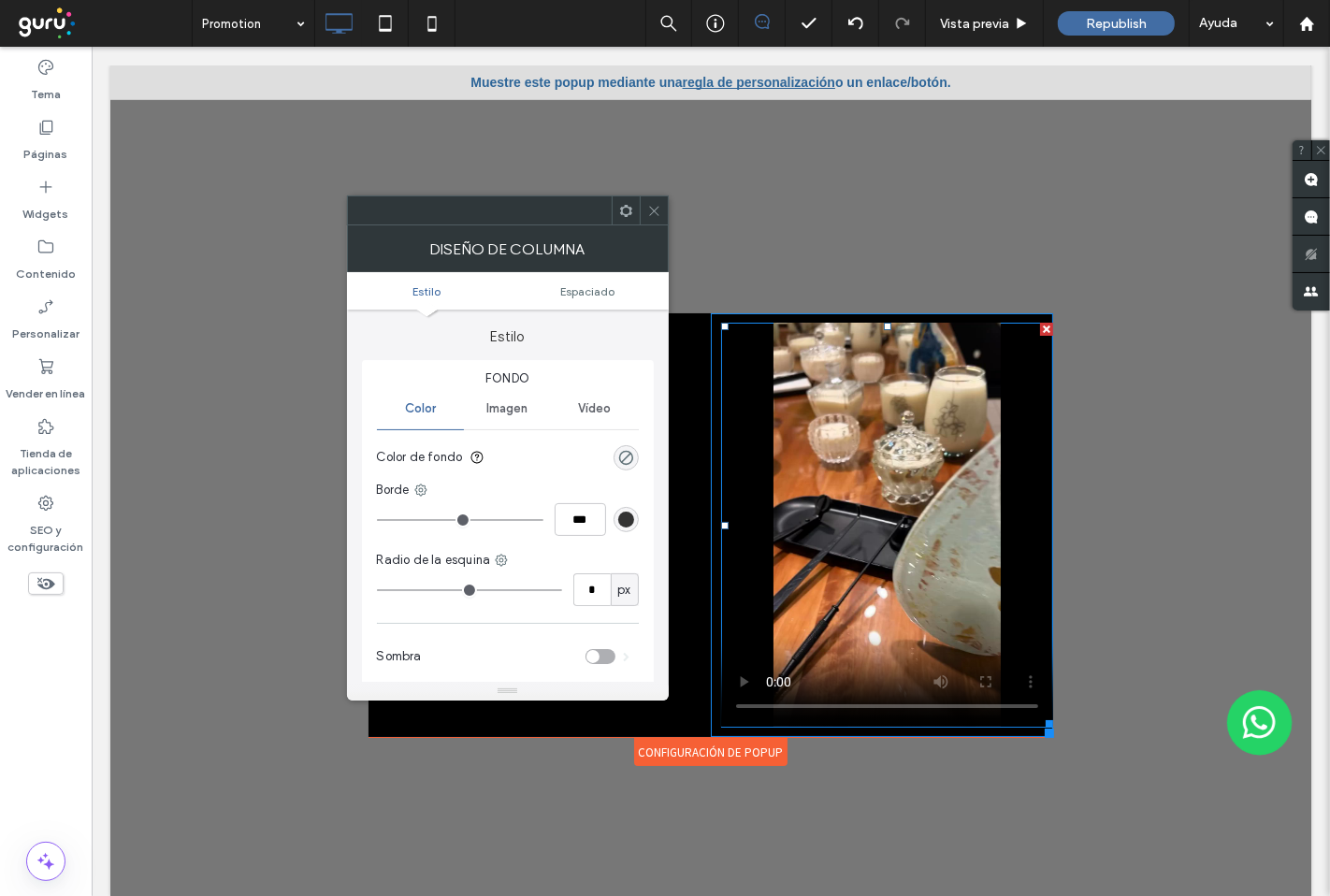 click at bounding box center (480, 210) 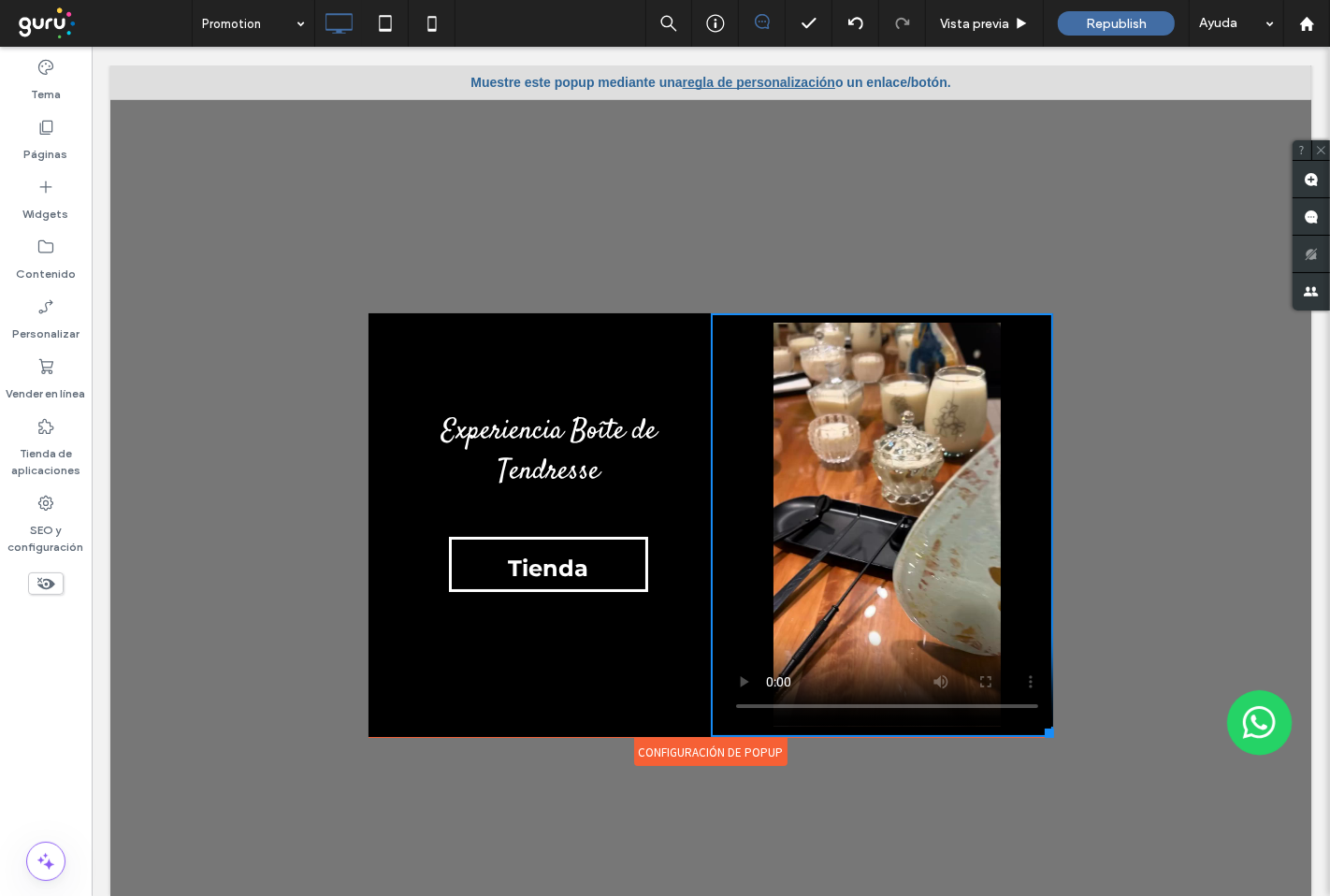 click on "Experiencia Boîte de Tendresse
Tienda
Click To Paste" at bounding box center [539, 525] 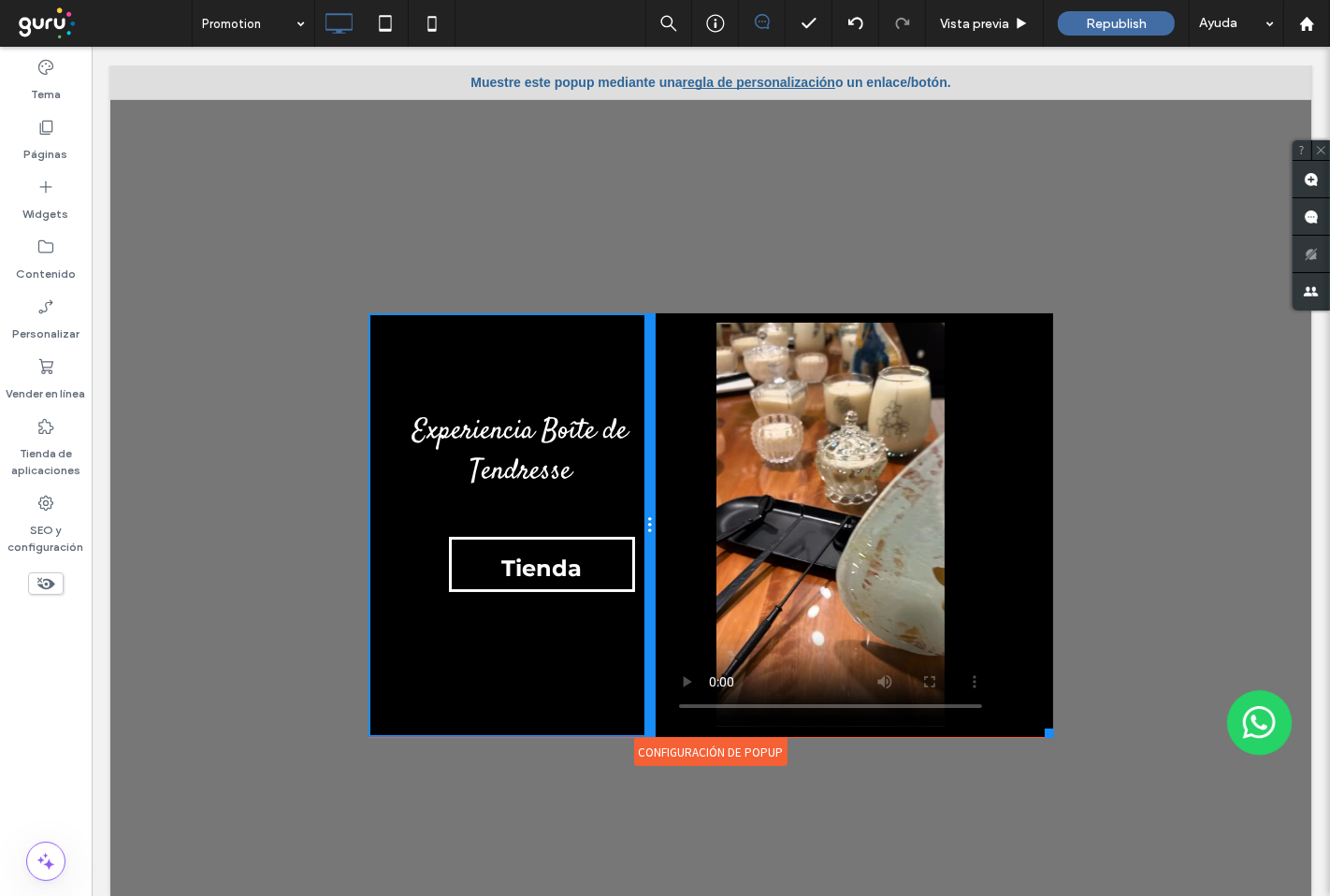 drag, startPoint x: 688, startPoint y: 546, endPoint x: 644, endPoint y: 549, distance: 44.102154 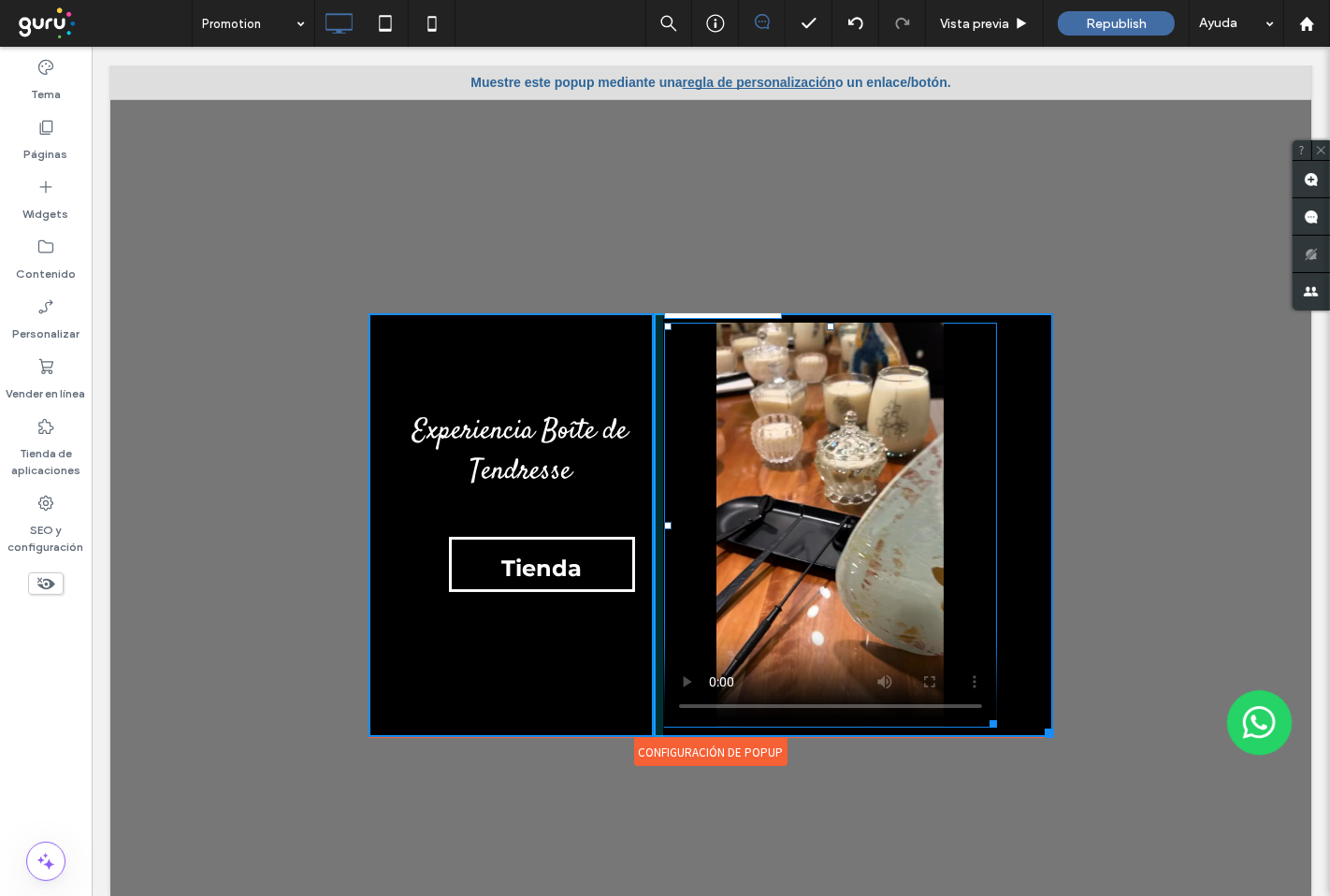 drag, startPoint x: 976, startPoint y: 723, endPoint x: 1164, endPoint y: 817, distance: 210.19039 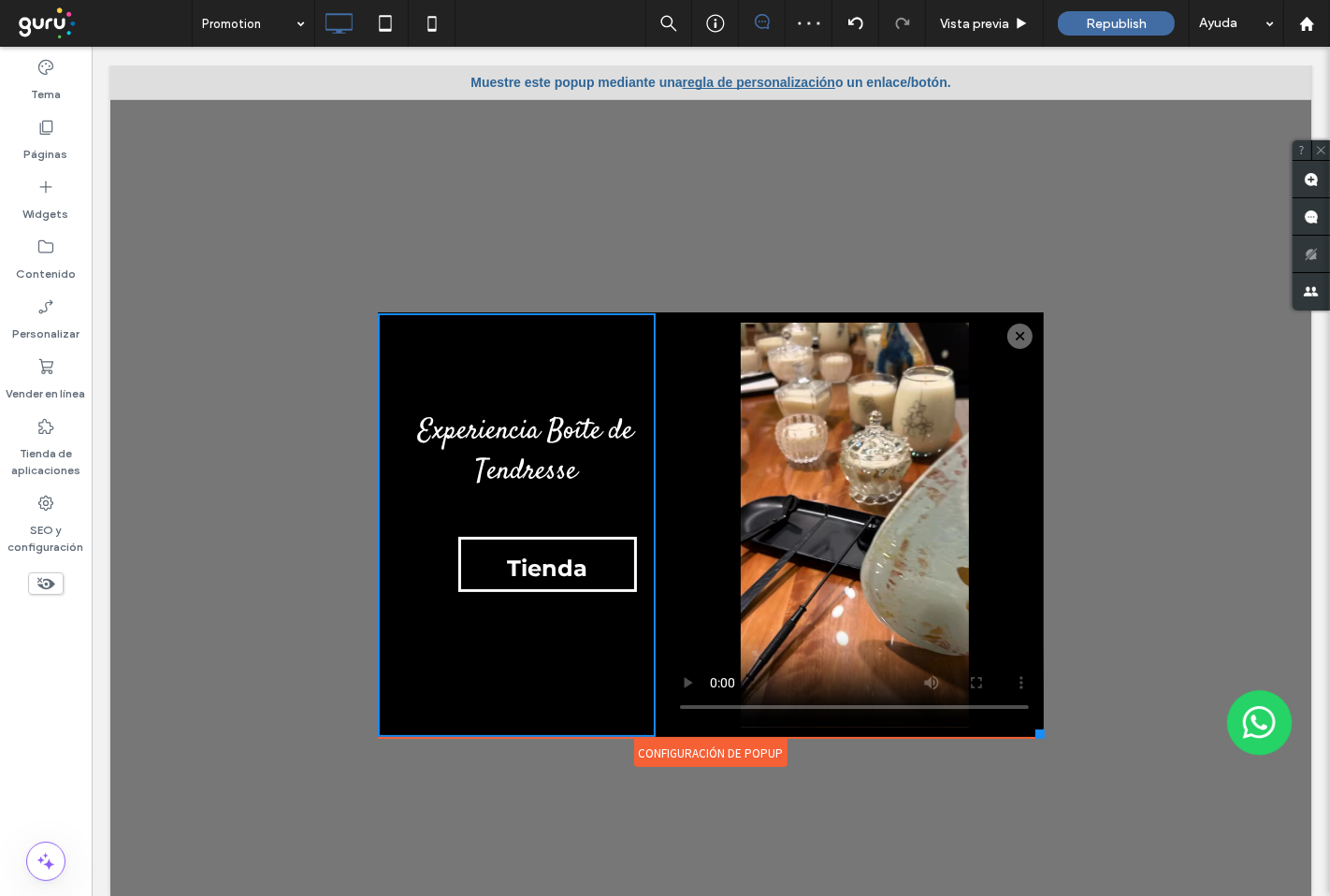 drag, startPoint x: 1028, startPoint y: 732, endPoint x: 1028, endPoint y: 744, distance: 12 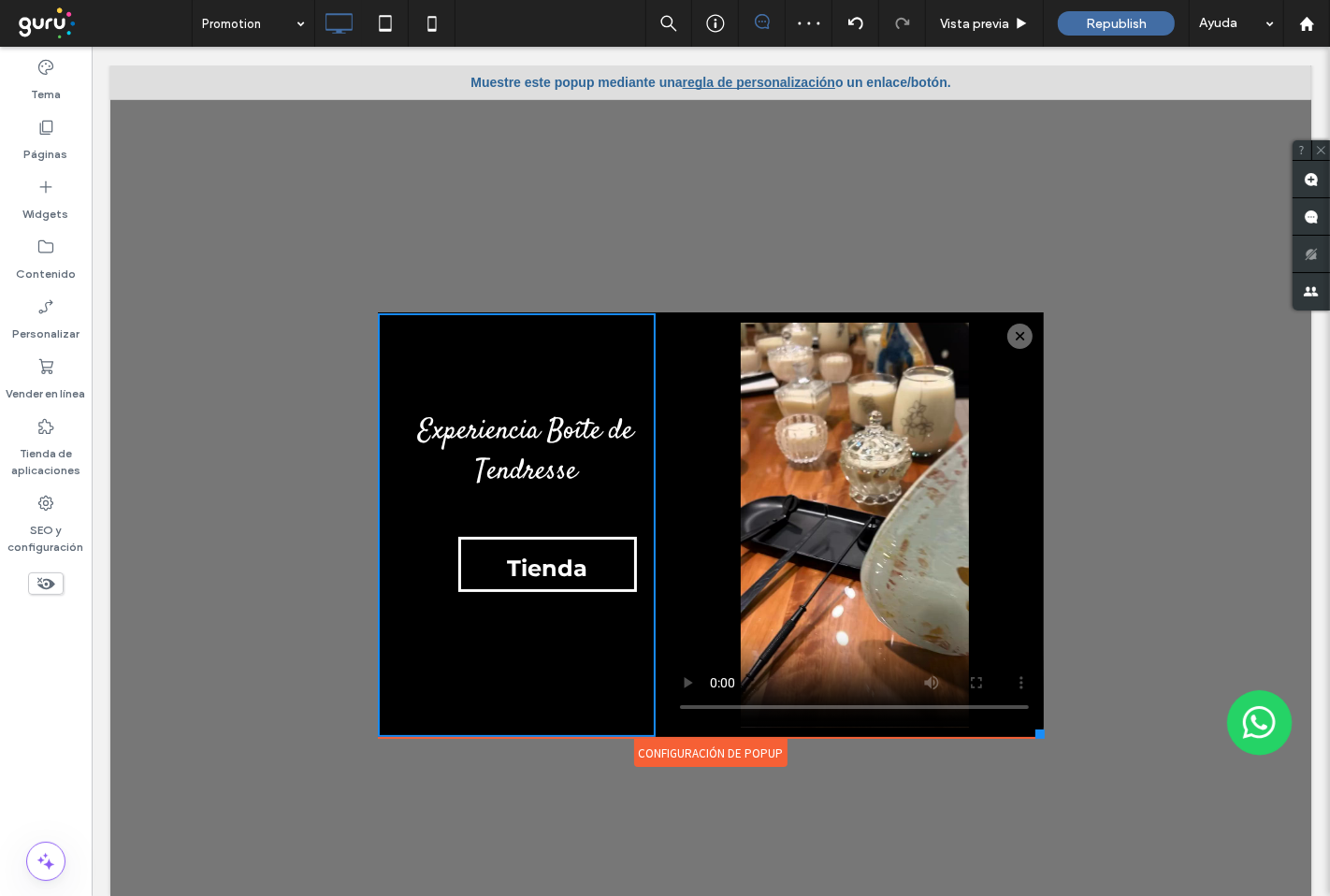 click on "Click To Paste
Quién soy
Tienda
Velas
Perfumes
Difusores de Ambientes
Jabón Líquido
Perfuminas Textiles y de Ambientes
Combos
Body Mist
Esencias
Contacto
Click To Paste
Click To Paste
.st0-undefined{fill-rule:evenodd;clip-rule:evenodd;}
0
Click To Paste
Click To Paste
Click To Paste
encabezado
Promotion
Experiencia Boîte de Tendresse
Tienda
Click To Paste
Click To Paste" at bounding box center [710, 467] 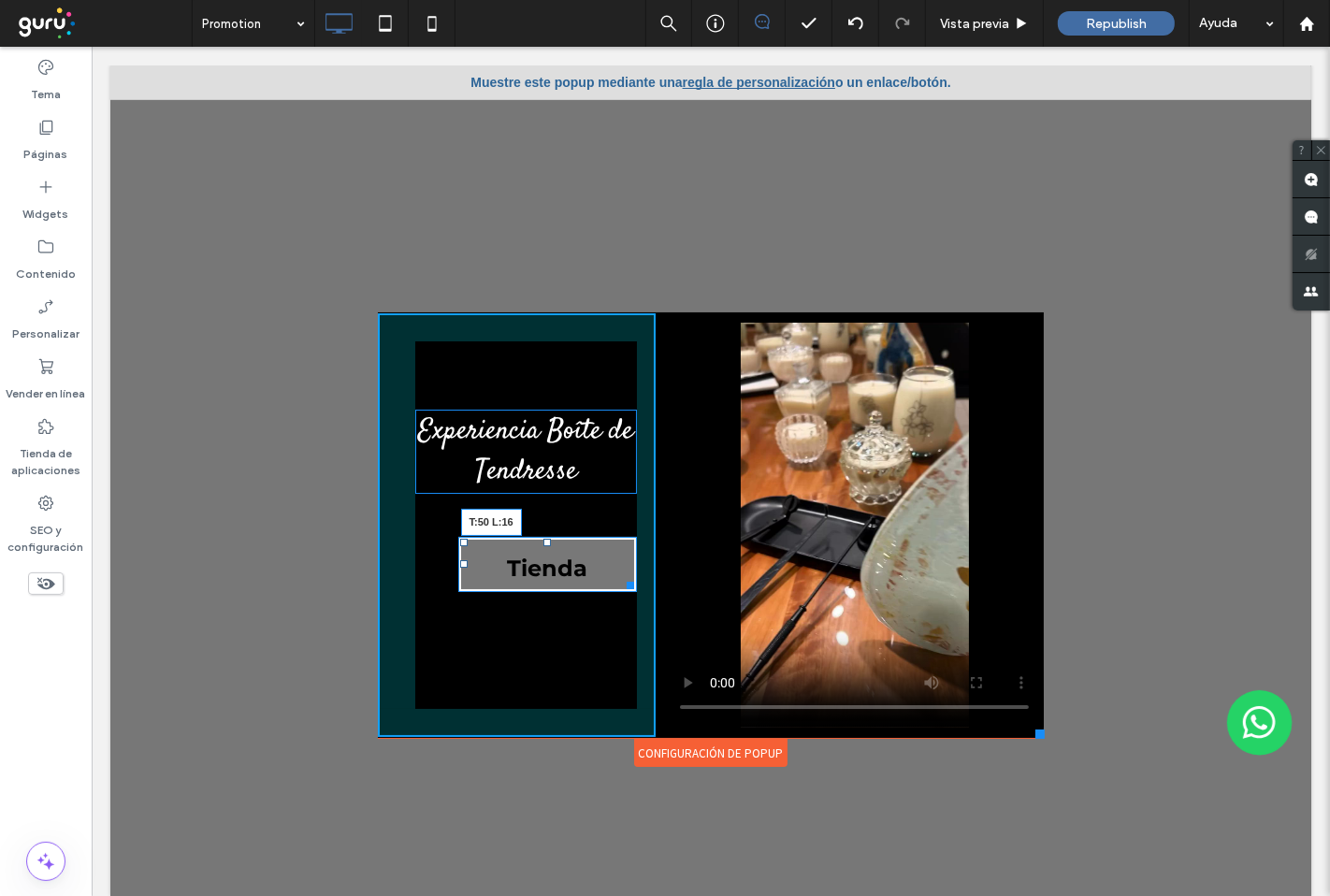 drag, startPoint x: 448, startPoint y: 539, endPoint x: 1348, endPoint y: 563, distance: 900.31994 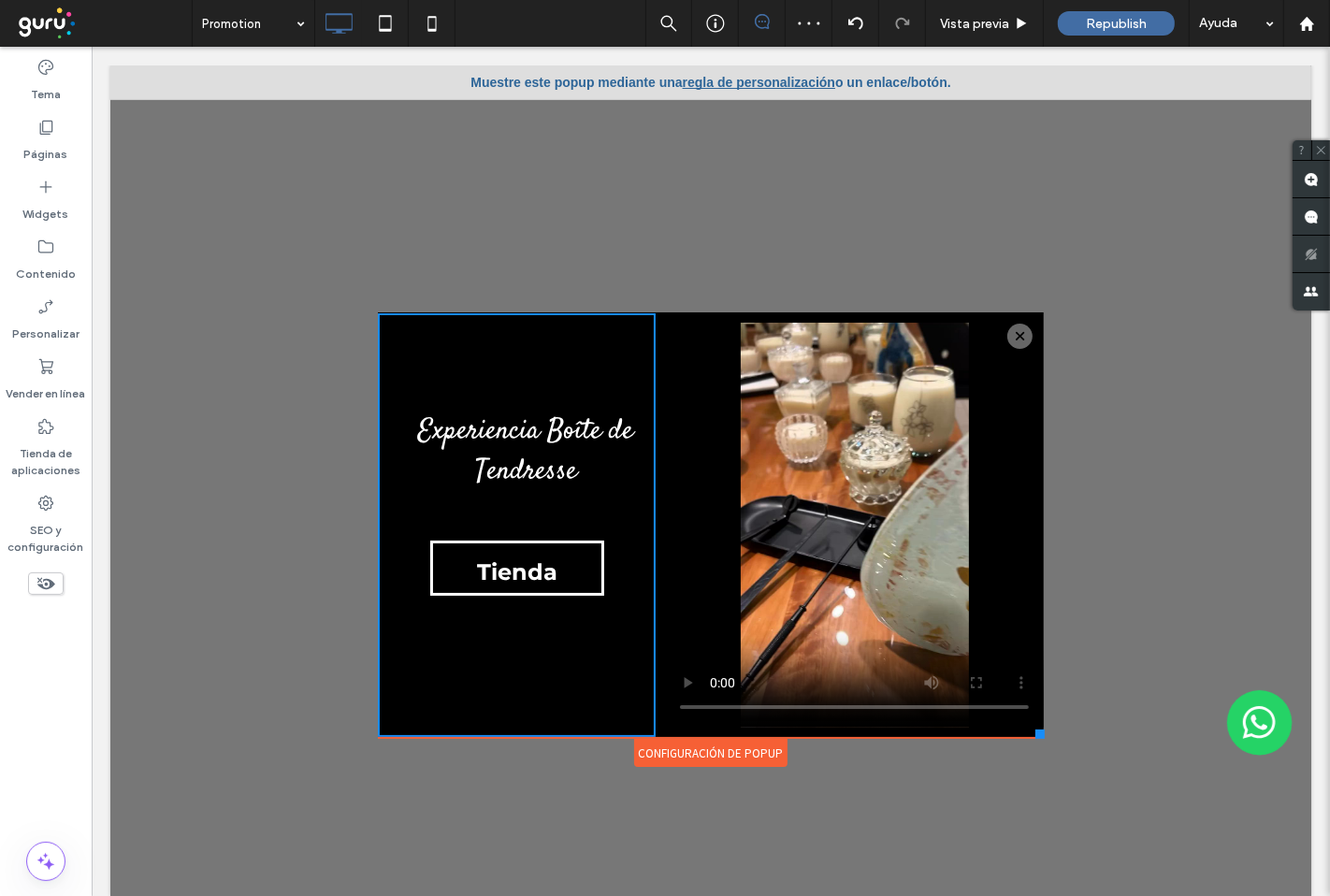 drag, startPoint x: 609, startPoint y: 250, endPoint x: 627, endPoint y: 260, distance: 20.59126 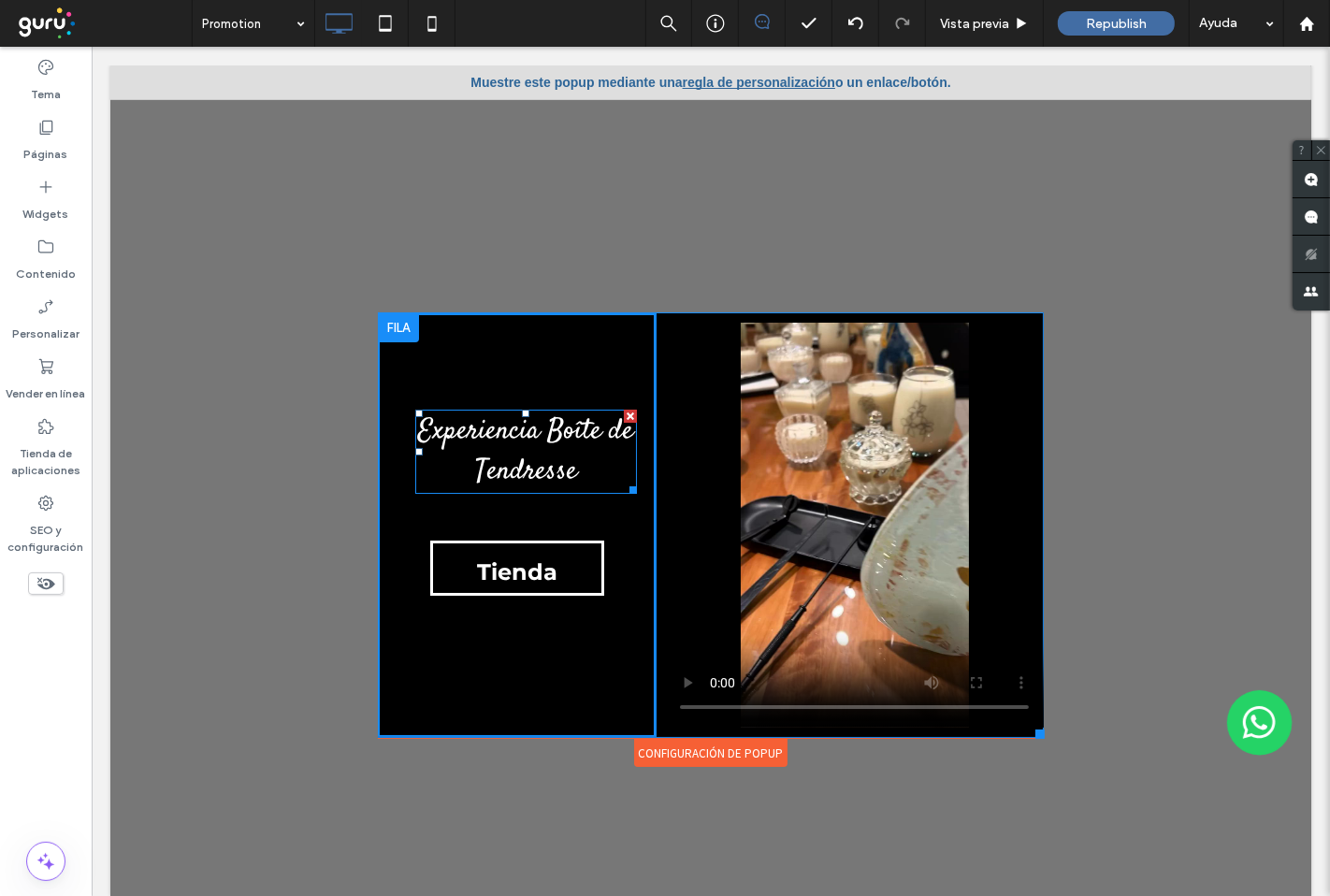 click on "Experiencia Boîte de Tendresse" at bounding box center (525, 452) 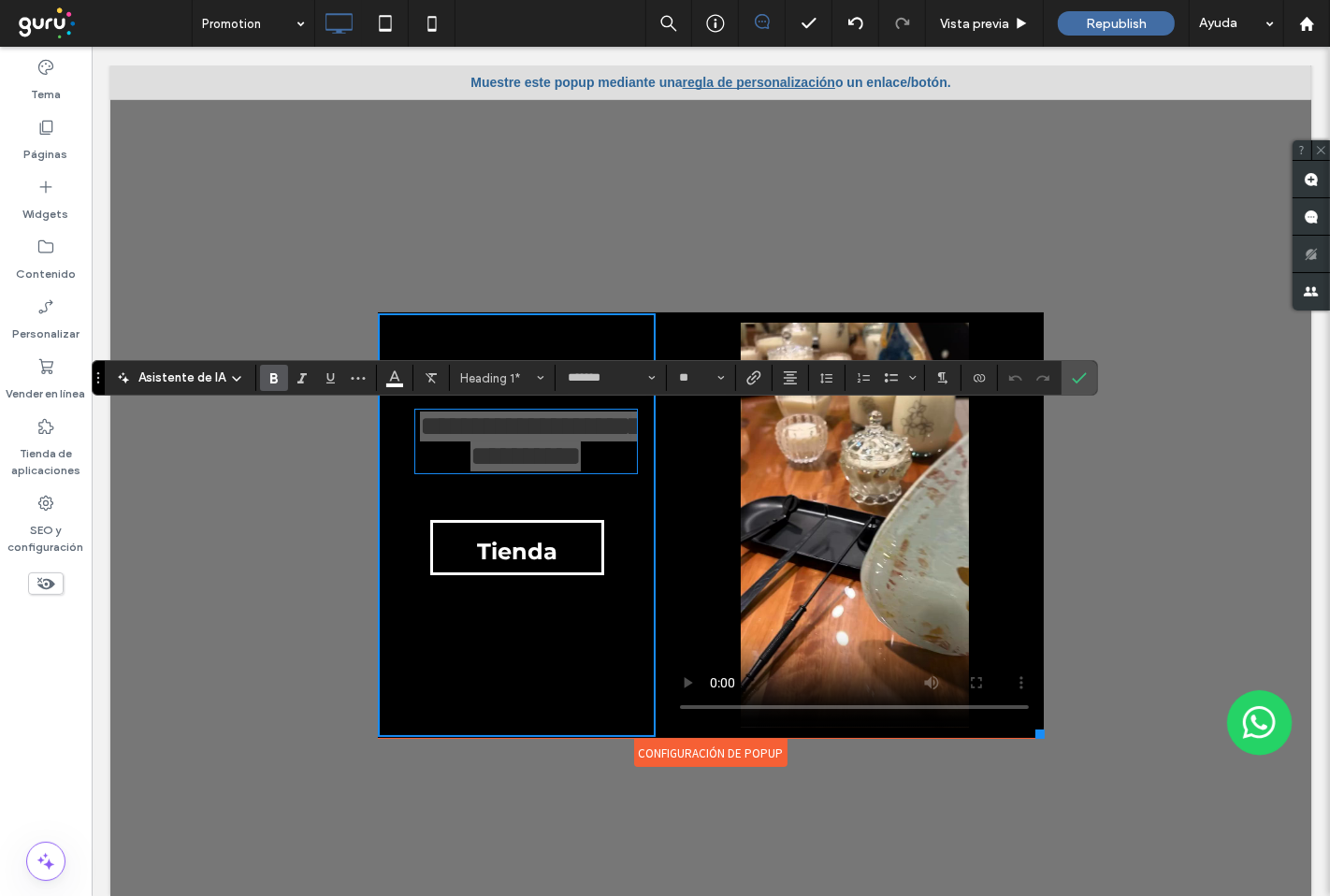 click at bounding box center [270, 378] 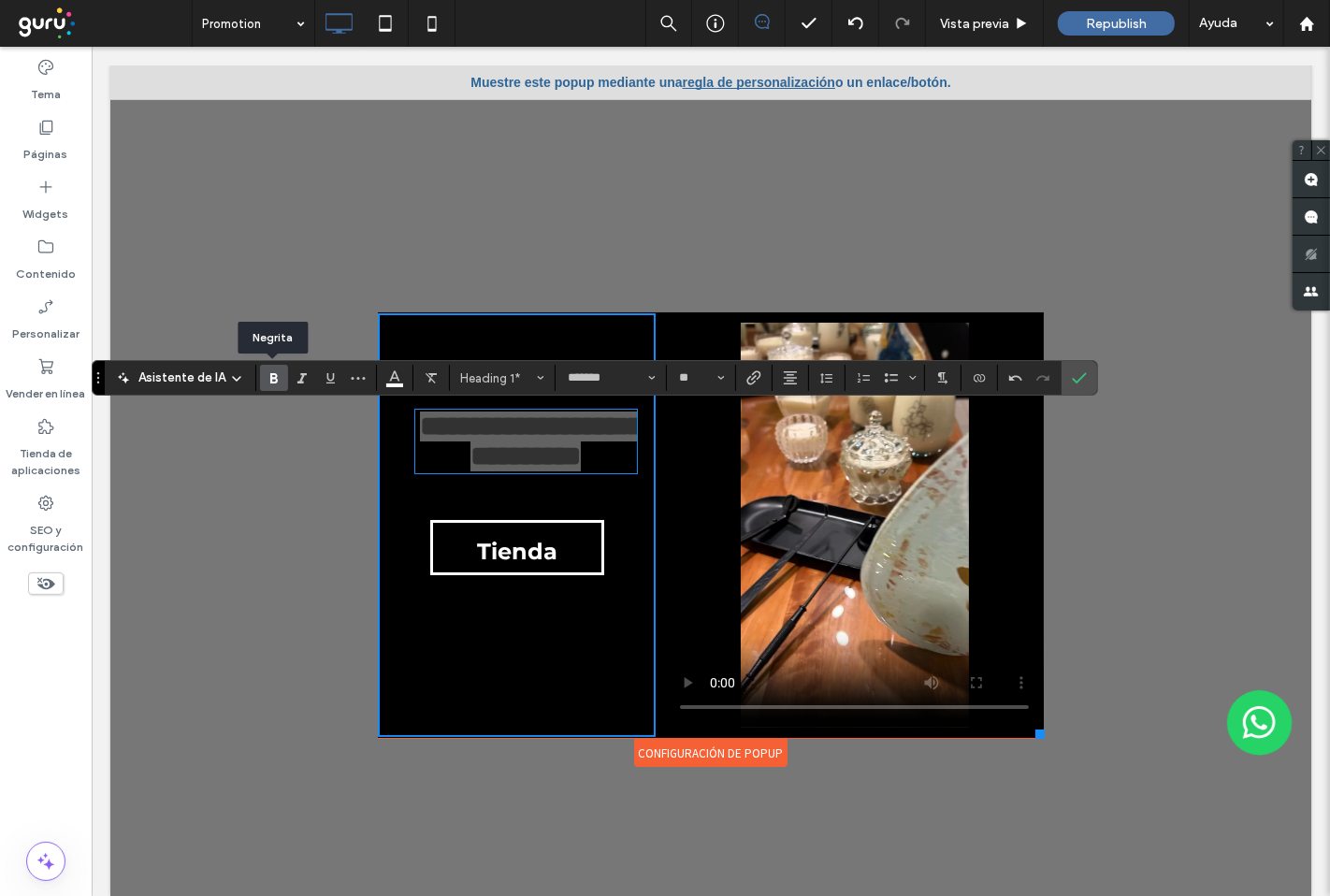 click at bounding box center (270, 378) 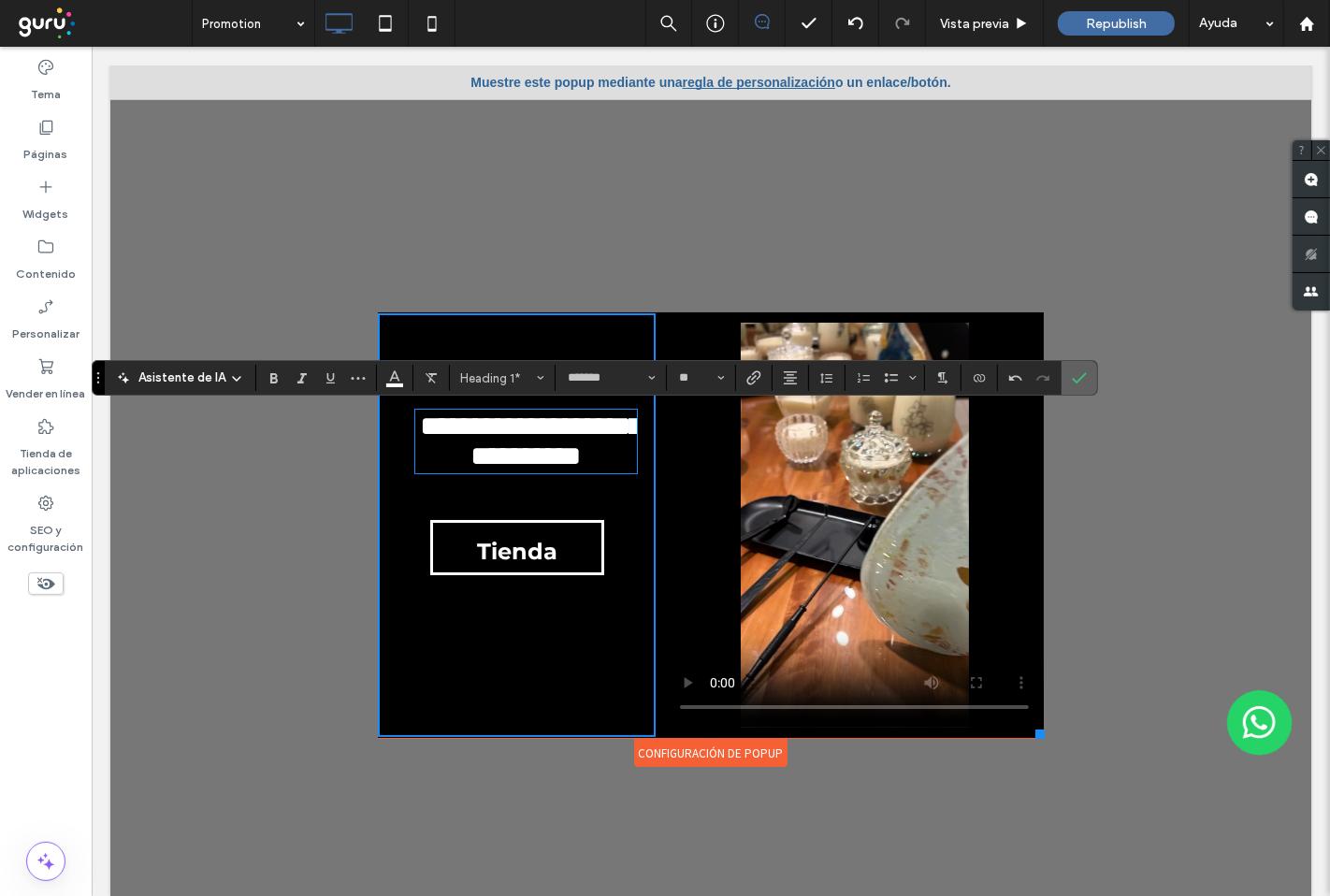 click at bounding box center (1079, 378) 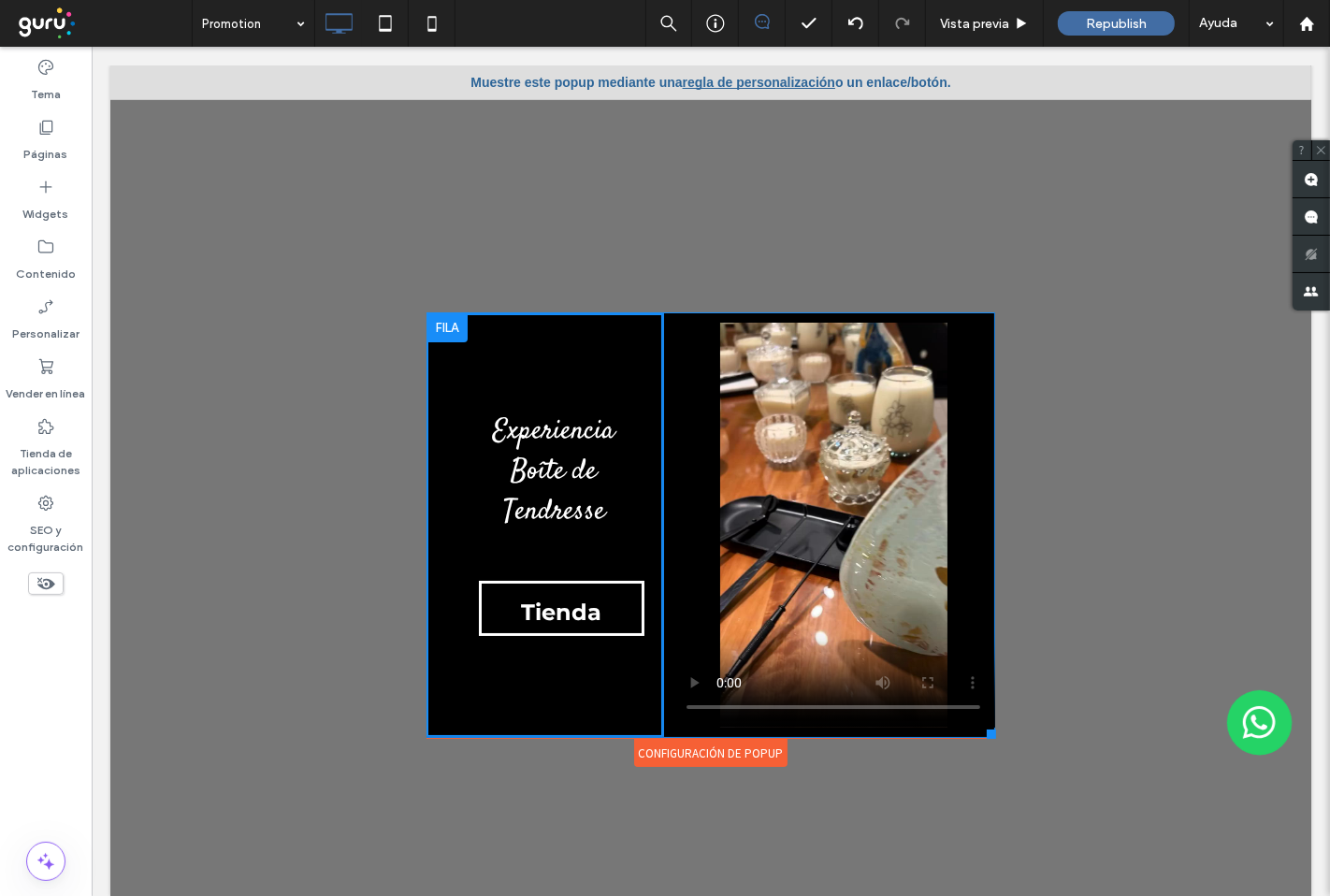drag, startPoint x: 1024, startPoint y: 733, endPoint x: 985, endPoint y: 735, distance: 39.051248 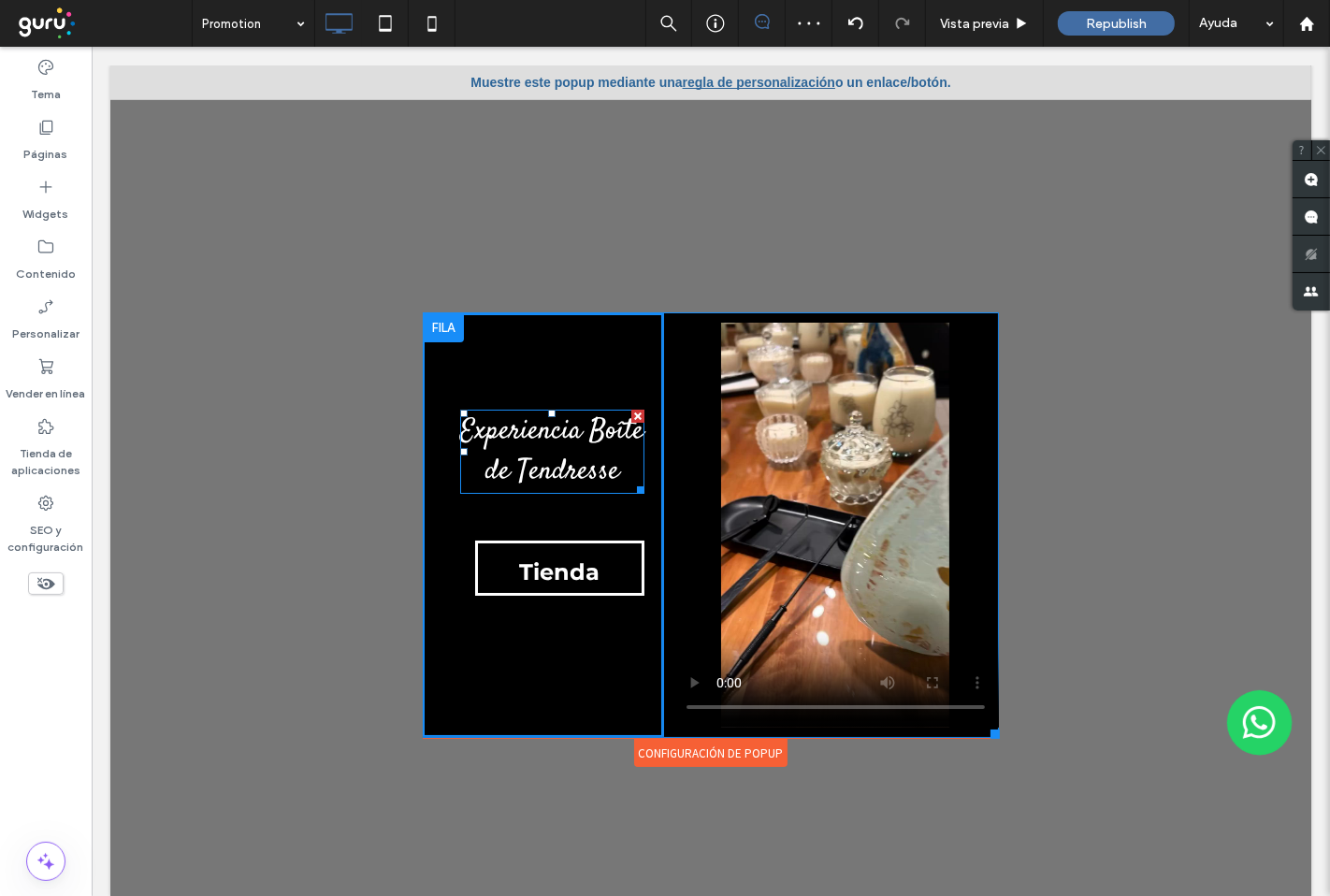 click on "Experiencia Boîte de Tendresse" at bounding box center (551, 452) 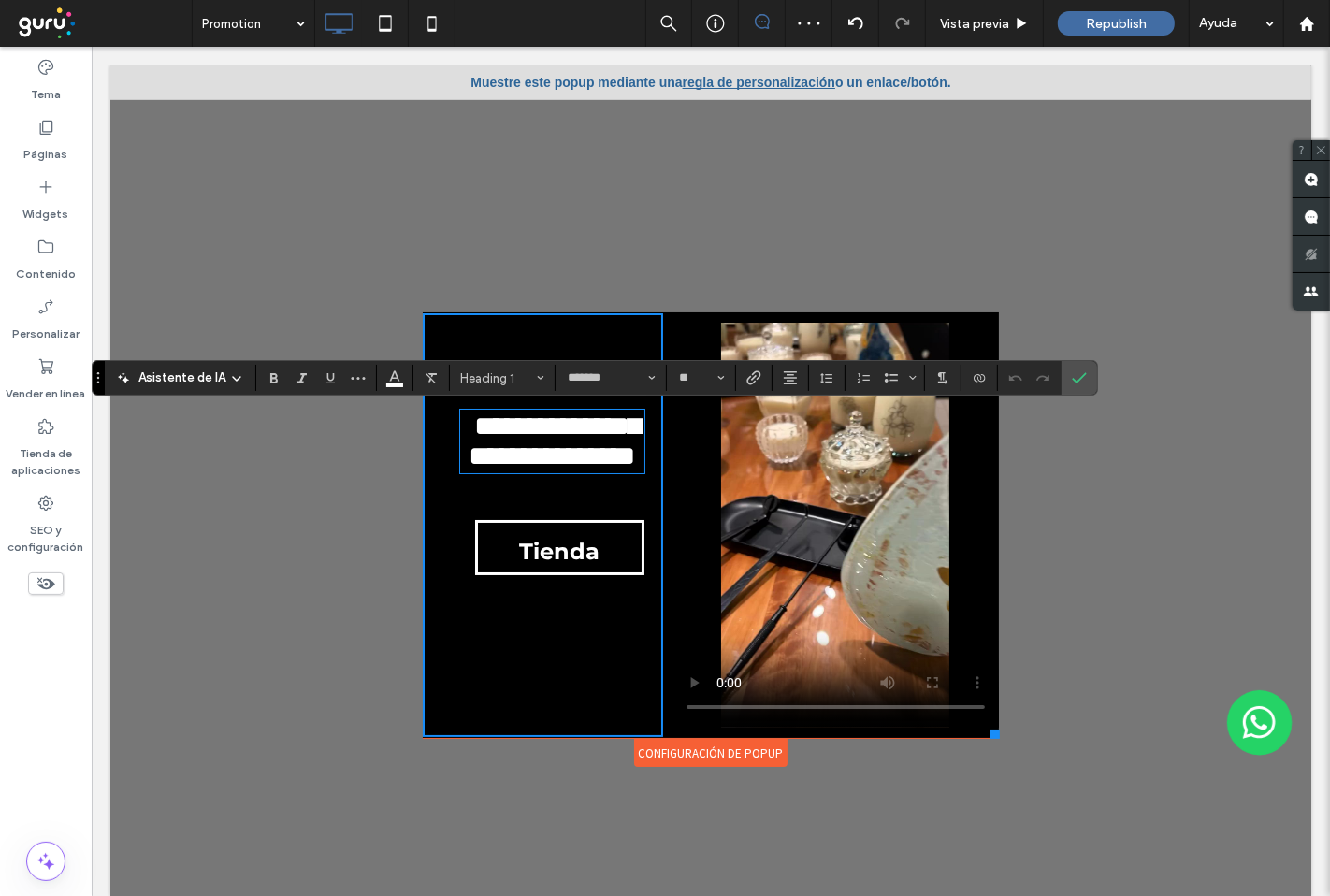 click on "**********" at bounding box center (542, 525) 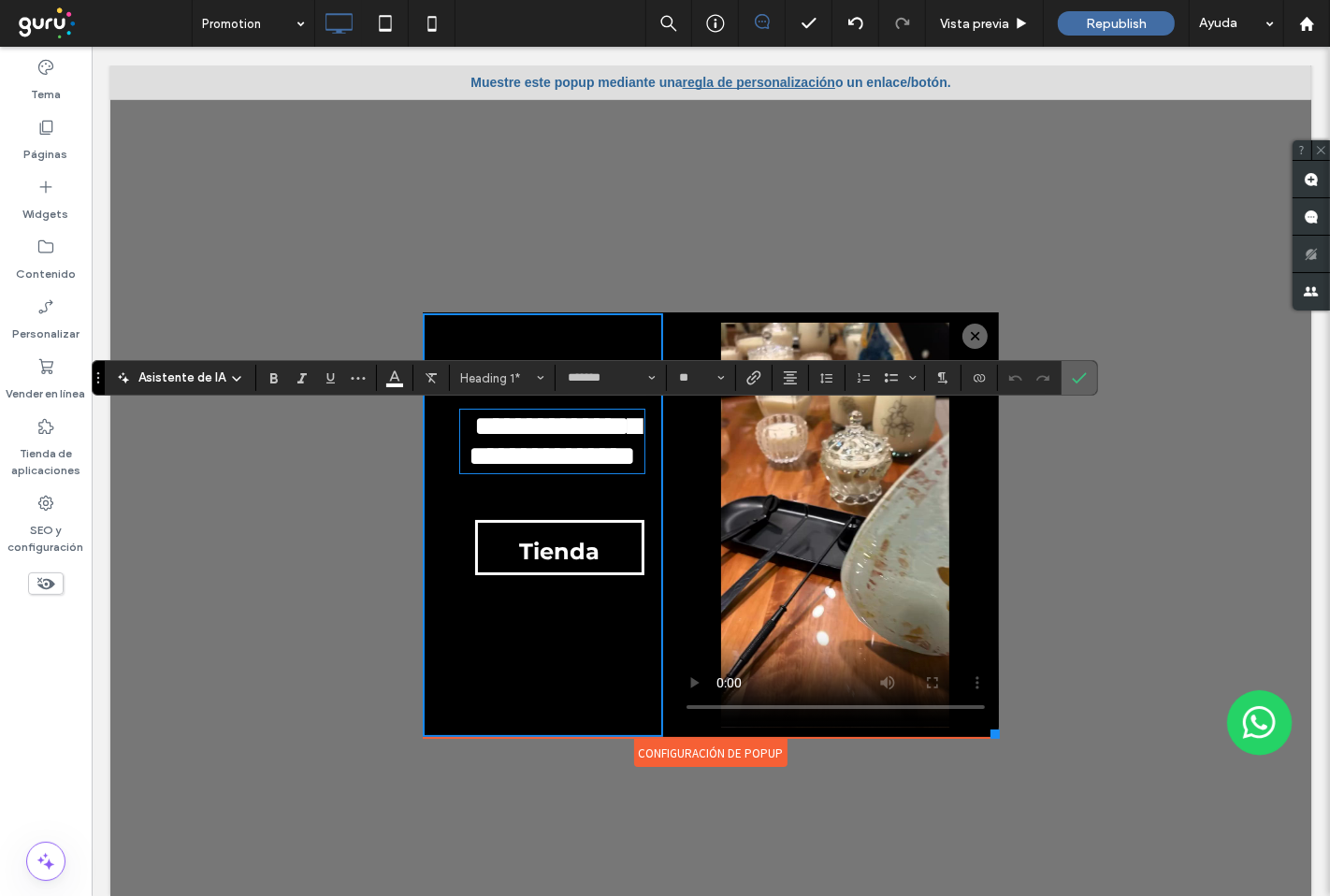 click at bounding box center [1076, 378] 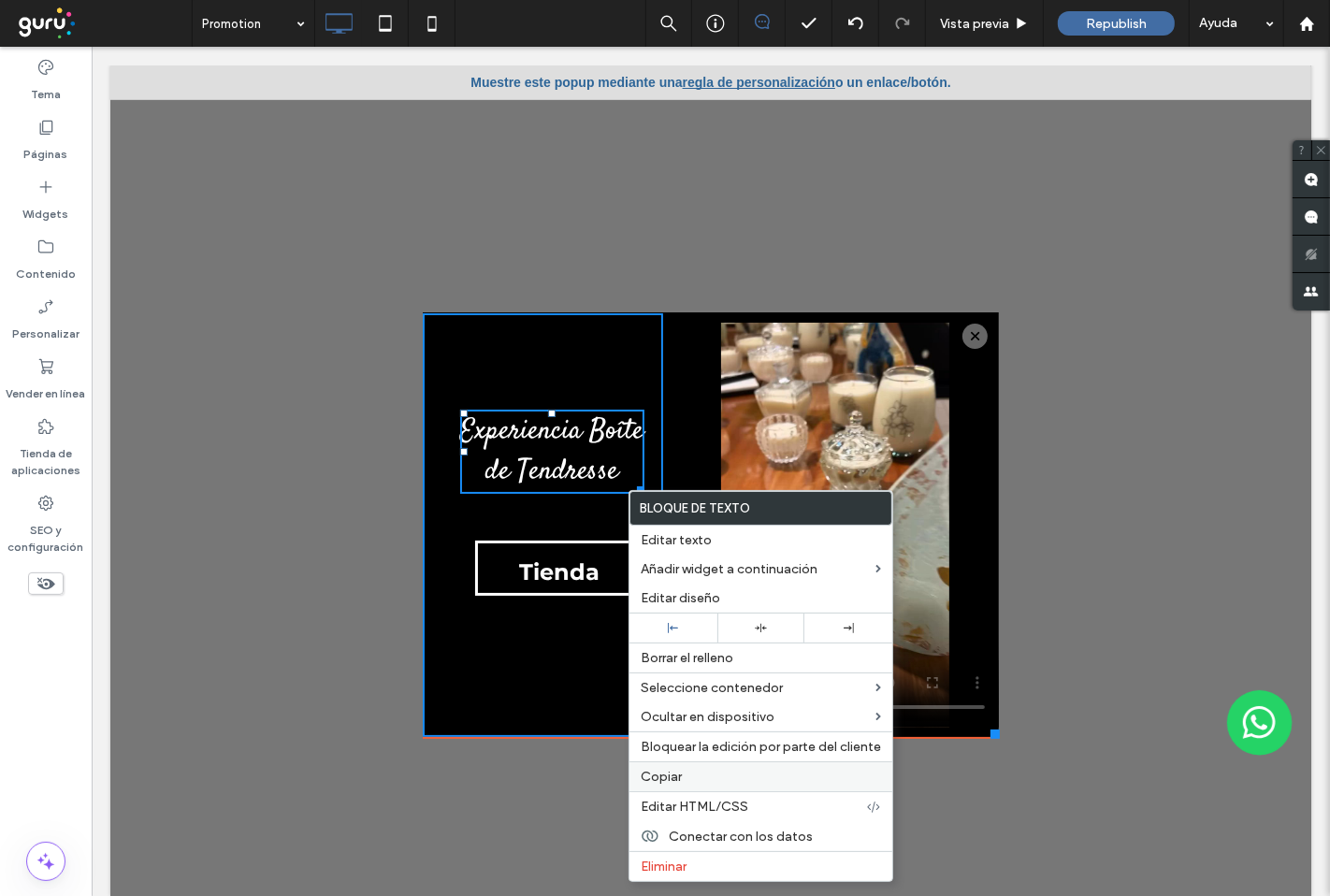 click on "Copiar" at bounding box center (760, 776) 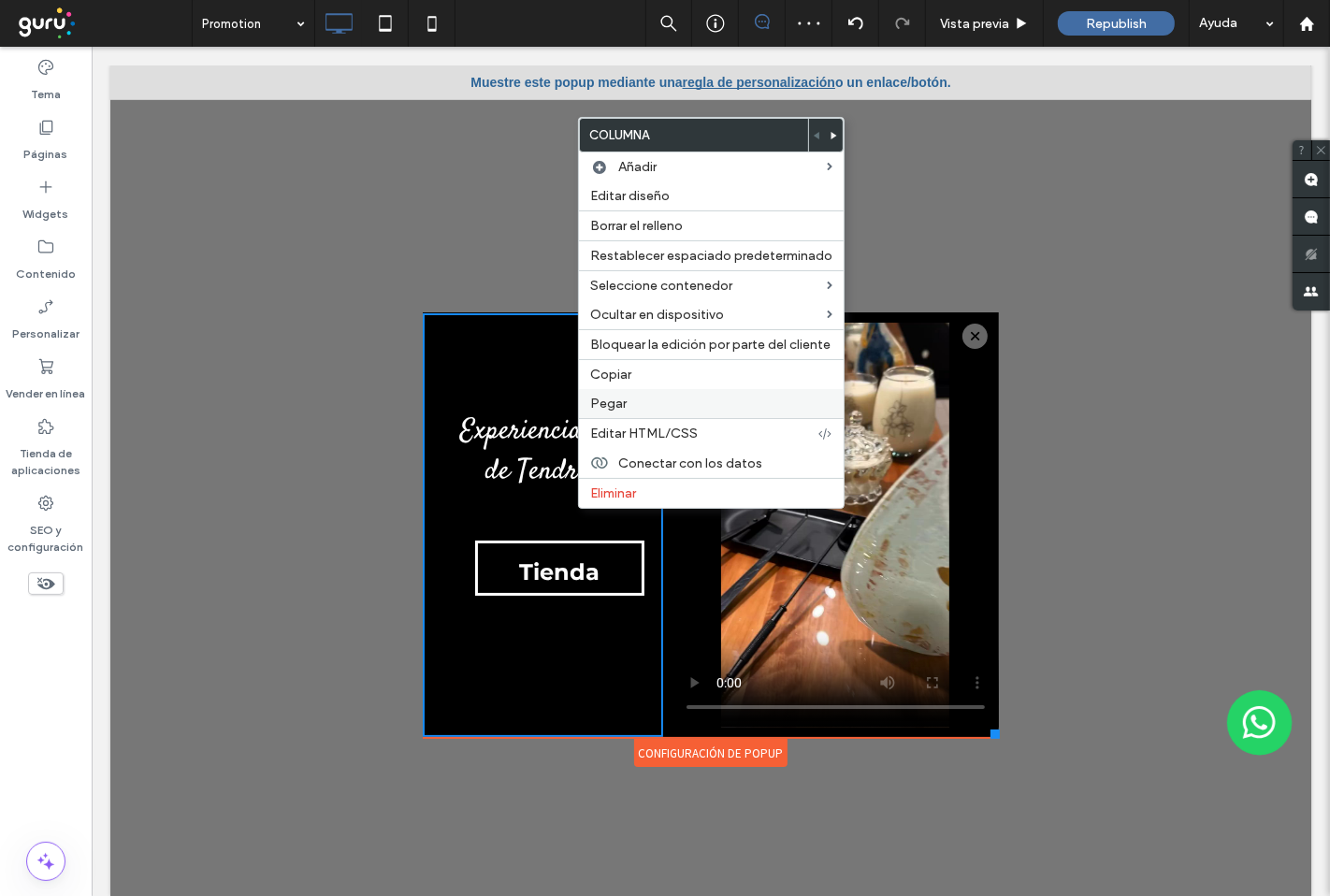 click on "Pegar" at bounding box center [711, 403] 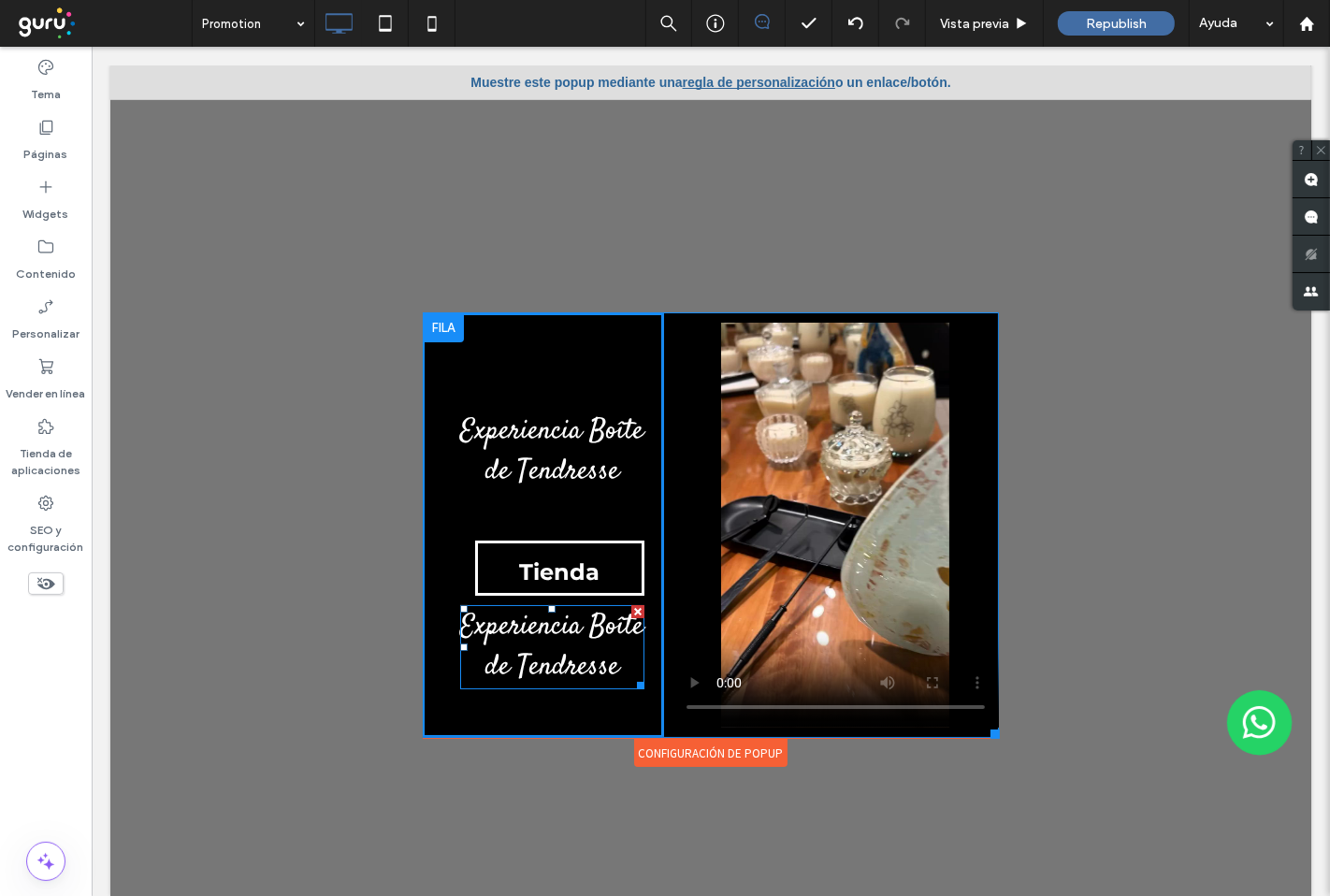 click at bounding box center [637, 612] 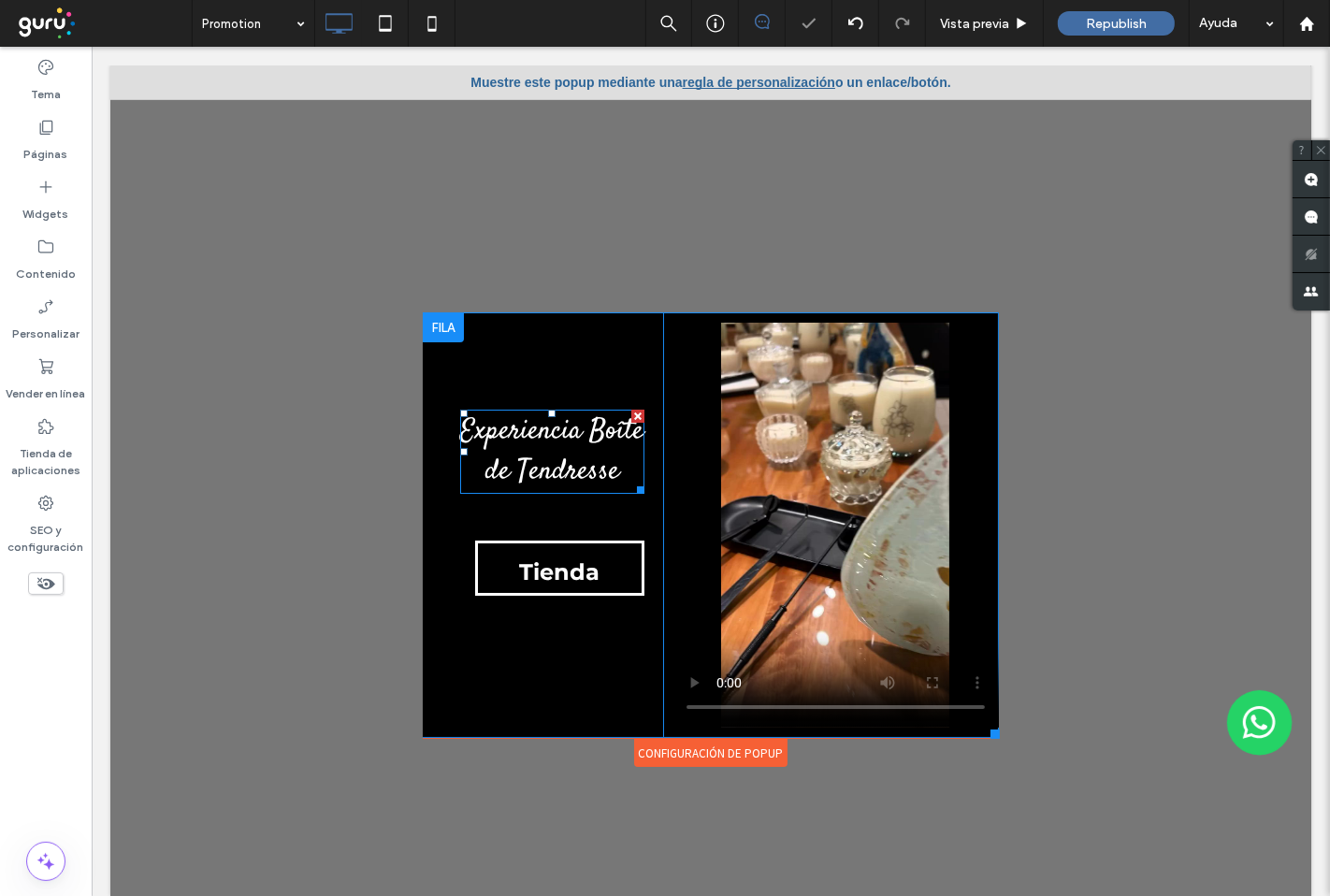 click on "Experiencia Boîte de Tendresse" at bounding box center [551, 452] 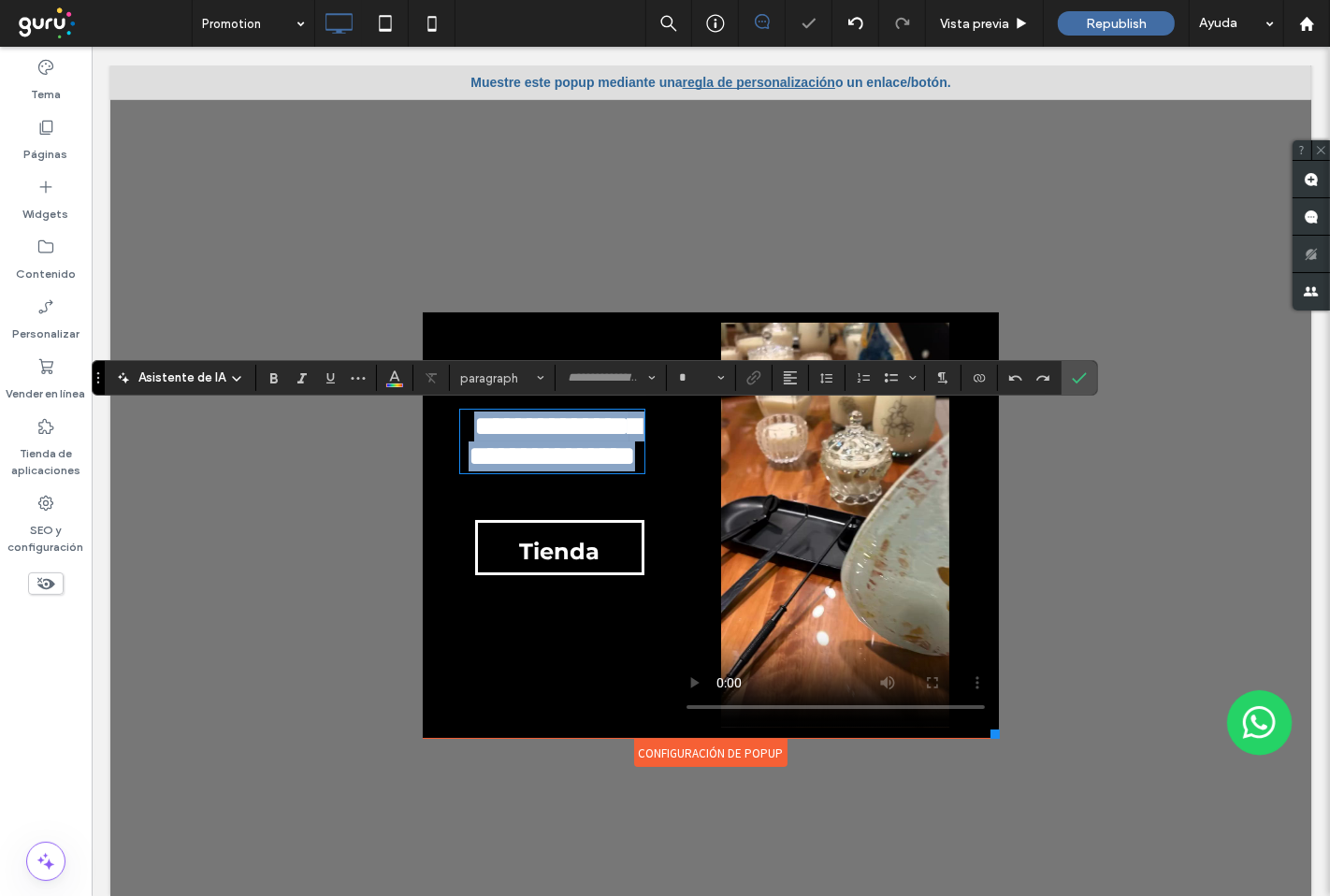 click on "**********" at bounding box center (554, 441) 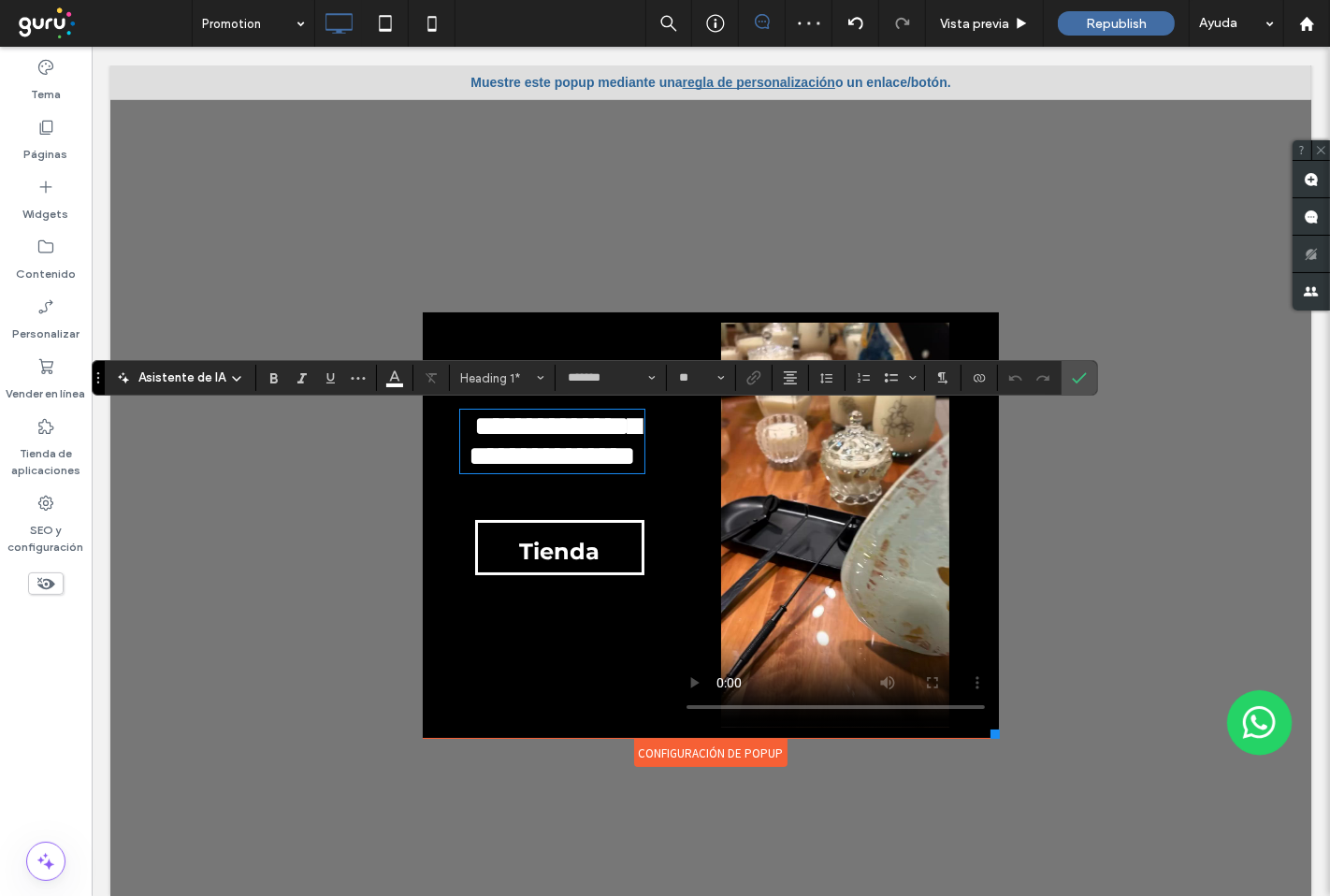 click on "**********" at bounding box center [554, 441] 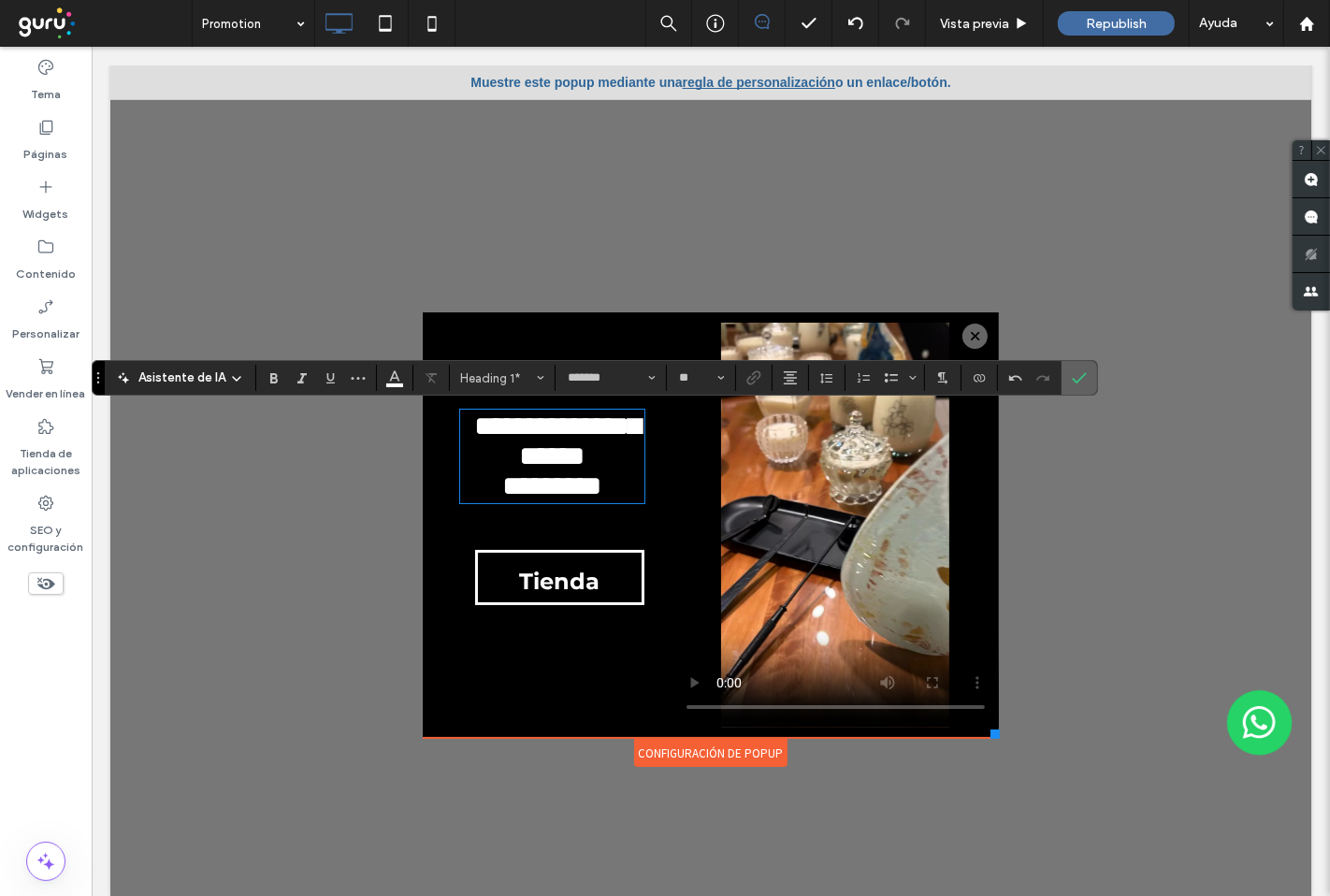 click at bounding box center [1079, 378] 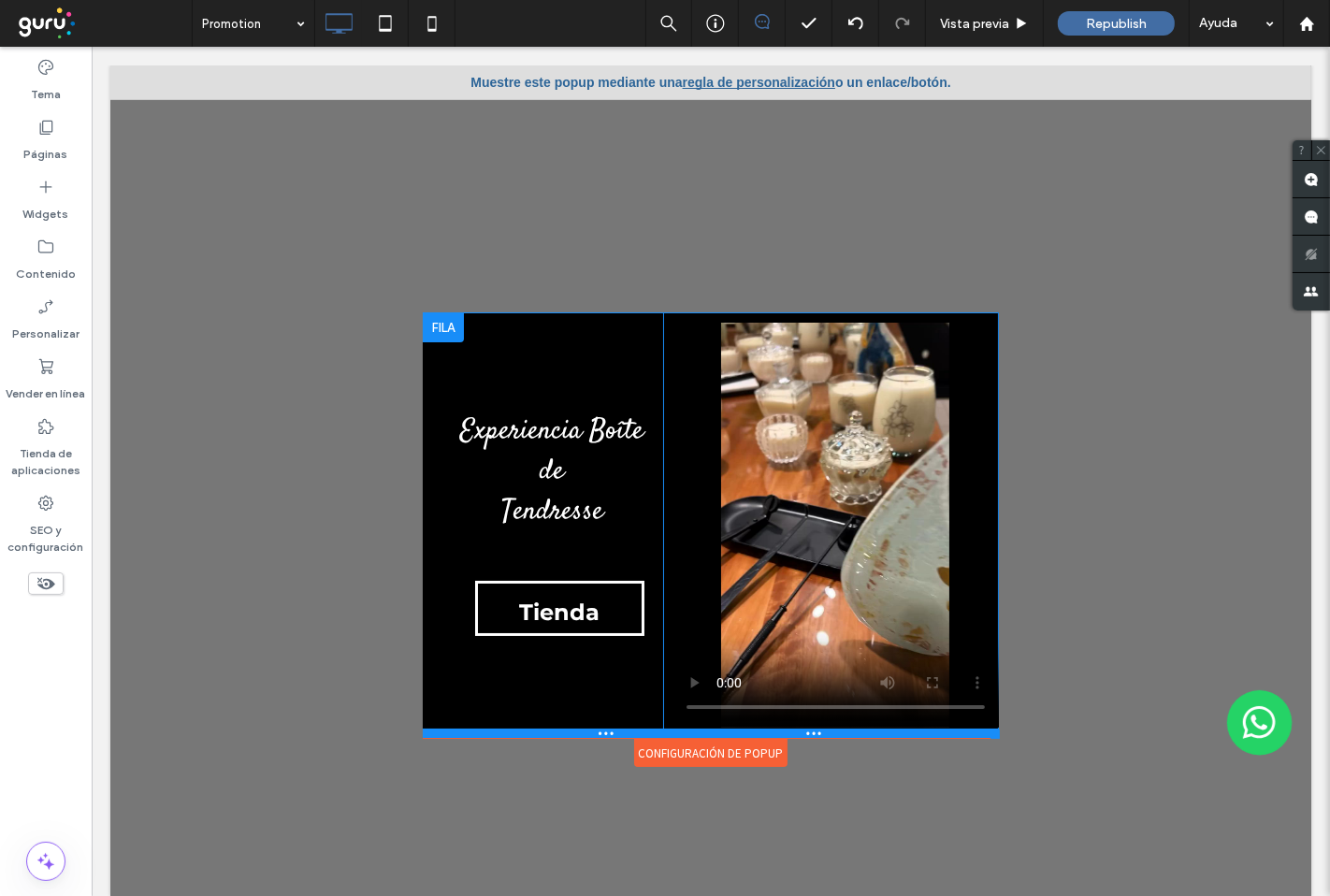 click at bounding box center [710, 733] 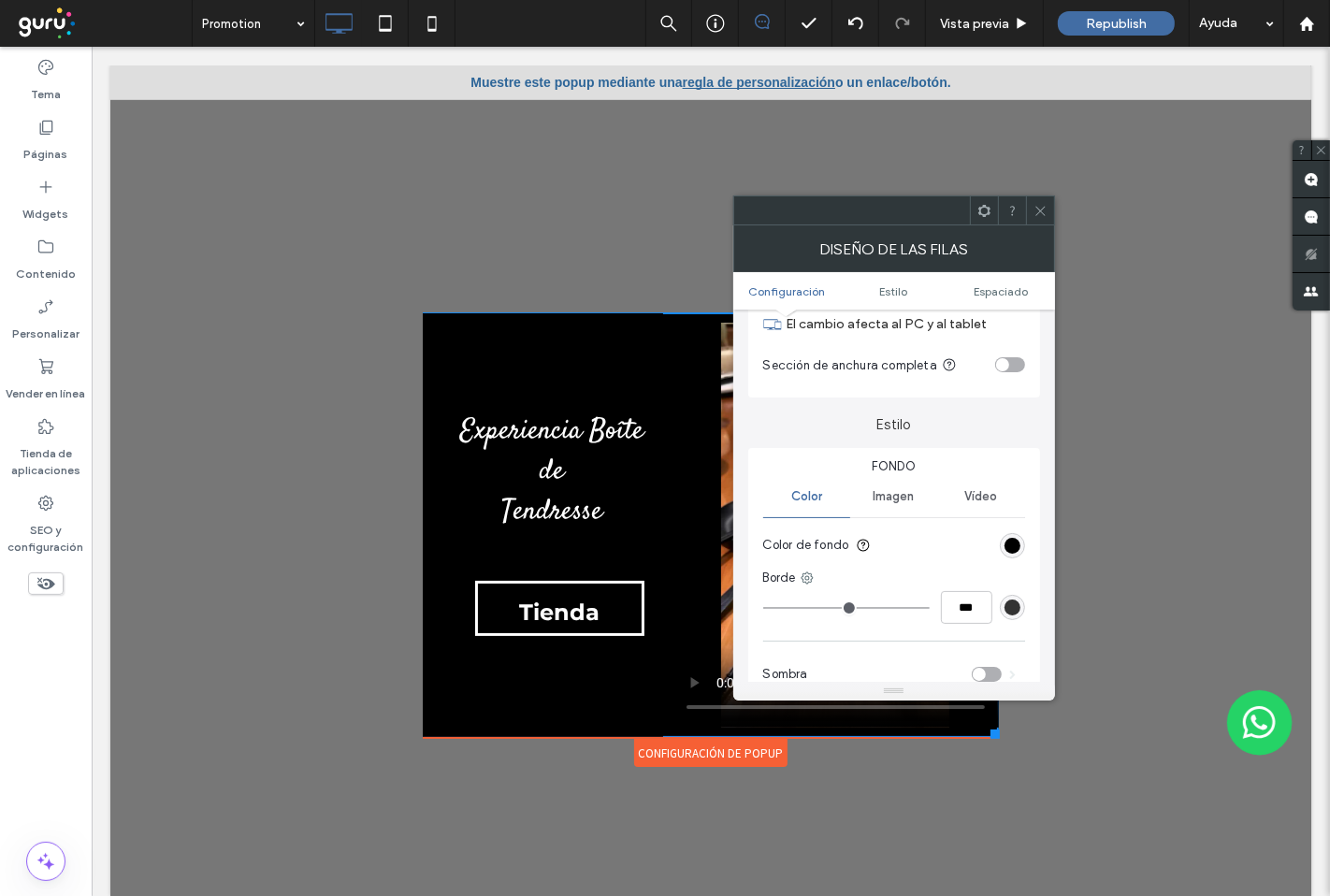 scroll, scrollTop: 104, scrollLeft: 0, axis: vertical 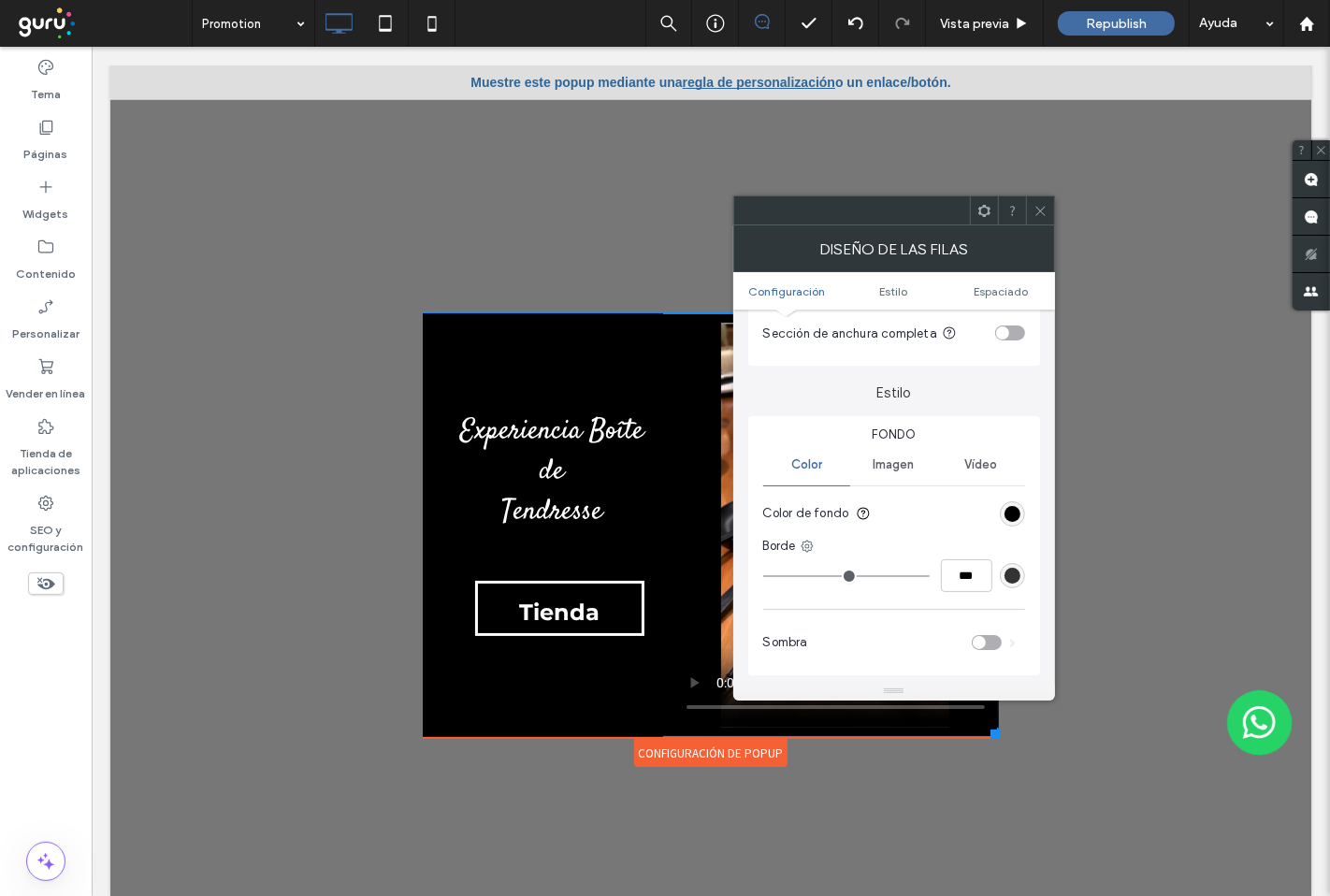 click at bounding box center (1012, 575) 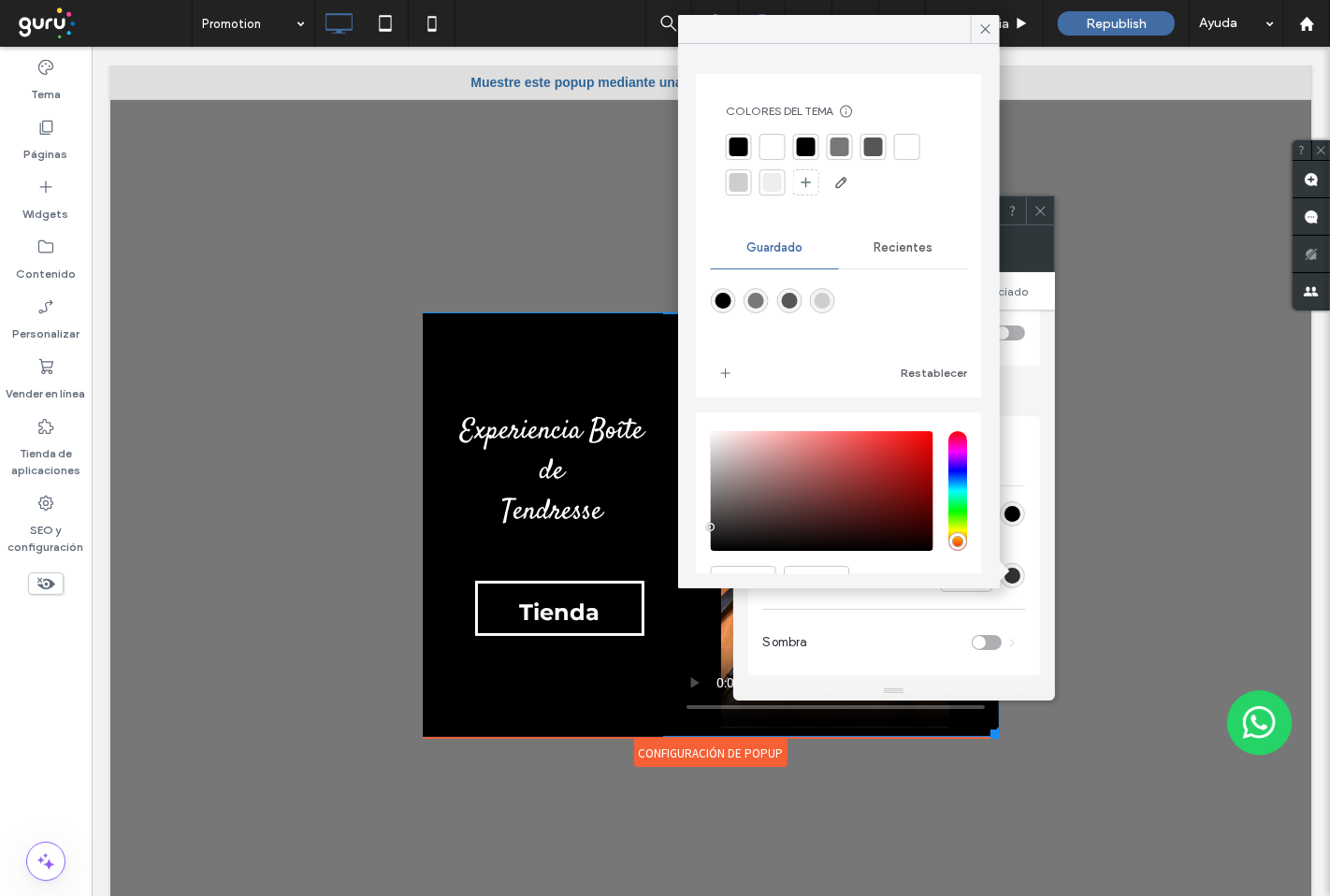 click at bounding box center (773, 147) 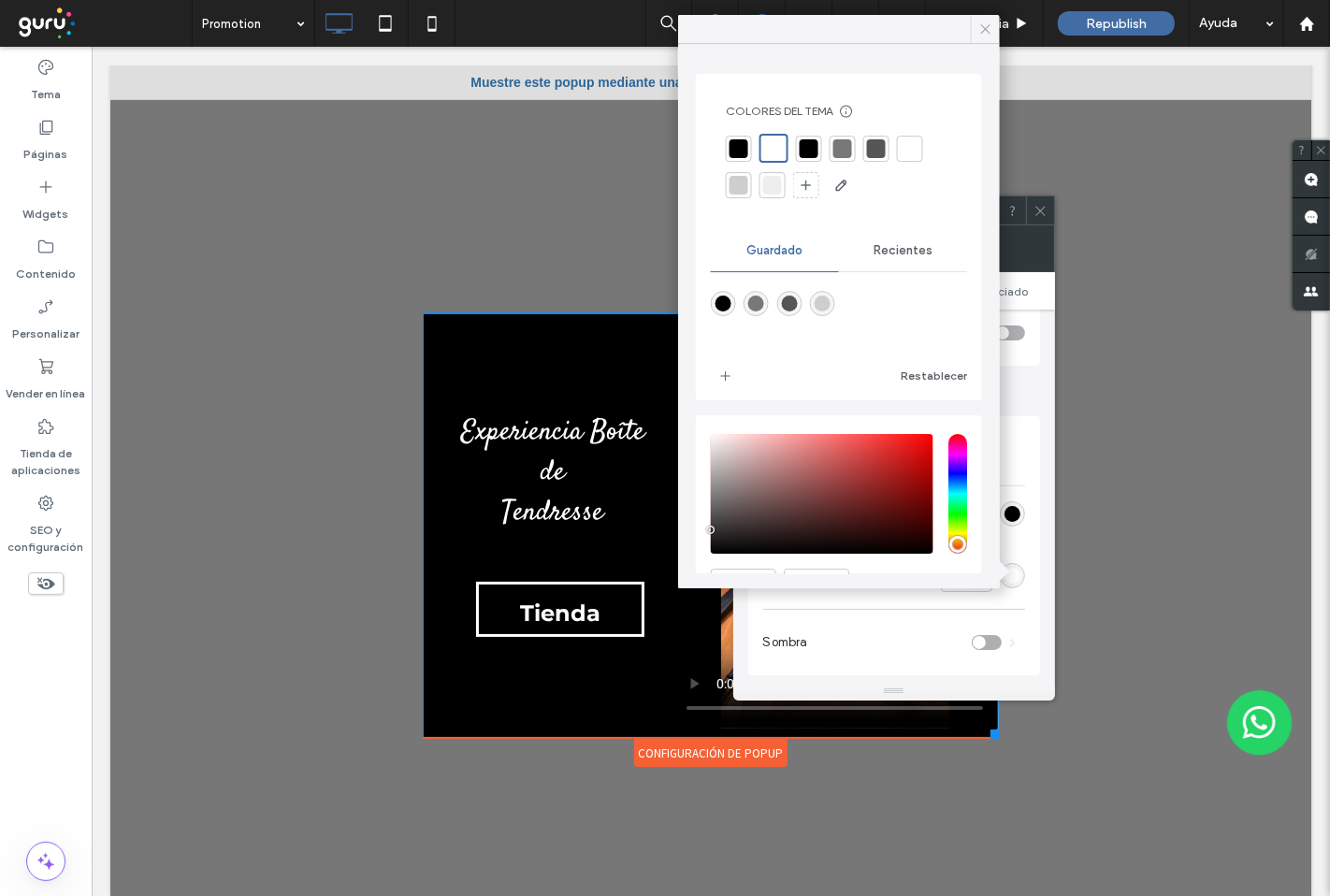 click 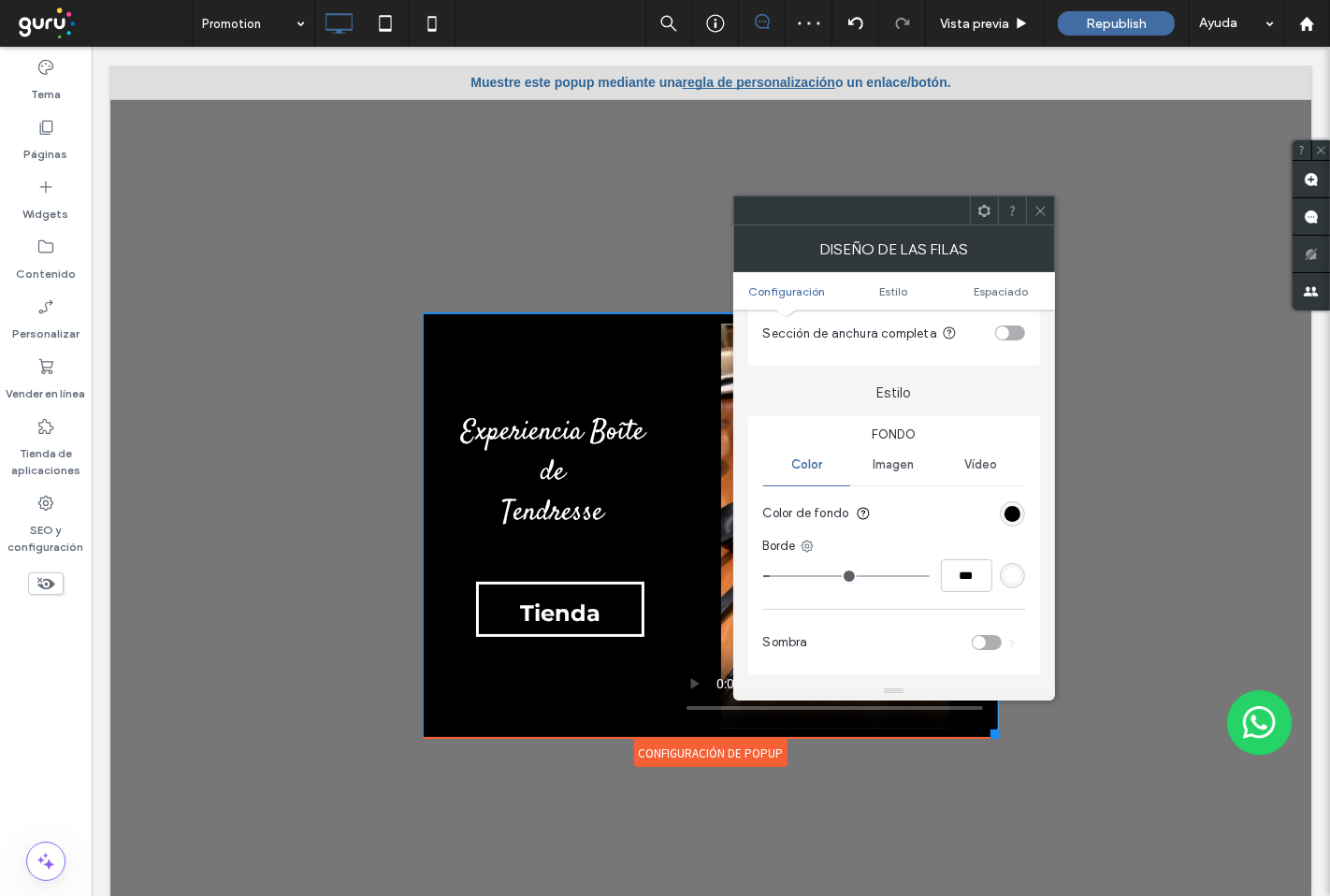 drag, startPoint x: 1040, startPoint y: 215, endPoint x: 973, endPoint y: 215, distance: 67 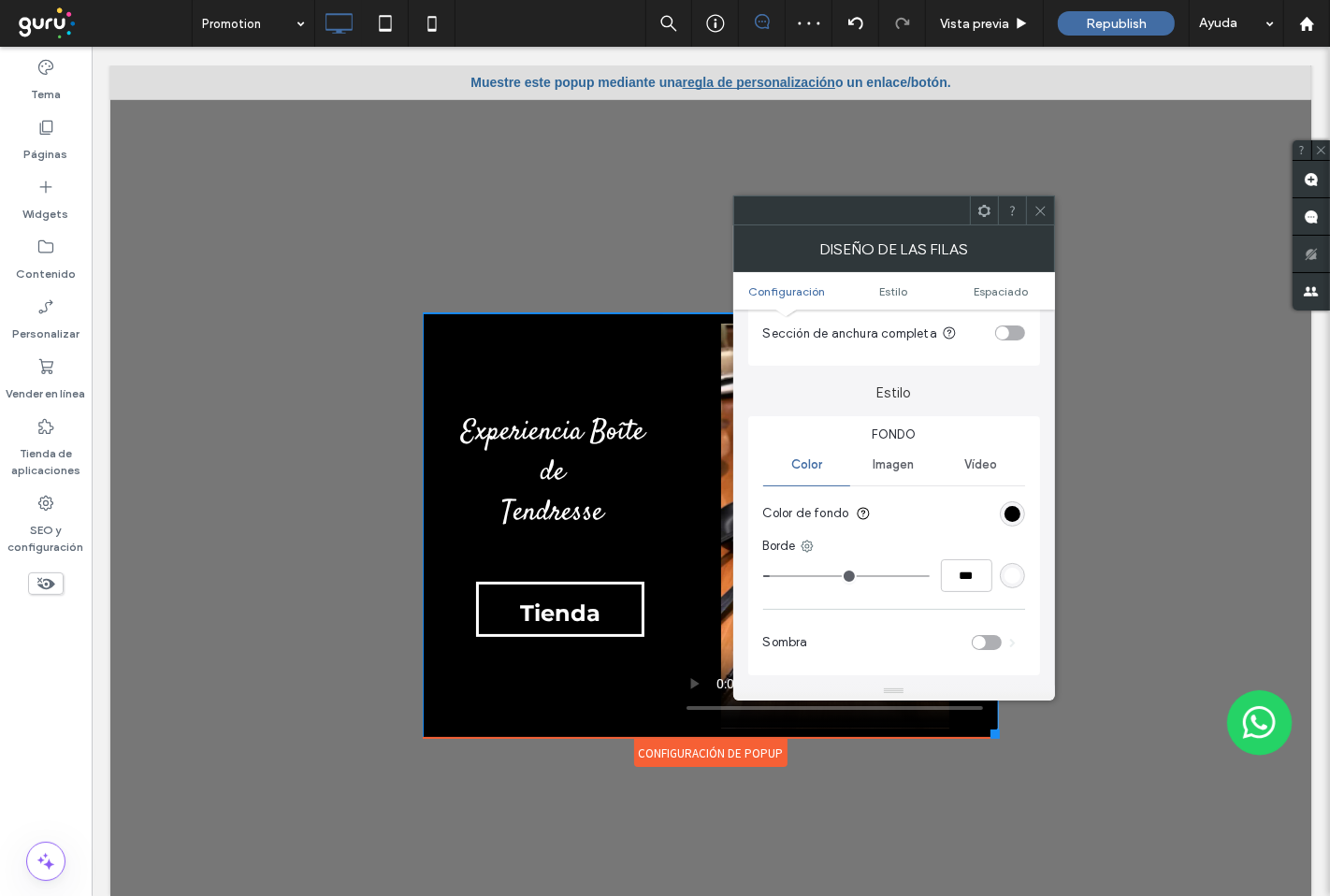 click 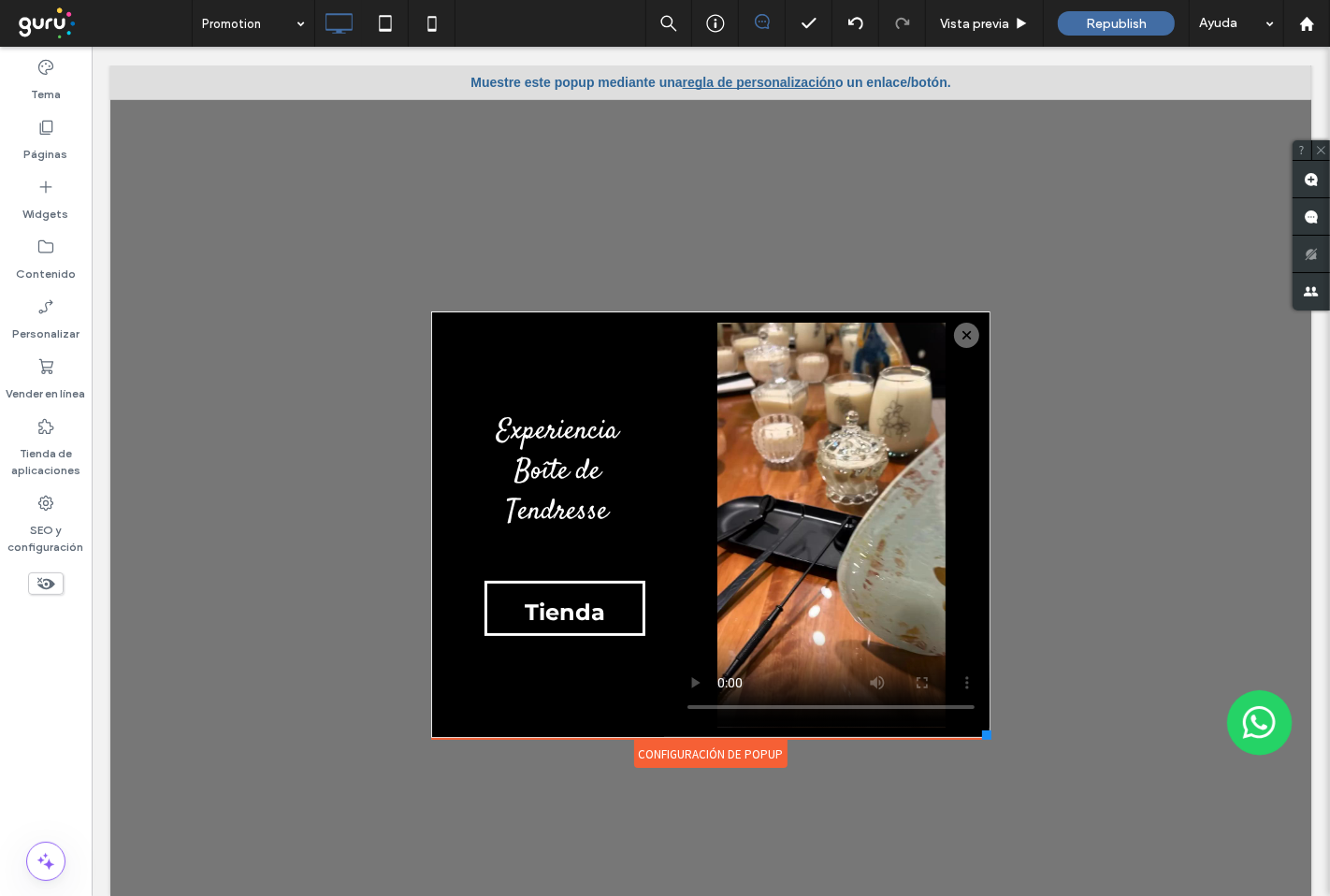 drag, startPoint x: 975, startPoint y: 735, endPoint x: 1009, endPoint y: 724, distance: 35.7351 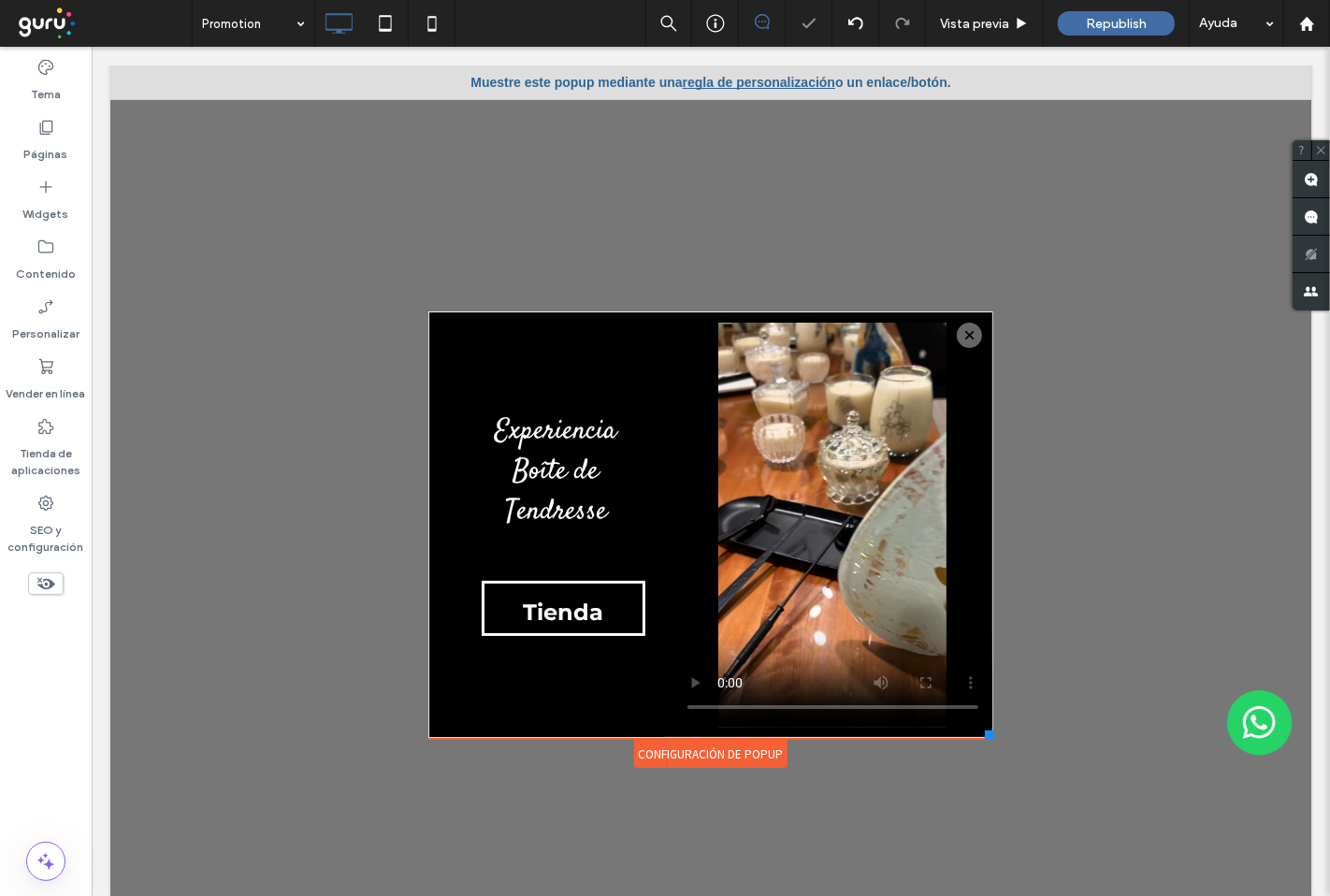 drag, startPoint x: 1206, startPoint y: 637, endPoint x: 1173, endPoint y: 810, distance: 176.11928 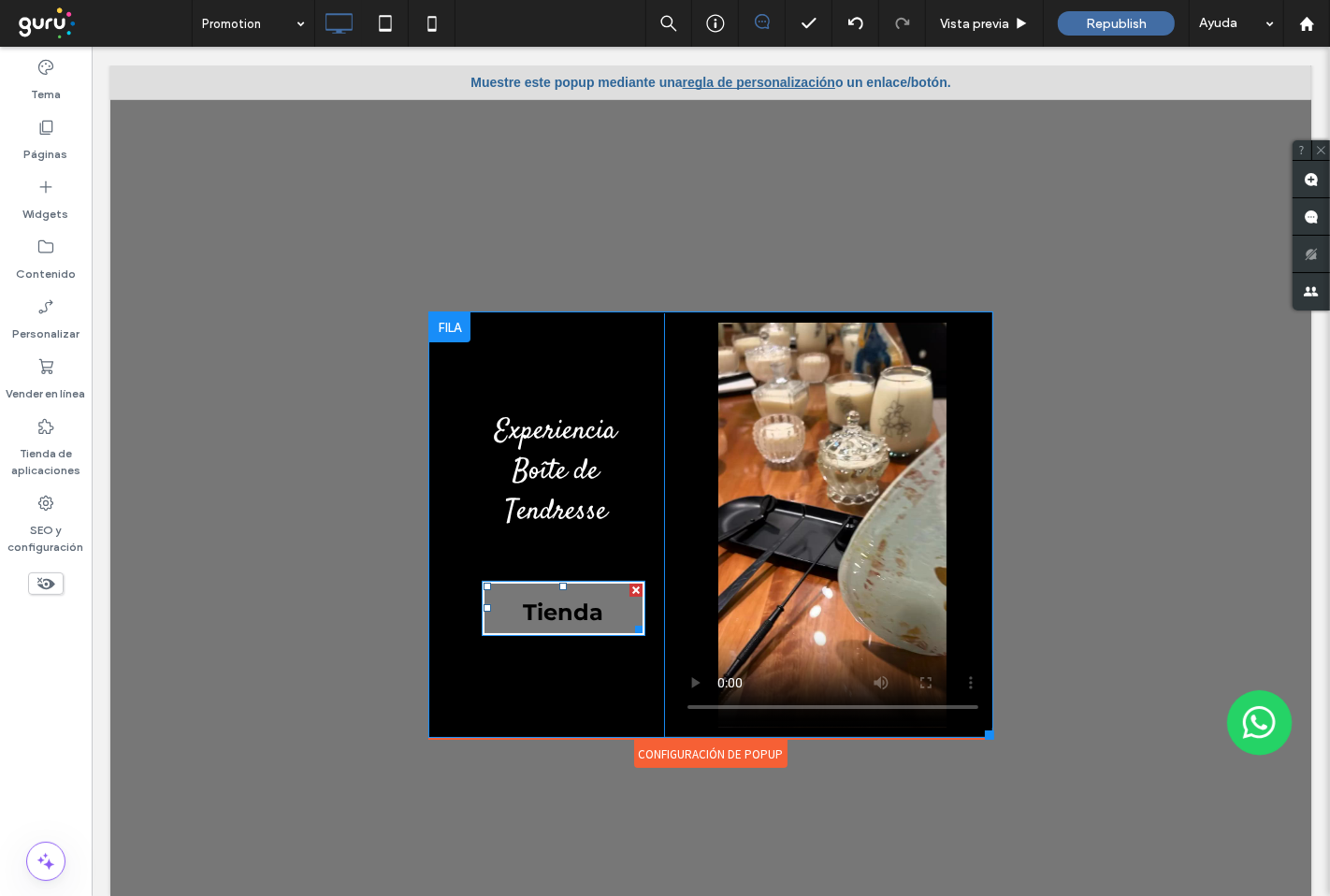 click on "Tienda" at bounding box center (562, 612) 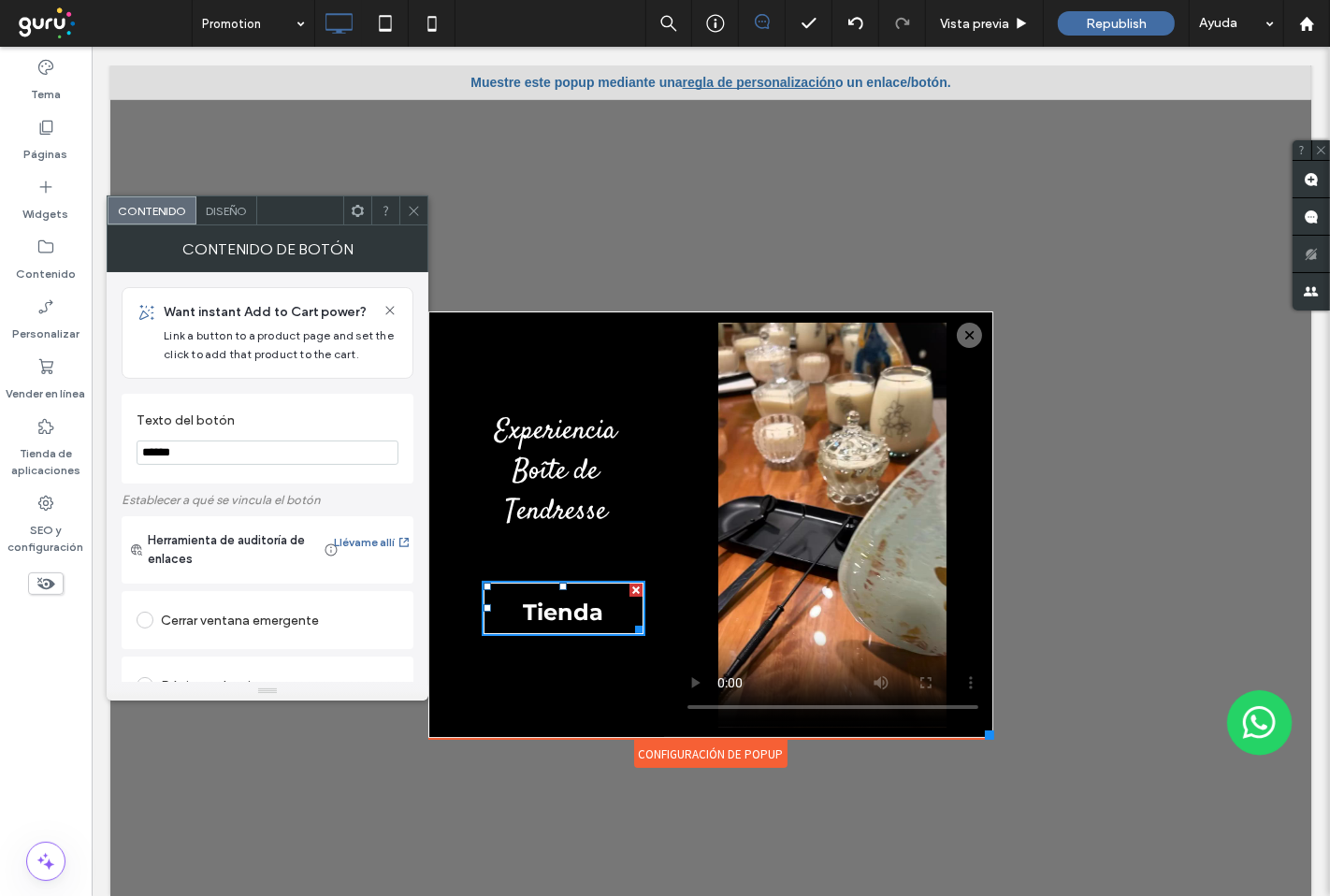 click on "Diseño" at bounding box center [226, 210] 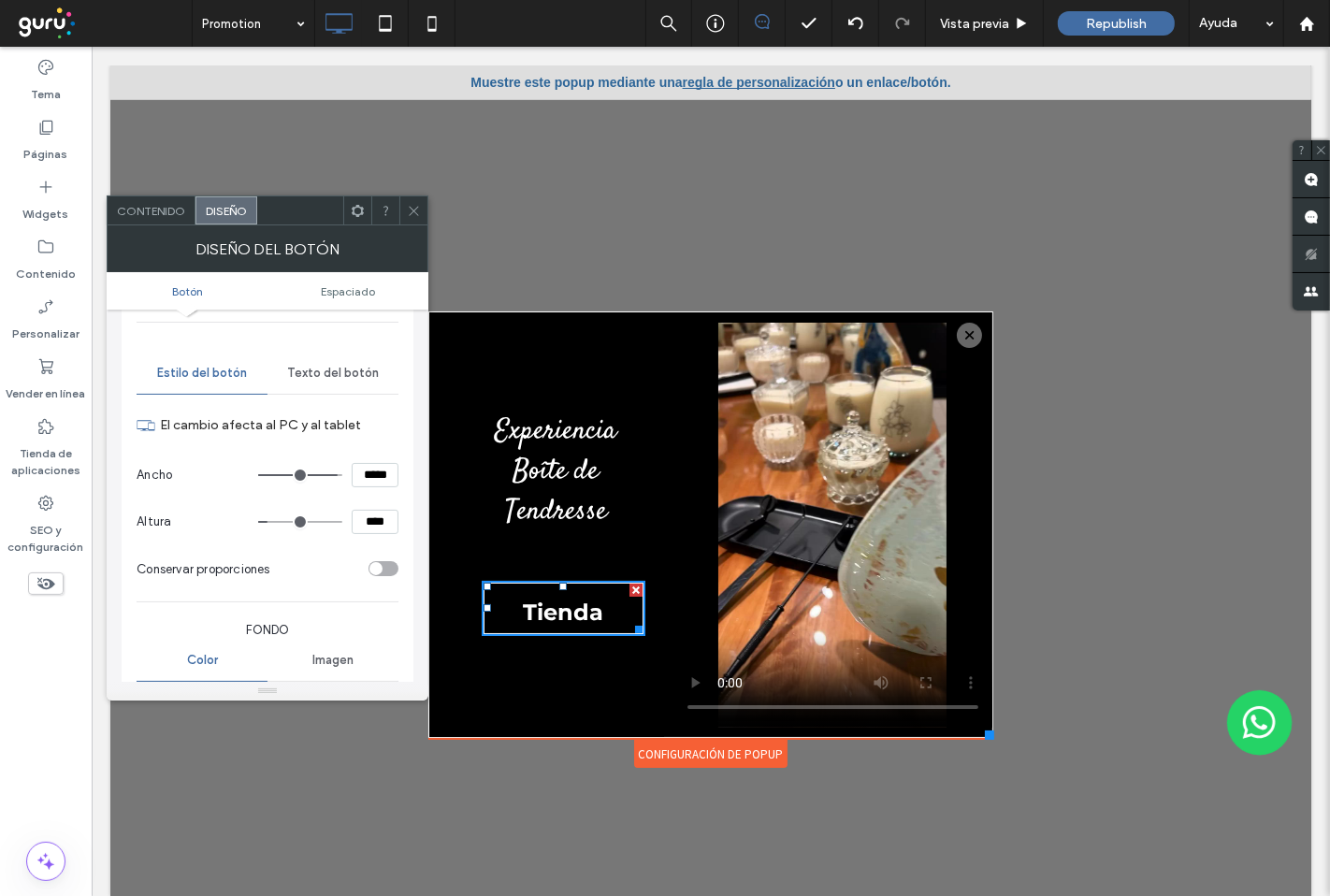 scroll, scrollTop: 104, scrollLeft: 0, axis: vertical 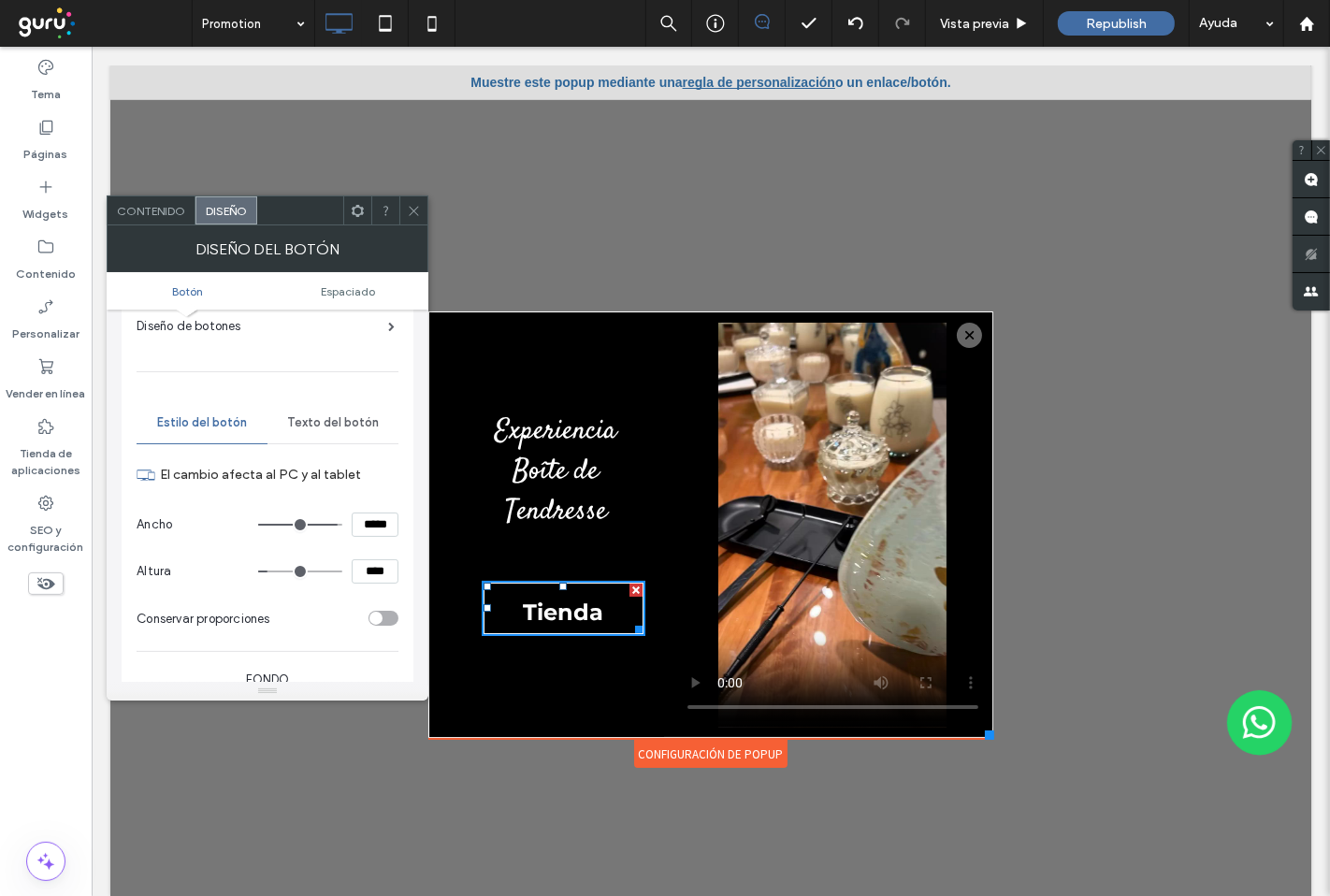 click on "Texto del botón" at bounding box center (333, 423) 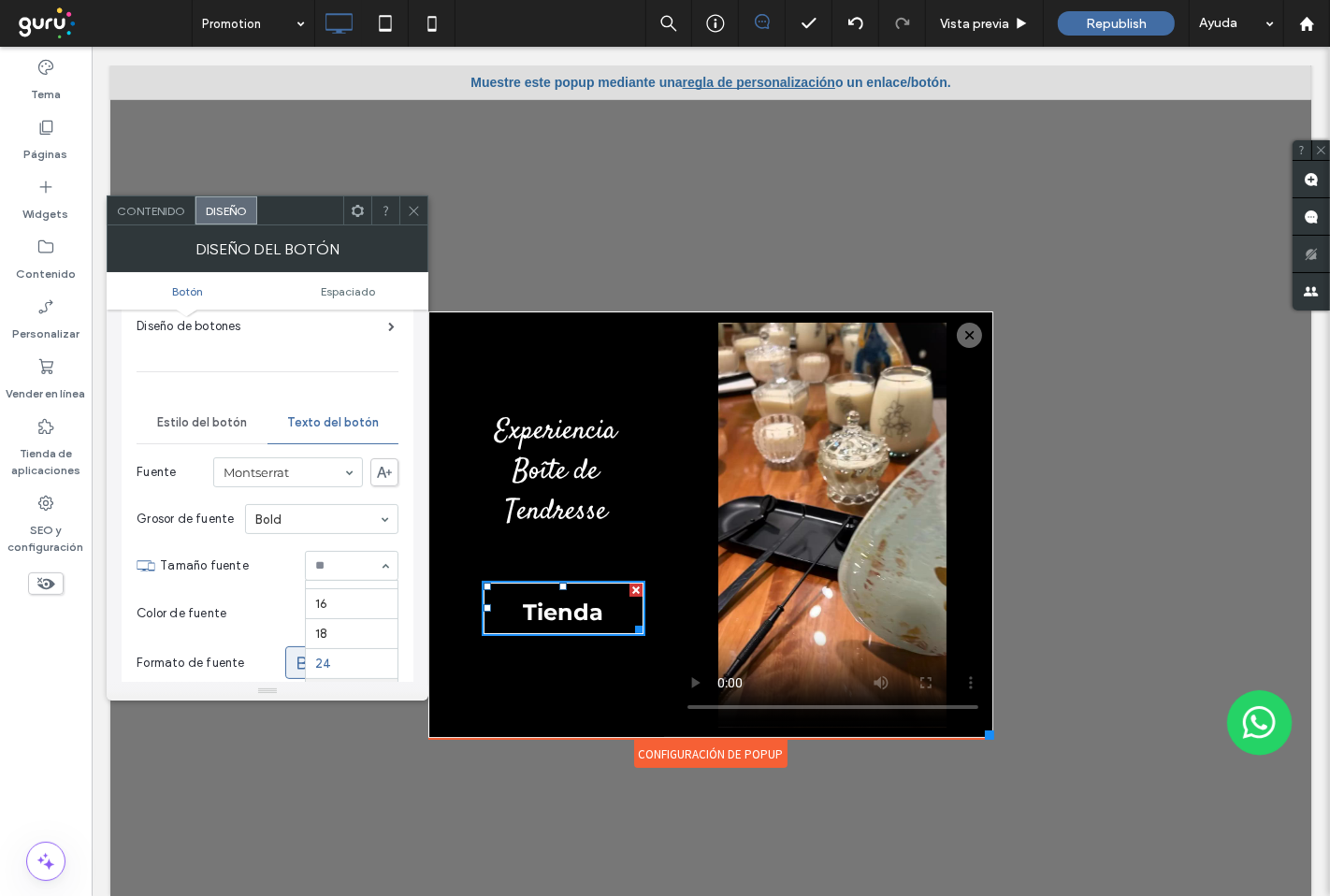 scroll, scrollTop: 140, scrollLeft: 0, axis: vertical 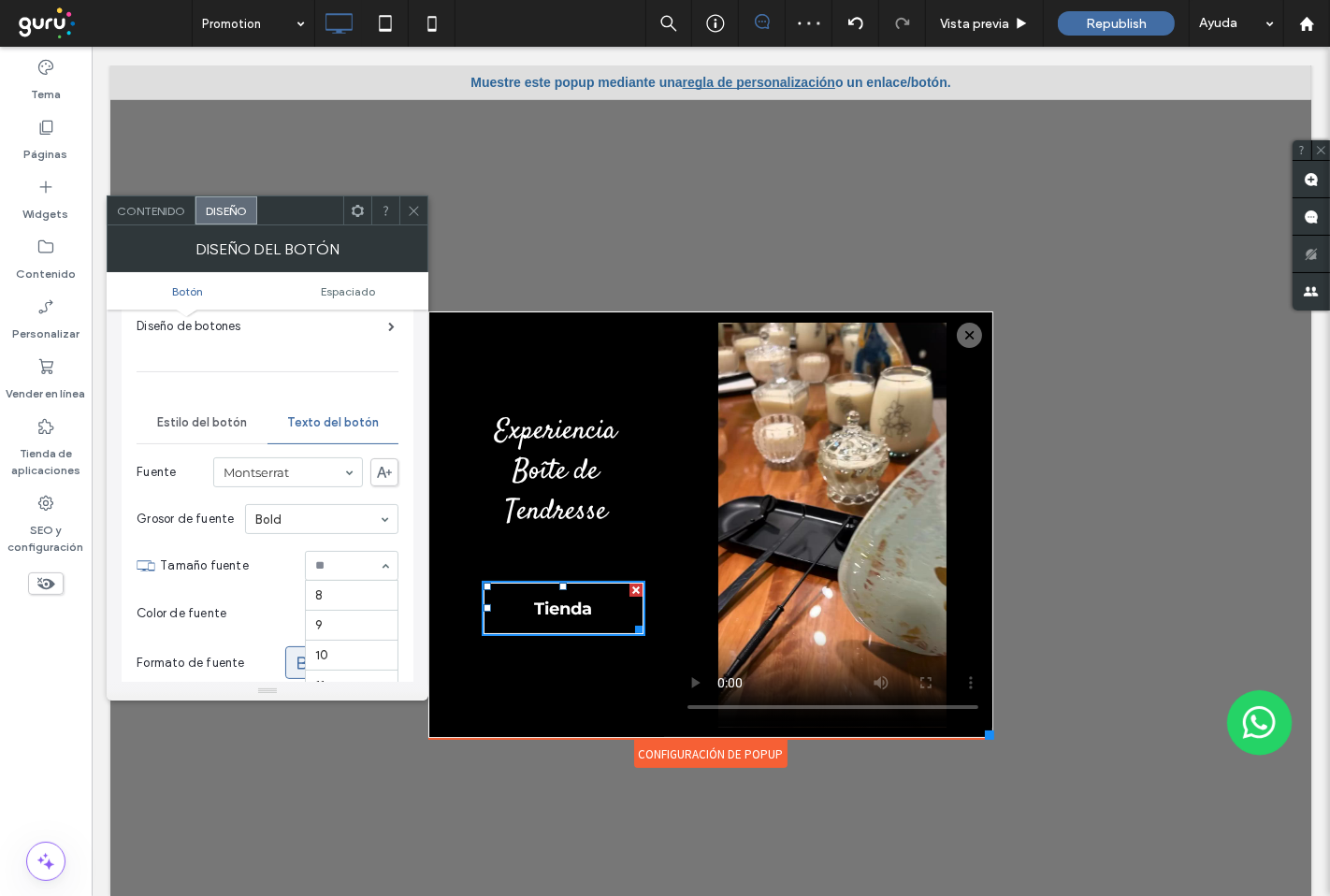 click at bounding box center [347, 566] 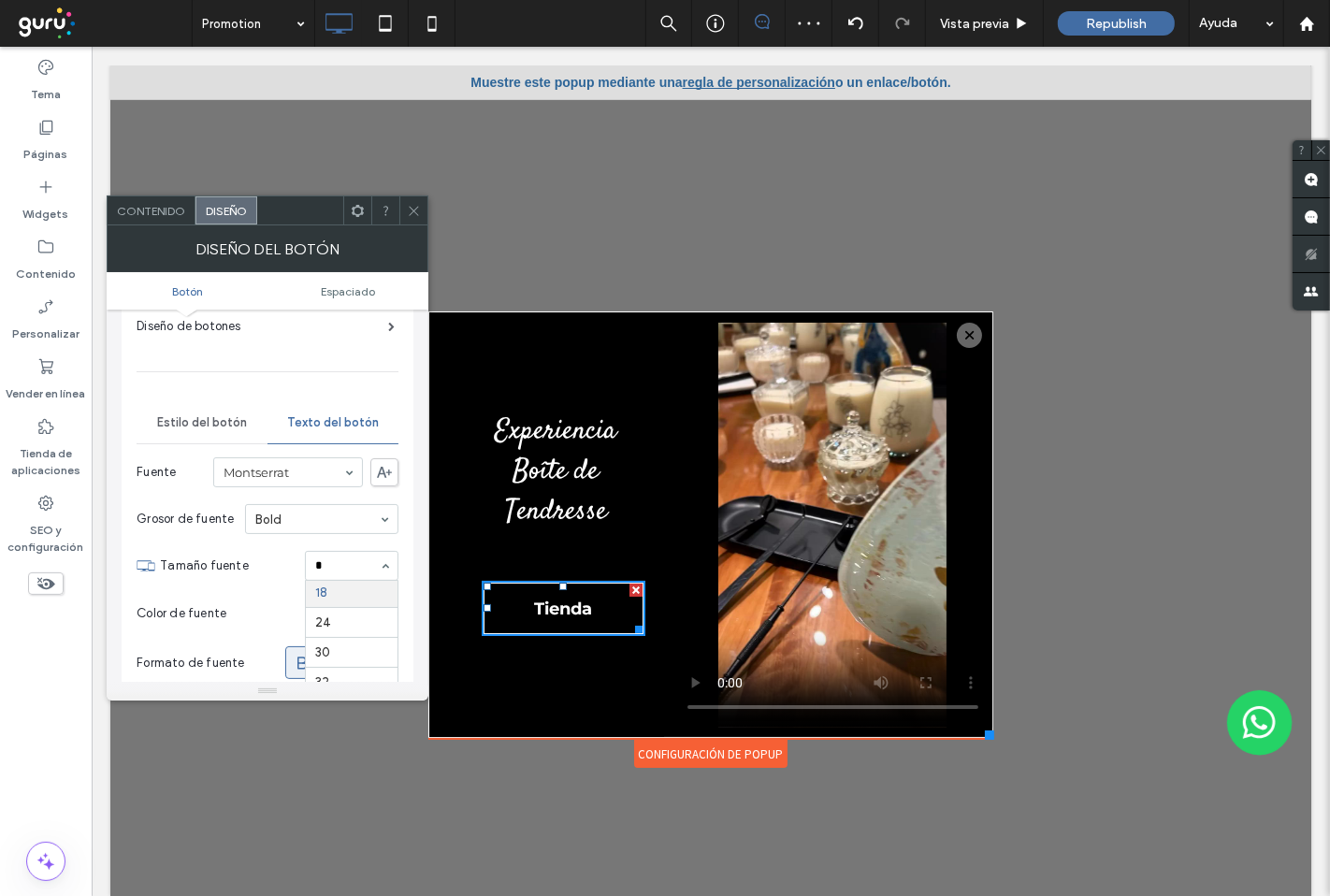 scroll, scrollTop: 0, scrollLeft: 0, axis: both 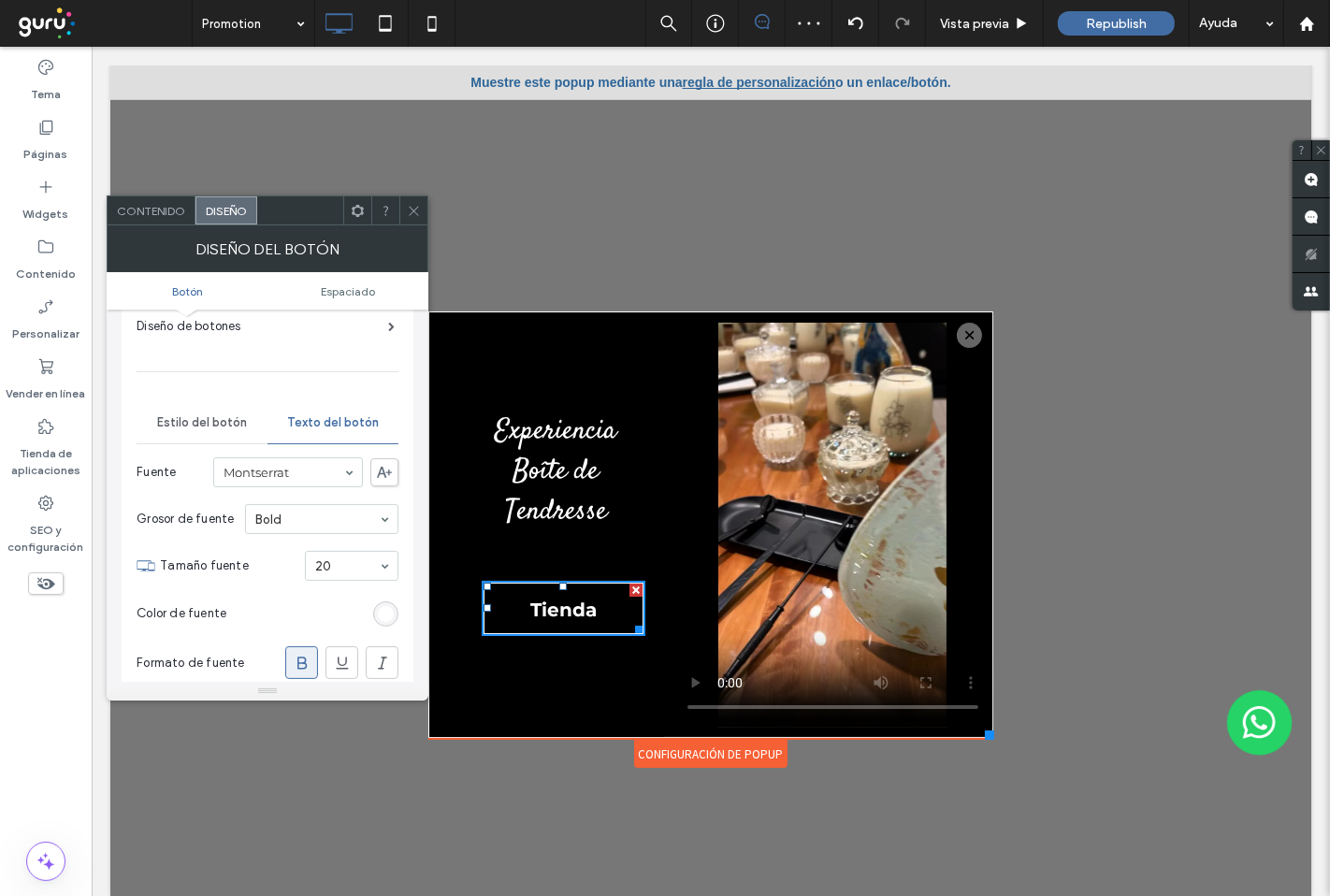click at bounding box center (413, 210) 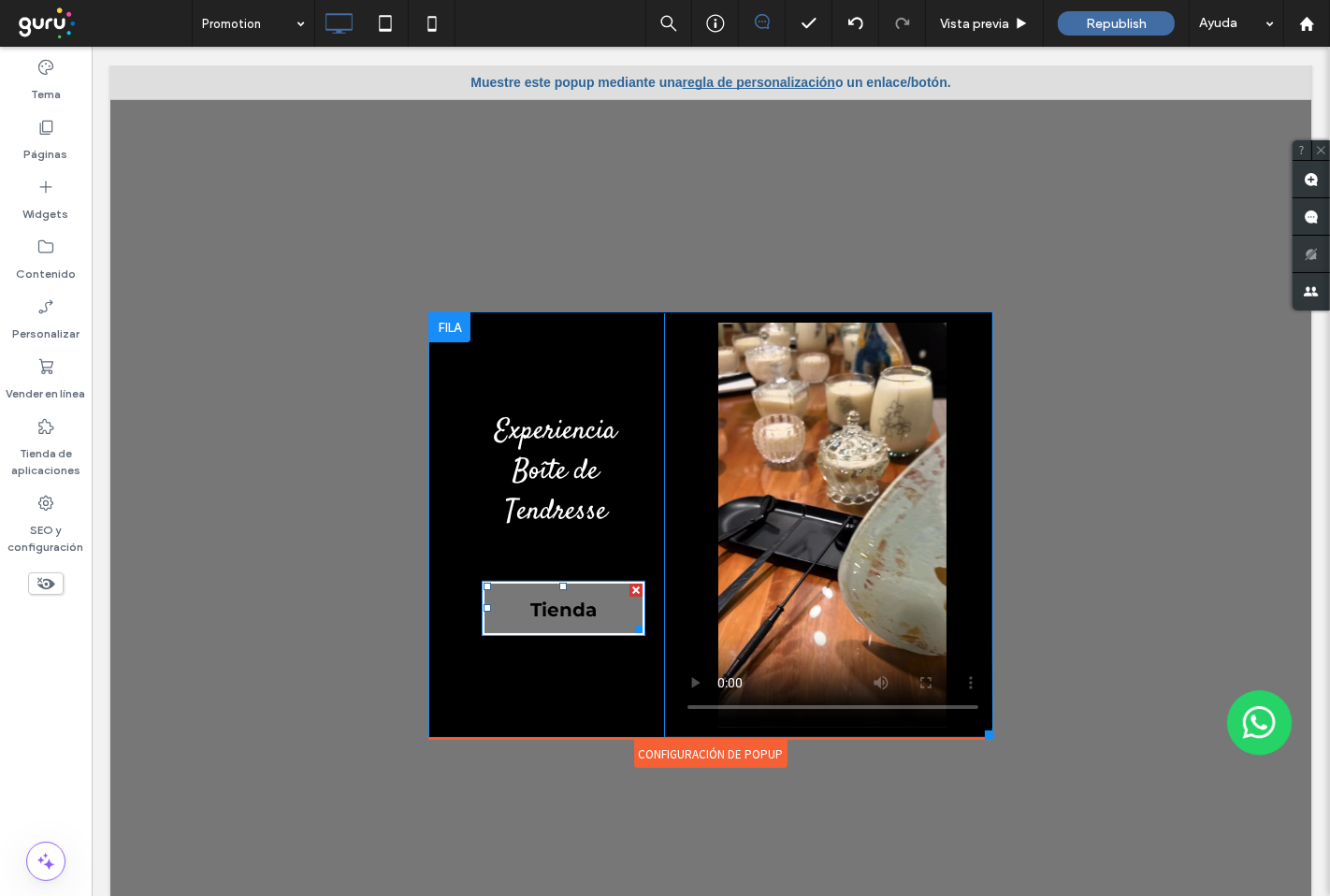 click on "Tienda" at bounding box center [562, 608] 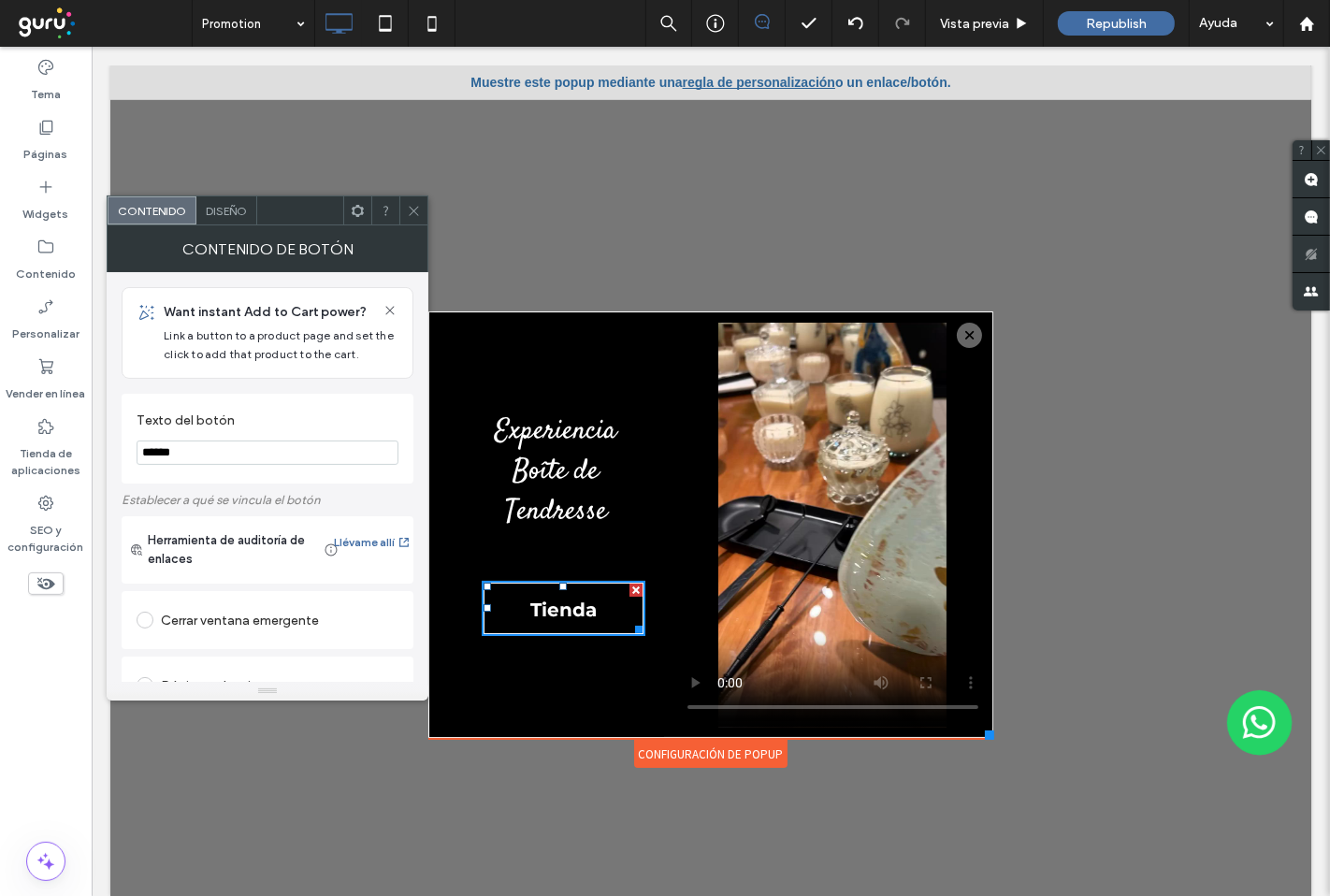 click on "Diseño" at bounding box center (226, 210) 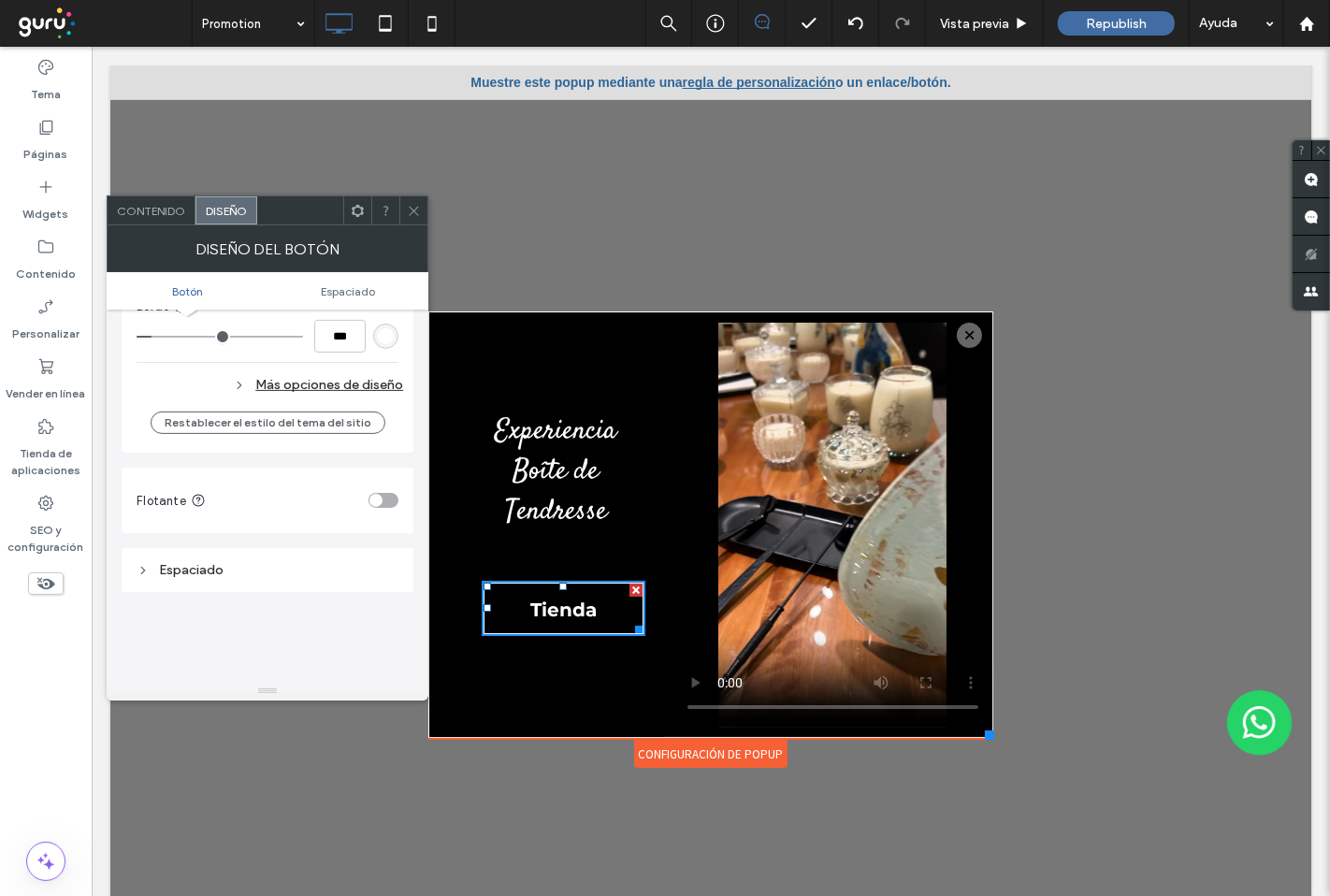 scroll, scrollTop: 623, scrollLeft: 0, axis: vertical 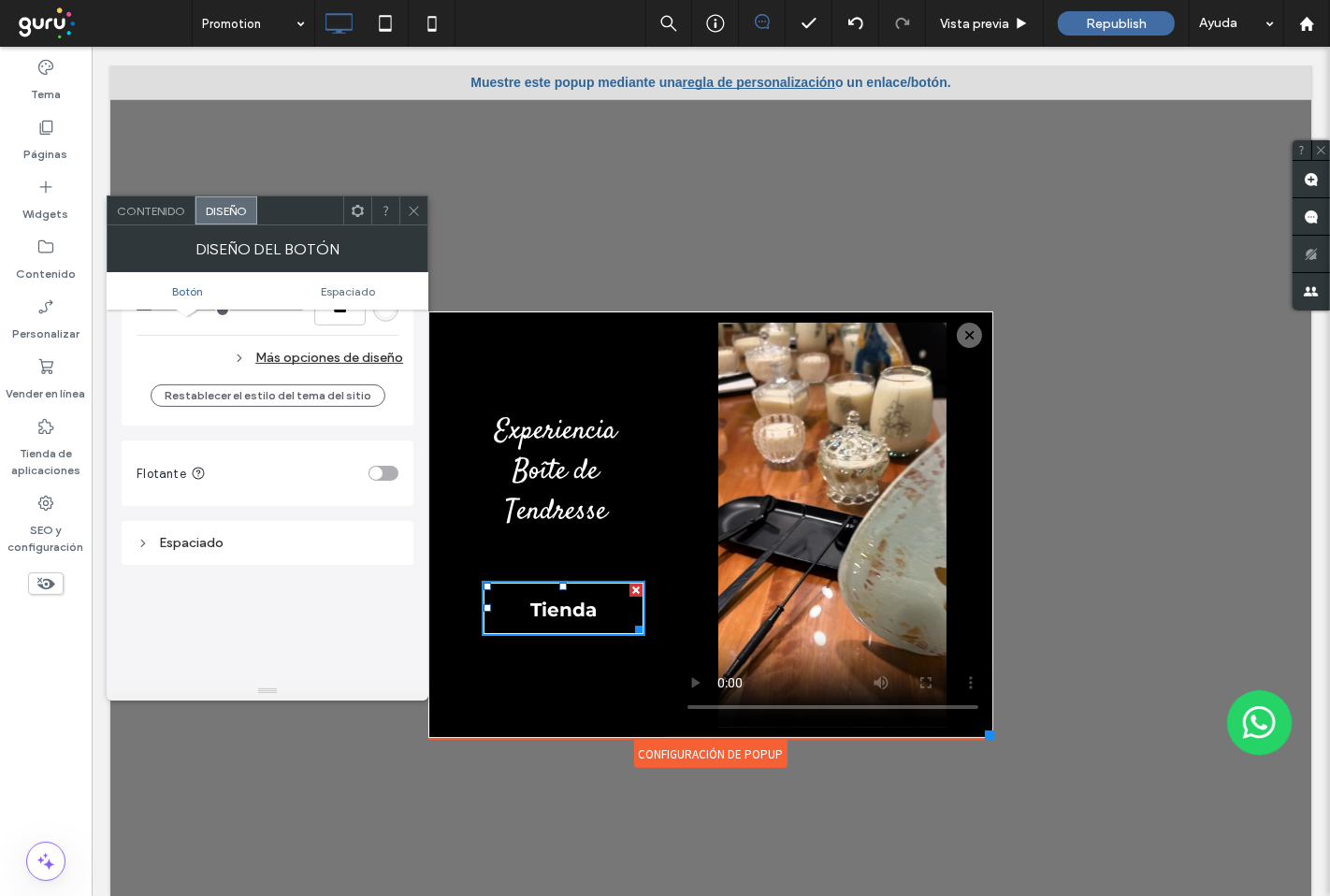 click on "Más opciones de diseño" at bounding box center (269, 357) 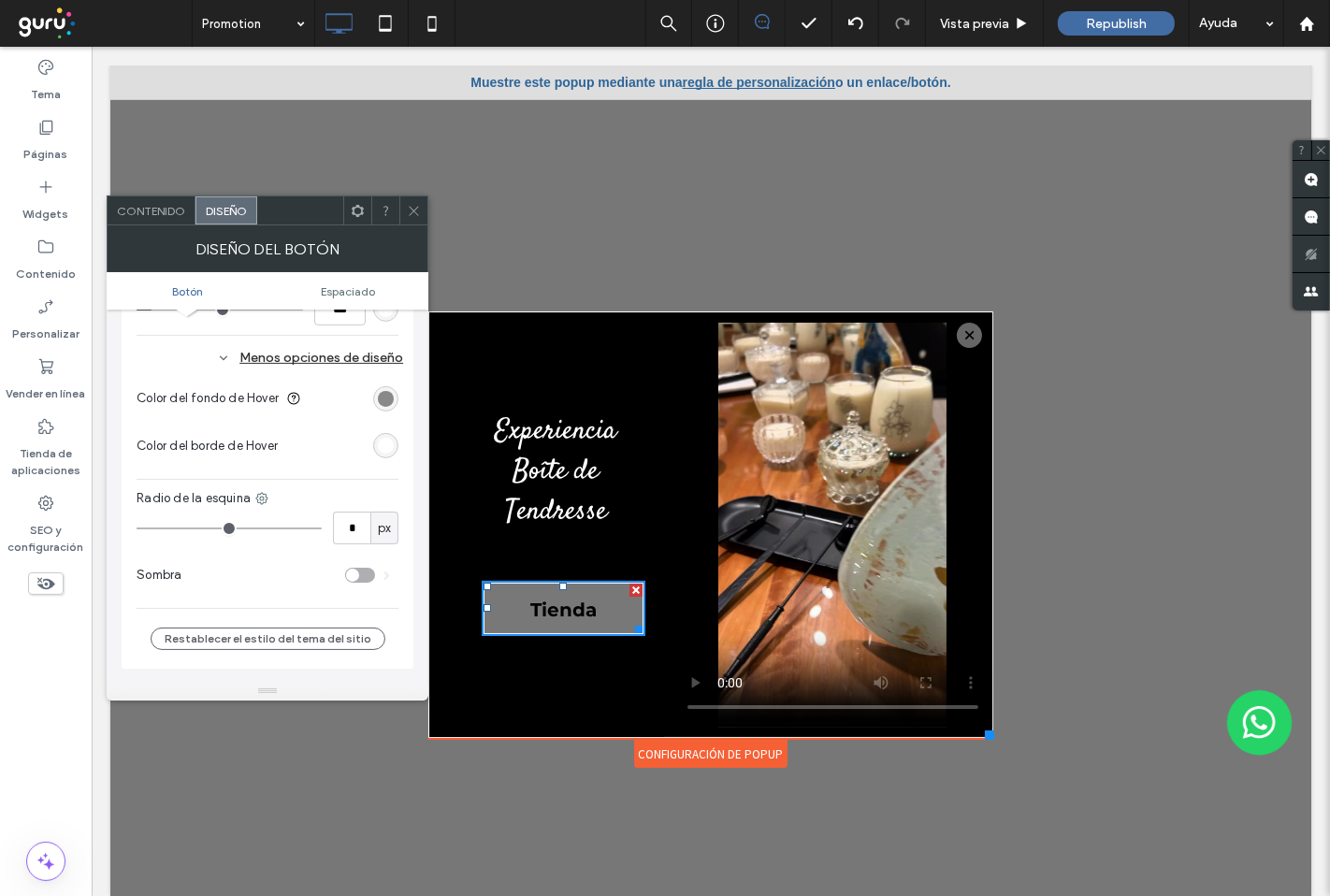click at bounding box center (385, 398) 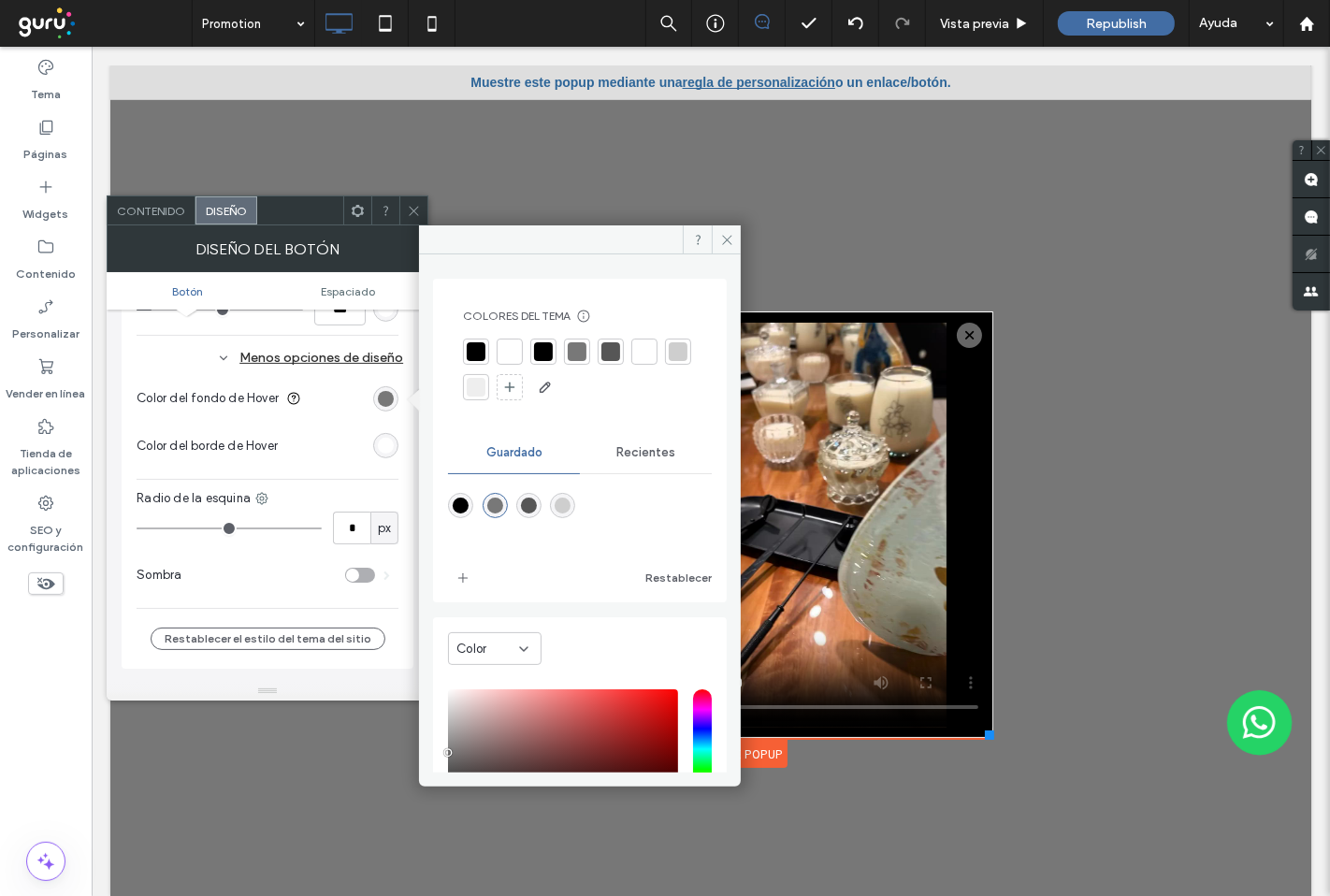 click at bounding box center [510, 352] 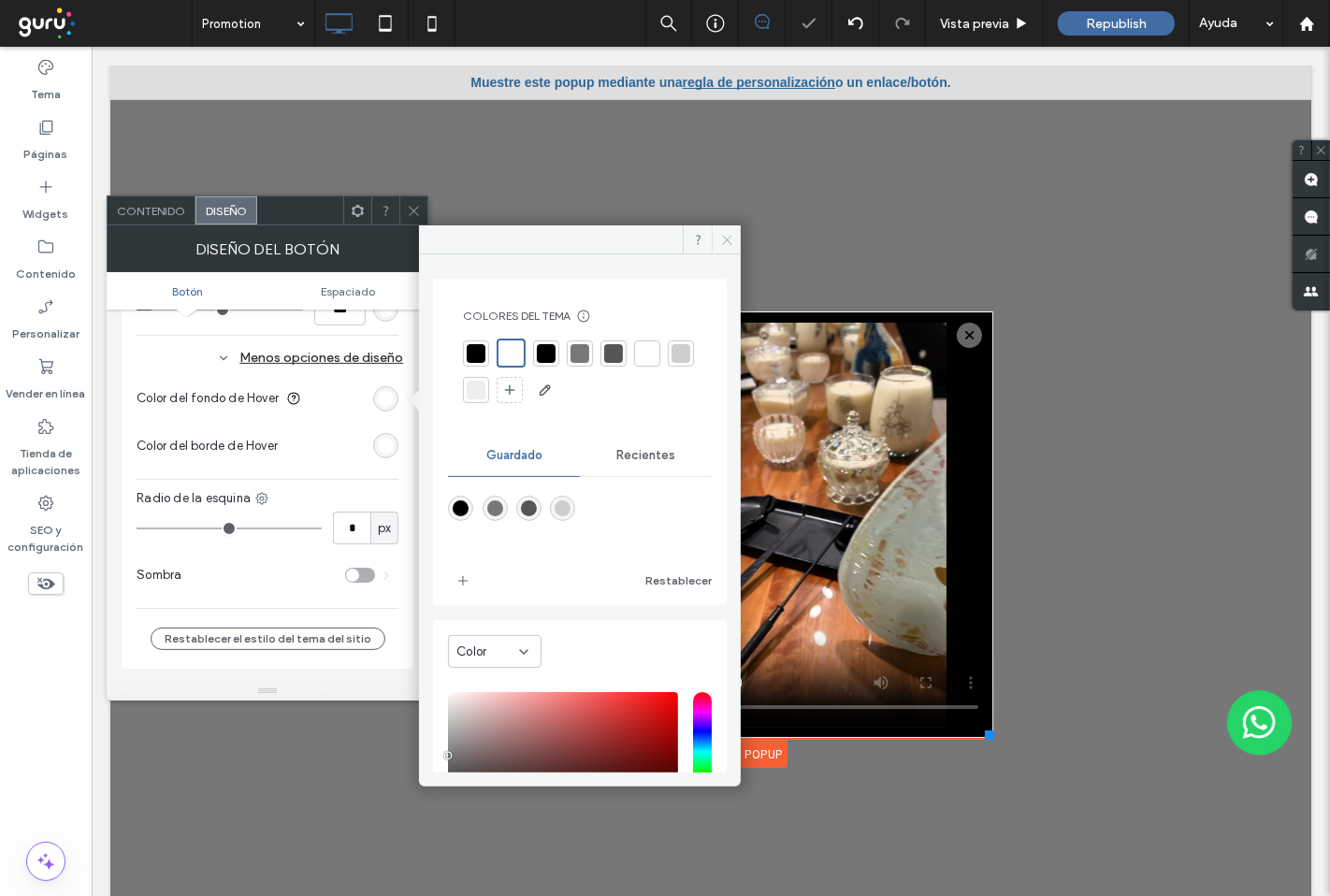 drag, startPoint x: 728, startPoint y: 240, endPoint x: 639, endPoint y: 197, distance: 98.84331 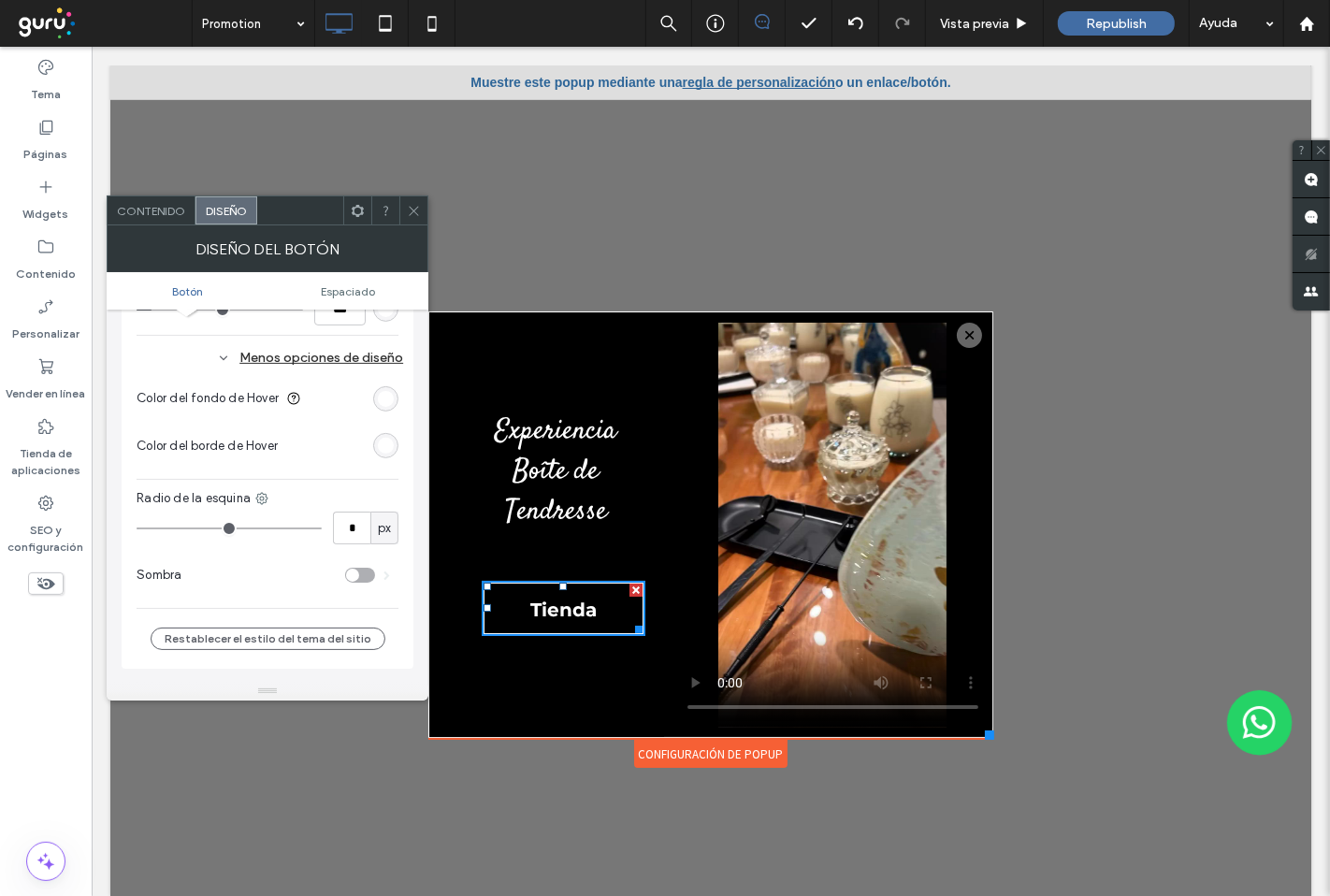 click 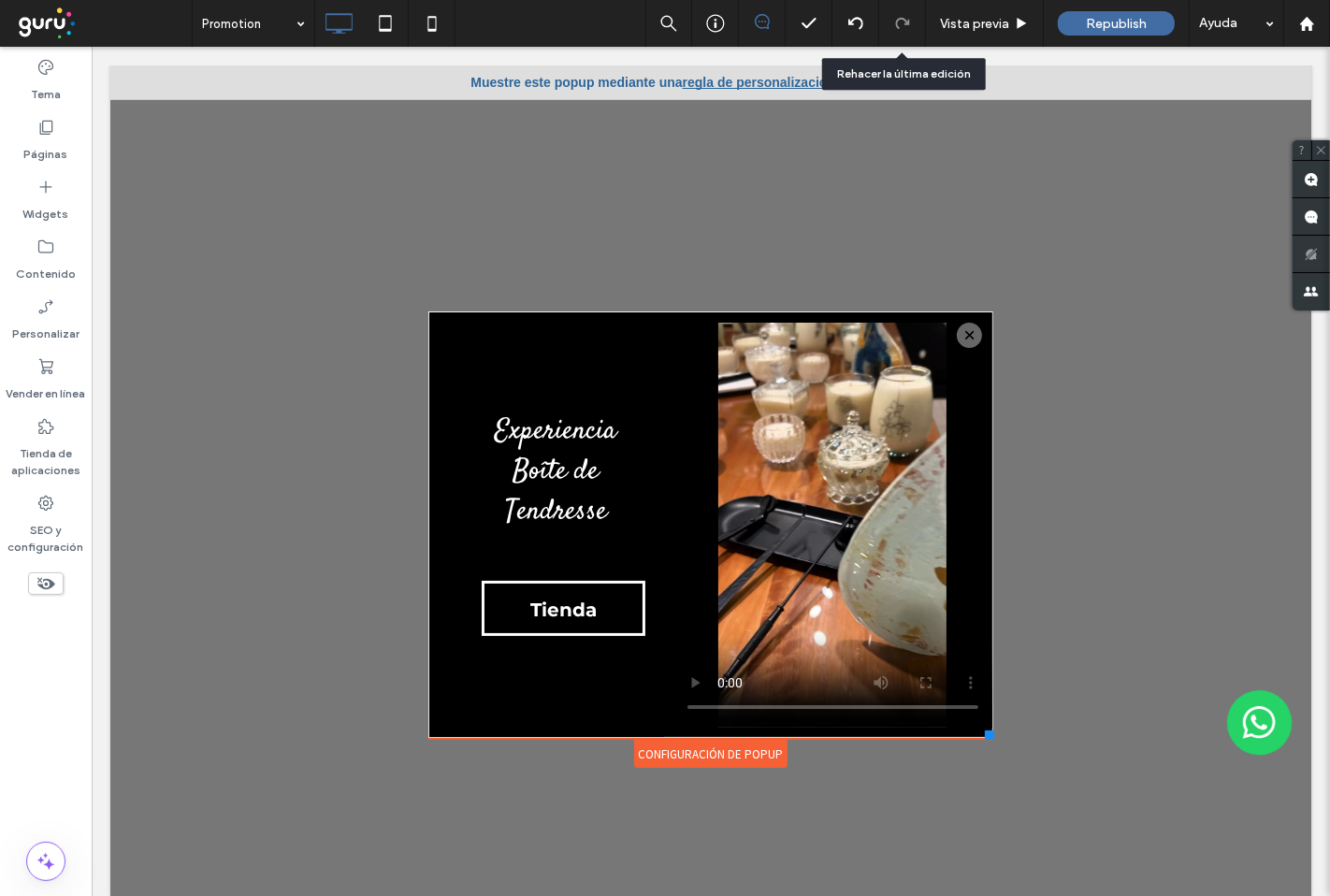 click on "Muestre este popup mediante una  regla de personalización  o un enlace/botón." at bounding box center (710, 82) 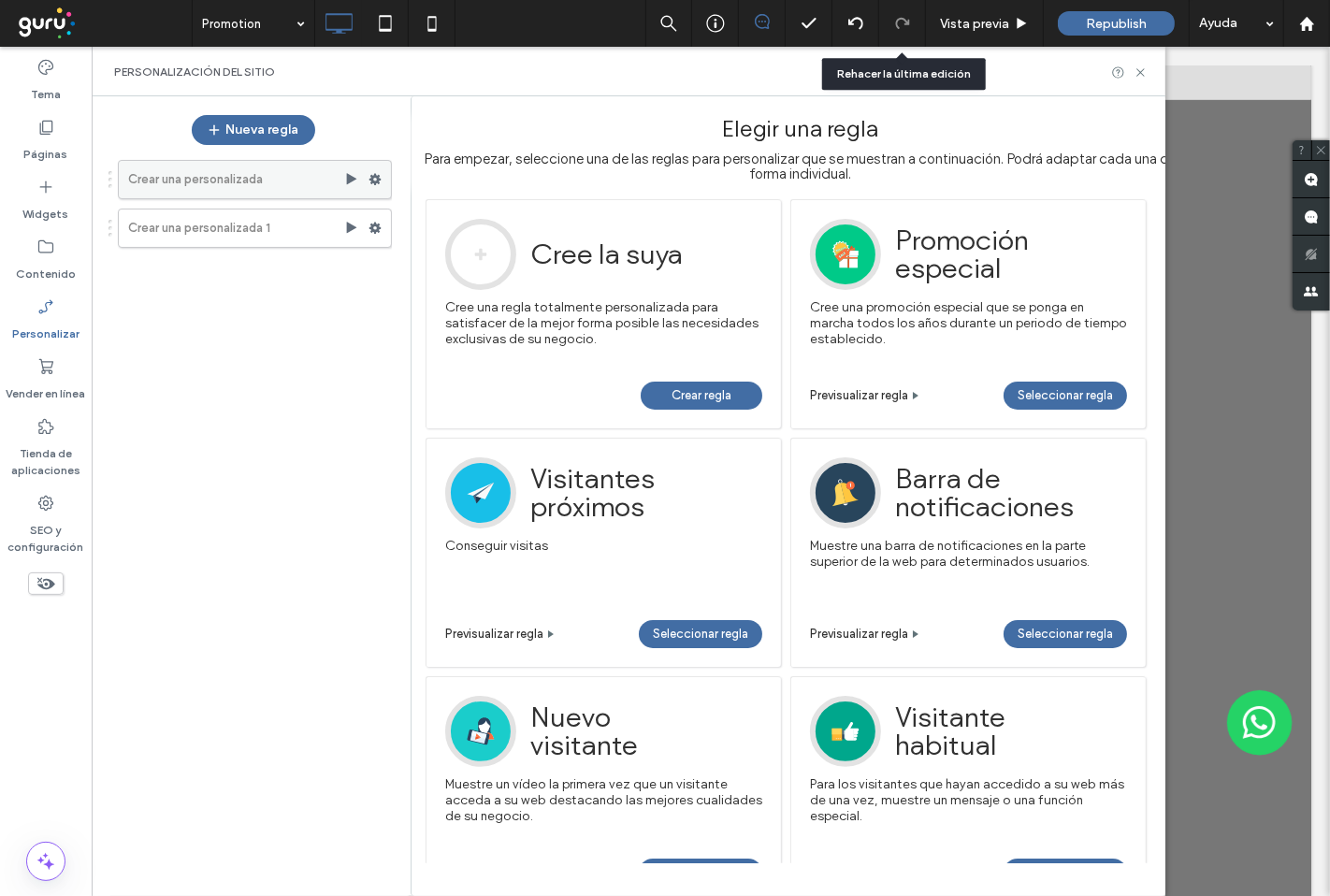 click 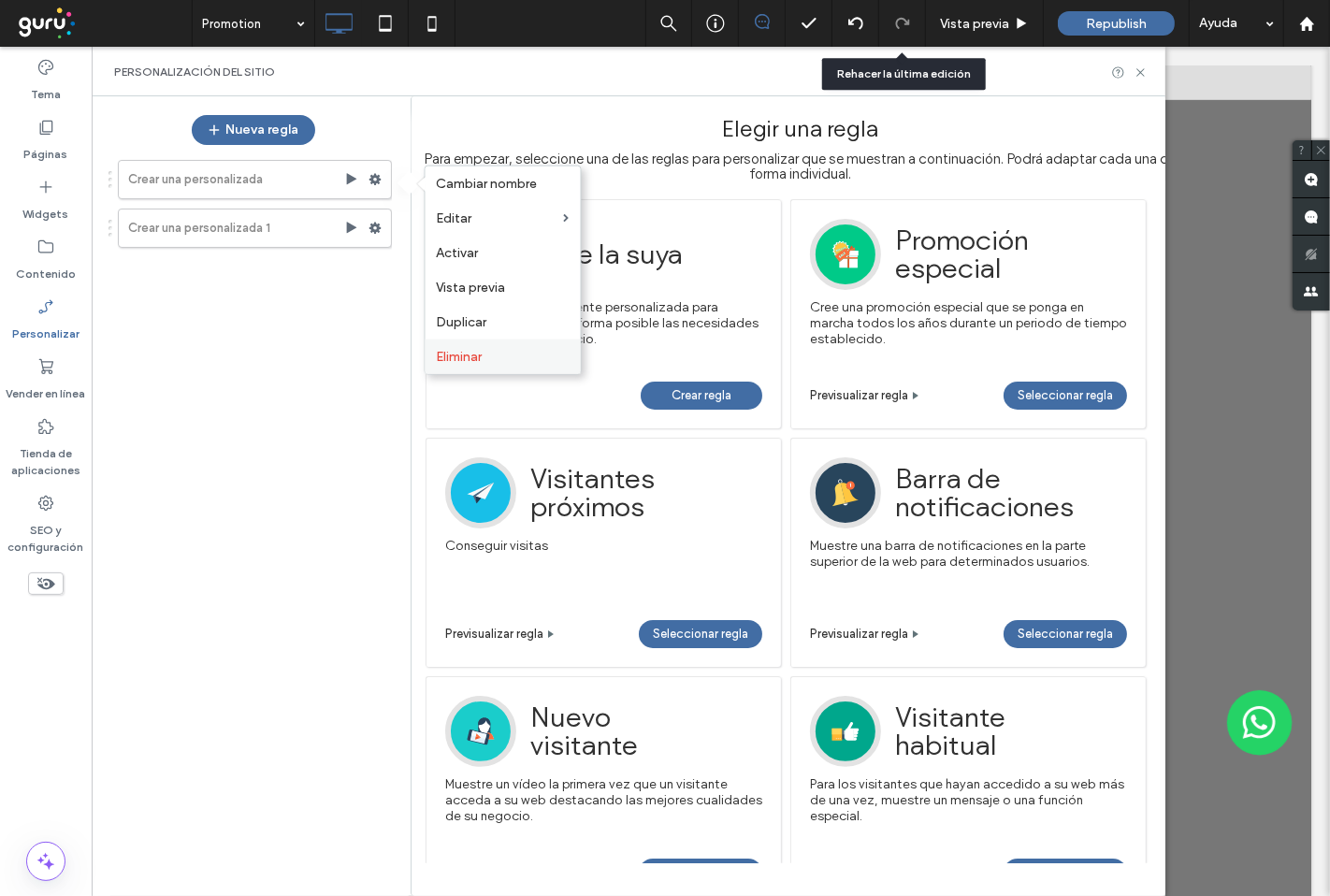 click on "Eliminar" at bounding box center (459, 356) 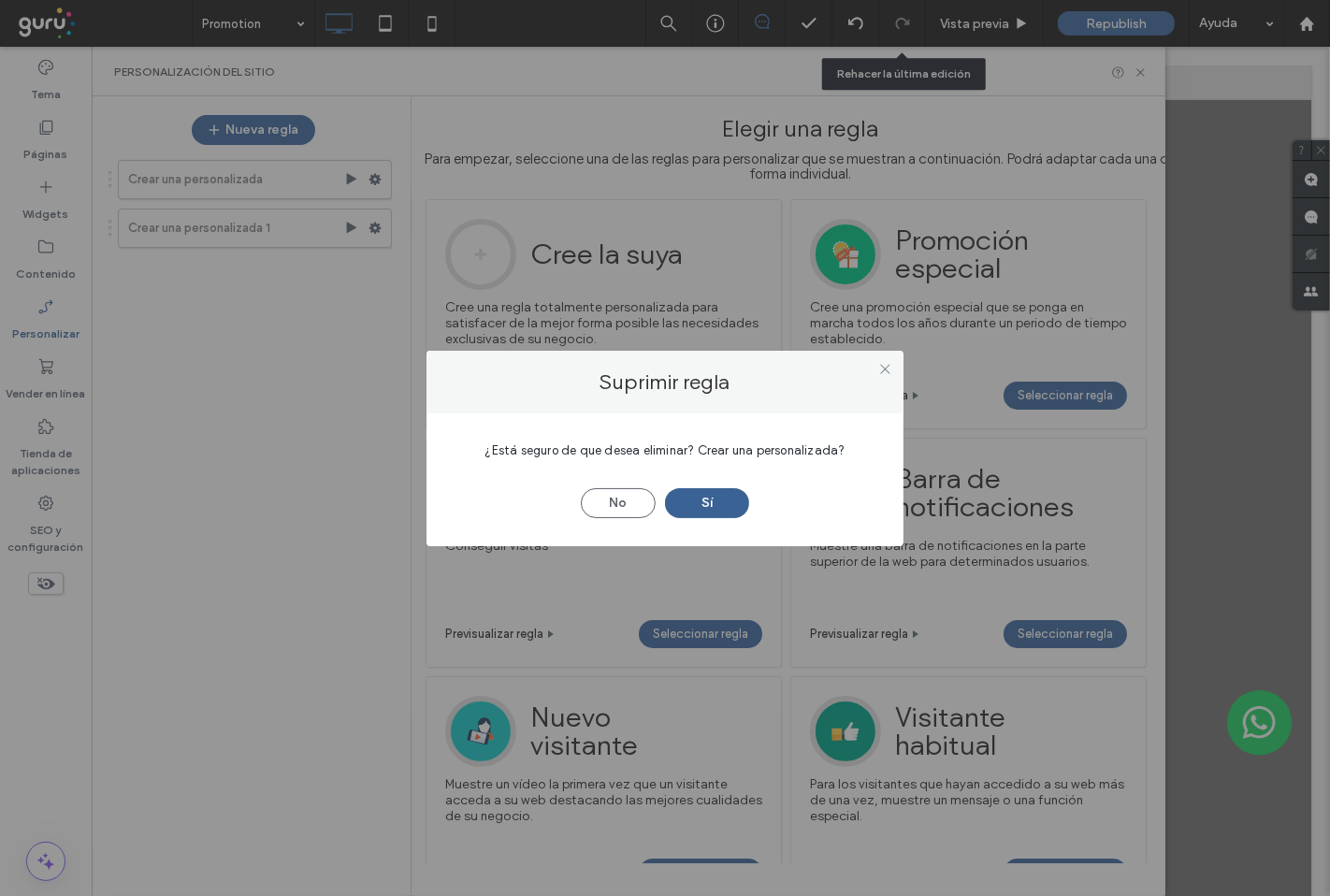 drag, startPoint x: 731, startPoint y: 509, endPoint x: 698, endPoint y: 473, distance: 48.83646 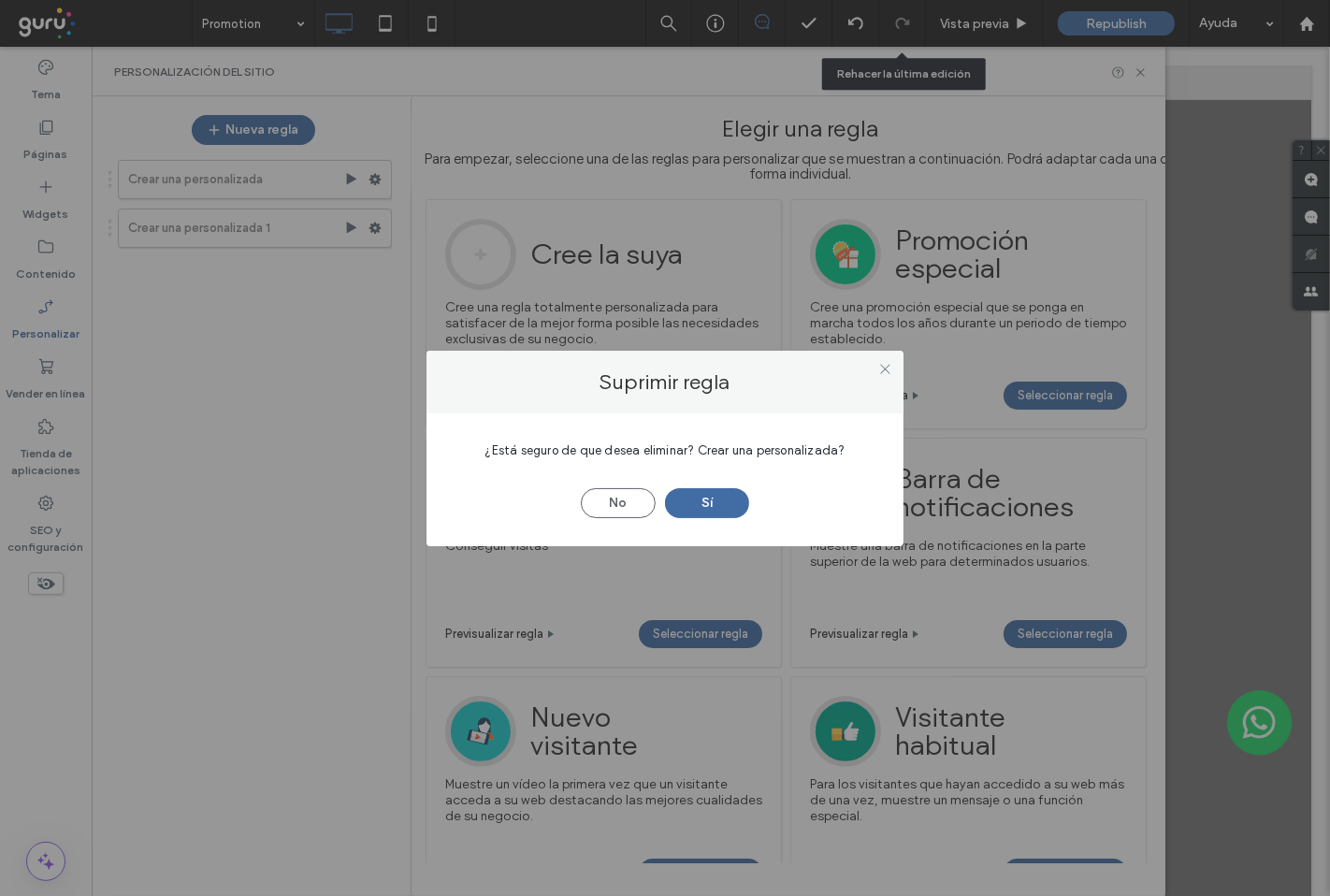 click on "Sí" at bounding box center [707, 503] 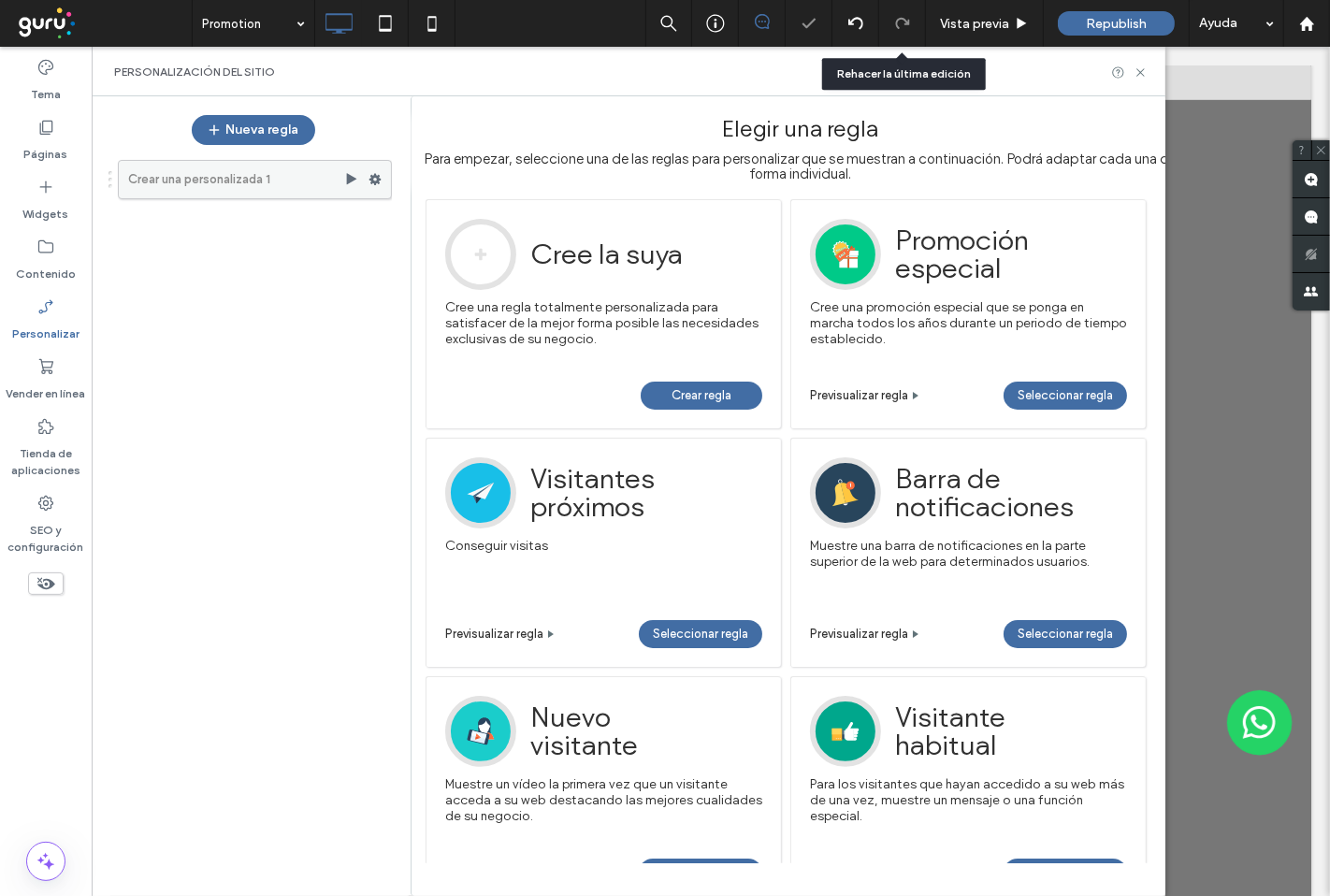 click 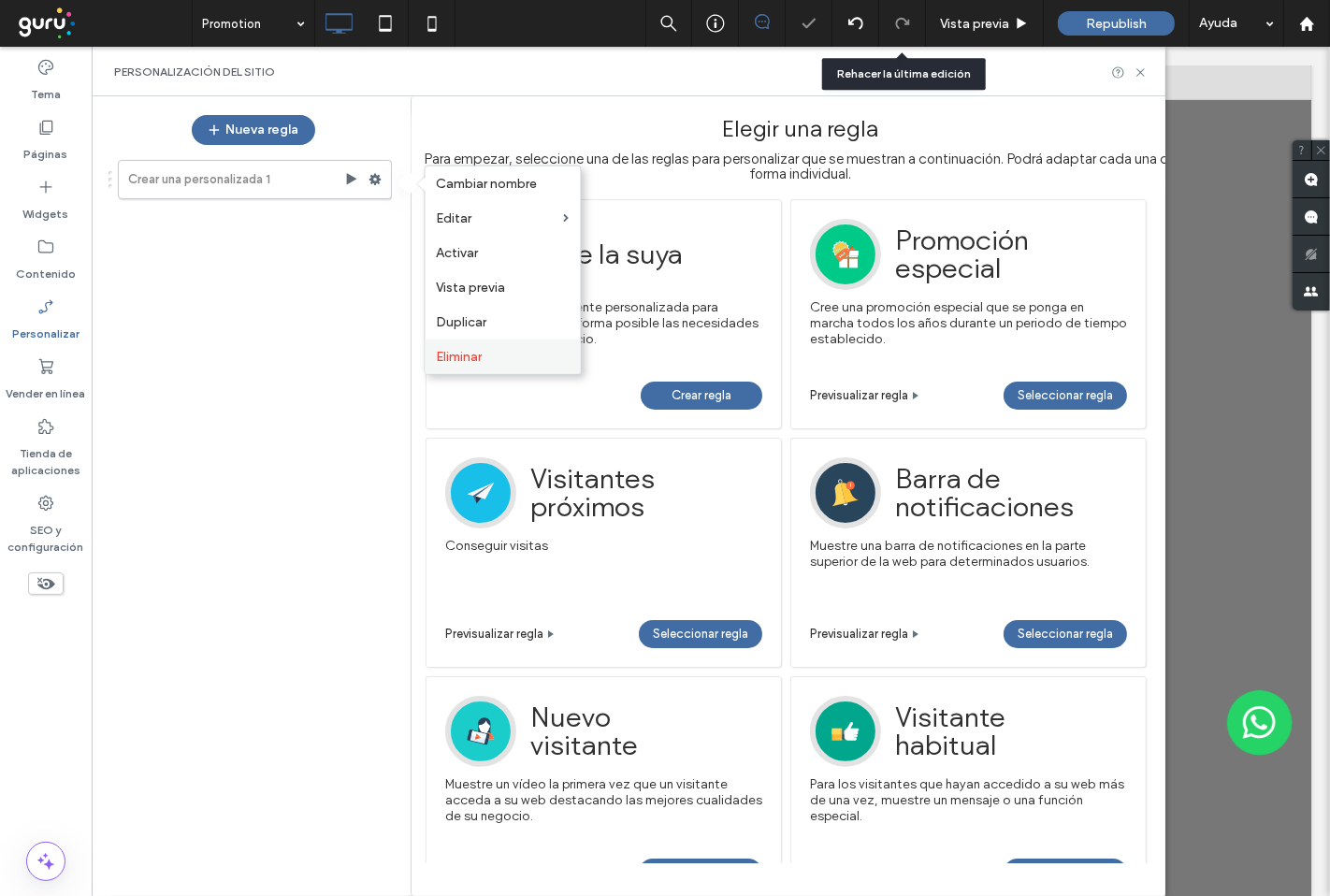 click on "Eliminar" at bounding box center (459, 356) 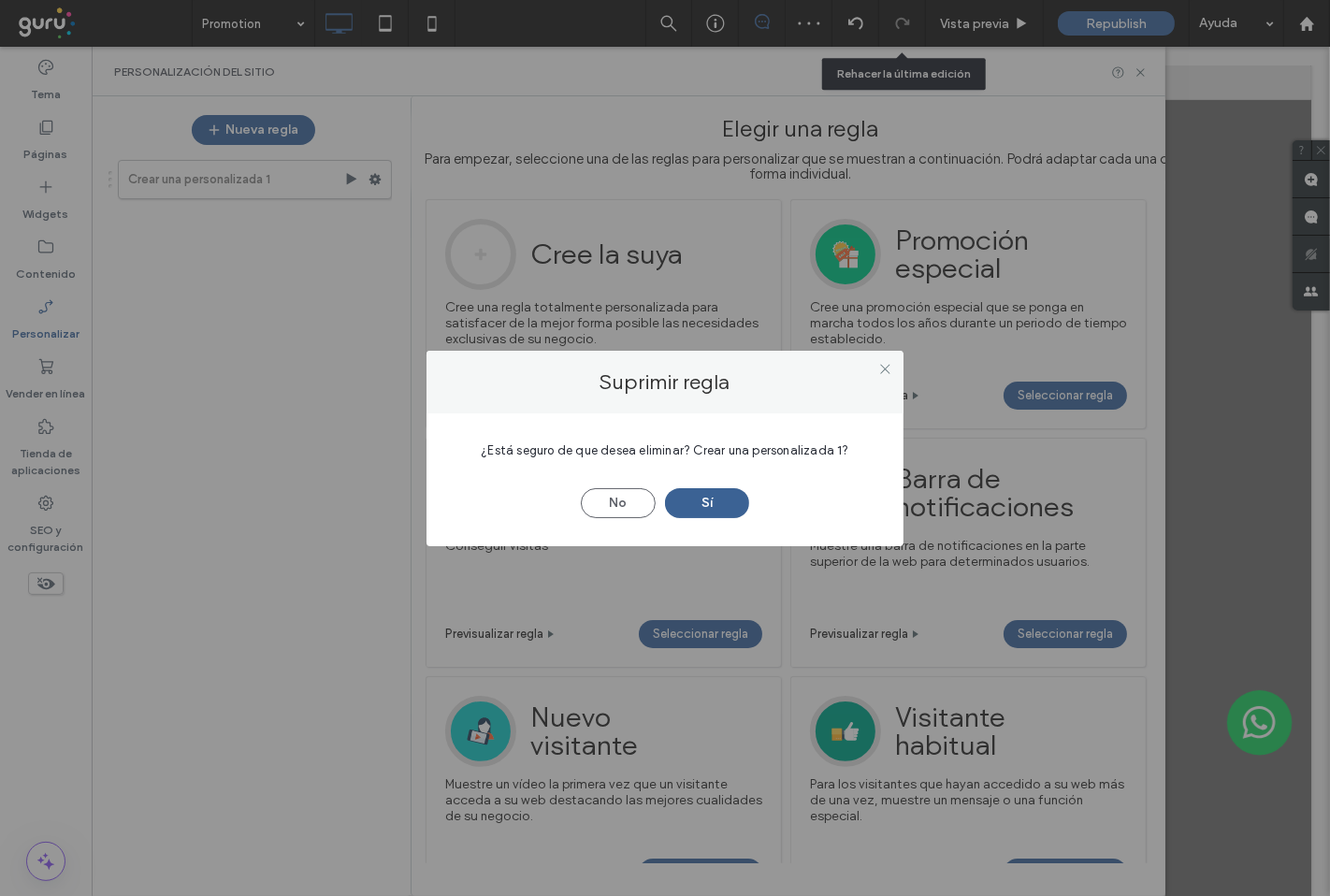 click on "Sí" at bounding box center [707, 503] 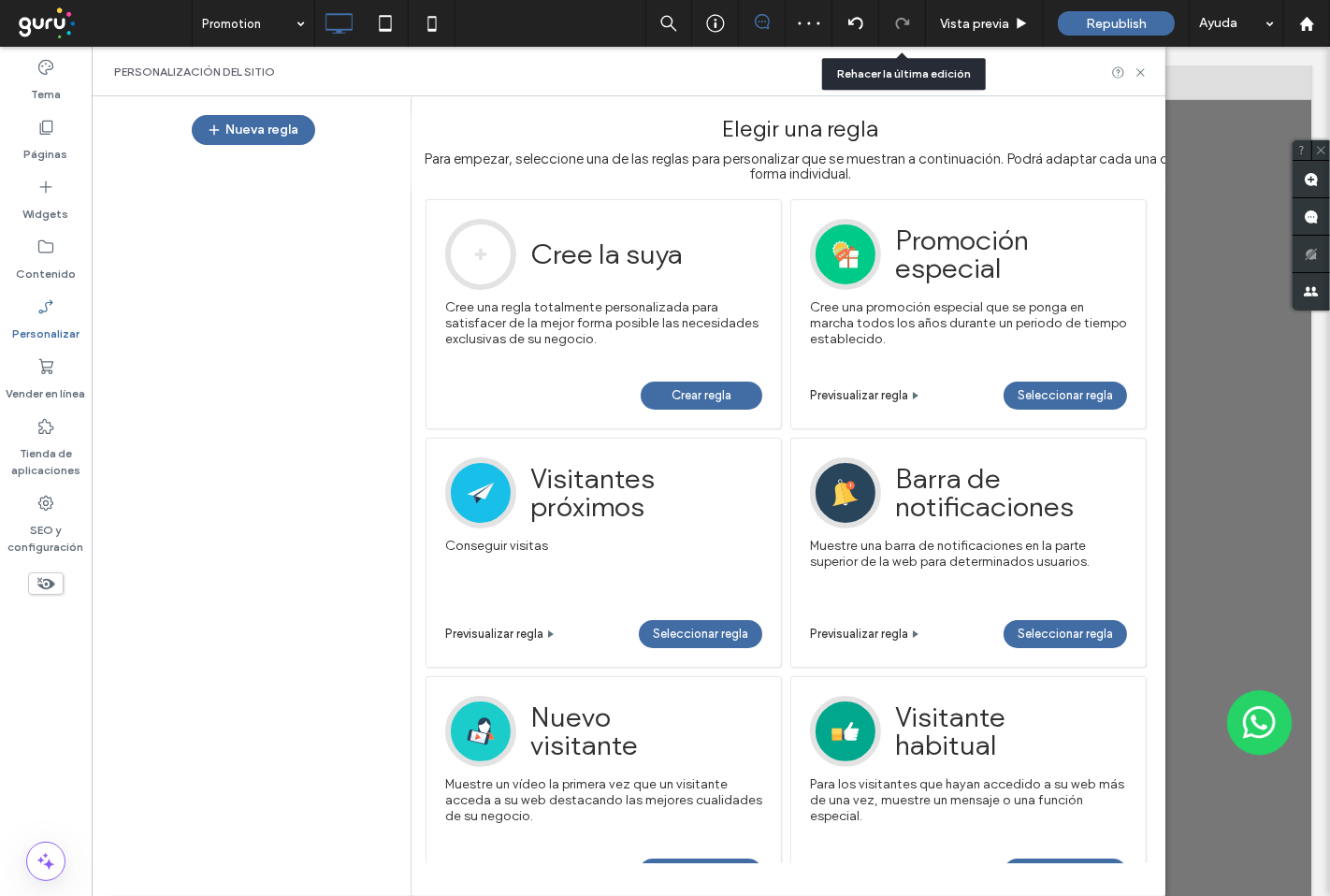 click on "Crear regla" at bounding box center (701, 396) 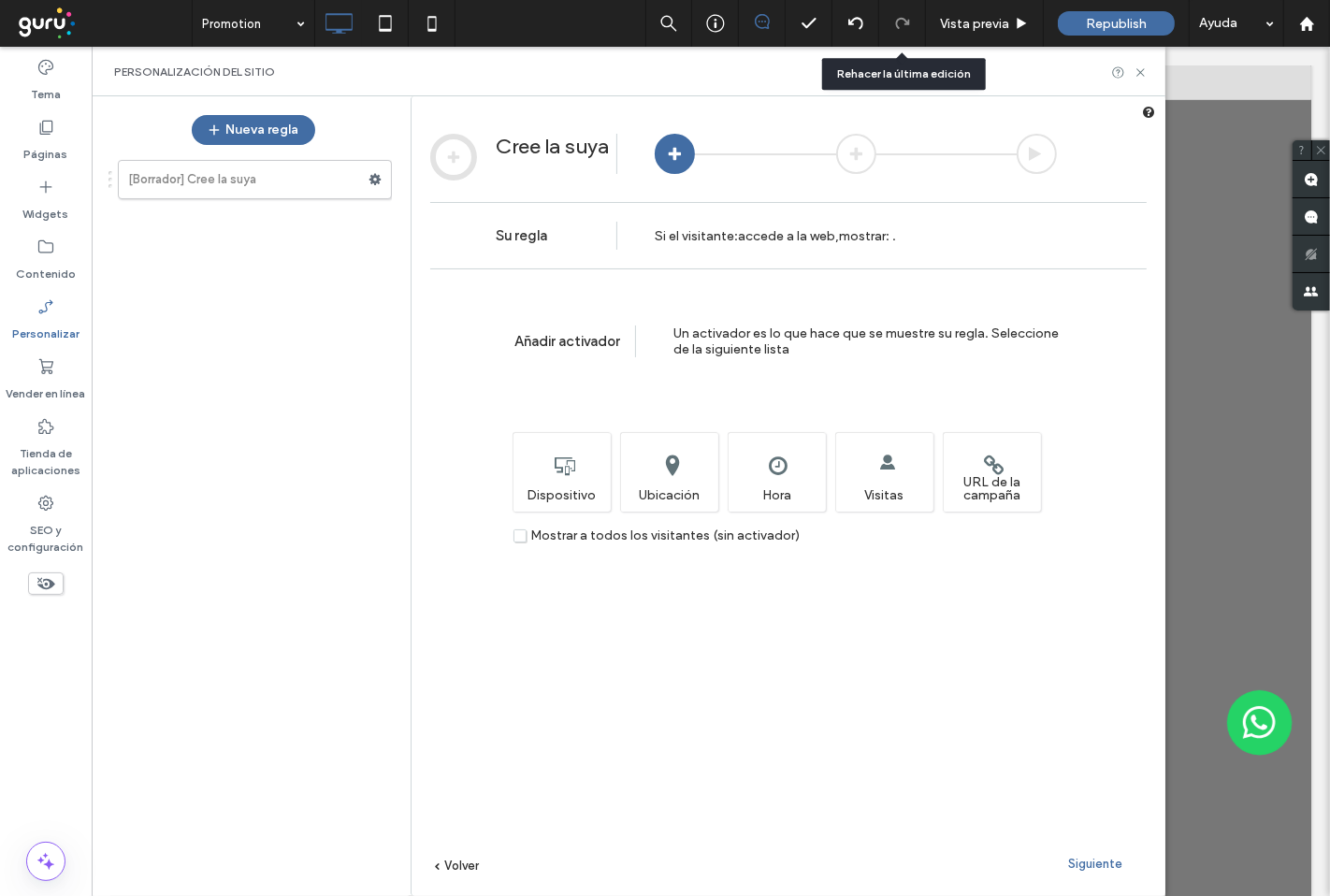 drag, startPoint x: 522, startPoint y: 540, endPoint x: 562, endPoint y: 557, distance: 43.462628 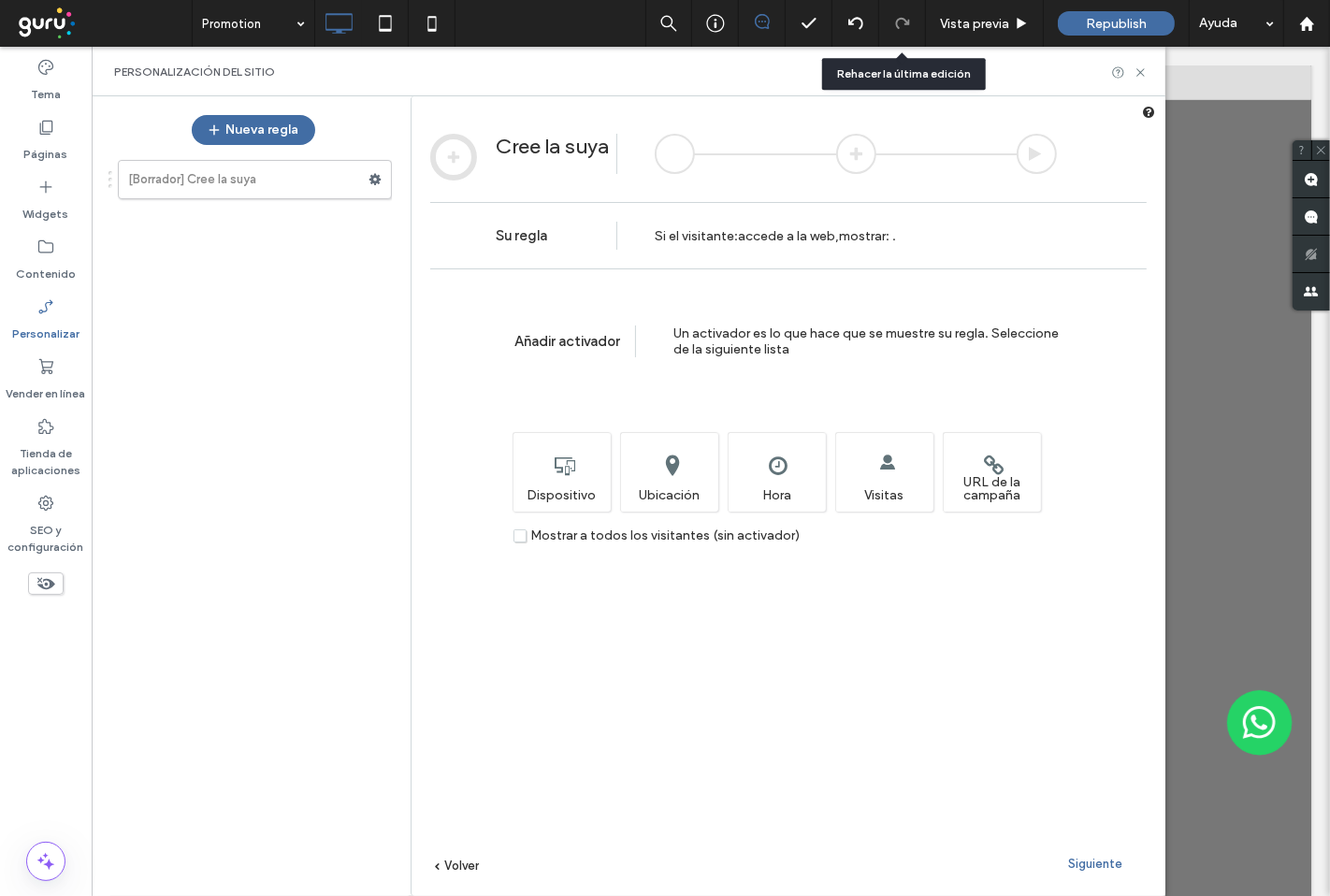 click on "Siguiente" at bounding box center [1095, 863] 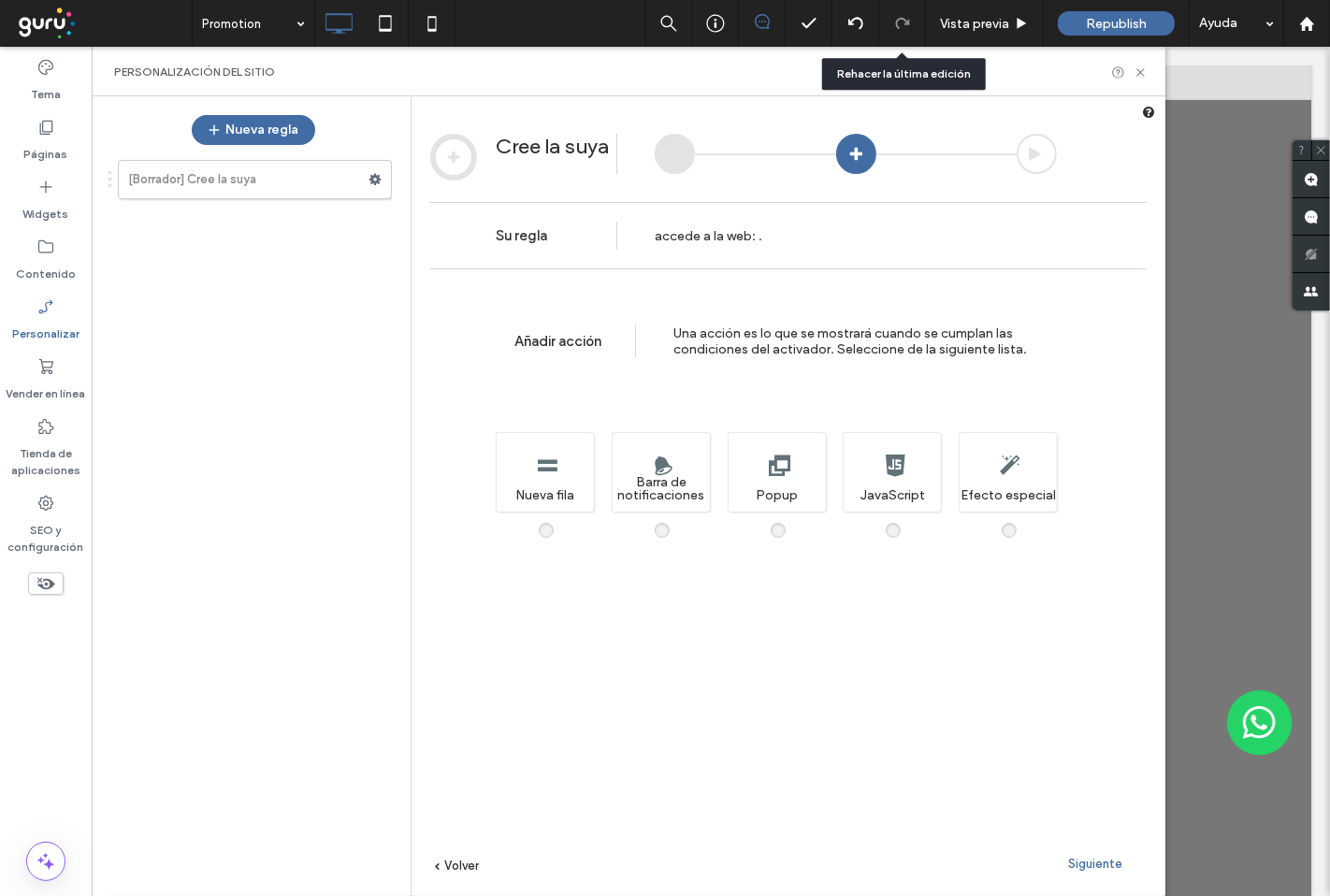 drag, startPoint x: 774, startPoint y: 528, endPoint x: 798, endPoint y: 544, distance: 28.84441 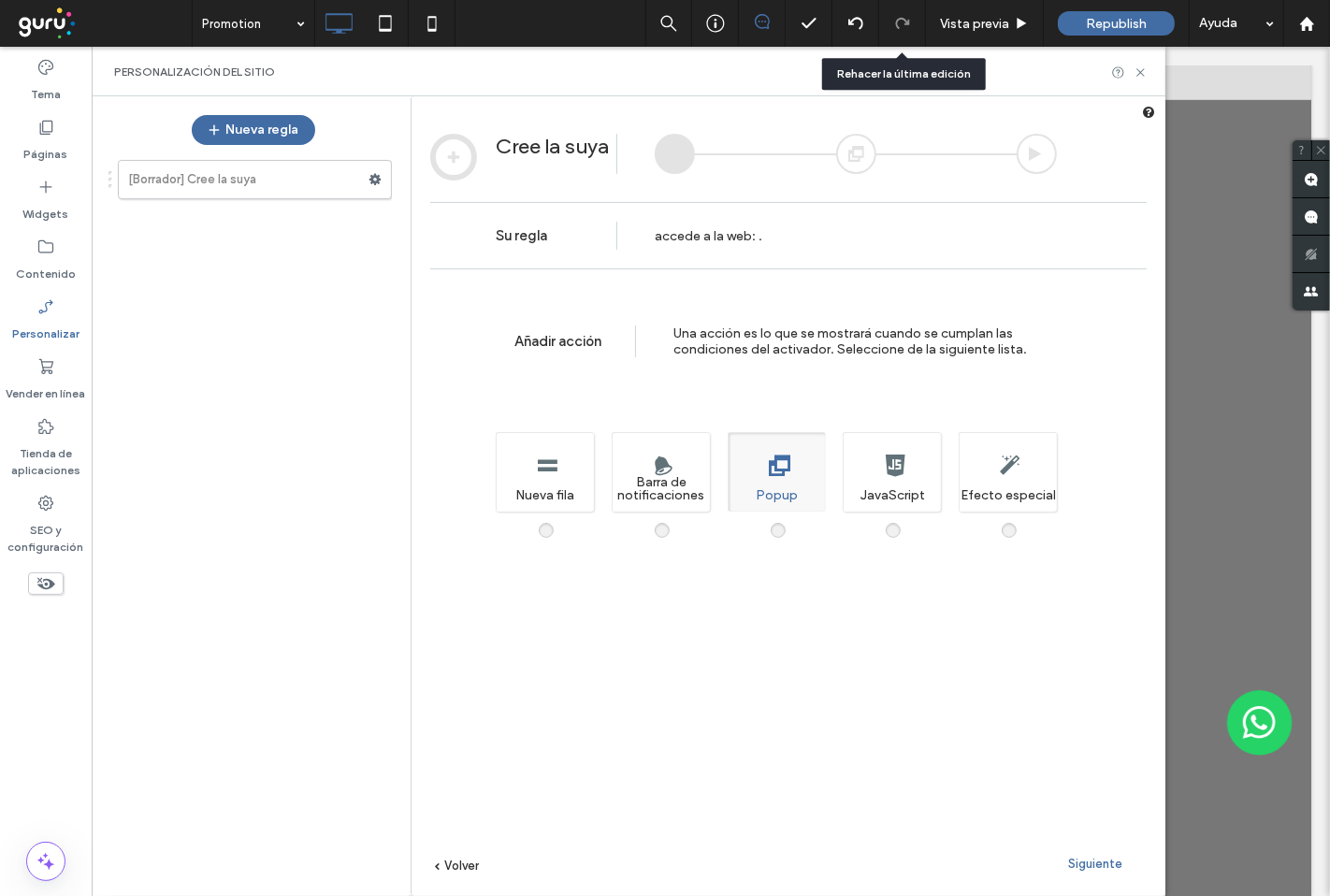 click on "Siguiente" at bounding box center [1095, 863] 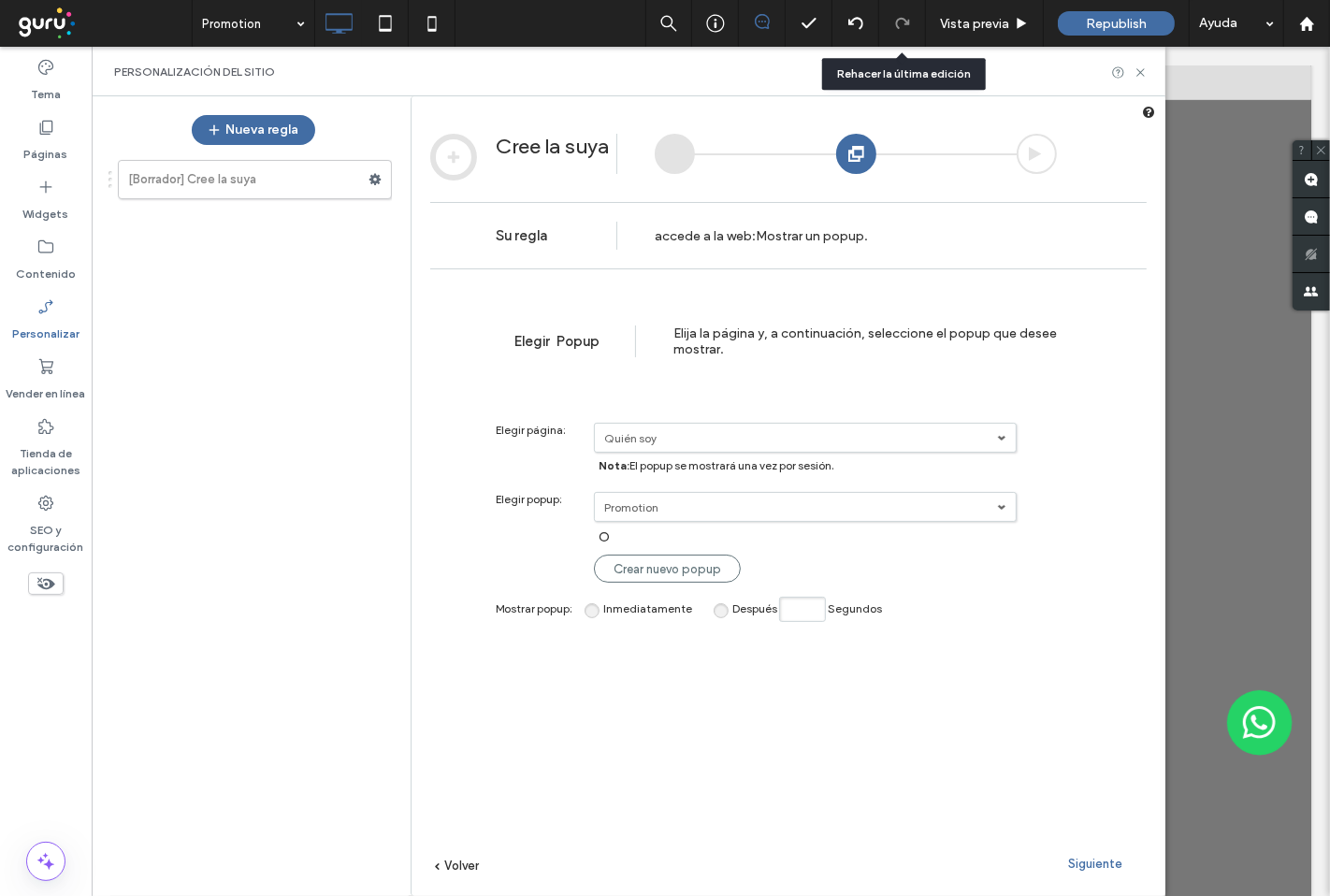 click on "Después     Segundos" at bounding box center [802, 609] 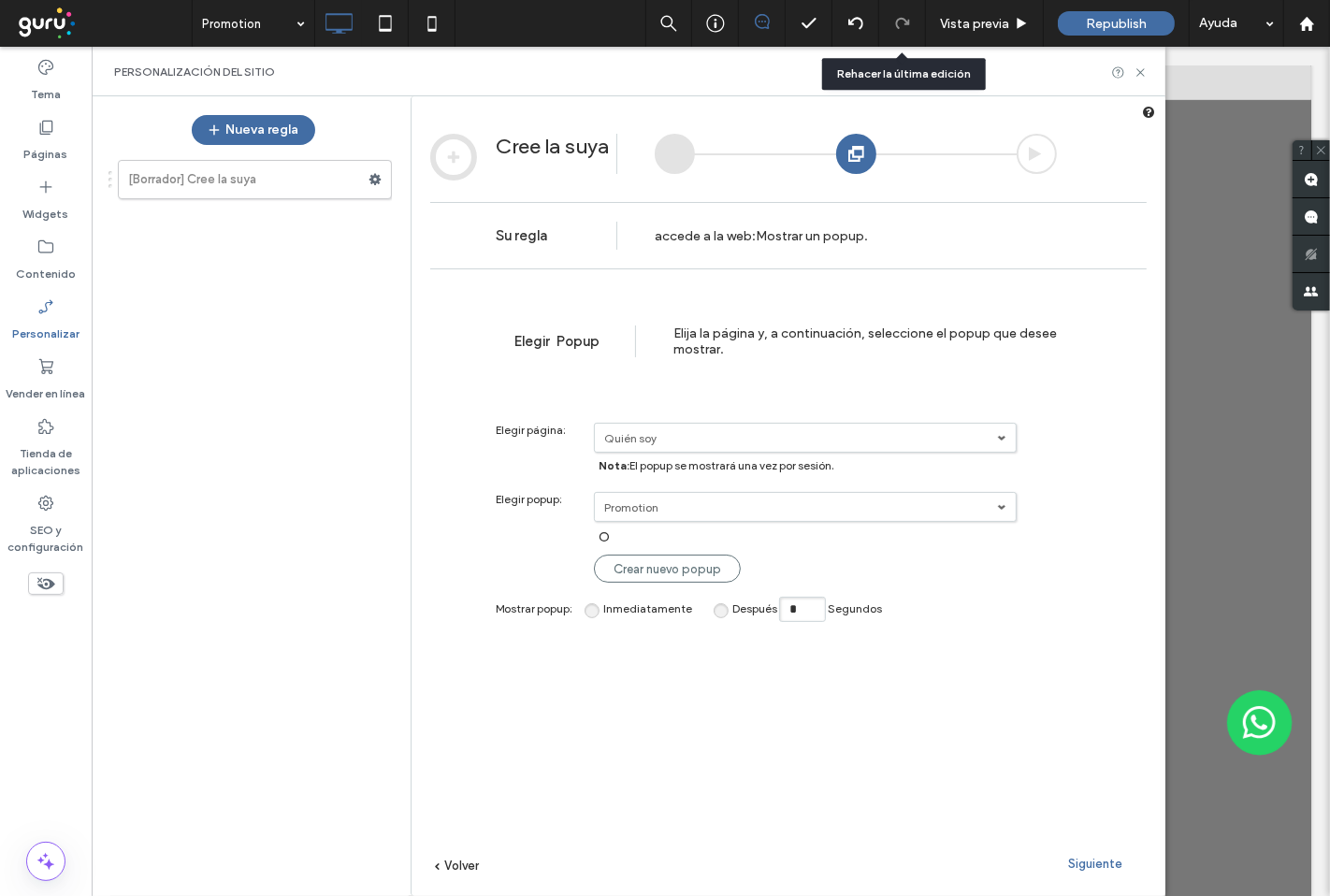 drag, startPoint x: 1087, startPoint y: 848, endPoint x: 1099, endPoint y: 835, distance: 17.691806 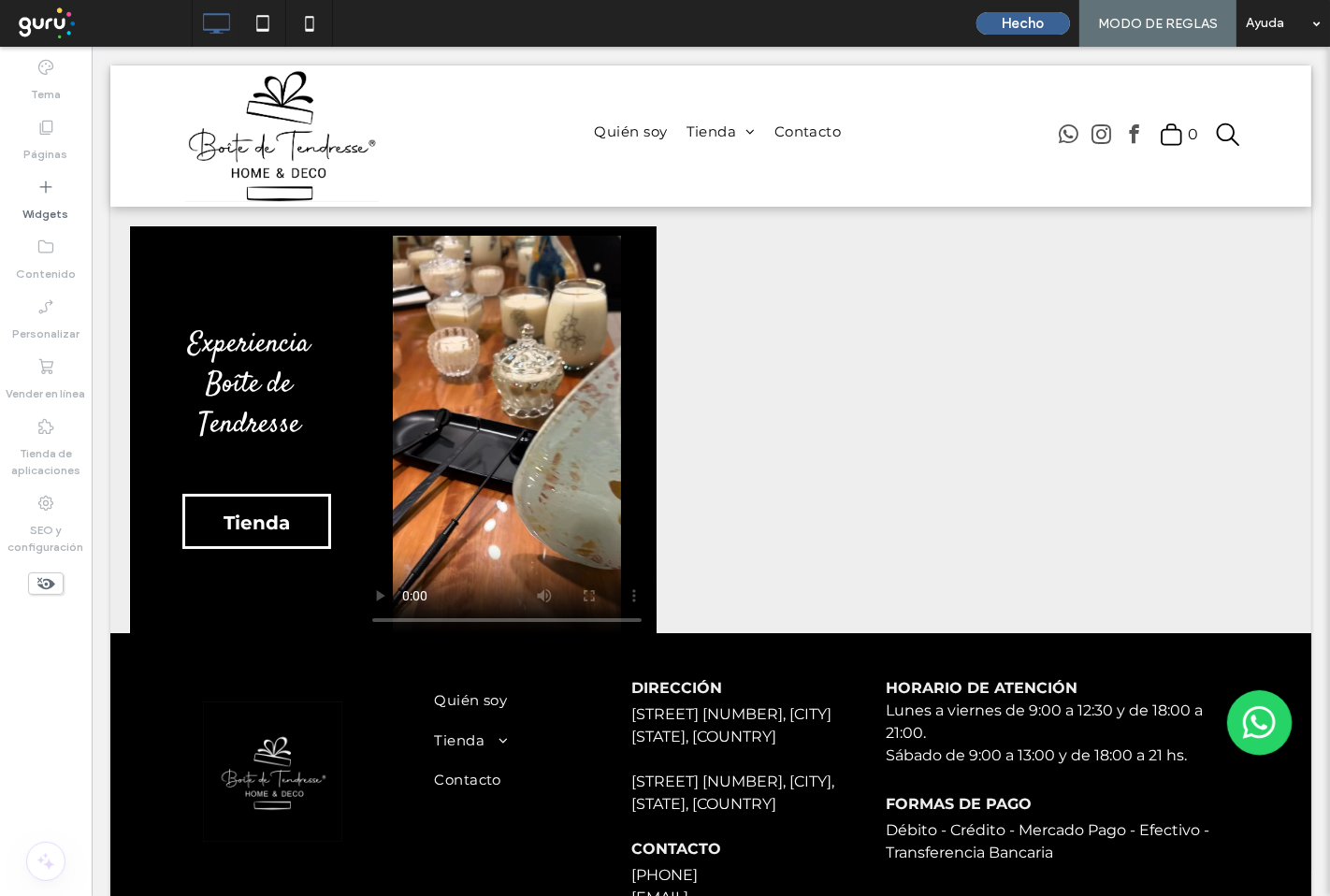 click on "Hecho" at bounding box center [1023, 23] 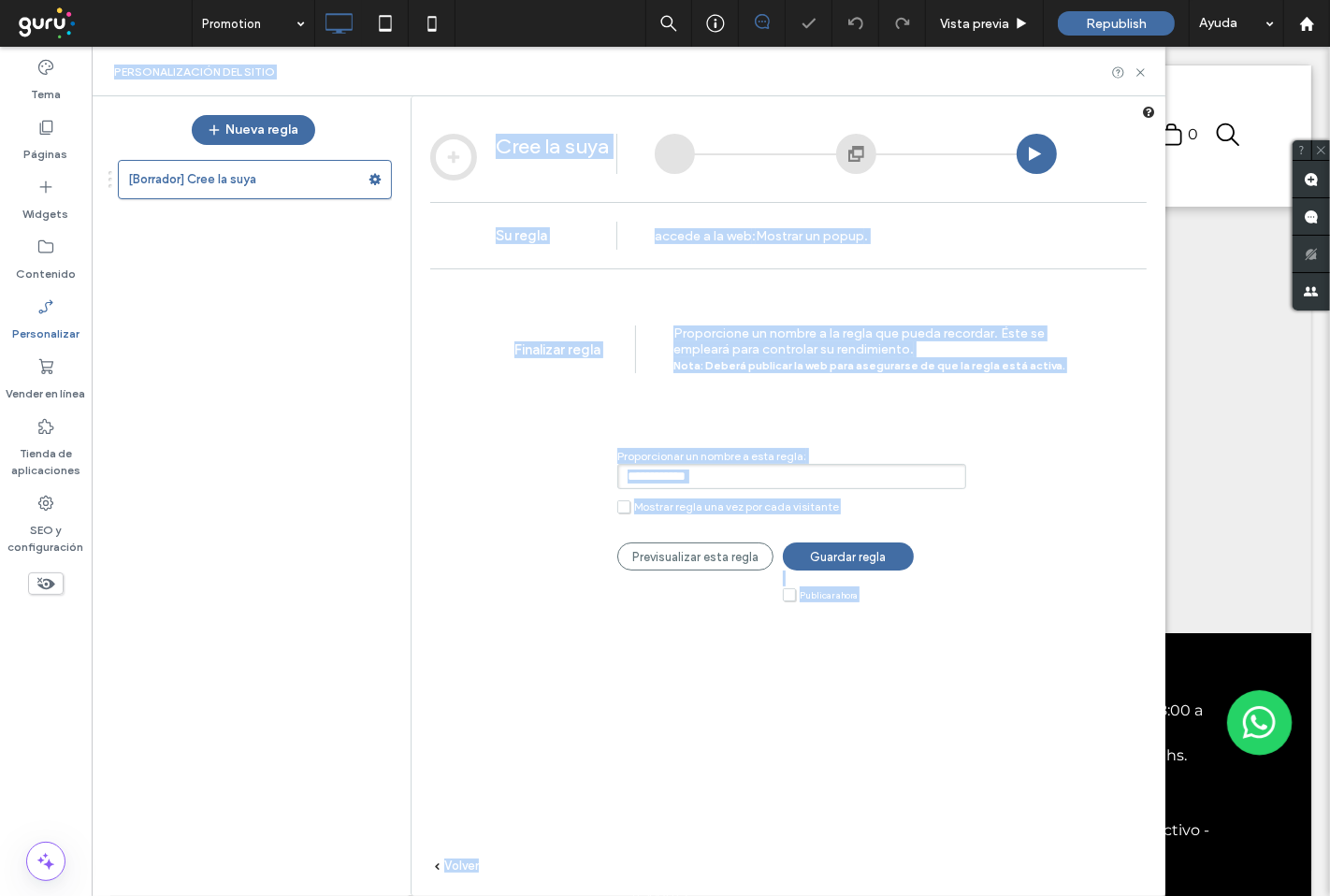 click on "**********" at bounding box center [776, 472] 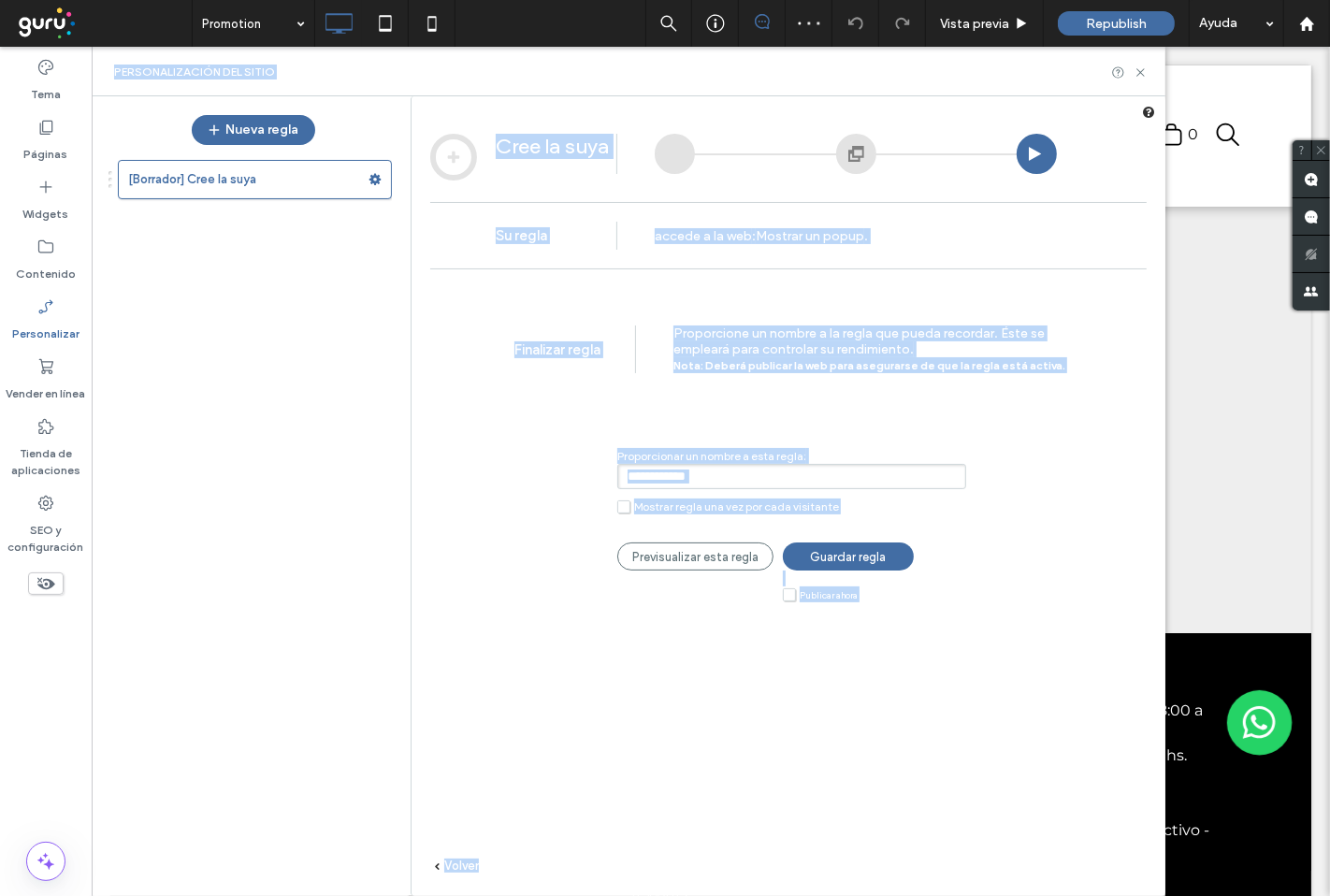 drag, startPoint x: 613, startPoint y: 617, endPoint x: 745, endPoint y: 615, distance: 132.01515 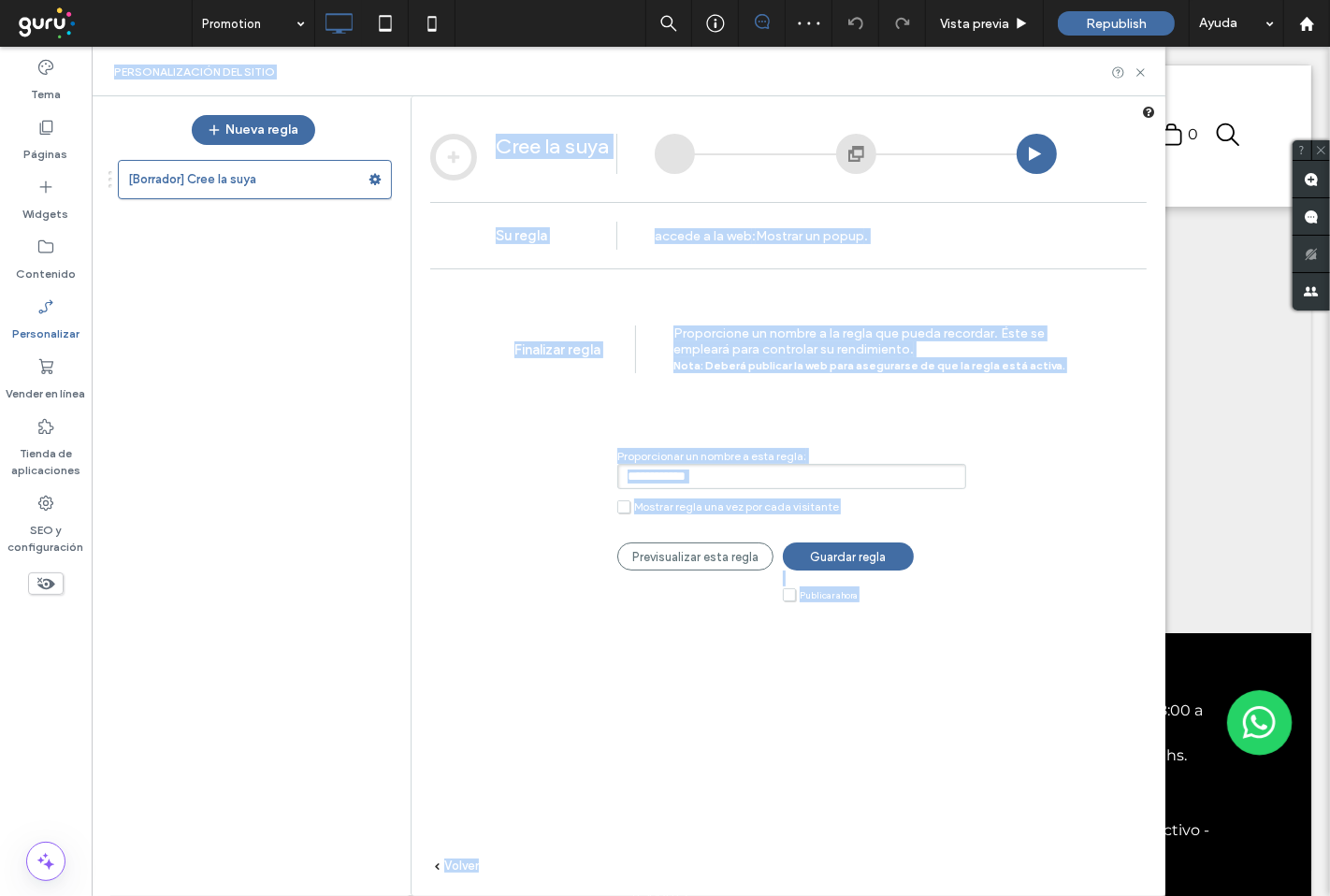 click on "**********" at bounding box center [788, 615] 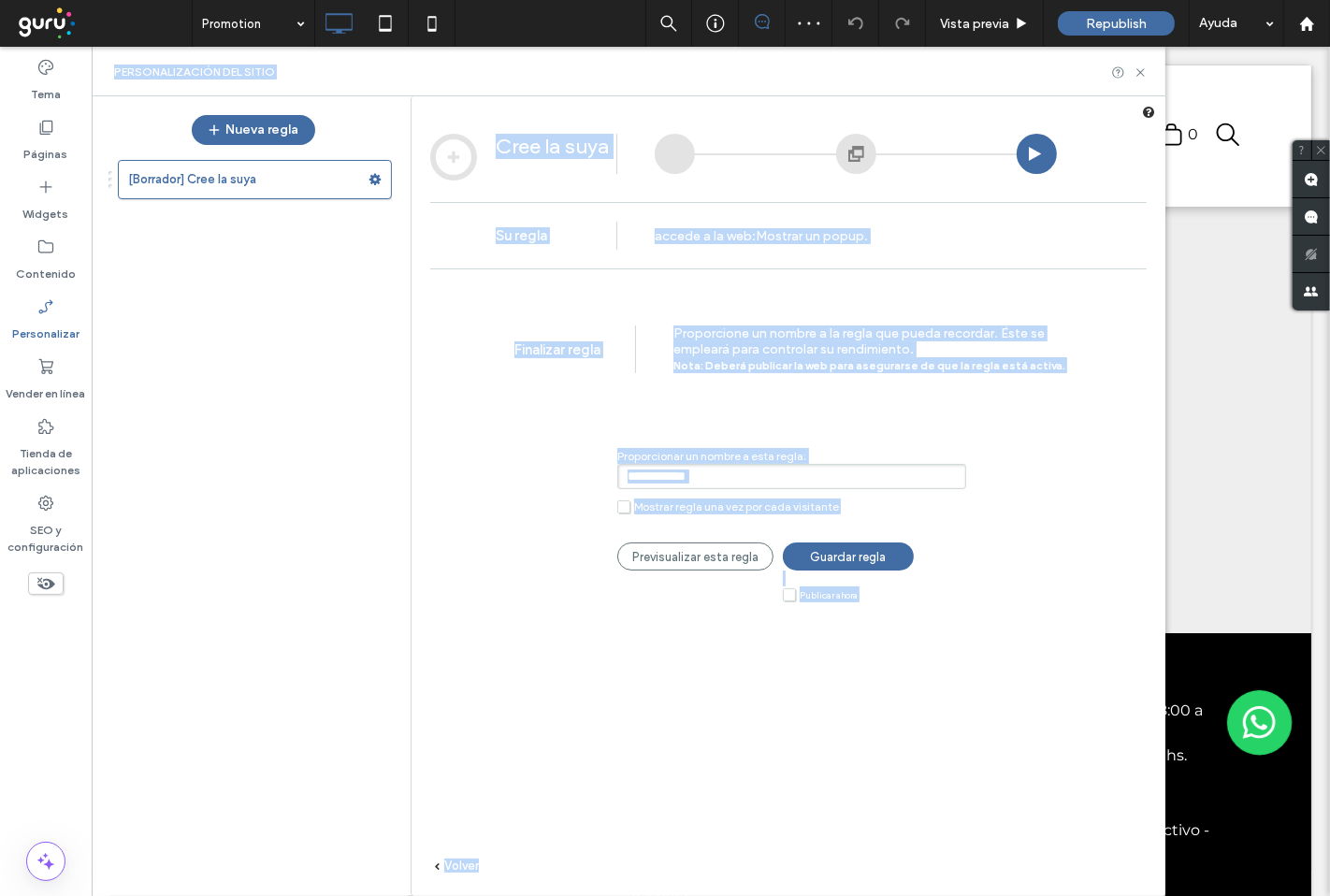 click on "Publicar ahora" at bounding box center [820, 594] 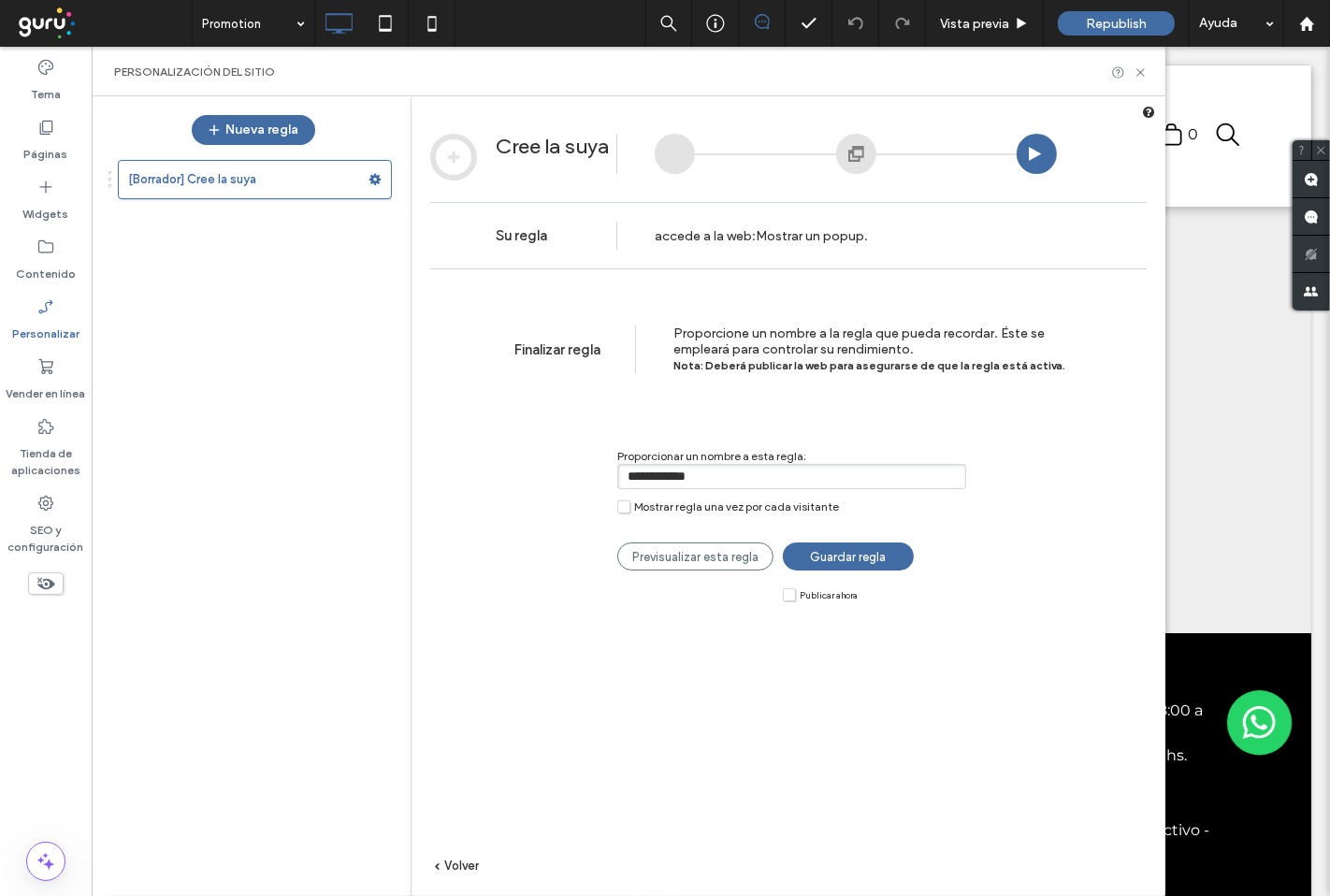 click on "Guardar regla" at bounding box center (848, 556) 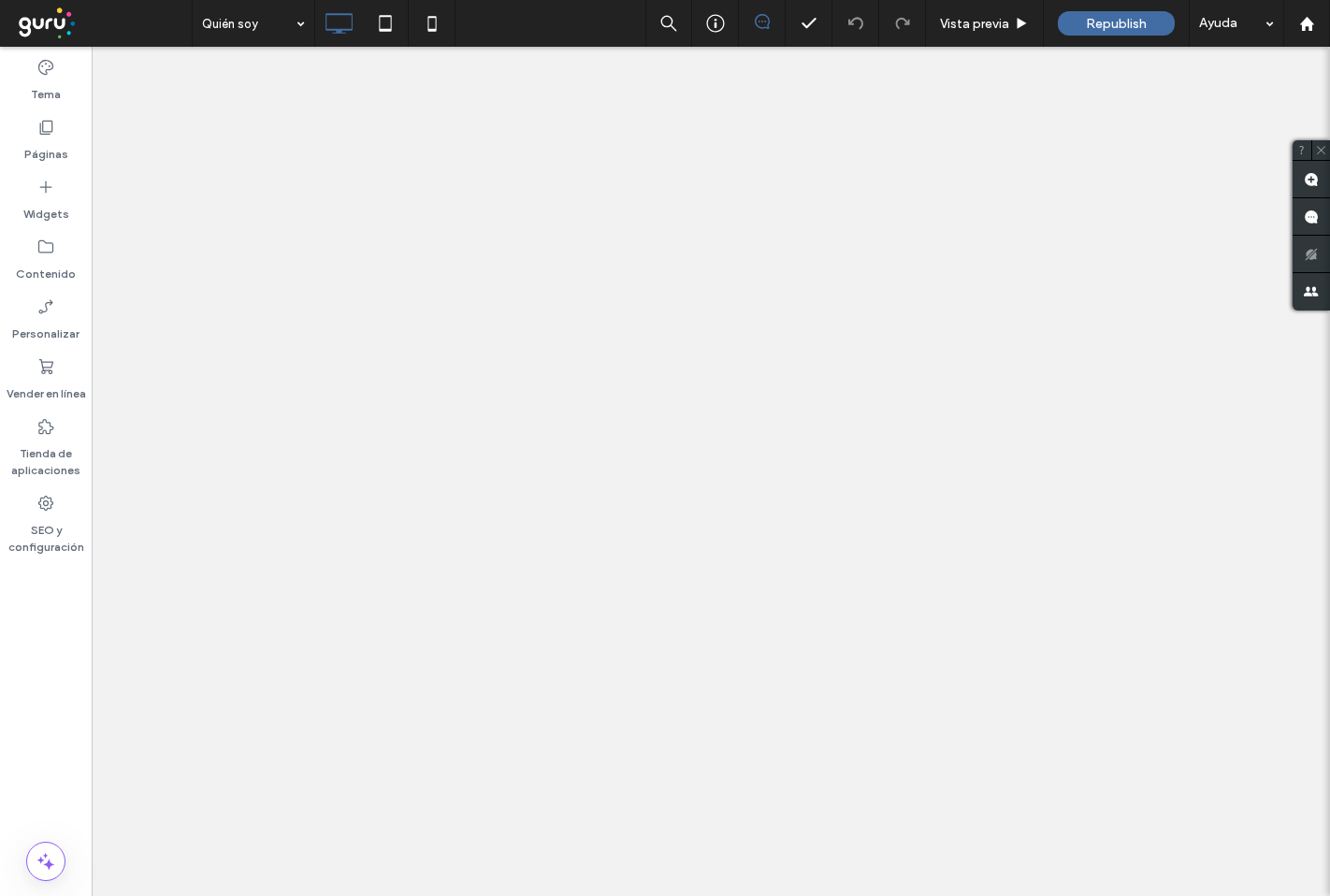 scroll, scrollTop: 0, scrollLeft: 0, axis: both 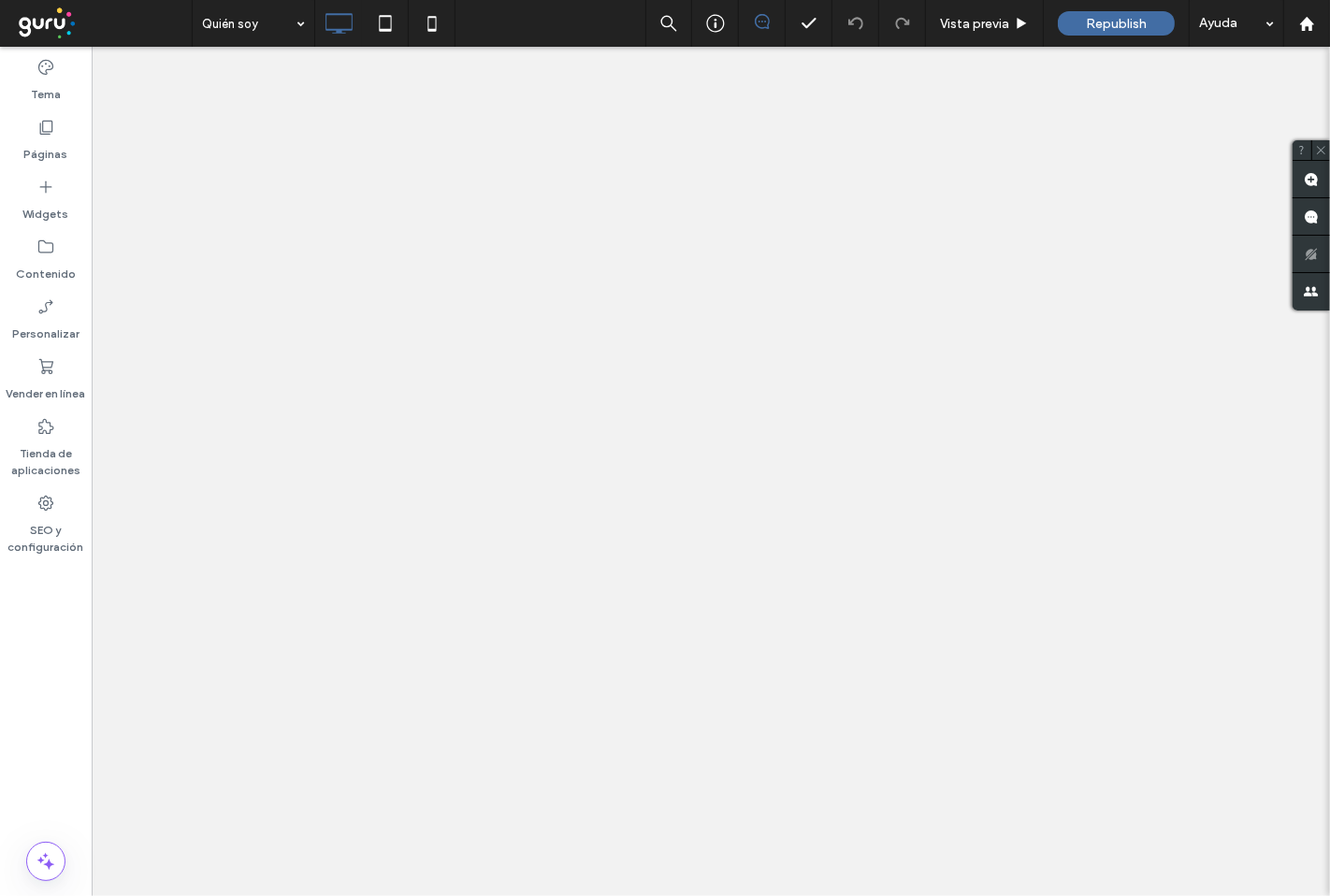click on "Republish" at bounding box center (1116, 23) 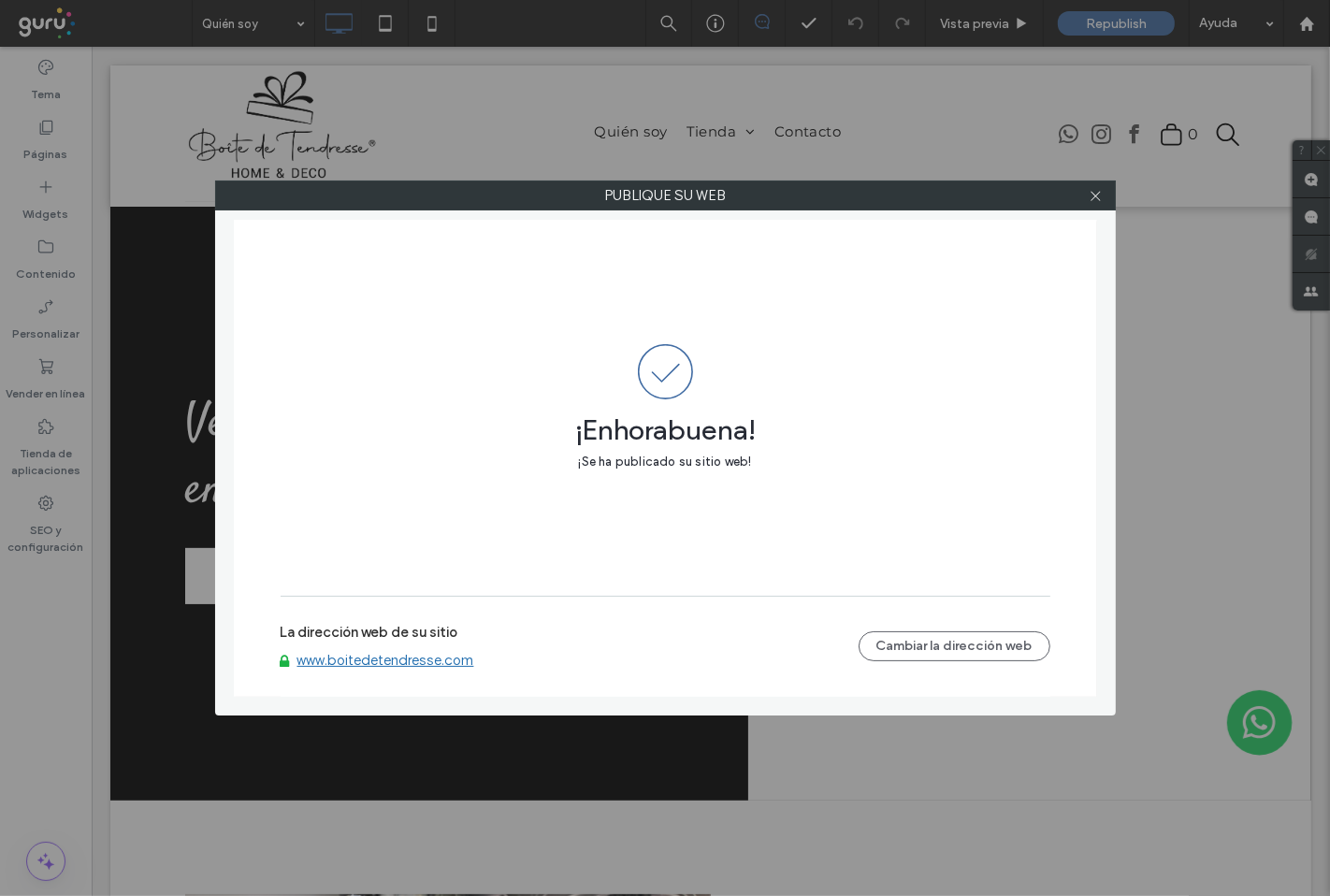 scroll, scrollTop: 0, scrollLeft: 0, axis: both 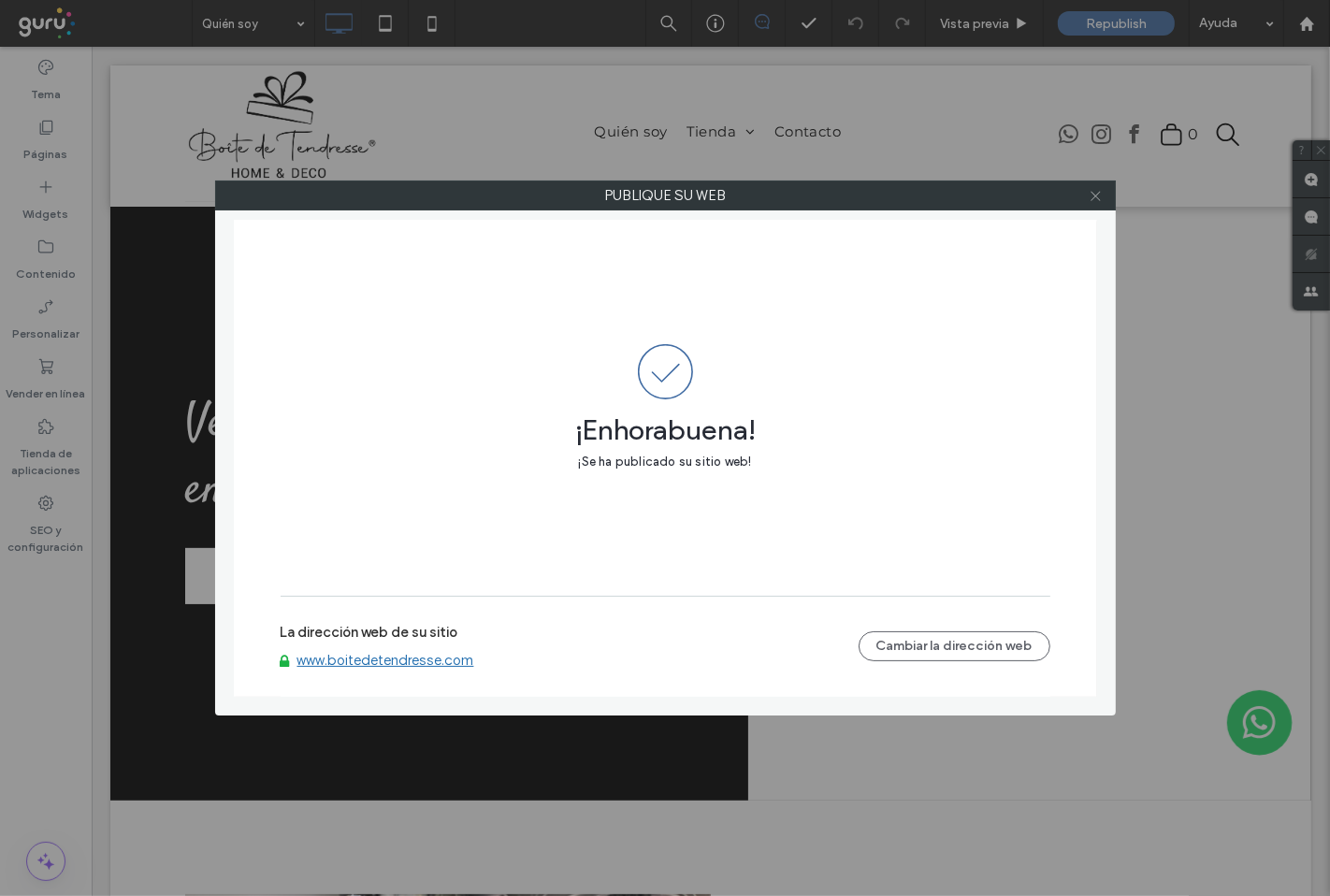 click 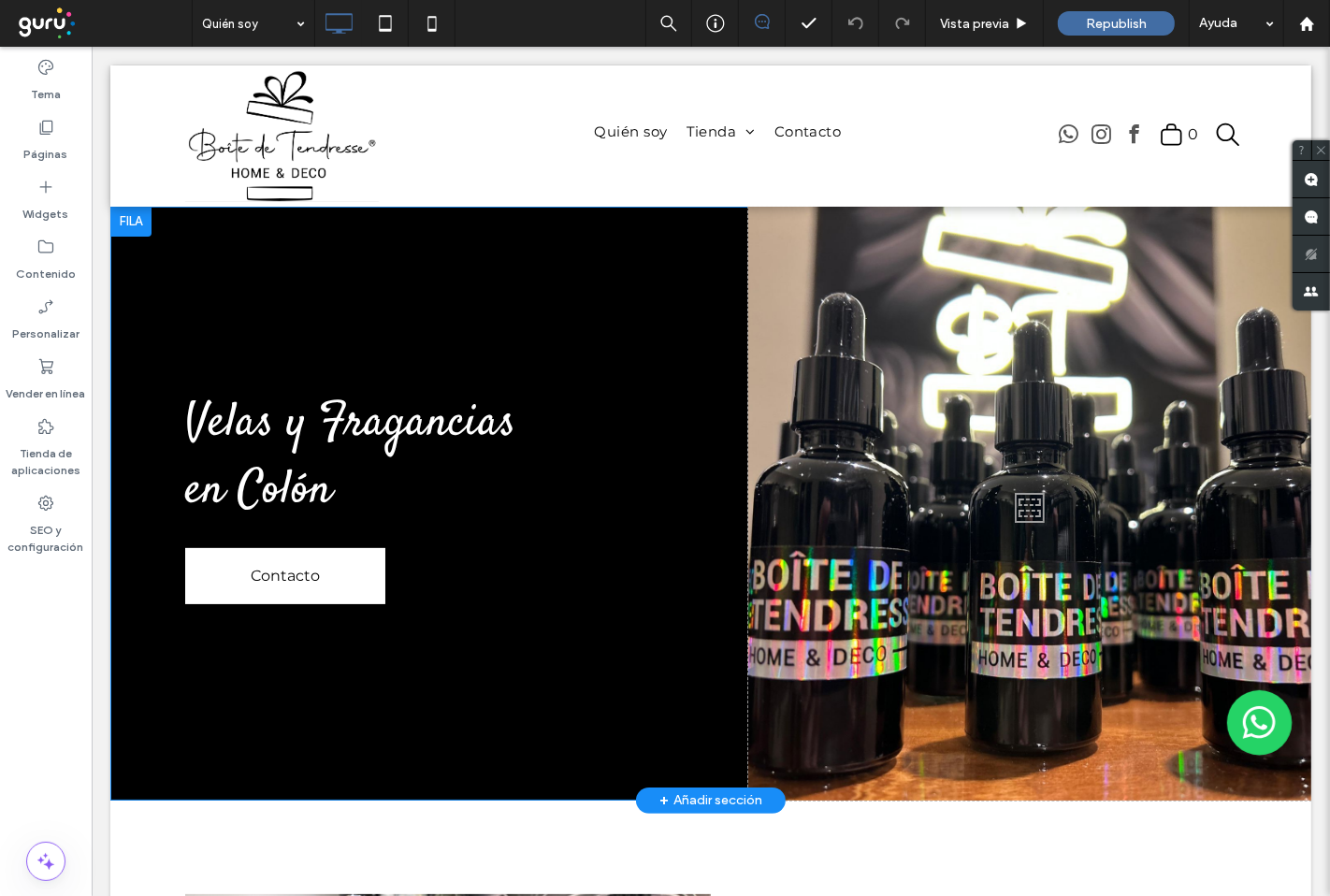 click at bounding box center (1029, 503) 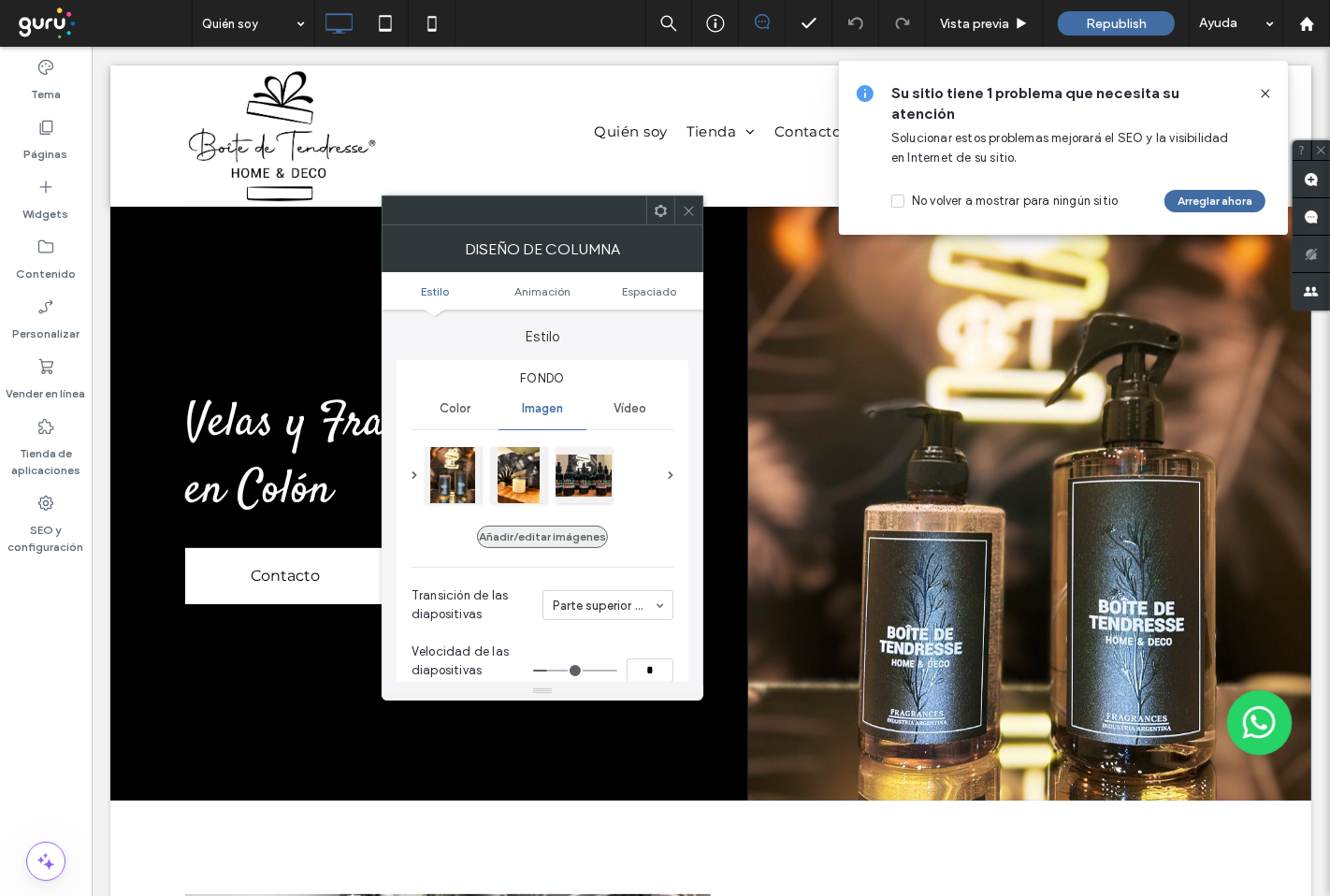 click on "Añadir/editar imágenes" at bounding box center [542, 537] 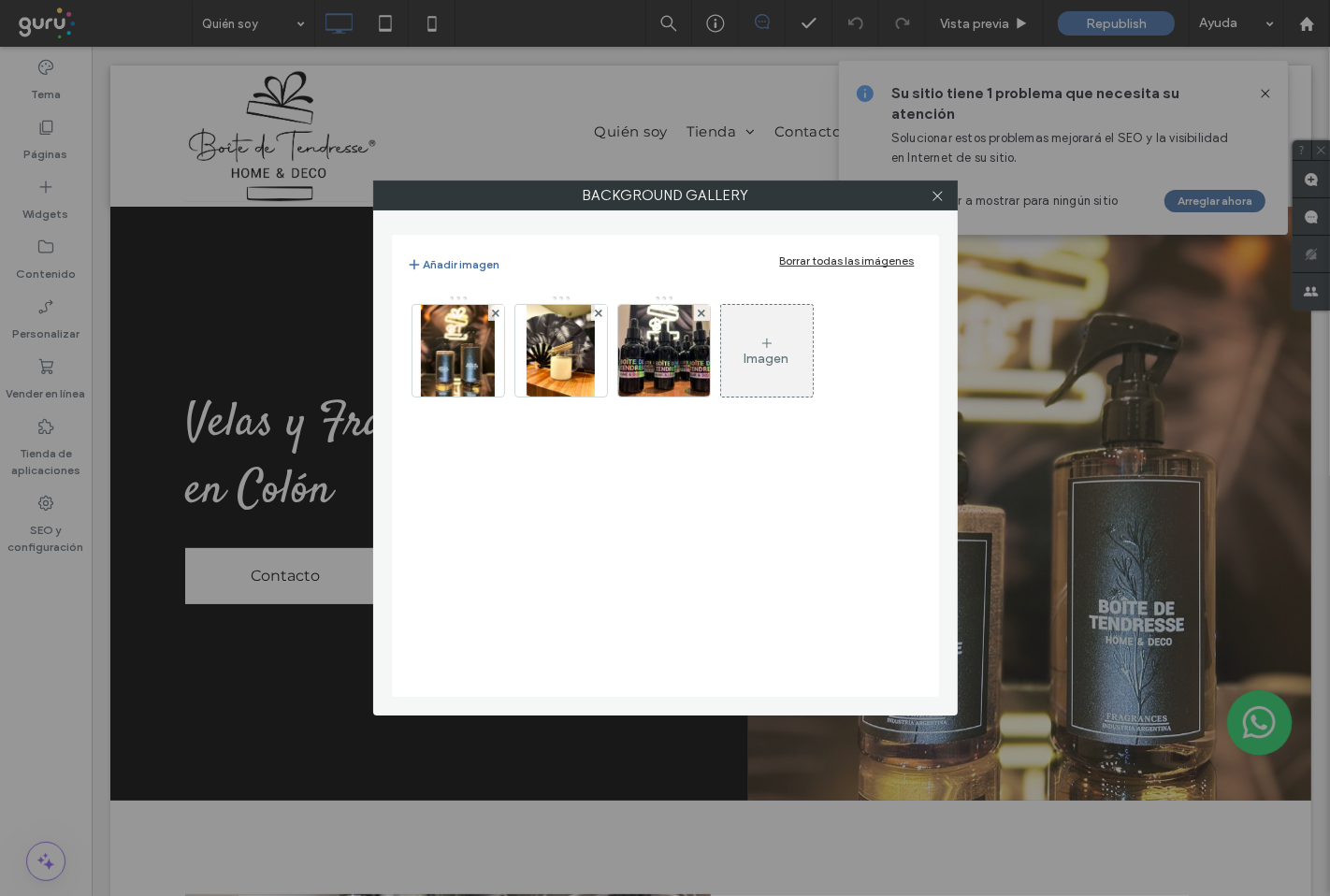 click on "Imagen" at bounding box center [767, 358] 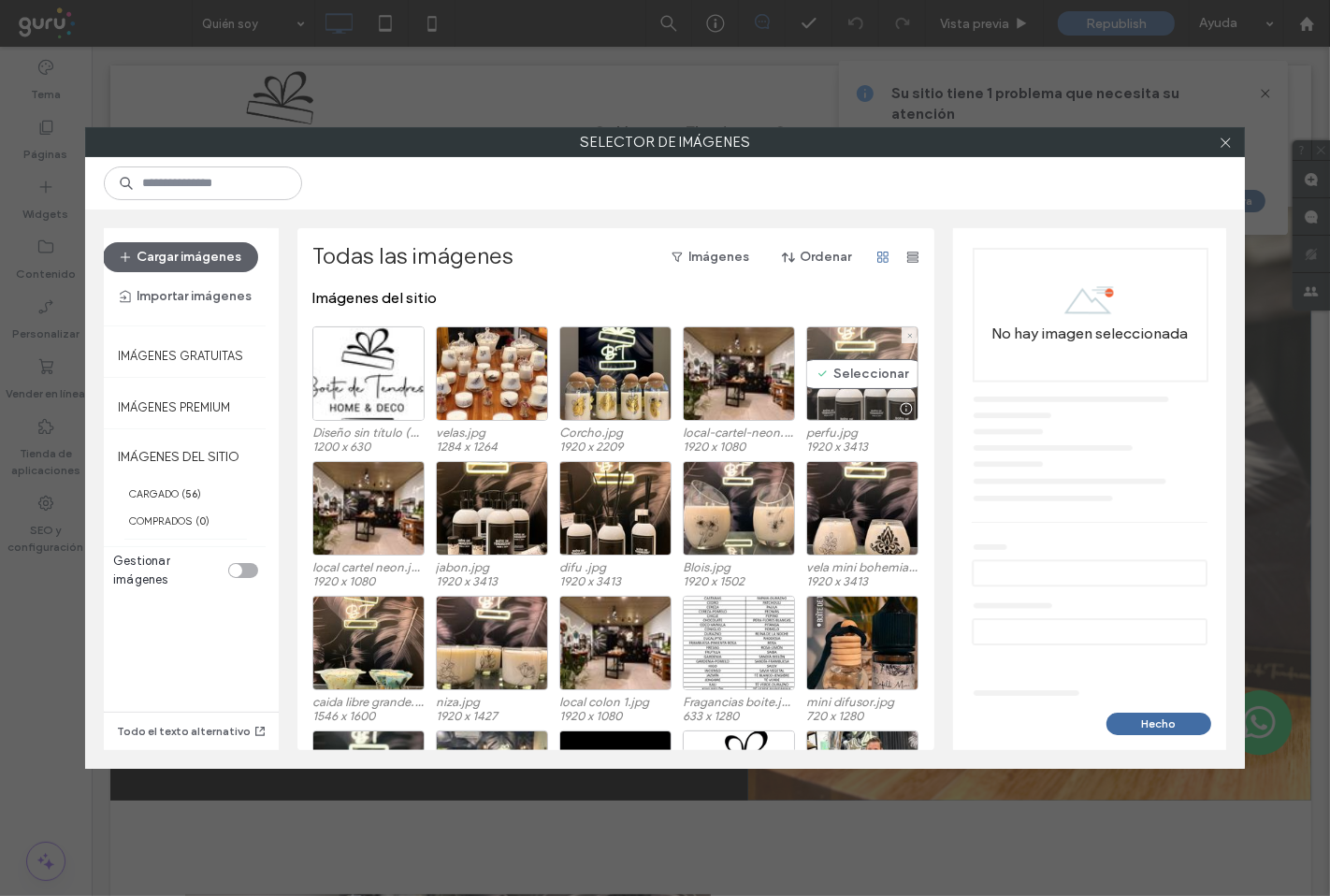 click on "Seleccionar" at bounding box center (862, 373) 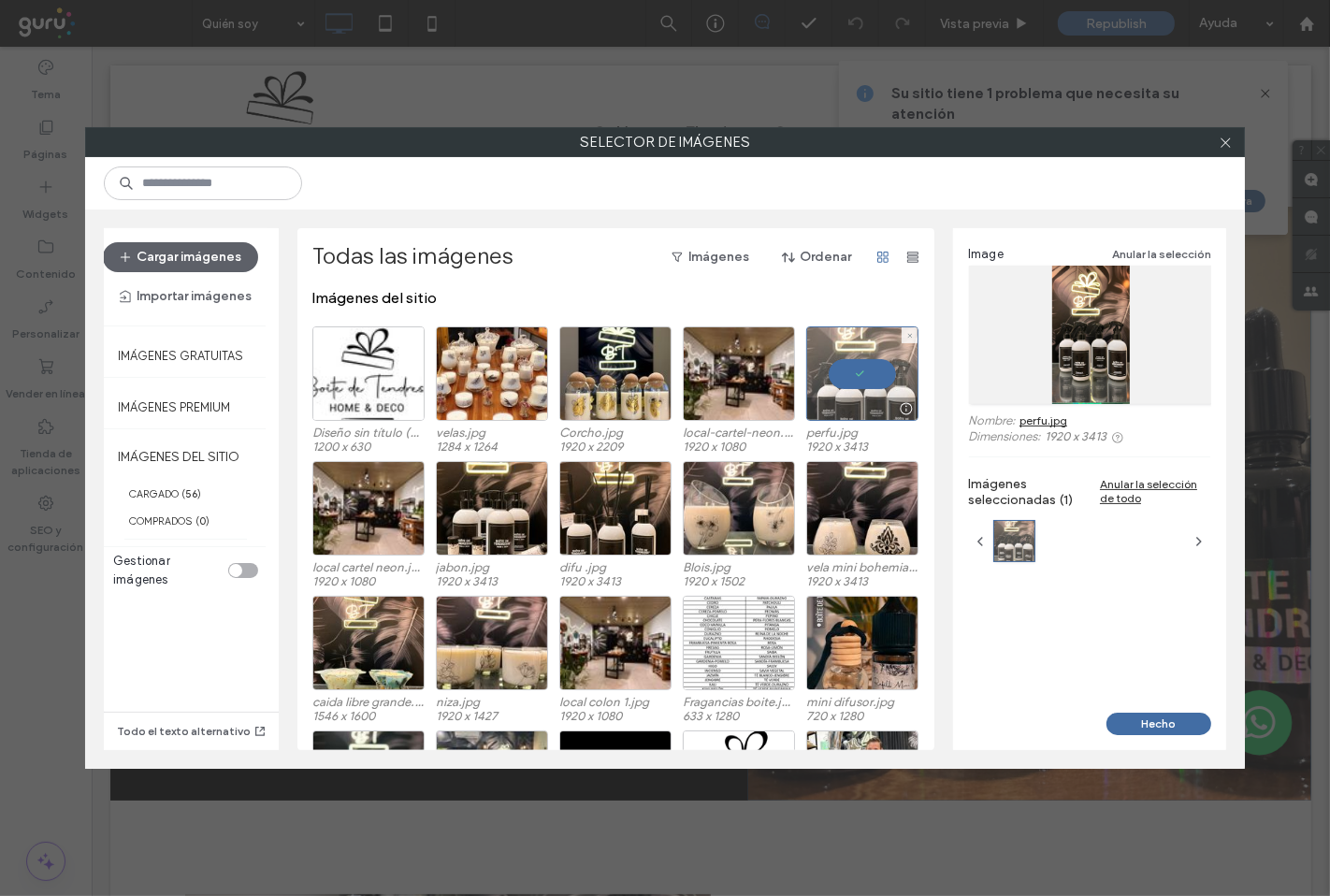 click at bounding box center (862, 373) 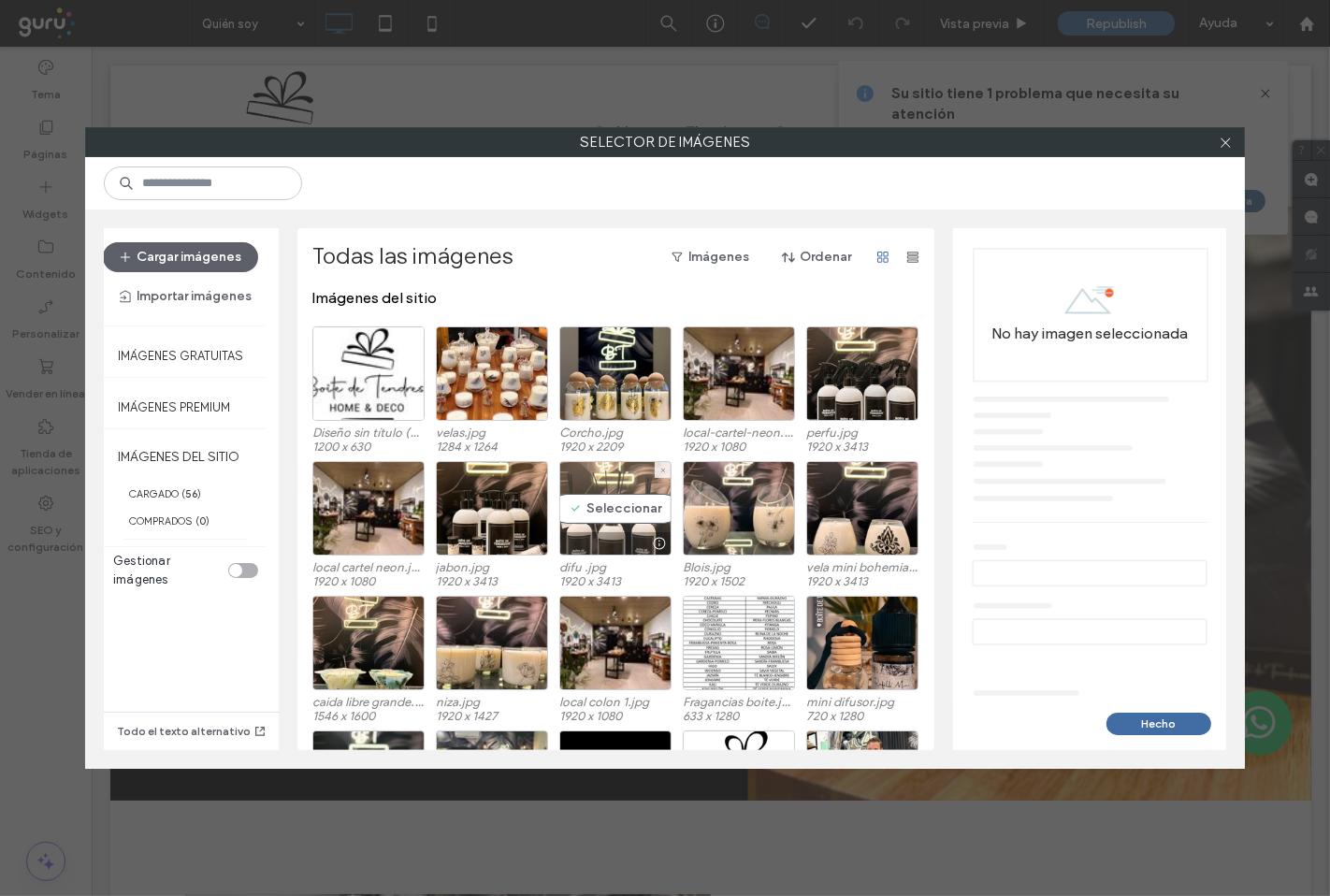 click on "Seleccionar" at bounding box center [615, 508] 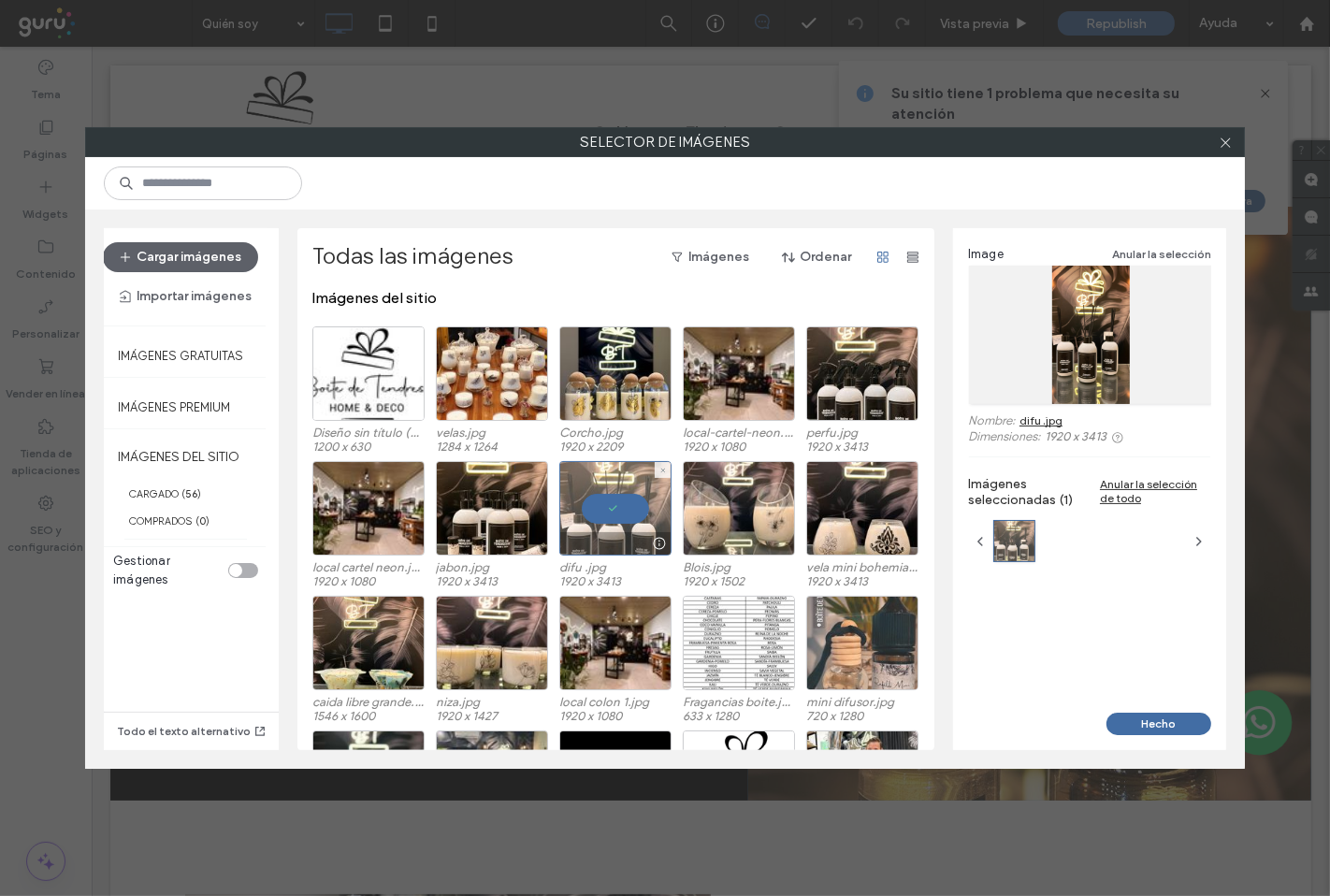 click at bounding box center [615, 508] 